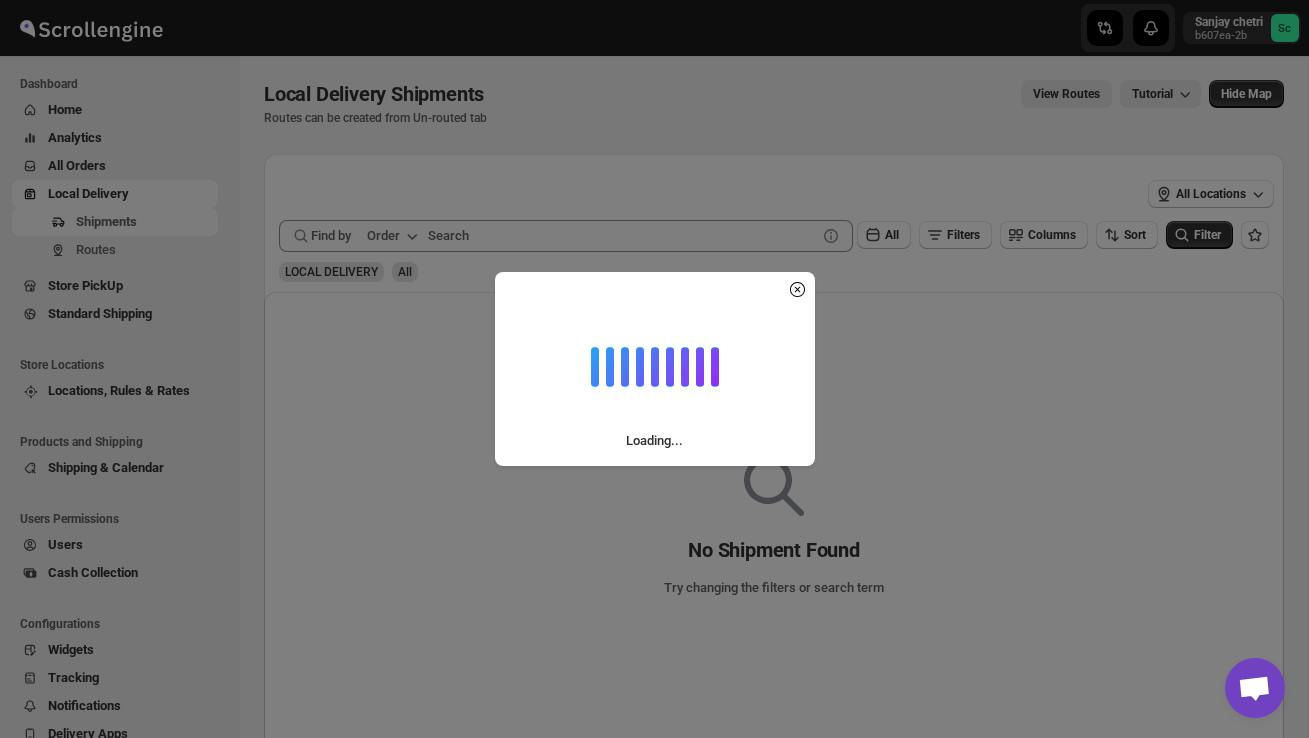 scroll, scrollTop: 0, scrollLeft: 0, axis: both 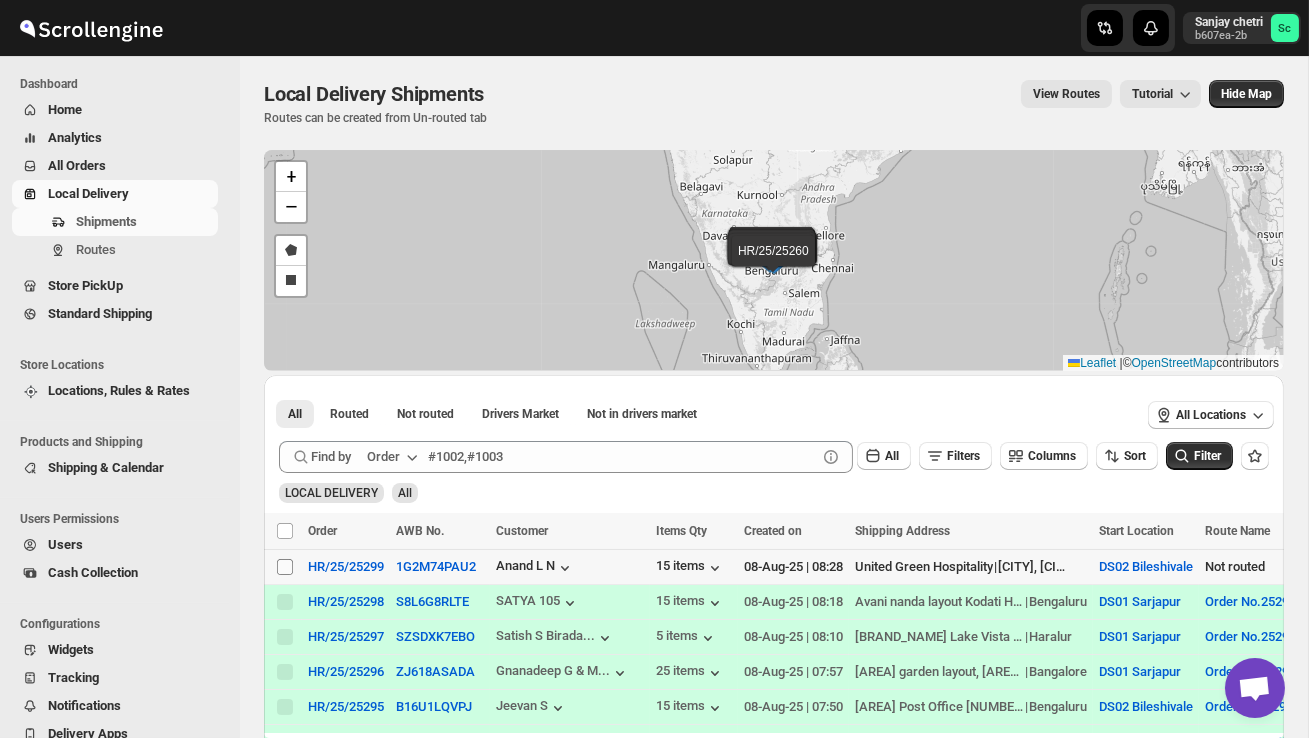 click on "Select shipment" at bounding box center [285, 567] 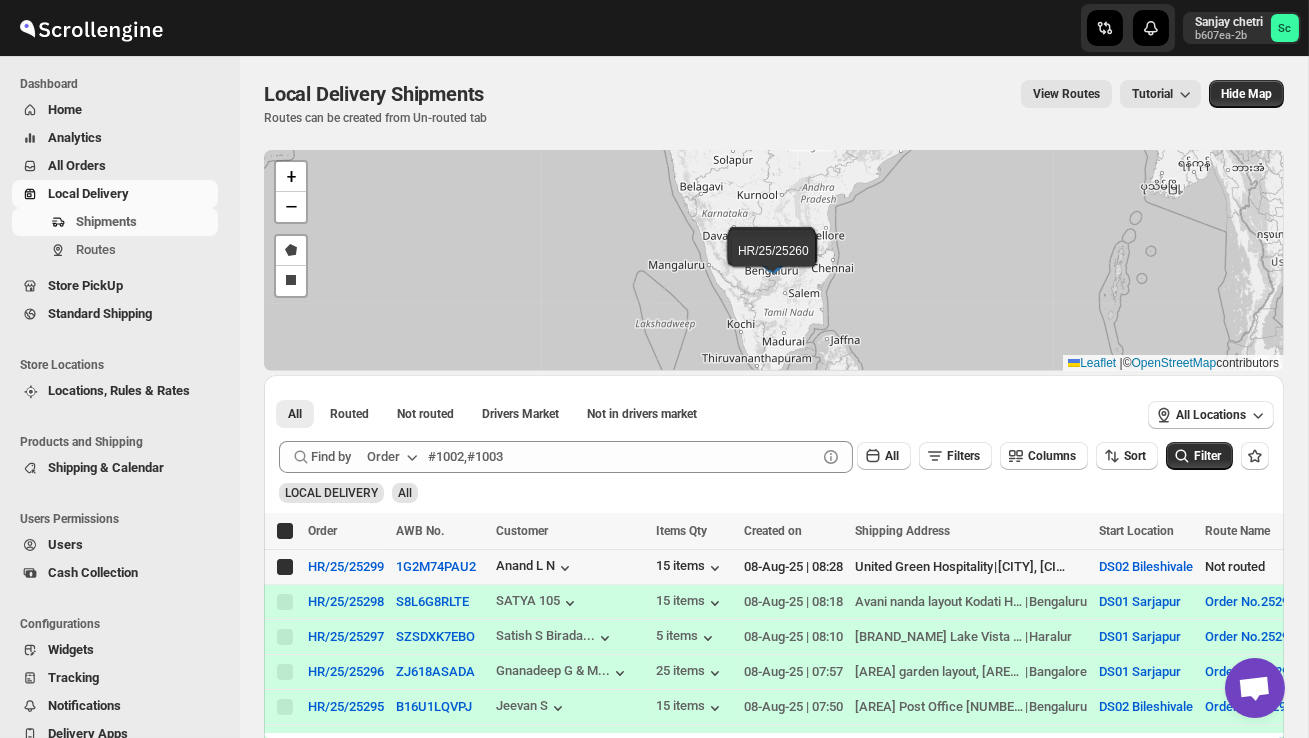 checkbox on "true" 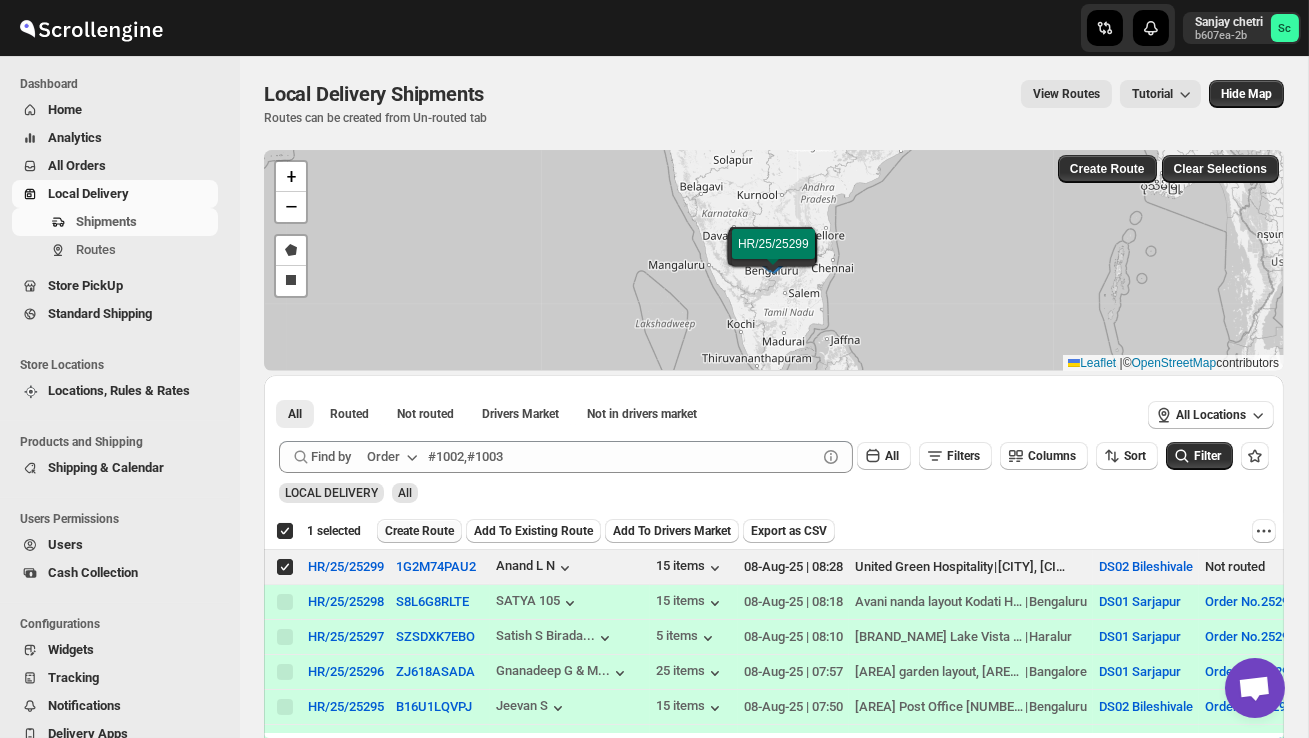click on "Create Route" at bounding box center [419, 531] 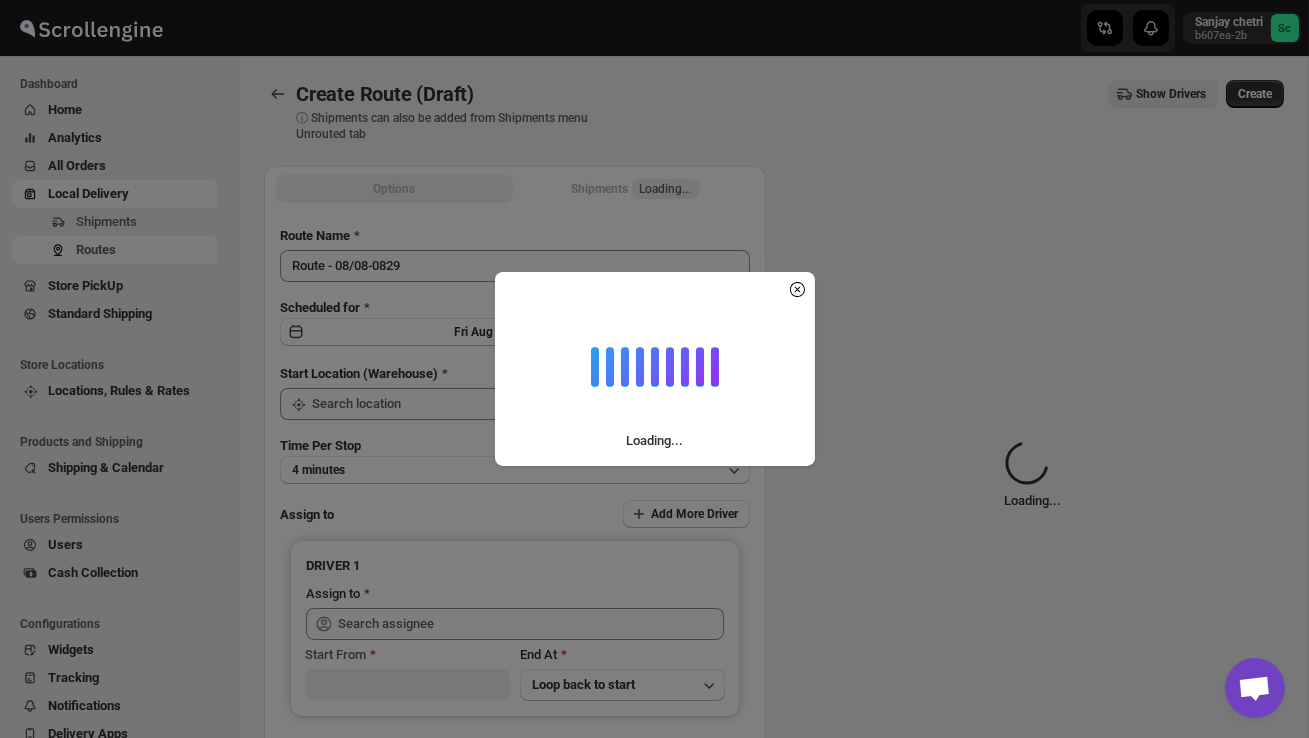 type on "DS02 Bileshivale" 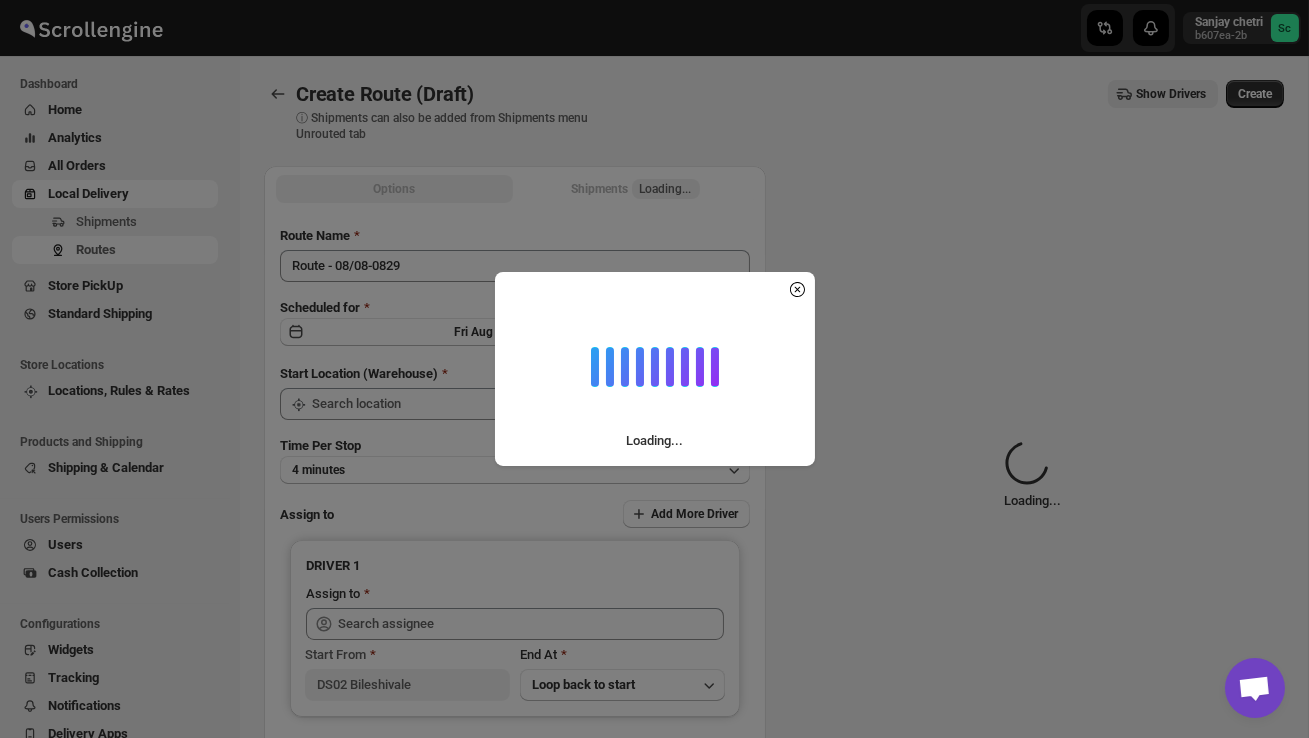 type on "DS02 Bileshivale" 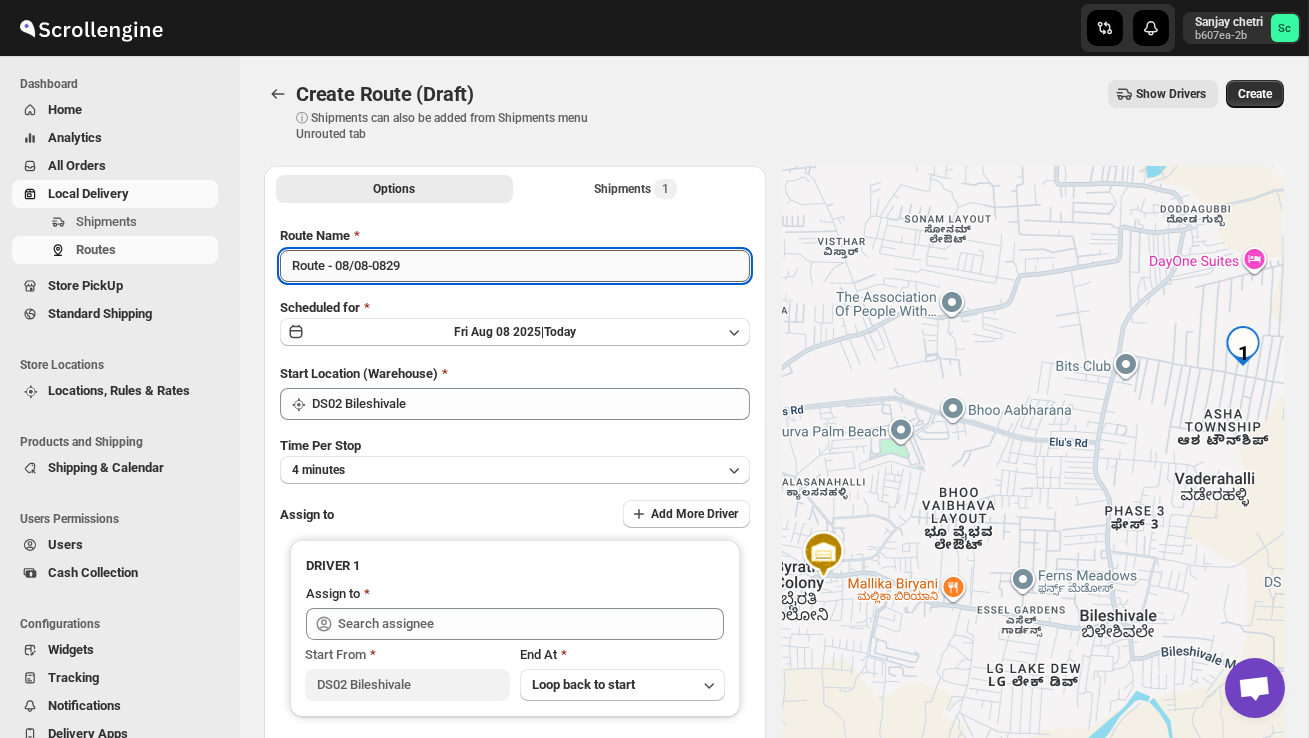 click on "Route - 08/08-0829" at bounding box center [515, 266] 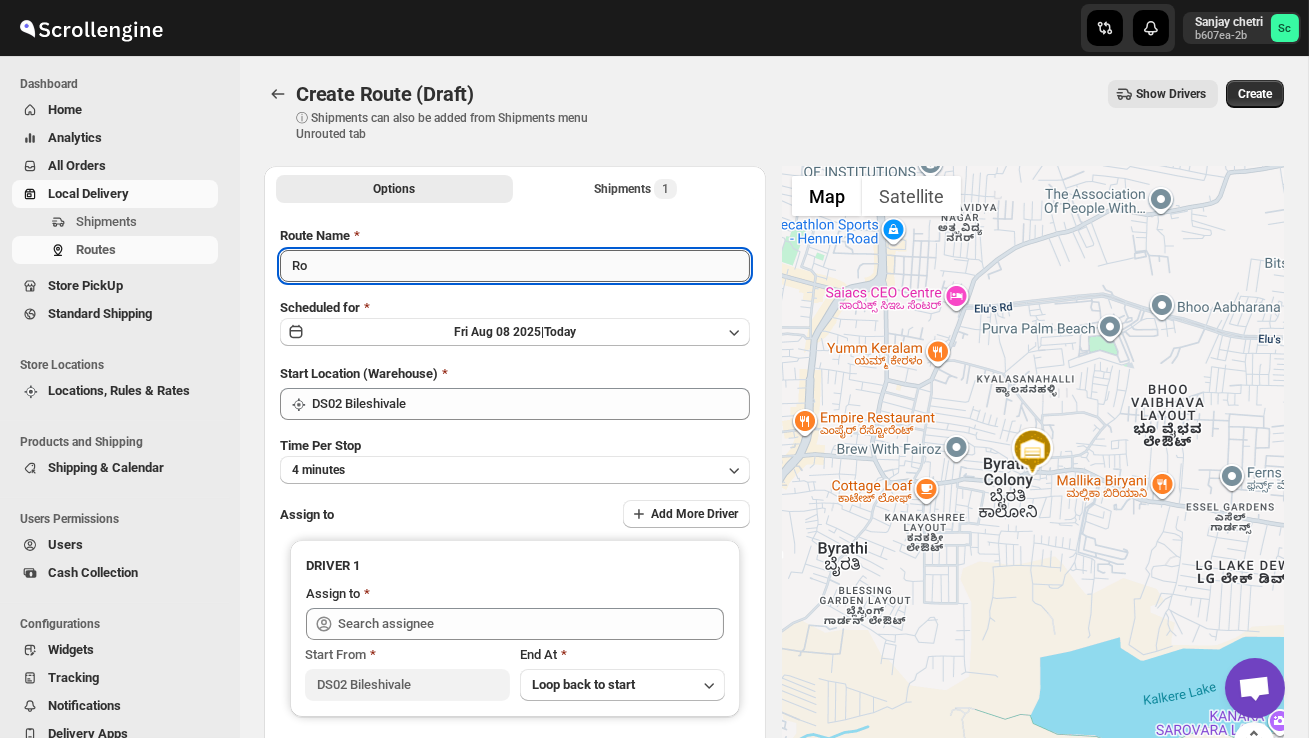 type on "R" 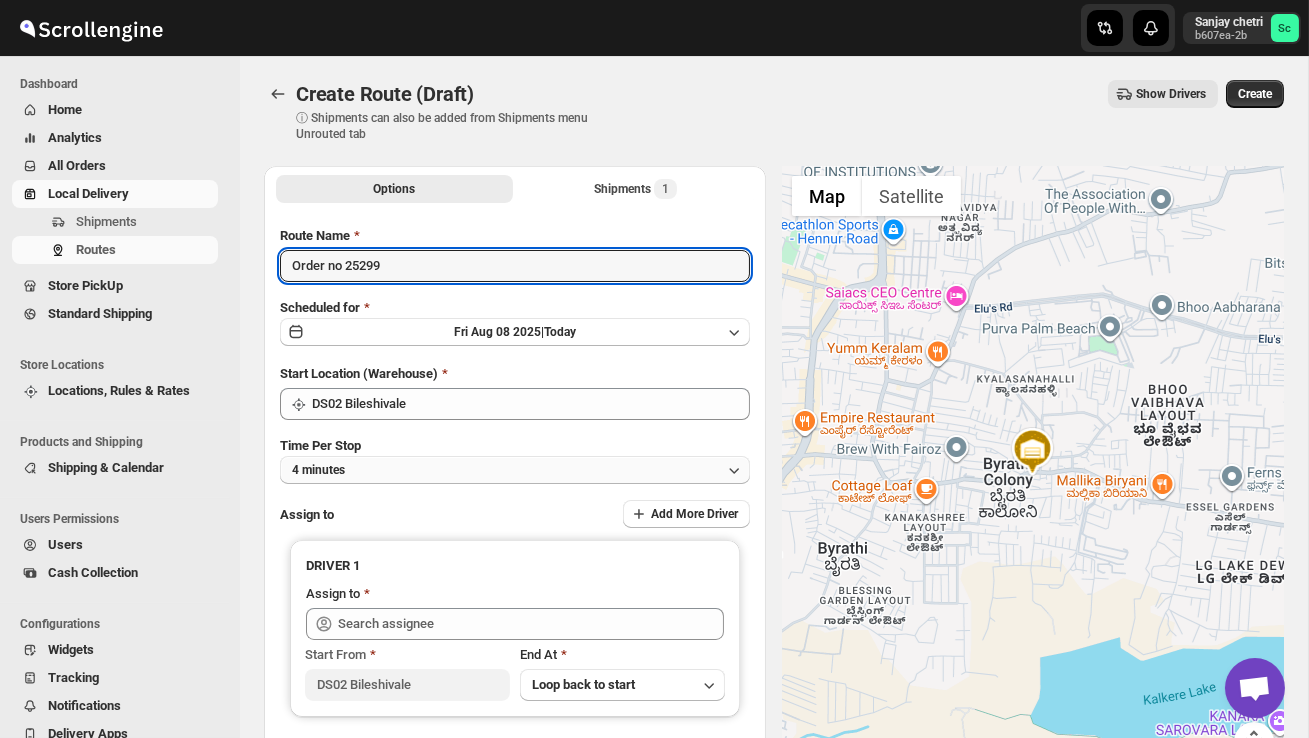type on "Order no 25299" 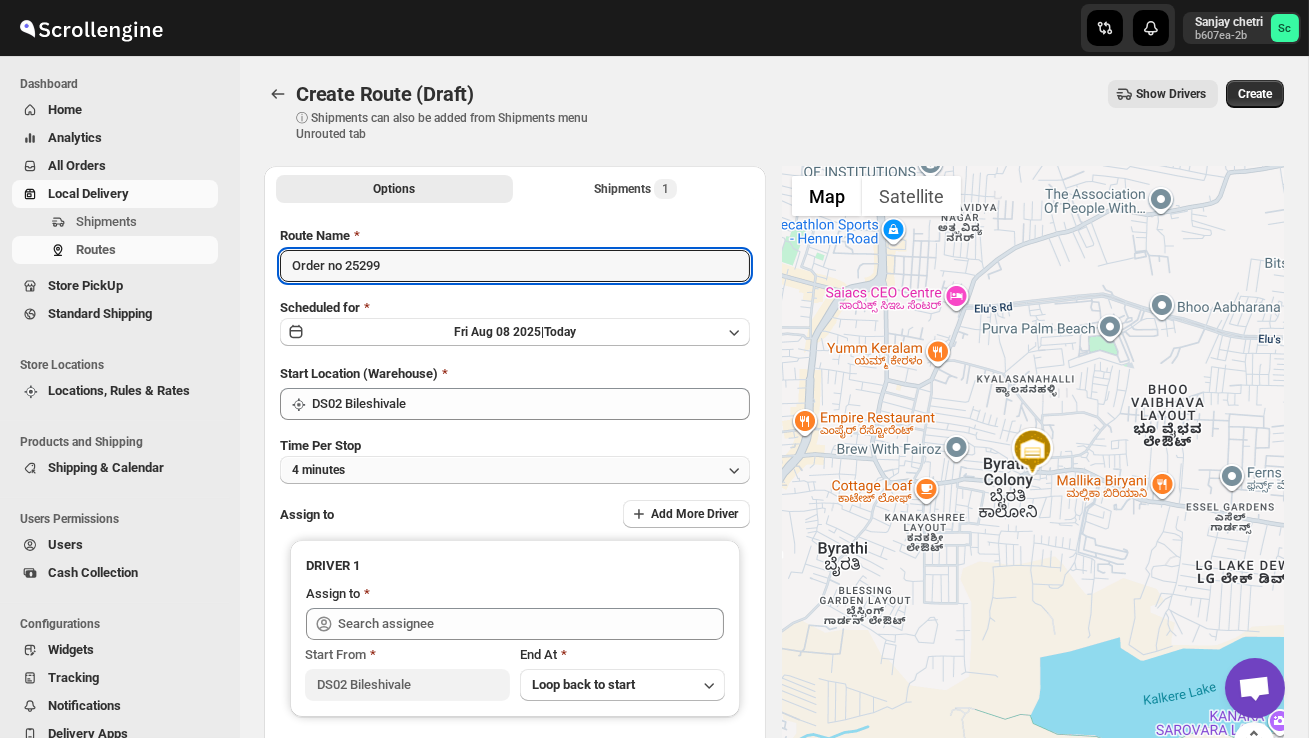click on "4 minutes" at bounding box center (515, 470) 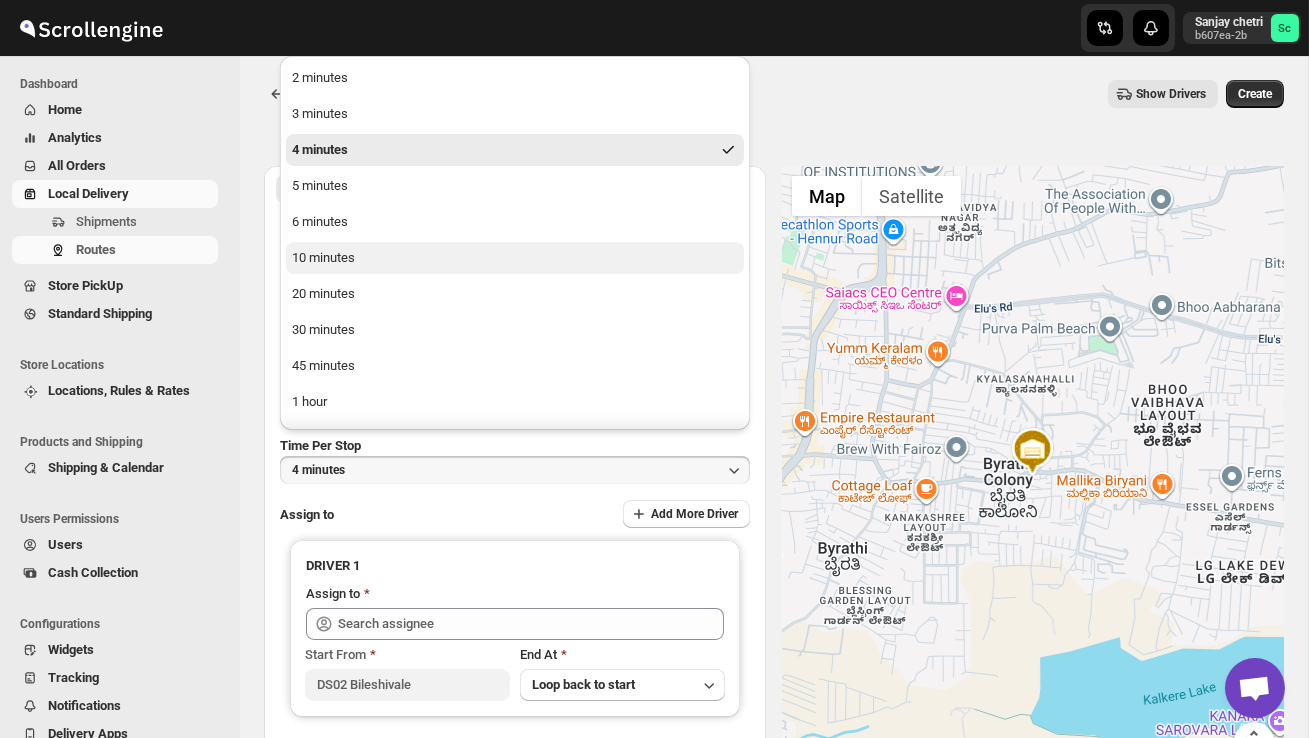 click on "10 minutes" at bounding box center [515, 258] 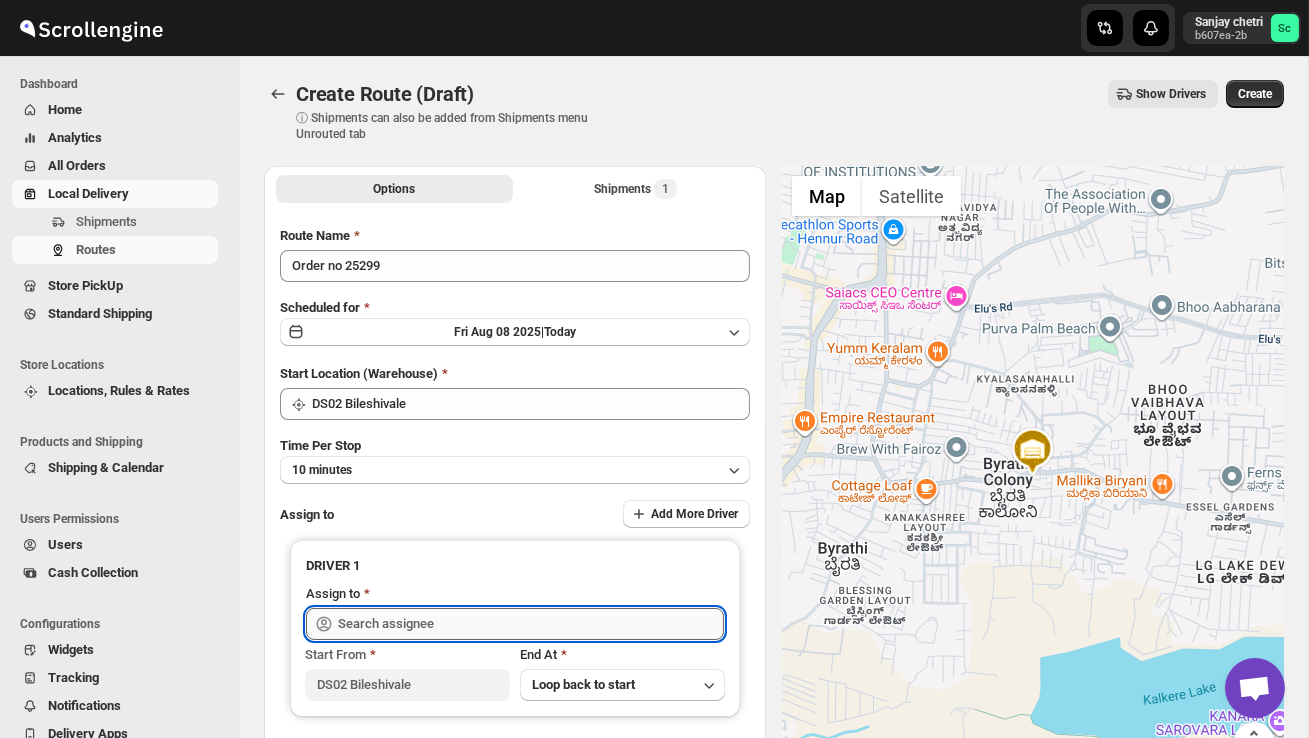 click at bounding box center (531, 624) 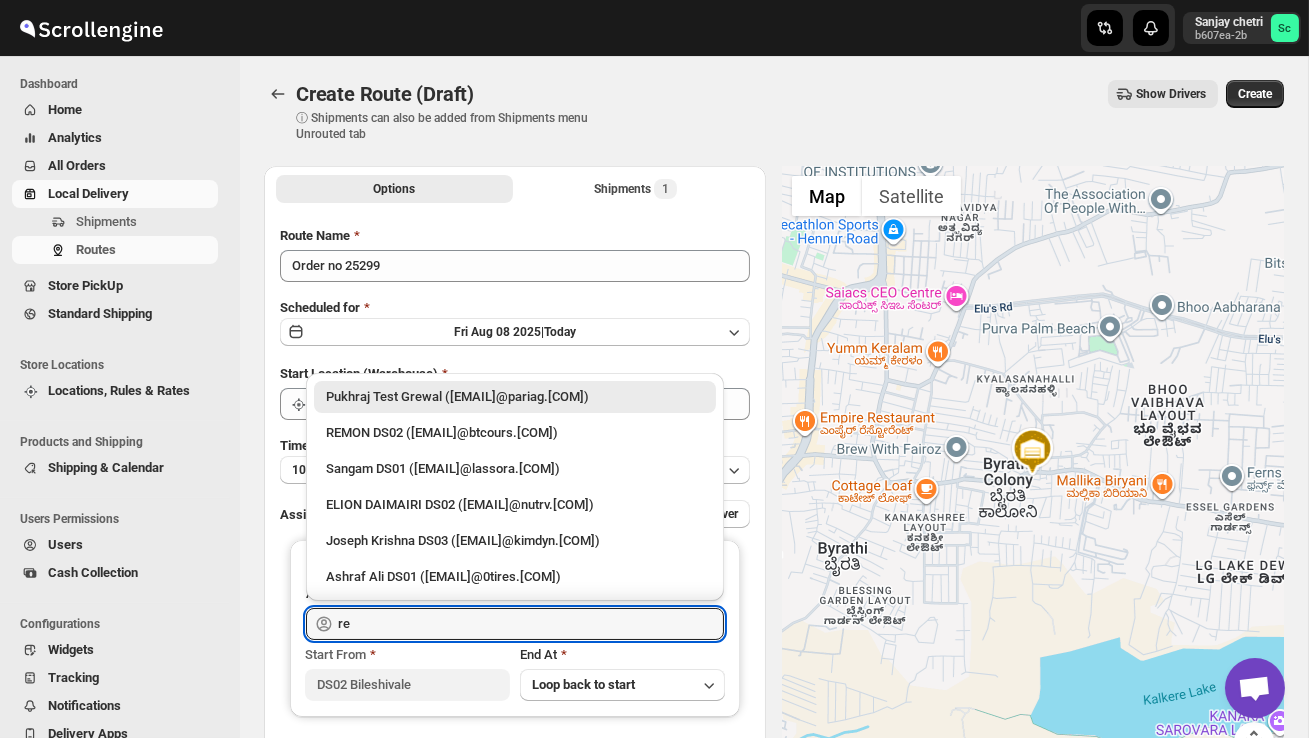 click on "[FIRST] [LAST] ([EMAIL])" at bounding box center [515, 433] 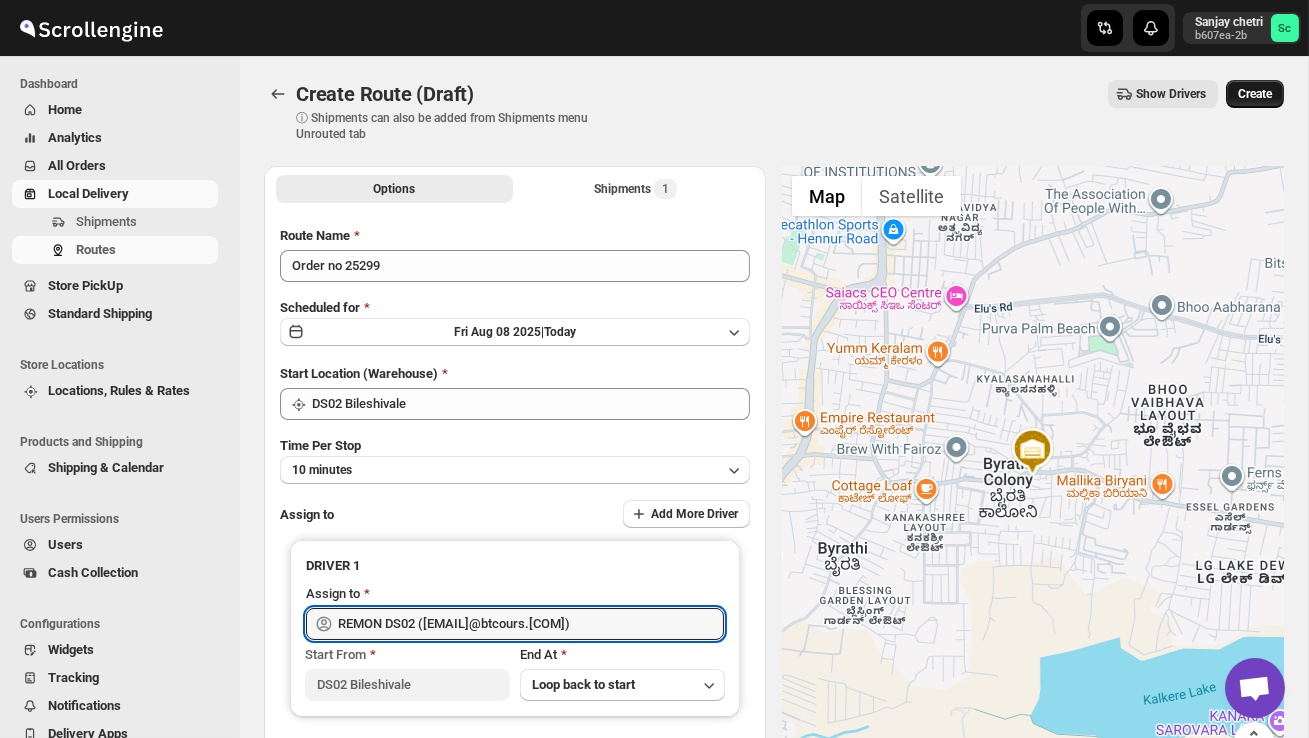 type on "[FIRST] [LAST] ([EMAIL])" 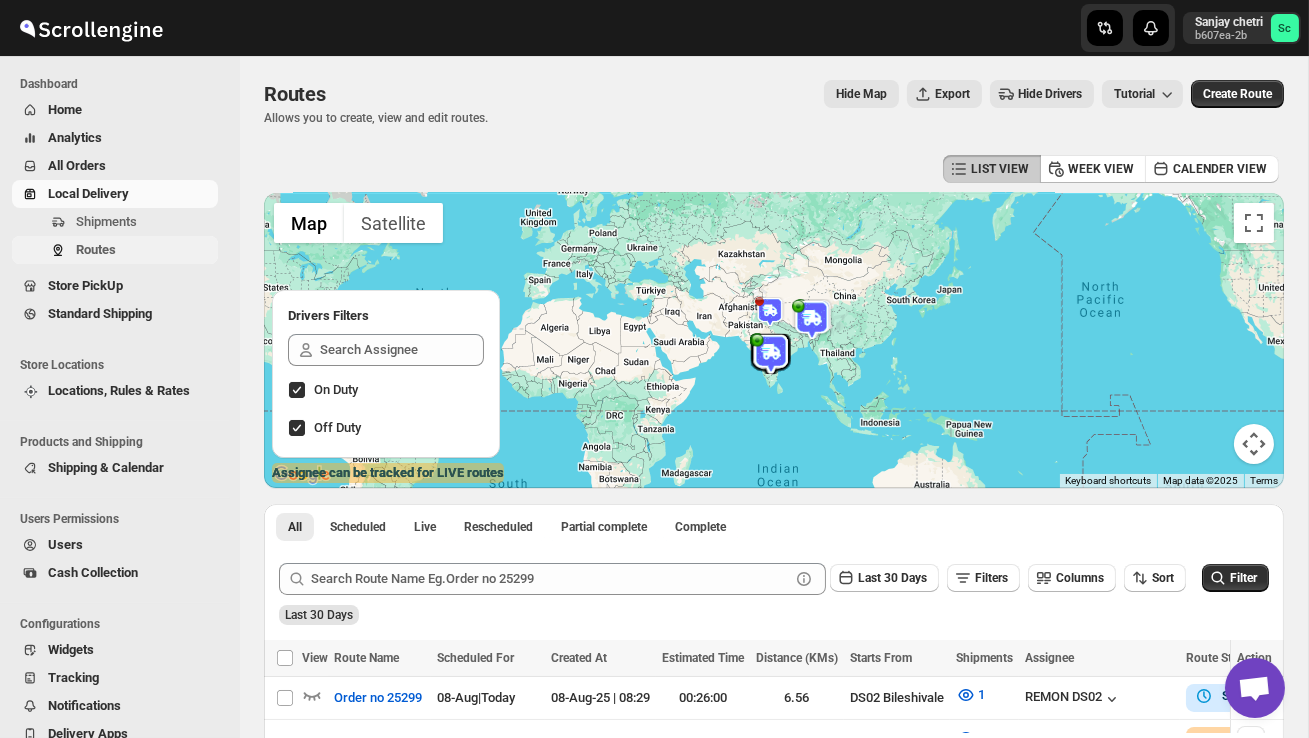 click on "Routes" at bounding box center (145, 250) 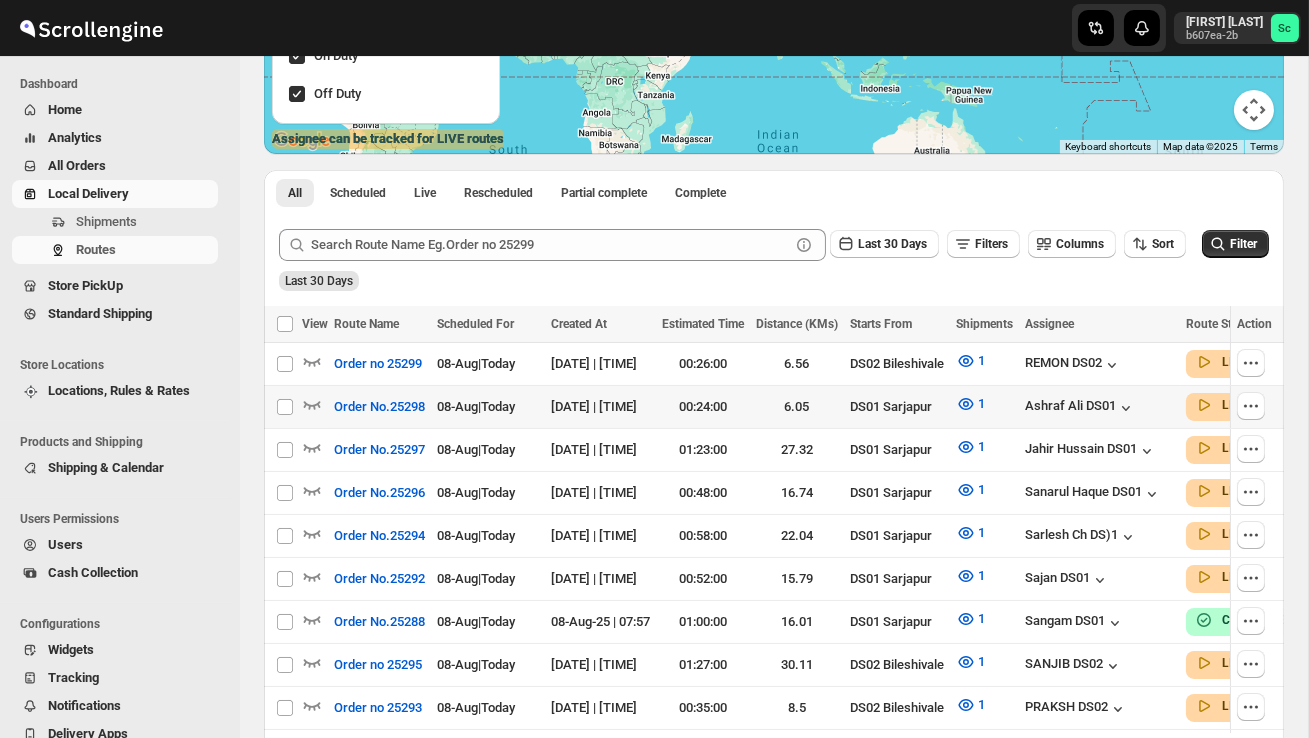 scroll, scrollTop: 386, scrollLeft: 0, axis: vertical 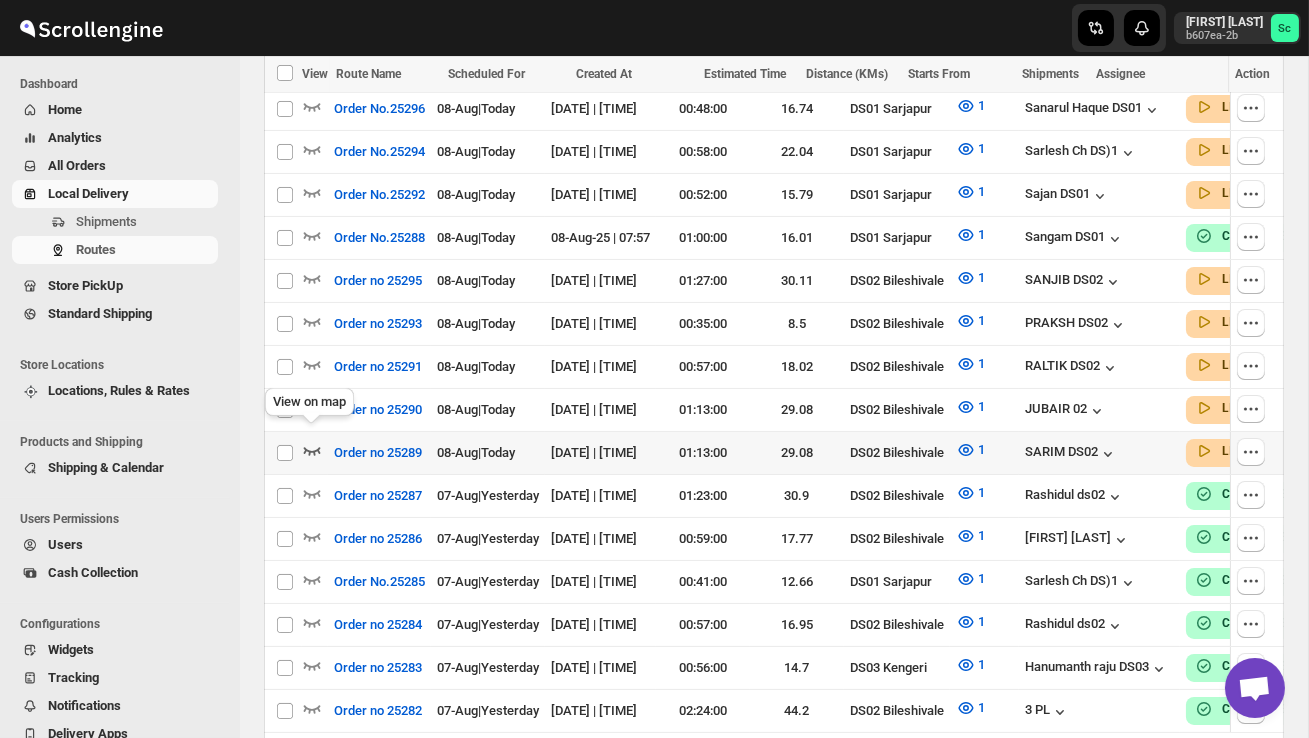 click 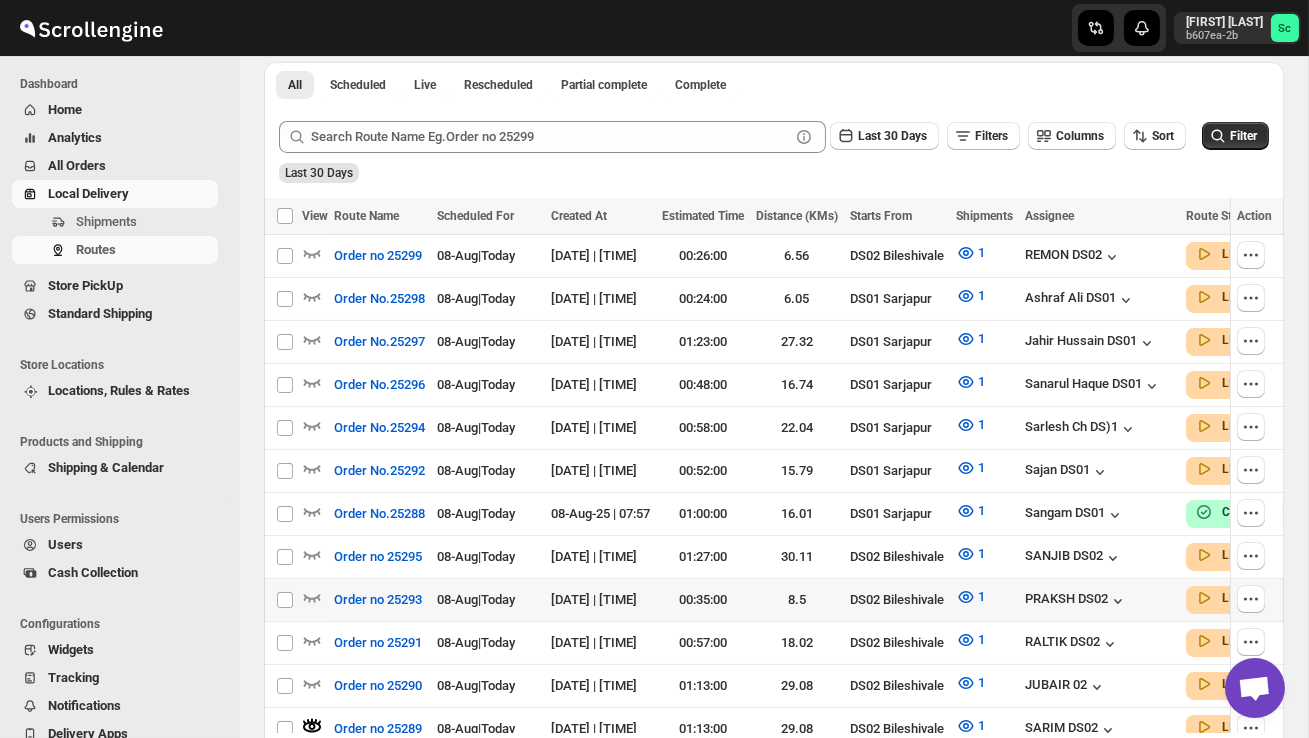 scroll, scrollTop: 471, scrollLeft: 0, axis: vertical 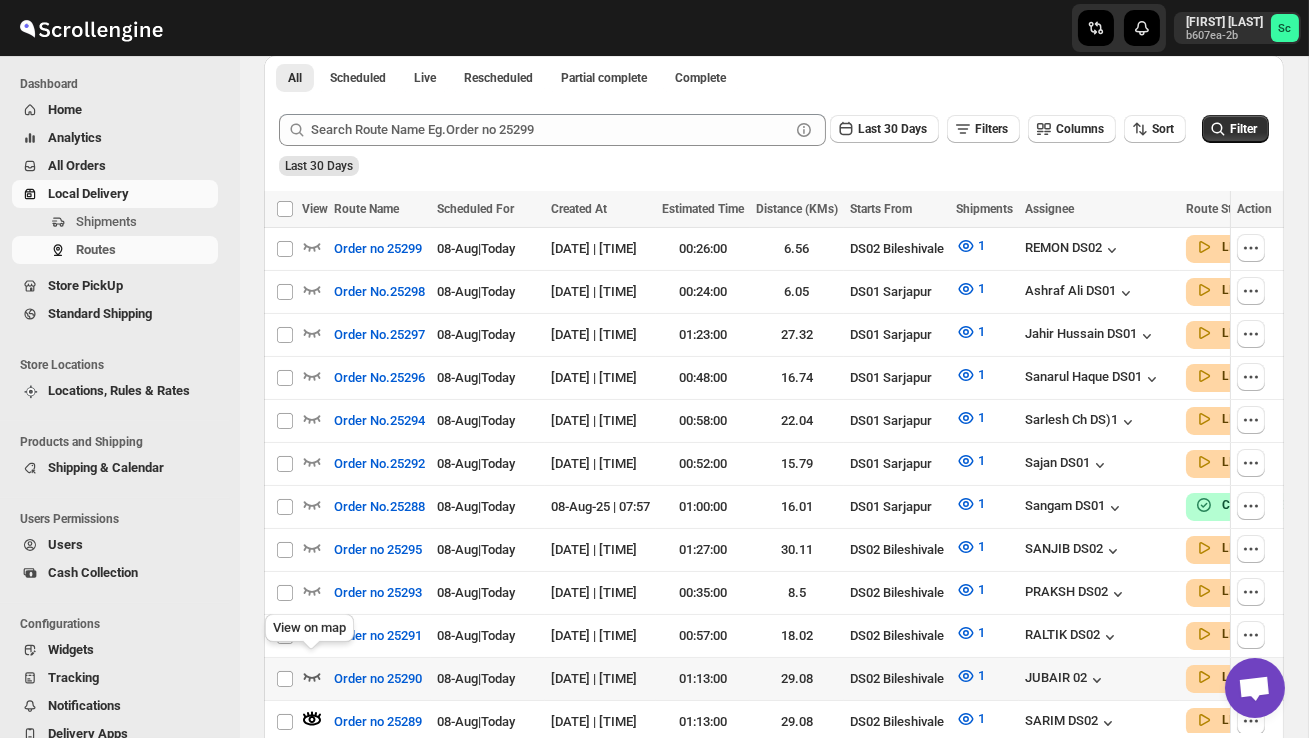 click 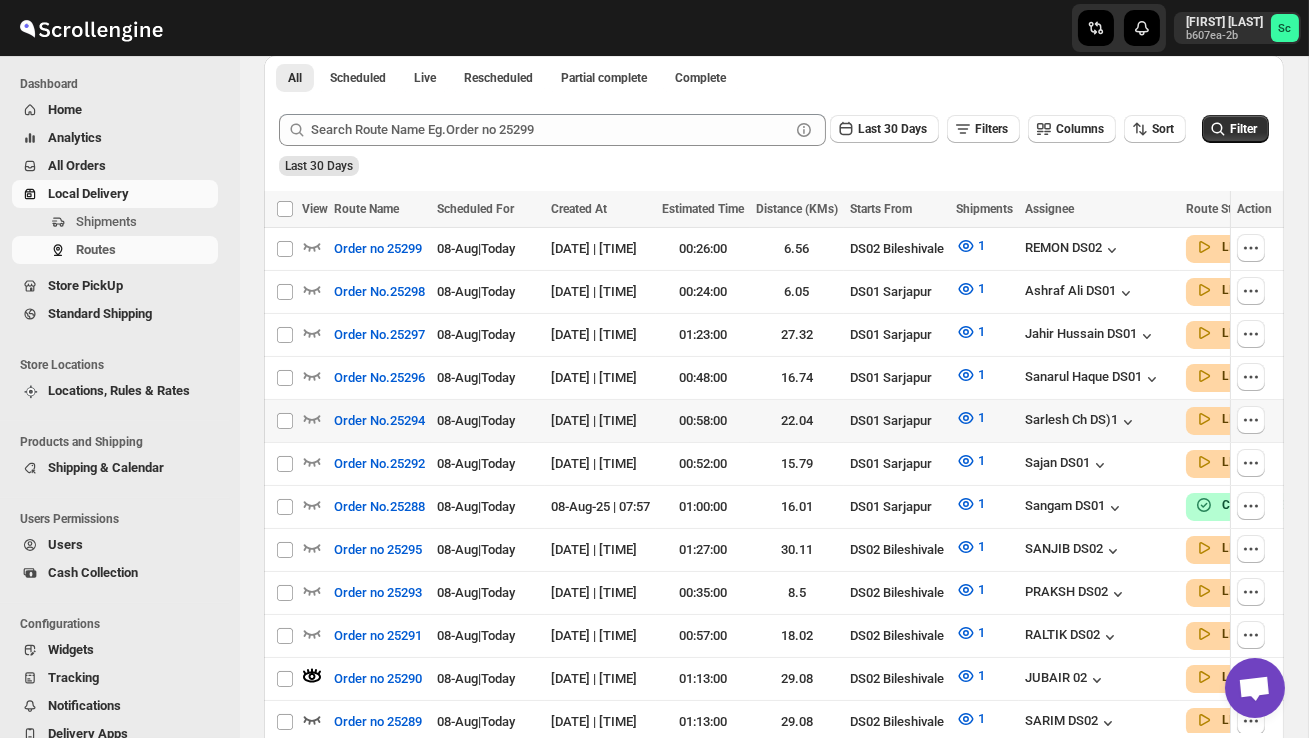 scroll, scrollTop: 0, scrollLeft: 0, axis: both 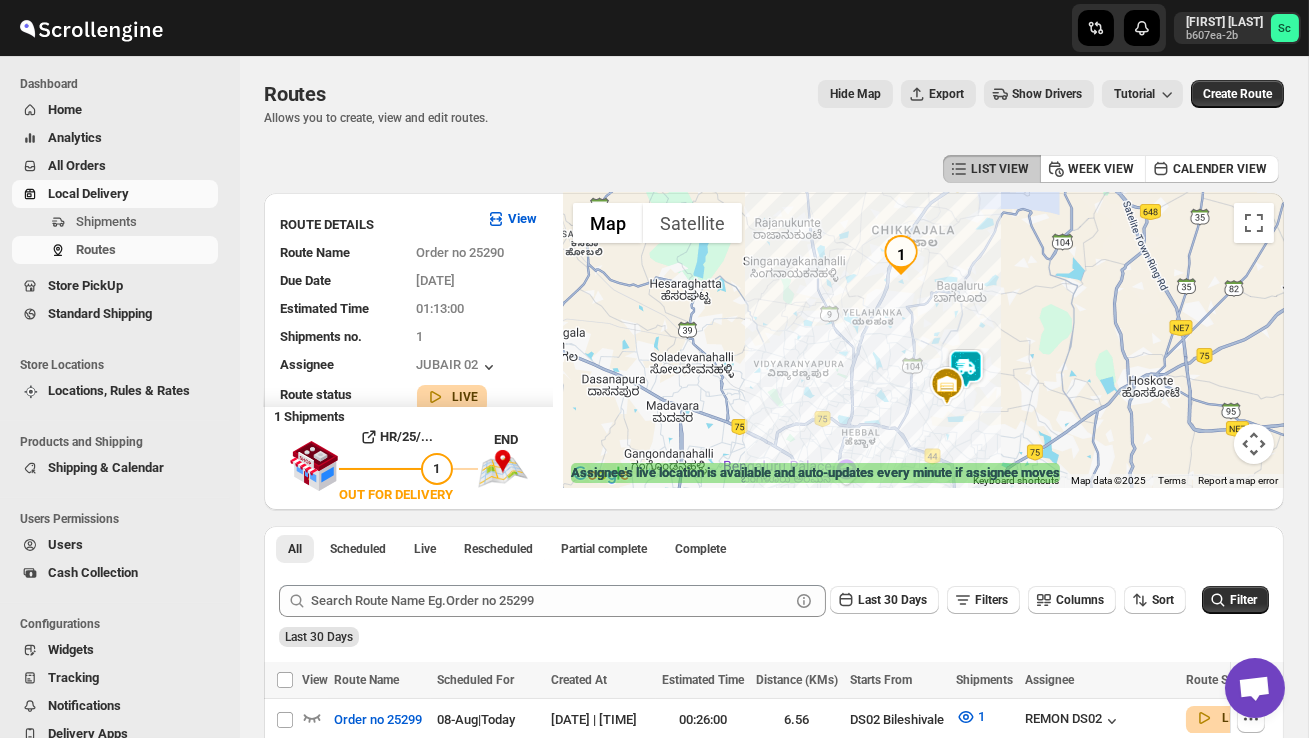 click at bounding box center (966, 369) 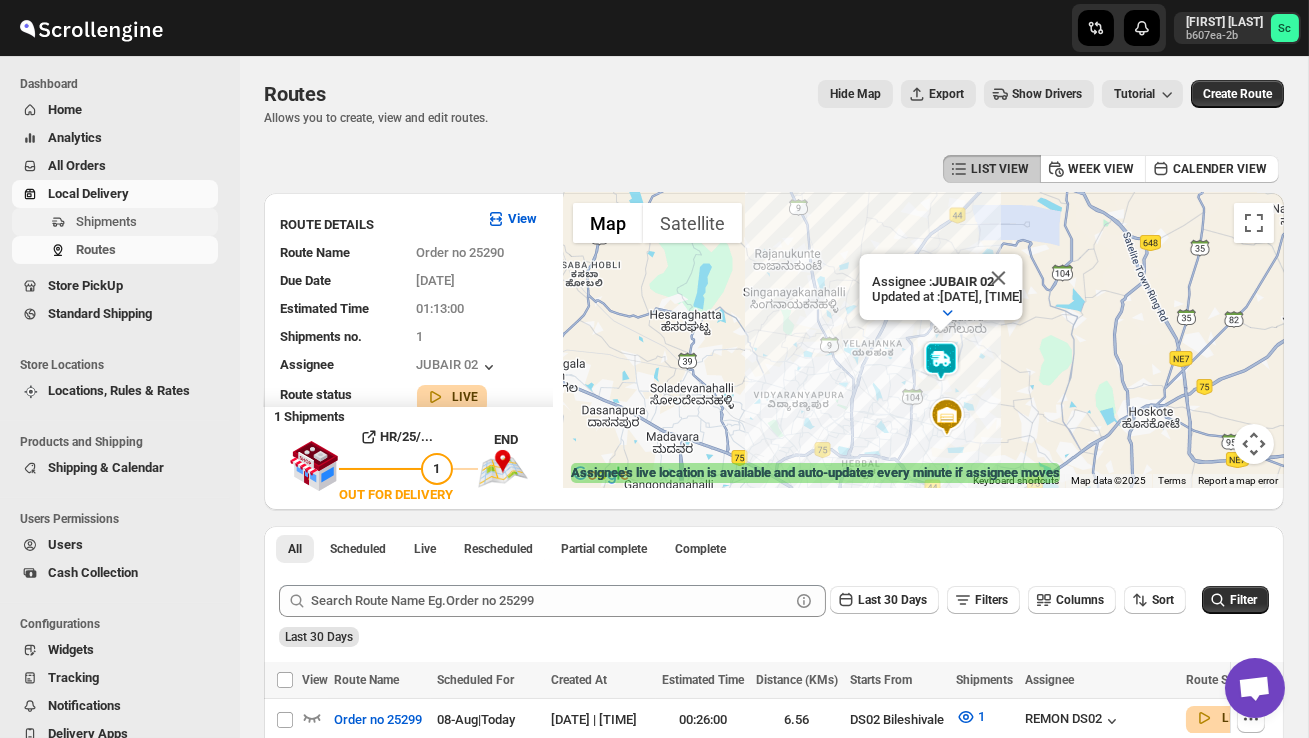 click on "Shipments" at bounding box center [106, 221] 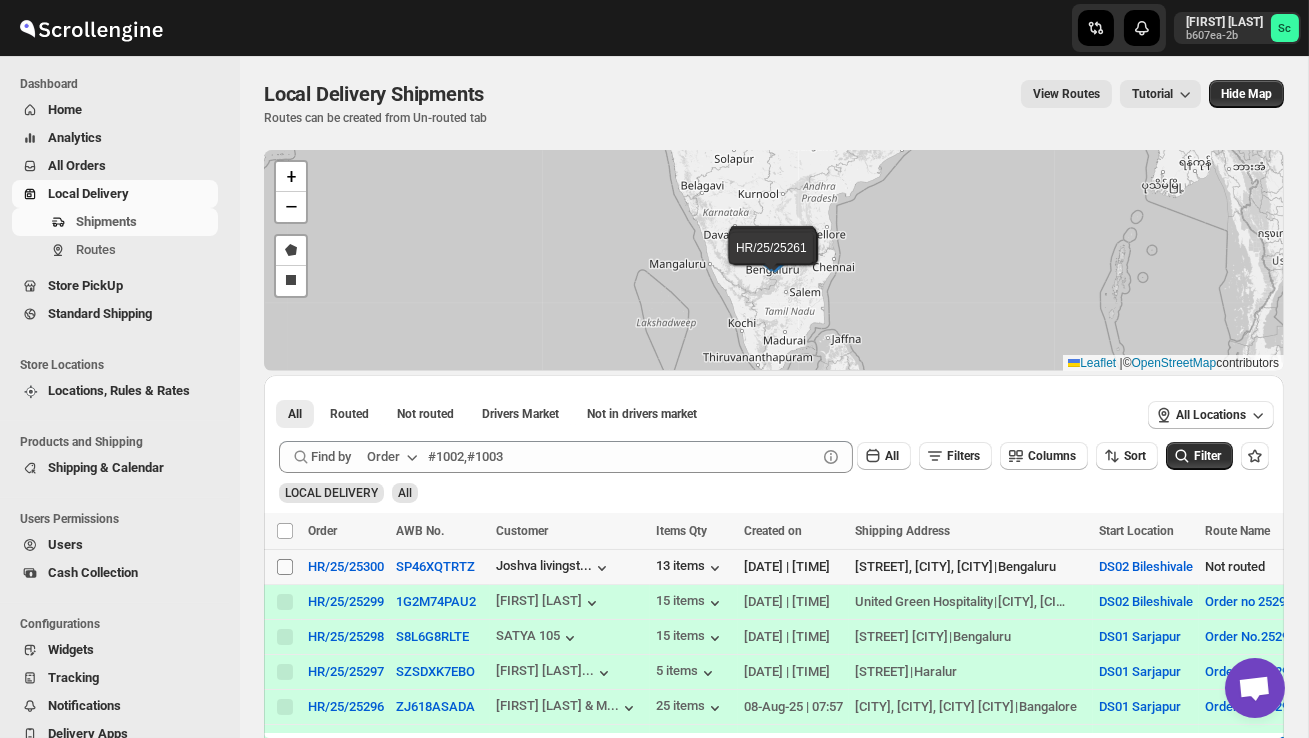 click on "Select shipment" at bounding box center [285, 567] 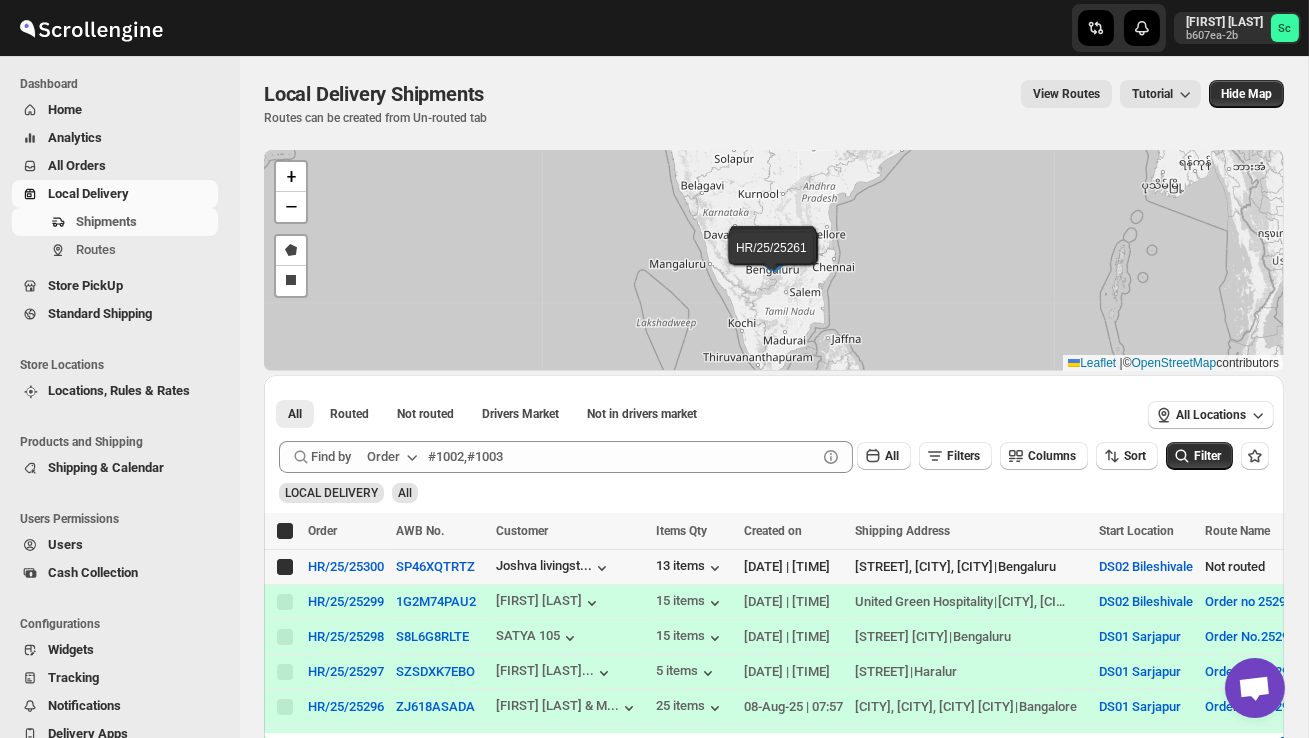 checkbox on "true" 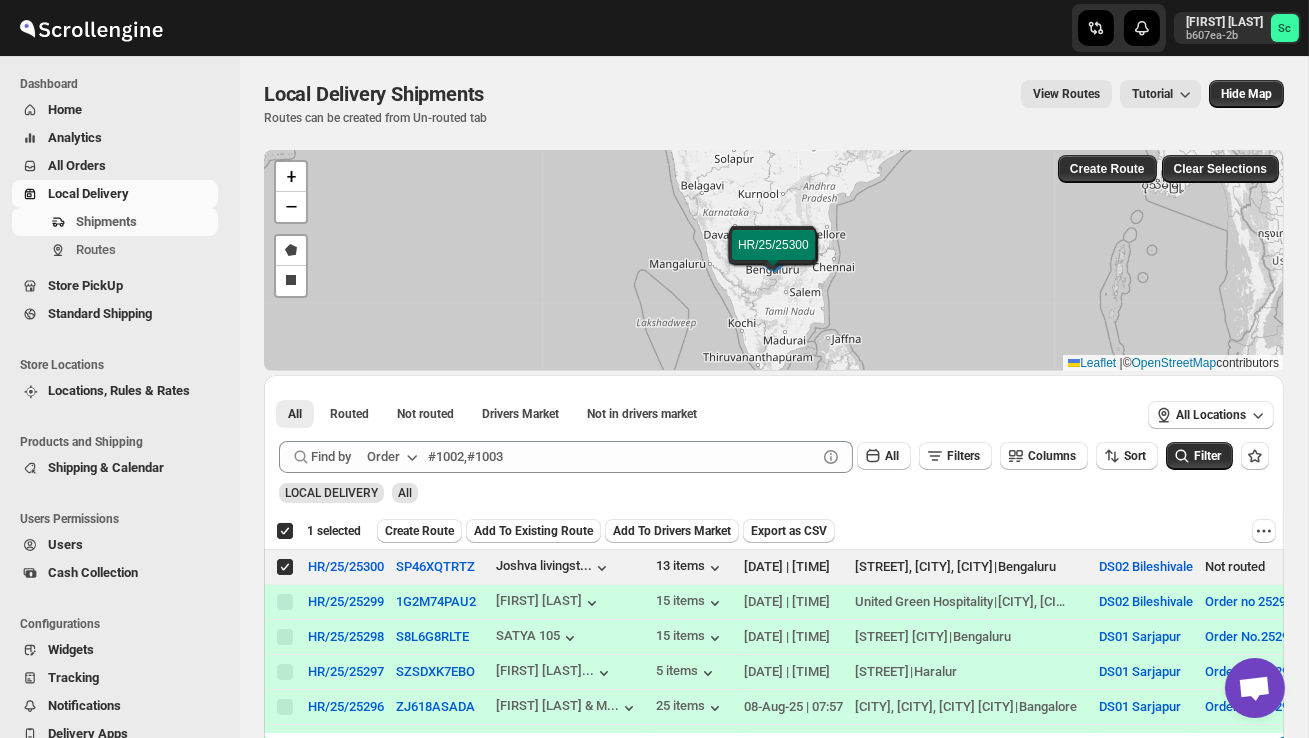 click on "Create Route" at bounding box center [419, 531] 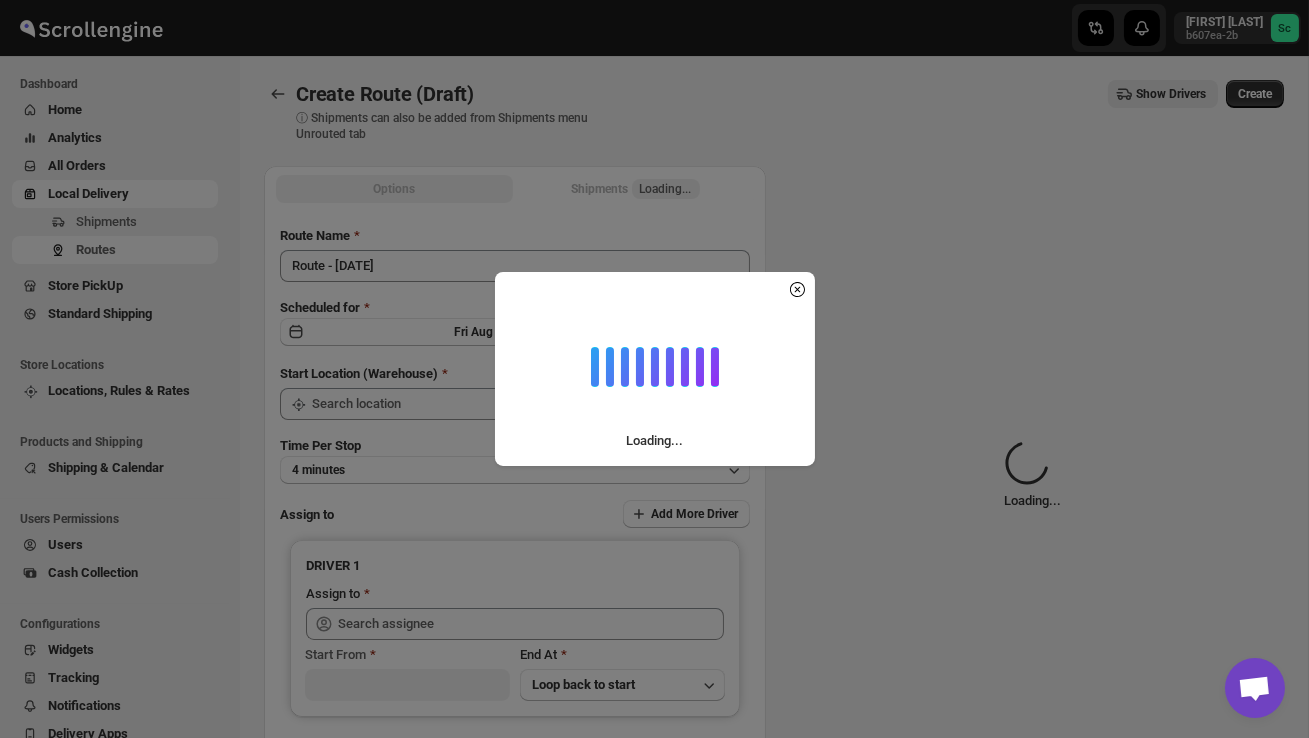 type on "DS02 Bileshivale" 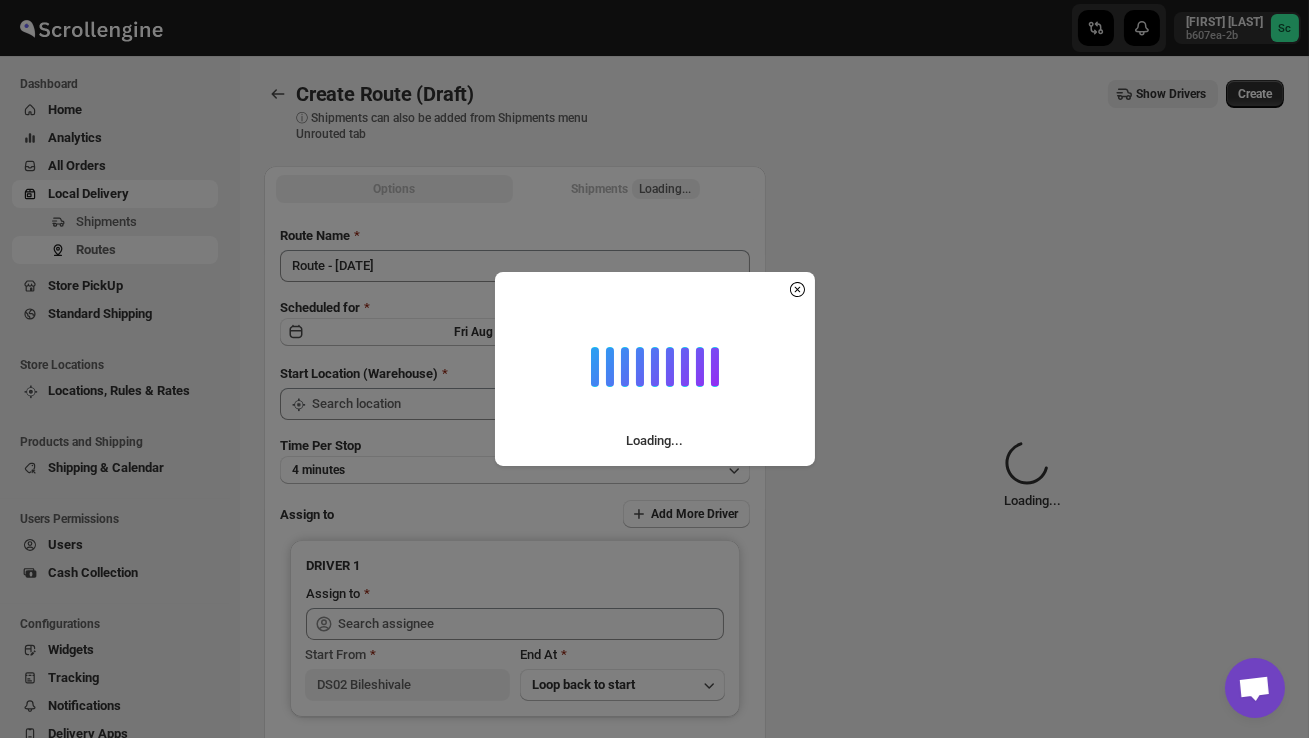 type on "DS02 Bileshivale" 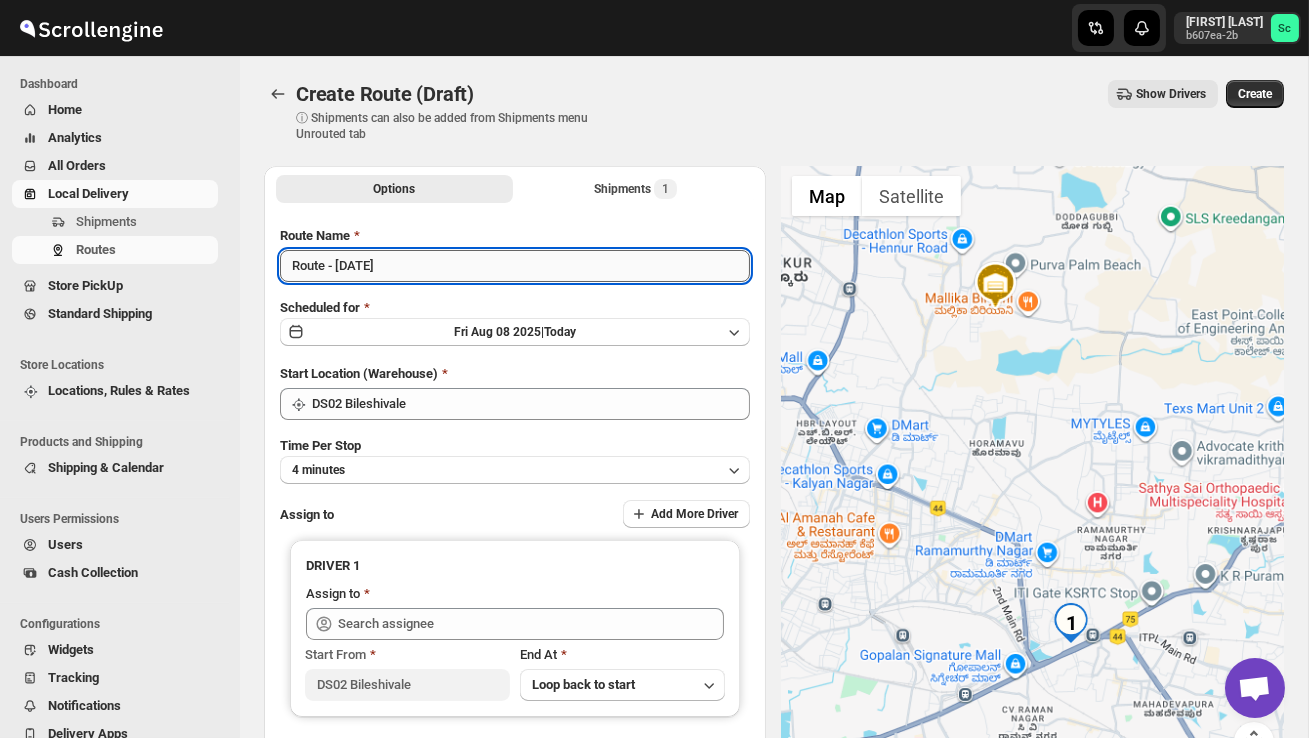 click on "Route - 08/08-0843" at bounding box center (515, 266) 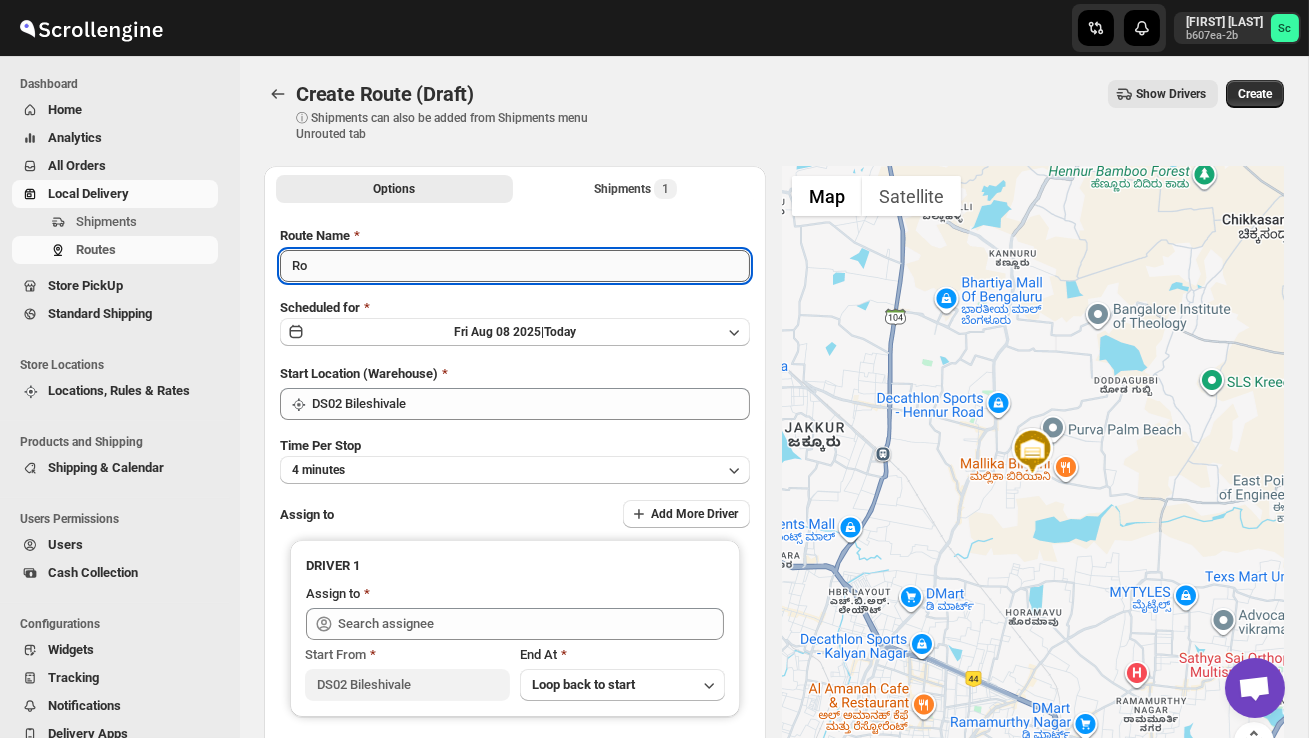 type on "R" 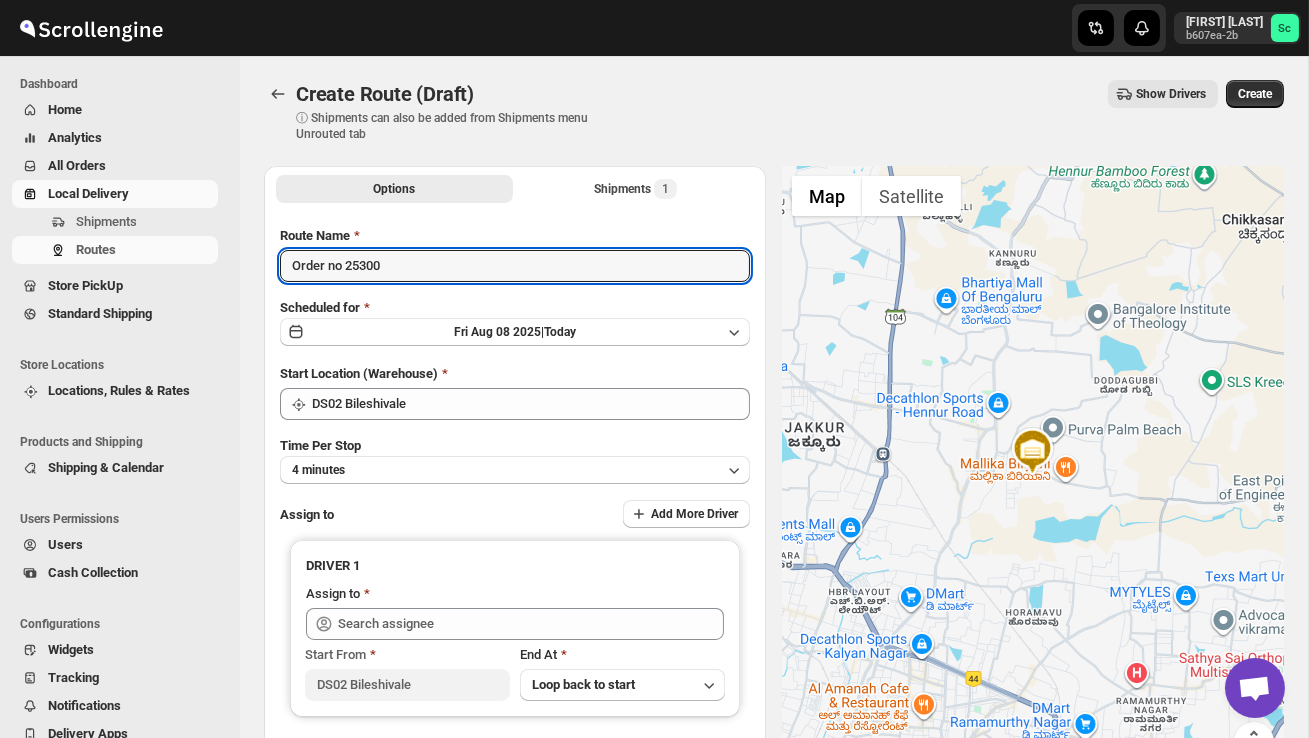 type on "Order no 25300" 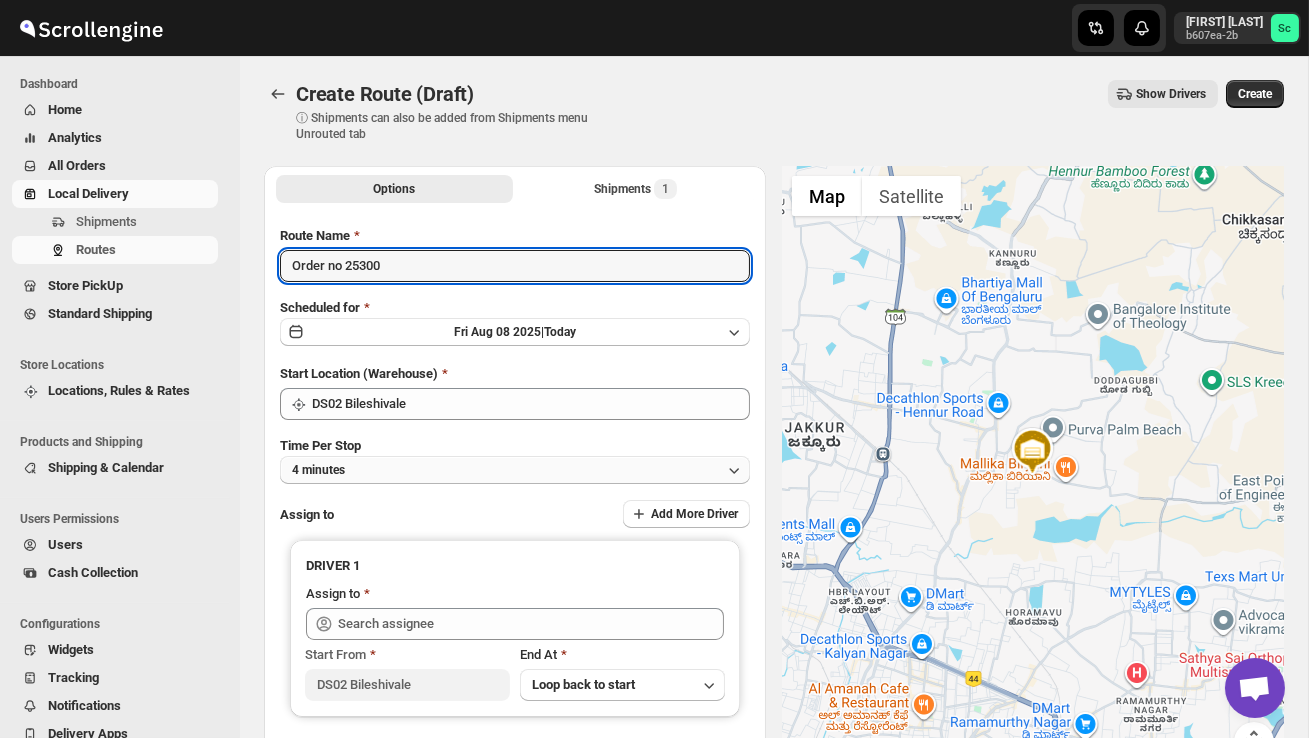 click on "4 minutes" at bounding box center (515, 470) 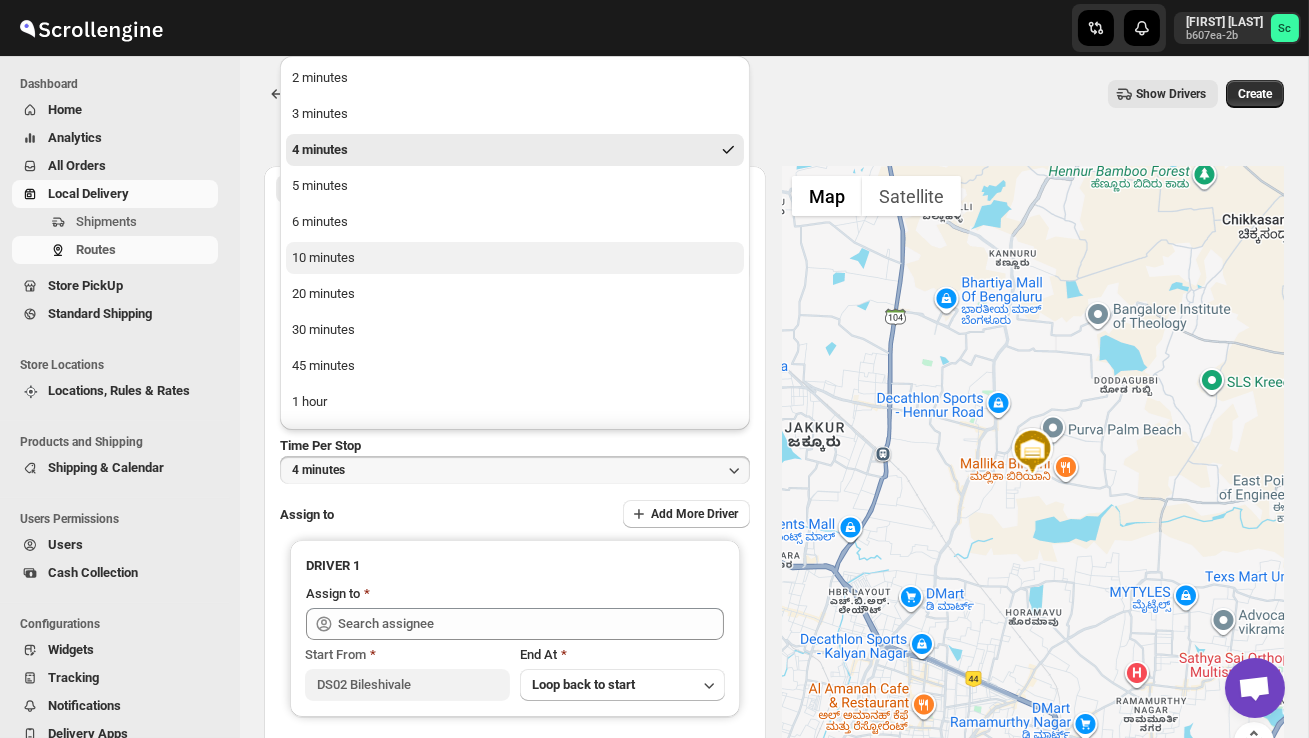 click on "10 minutes" at bounding box center [515, 258] 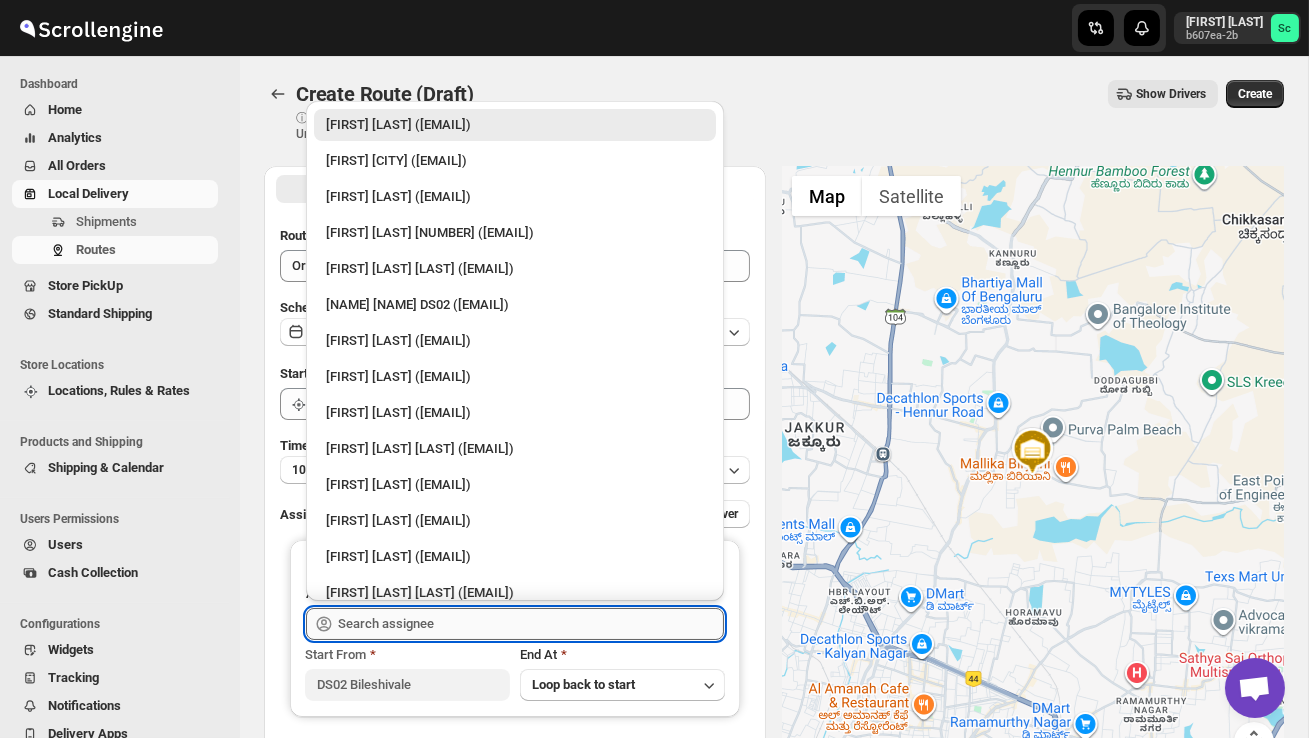 click at bounding box center (531, 624) 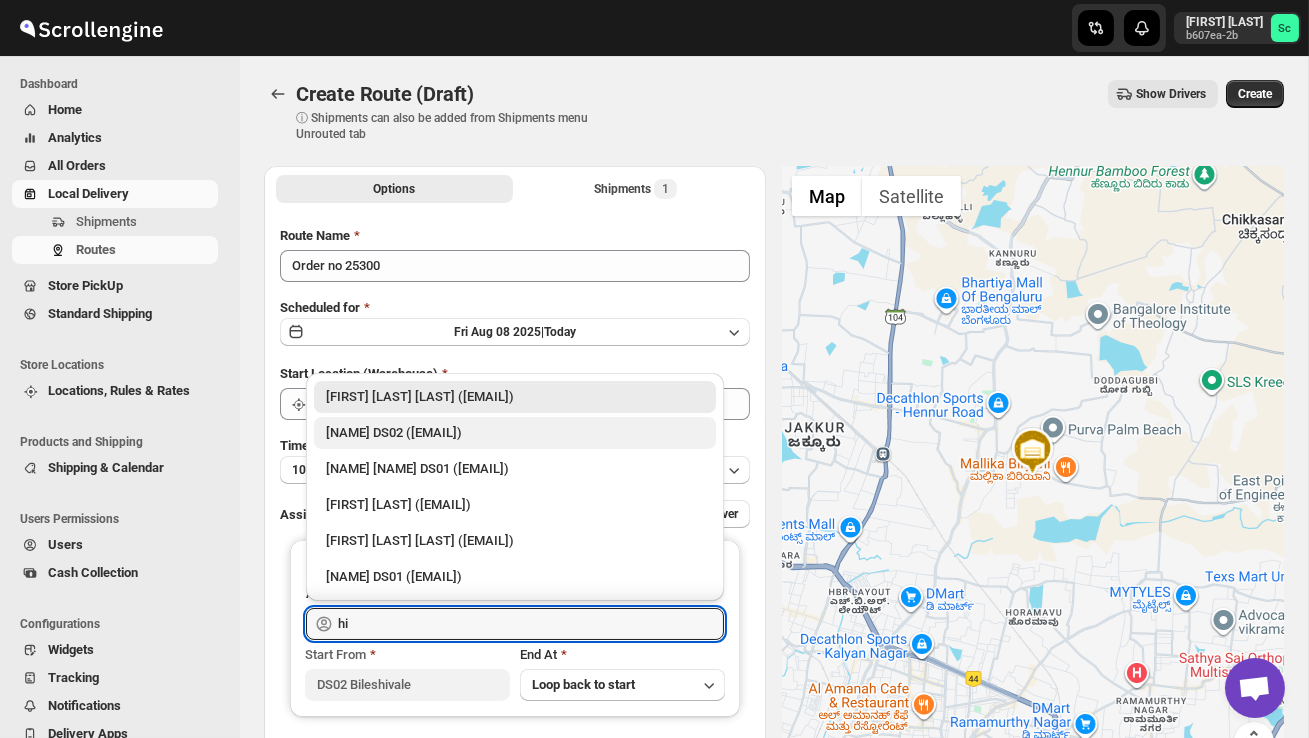 click on "[FIRST] DS02 ([EMAIL])" at bounding box center (515, 433) 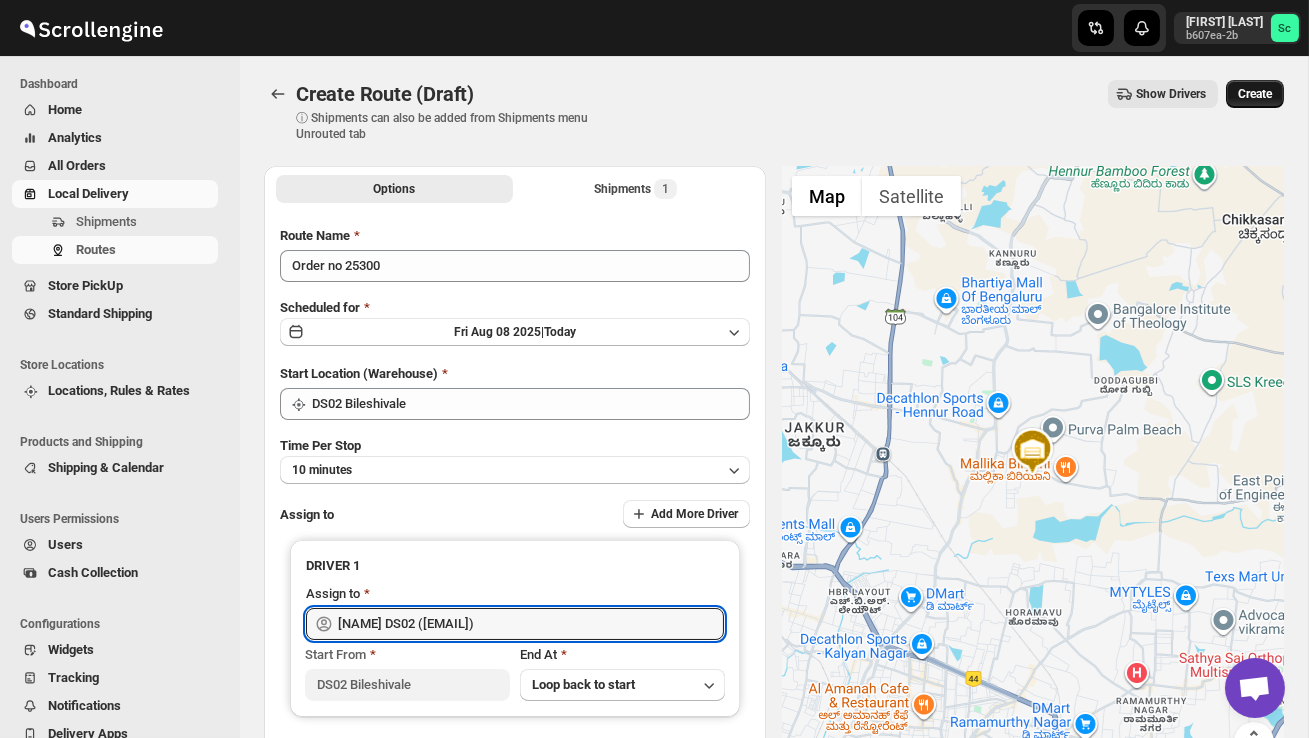 type on "[FIRST] DS02 ([EMAIL])" 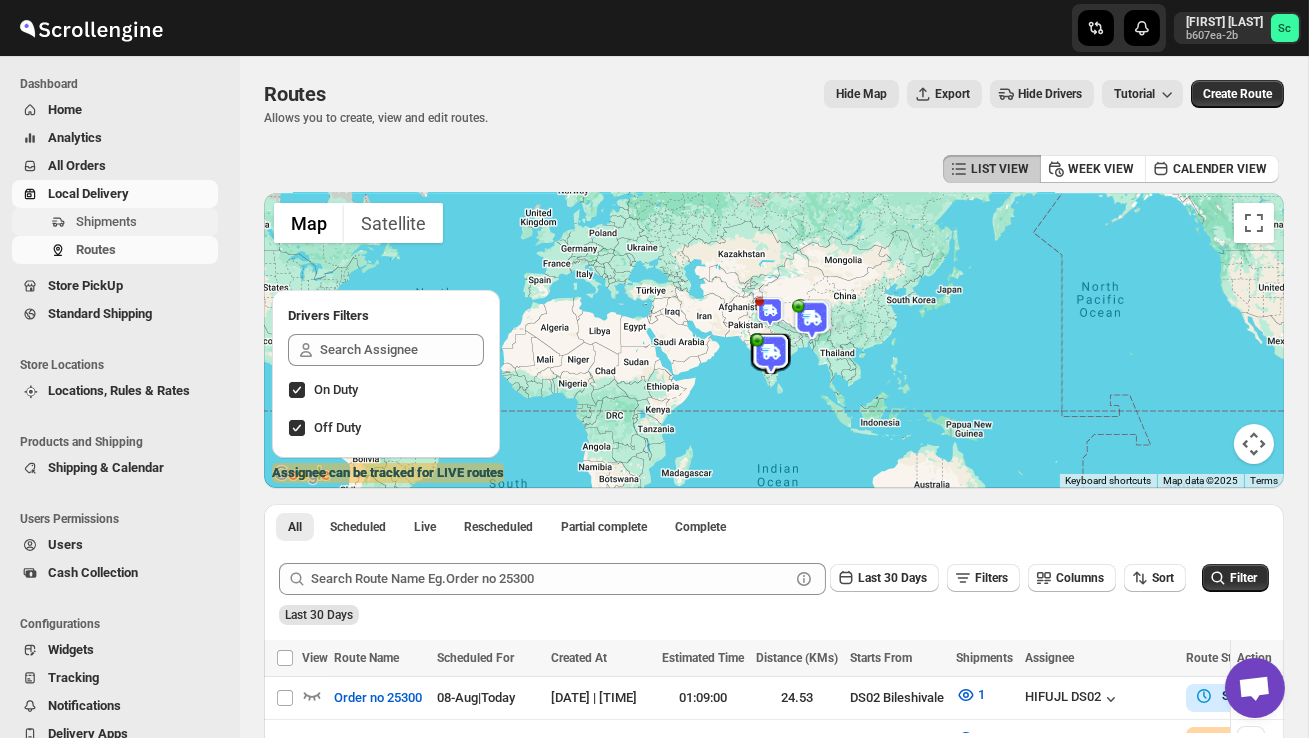 click on "Shipments" at bounding box center [106, 221] 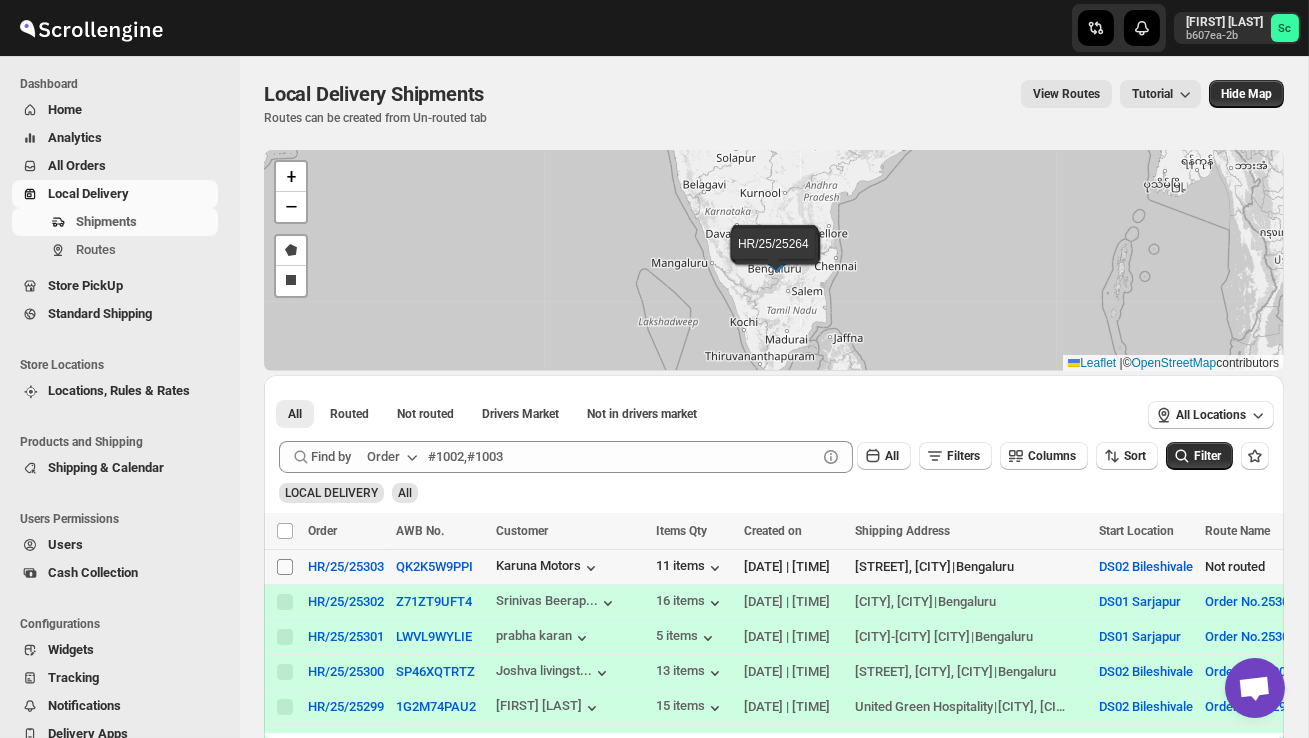 click on "Select shipment" at bounding box center (285, 567) 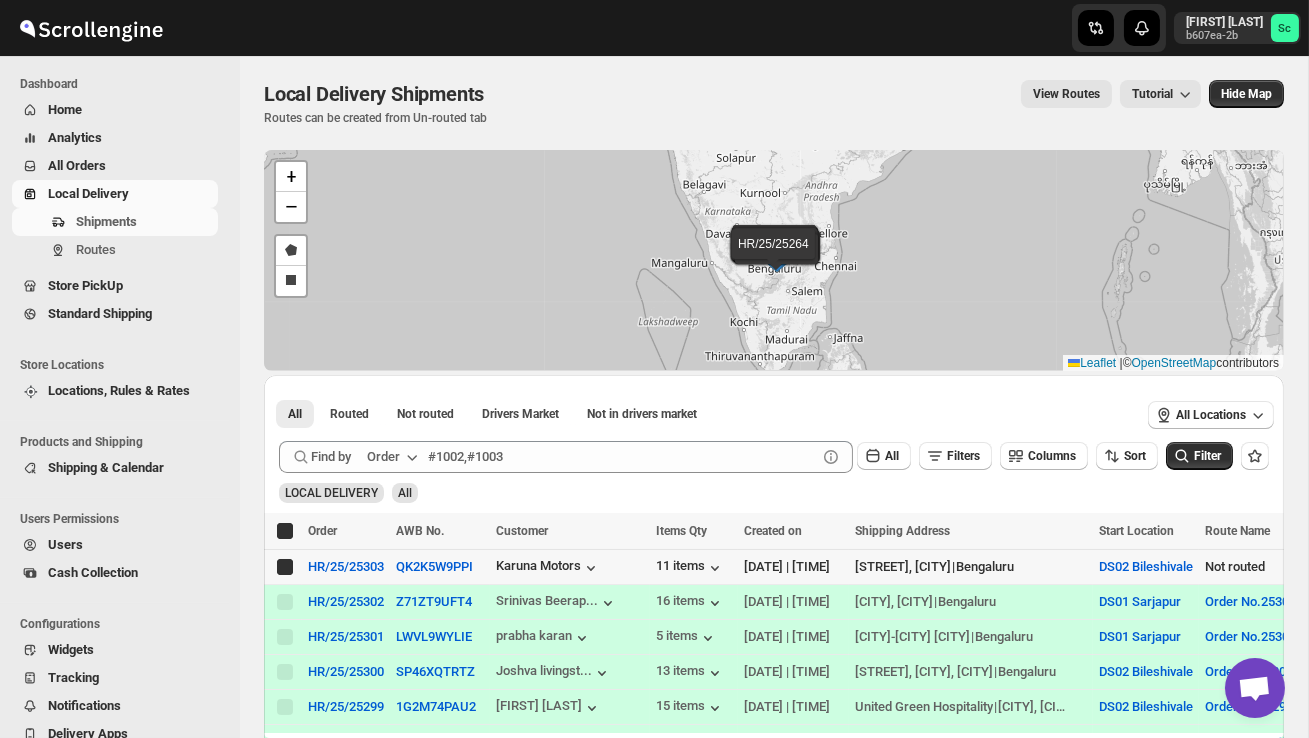 checkbox on "true" 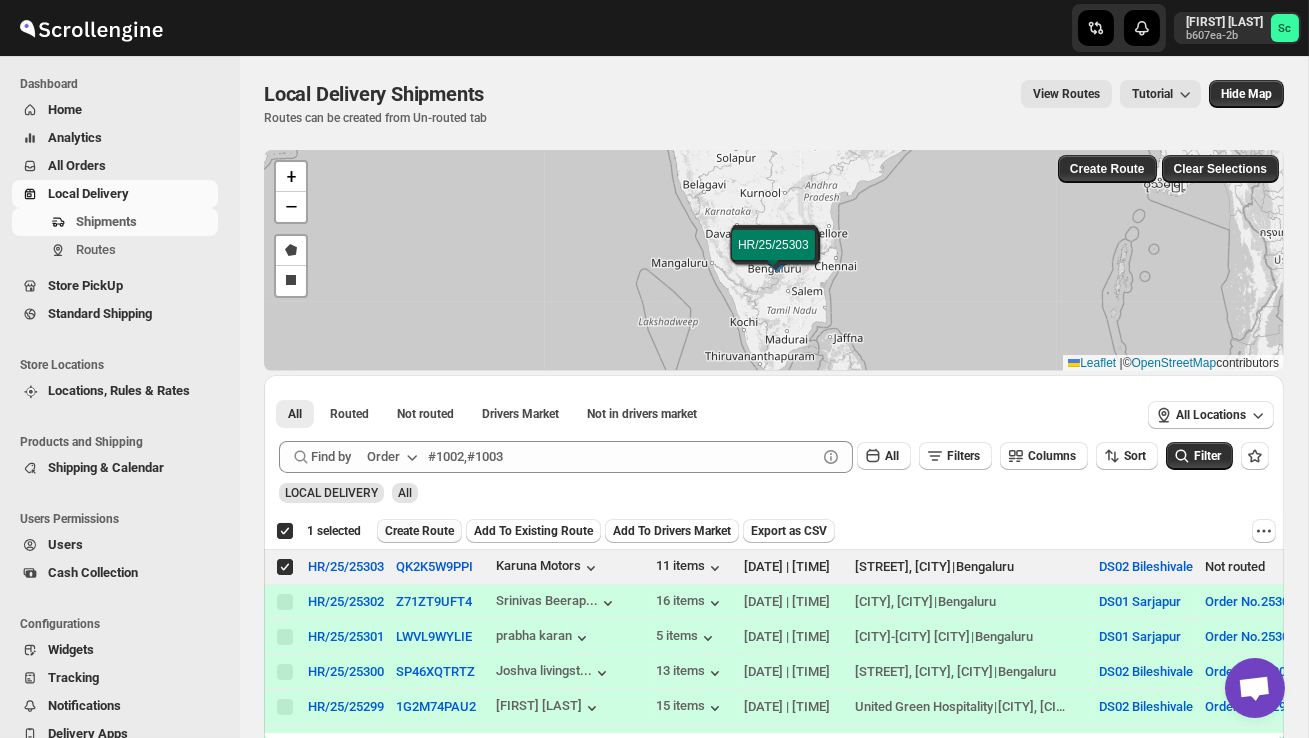 click on "Create Route" at bounding box center [419, 531] 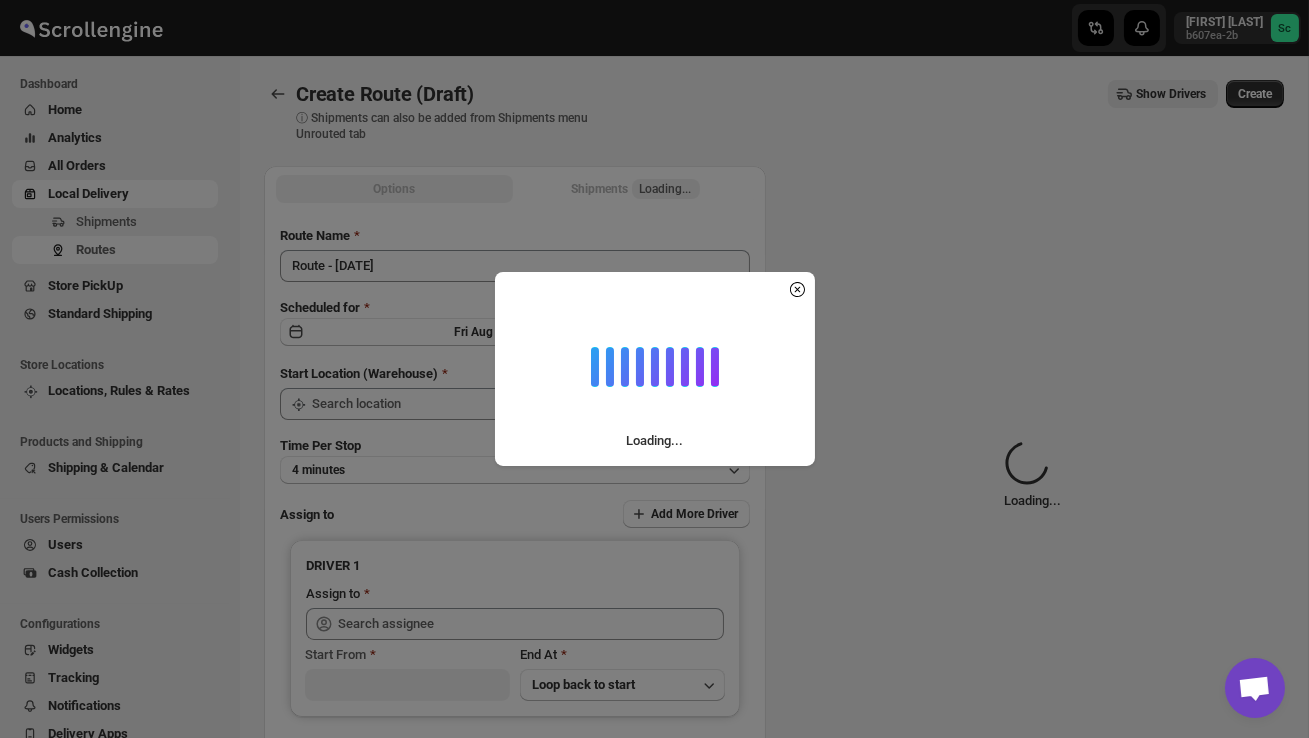 type on "DS02 Bileshivale" 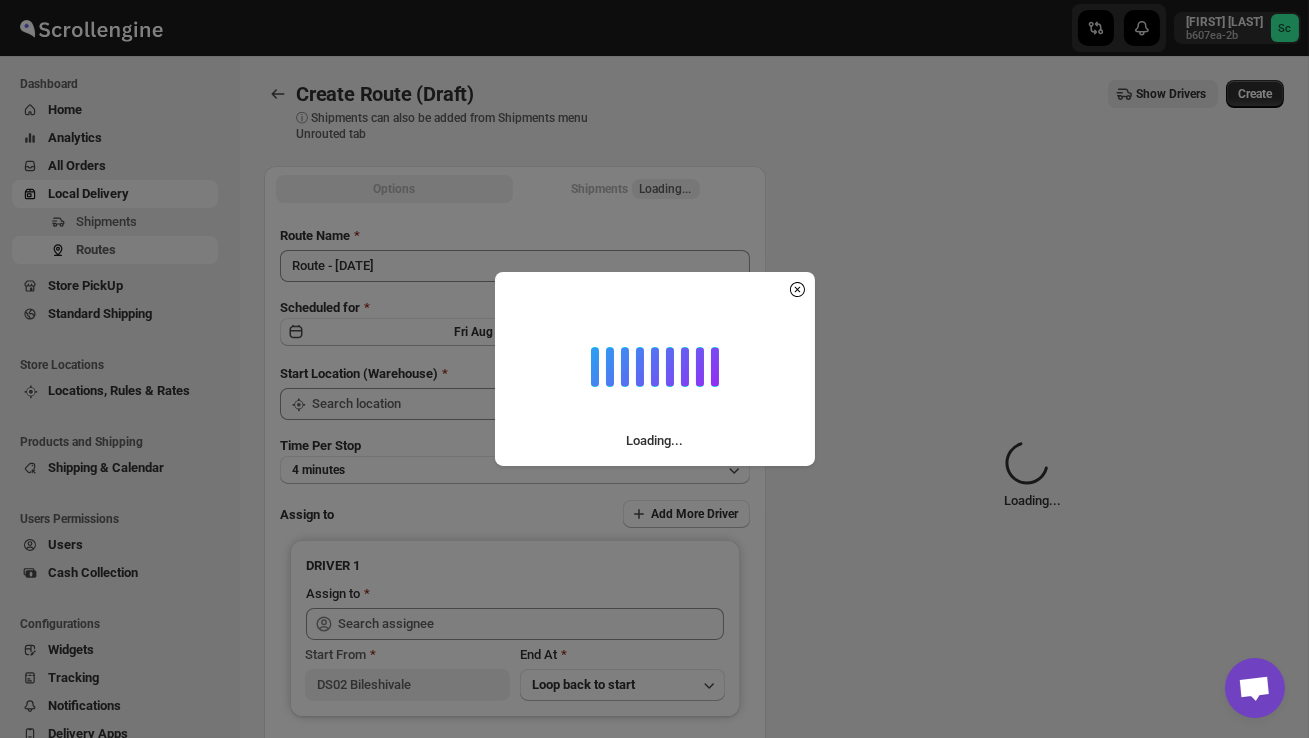 type on "DS02 Bileshivale" 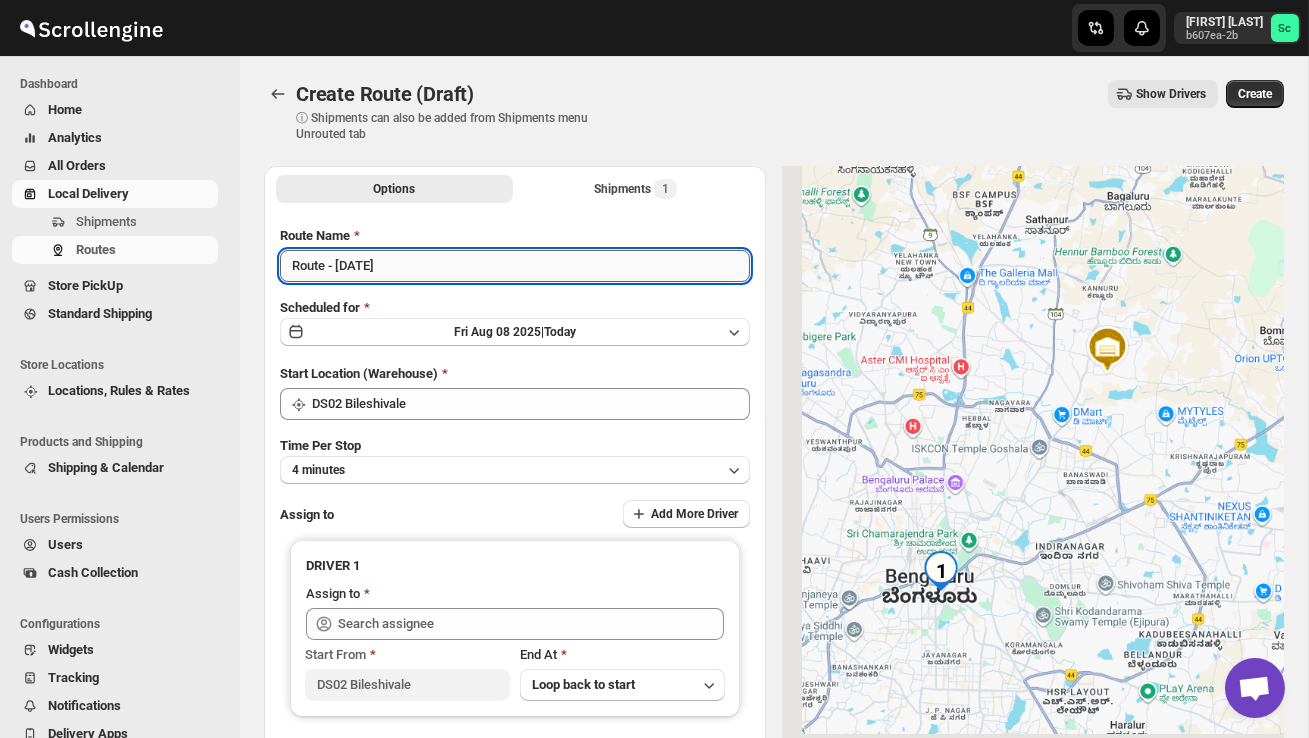 click on "Route - 08/08-0905" at bounding box center [515, 266] 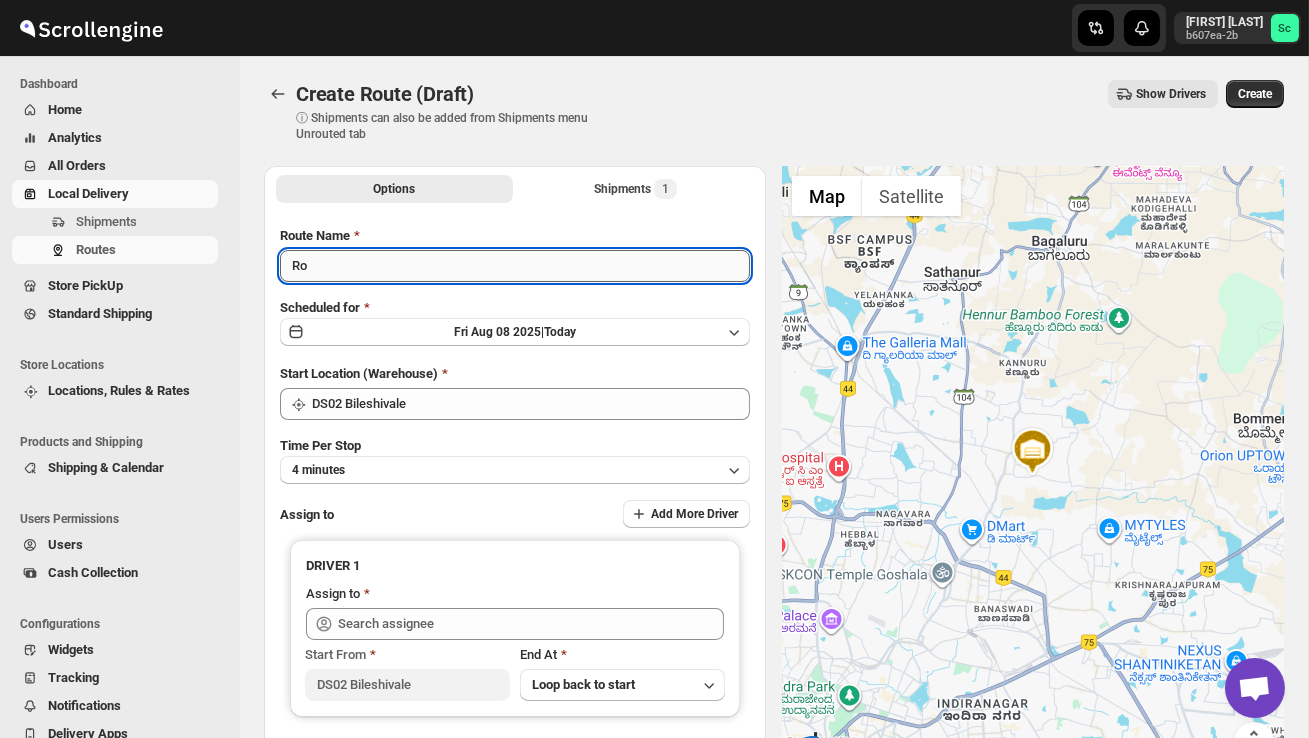 type on "R" 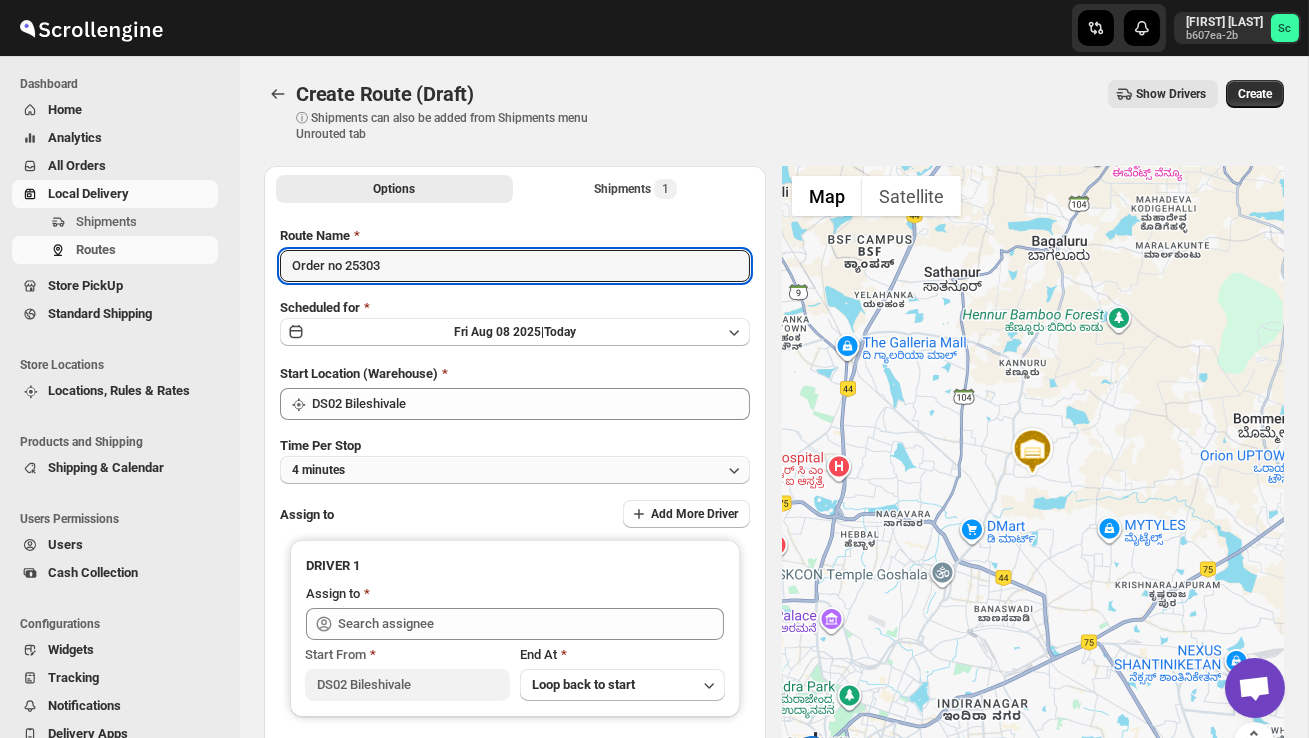 type on "Order no 25303" 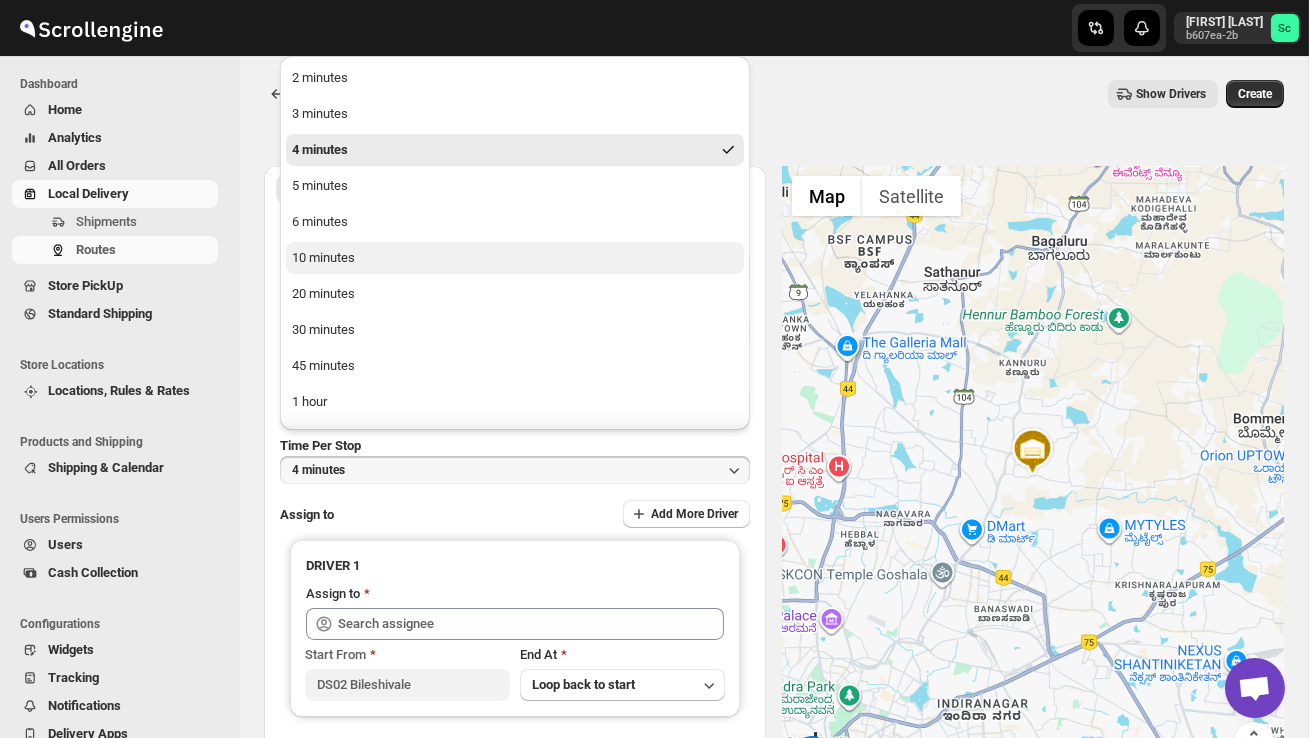 click on "10 minutes" at bounding box center [515, 258] 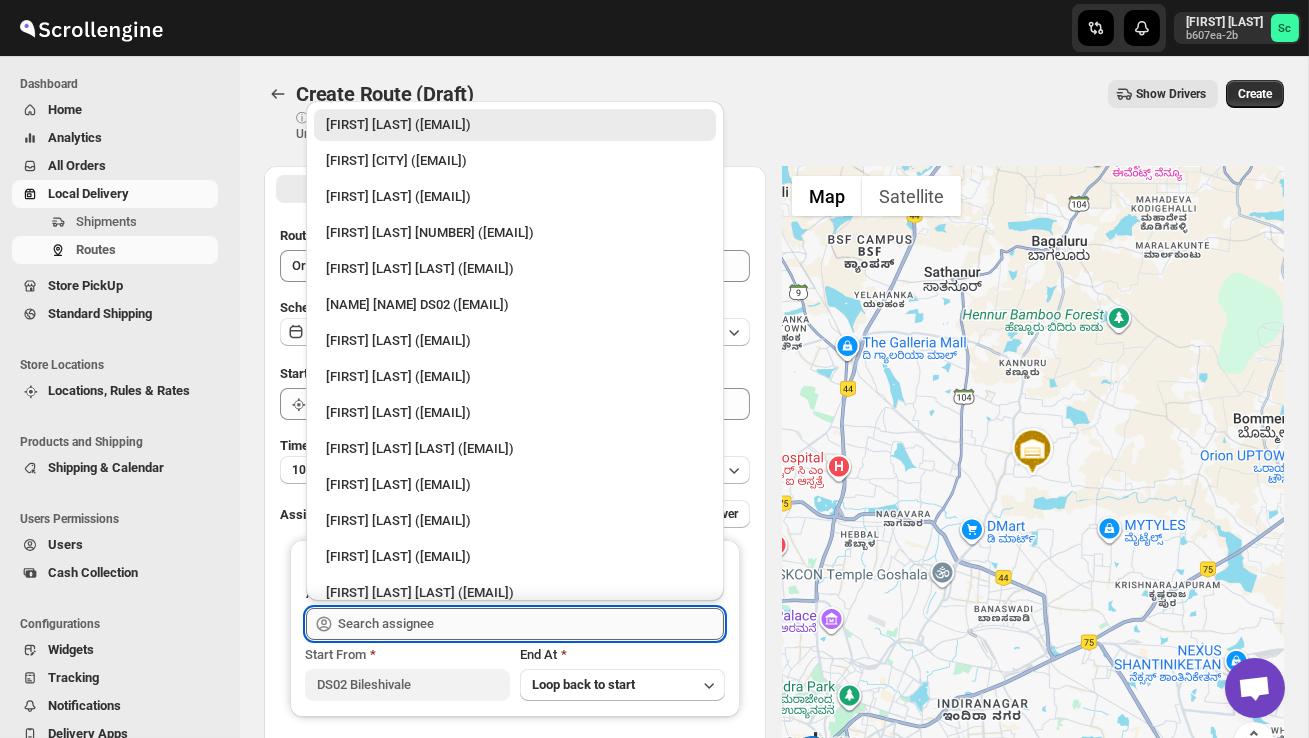 click at bounding box center (531, 624) 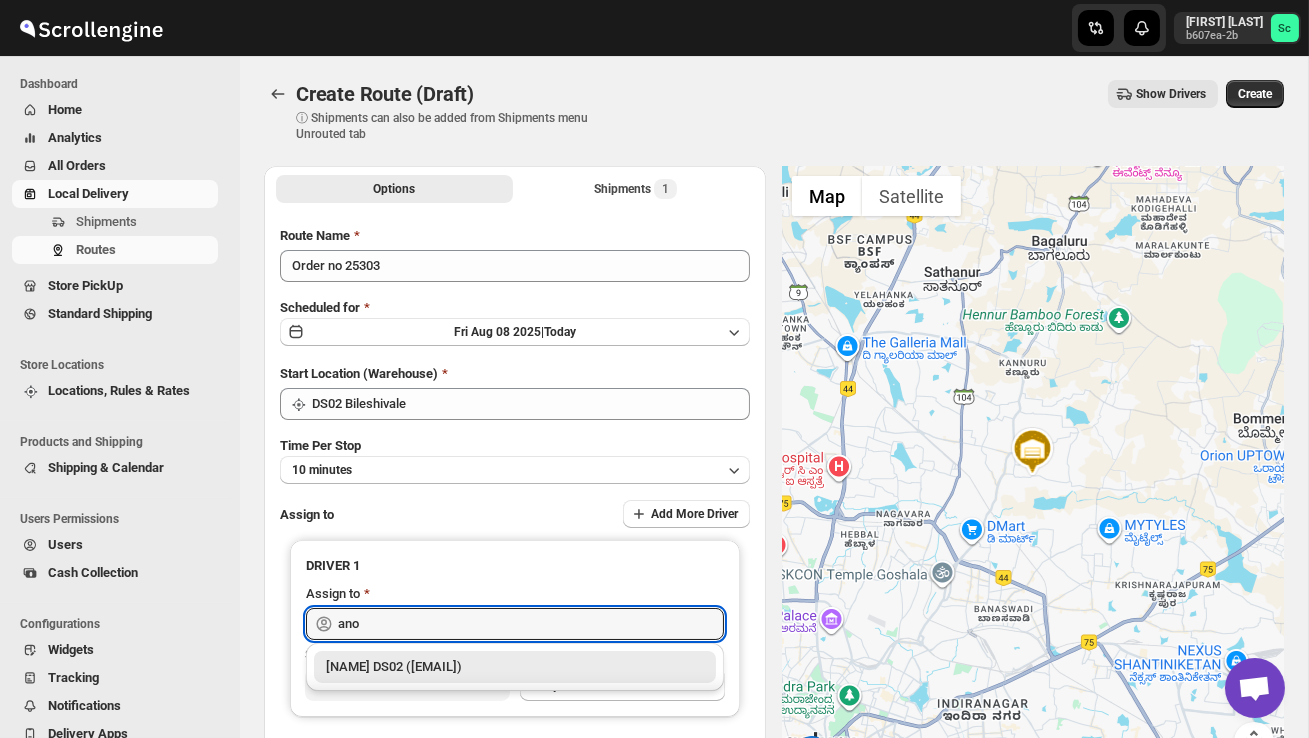 click on "[FIRST] DS02 ([EMAIL])" at bounding box center (515, 667) 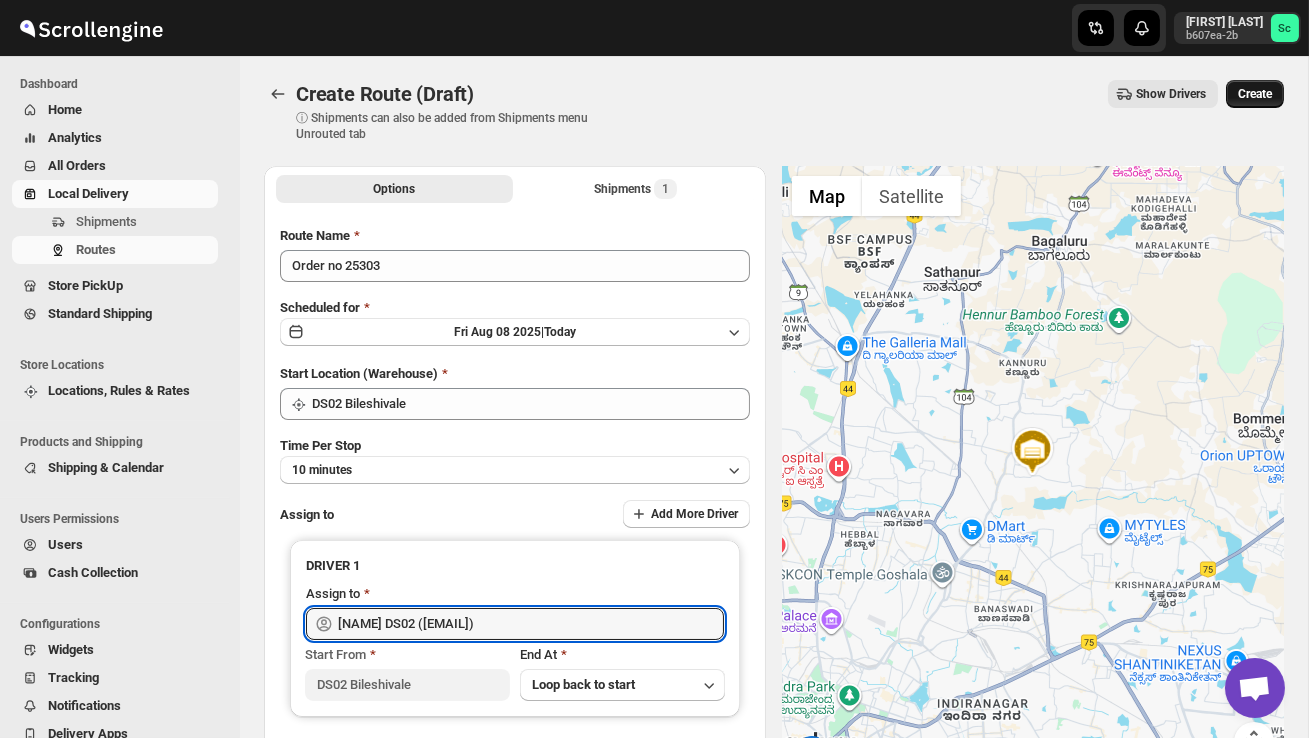 type on "[FIRST] DS02 ([EMAIL])" 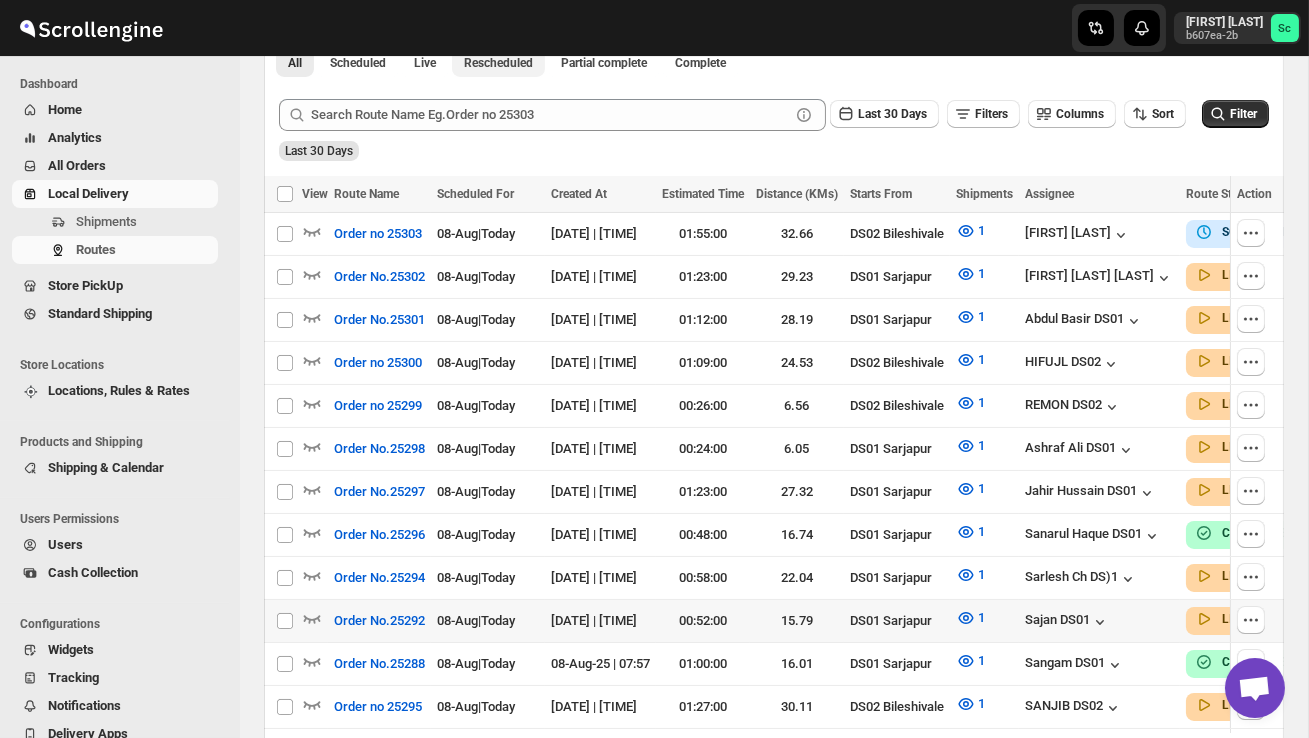scroll, scrollTop: 630, scrollLeft: 0, axis: vertical 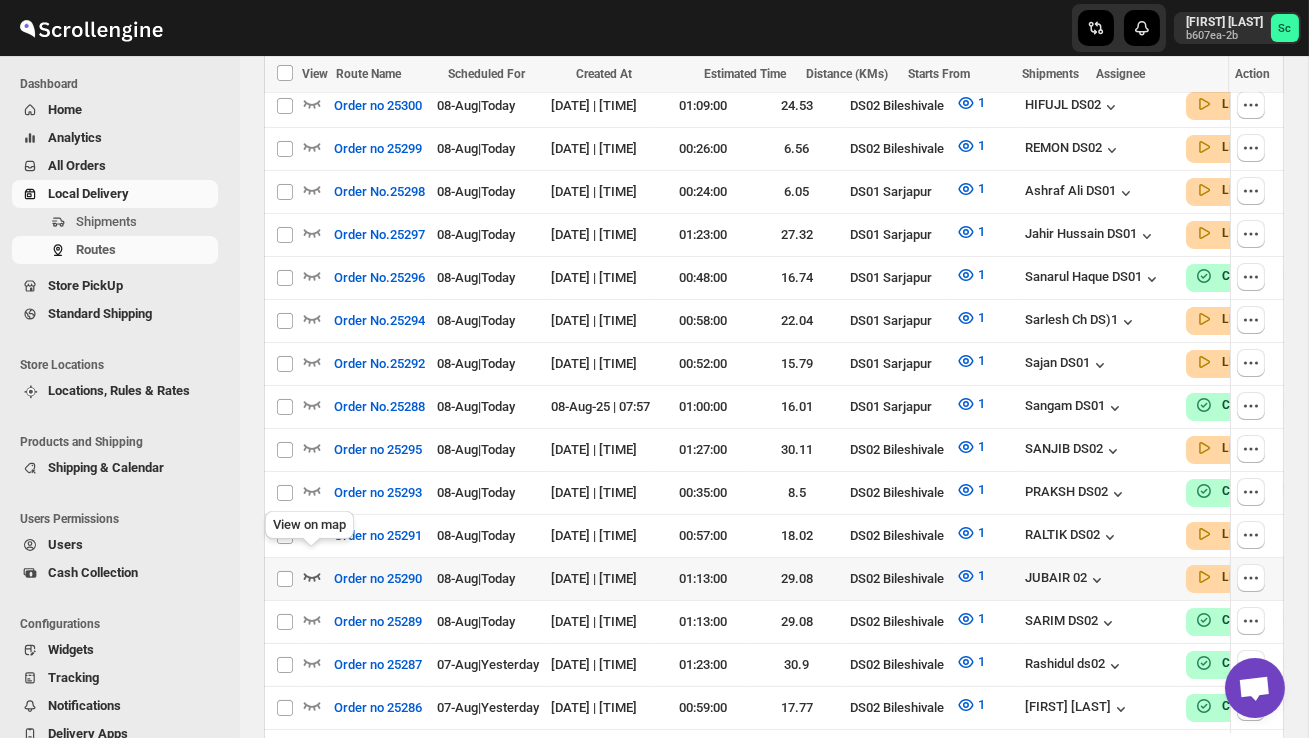 click 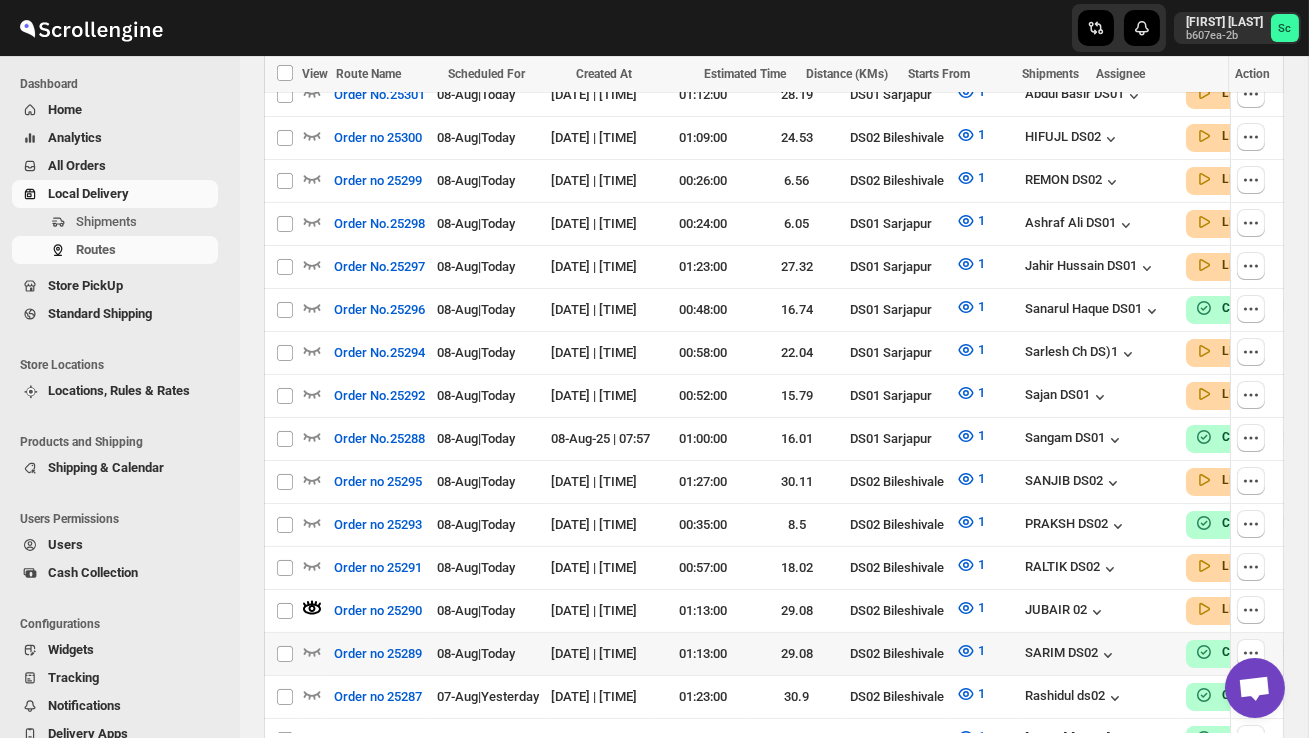 scroll, scrollTop: 771, scrollLeft: 0, axis: vertical 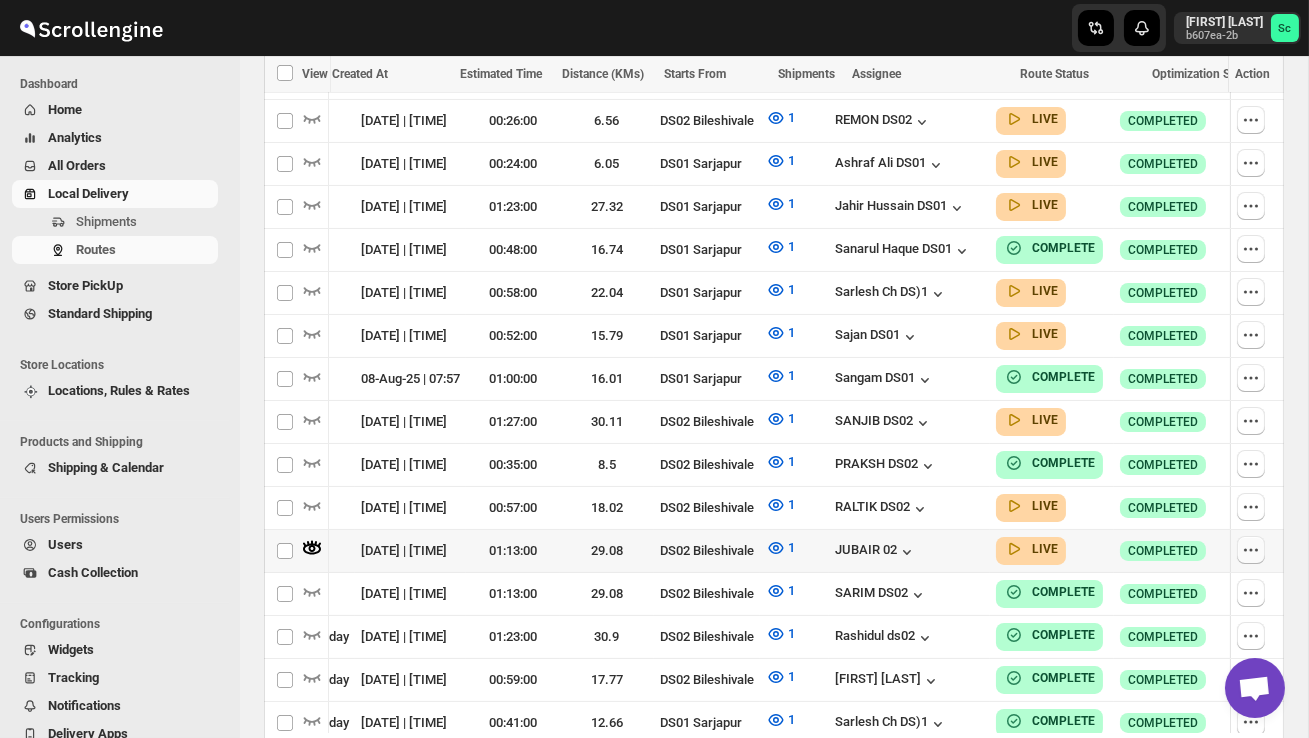 click 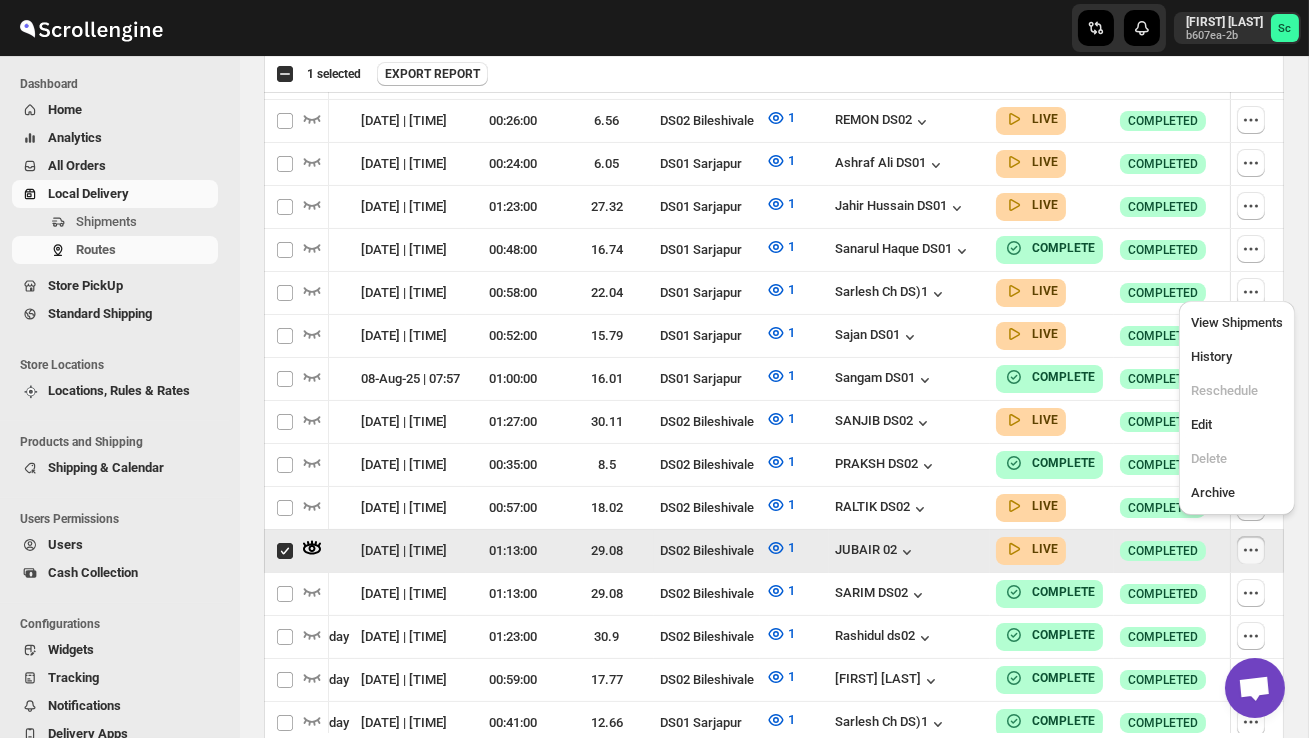 scroll, scrollTop: 0, scrollLeft: 1, axis: horizontal 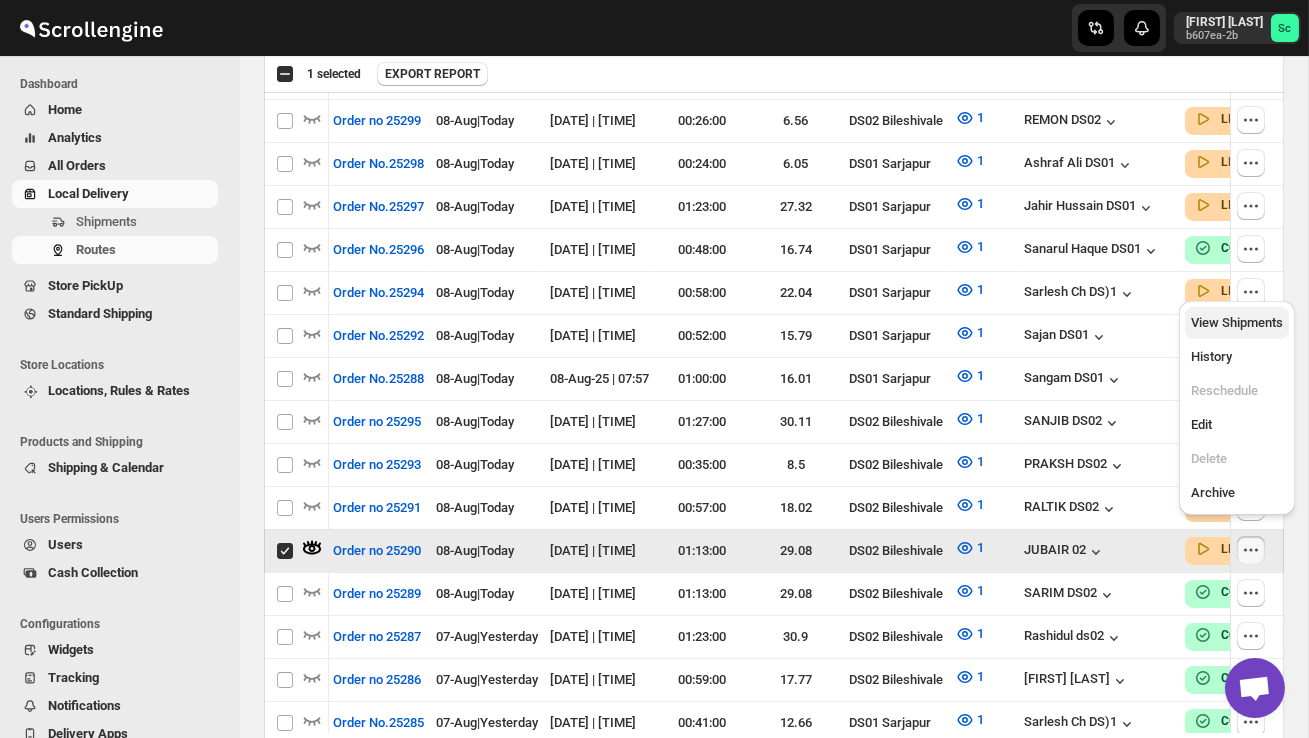 click on "View Shipments" at bounding box center [1237, 322] 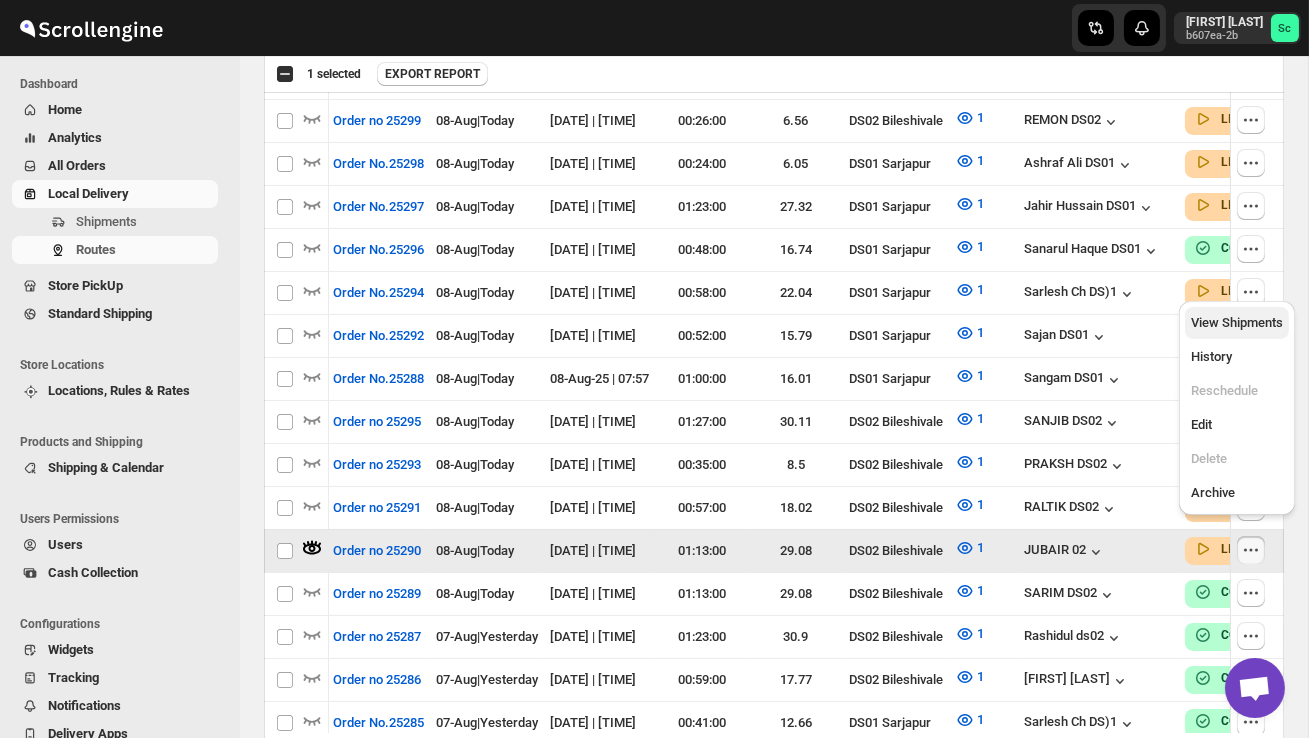 checkbox on "false" 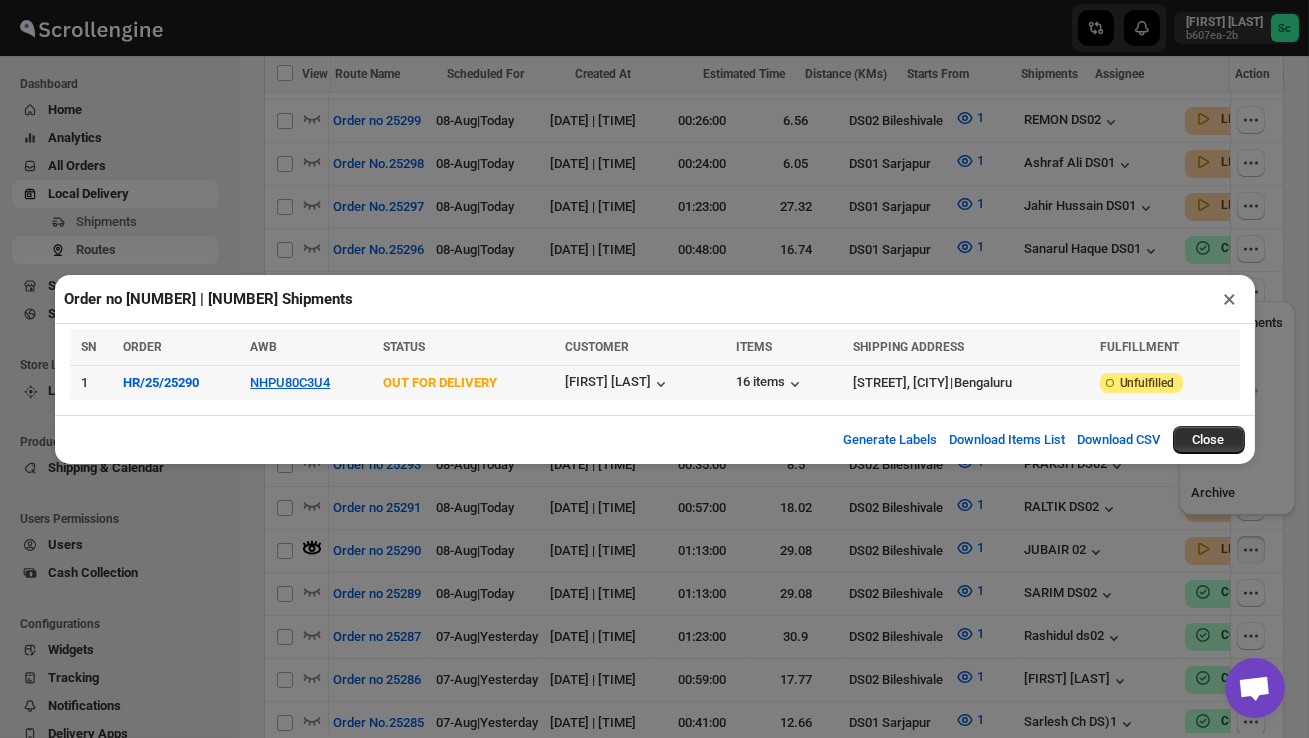 click on "NHPU80C3U4" at bounding box center (310, 382) 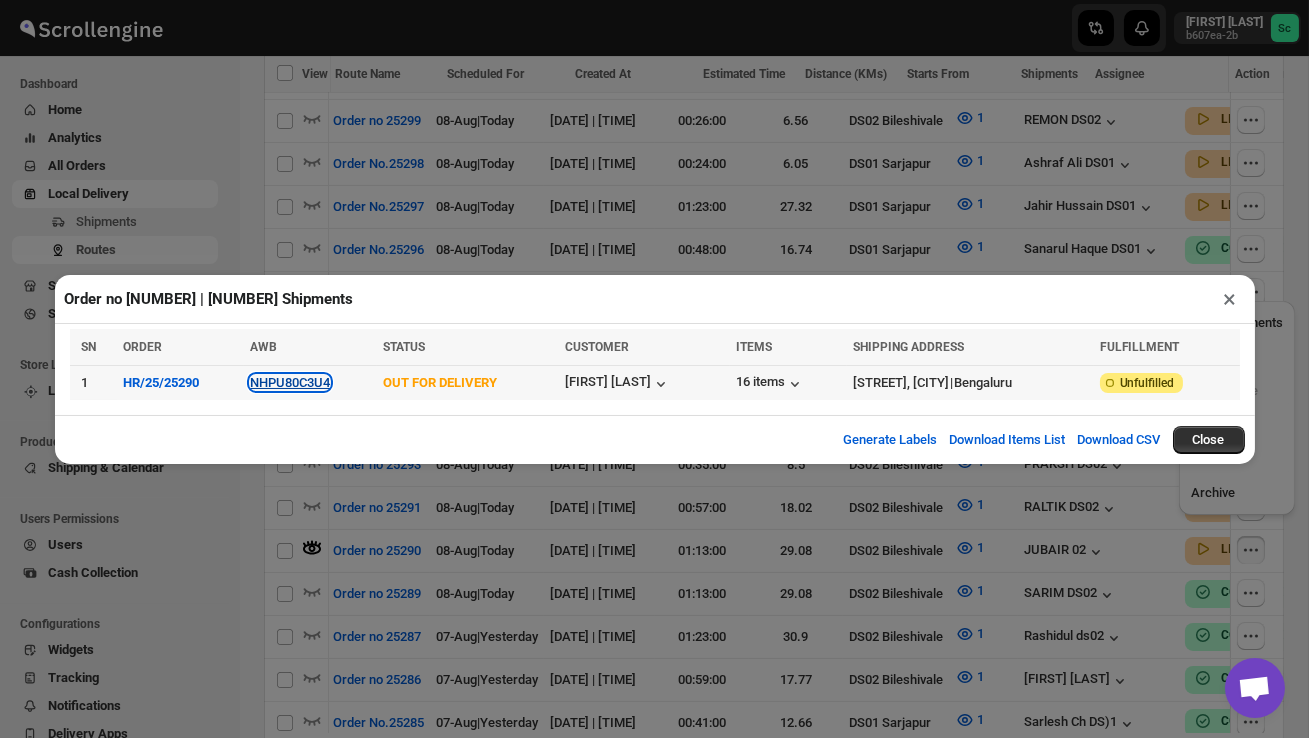 click on "NHPU80C3U4" at bounding box center [290, 382] 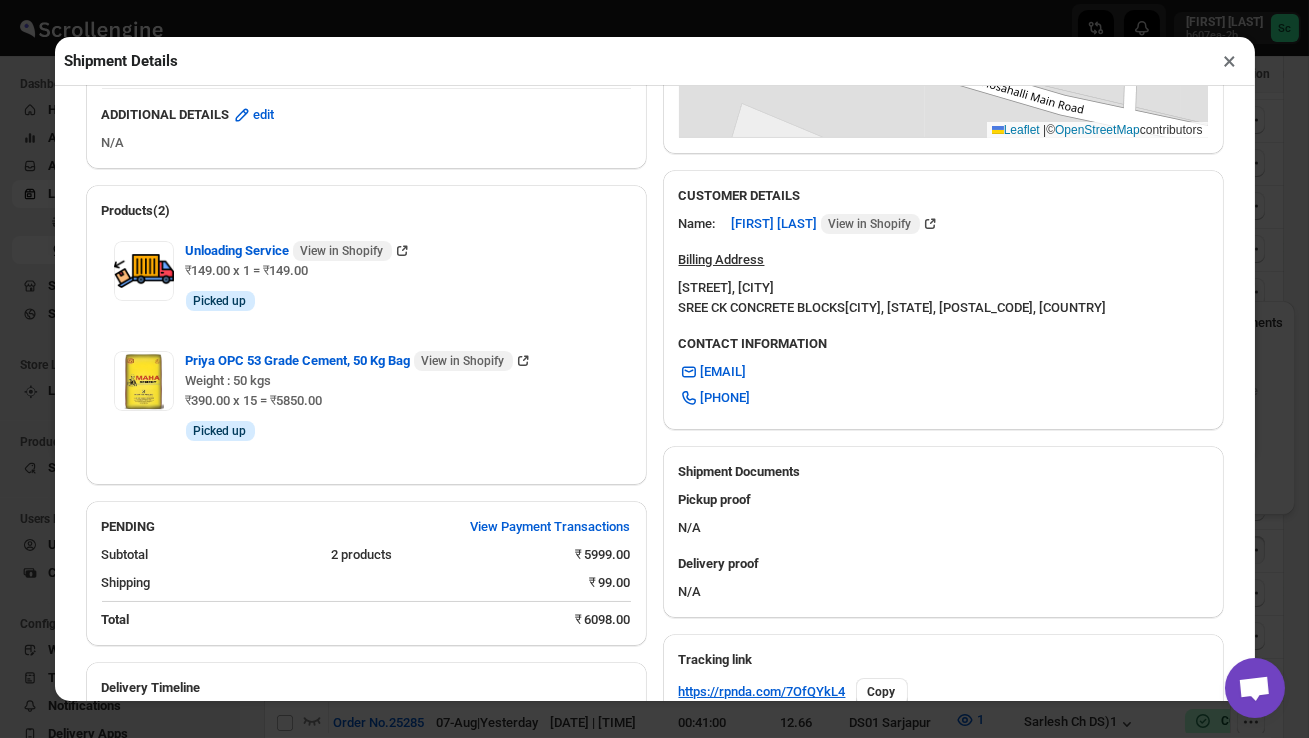 scroll, scrollTop: 892, scrollLeft: 0, axis: vertical 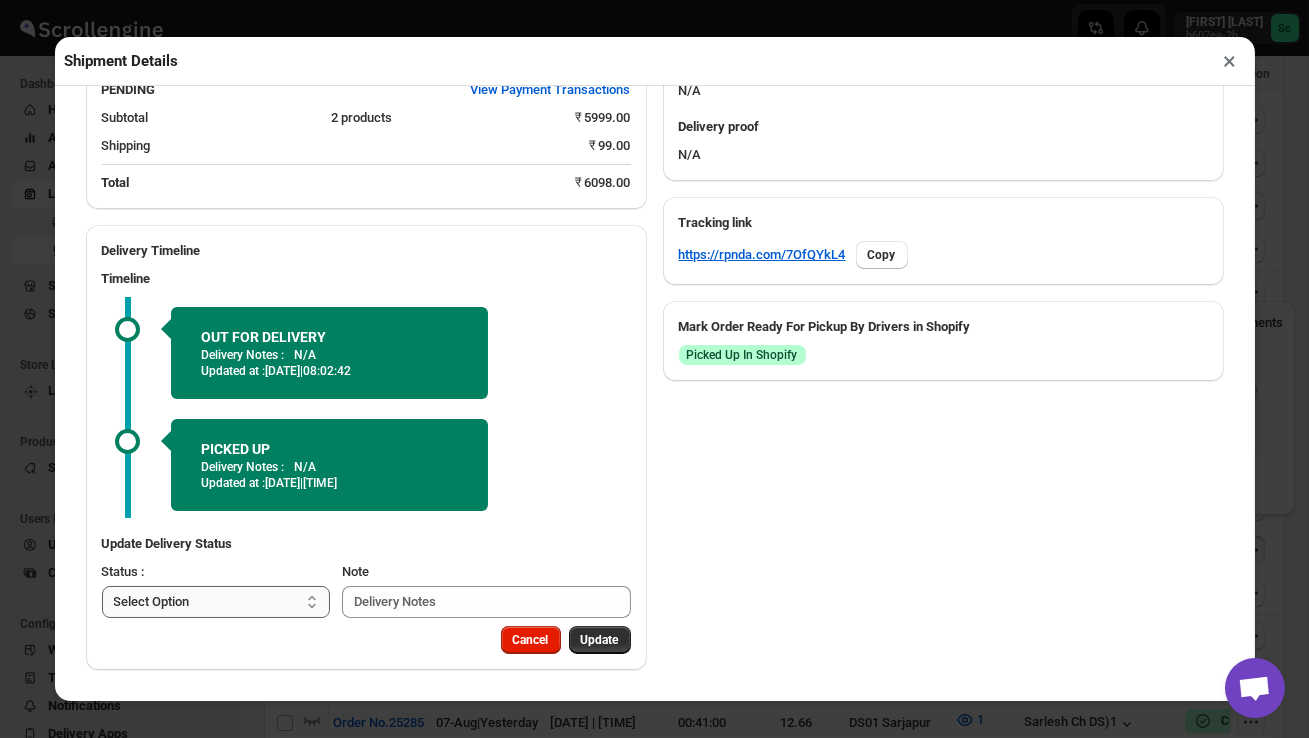 click on "Select Option PICKED UP OUT FOR DELIVERY RESCHEDULE DELIVERED CANCELLED" at bounding box center (216, 602) 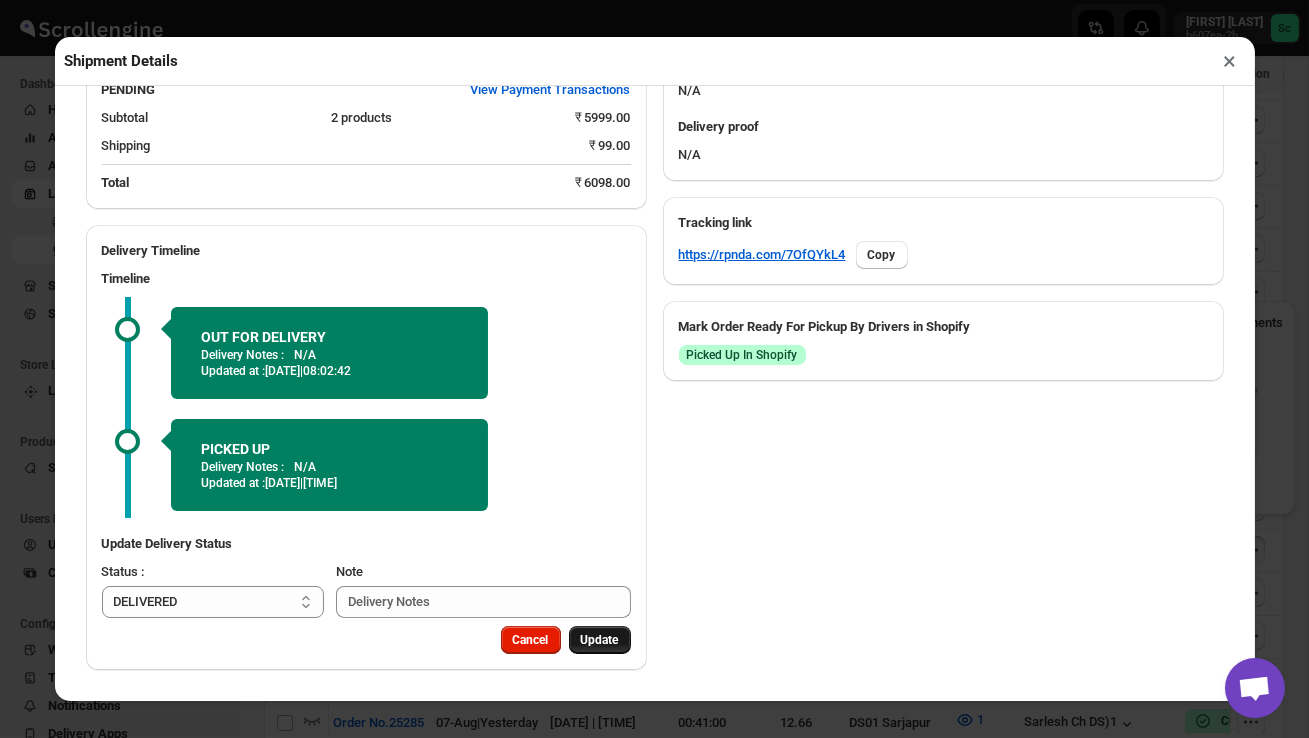 click on "Update" at bounding box center [600, 640] 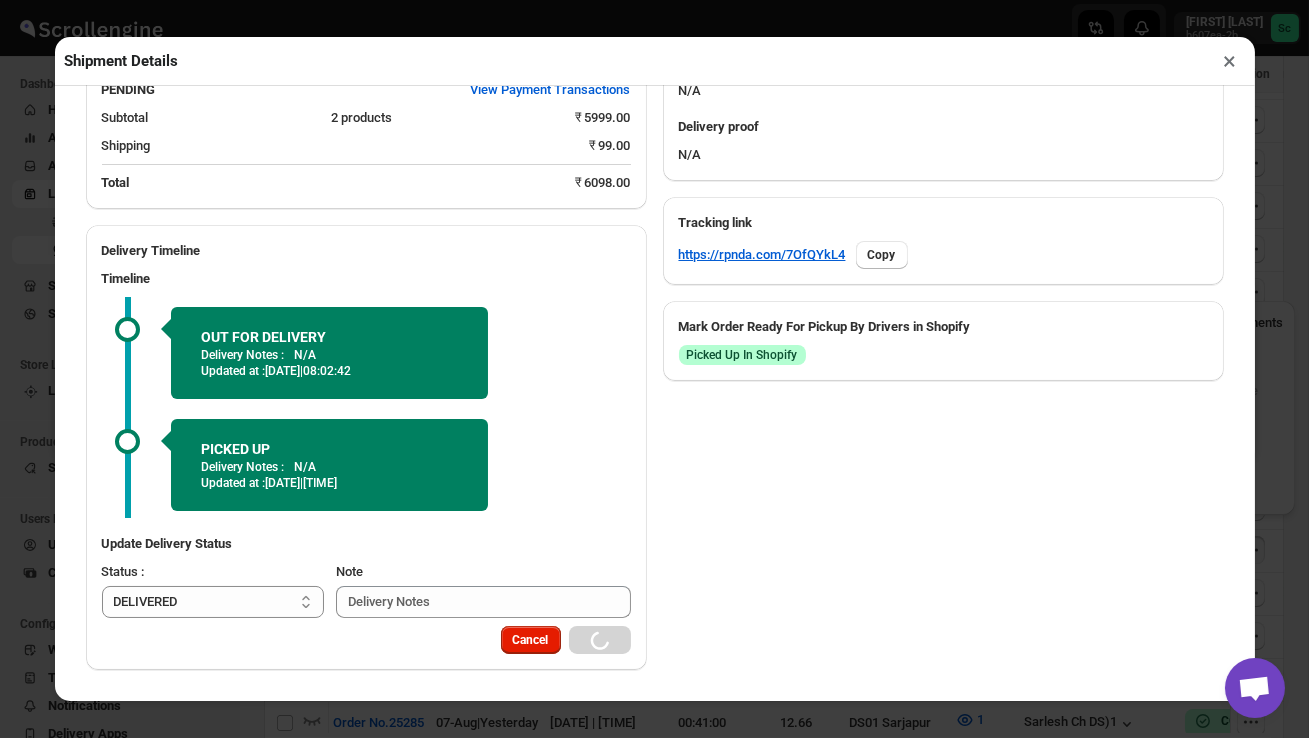 select 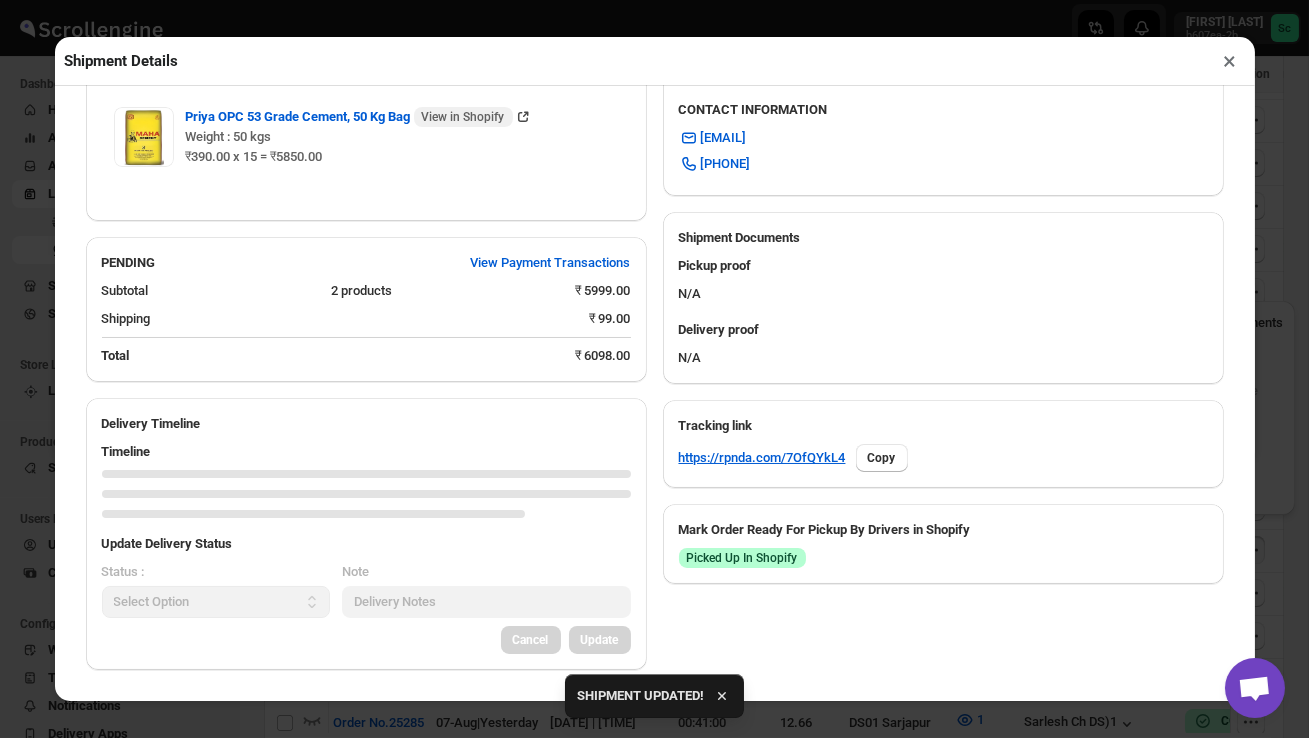 scroll, scrollTop: 861, scrollLeft: 0, axis: vertical 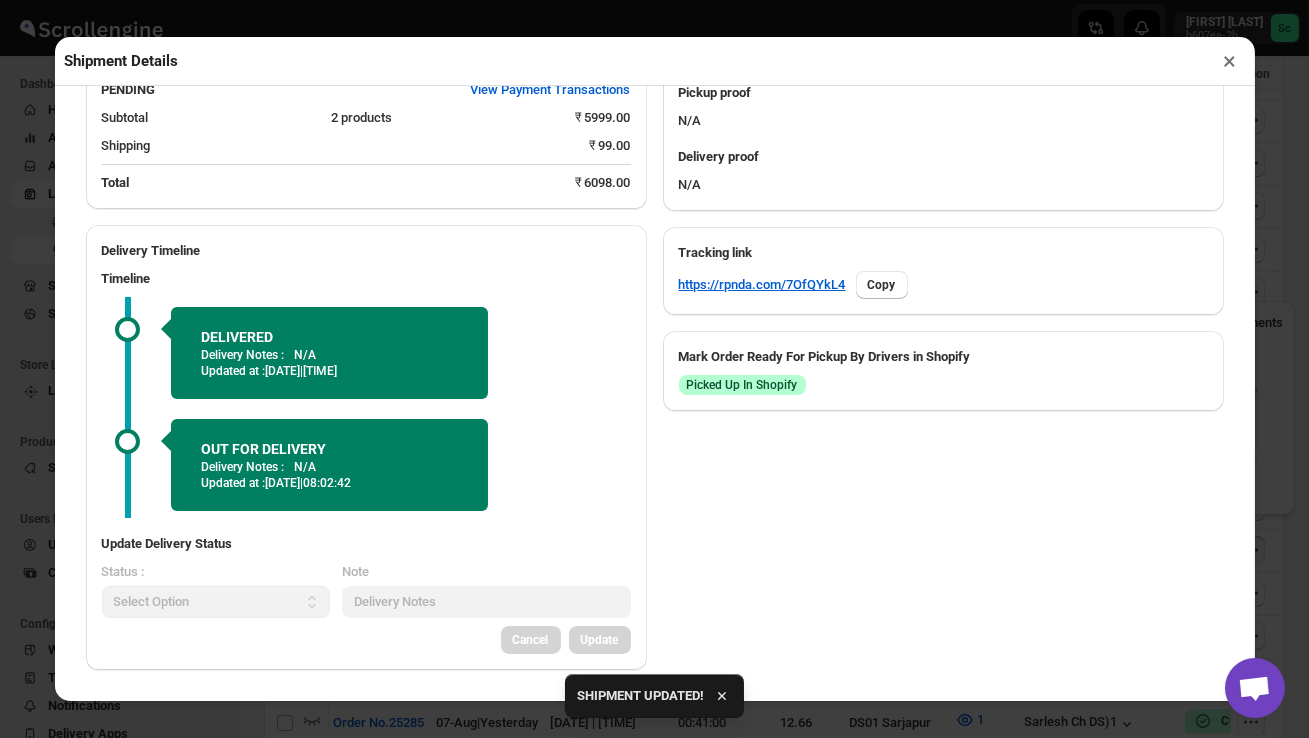 click on "×" at bounding box center [1230, 61] 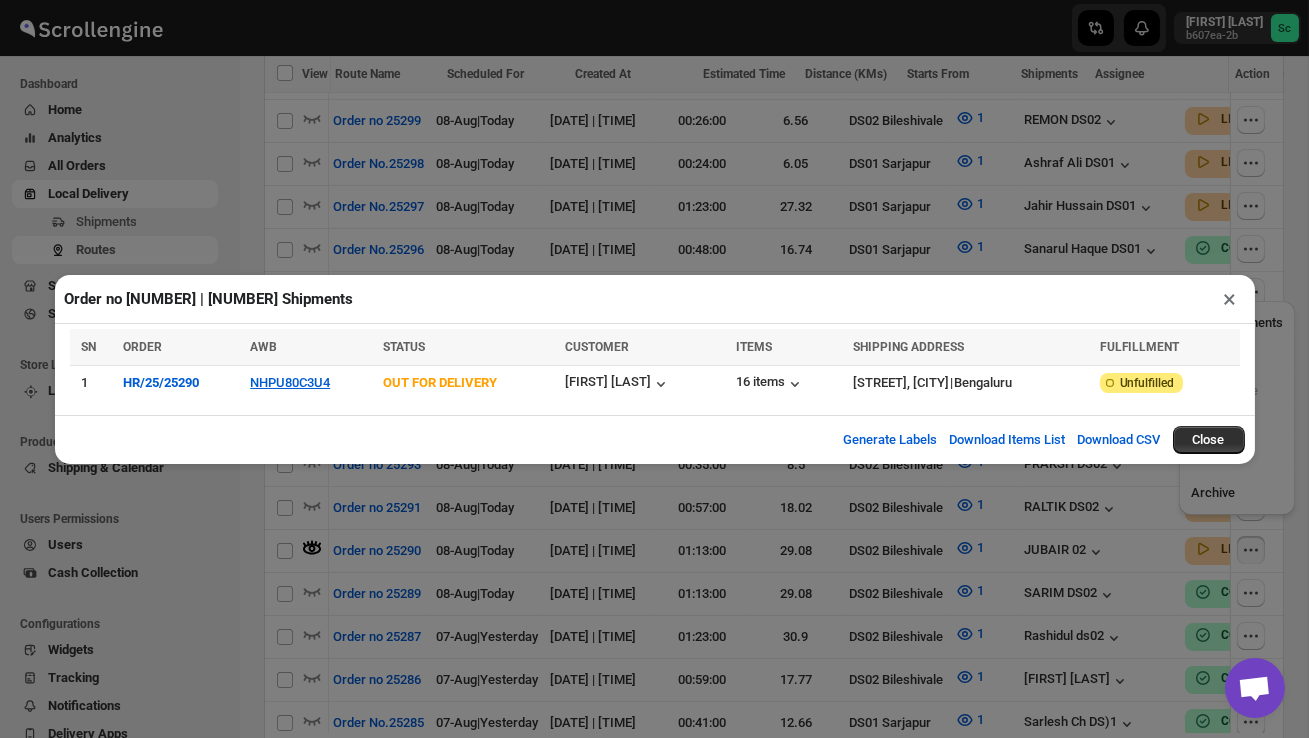 click on "×" at bounding box center [1230, 299] 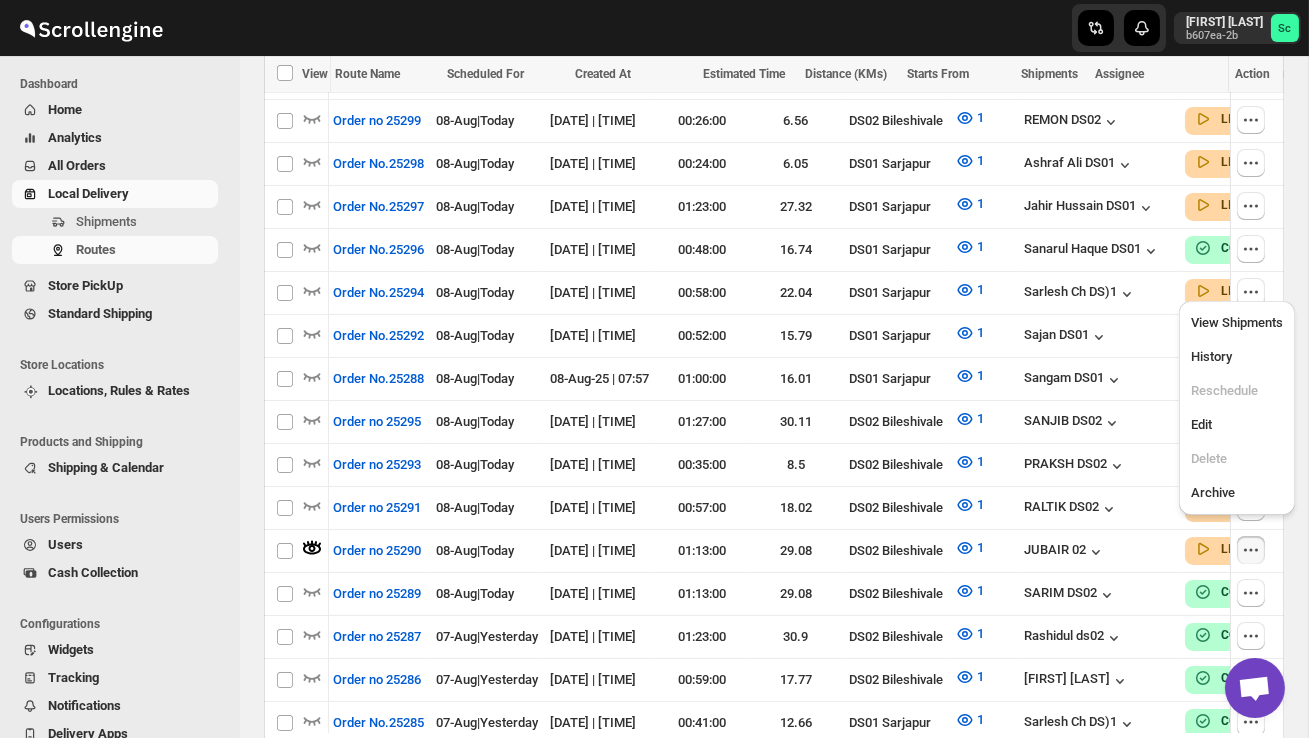 click on "Sanjay chetri b607ea-2b Sc" at bounding box center (1102, 28) 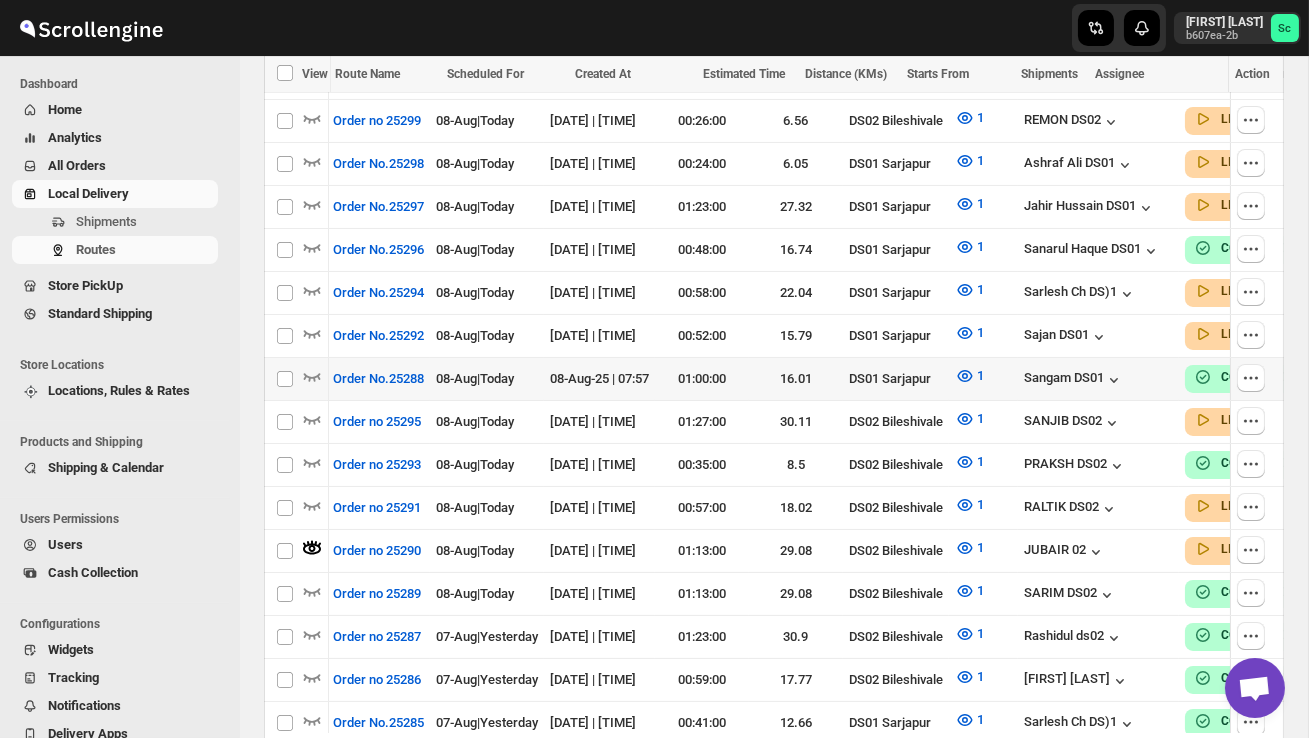 scroll, scrollTop: 0, scrollLeft: 61, axis: horizontal 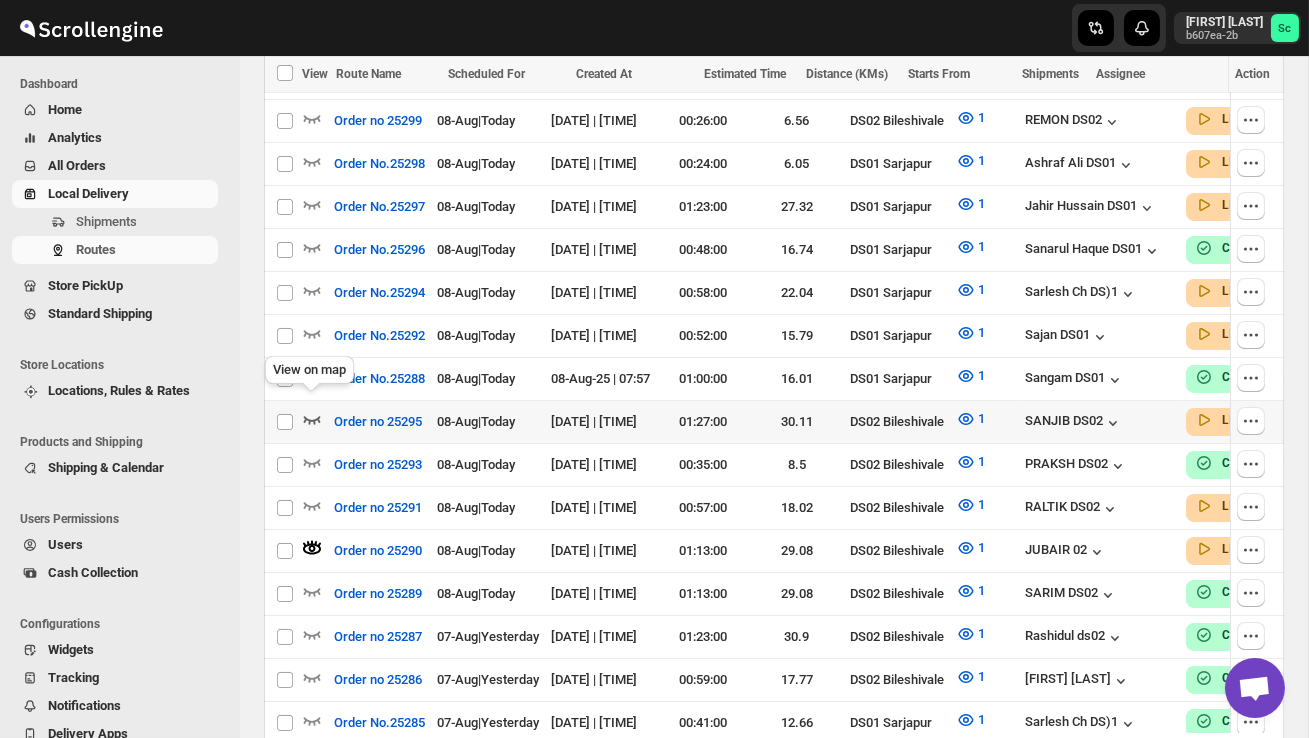 click 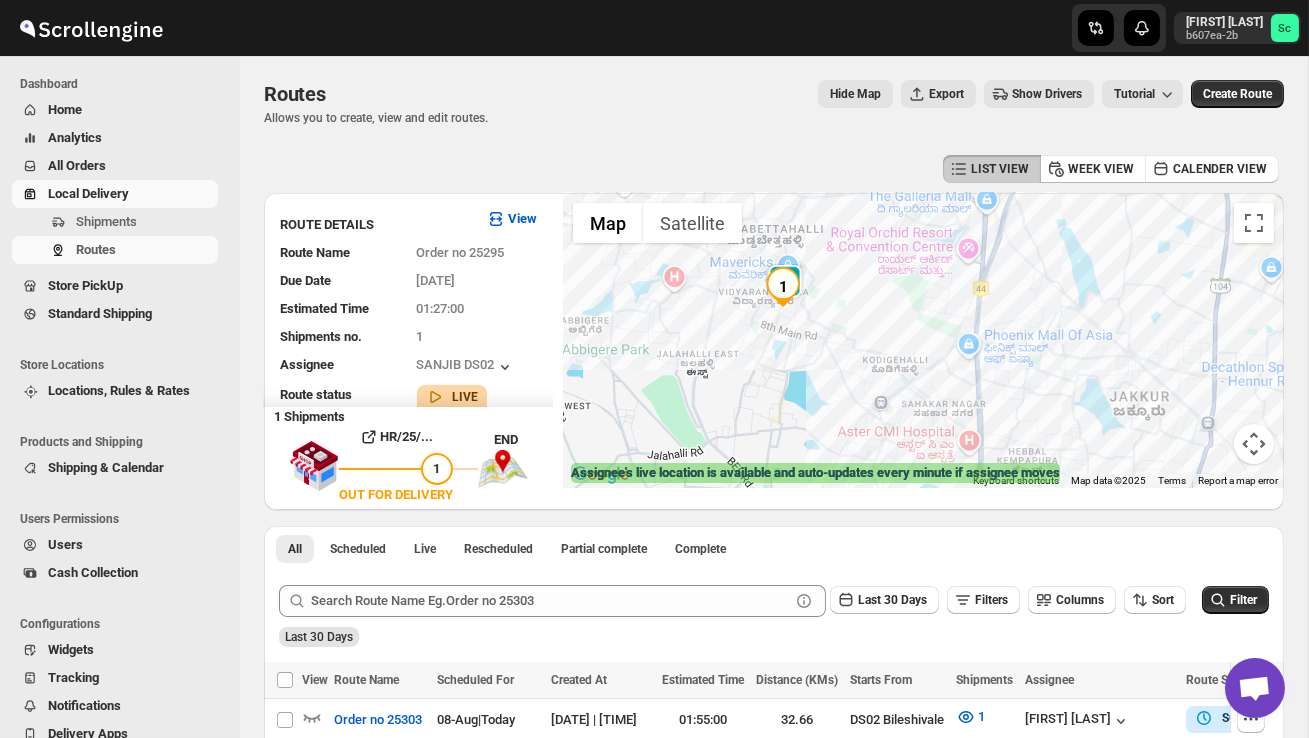 drag, startPoint x: 702, startPoint y: 375, endPoint x: 850, endPoint y: 410, distance: 152.08221 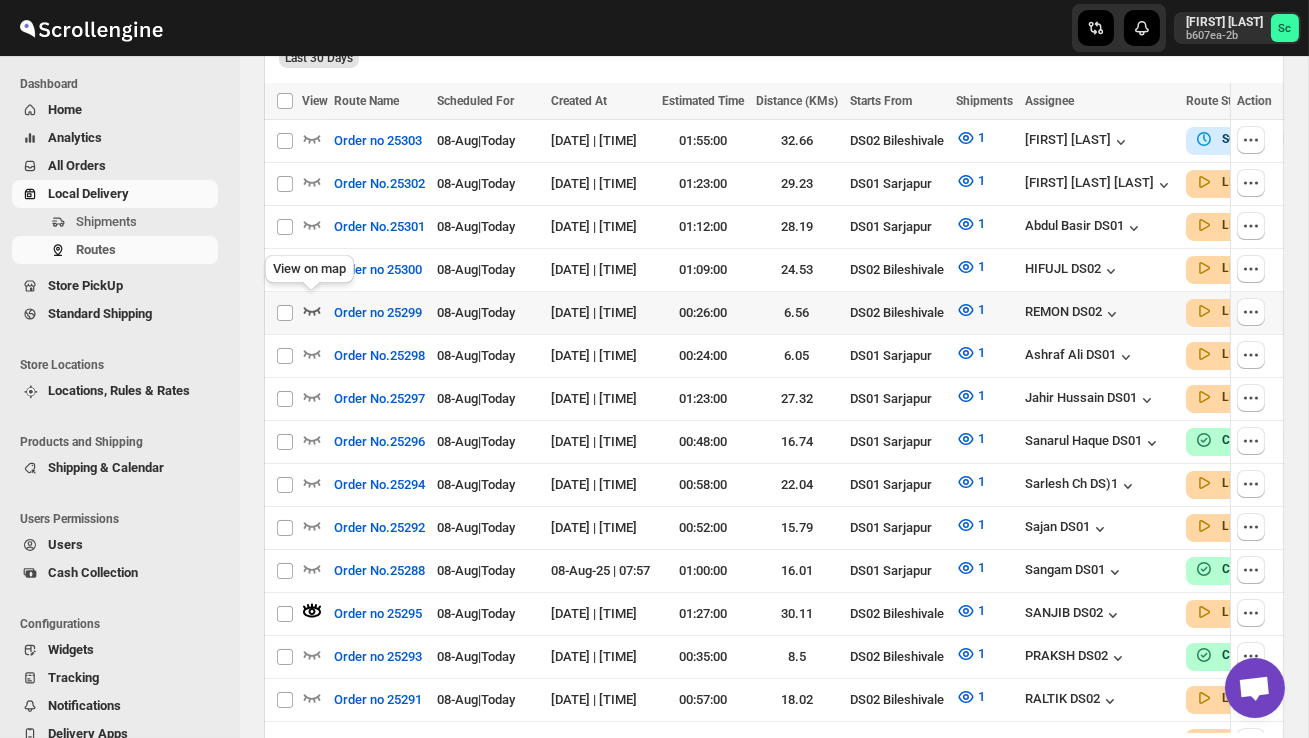 click 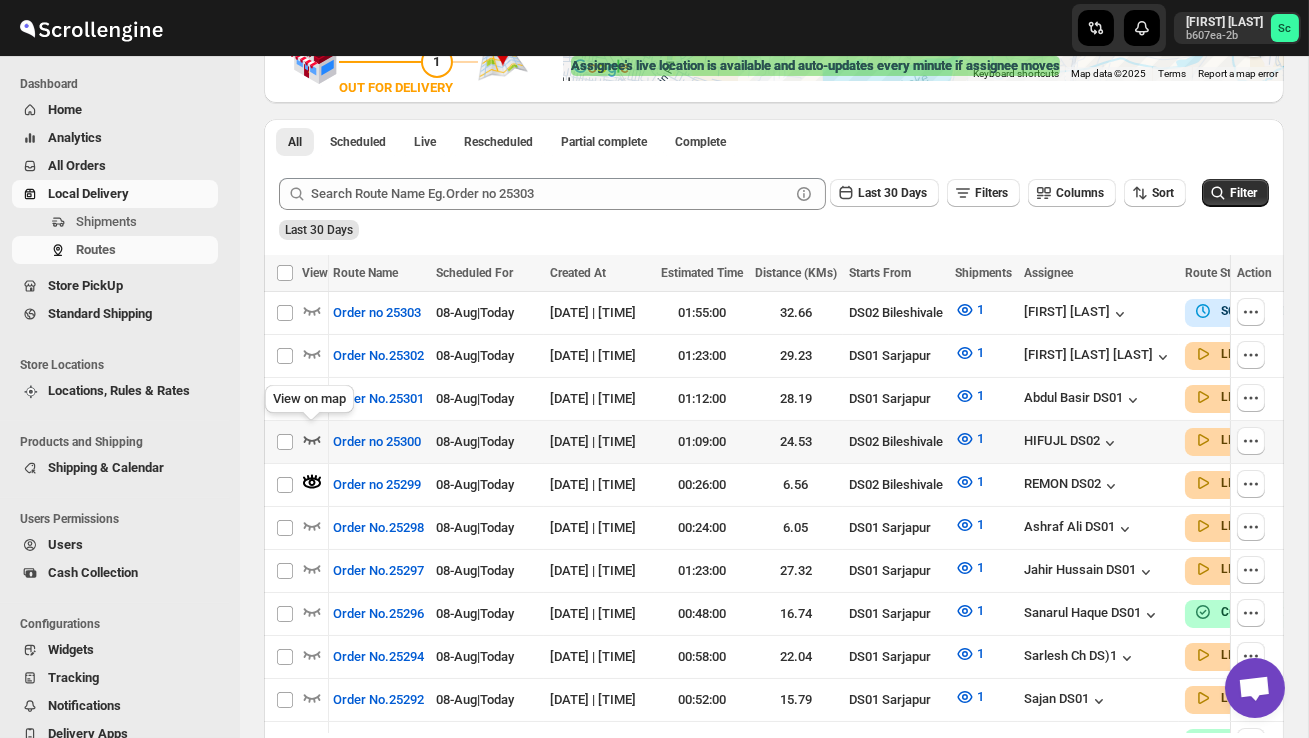 click 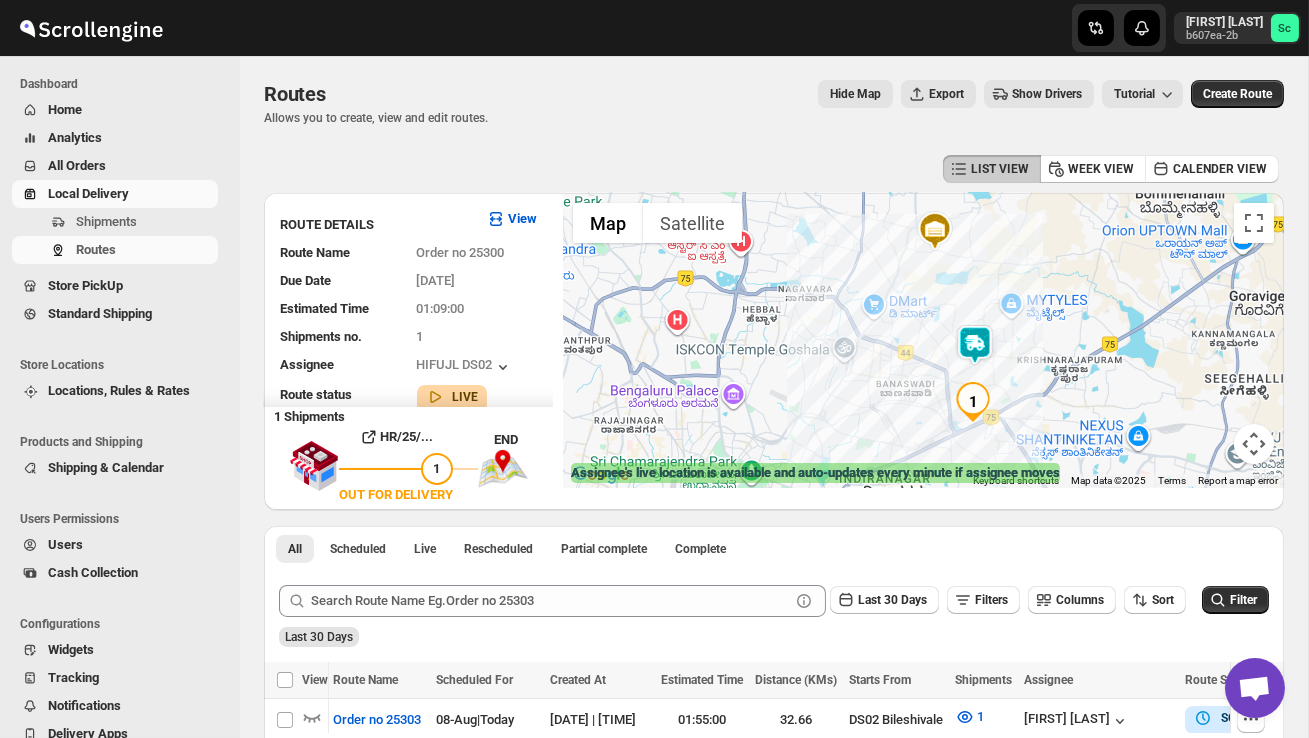click at bounding box center (975, 345) 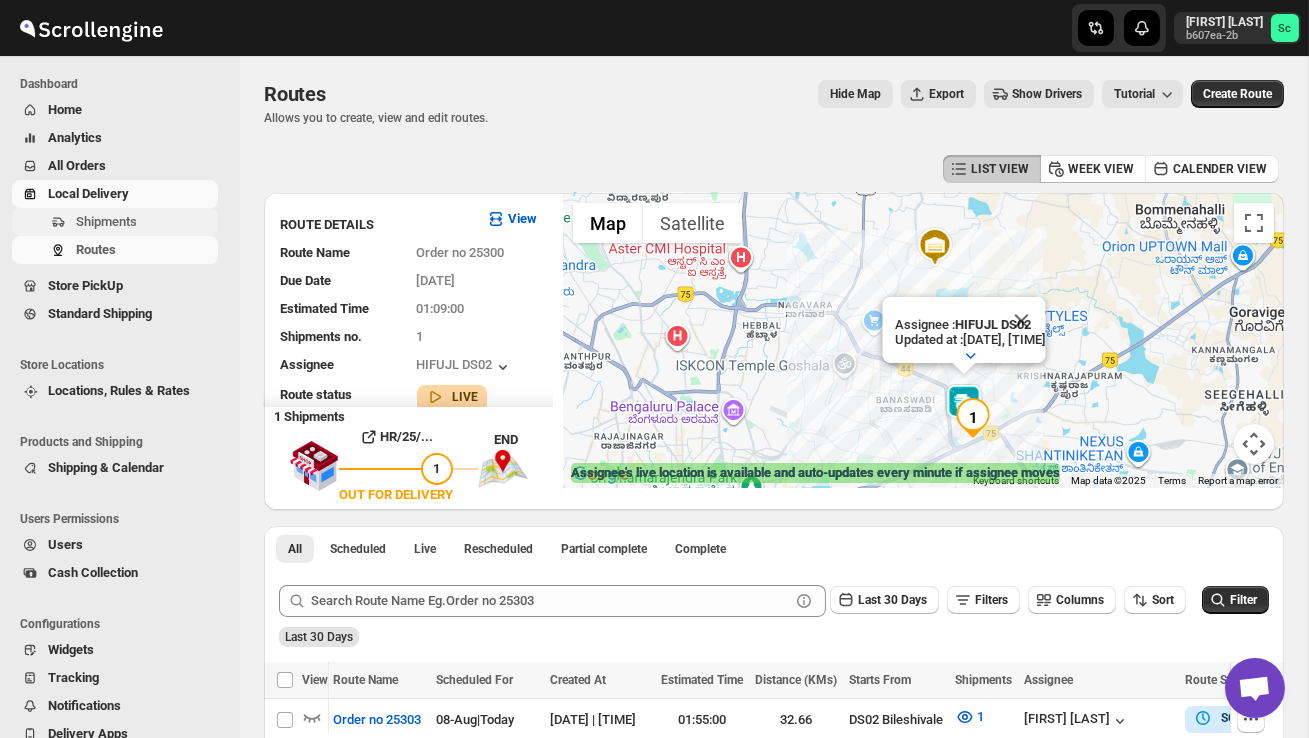 click on "Shipments" at bounding box center [106, 221] 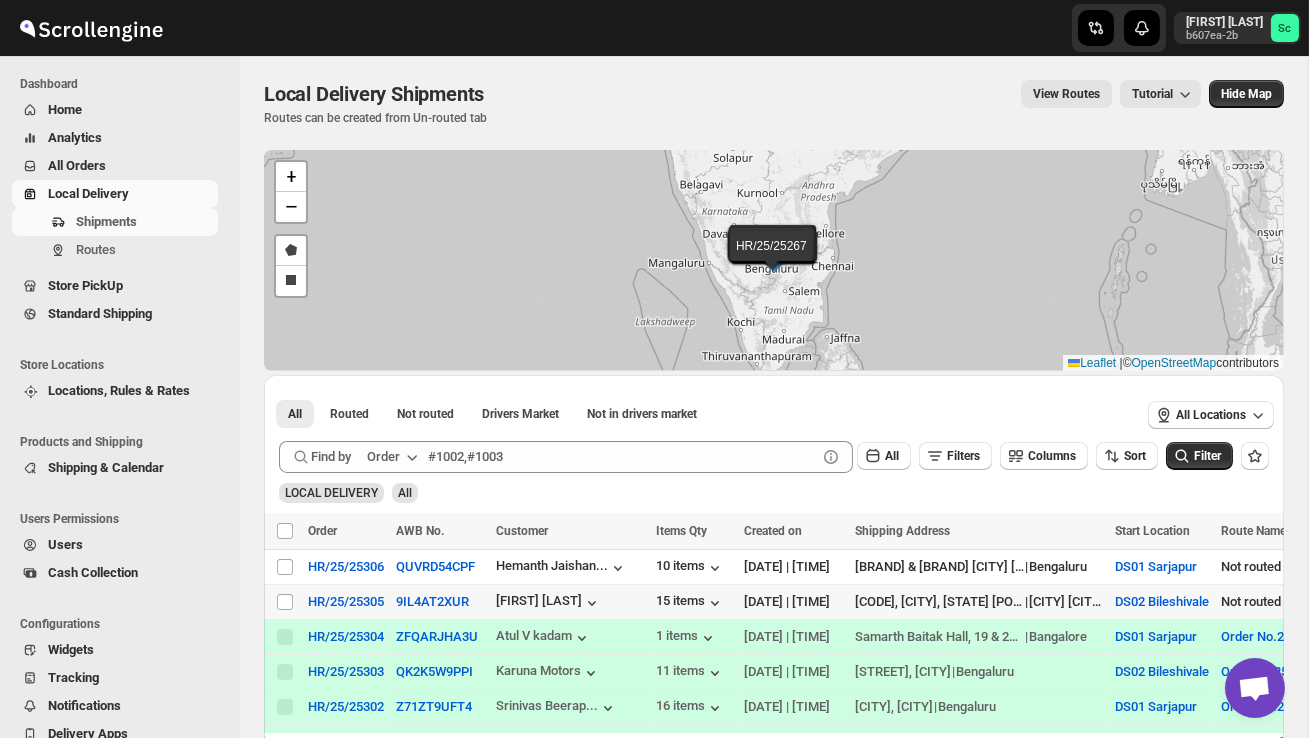 click on "Select shipment" at bounding box center [283, 602] 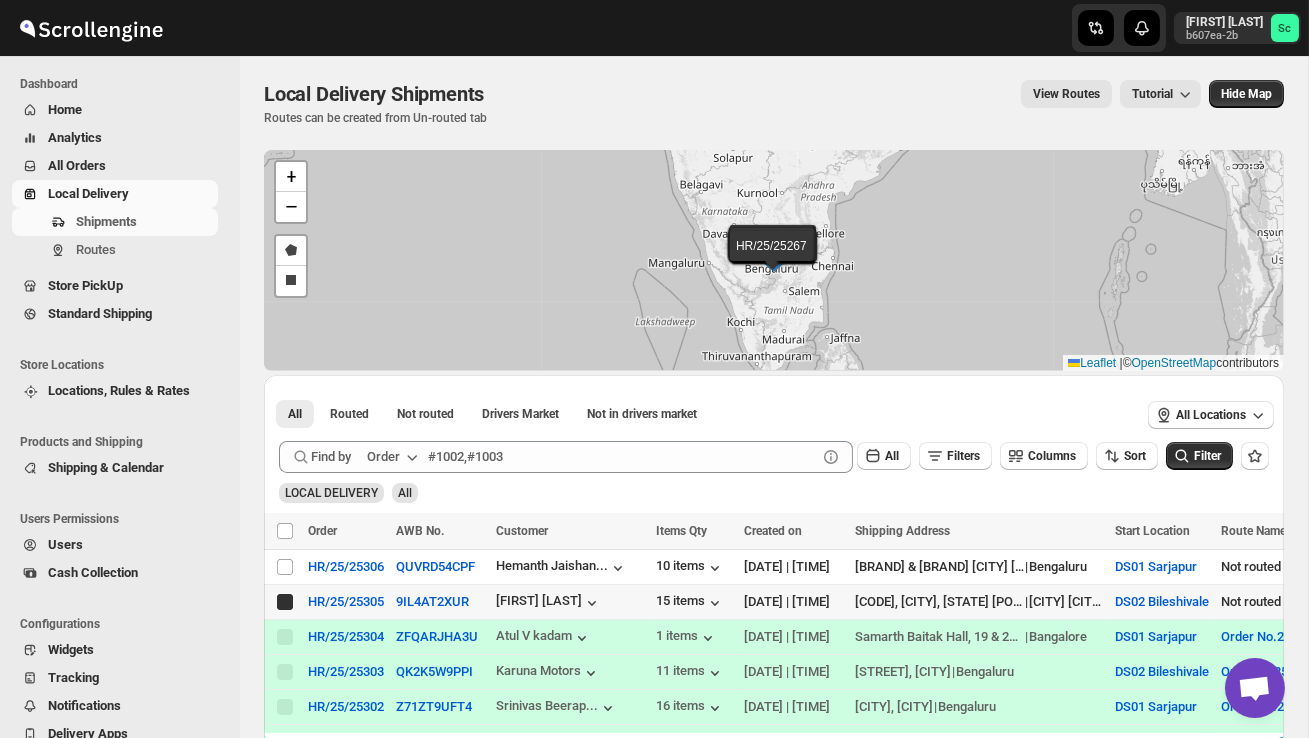 checkbox on "true" 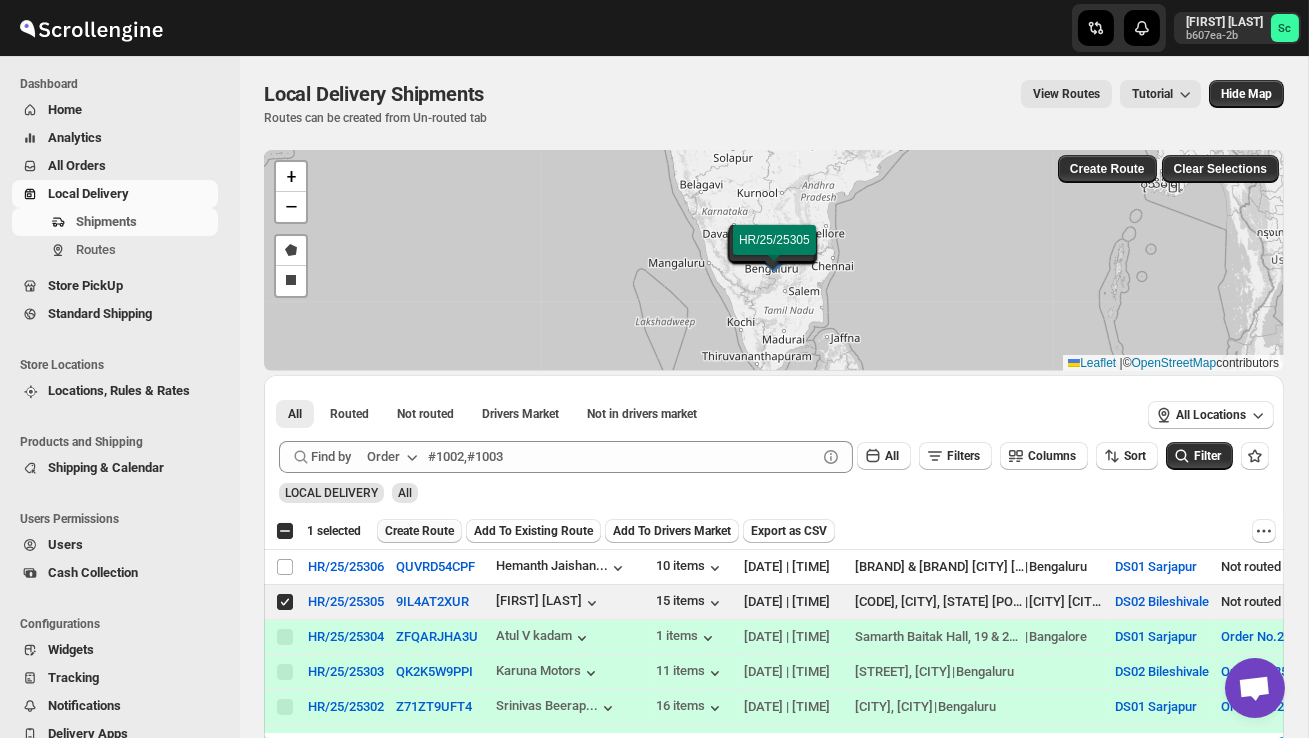 click on "Create Route" at bounding box center (419, 531) 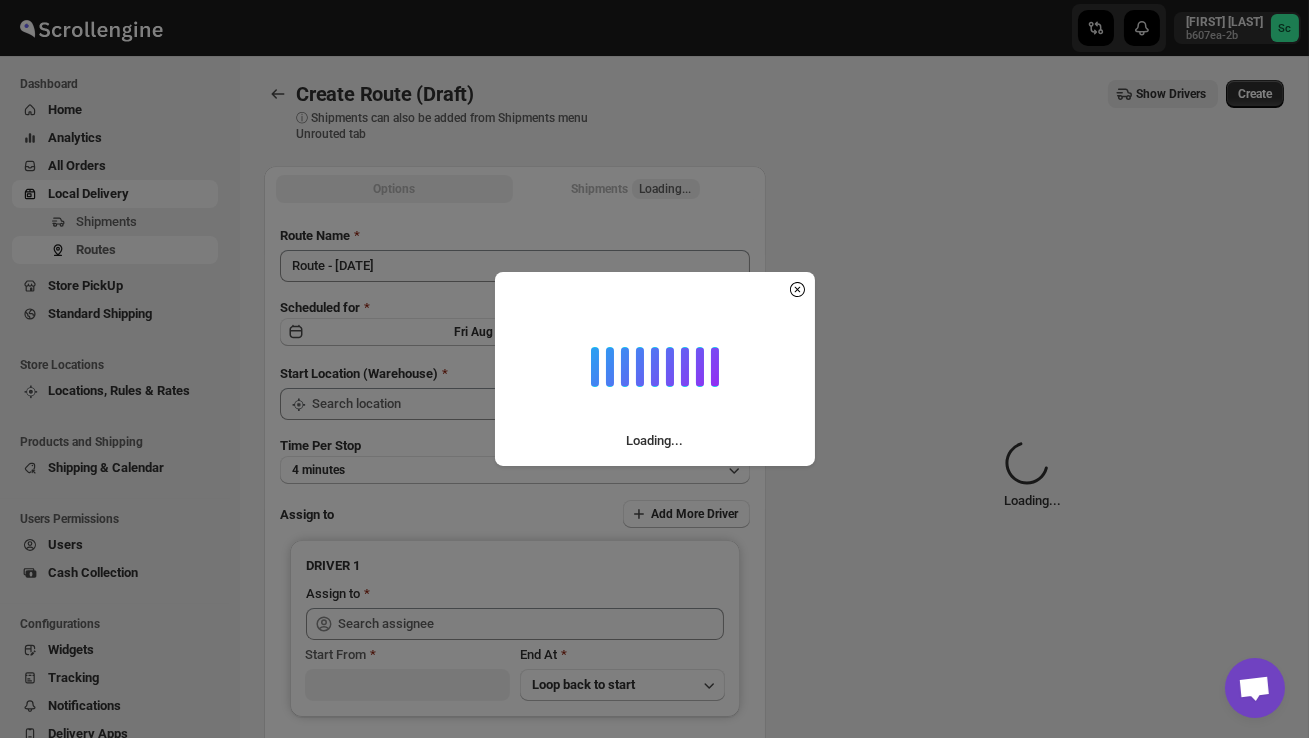 type on "DS02 Bileshivale" 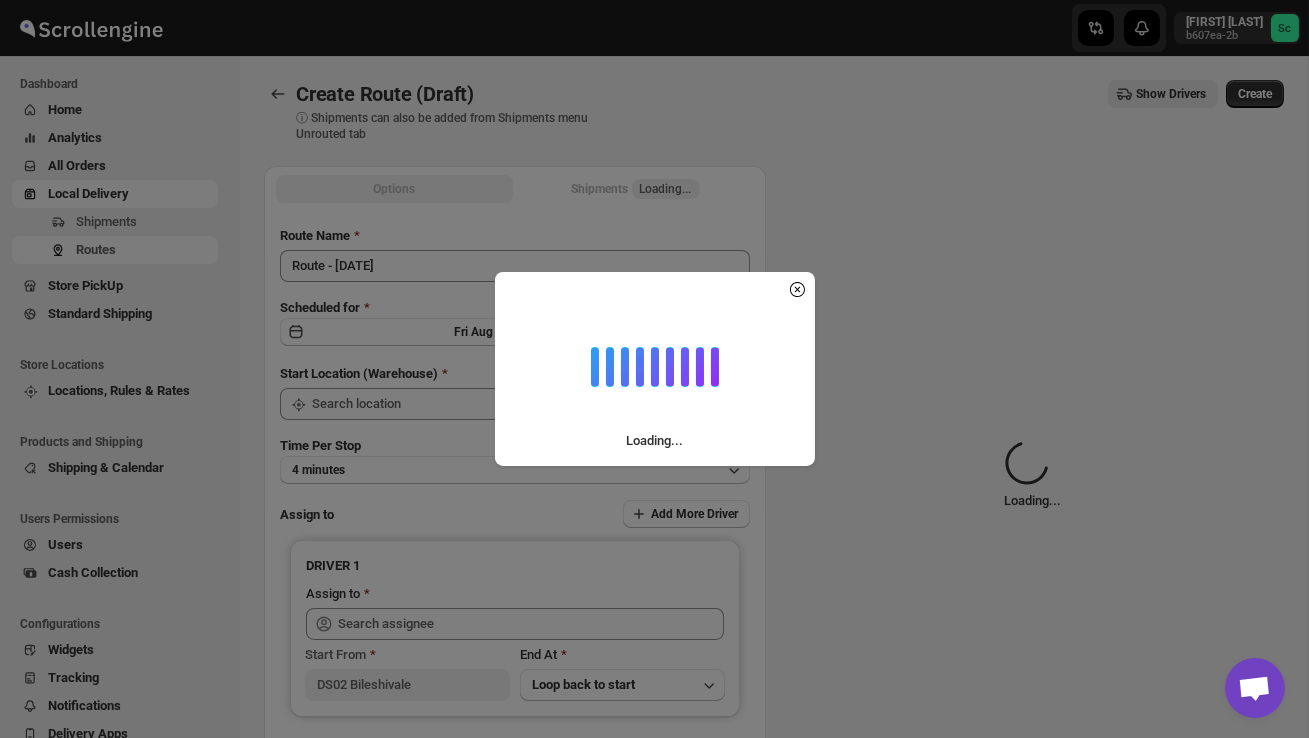 type on "DS02 Bileshivale" 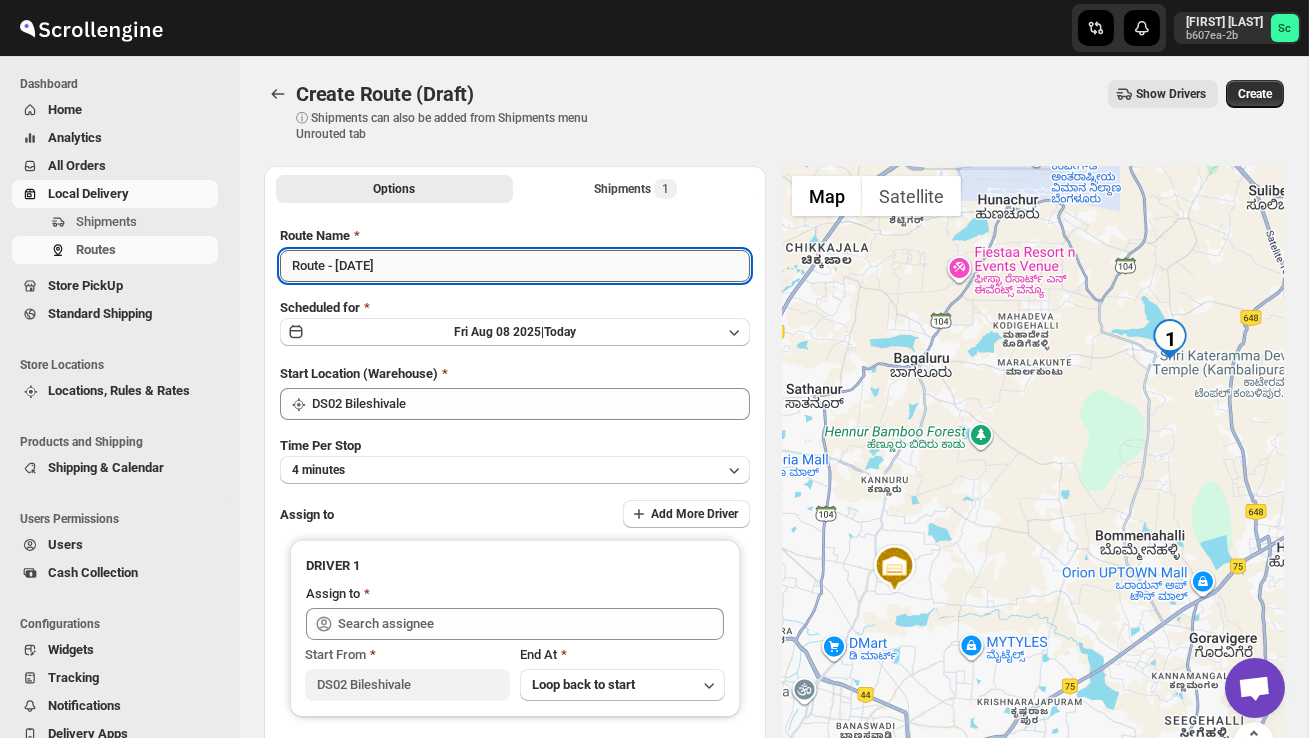 click on "Route - 08/08-0920" at bounding box center [515, 266] 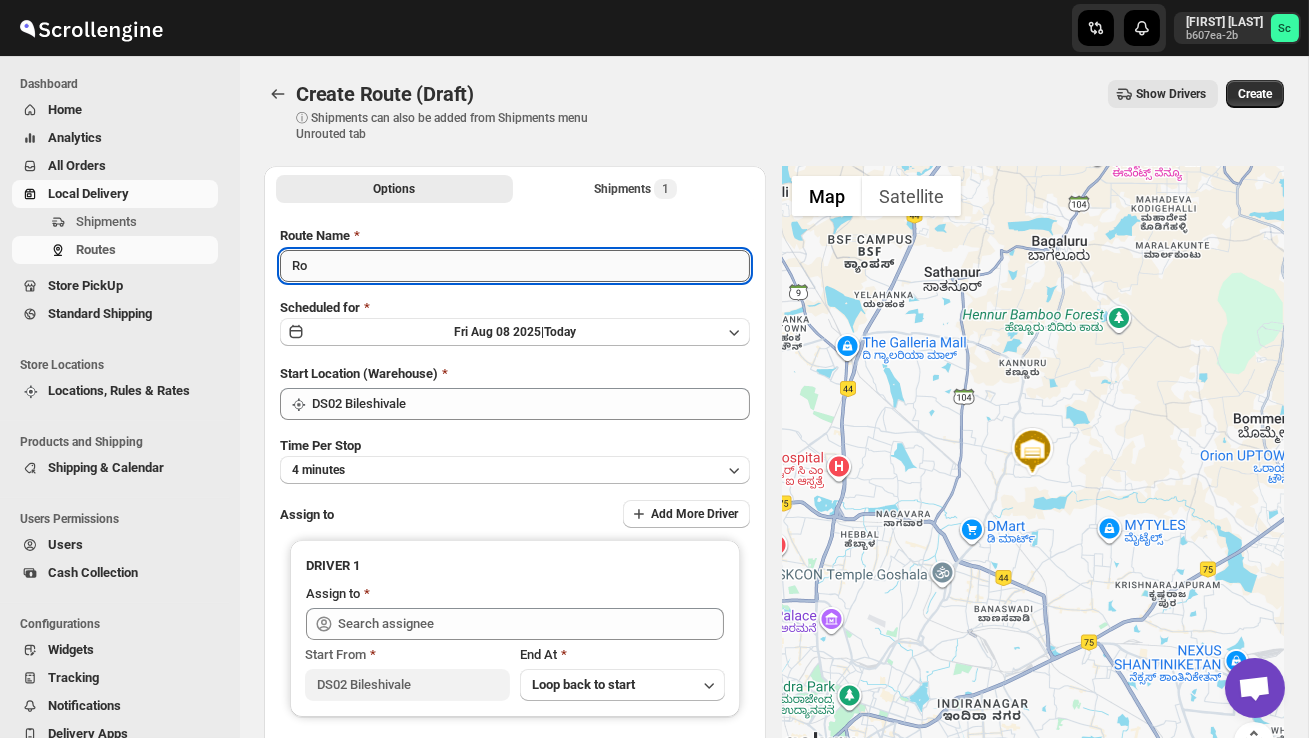 type on "R" 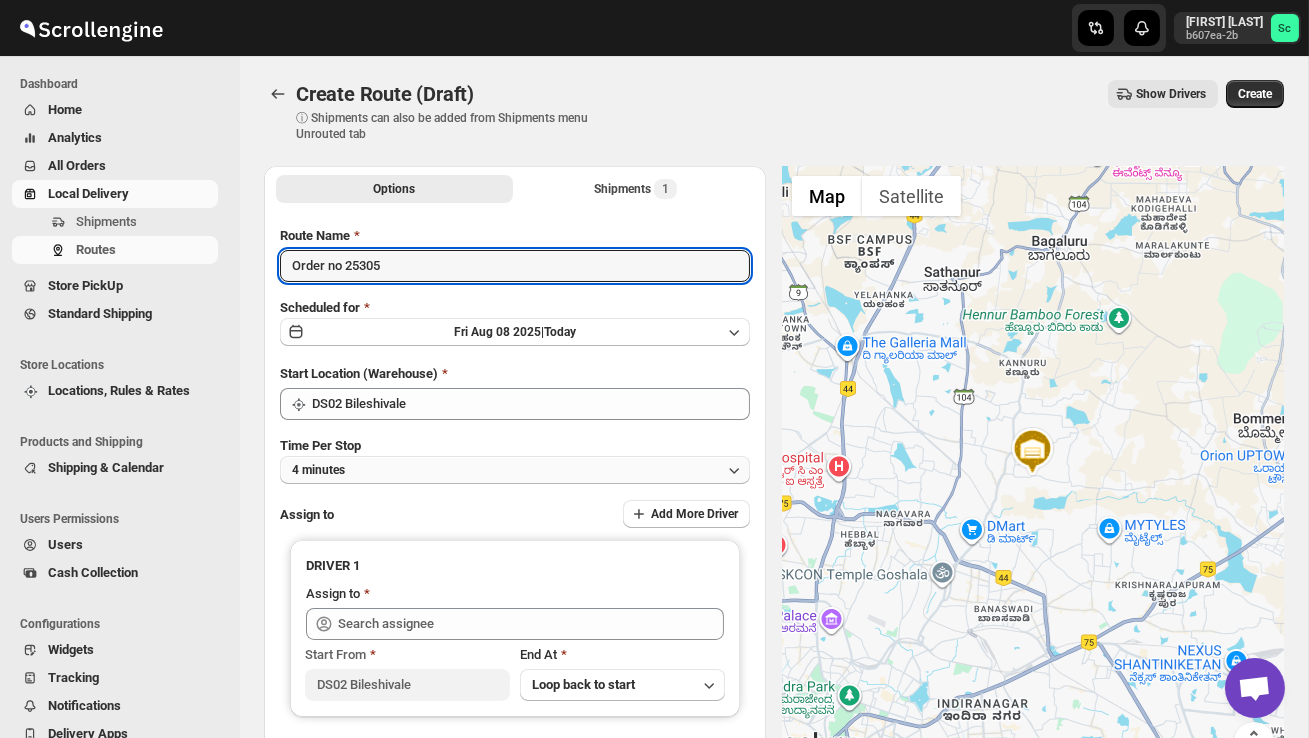 type on "Order no 25305" 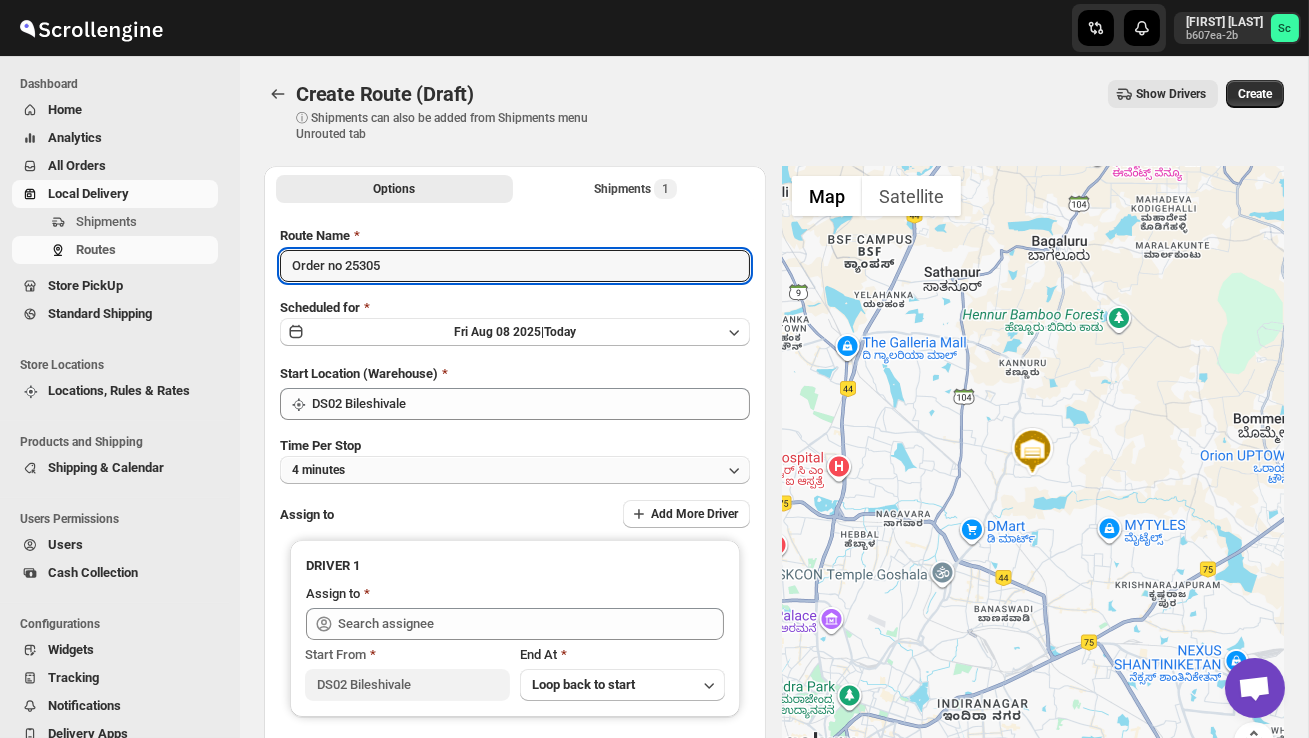 click on "4 minutes" at bounding box center [515, 470] 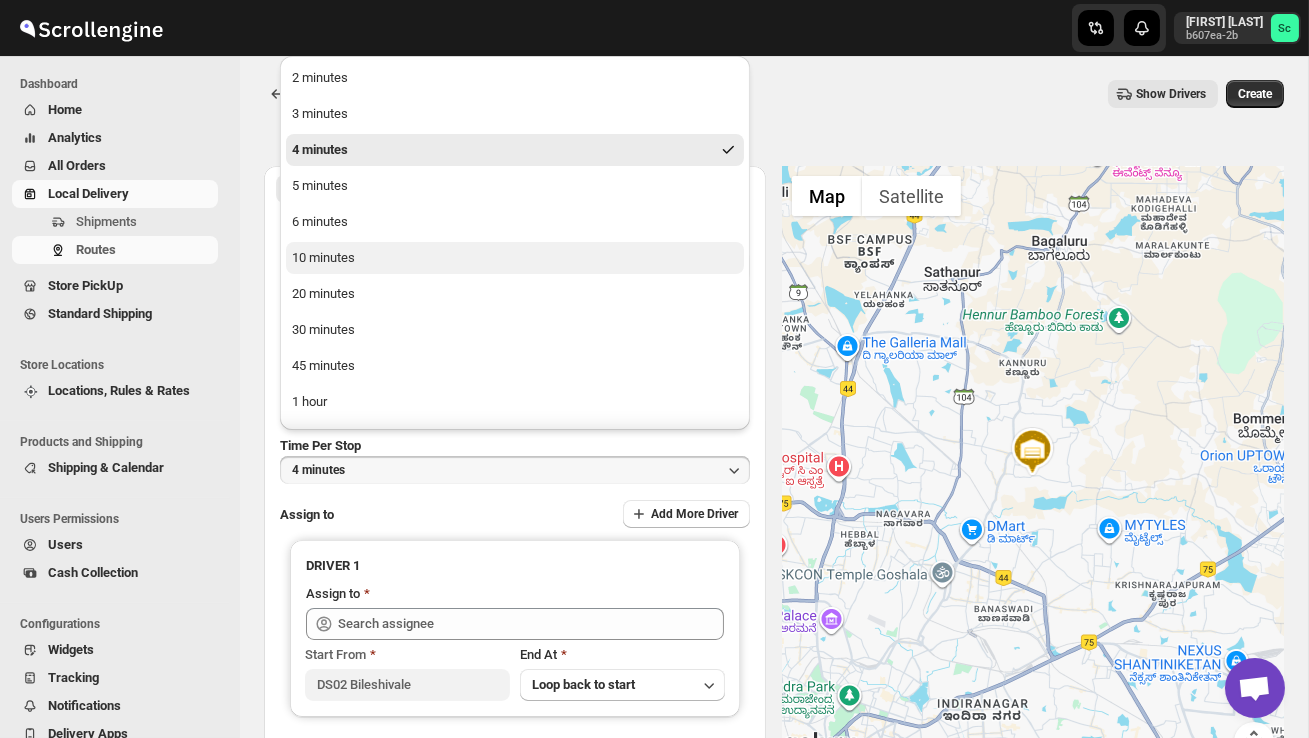 click on "10 minutes" at bounding box center (515, 258) 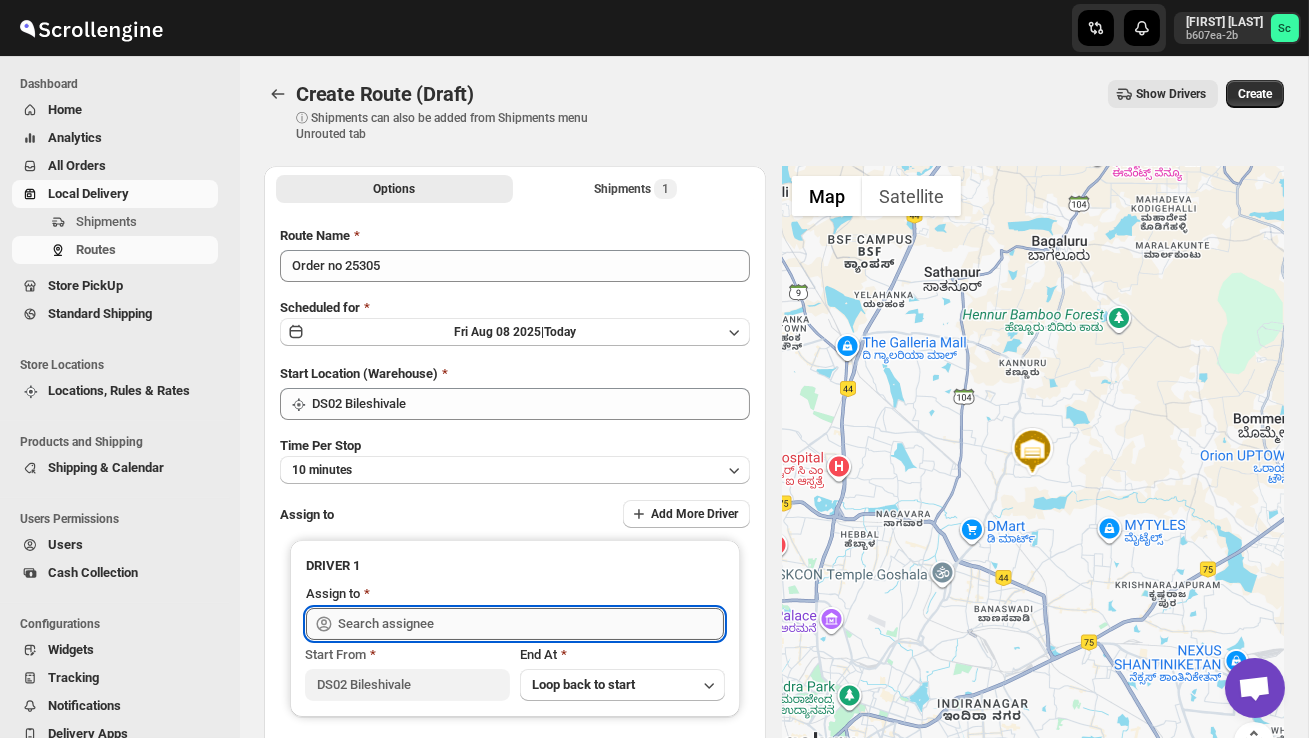 click at bounding box center (531, 624) 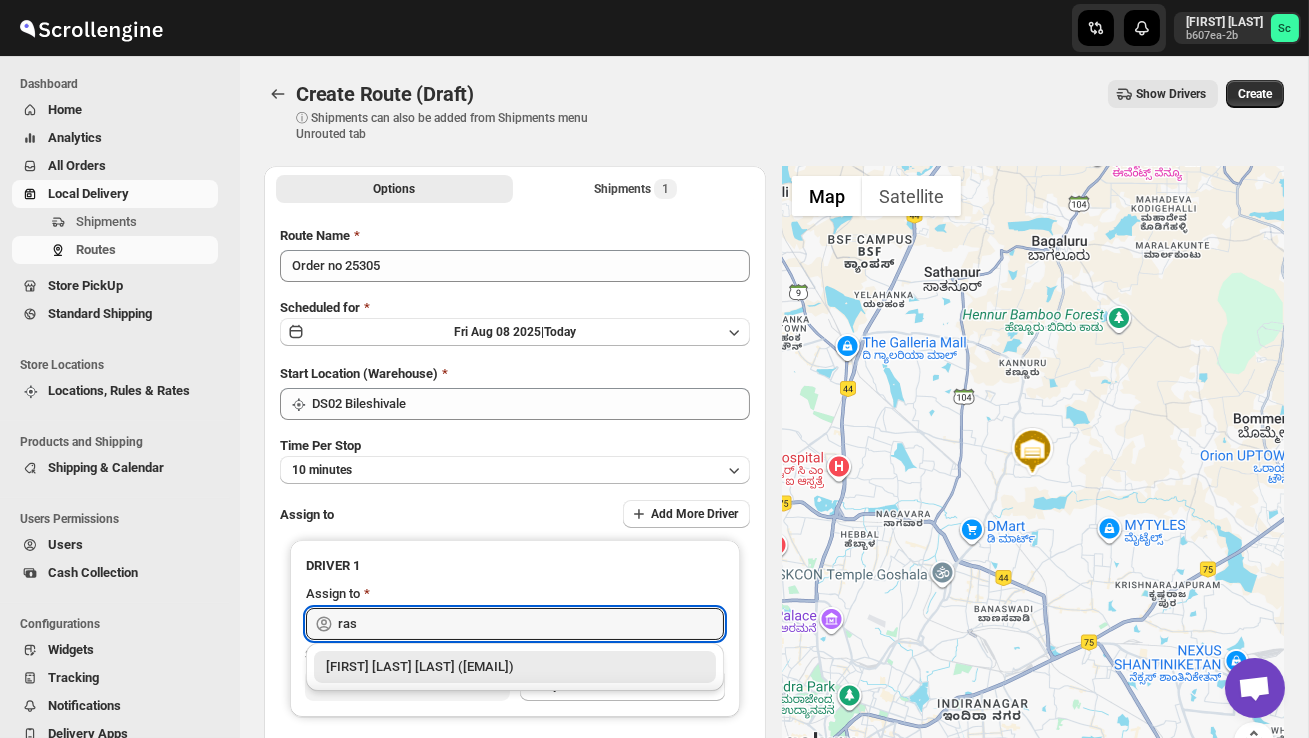 click on "[FIRST] DS02 ([EMAIL])" at bounding box center [515, 667] 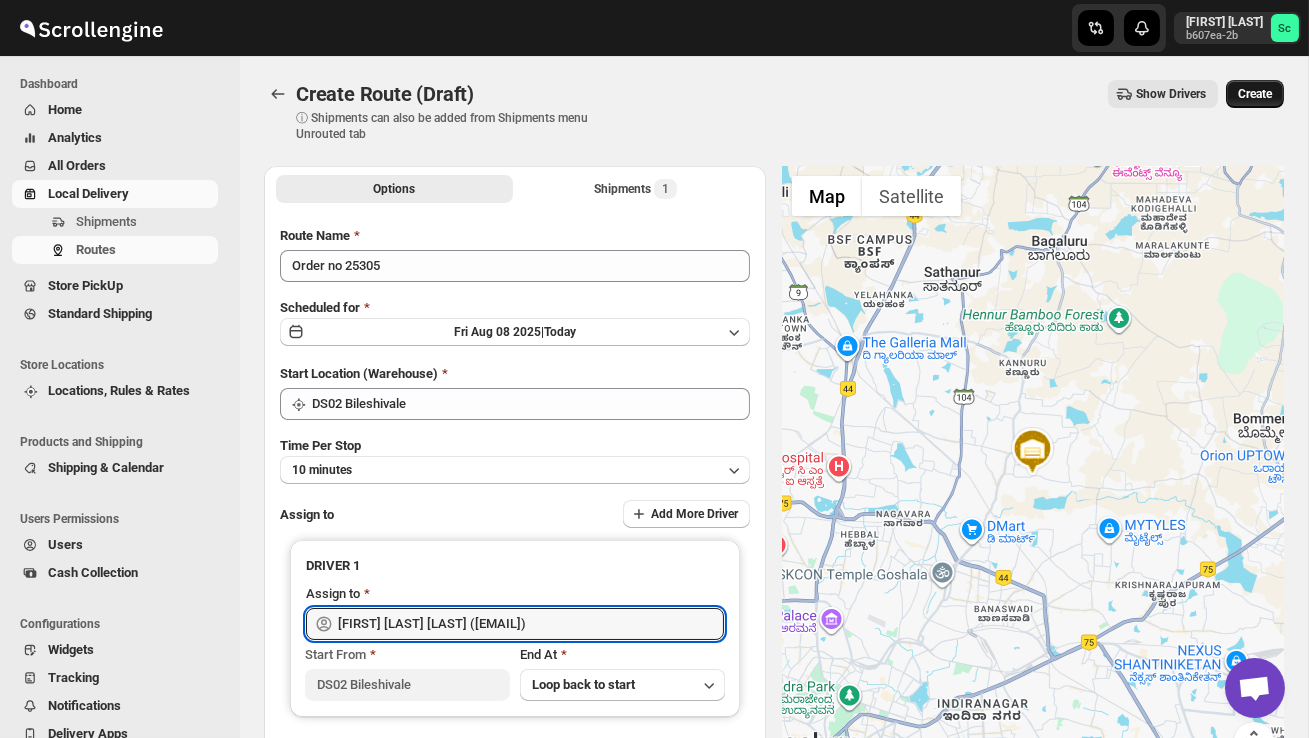 type on "[FIRST] DS02 ([EMAIL])" 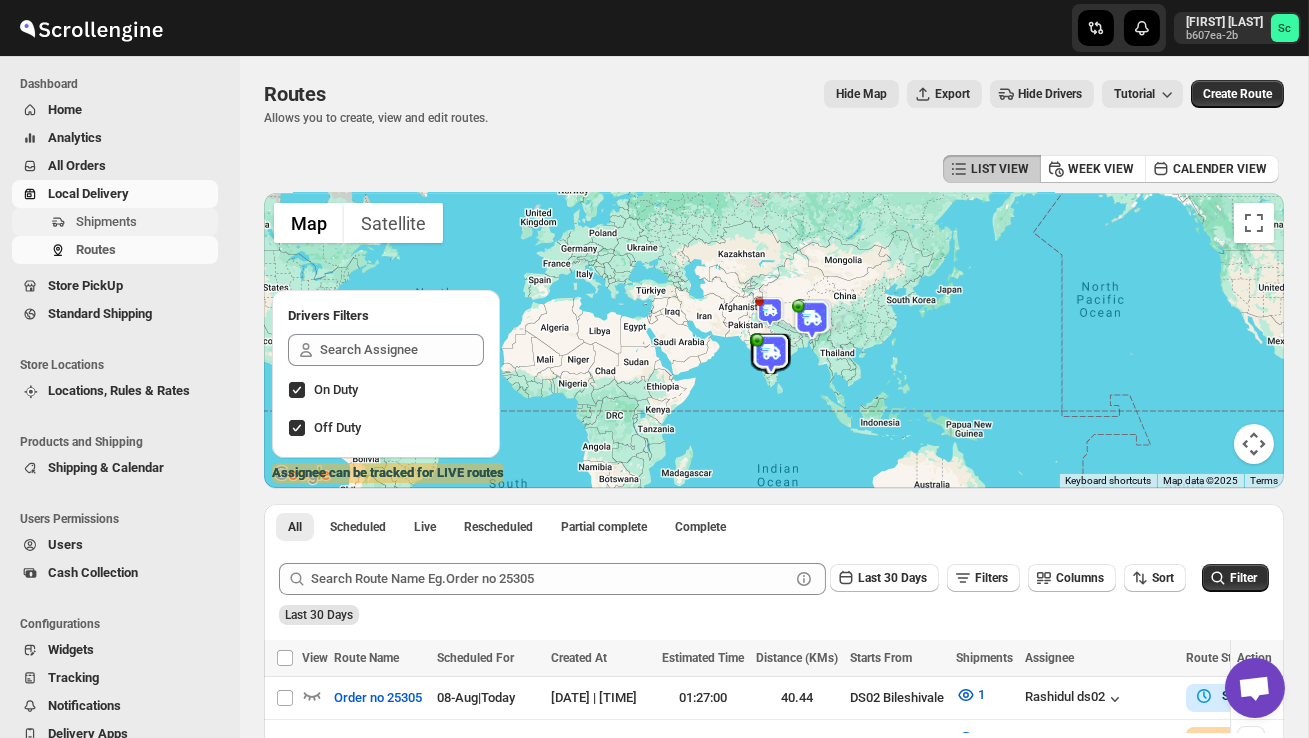 click on "Shipments" at bounding box center [106, 221] 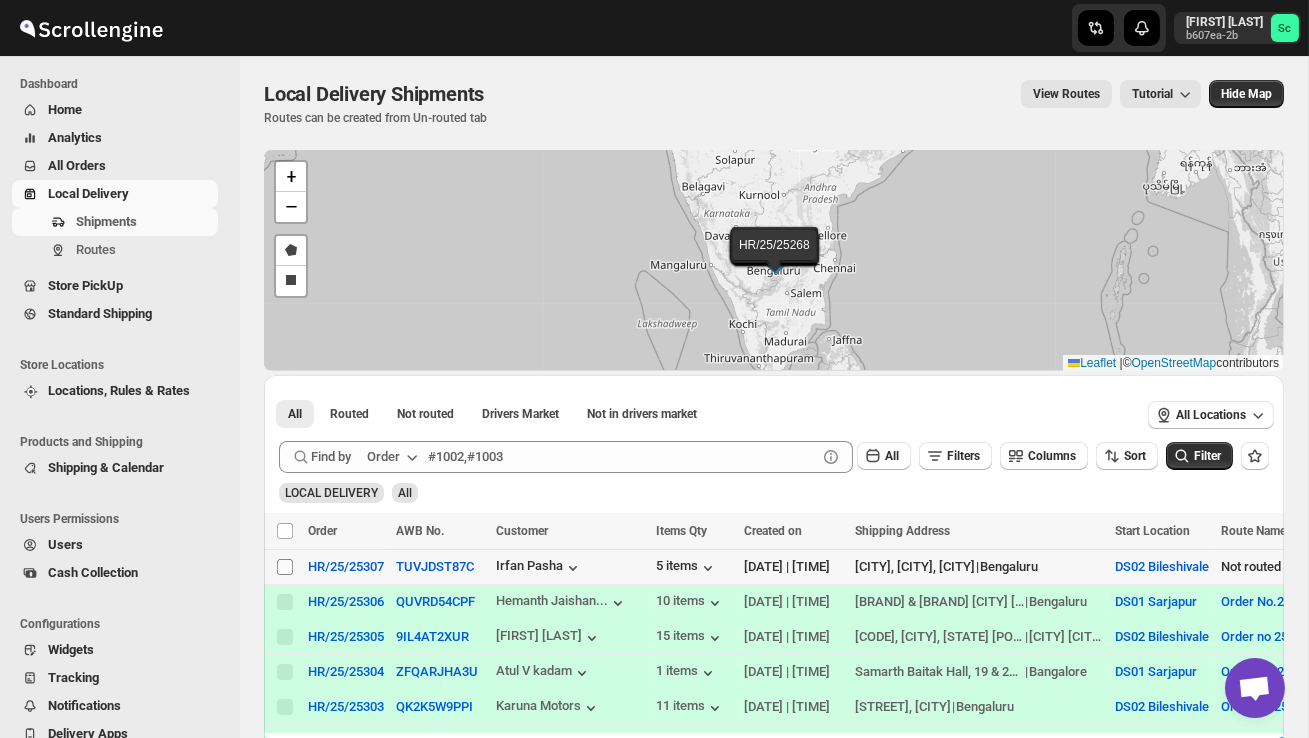 click on "Select shipment" at bounding box center (285, 567) 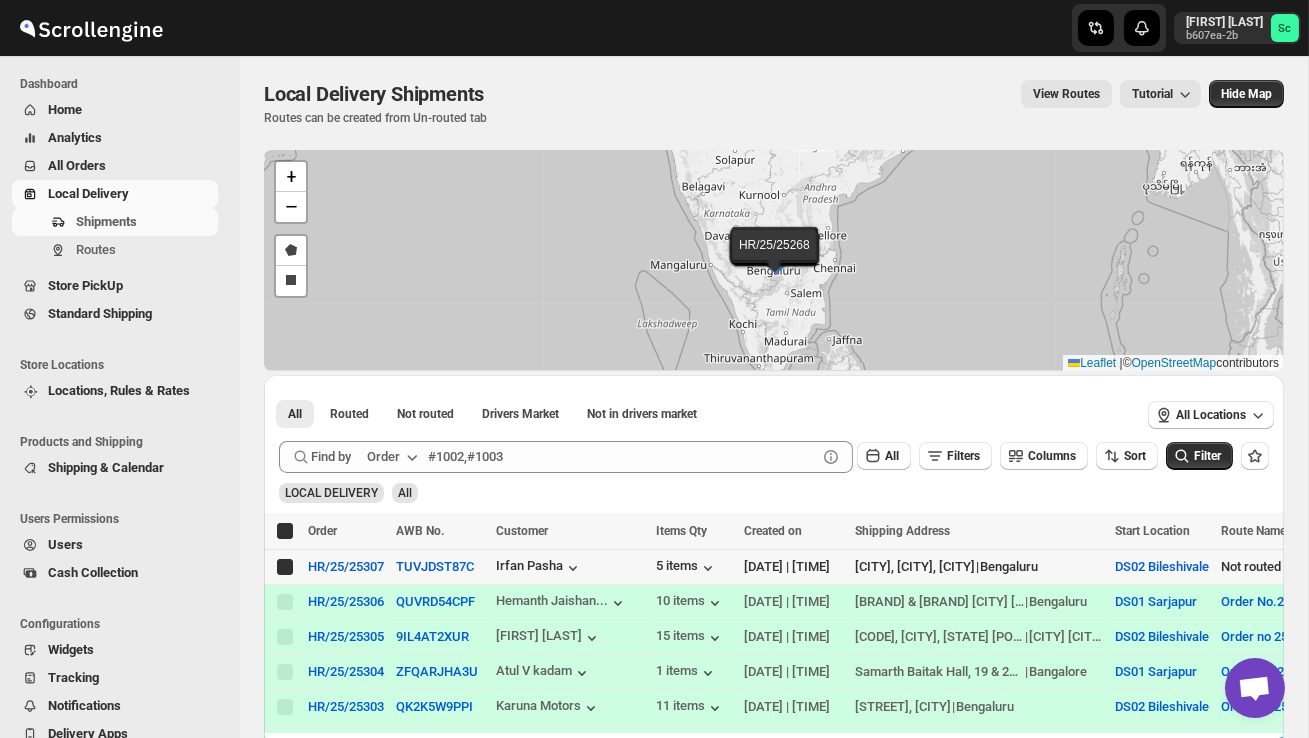 checkbox on "true" 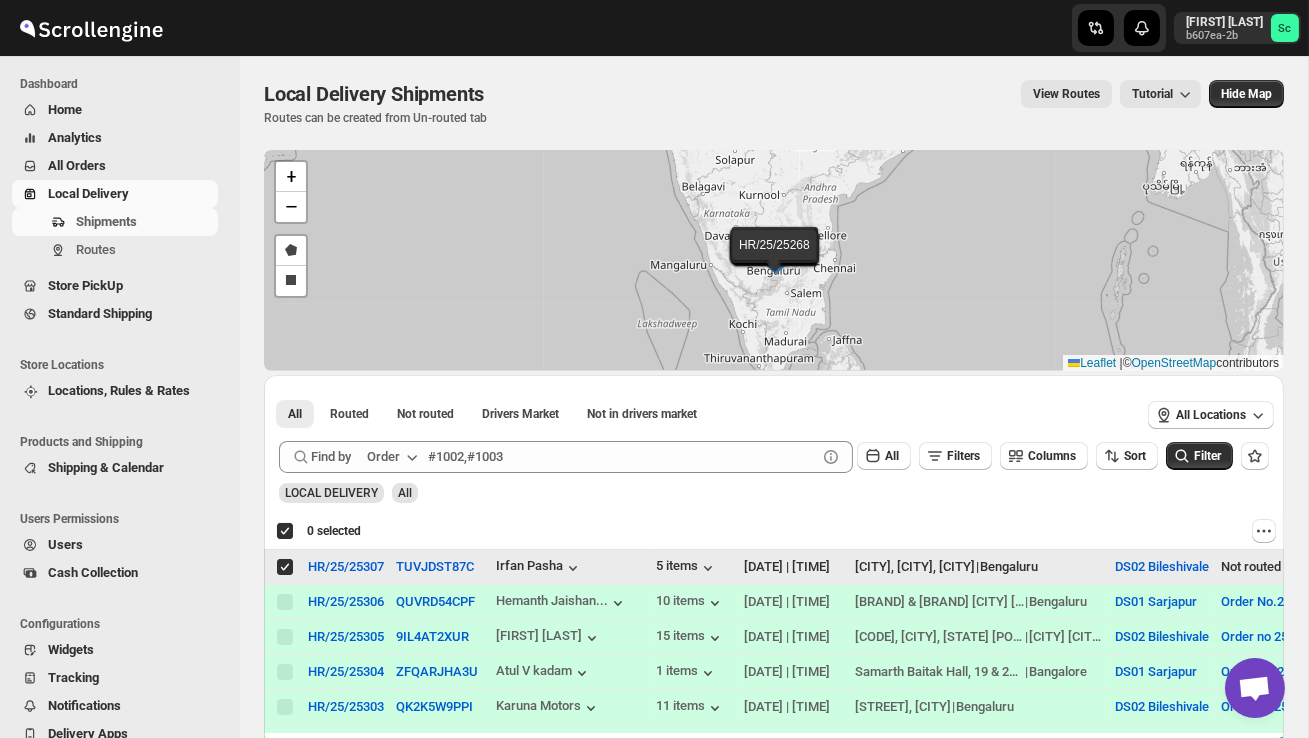 checkbox on "true" 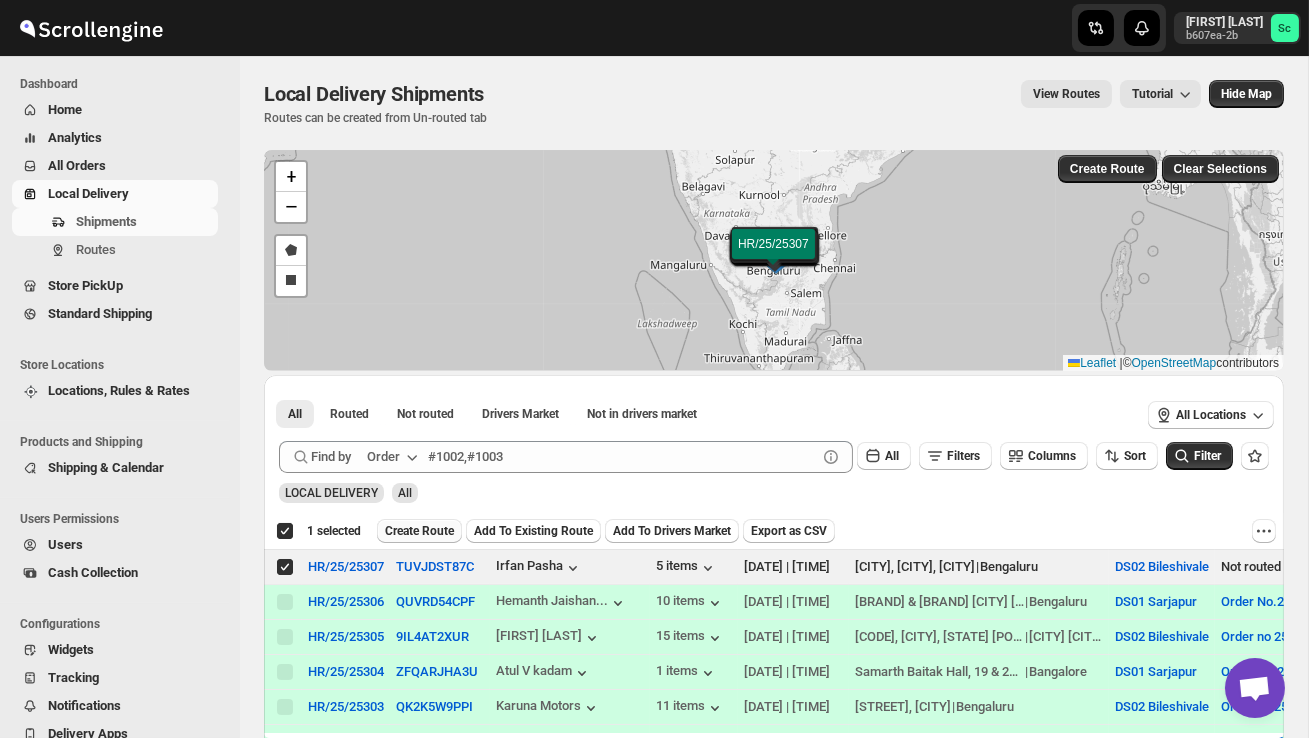 click on "Create Route" at bounding box center (419, 531) 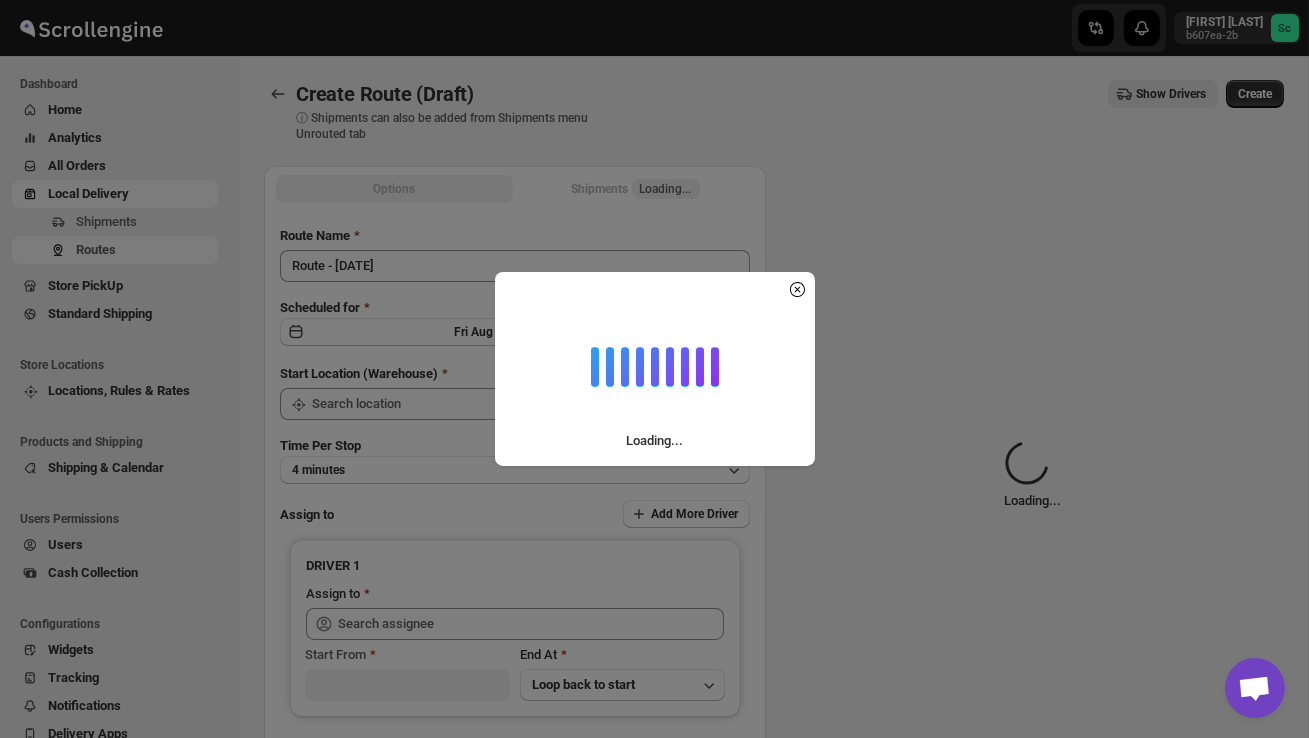 type on "DS02 Bileshivale" 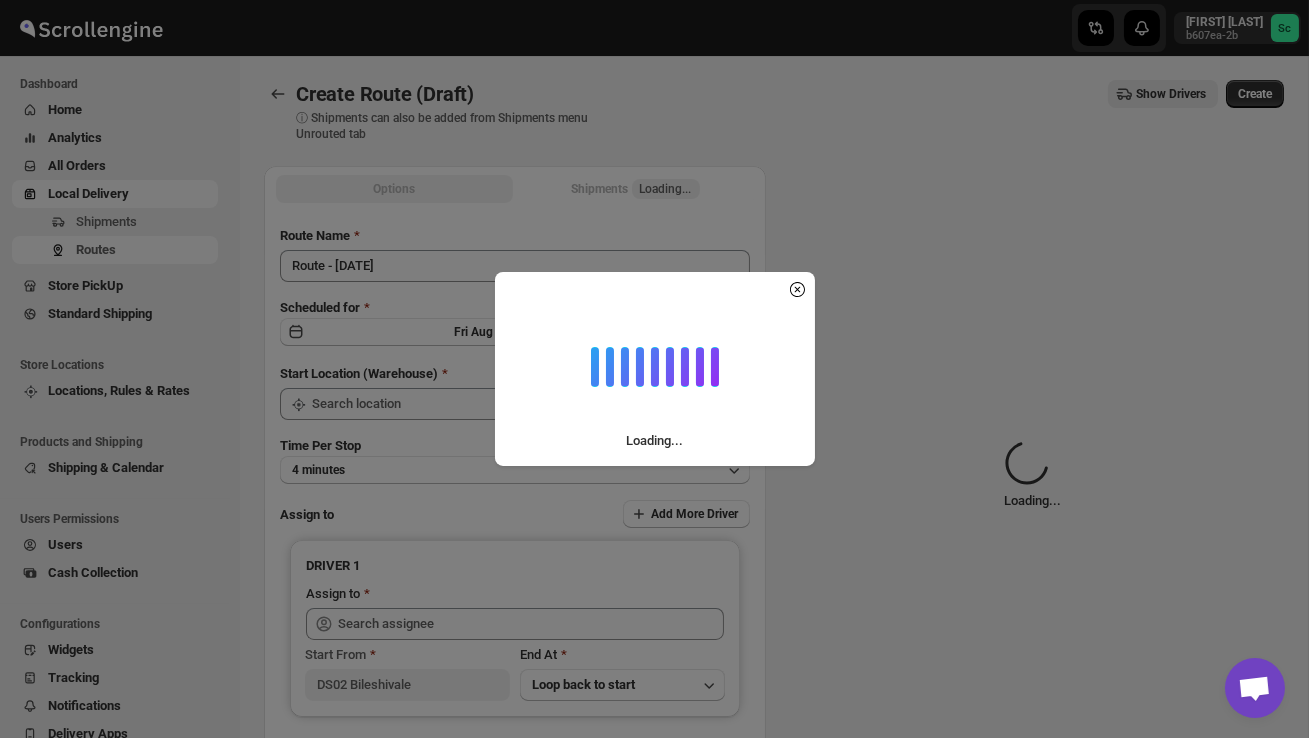 type on "DS02 Bileshivale" 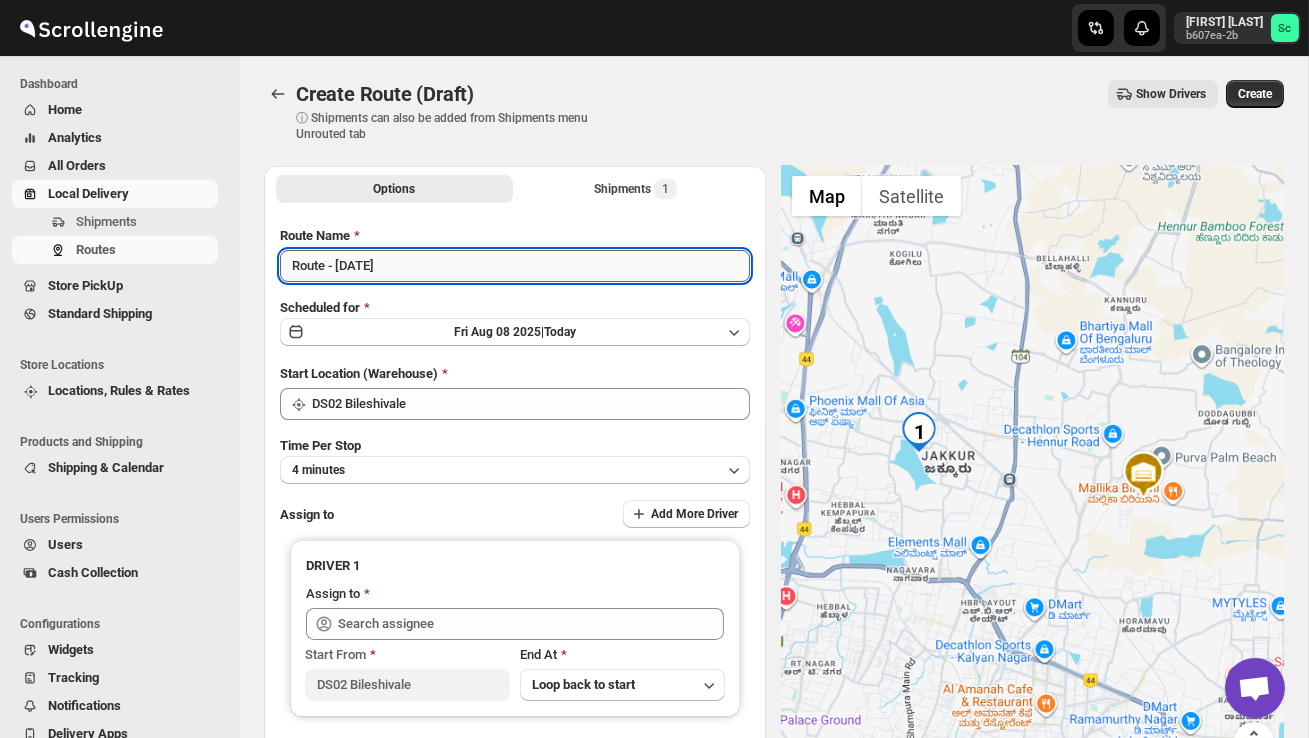 click on "Route - 08/08-0922" at bounding box center [515, 266] 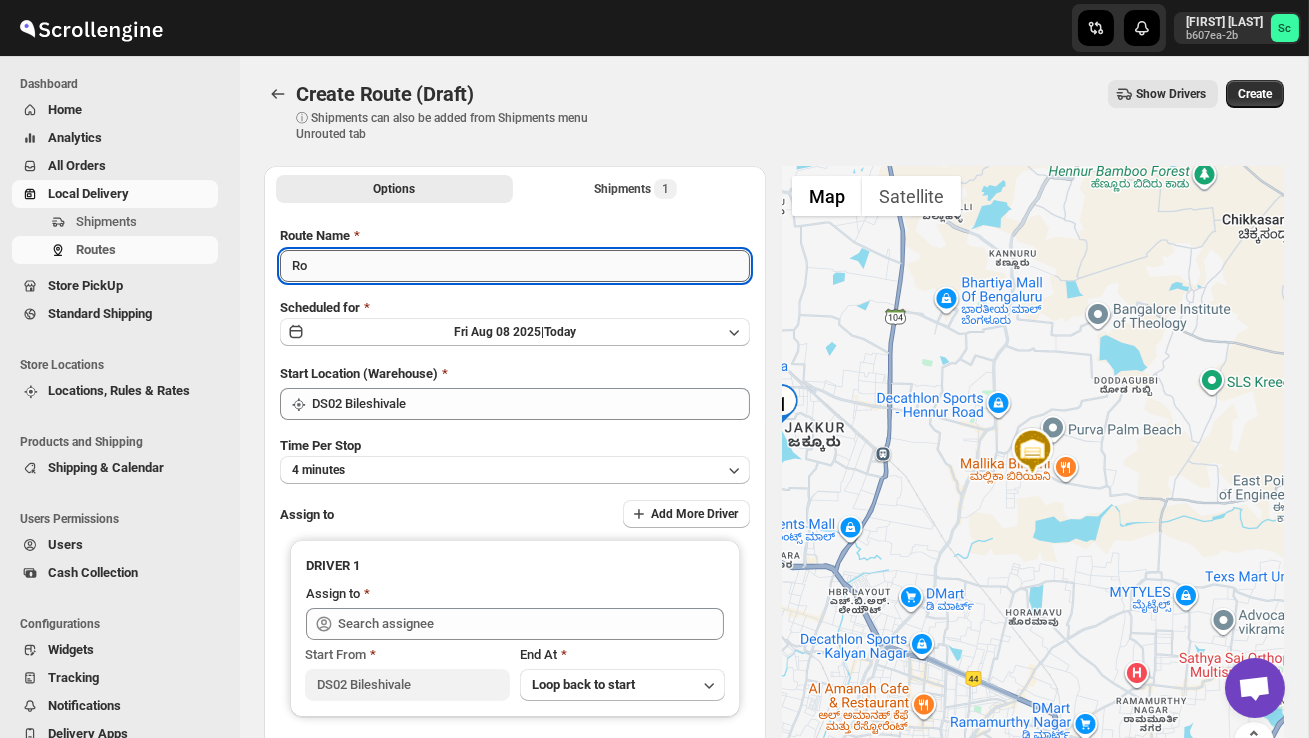 type on "R" 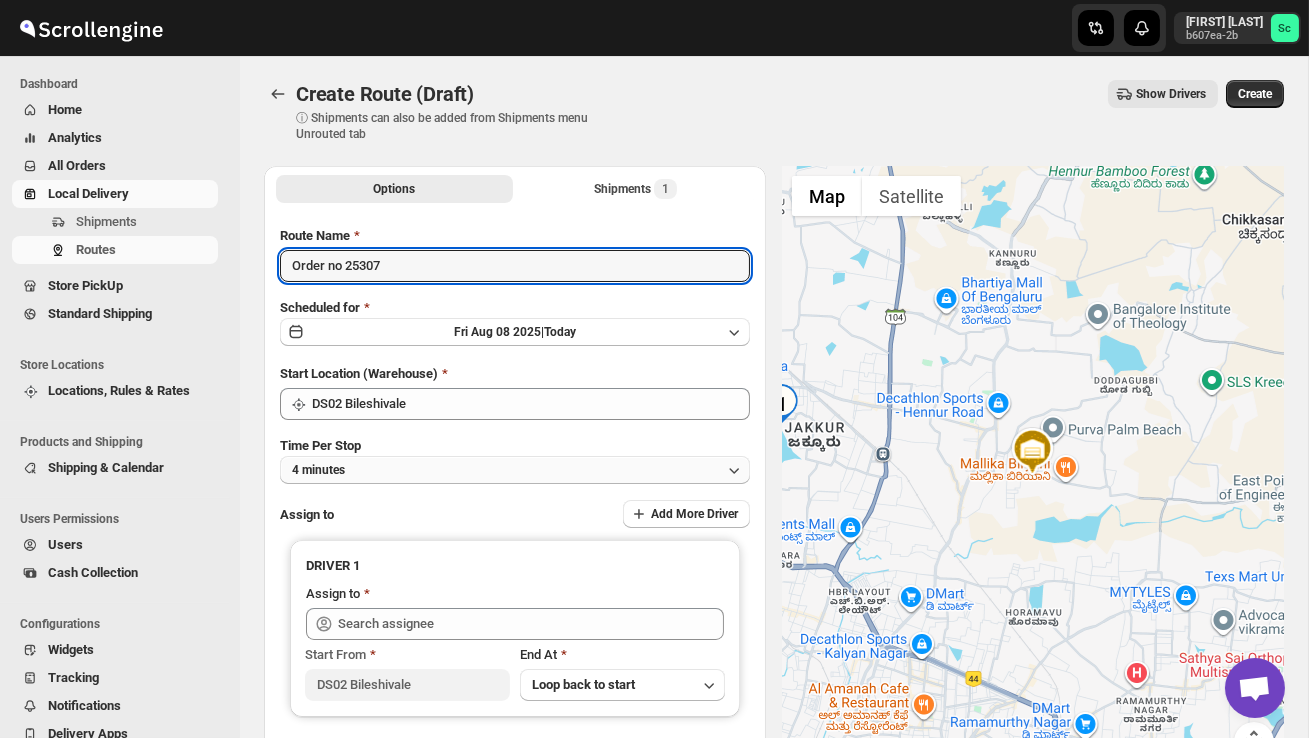 type on "Order no 25307" 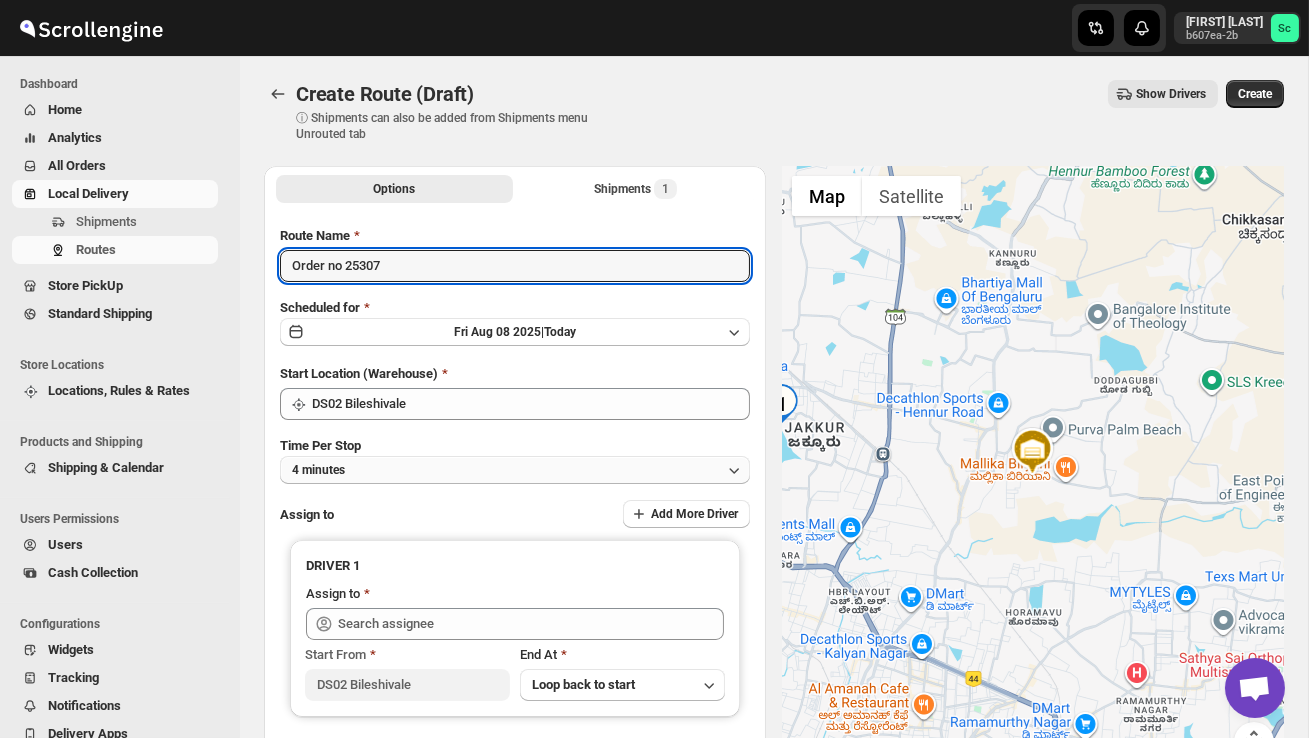 click on "4 minutes" at bounding box center (515, 470) 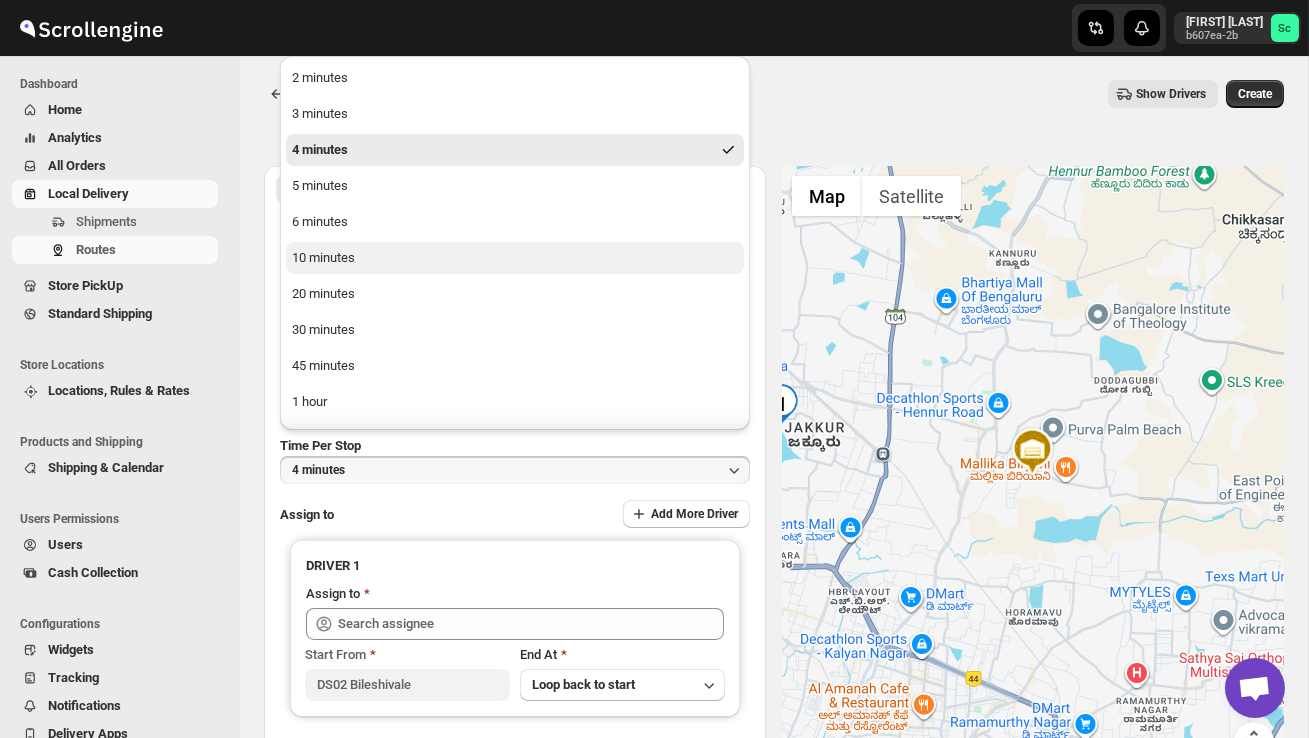 click on "10 minutes" at bounding box center [515, 258] 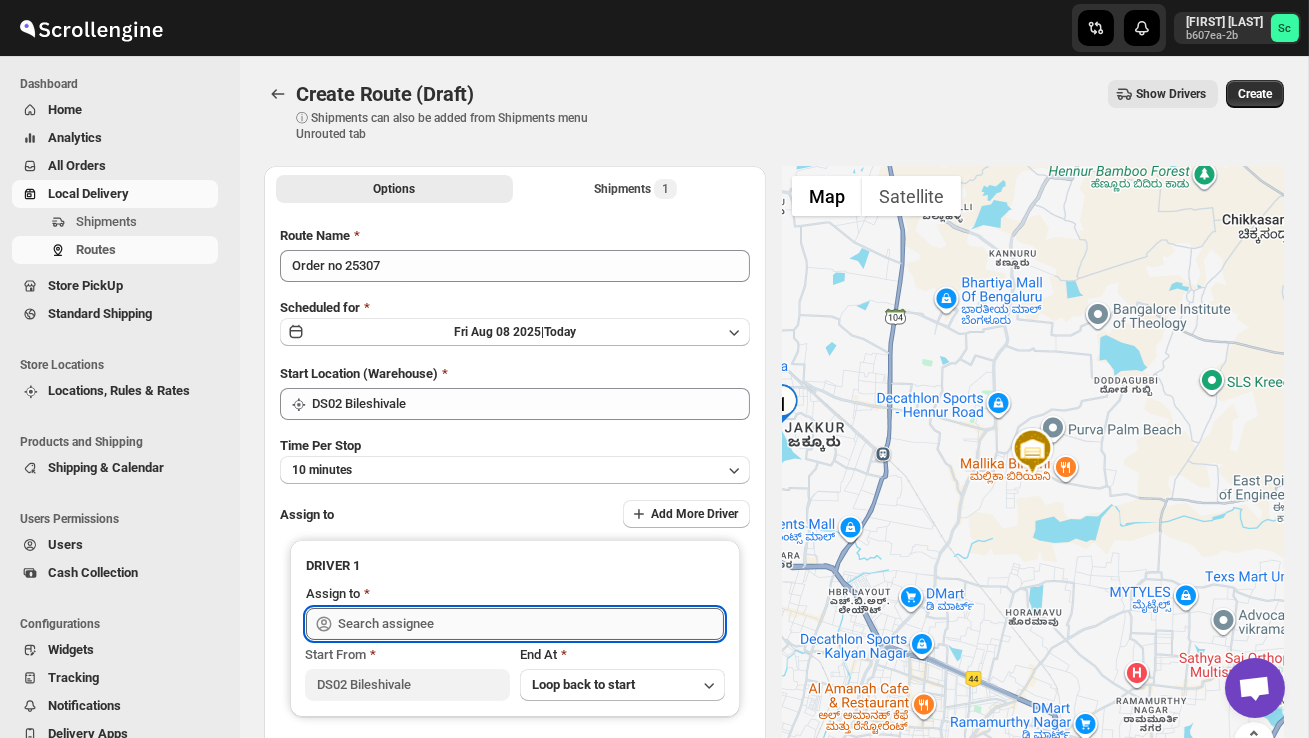 click at bounding box center [531, 624] 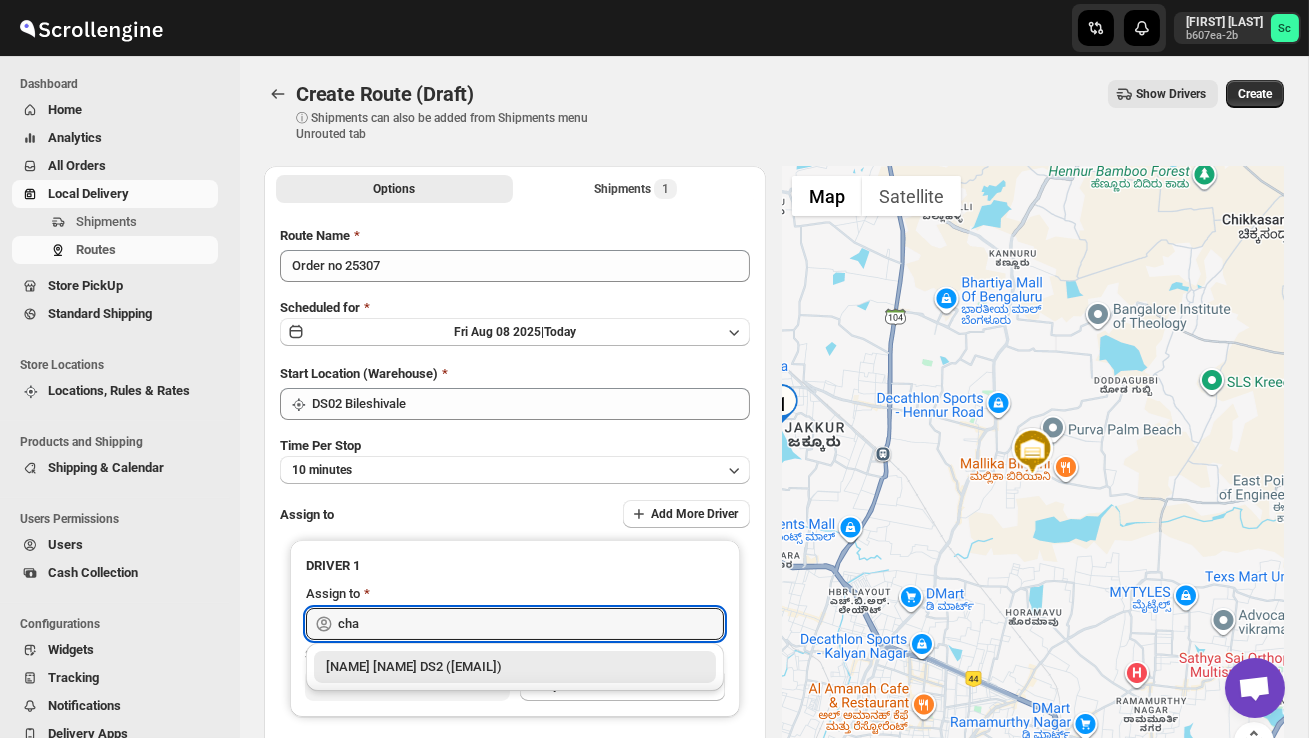click on "[FIRST] [LAST] DS2 ([EMAIL])" at bounding box center (515, 667) 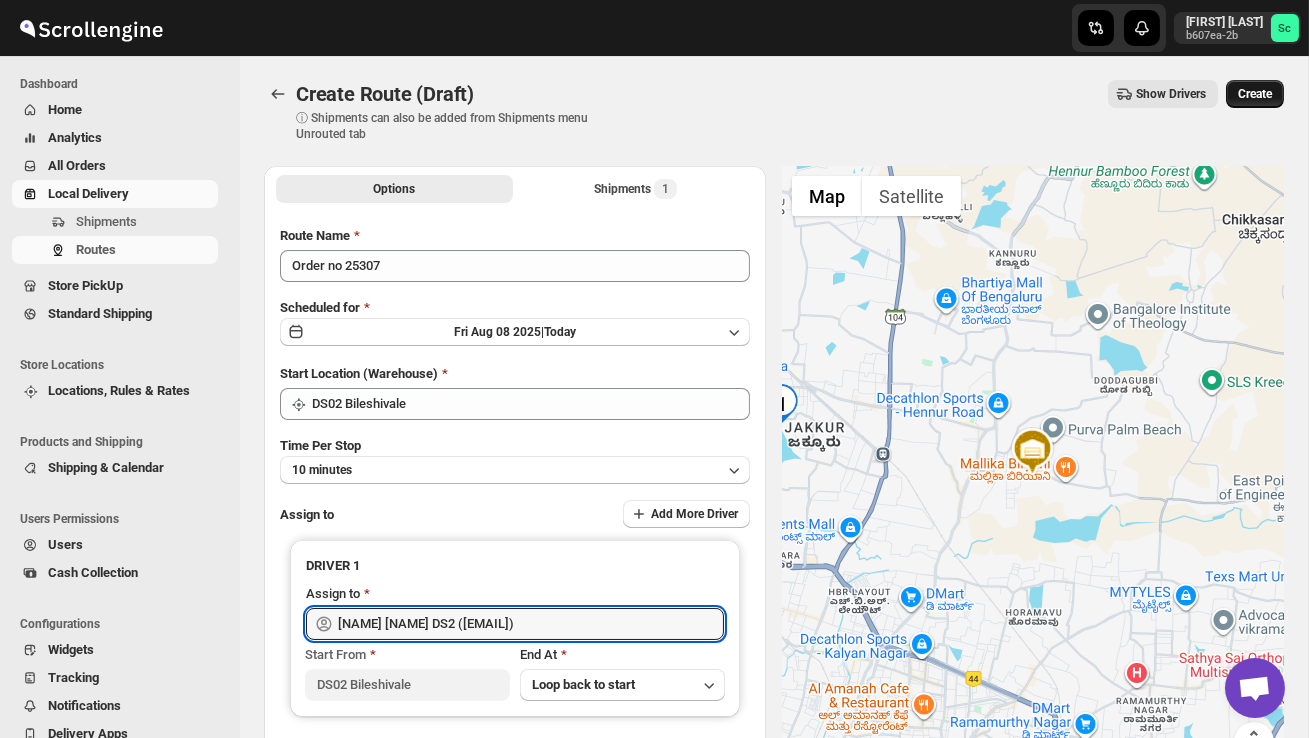 type on "[FIRST] [LAST] DS2 ([EMAIL])" 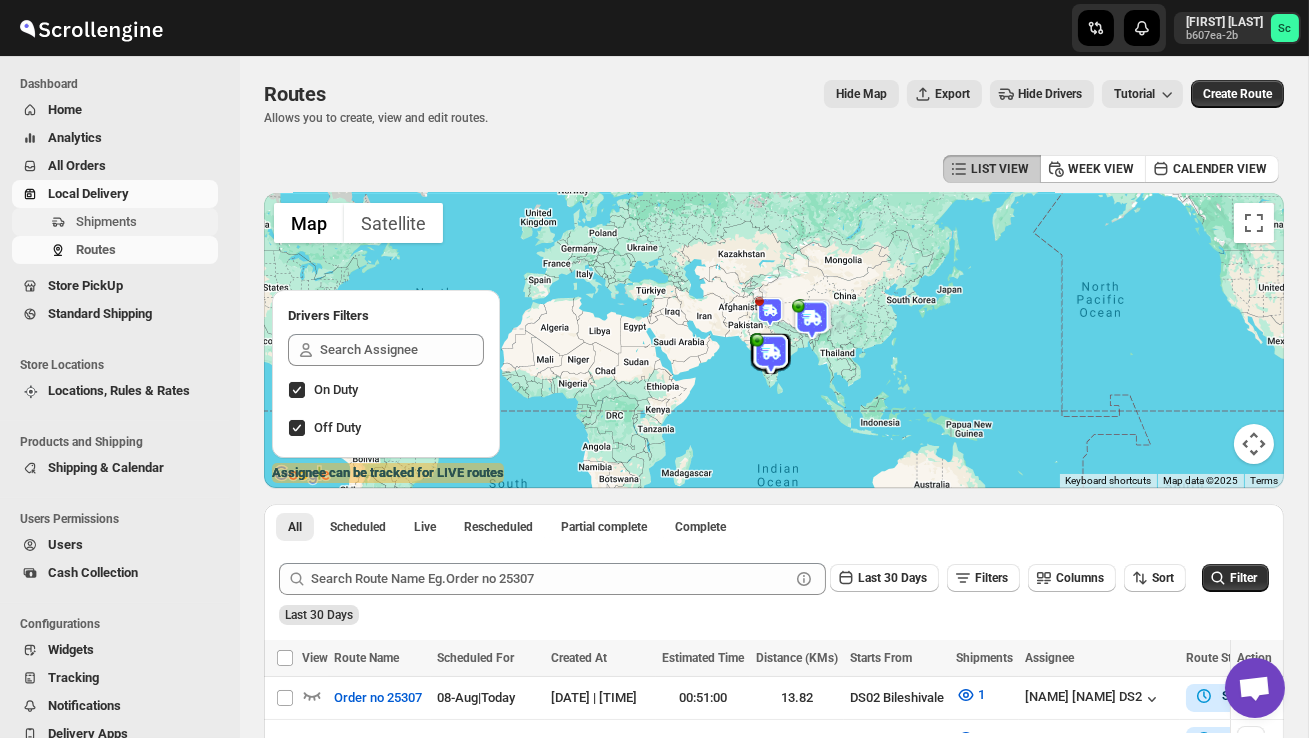 click on "Shipments" at bounding box center [106, 221] 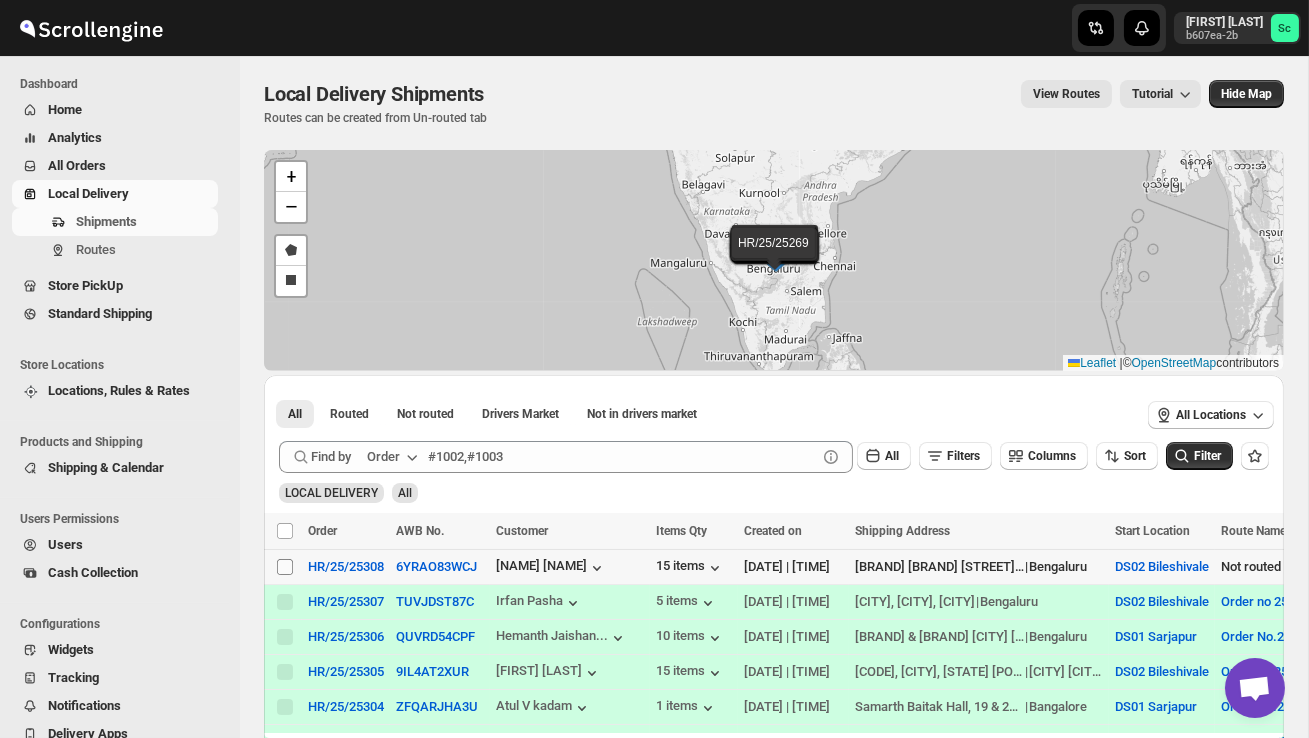 click on "Select shipment" at bounding box center [285, 567] 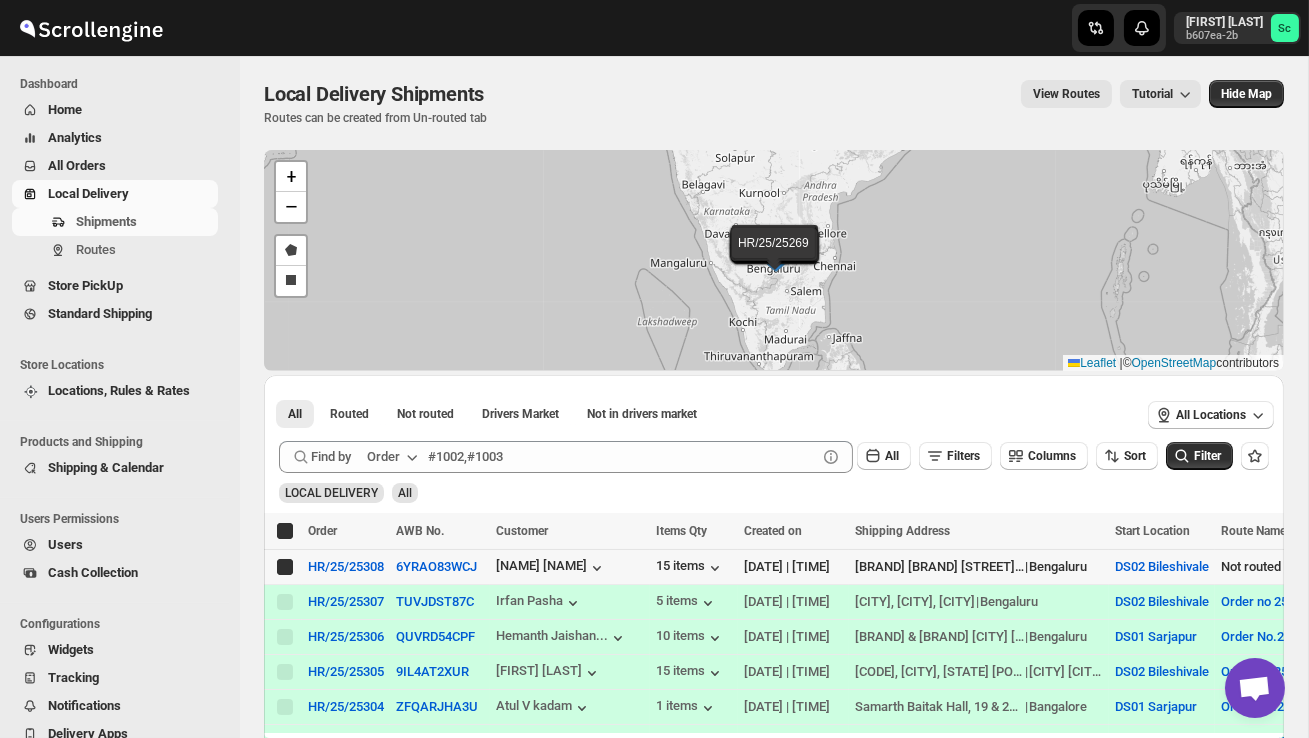 checkbox on "true" 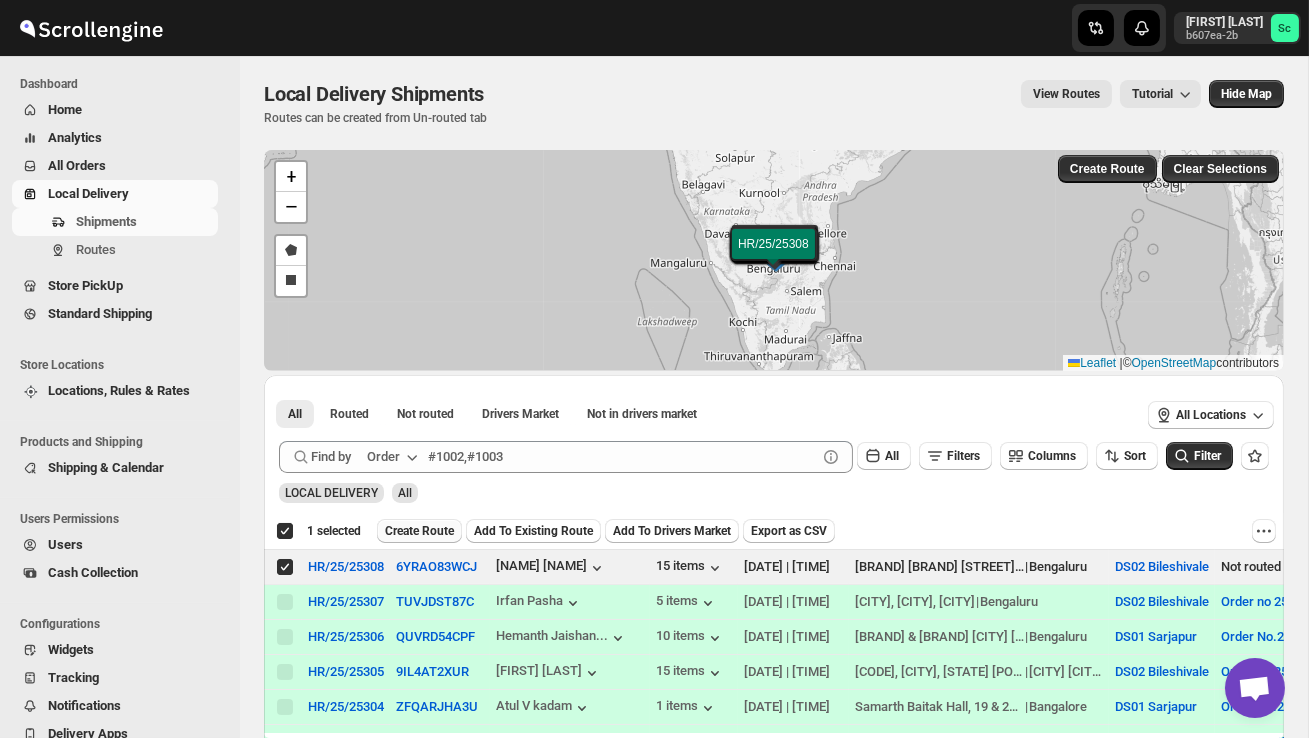 click on "Create Route" at bounding box center (419, 531) 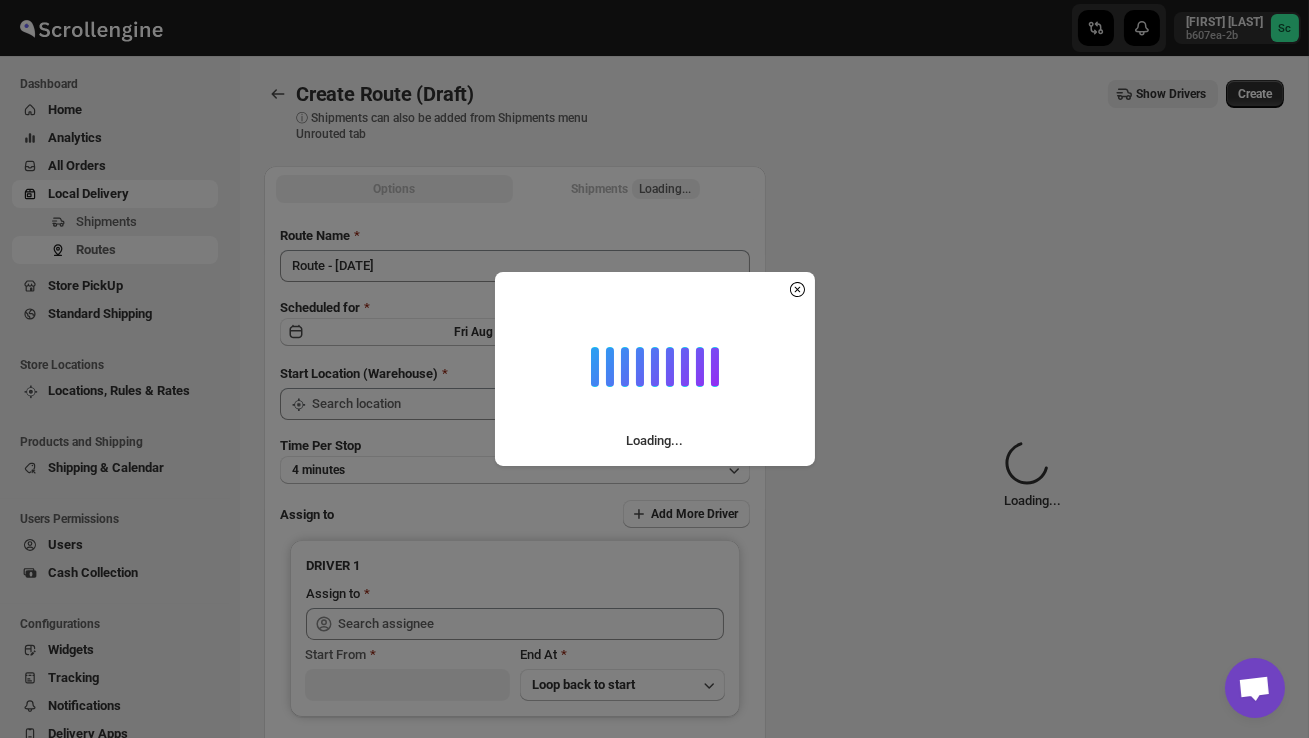 type on "DS02 Bileshivale" 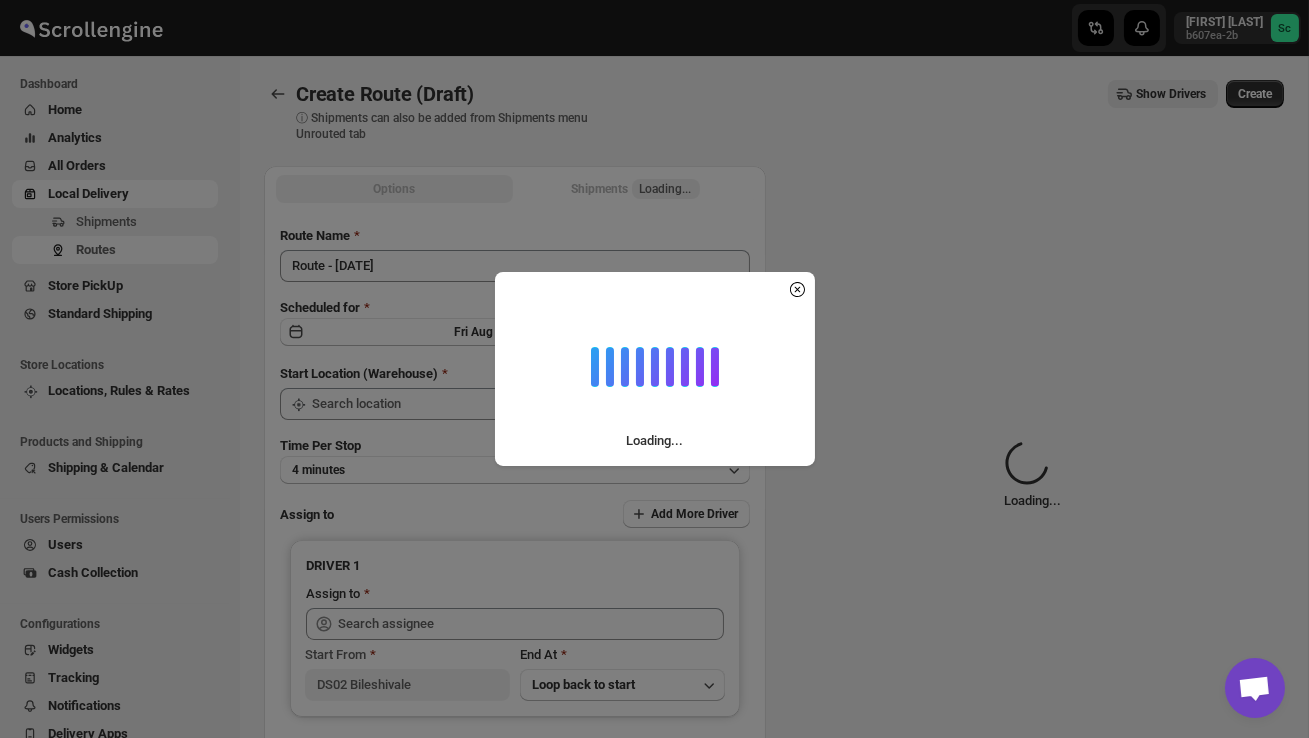 type on "DS02 Bileshivale" 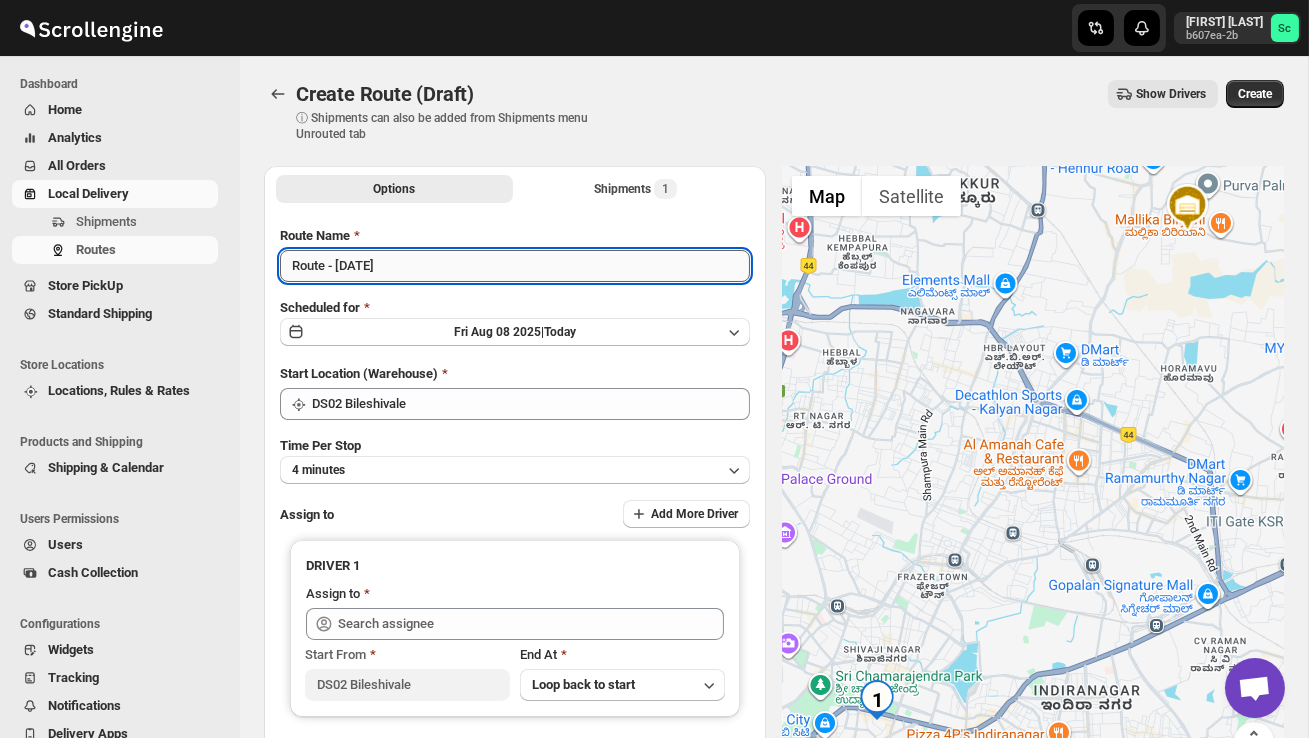 click on "Route - 08/08-0924" at bounding box center [515, 266] 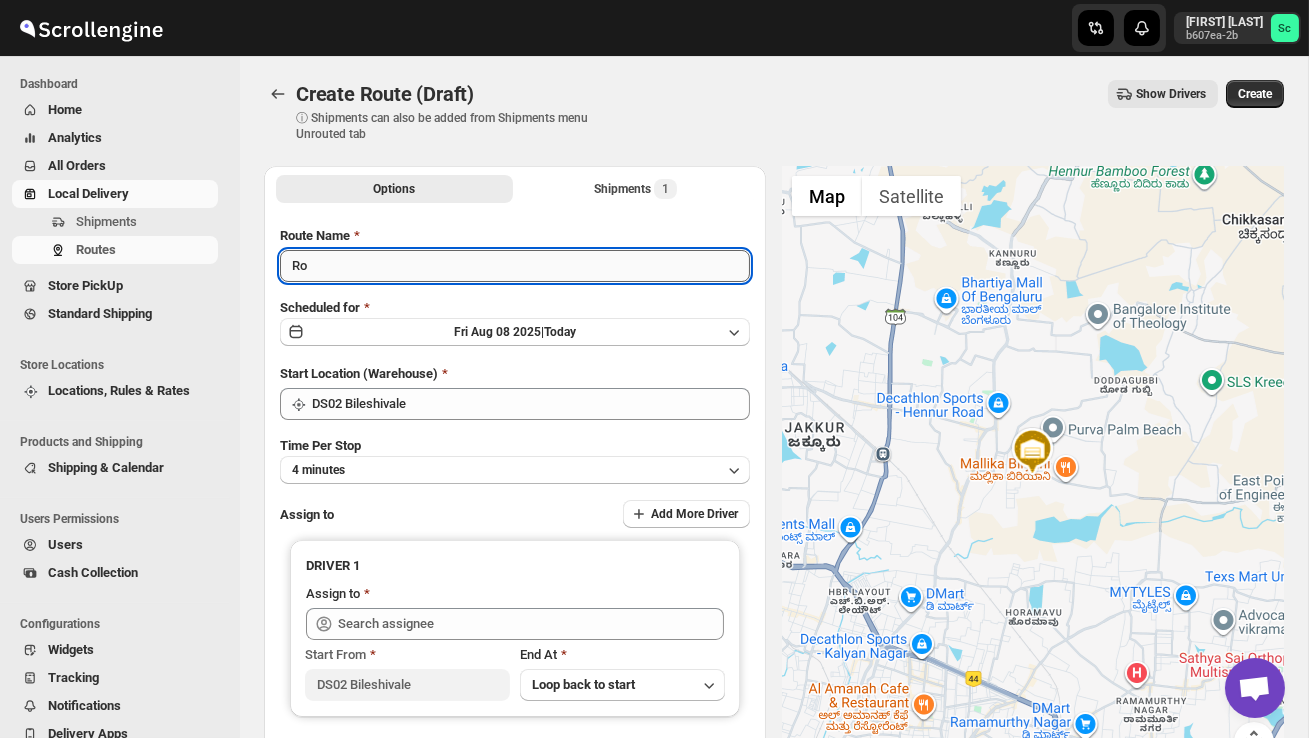 type on "R" 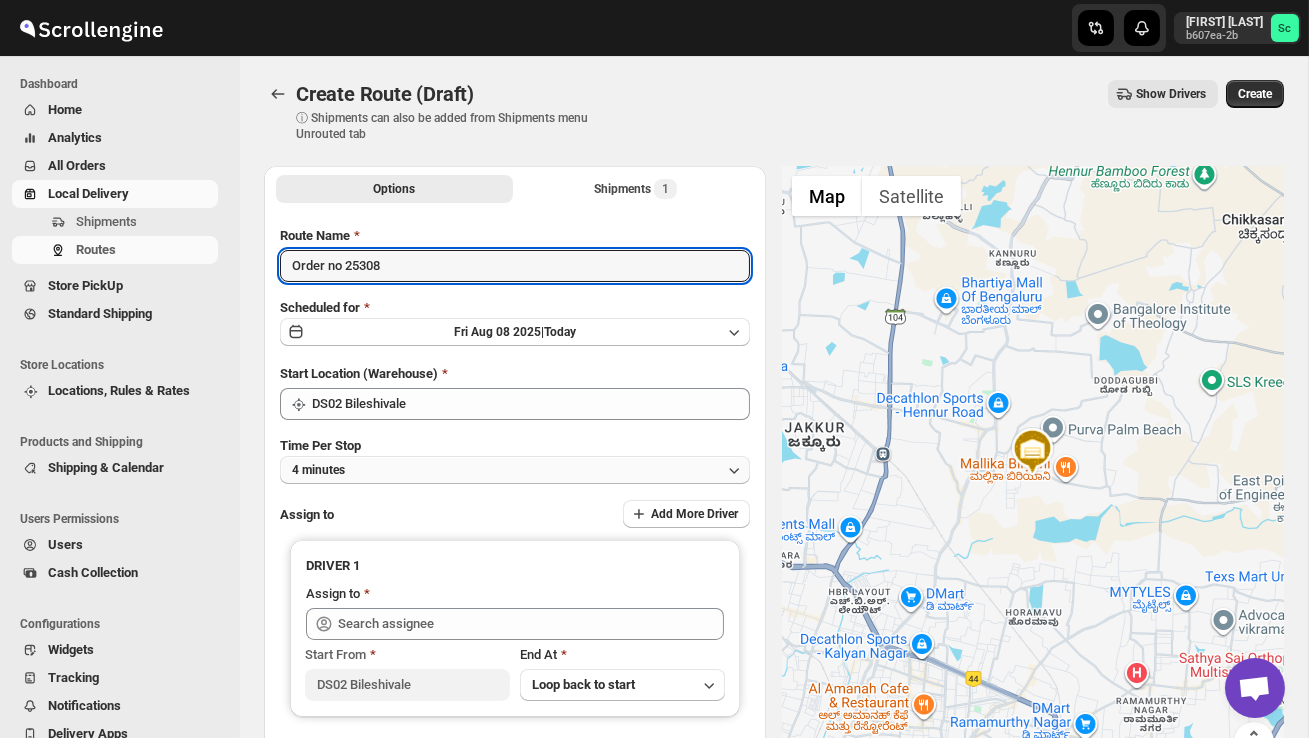 type on "Order no 25308" 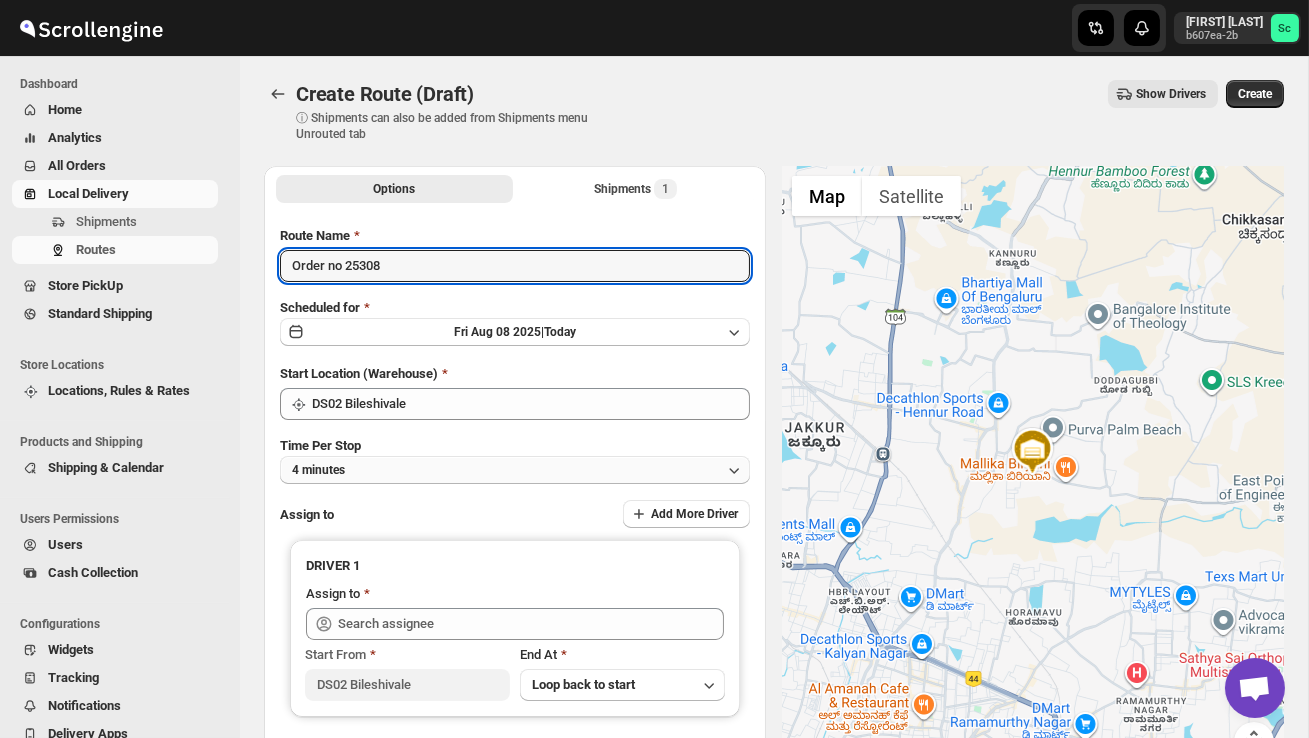click on "4 minutes" at bounding box center (515, 470) 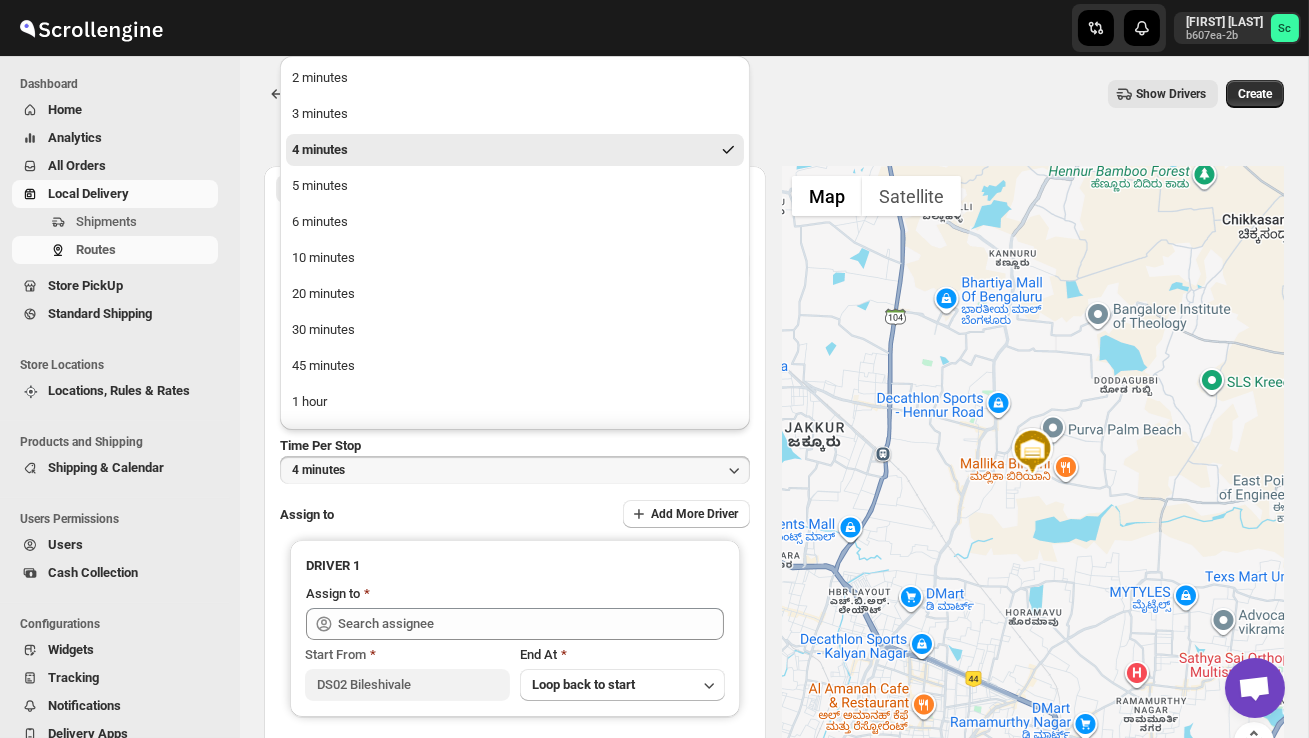 click on "2 minutes 3 minutes 4 minutes 5 minutes 6 minutes 10 minutes 20 minutes 30 minutes 45 minutes 1 hour 90 minutes 2 hours" at bounding box center (515, 276) 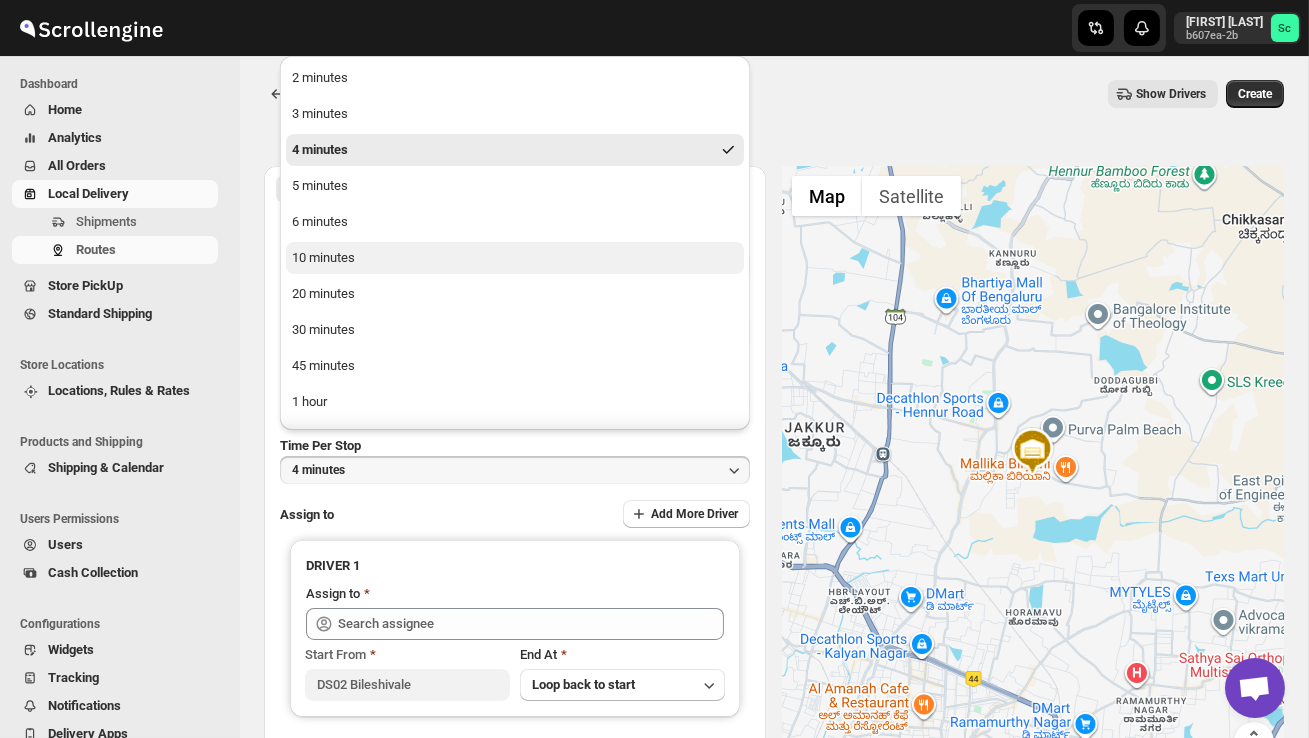 click on "10 minutes" at bounding box center [323, 258] 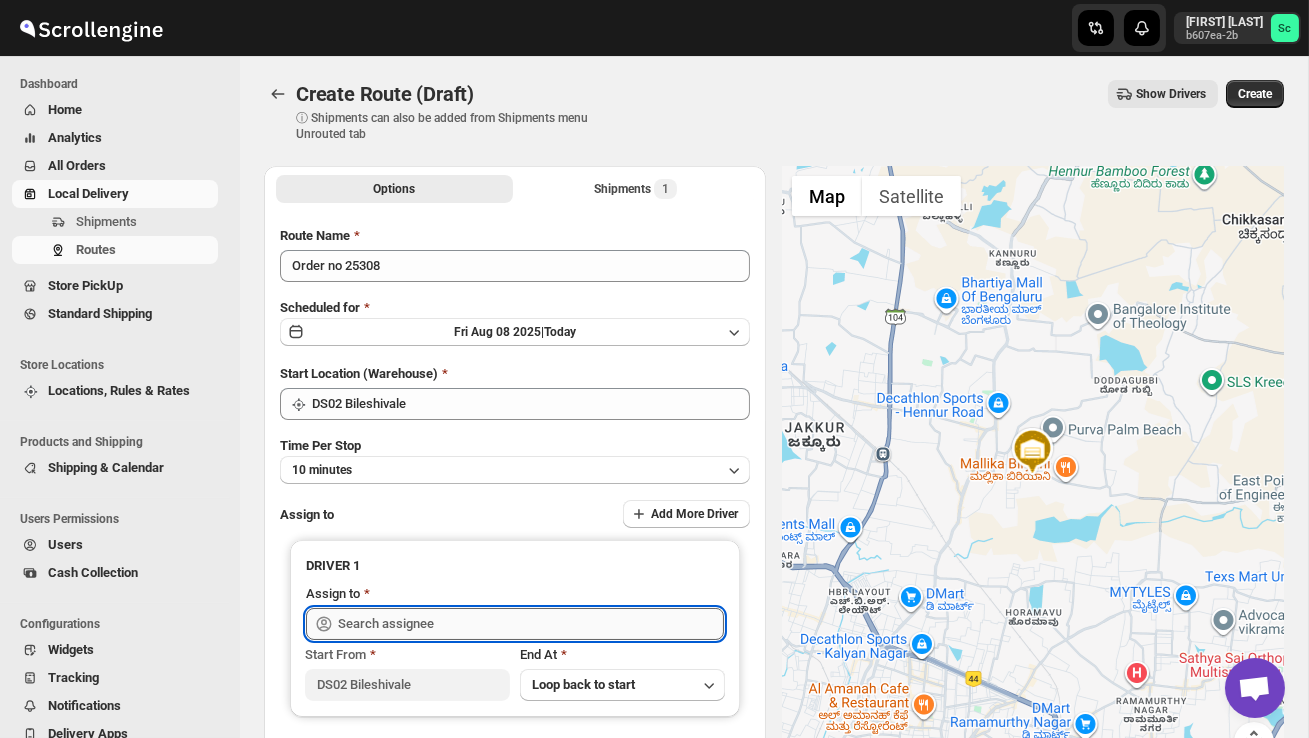 click at bounding box center (531, 624) 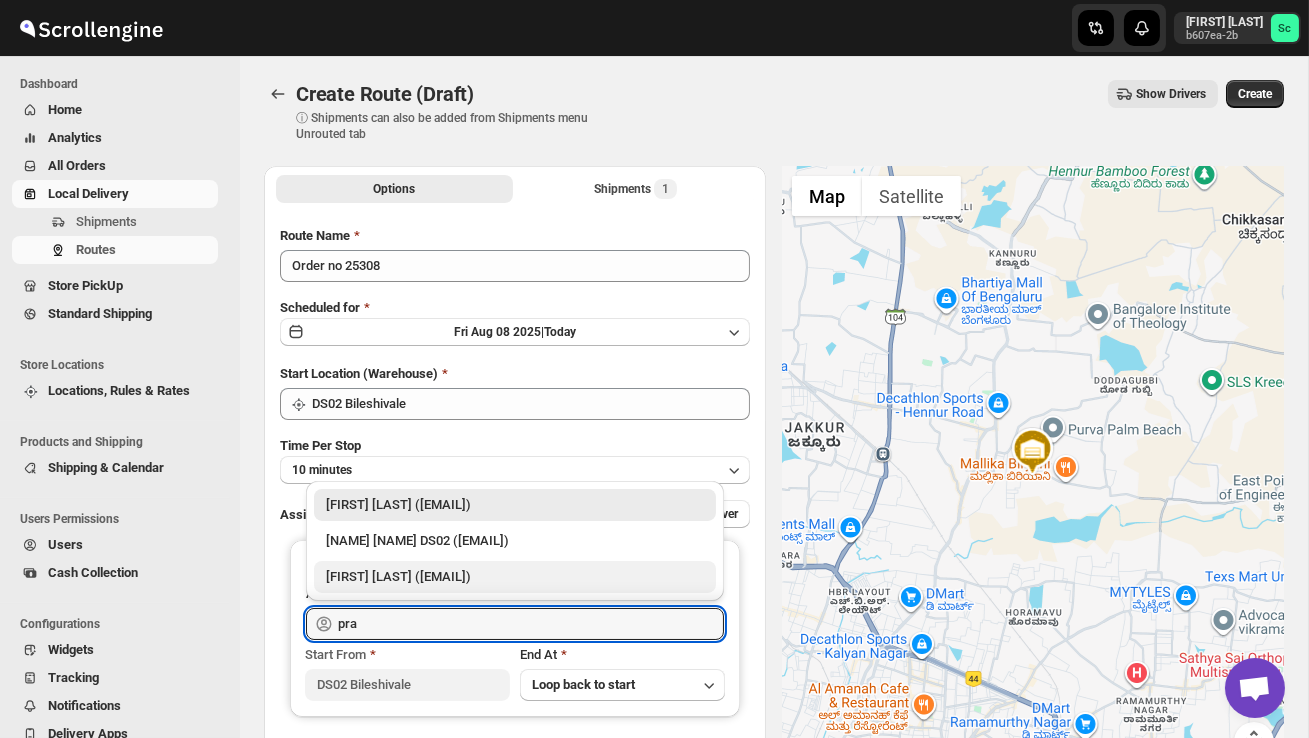 click on "[FIRST] DS02 ([EMAIL])" at bounding box center (515, 577) 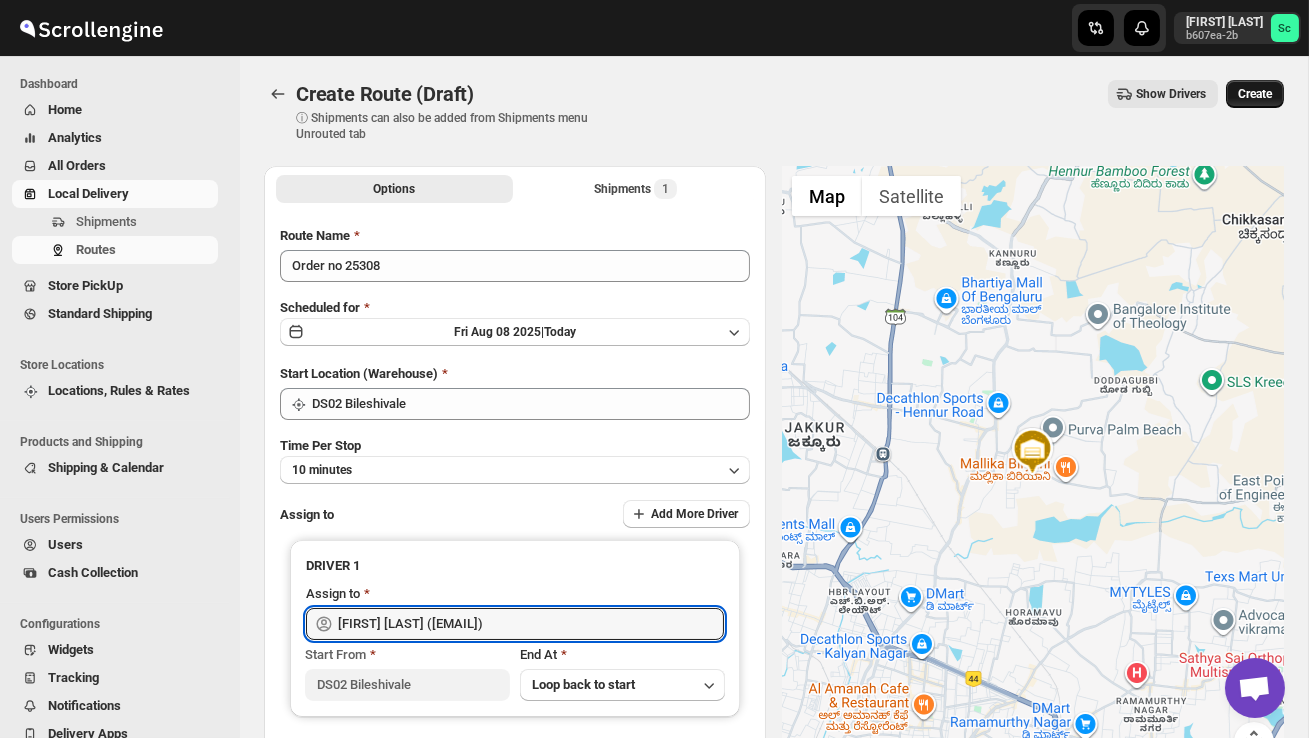 type on "[FIRST] DS02 ([EMAIL])" 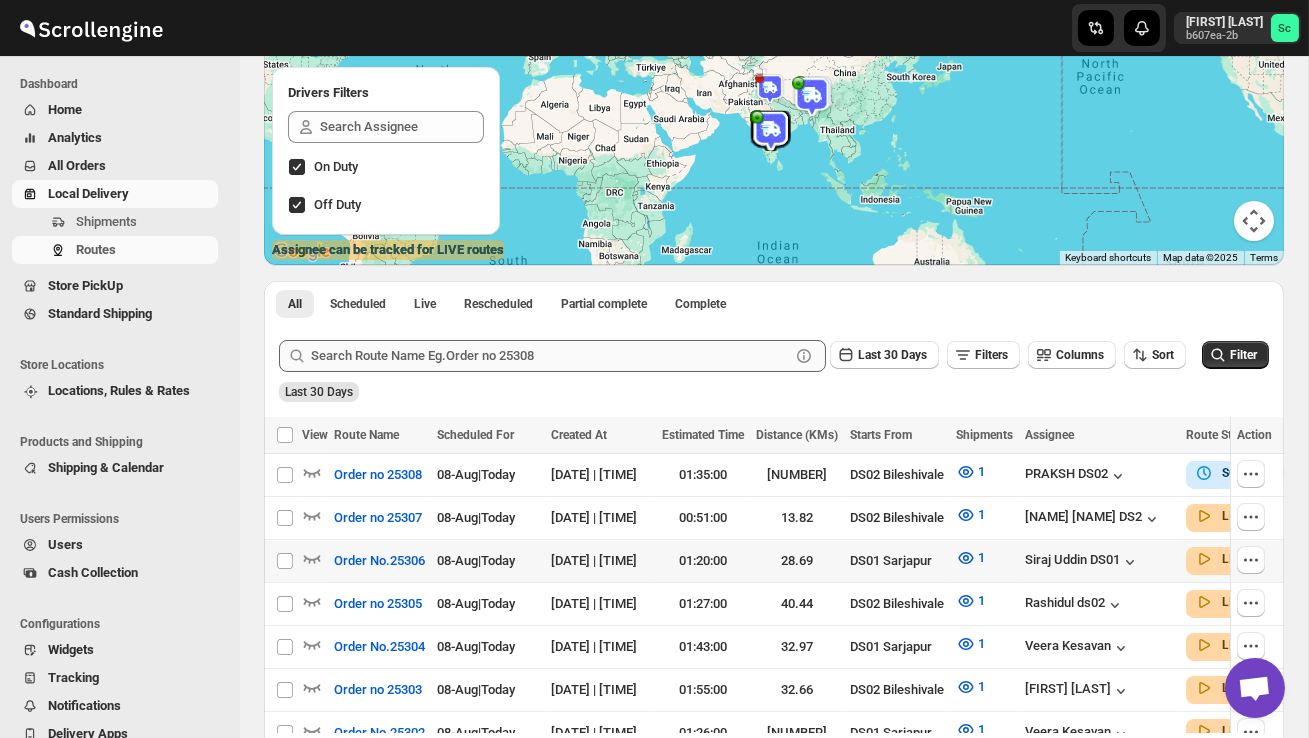 scroll, scrollTop: 224, scrollLeft: 0, axis: vertical 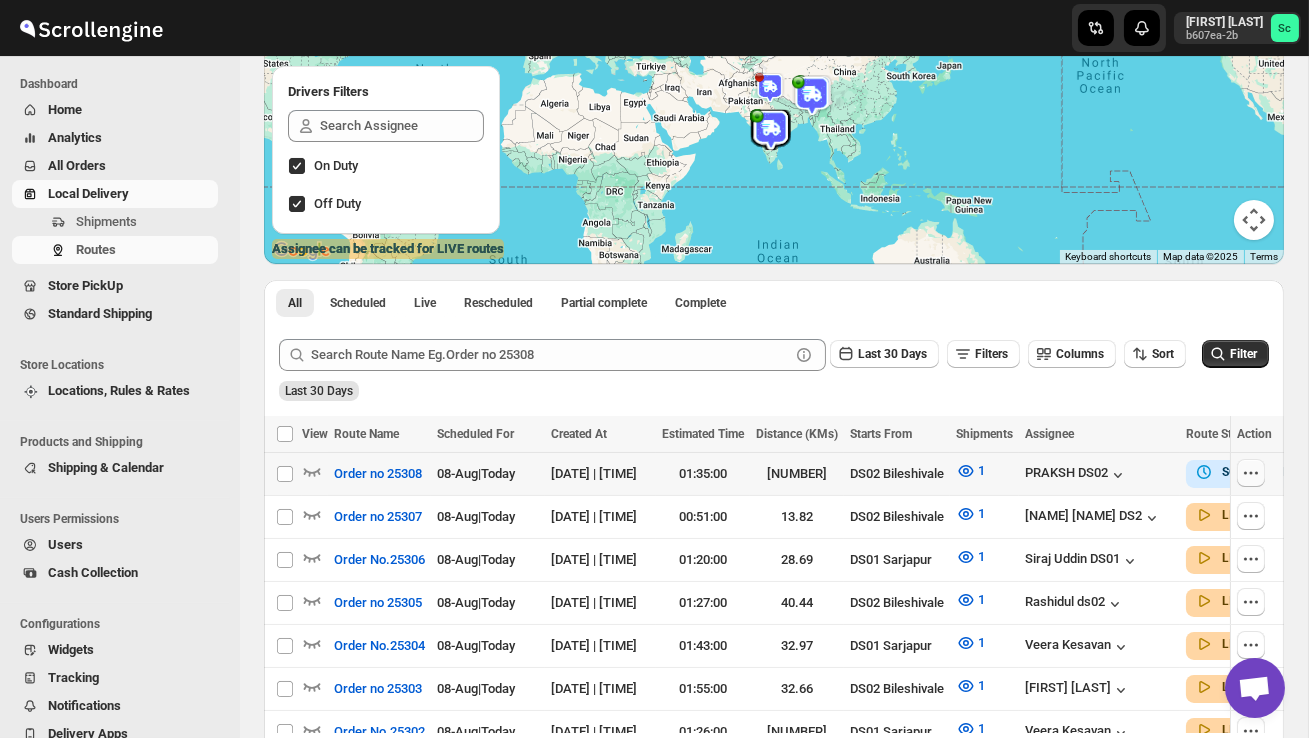 click 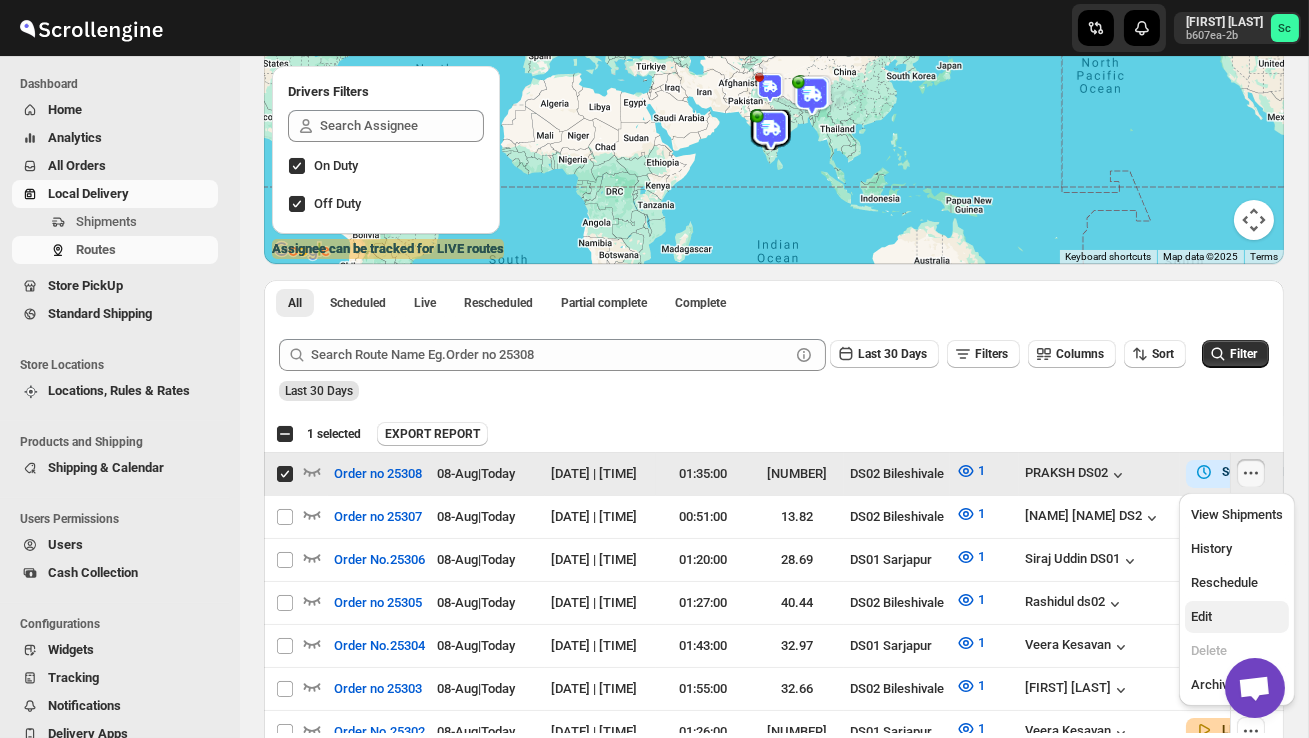 click on "Edit" at bounding box center [1237, 617] 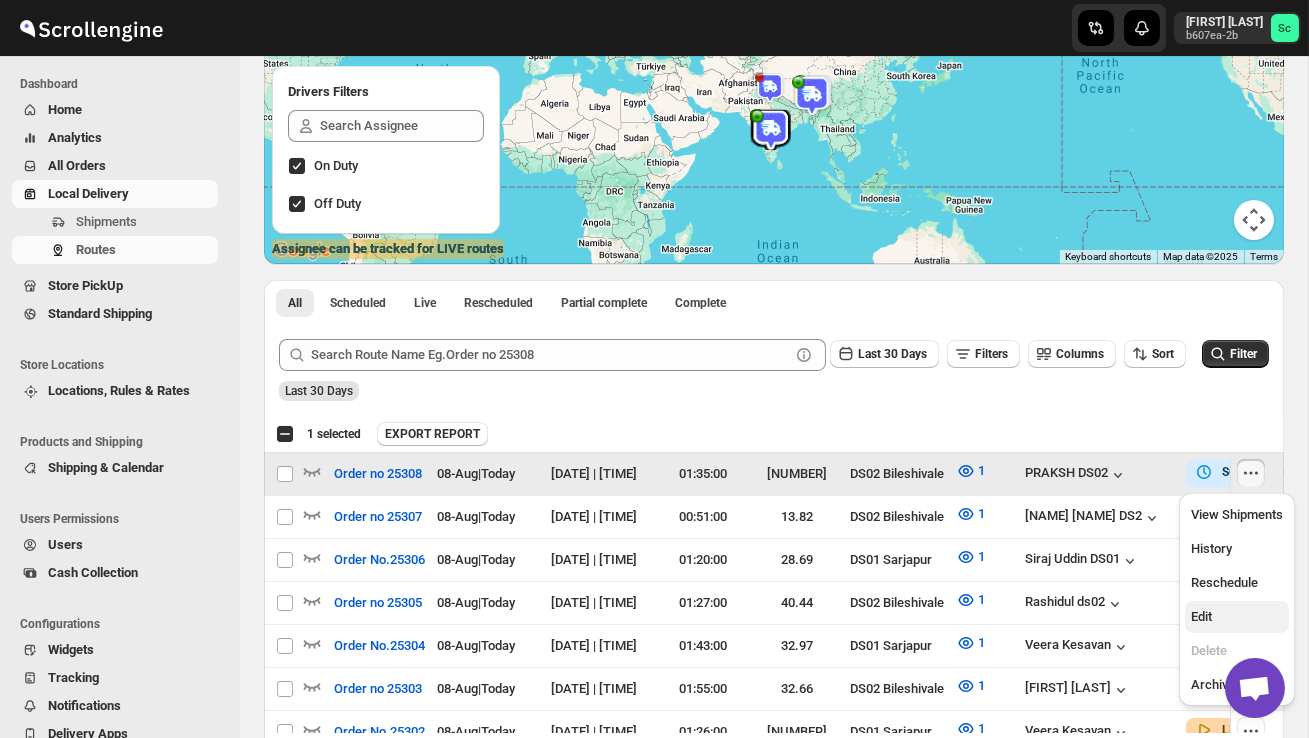 checkbox on "false" 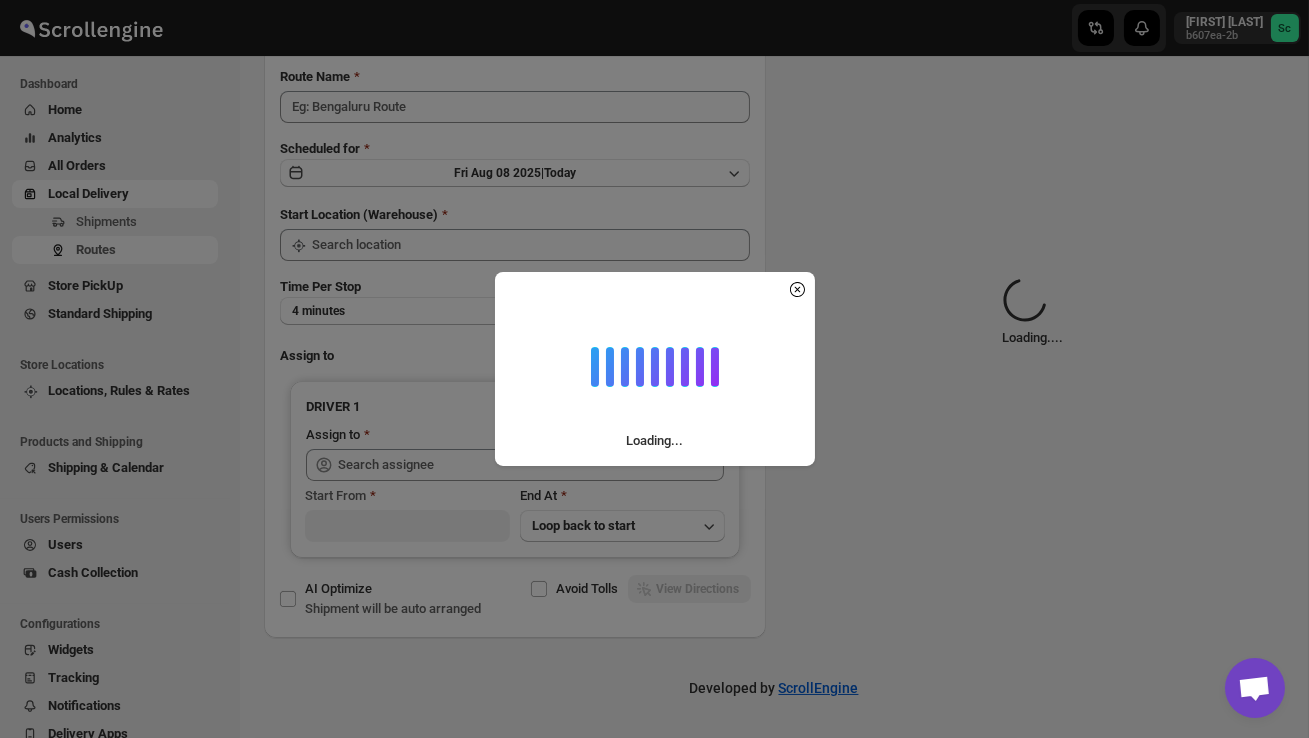 scroll, scrollTop: 0, scrollLeft: 0, axis: both 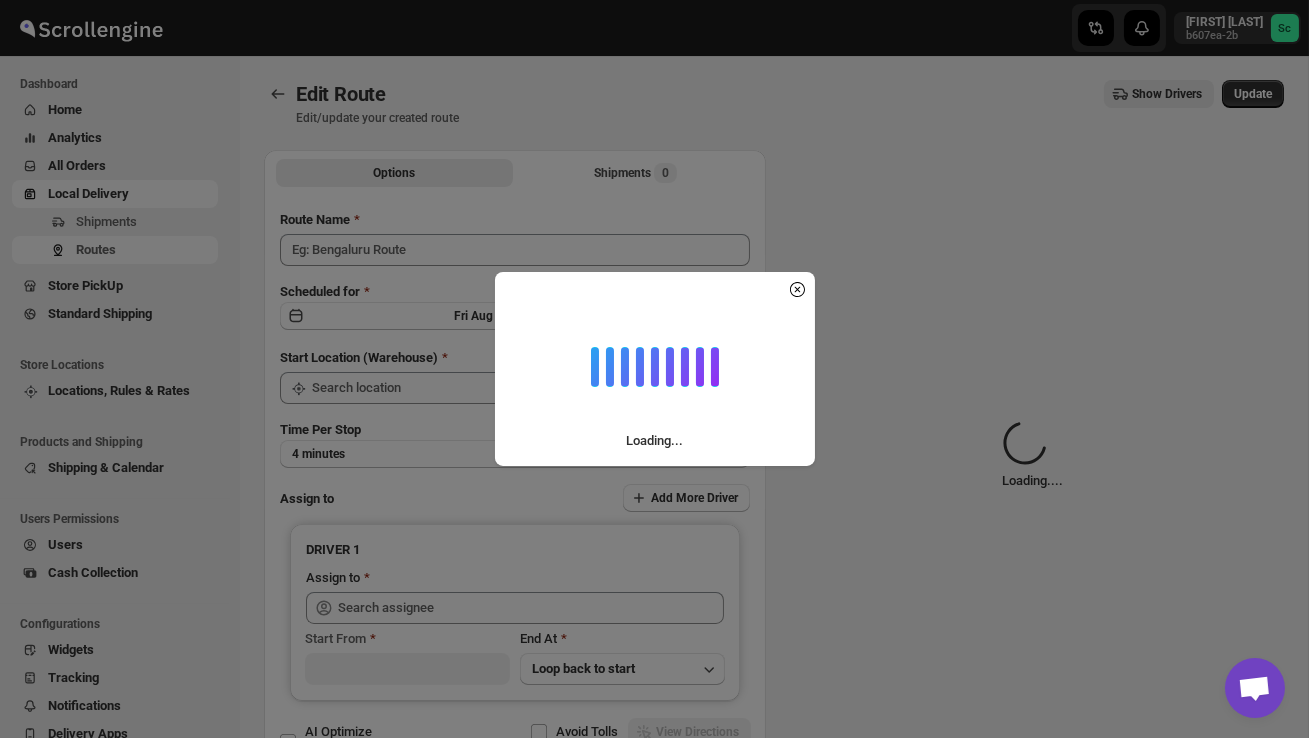 type on "Order no 25308" 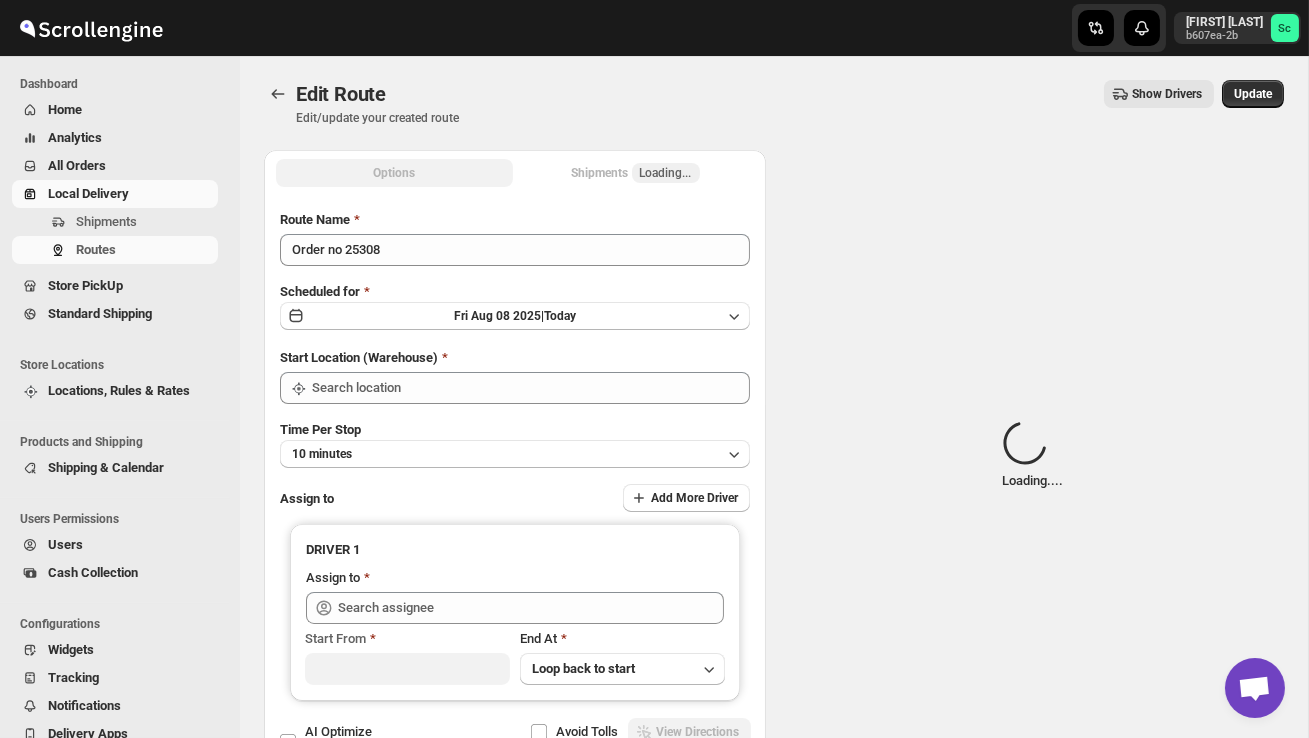 type on "DS02 Bileshivale" 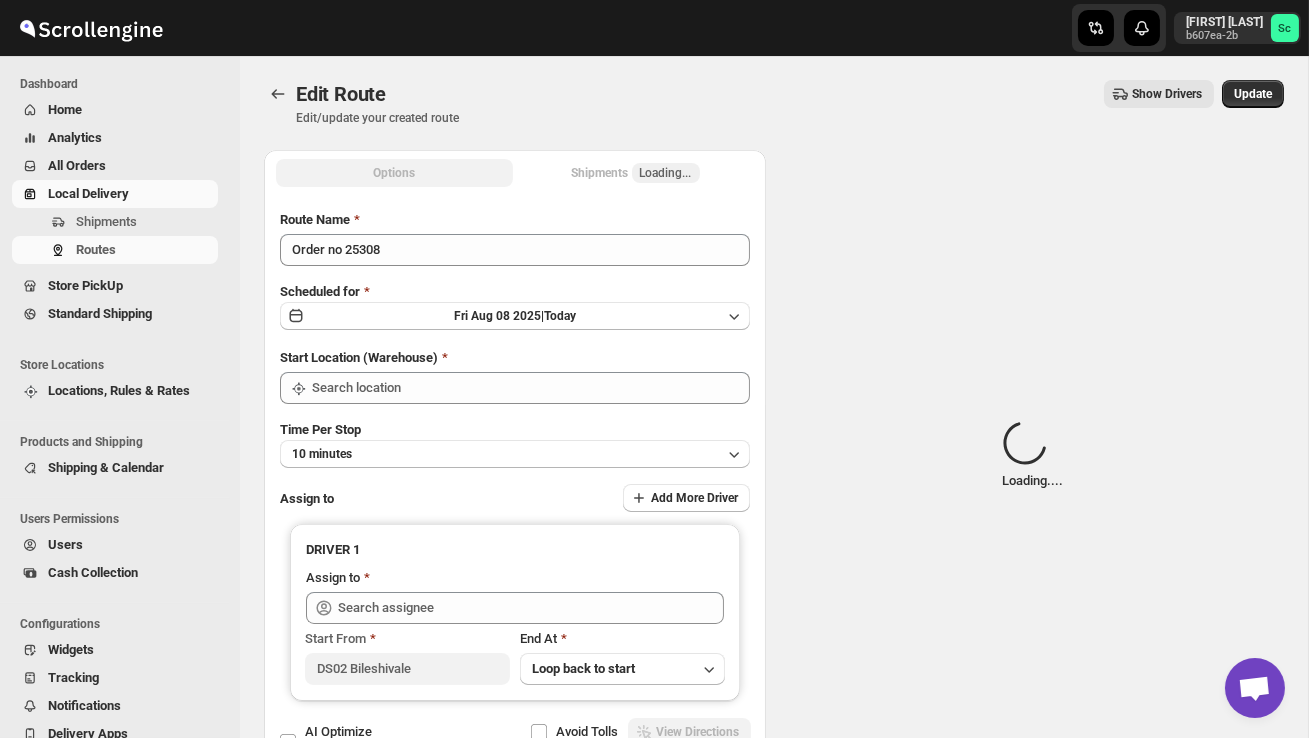 type on "DS02 Bileshivale" 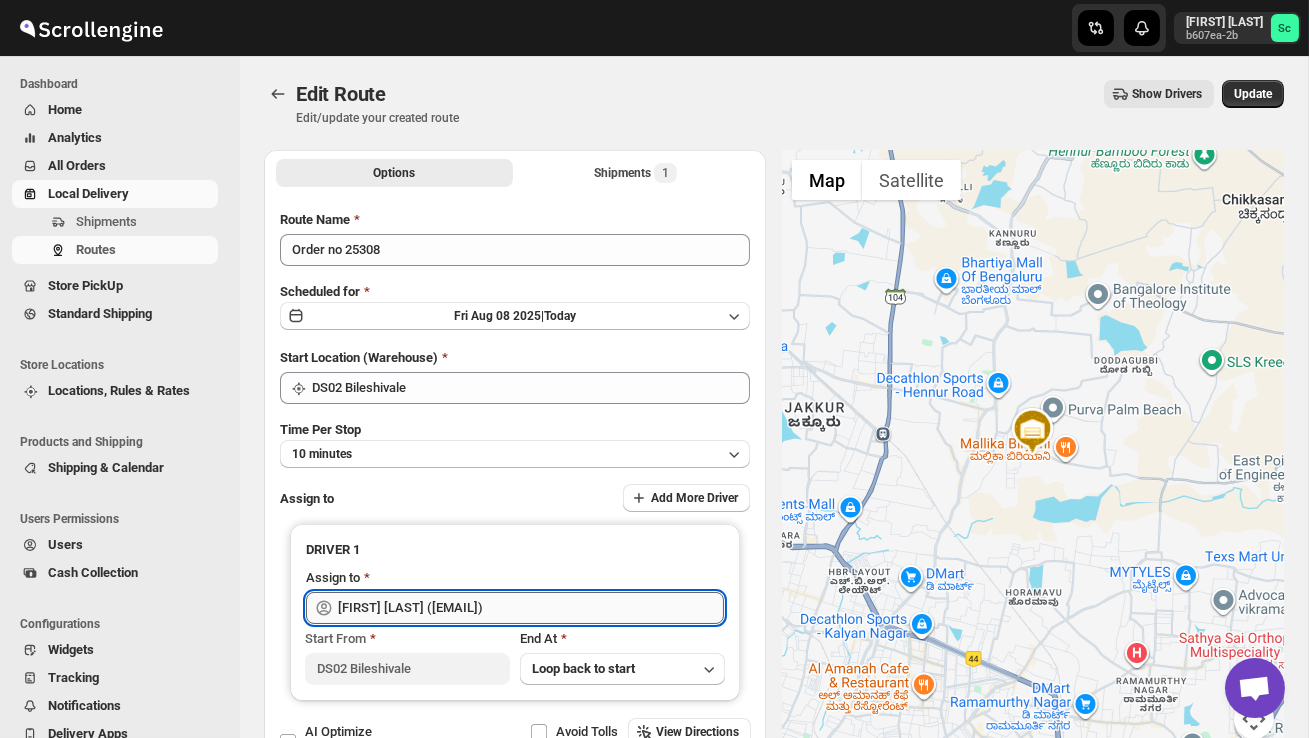 click on "[FIRST] DS02 ([EMAIL])" at bounding box center [531, 608] 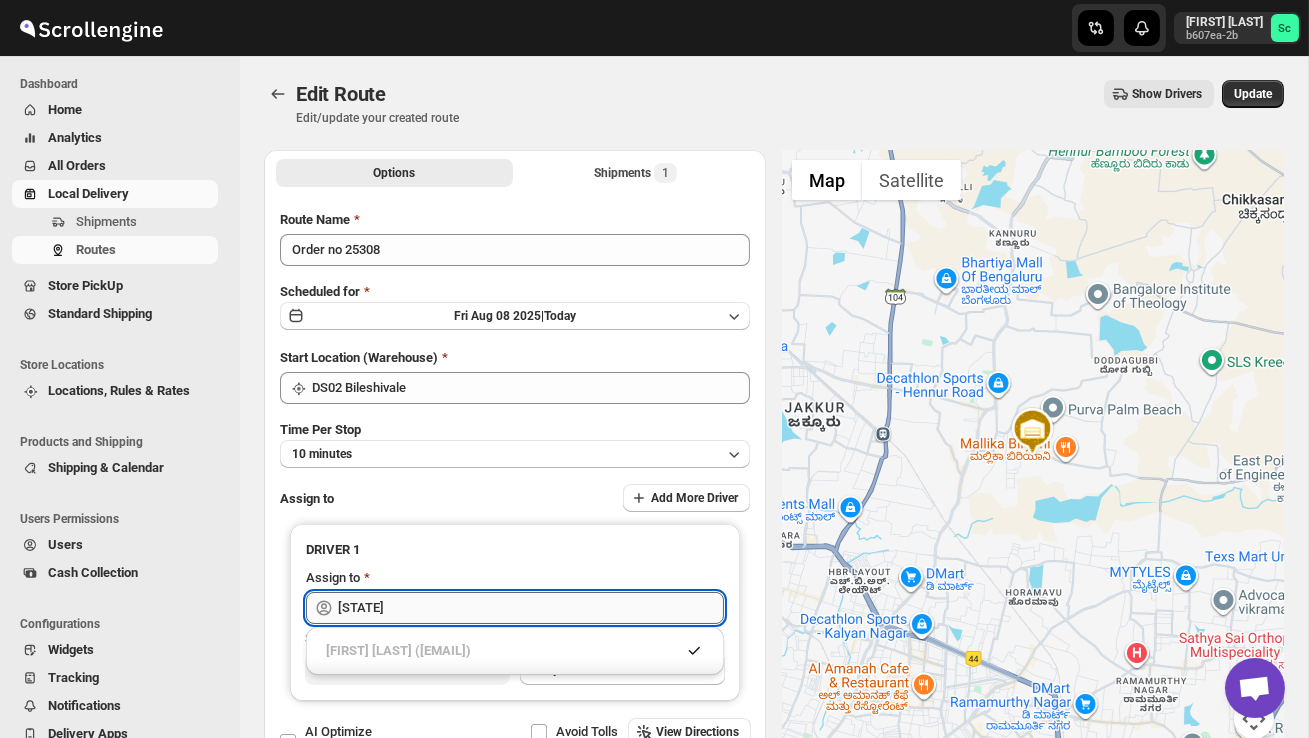 type on "P" 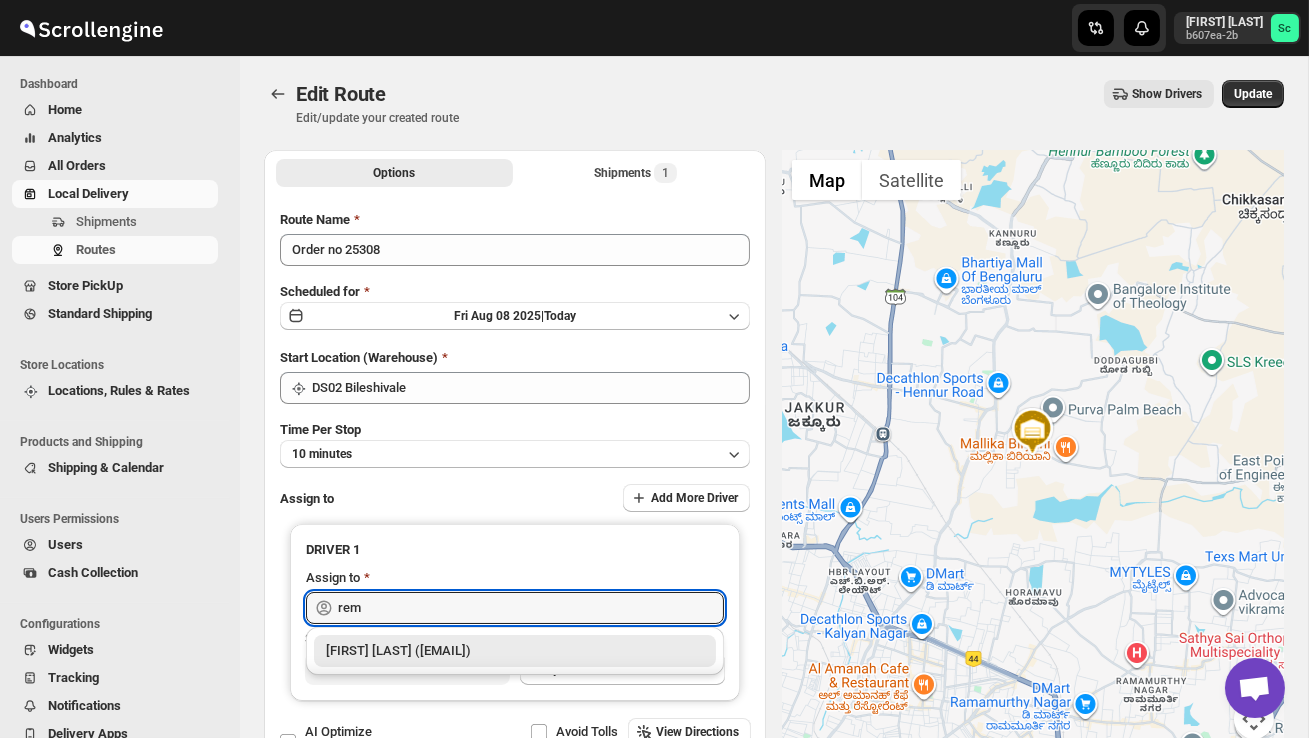 click on "[FIRST] DS02 ([EMAIL])" at bounding box center (515, 651) 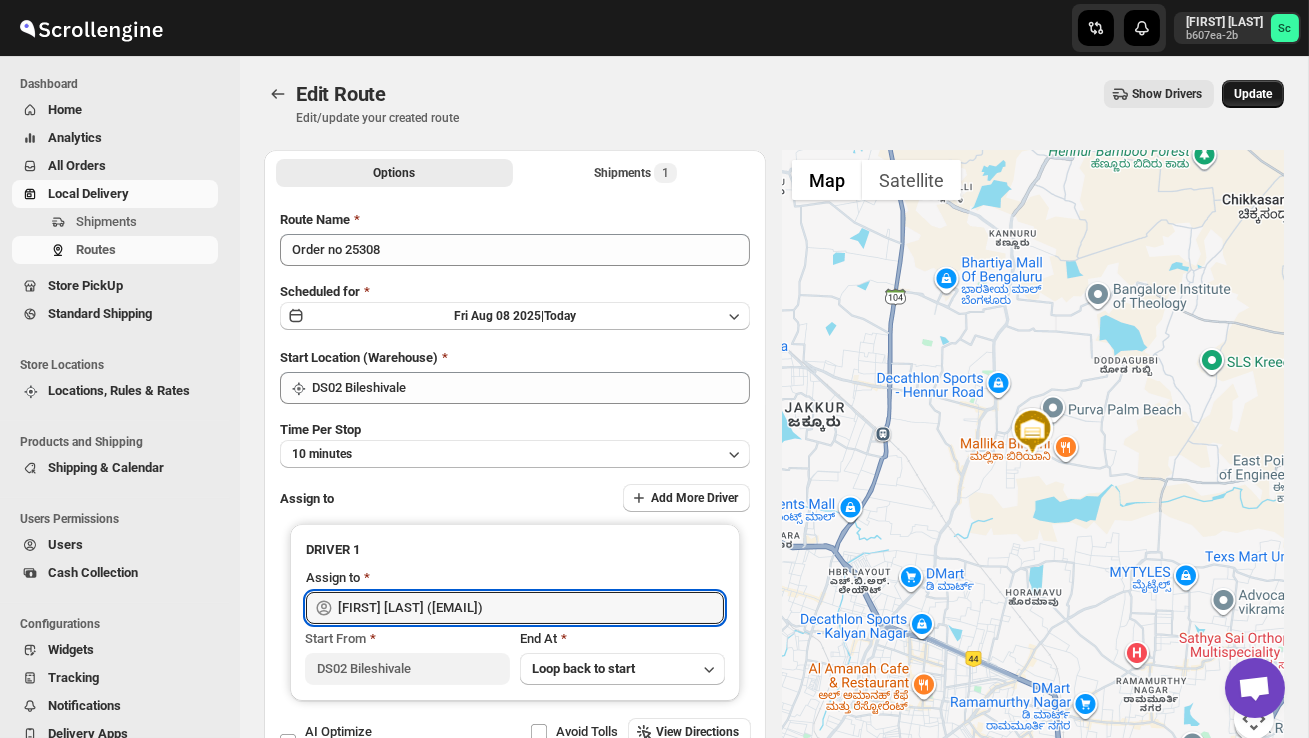 type on "[FIRST] DS02 ([EMAIL])" 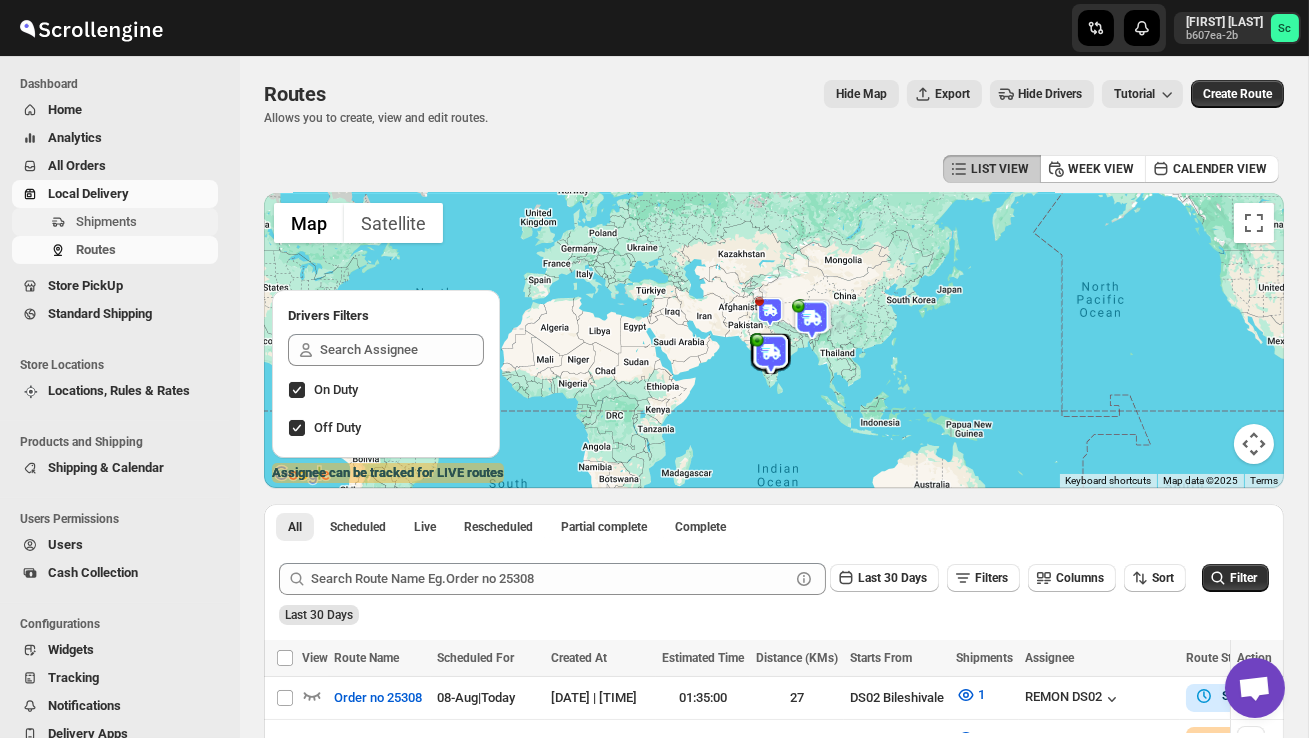click on "Shipments" at bounding box center [145, 222] 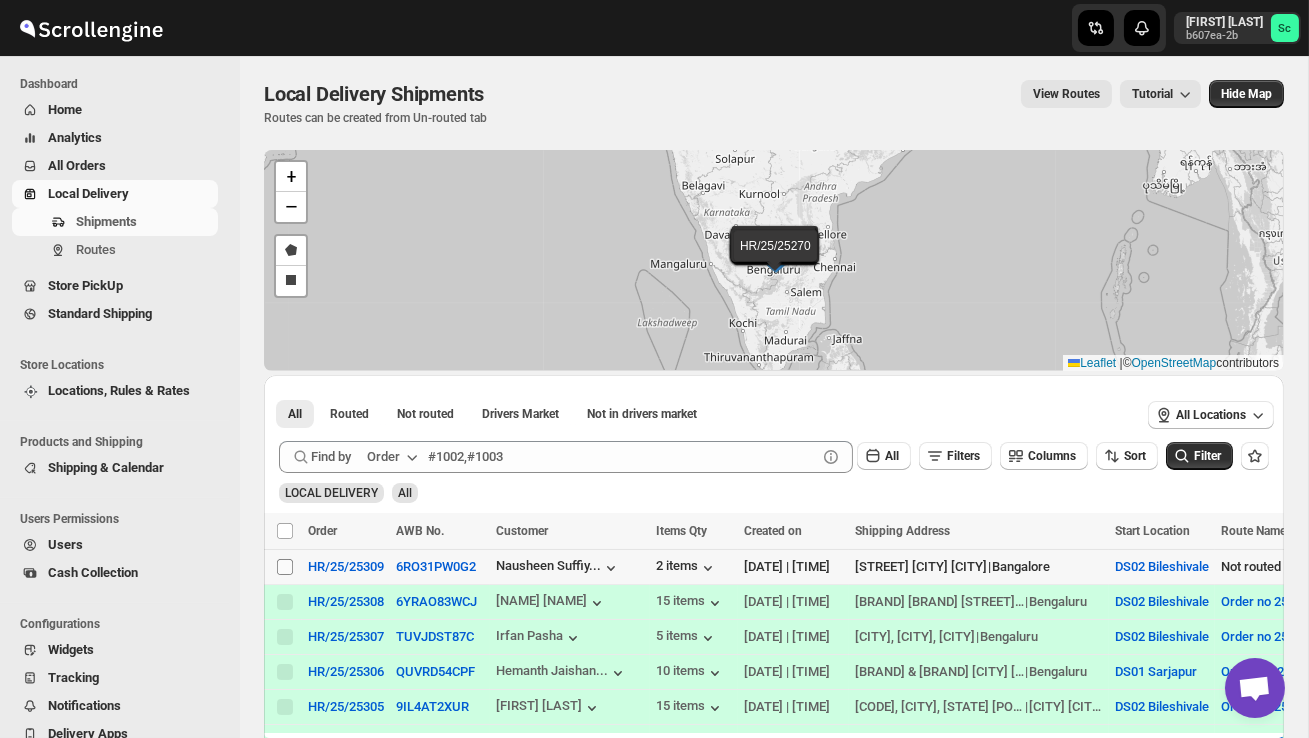 click on "Select shipment" at bounding box center [285, 567] 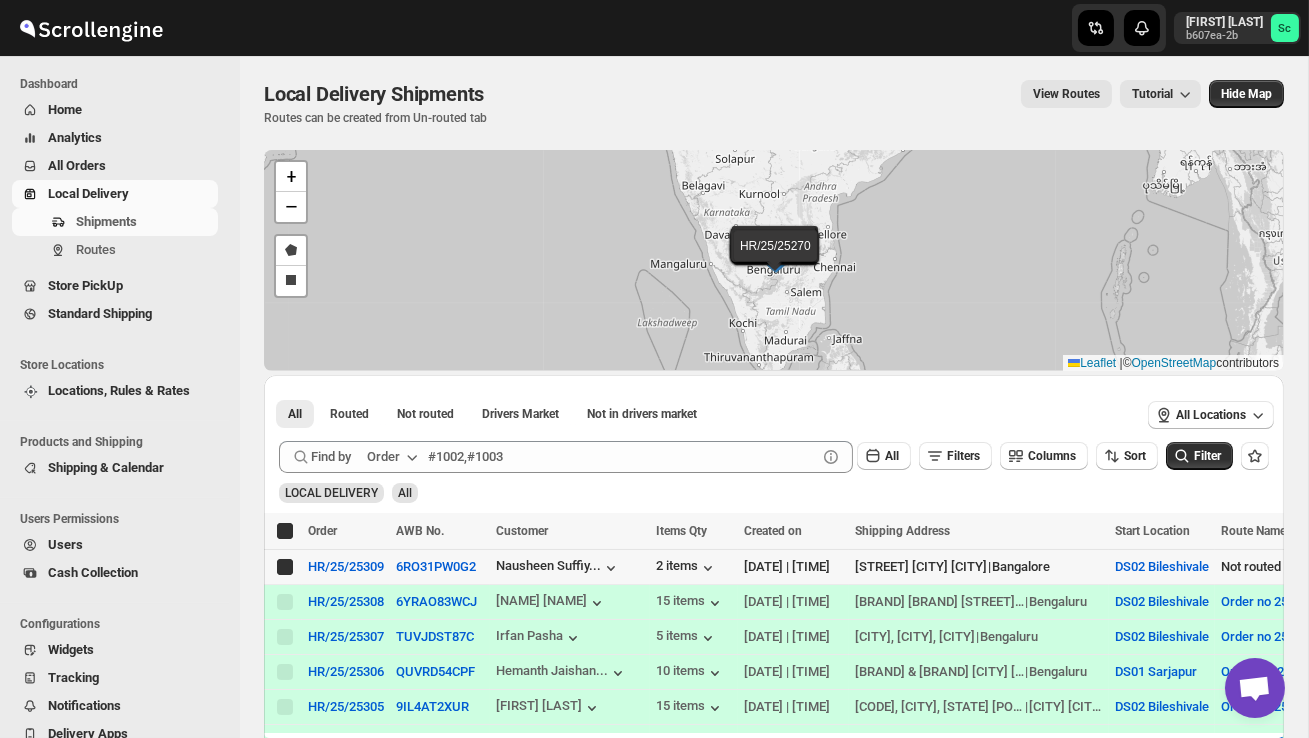 checkbox on "true" 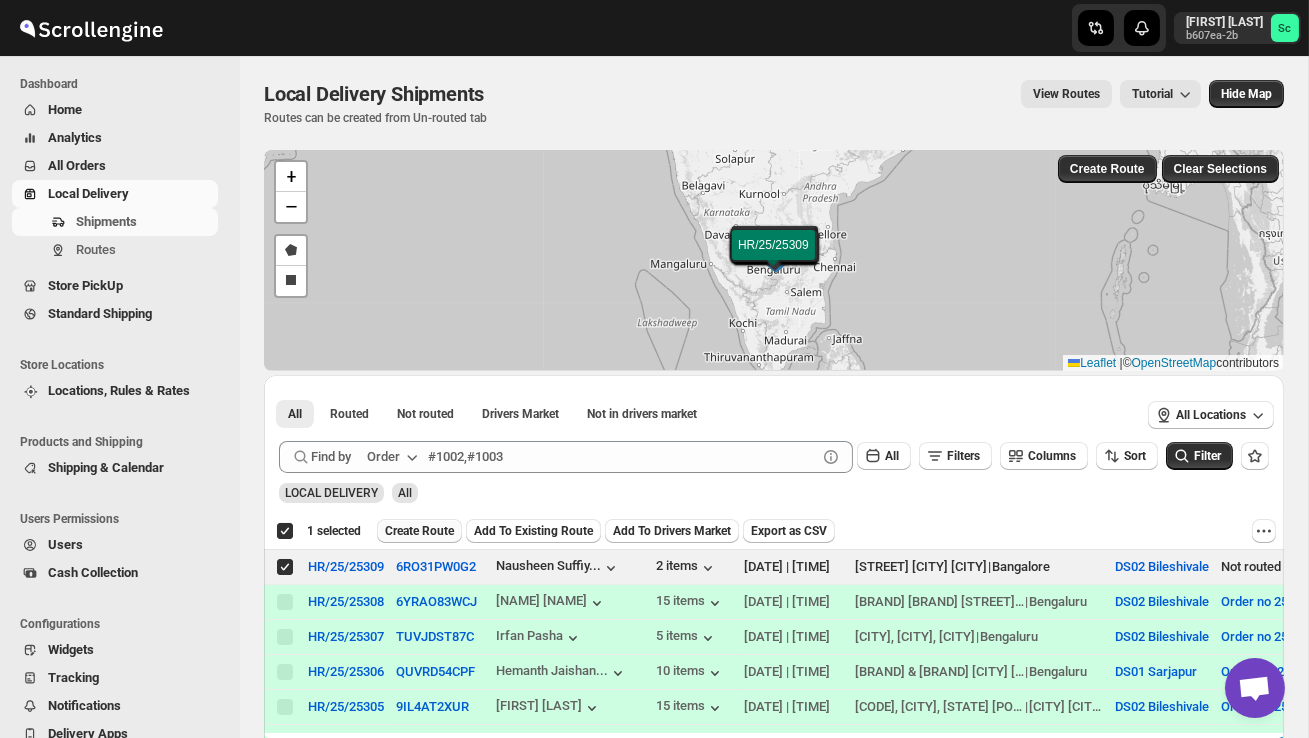 click on "Create Route" at bounding box center [419, 531] 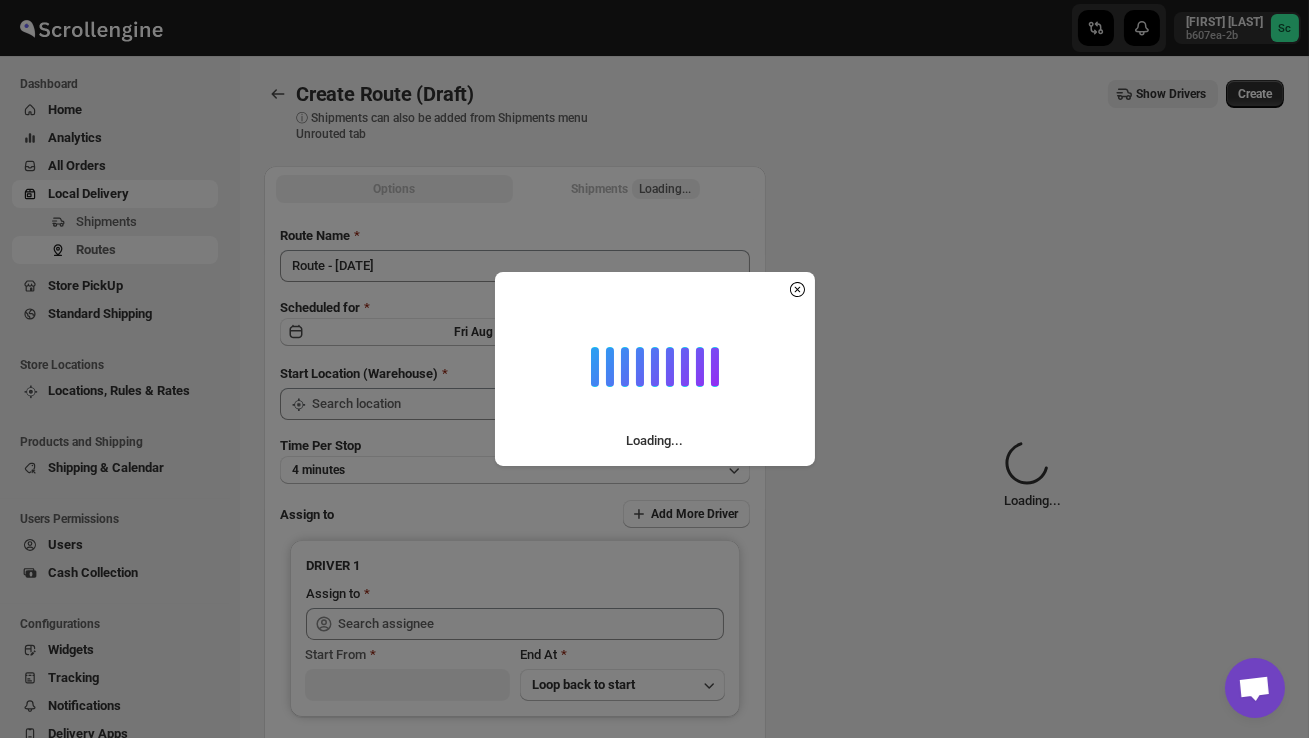 type on "DS02 Bileshivale" 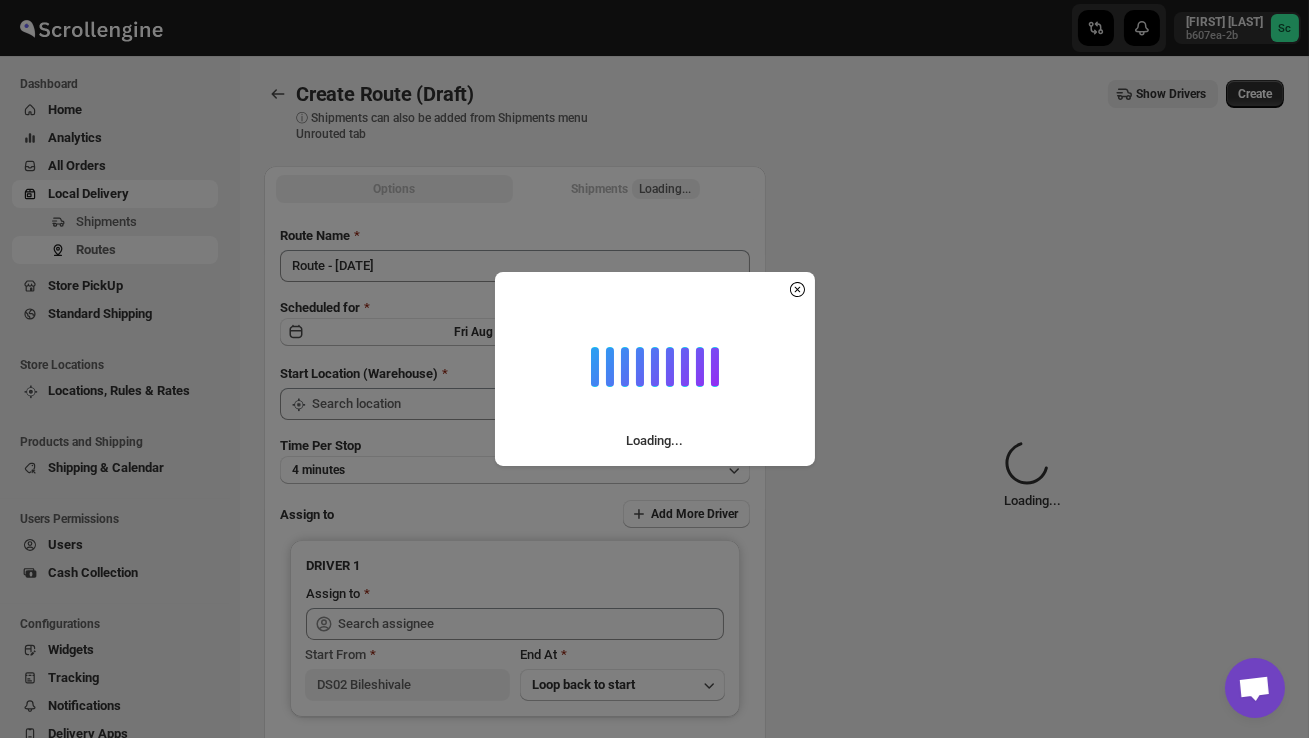 type on "DS02 Bileshivale" 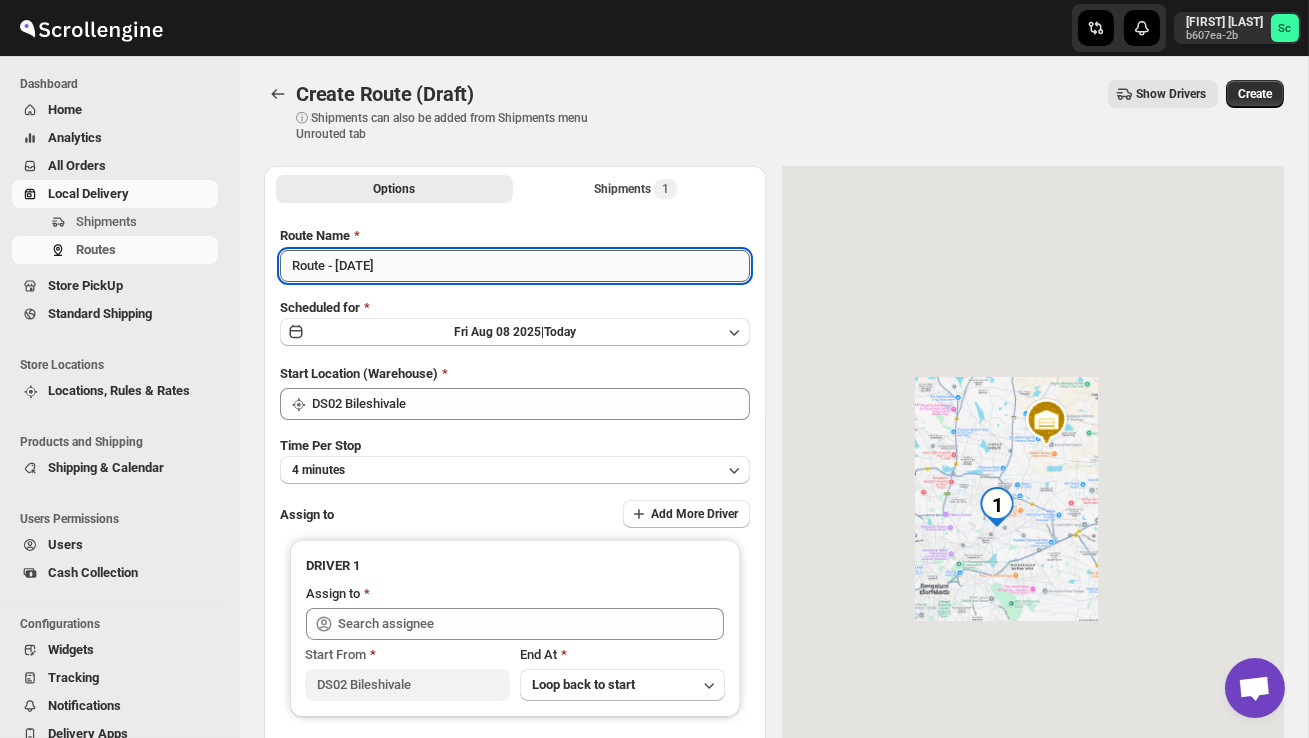 click on "Route - 08/08-0932" at bounding box center [515, 266] 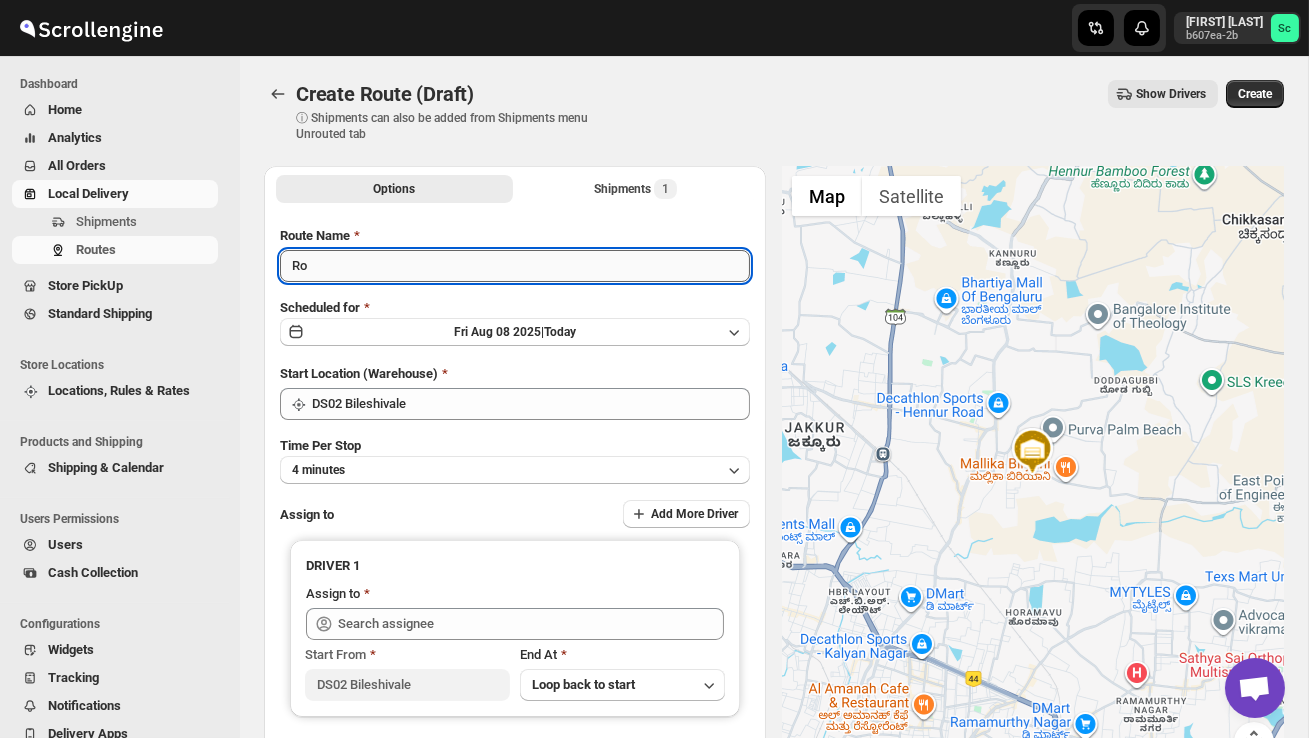 type on "R" 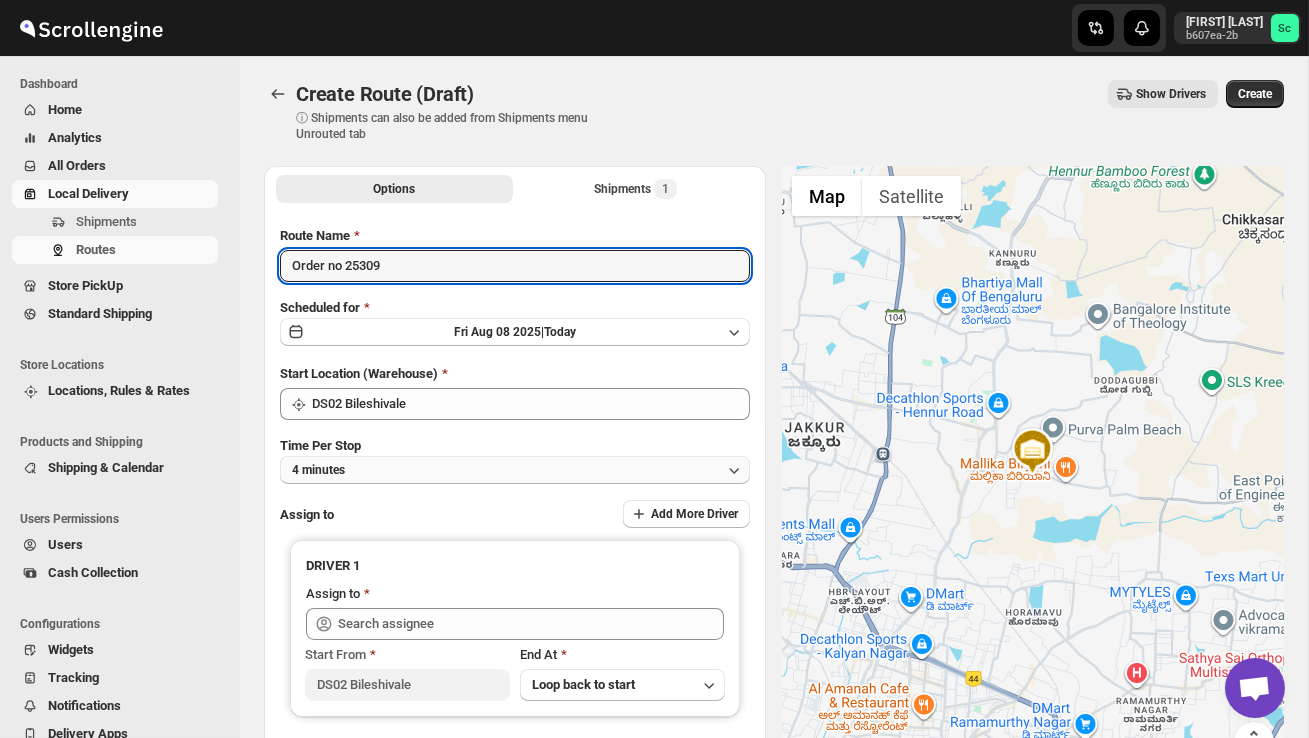 type on "Order no 25309" 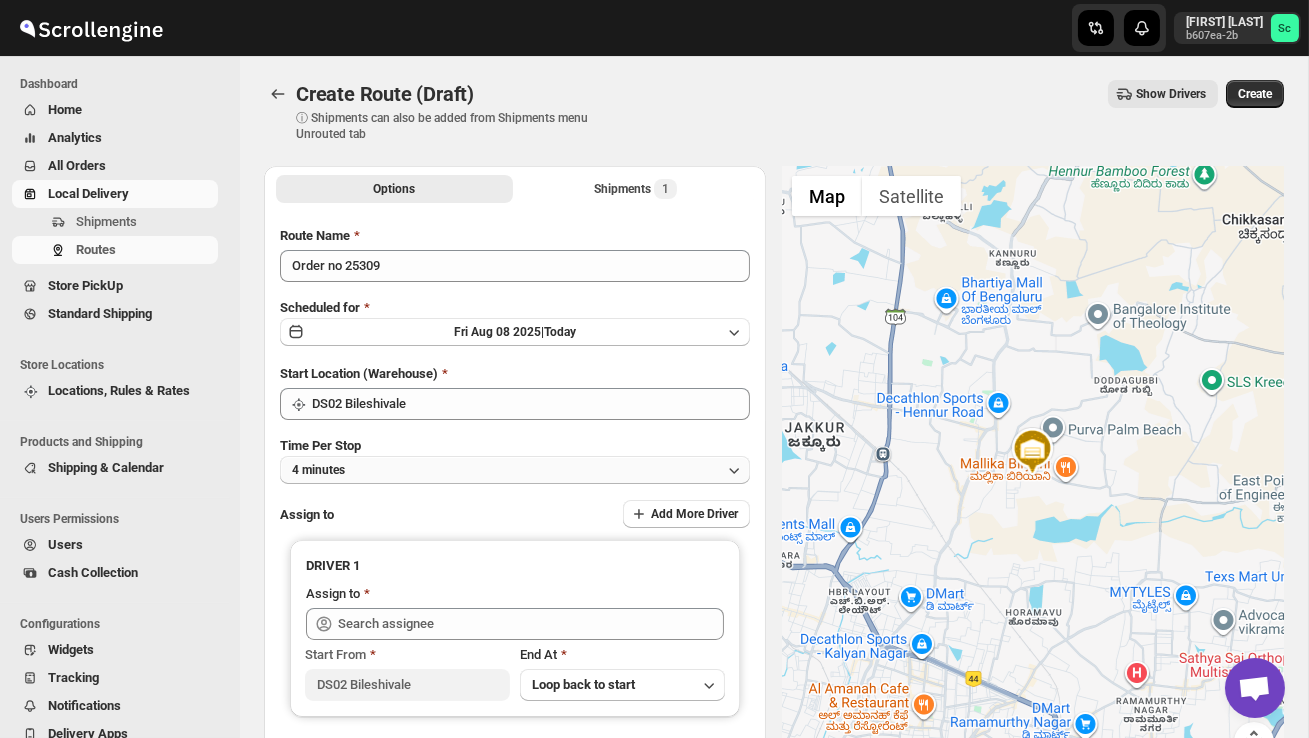 click on "4 minutes" at bounding box center [515, 470] 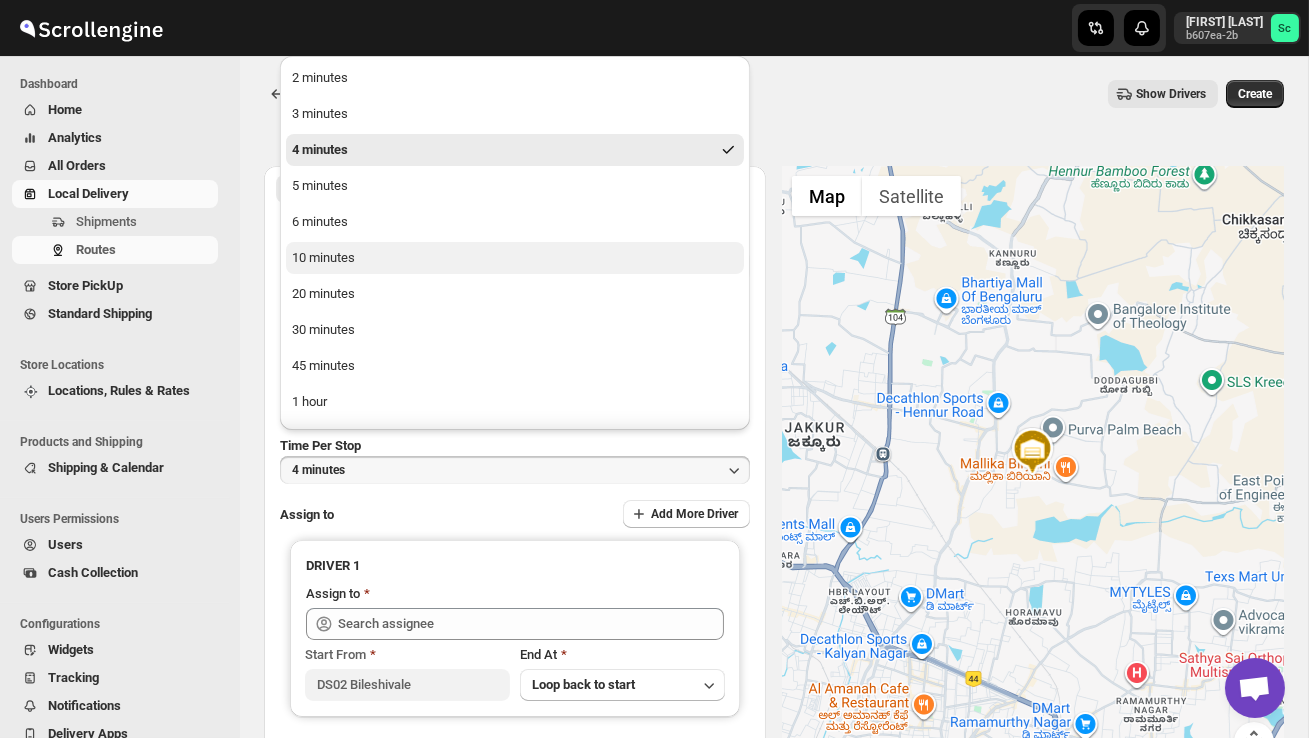 click on "10 minutes" at bounding box center (323, 258) 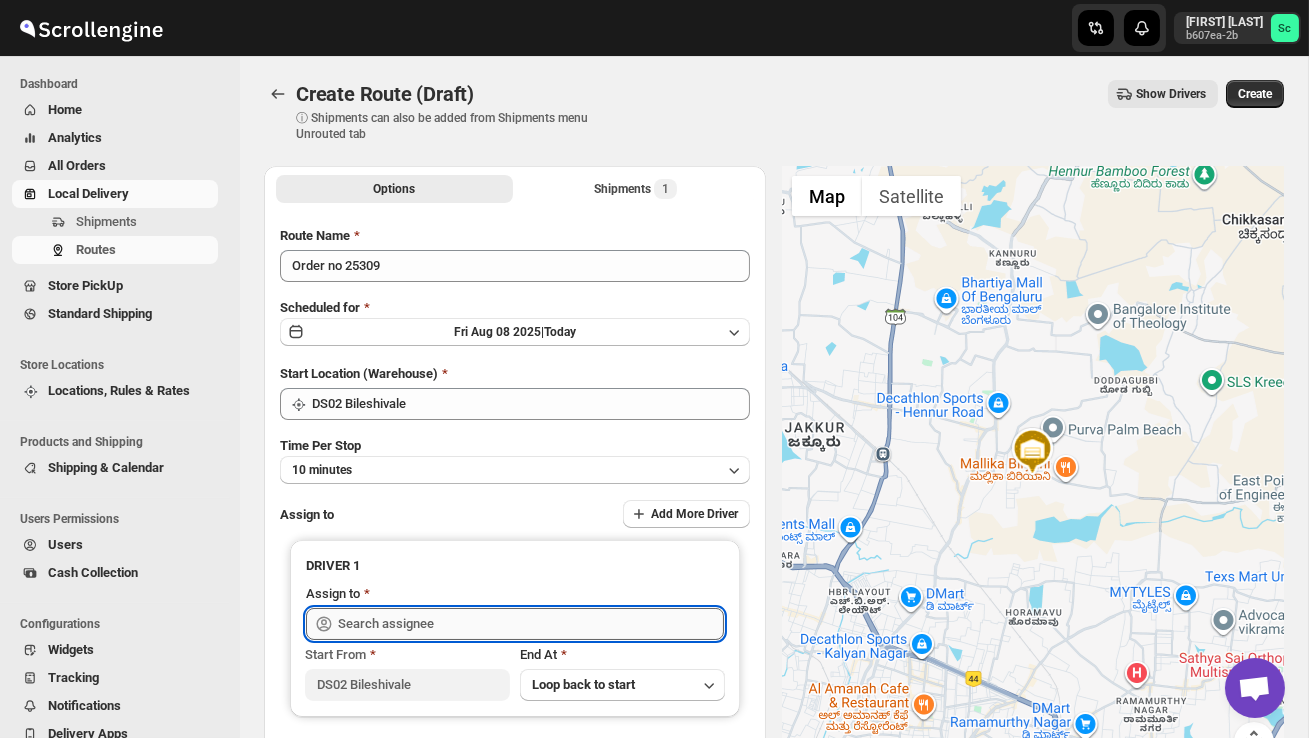 click at bounding box center [531, 624] 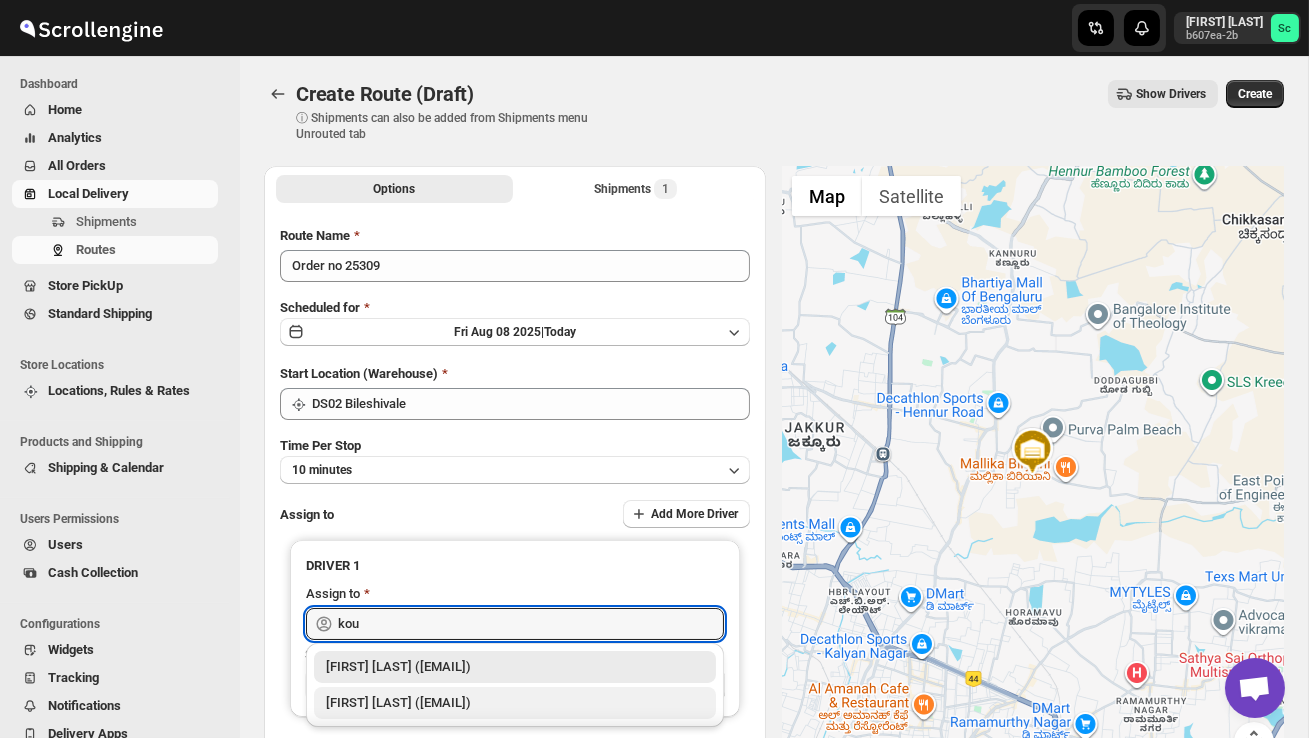 click on "KOUSOR DS02 (xivebi6567@decodewp.com)" at bounding box center [515, 703] 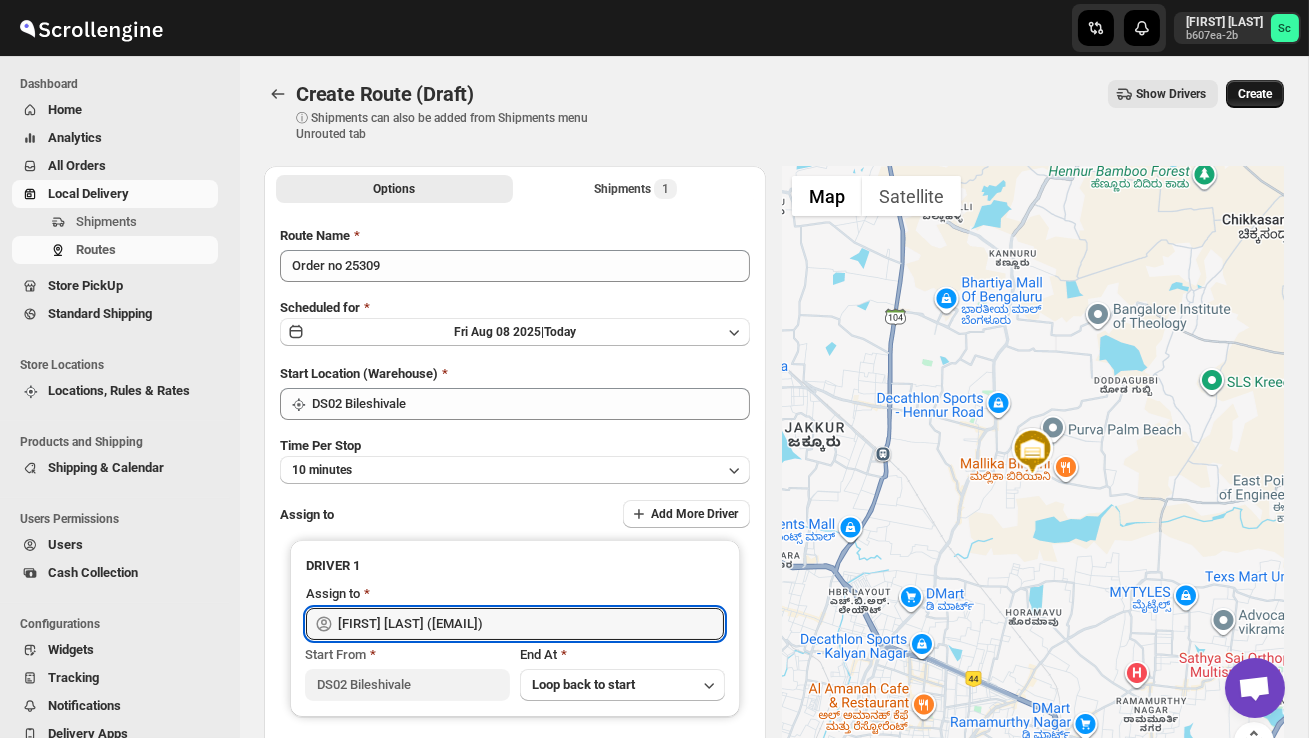type on "KOUSOR DS02 (xivebi6567@decodewp.com)" 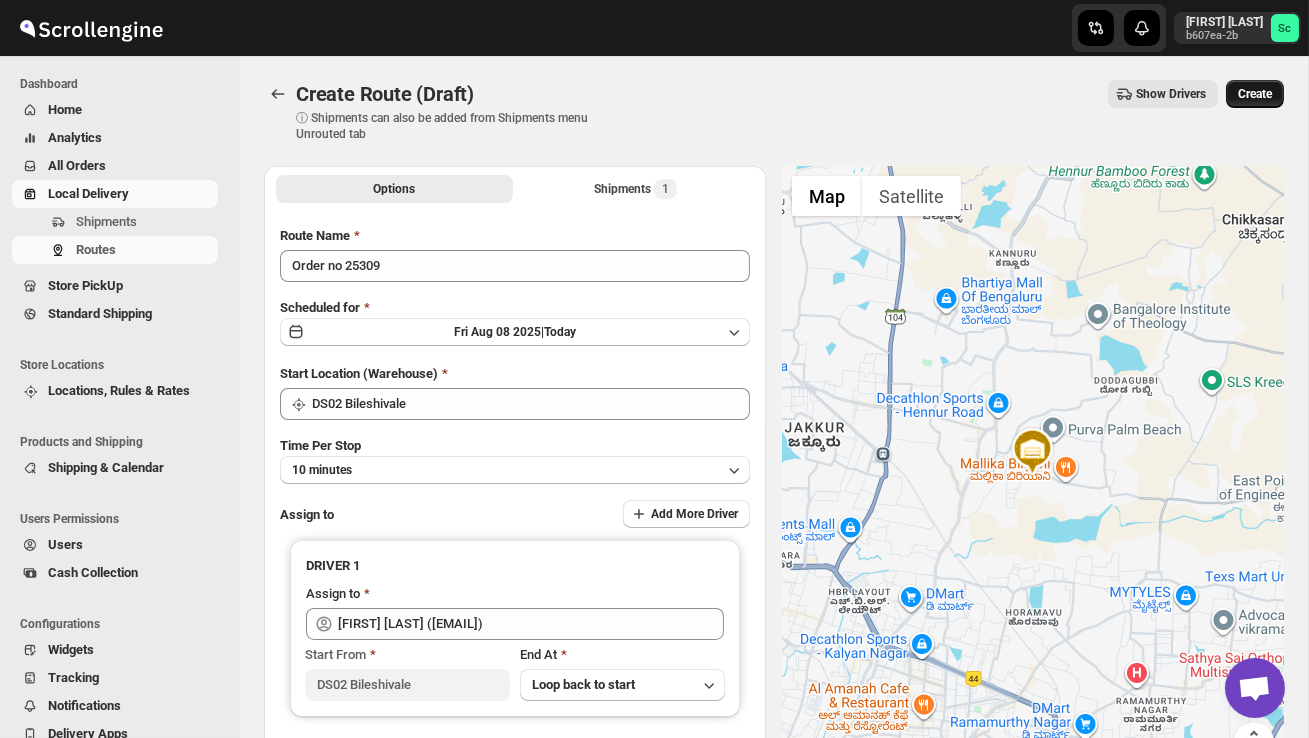 click on "Create" at bounding box center (1255, 94) 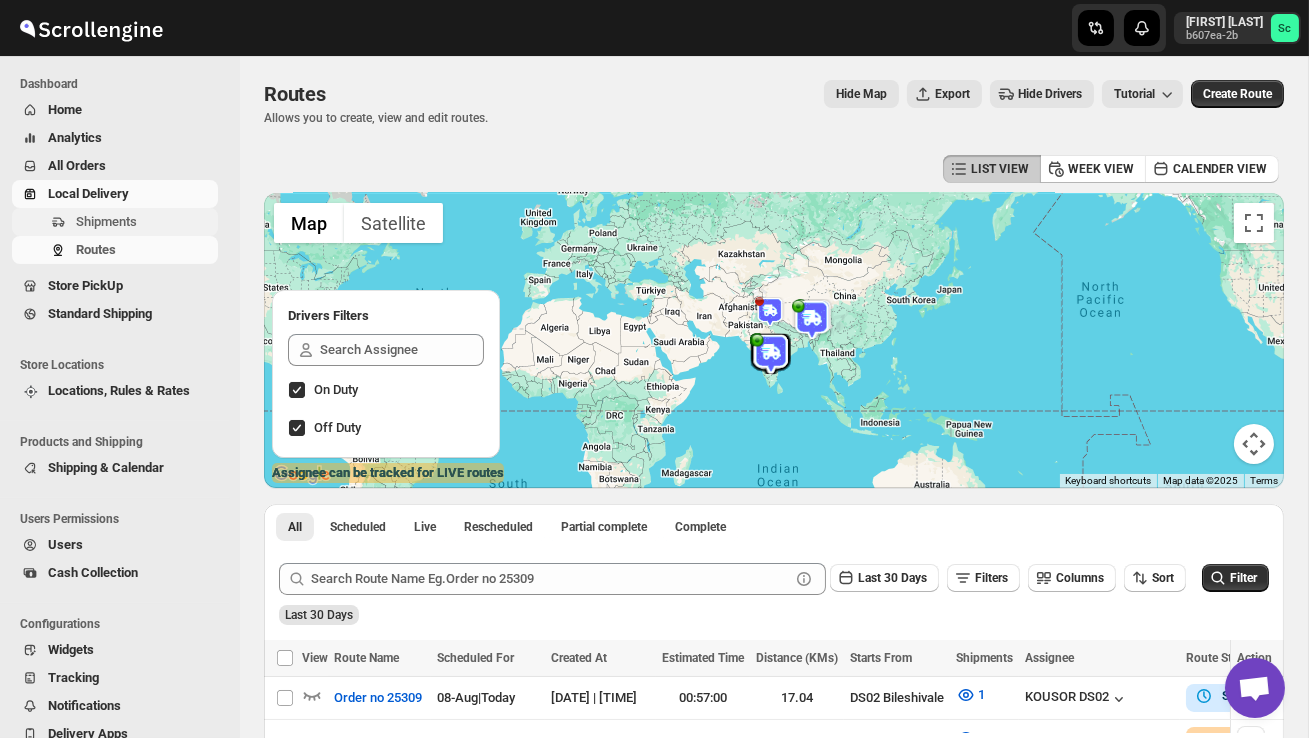 click on "Shipments" at bounding box center [115, 222] 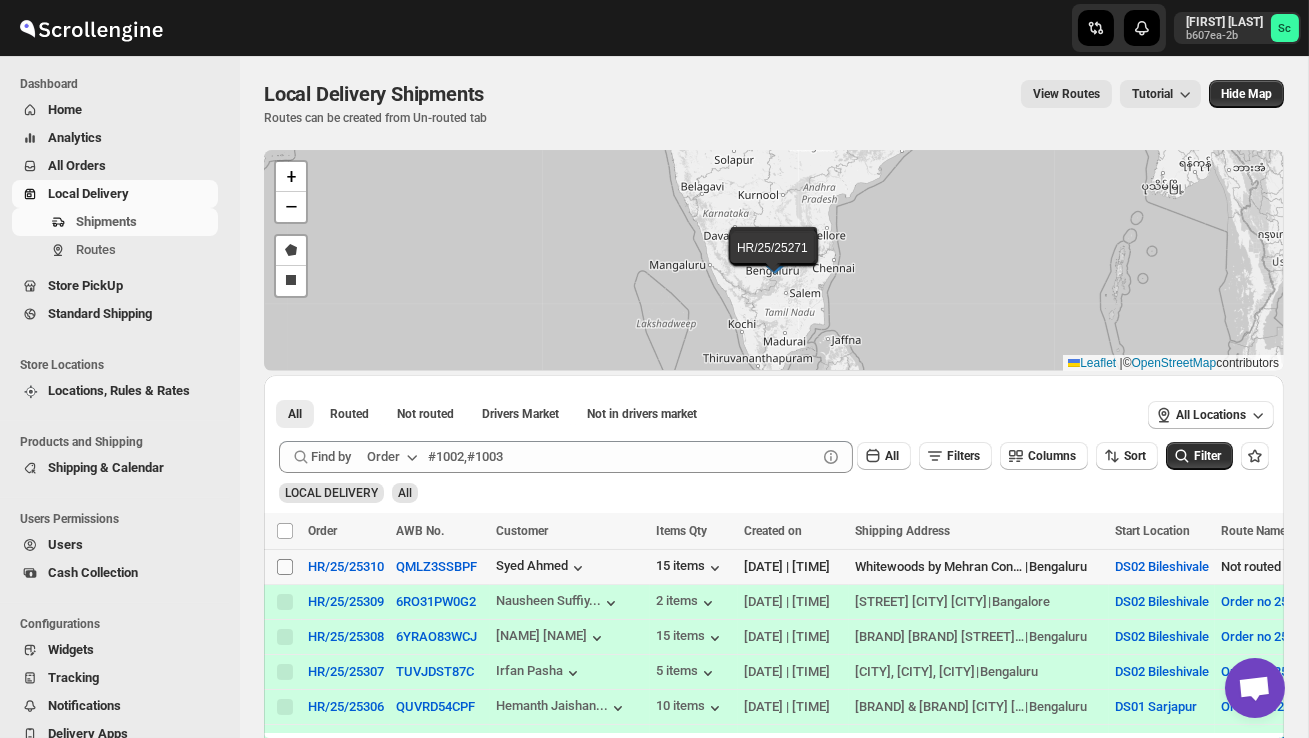 click on "Select shipment" at bounding box center (285, 567) 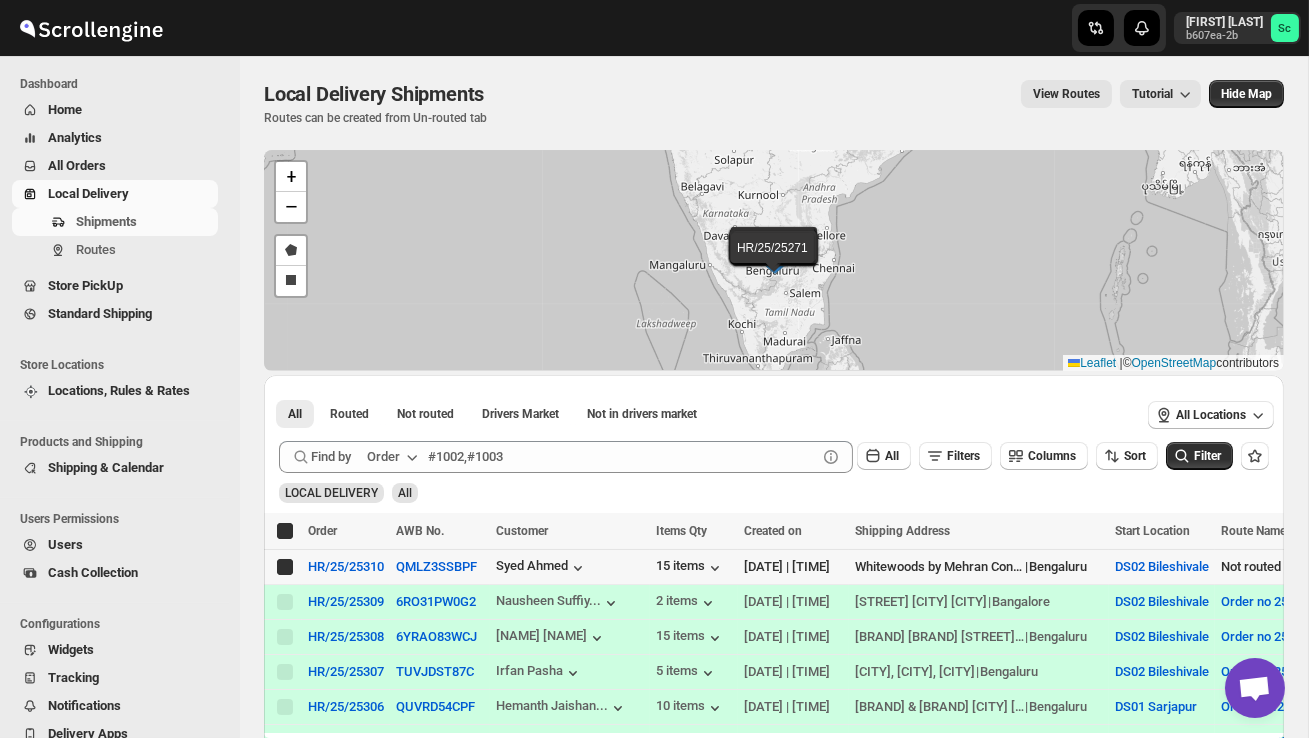 checkbox on "true" 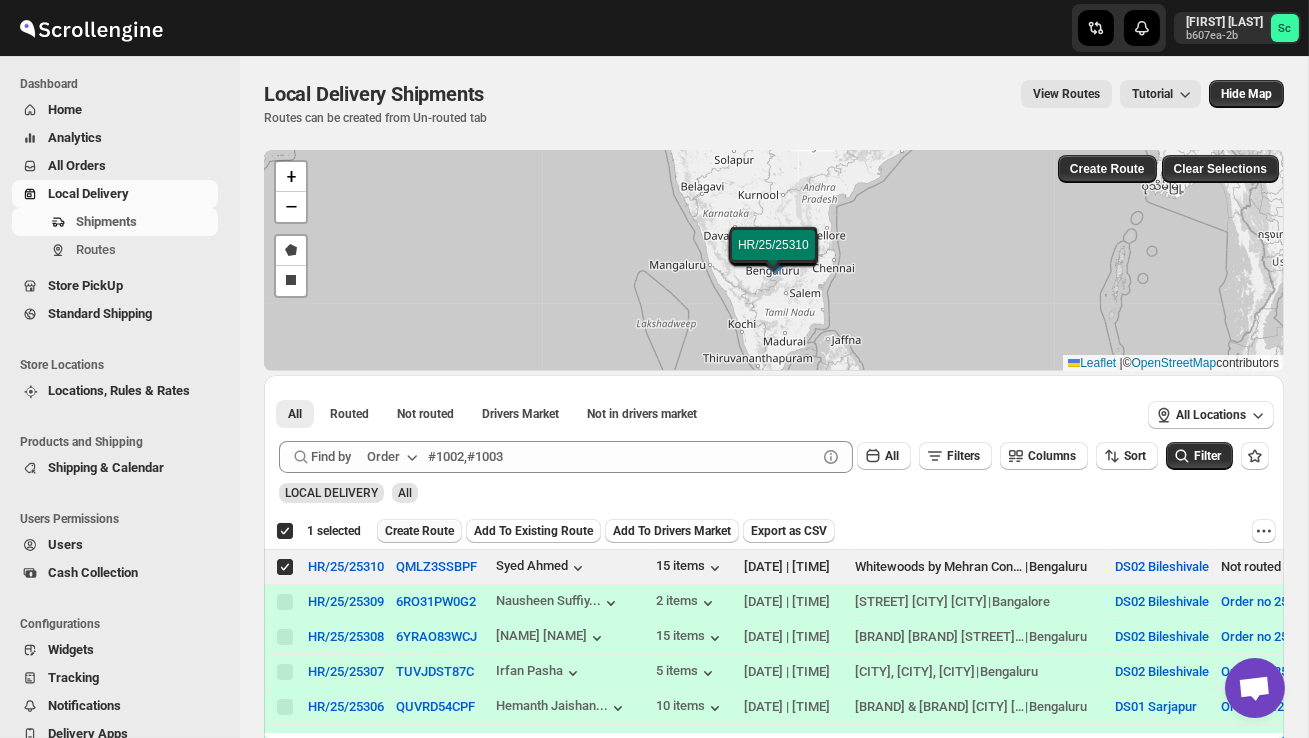 click on "Create Route" at bounding box center (419, 531) 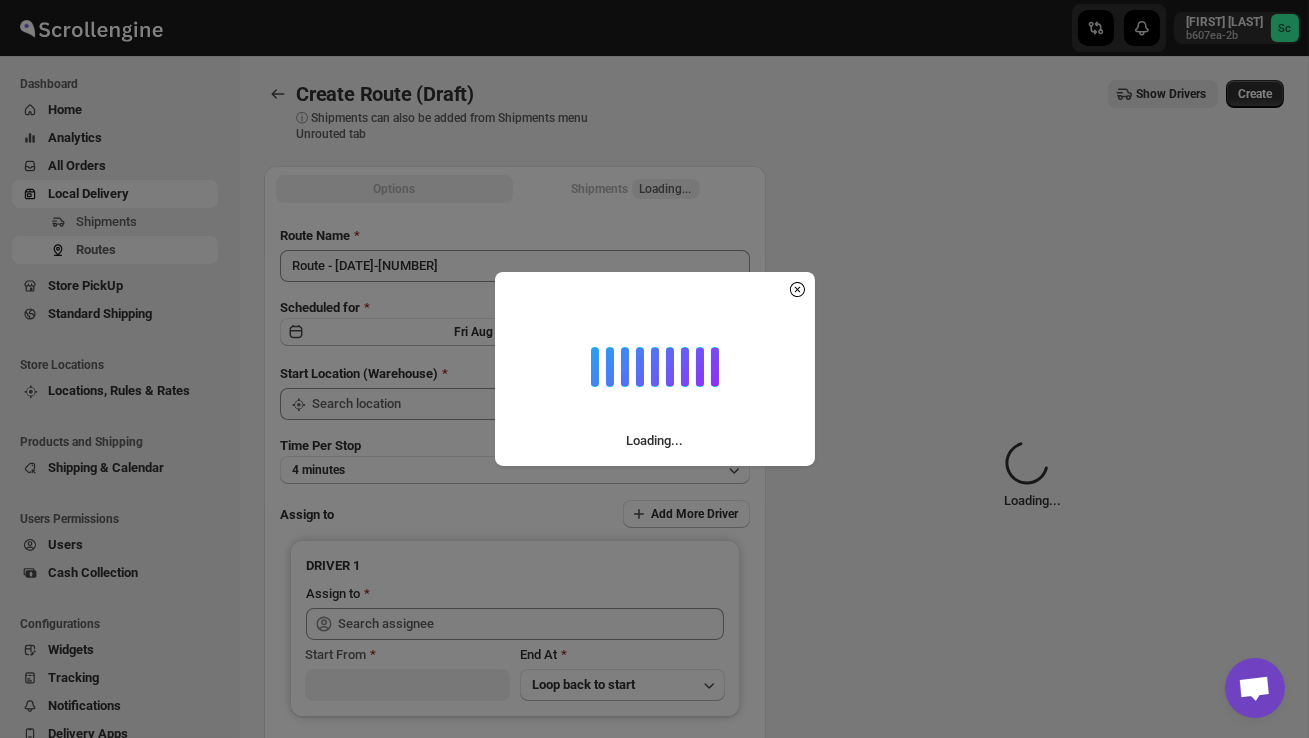 type on "DS02 Bileshivale" 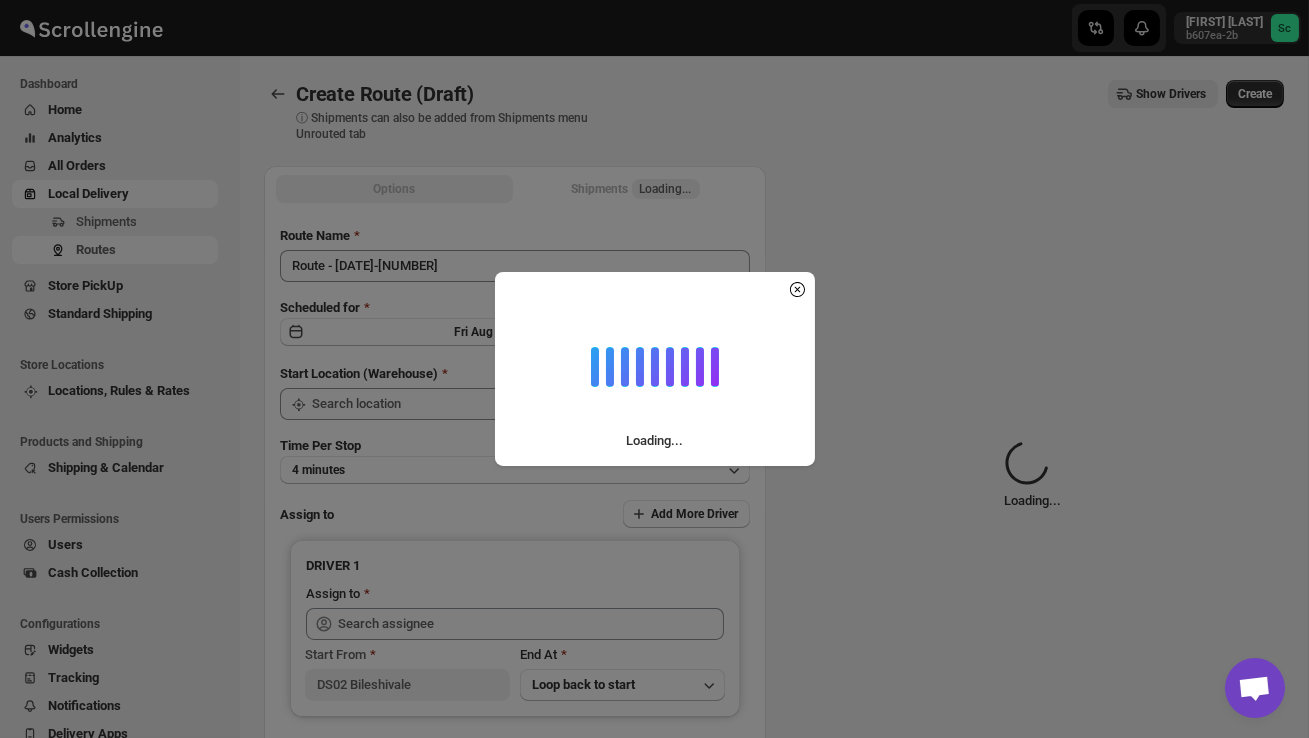 type on "DS02 Bileshivale" 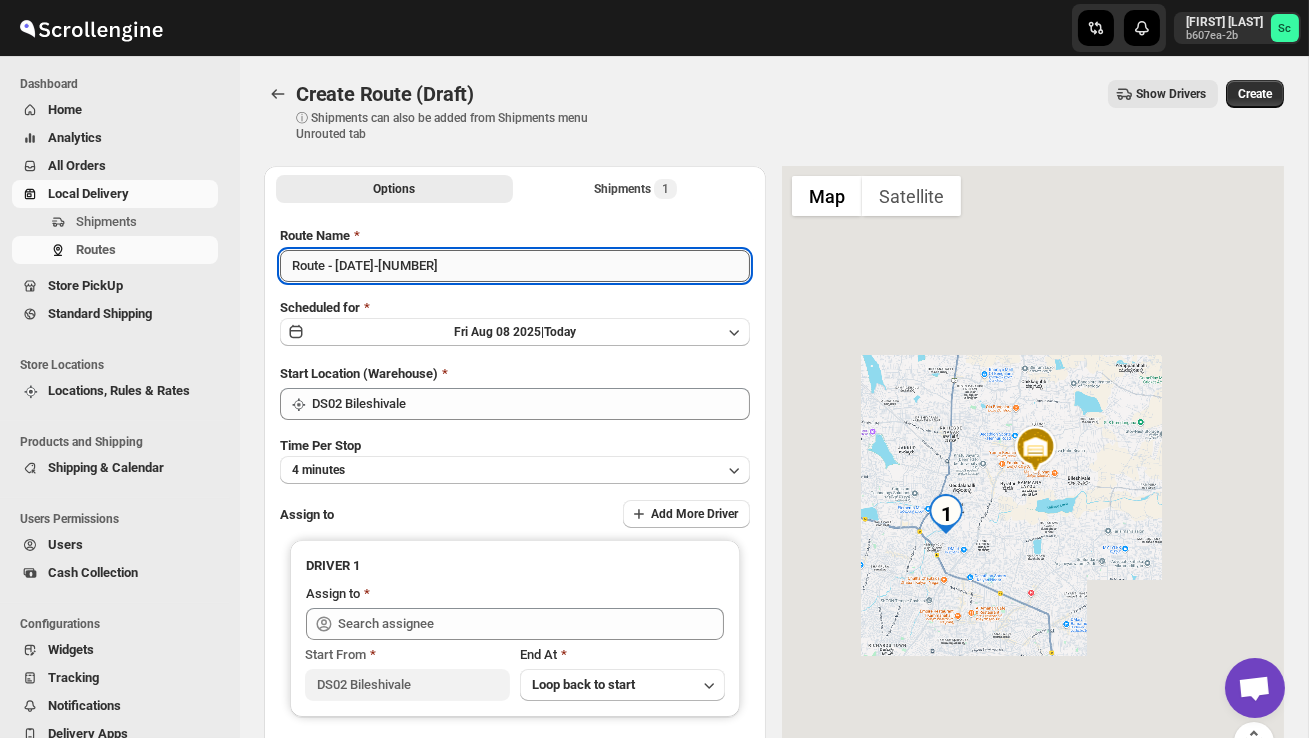 click on "Route - 08/08-0936" at bounding box center (515, 266) 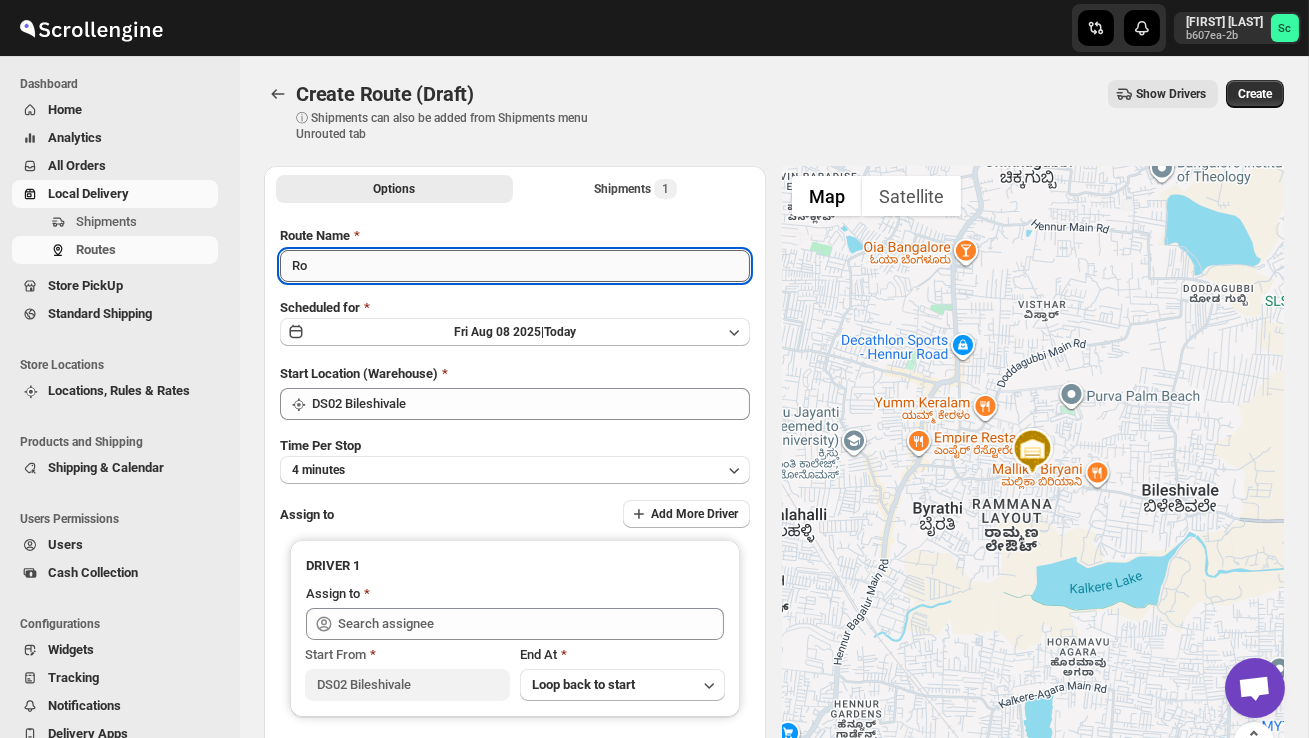 type on "R" 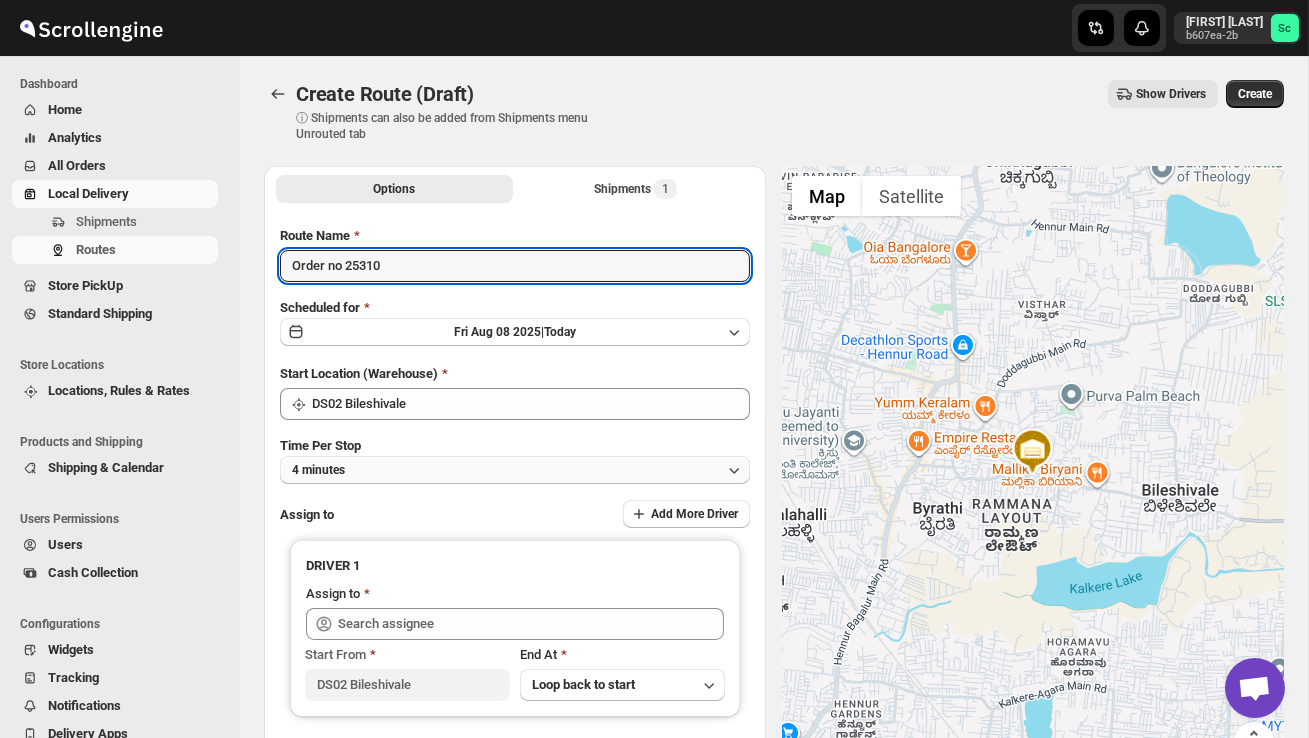 type on "Order no 25310" 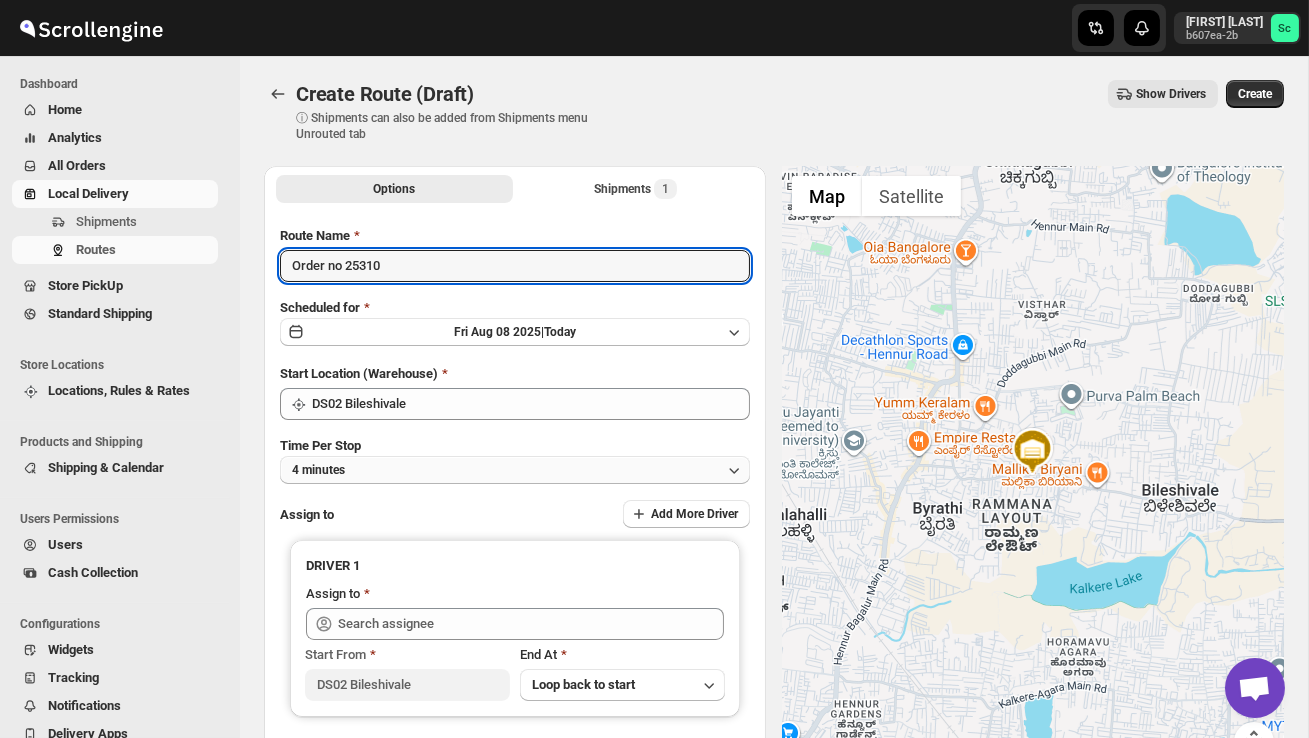 click on "4 minutes" at bounding box center [515, 470] 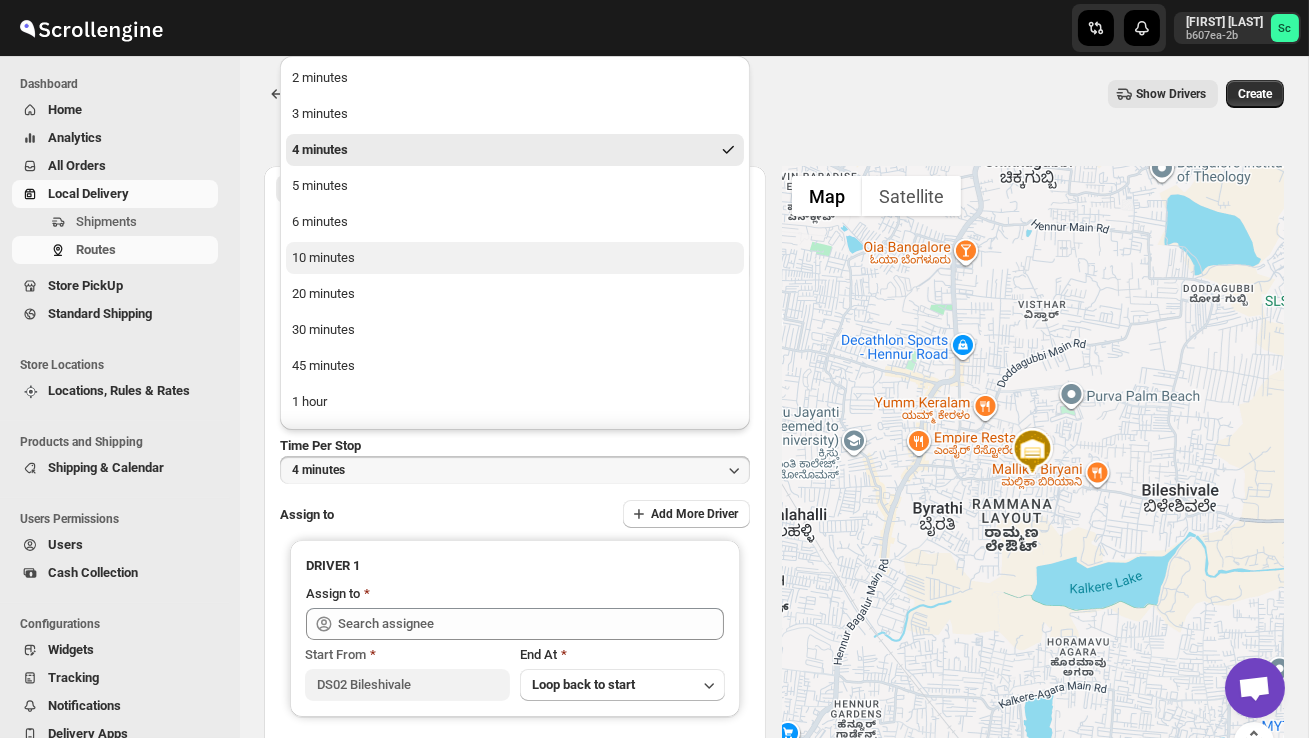 click on "10 minutes" at bounding box center [515, 258] 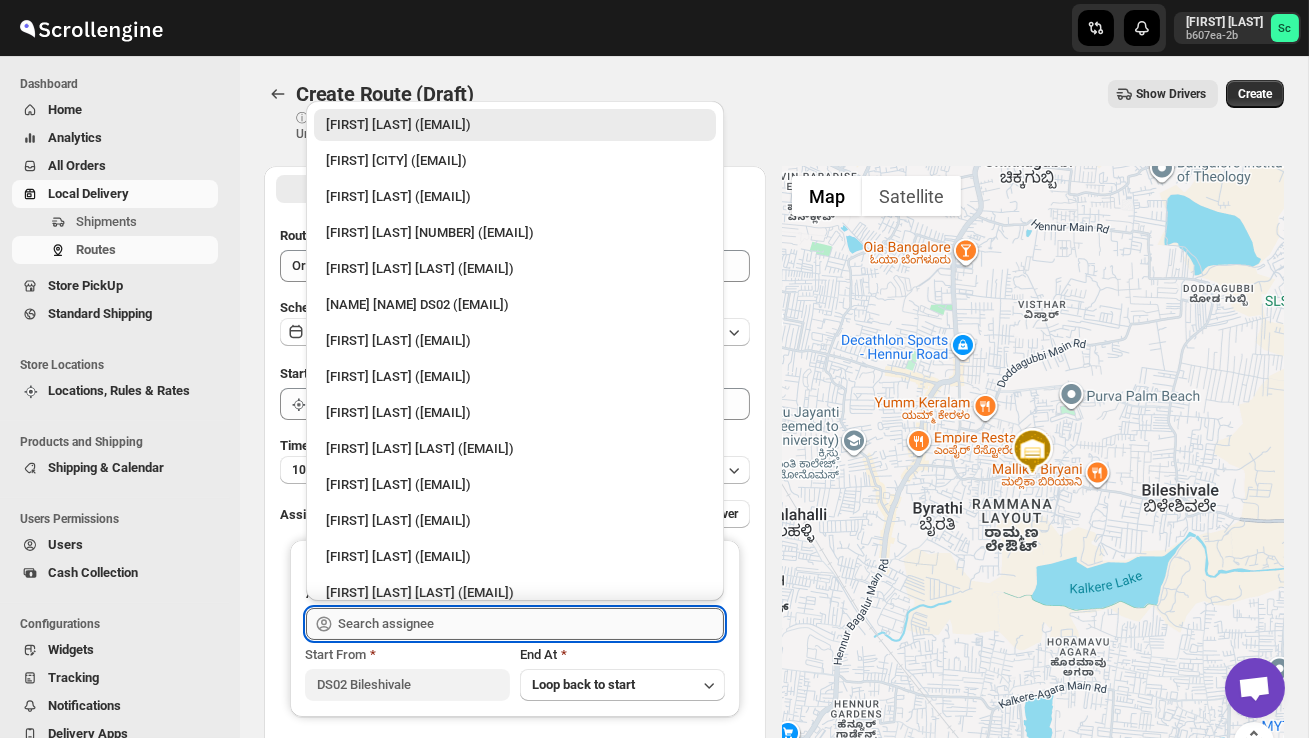 click at bounding box center (531, 624) 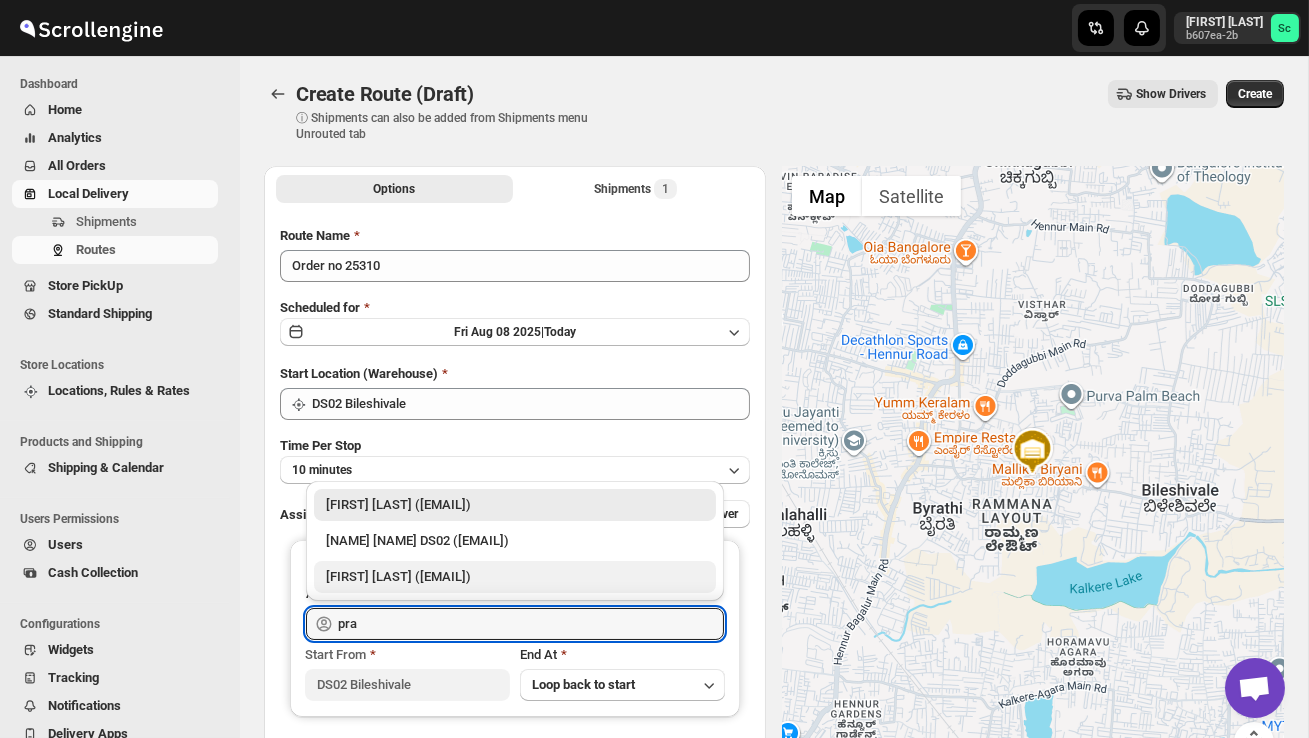 click on "PRAKSH DS02 (tetidoh251@flektel.com)" at bounding box center (515, 577) 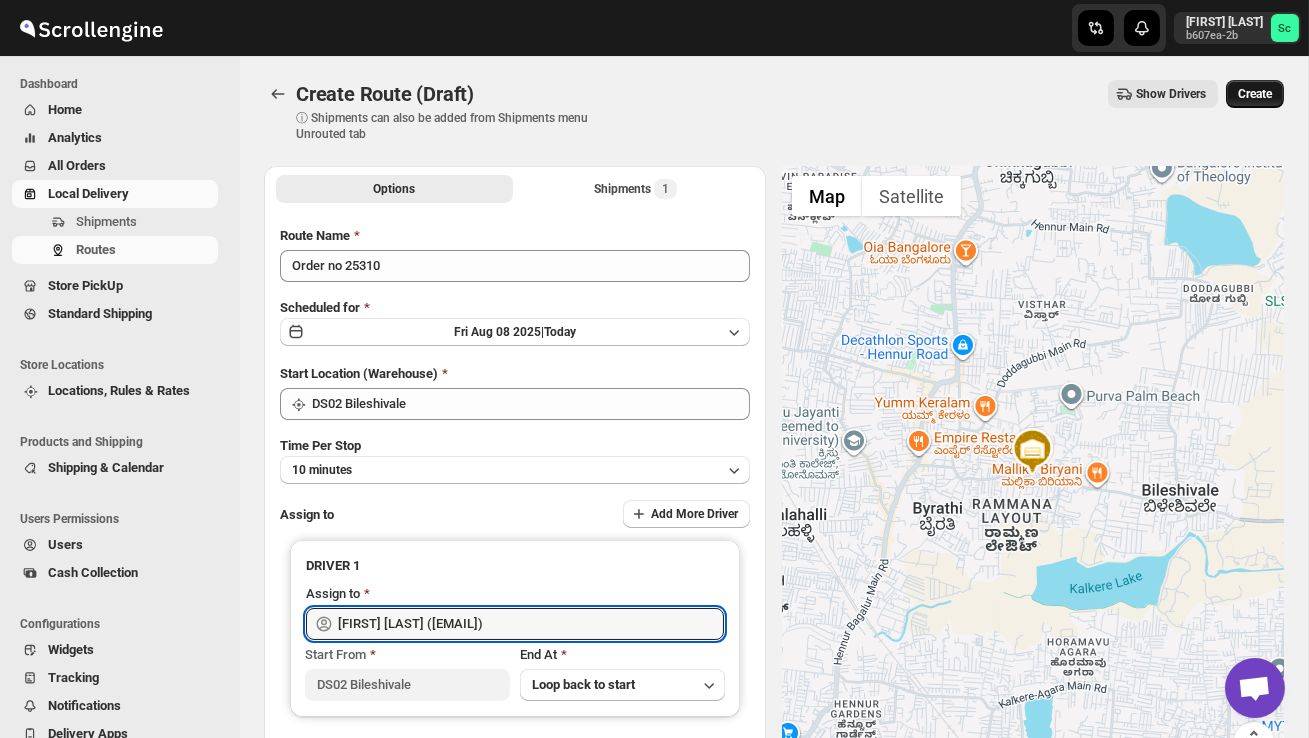 type on "PRAKSH DS02 (tetidoh251@flektel.com)" 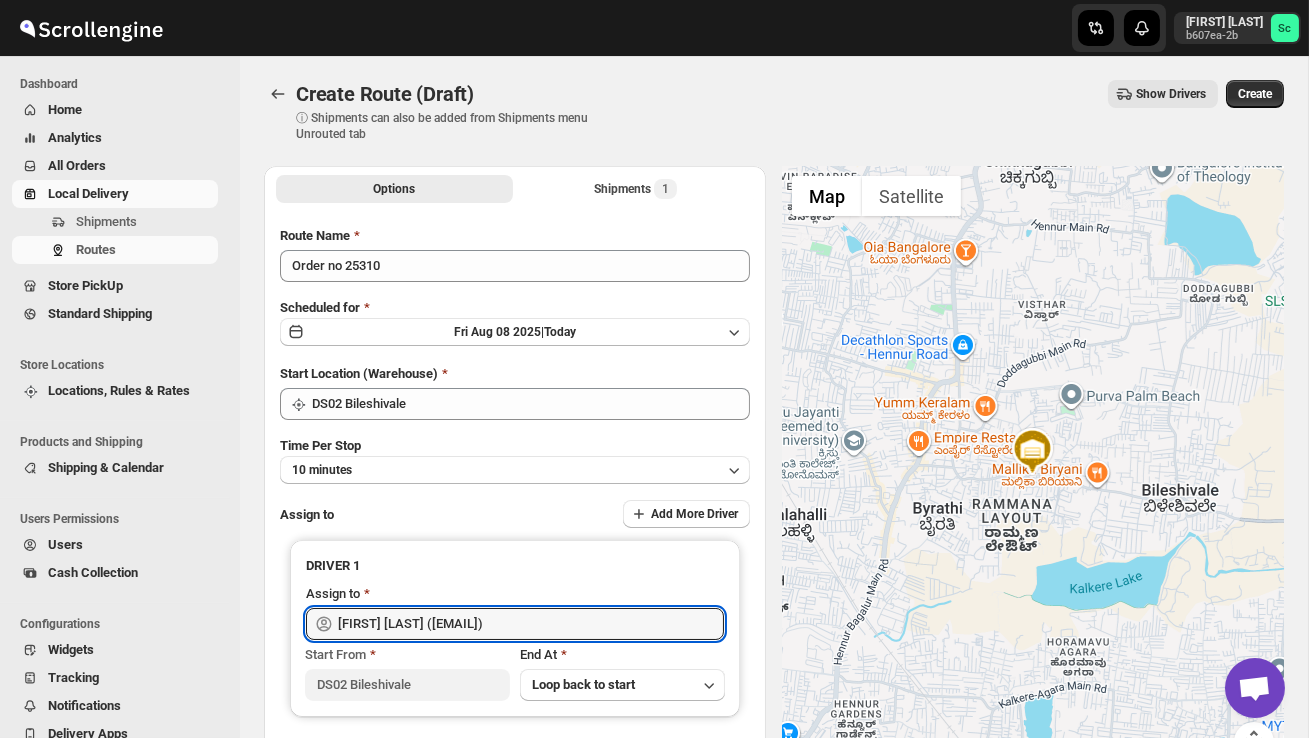 click on "Create" at bounding box center [1255, 94] 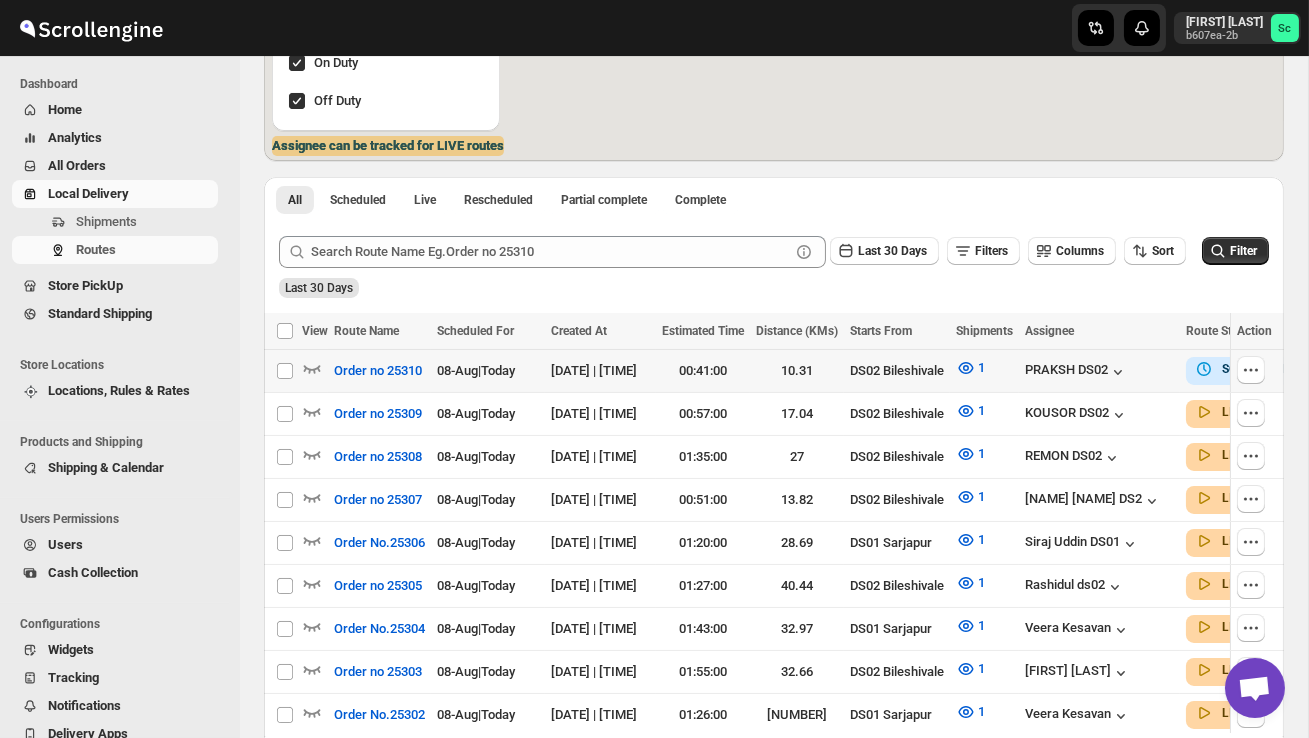 scroll, scrollTop: 512, scrollLeft: 0, axis: vertical 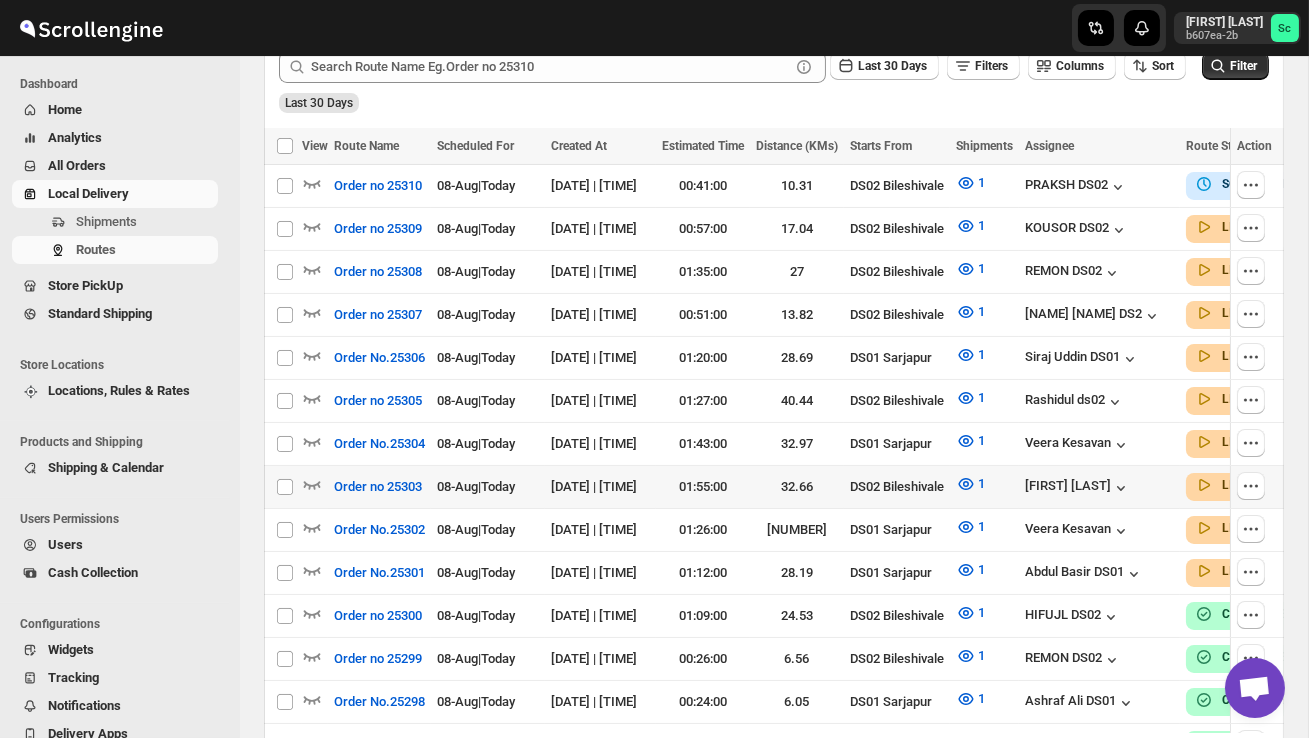 click on "Select route" at bounding box center (283, 487) 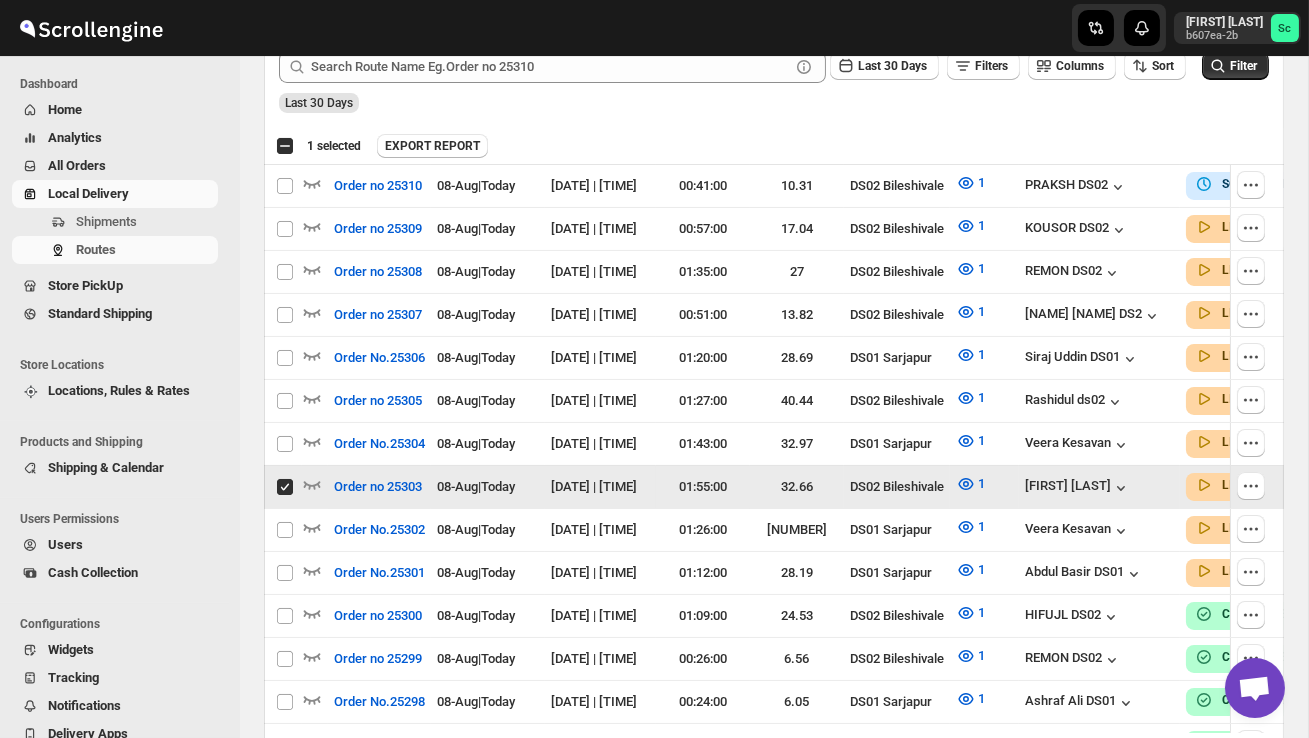 click on "Select route" at bounding box center [285, 487] 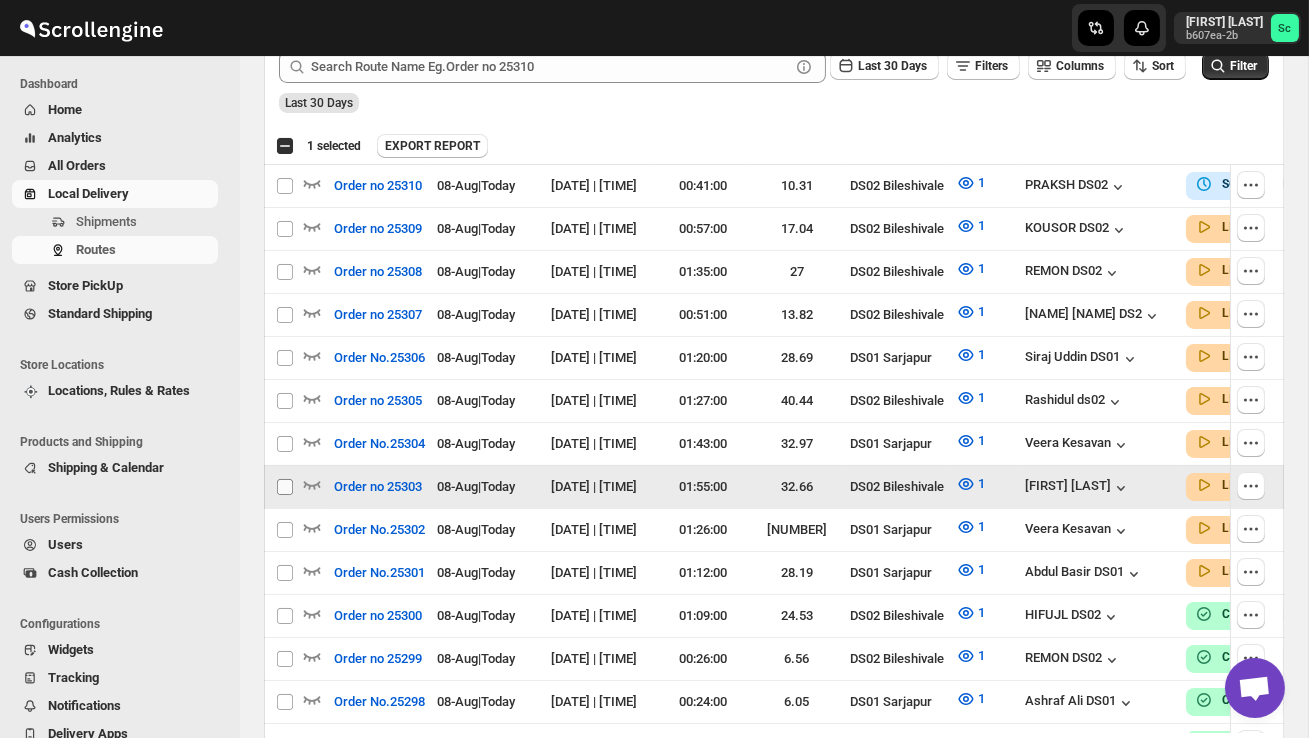 checkbox on "false" 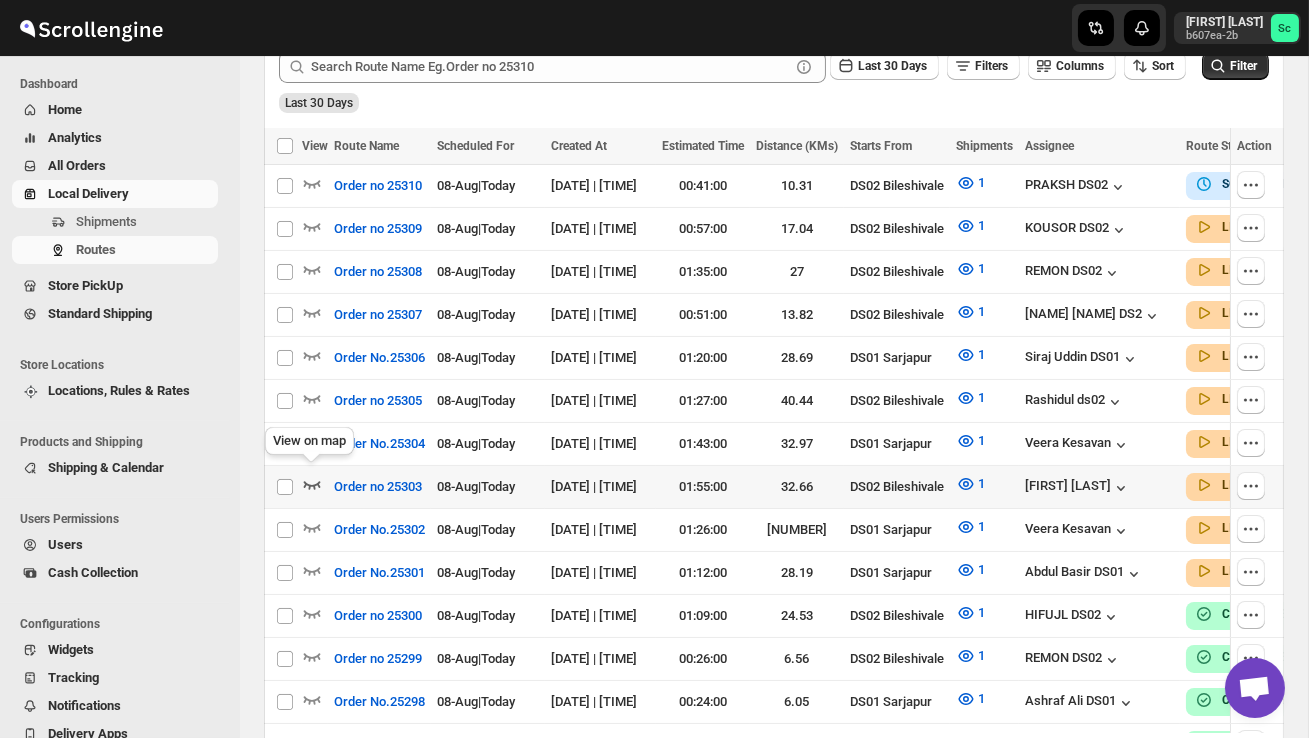 click 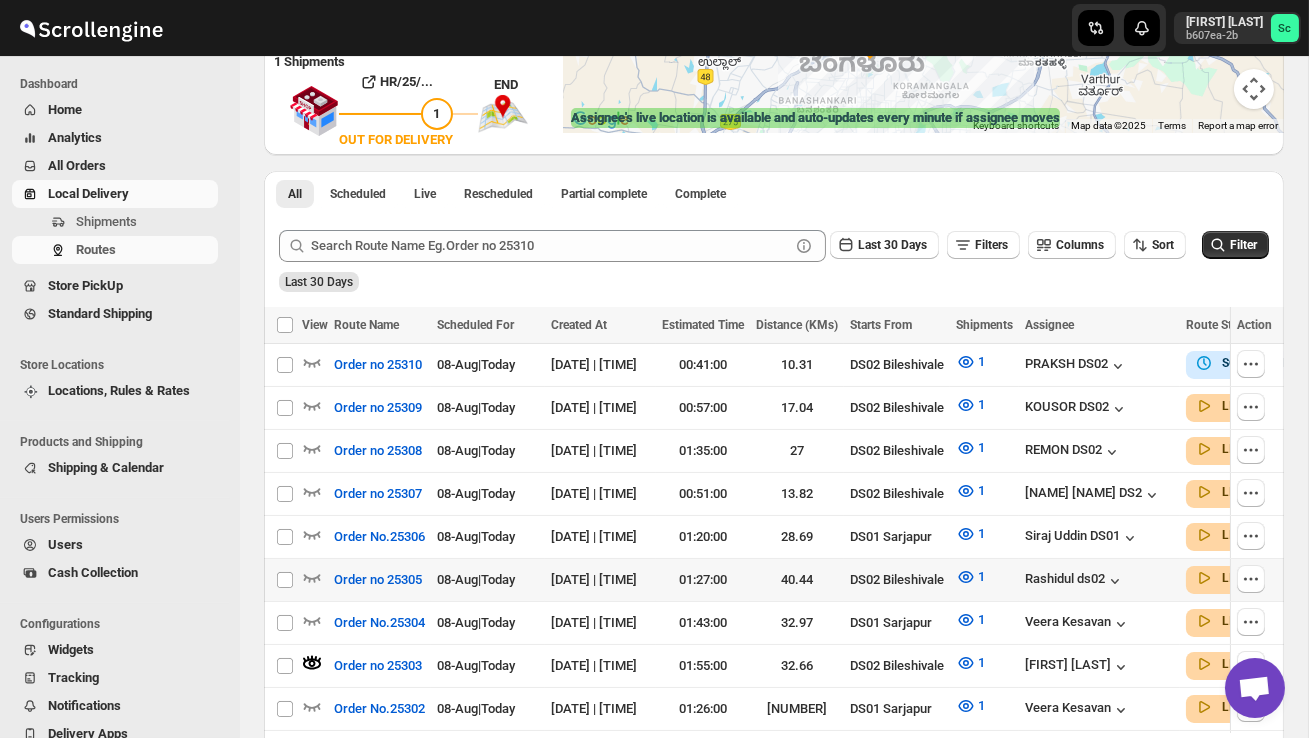 scroll, scrollTop: 358, scrollLeft: 0, axis: vertical 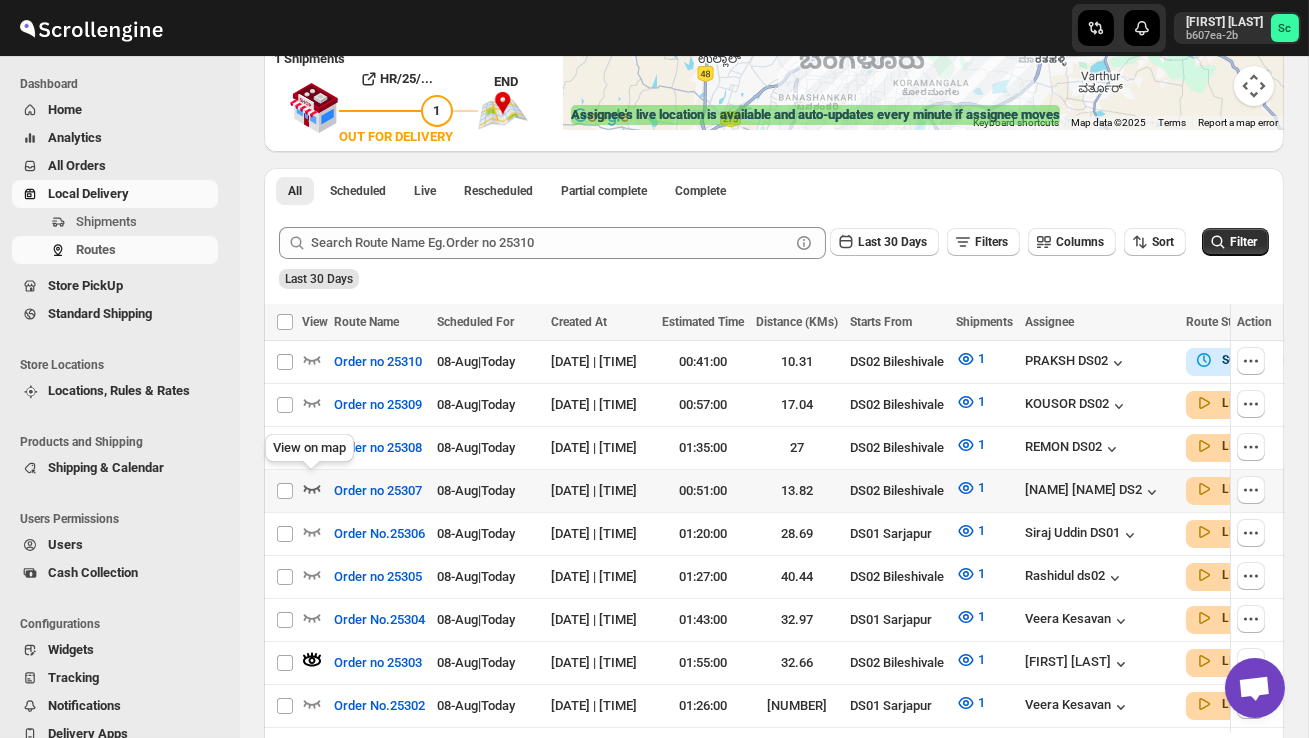 click 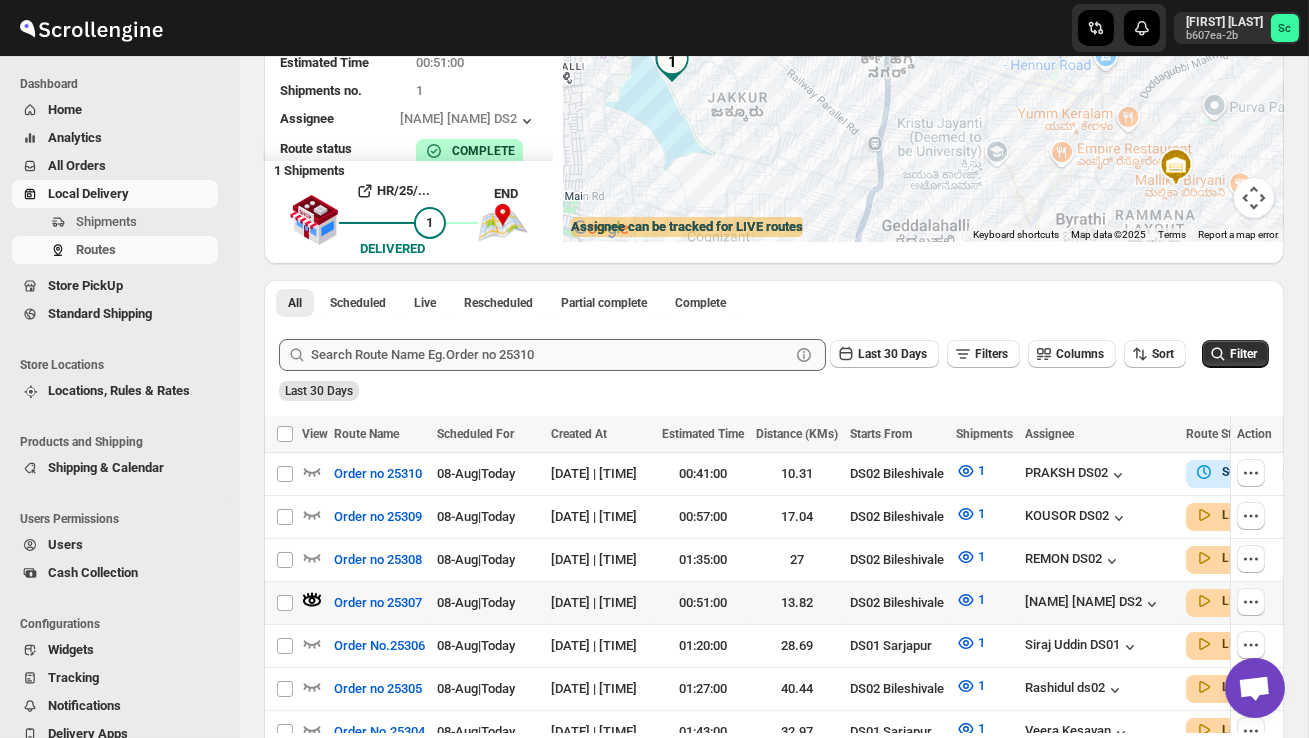 scroll, scrollTop: 250, scrollLeft: 0, axis: vertical 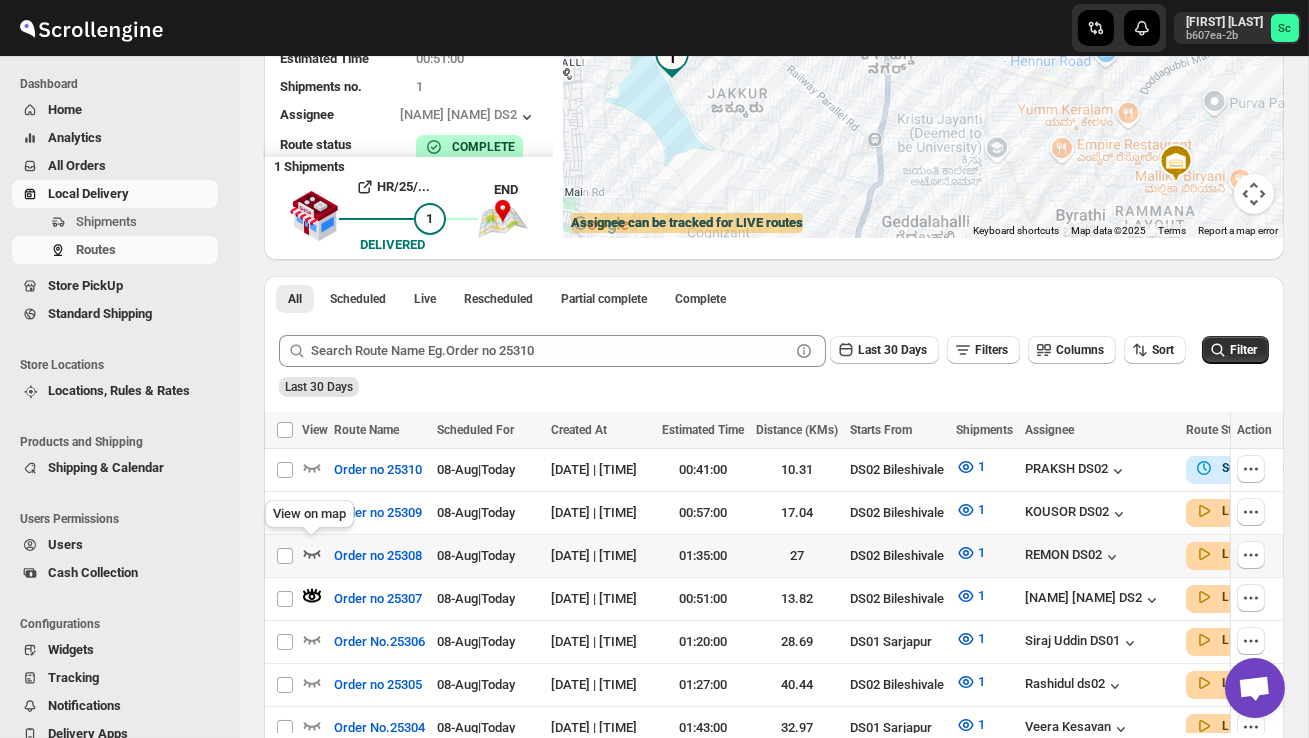 click 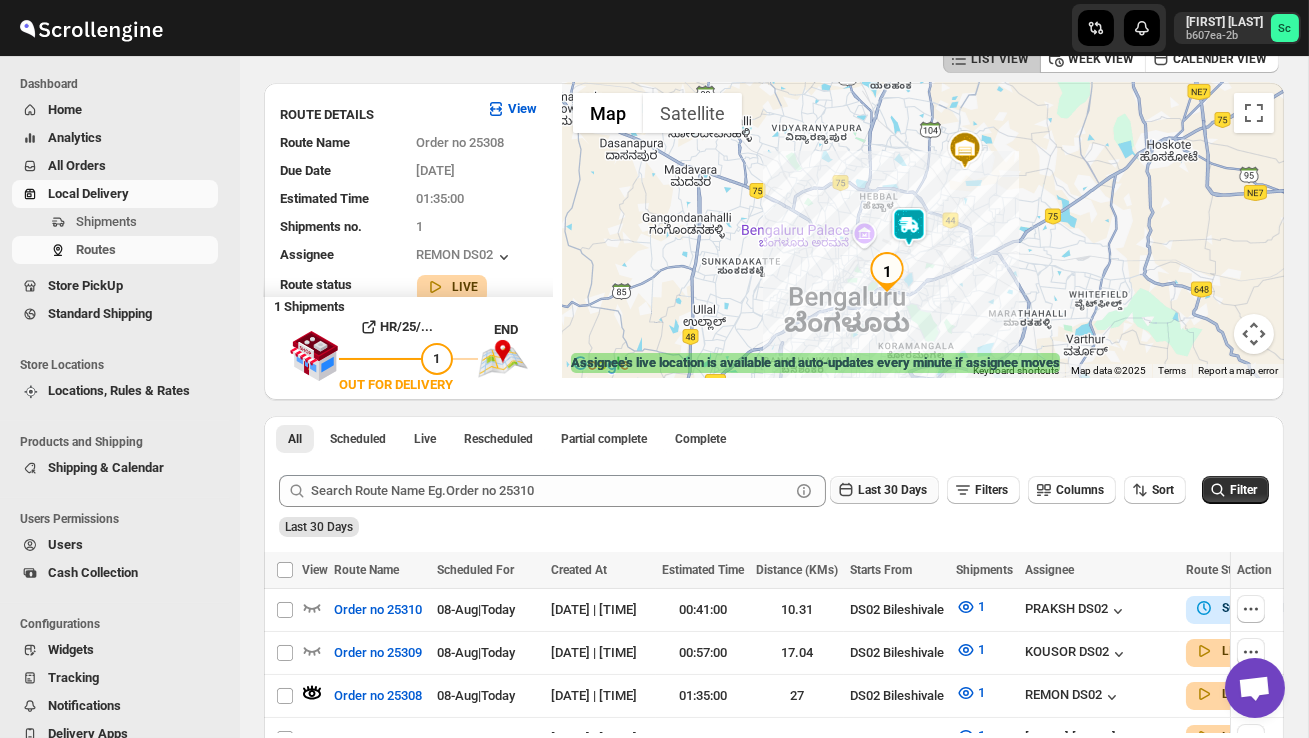 scroll, scrollTop: 0, scrollLeft: 0, axis: both 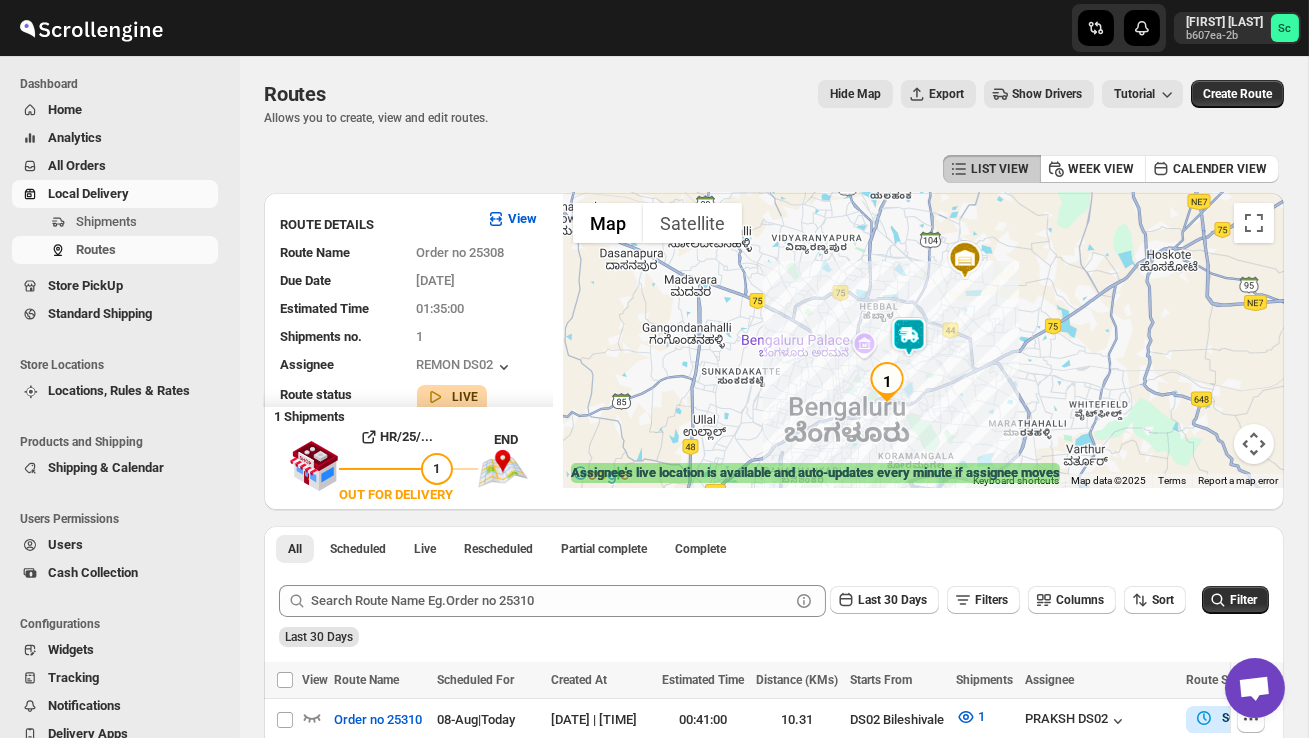 click at bounding box center [909, 337] 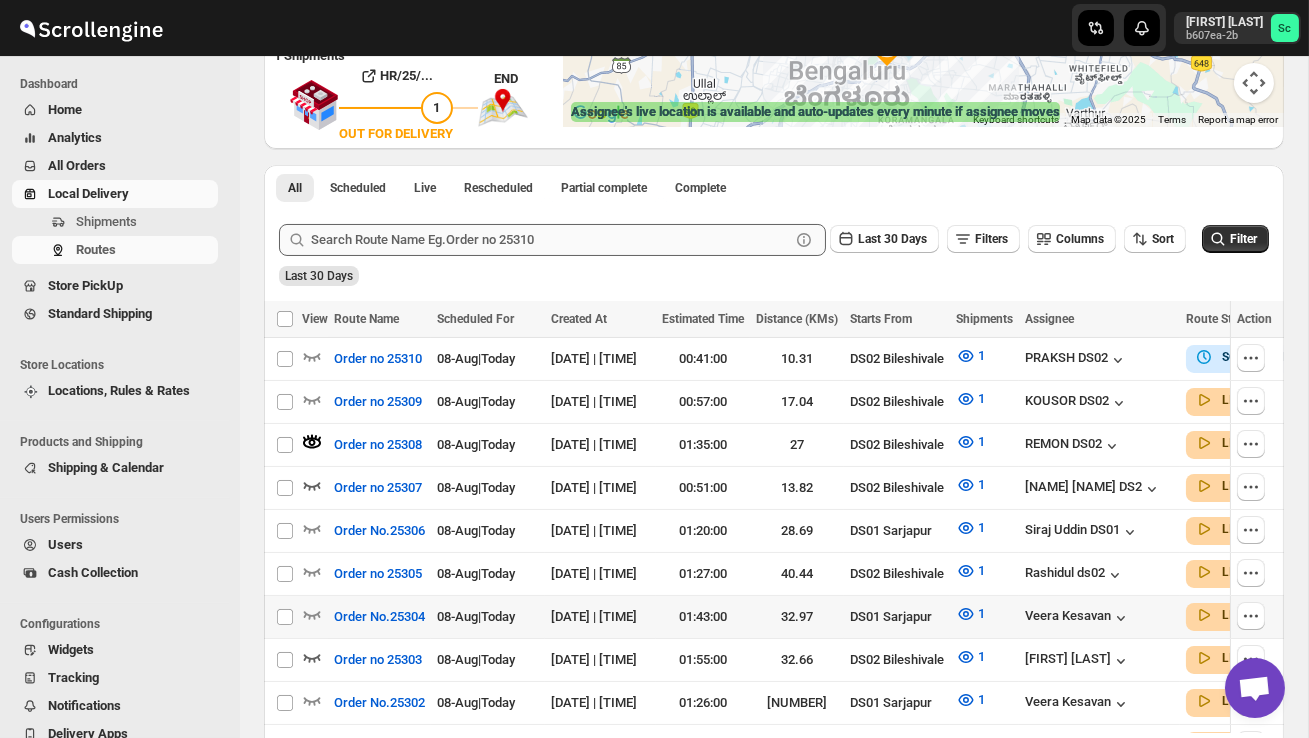 scroll, scrollTop: 363, scrollLeft: 0, axis: vertical 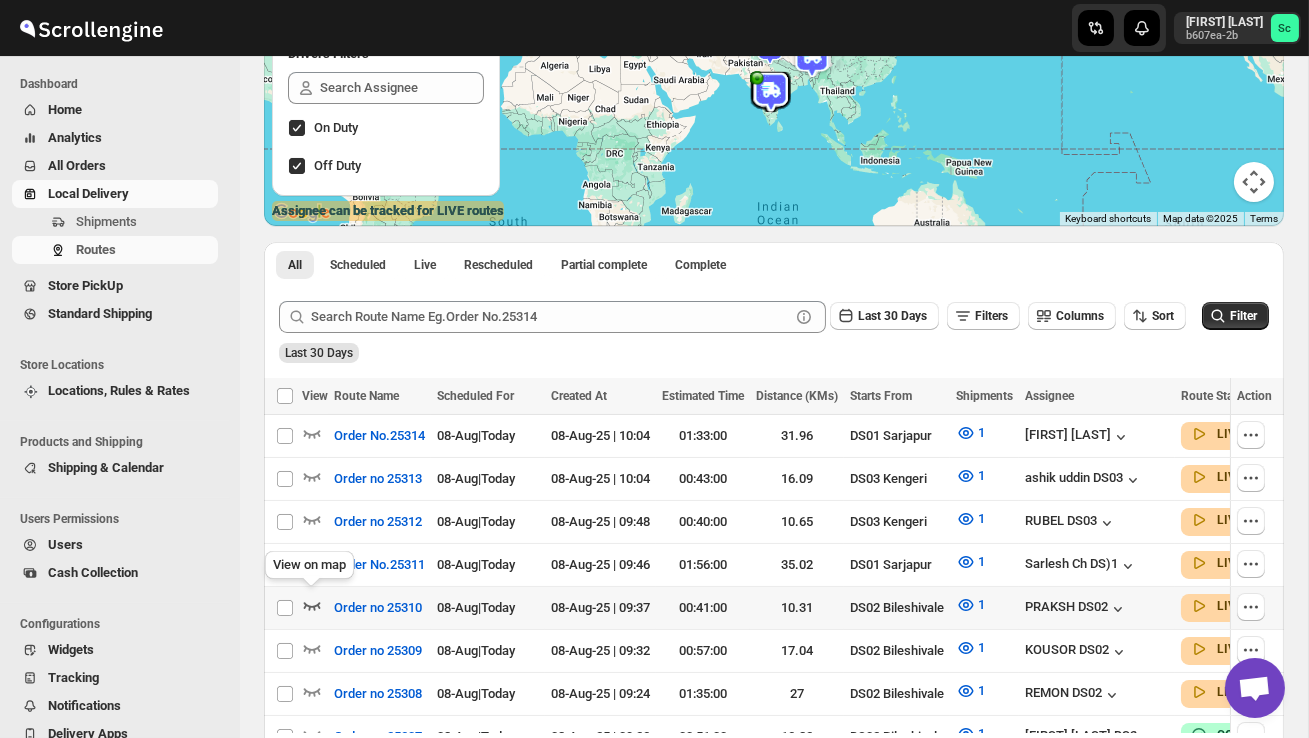 click 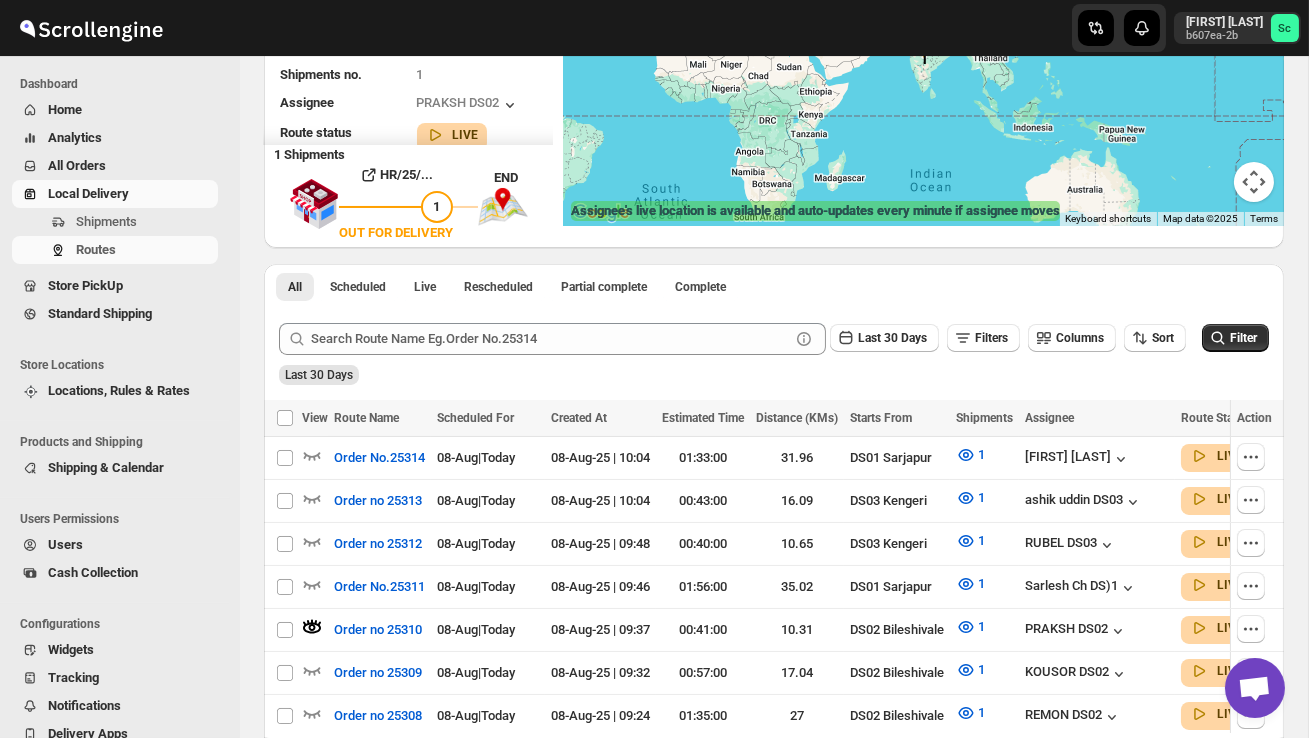 scroll, scrollTop: 0, scrollLeft: 0, axis: both 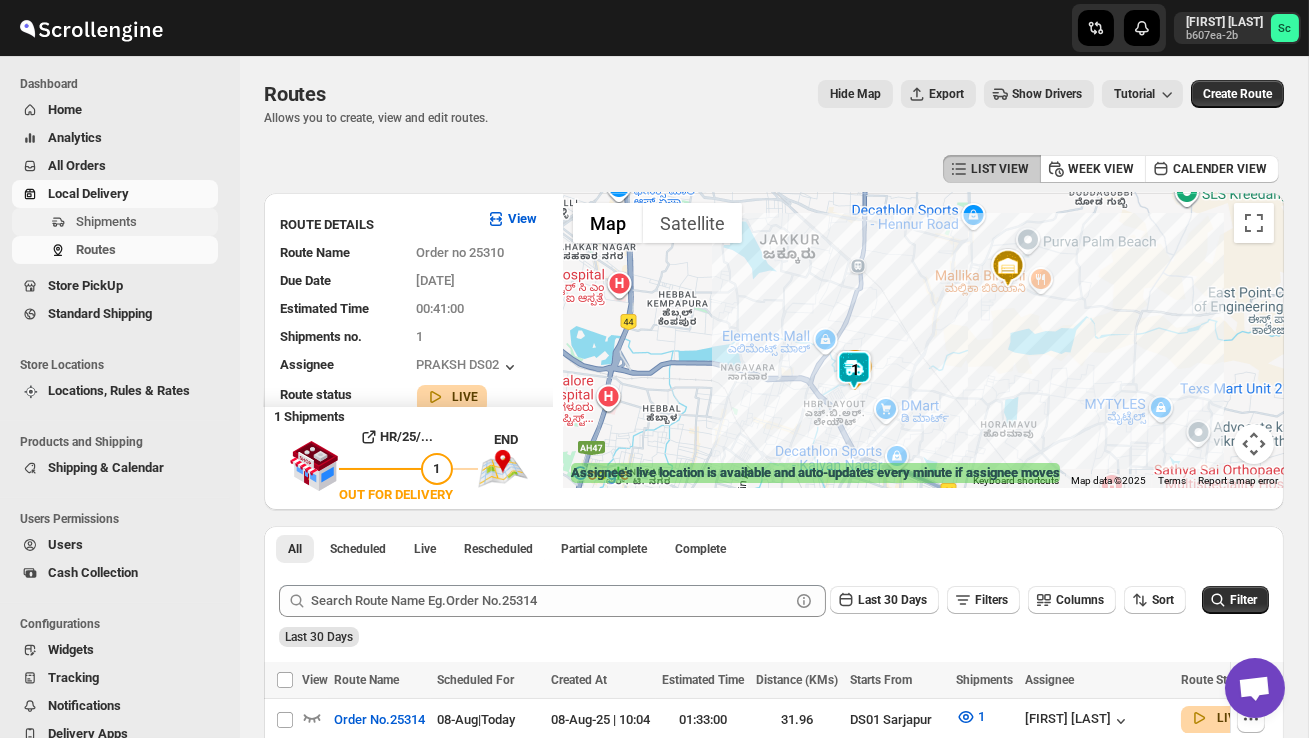 click on "Shipments" at bounding box center [106, 221] 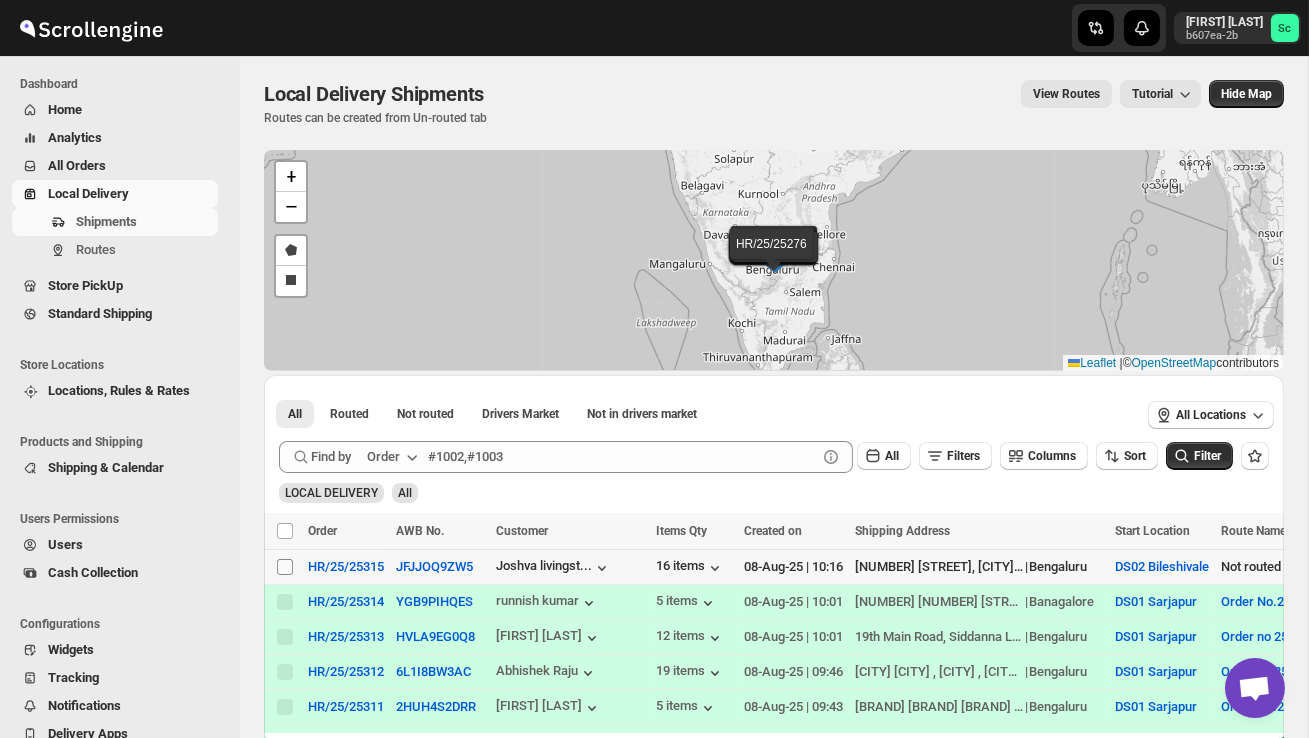 click on "Select shipment" at bounding box center (285, 567) 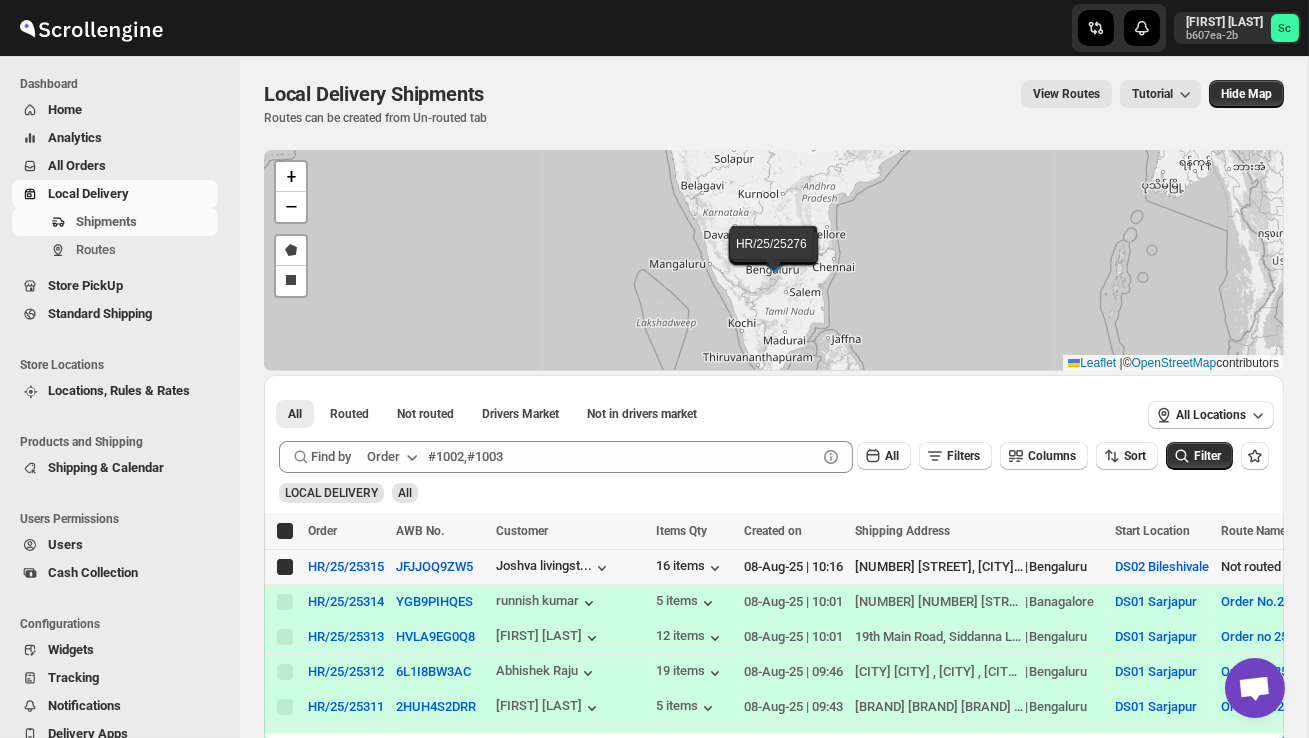 checkbox on "true" 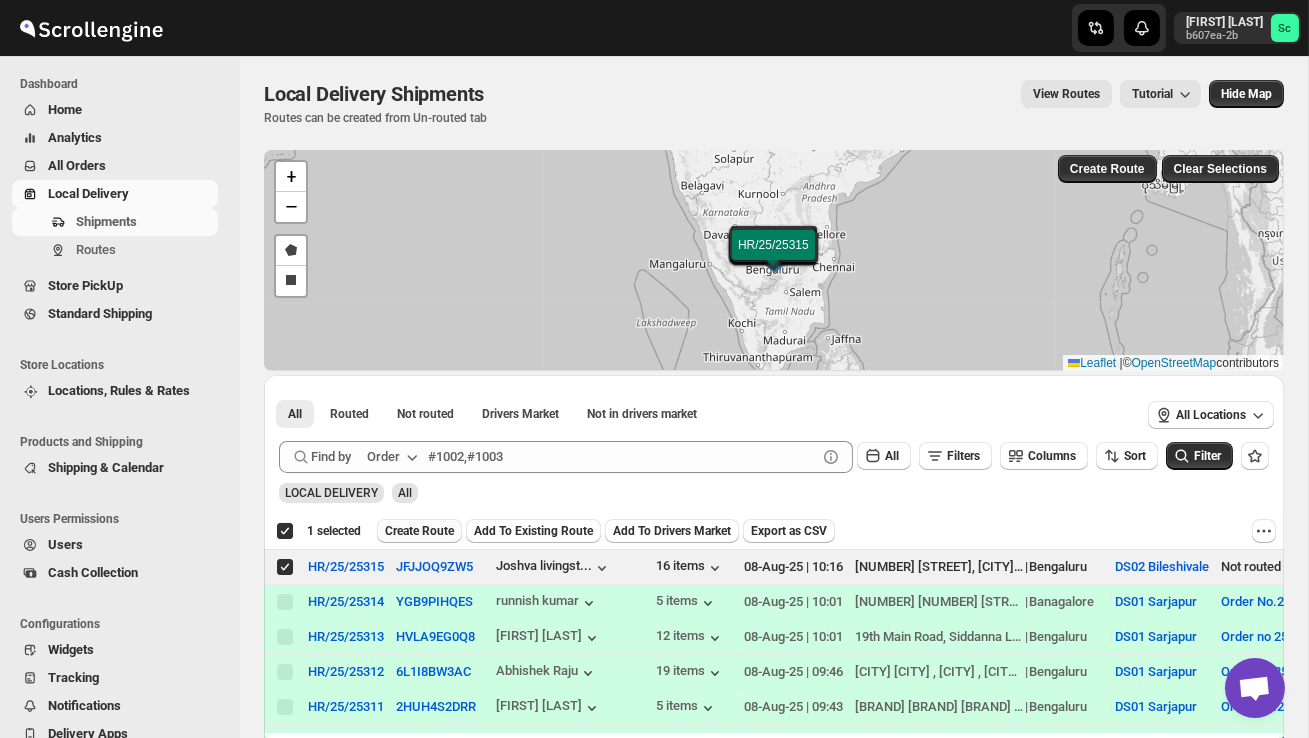click on "Create Route" at bounding box center (419, 531) 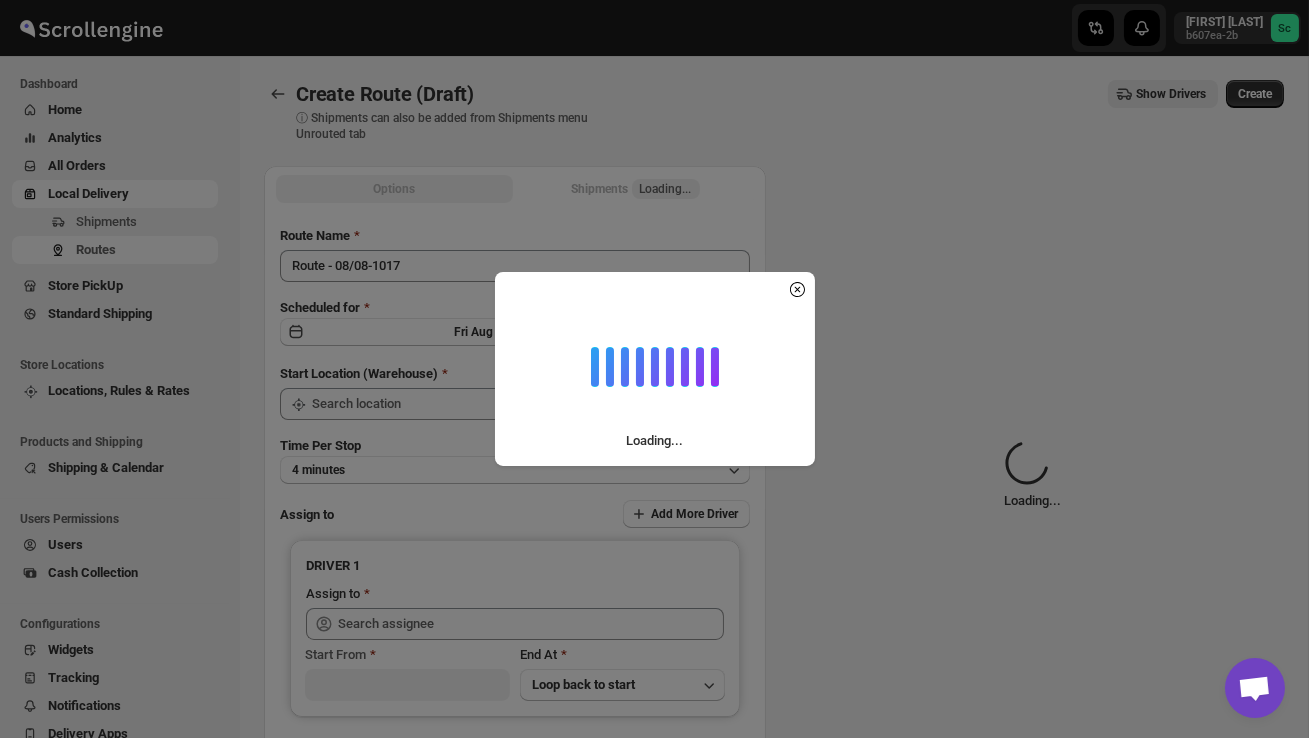 type on "DS02 Bileshivale" 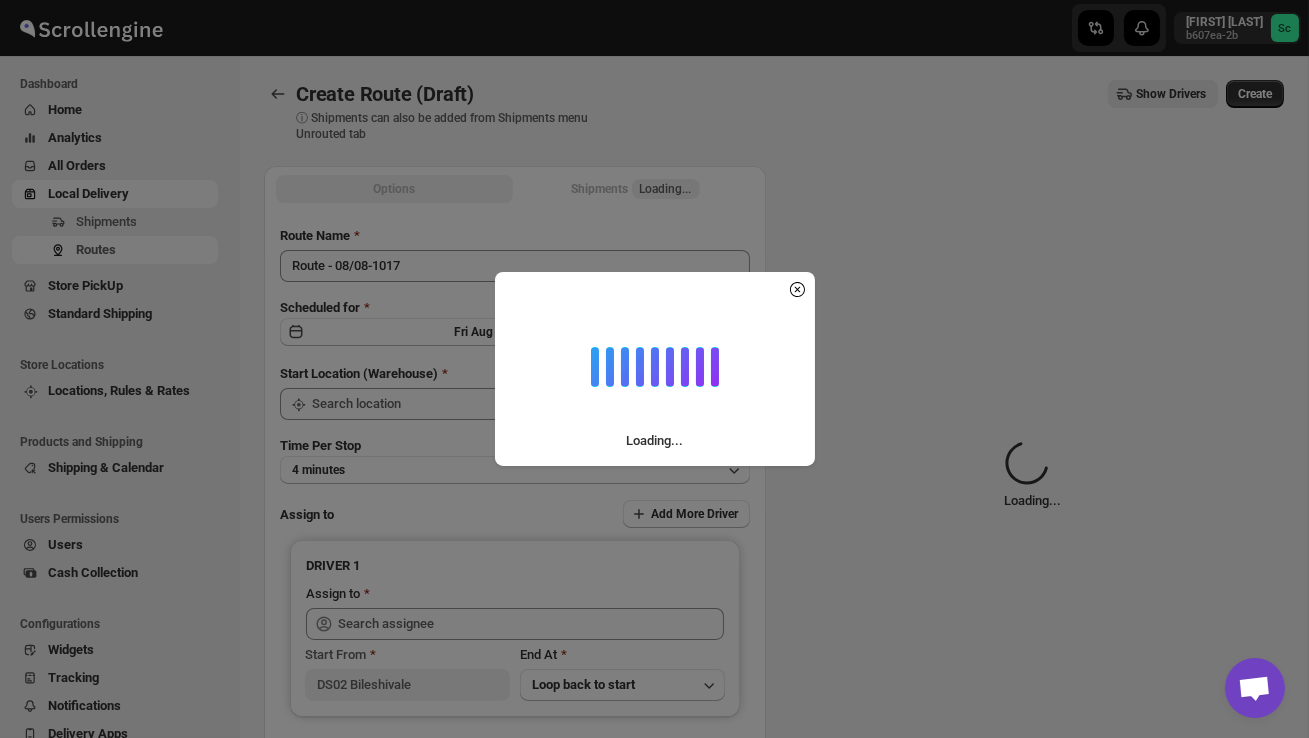 type on "DS02 Bileshivale" 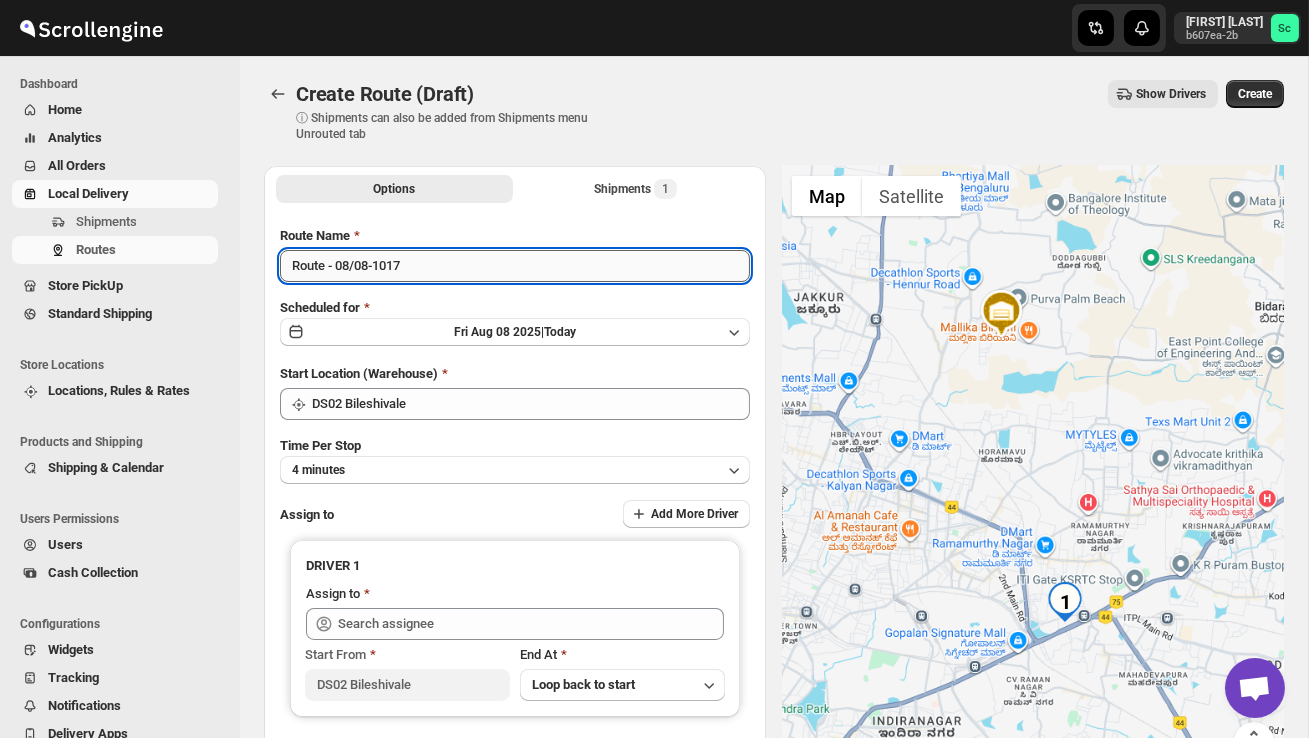 click on "Route - 08/08-1017" at bounding box center (515, 266) 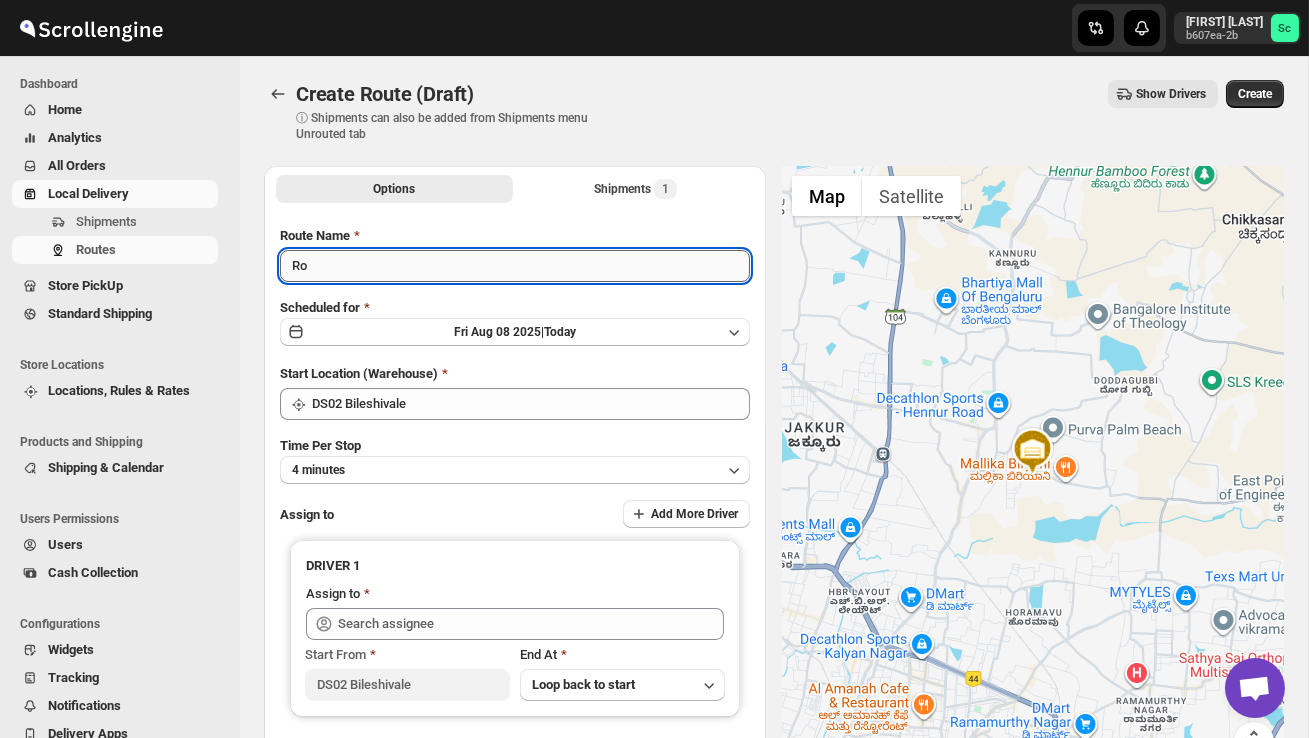type on "R" 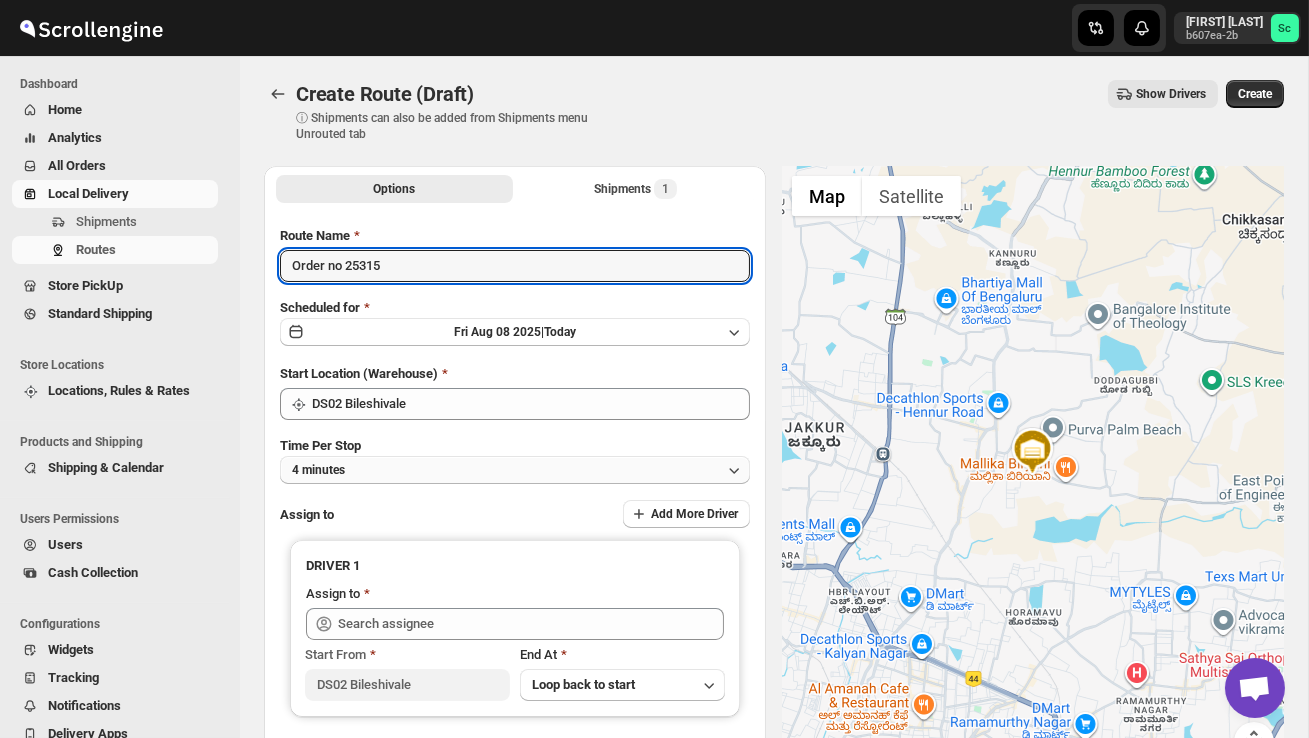 type on "Order no 25315" 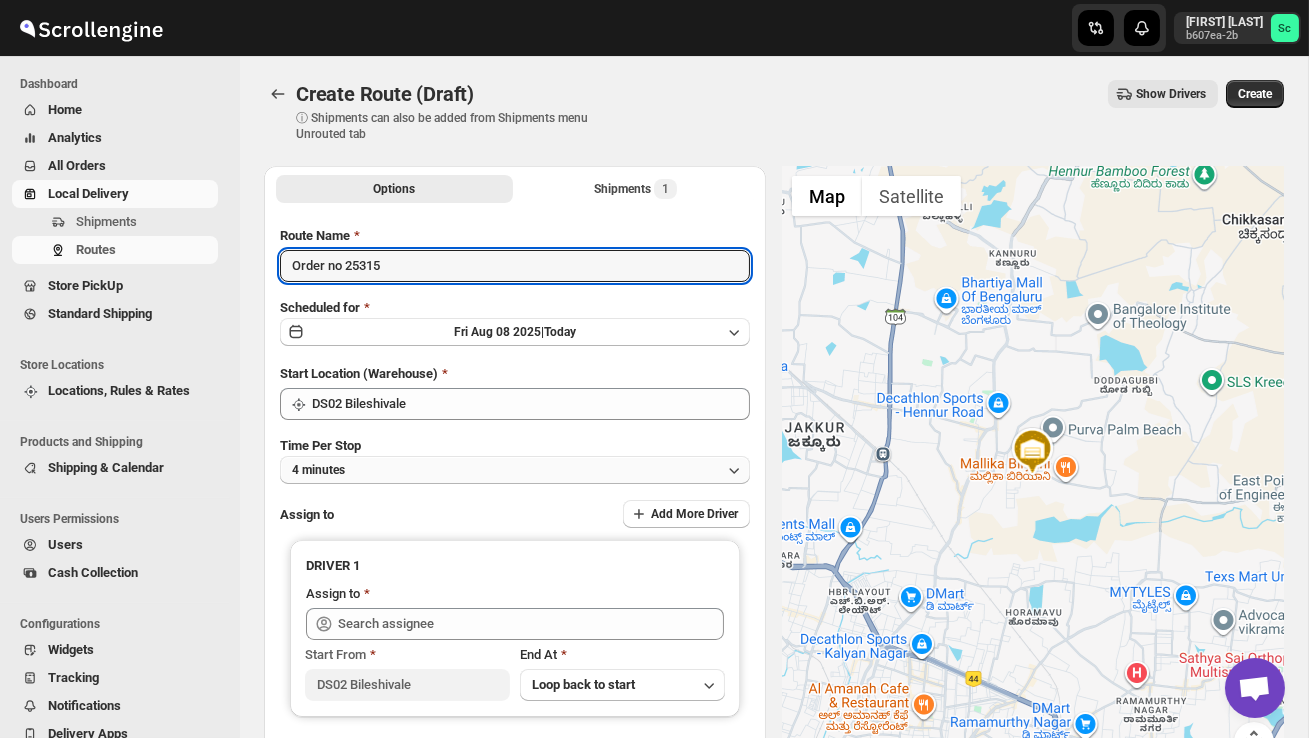 click on "4 minutes" at bounding box center (515, 470) 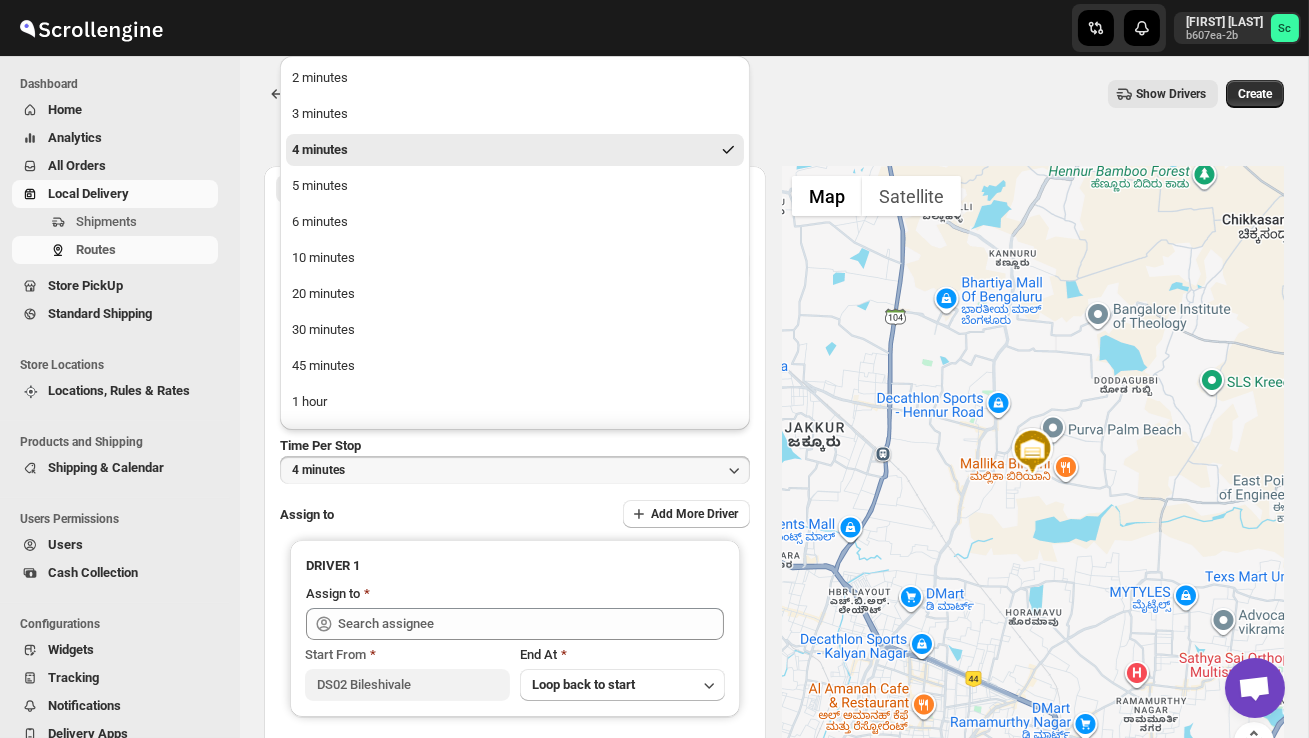 click on "2 minutes 3 minutes 4 minutes 5 minutes 6 minutes 10 minutes 20 minutes 30 minutes 45 minutes 1 hour 90 minutes 2 hours" at bounding box center [515, 276] 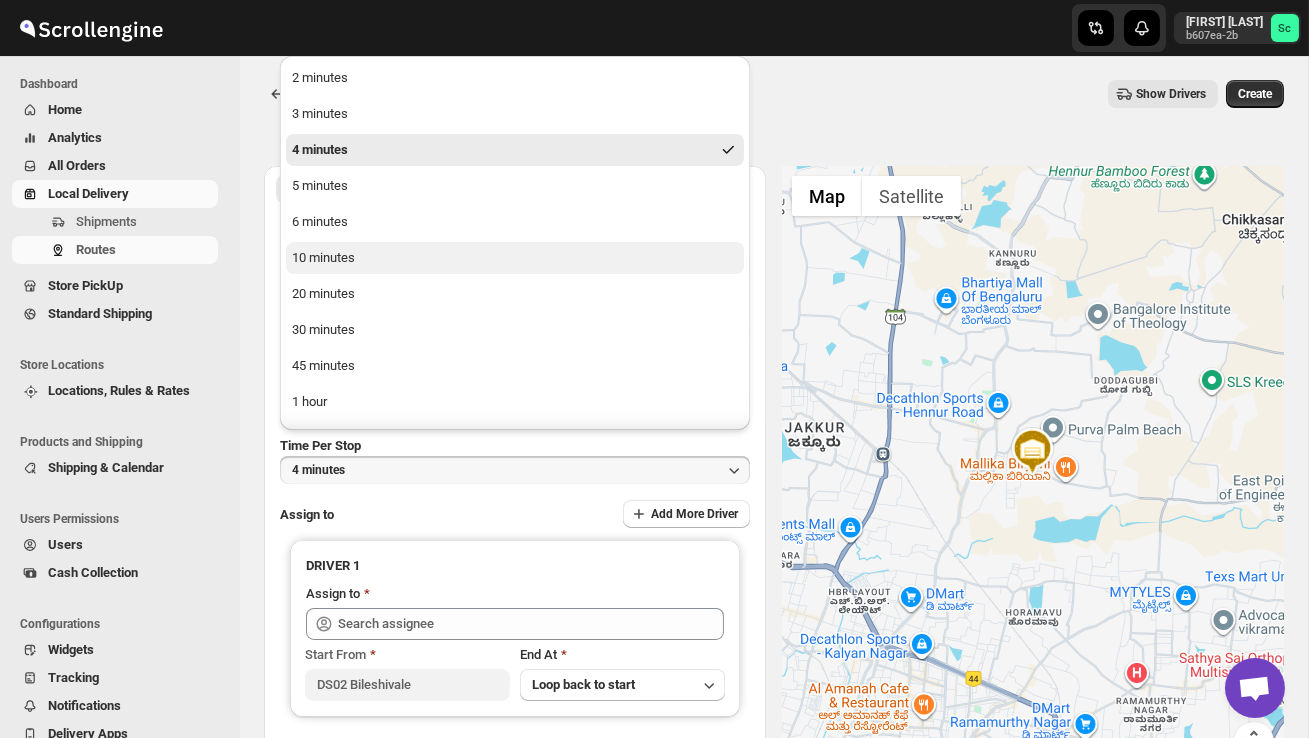click on "10 minutes" at bounding box center (515, 258) 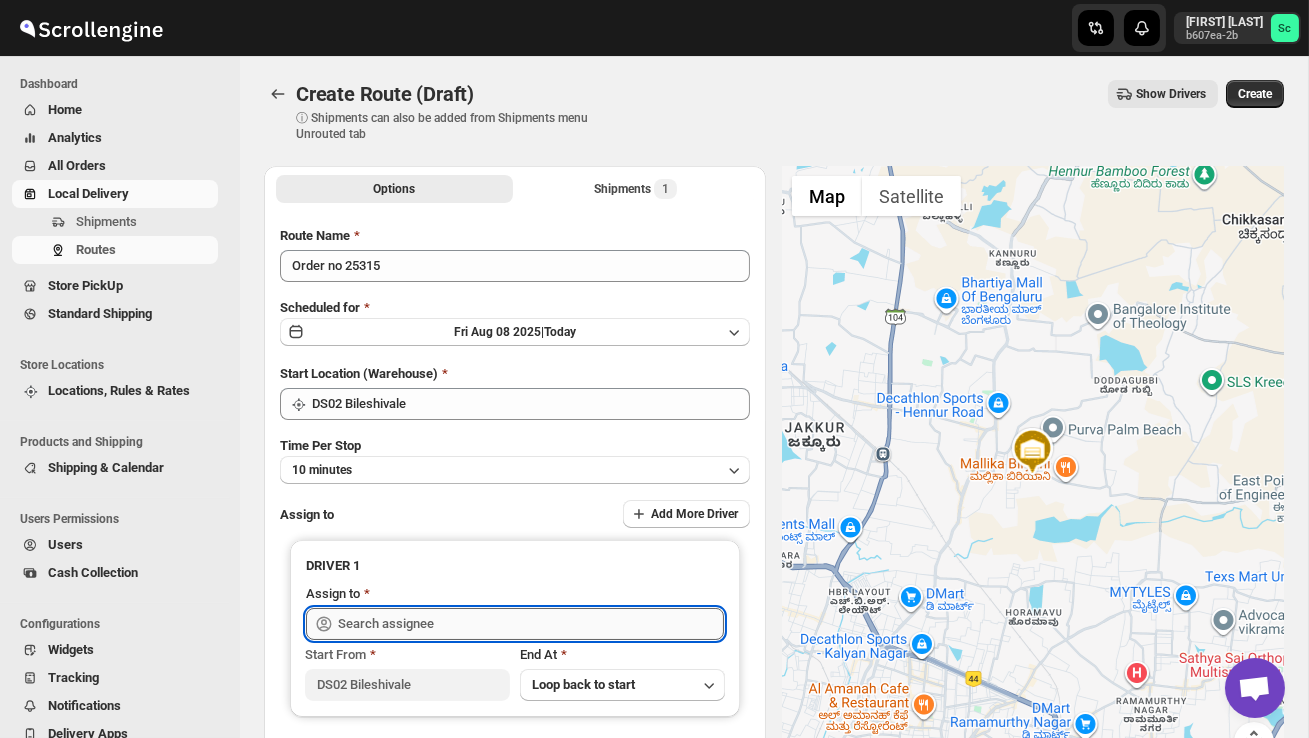 click at bounding box center [531, 624] 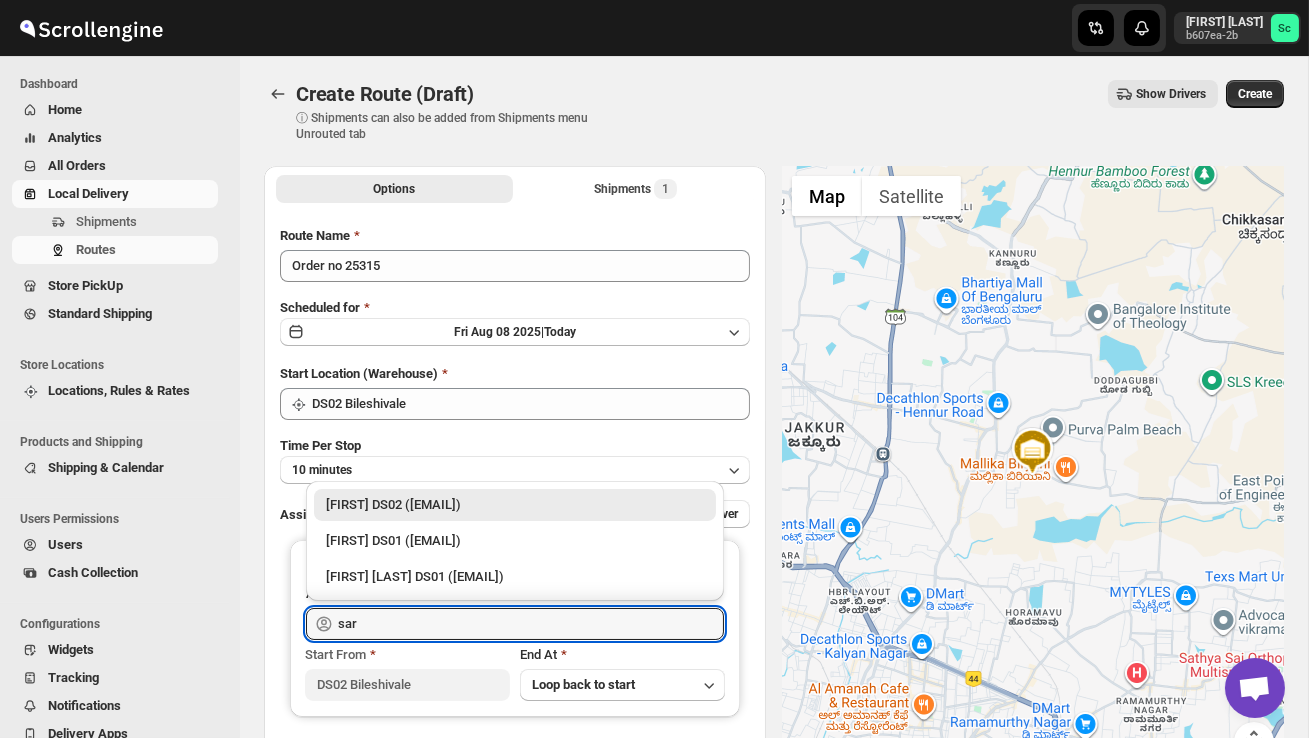 click on "SARIM DS02 (xititor414@owlny.com)" at bounding box center [515, 505] 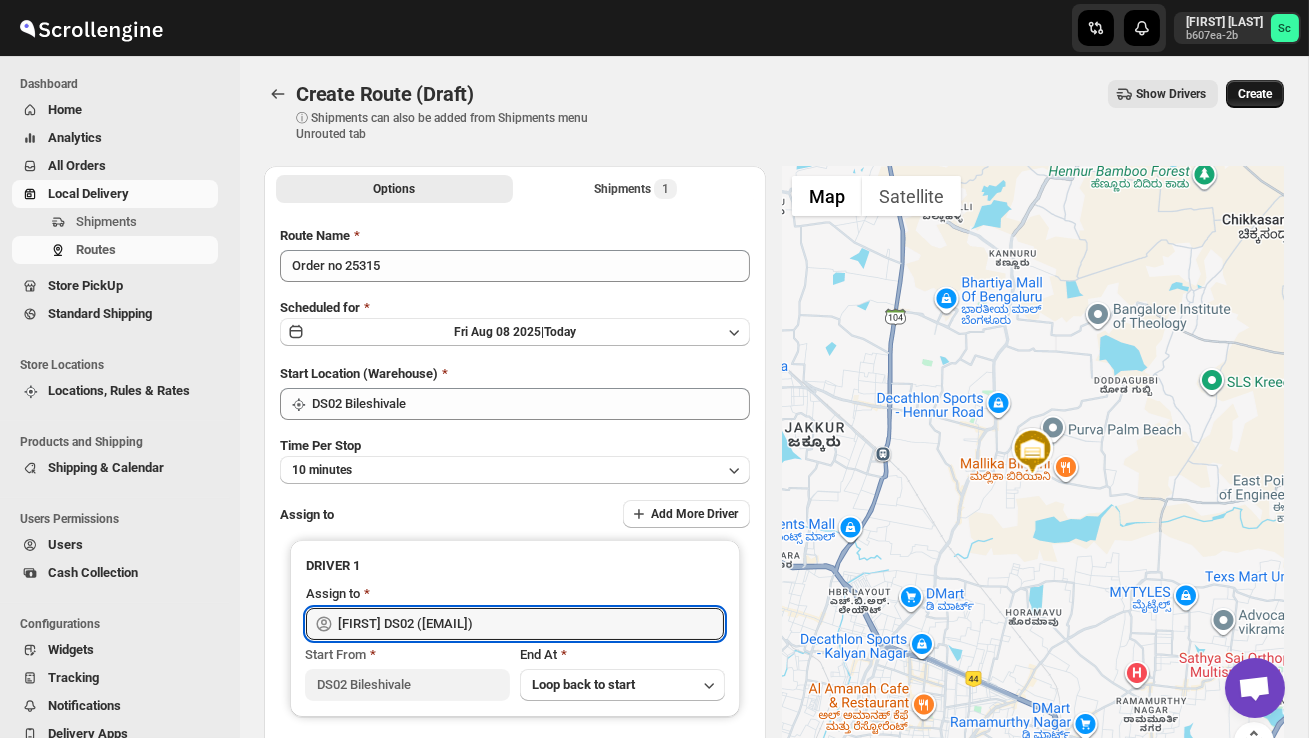 type on "SARIM DS02 (xititor414@owlny.com)" 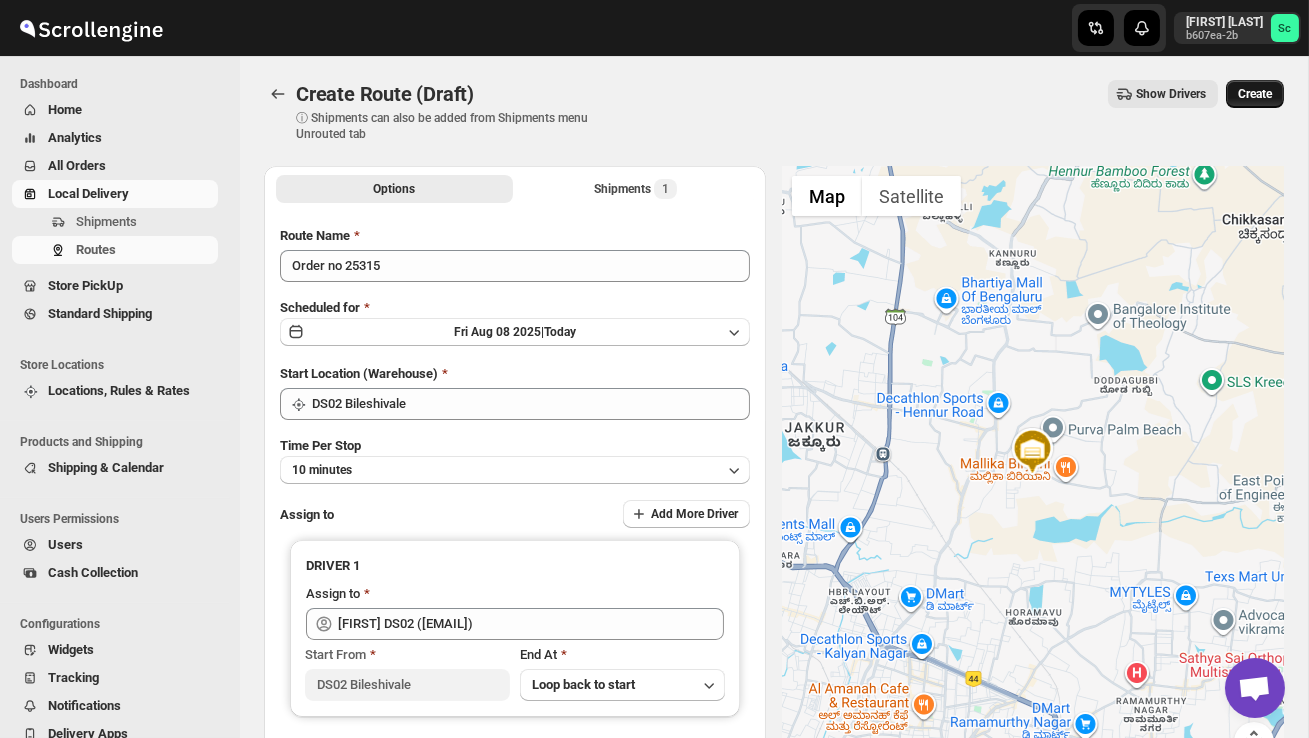 click on "Create" at bounding box center (1255, 94) 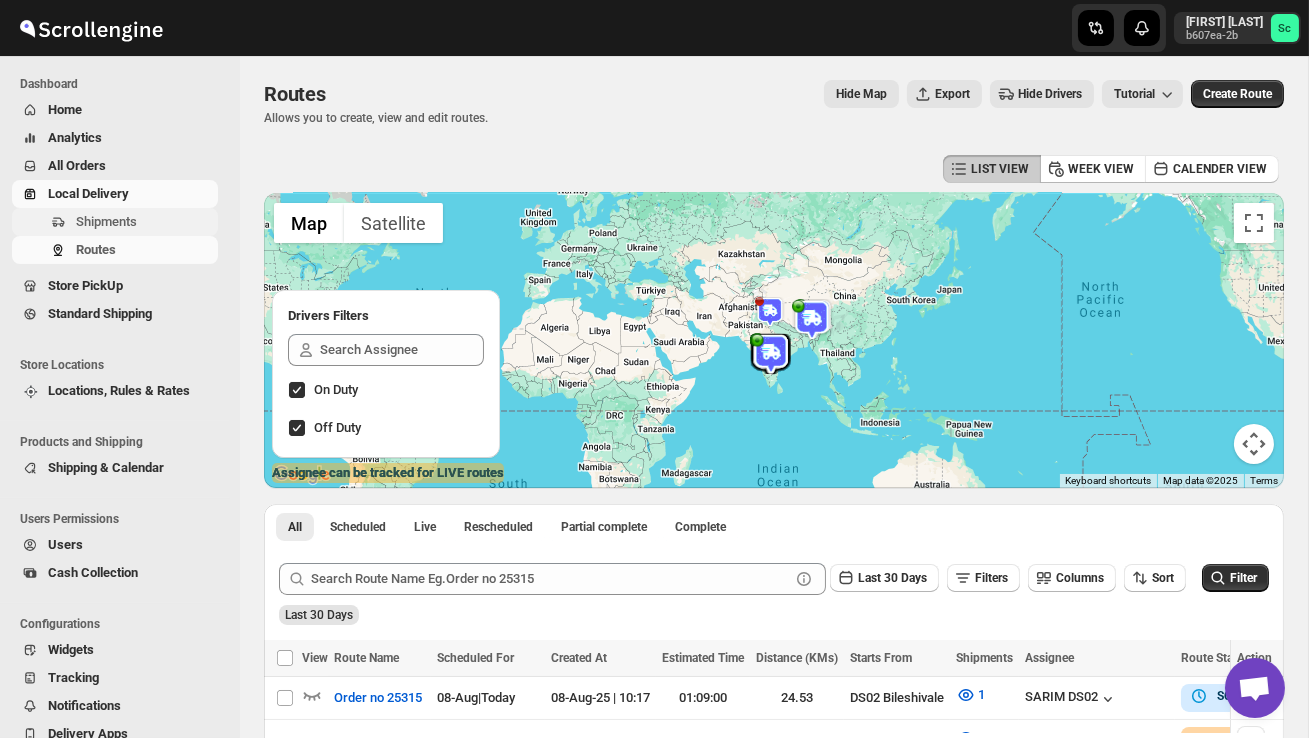 click on "Shipments" at bounding box center [106, 221] 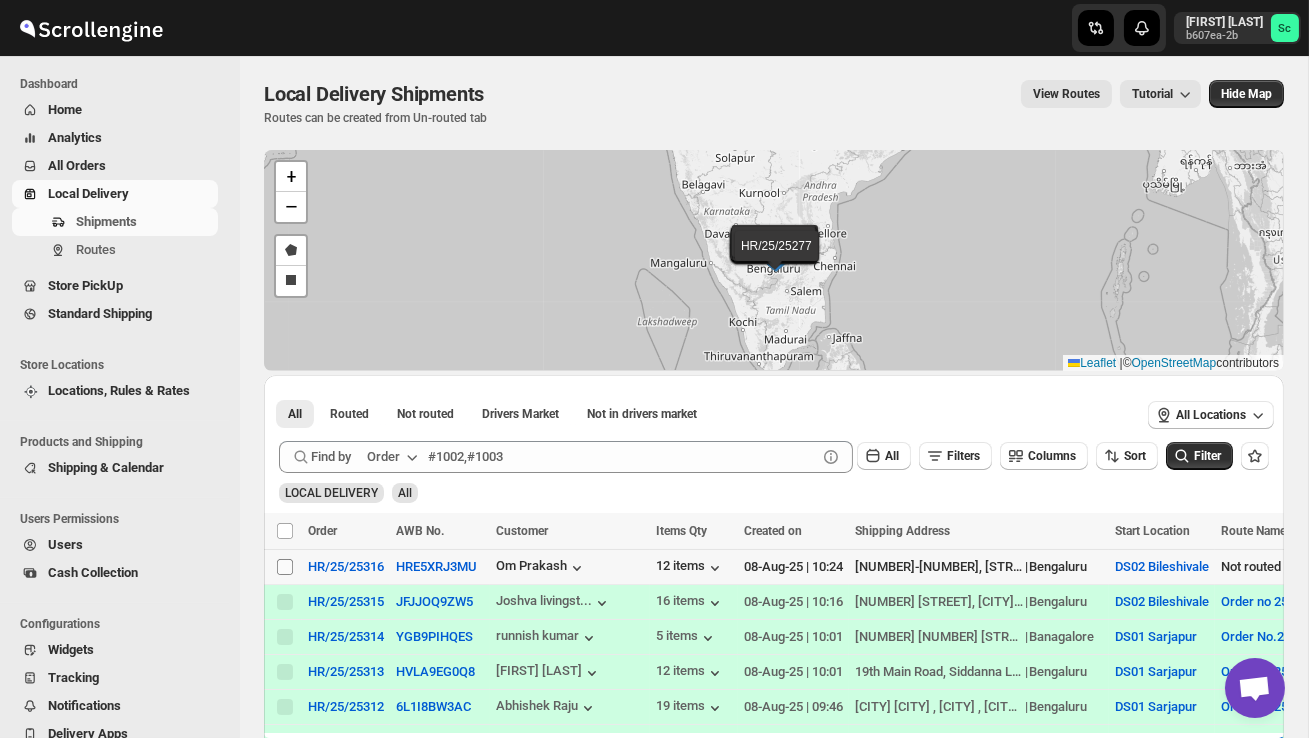 click on "Select shipment" at bounding box center (285, 567) 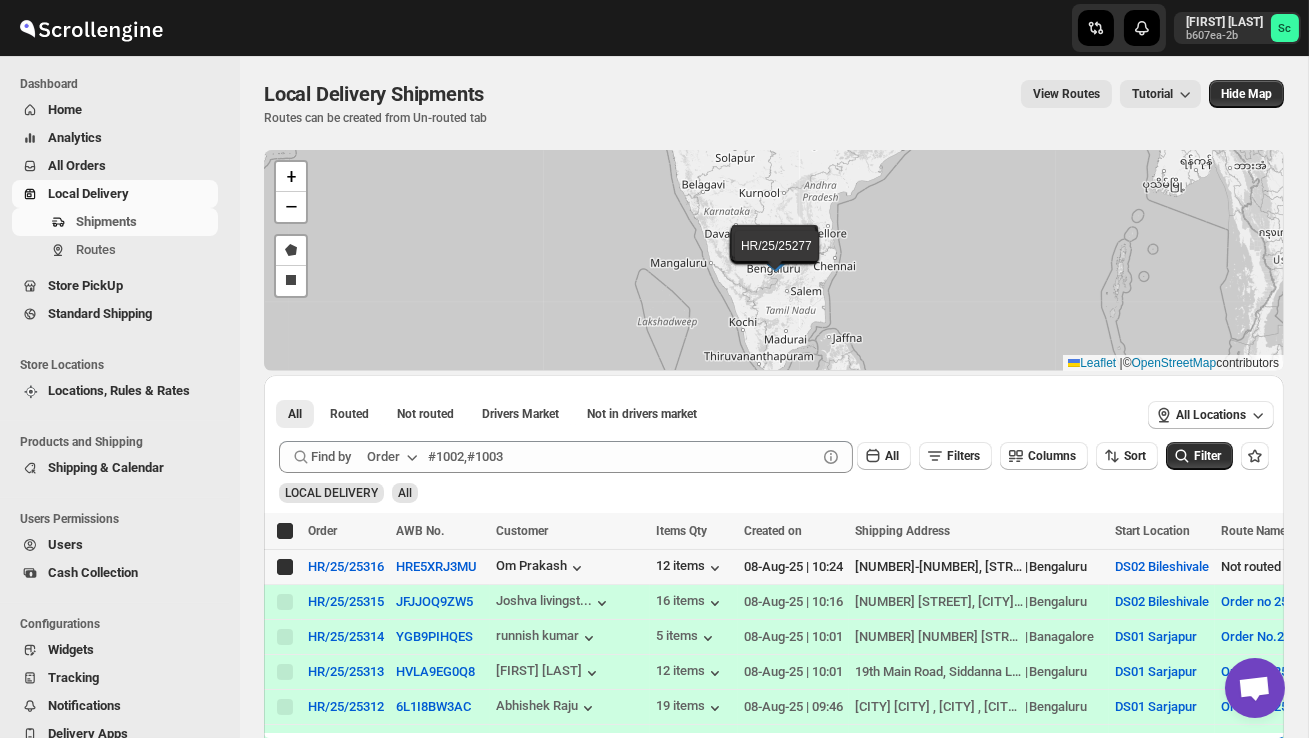 checkbox on "true" 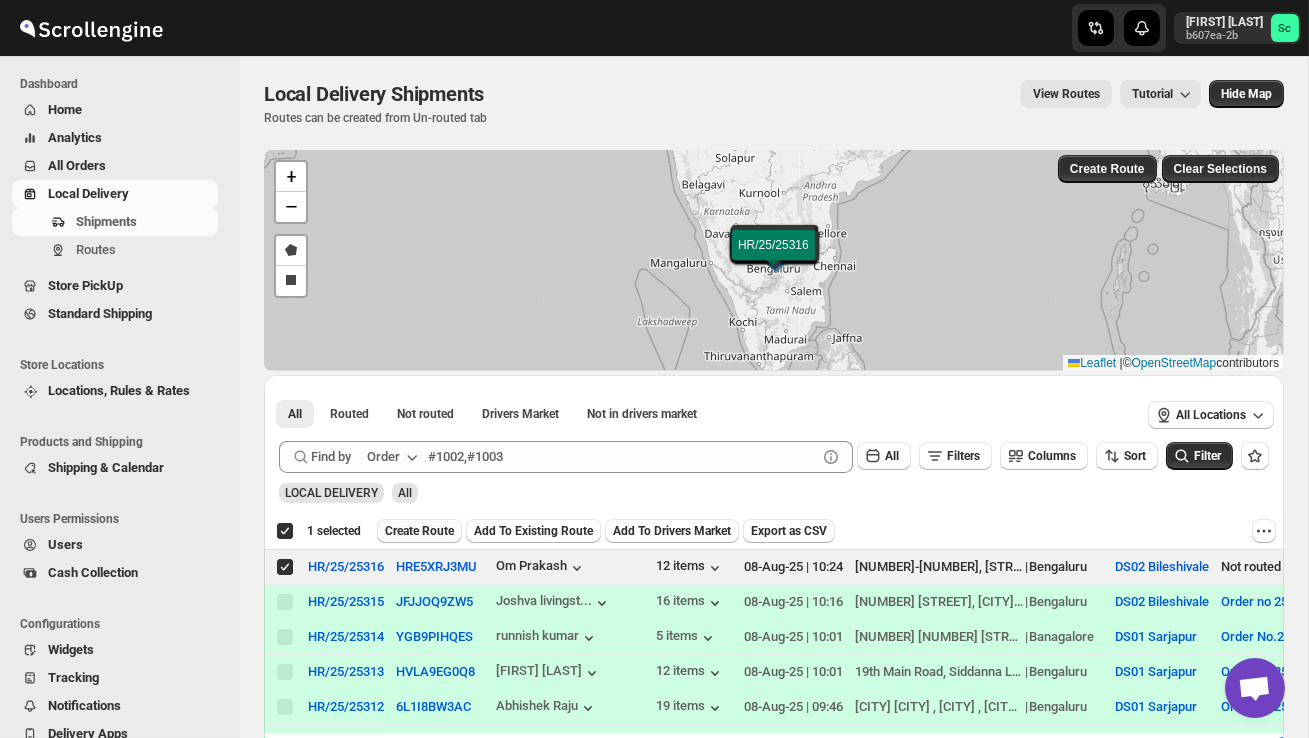 click on "Create Route" at bounding box center (419, 531) 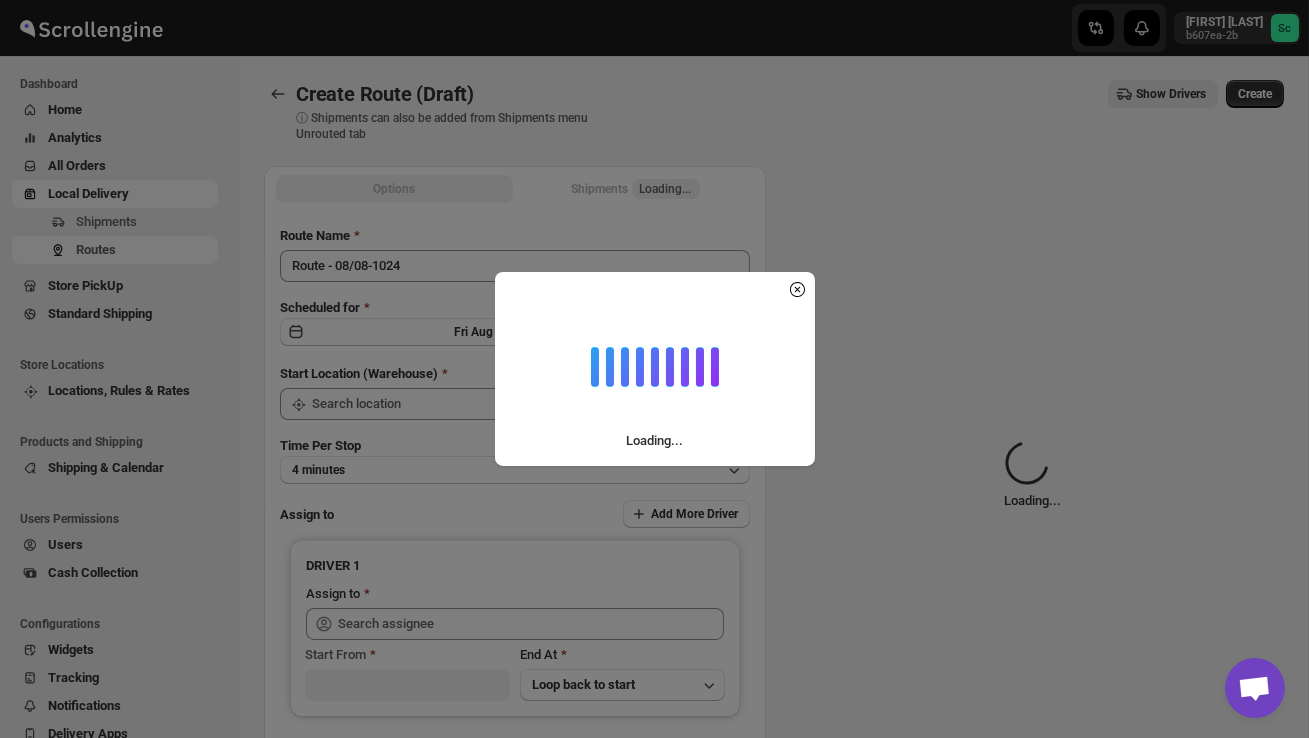 type on "DS02 Bileshivale" 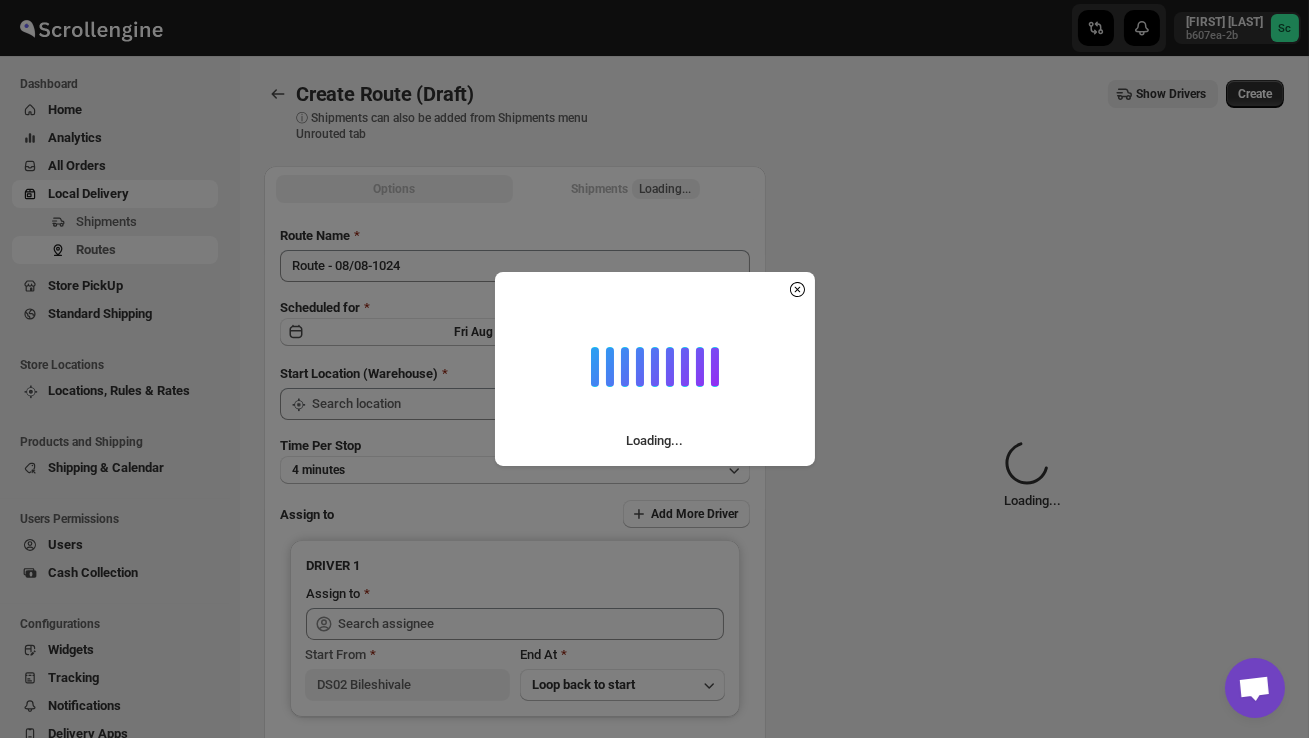 type on "DS02 Bileshivale" 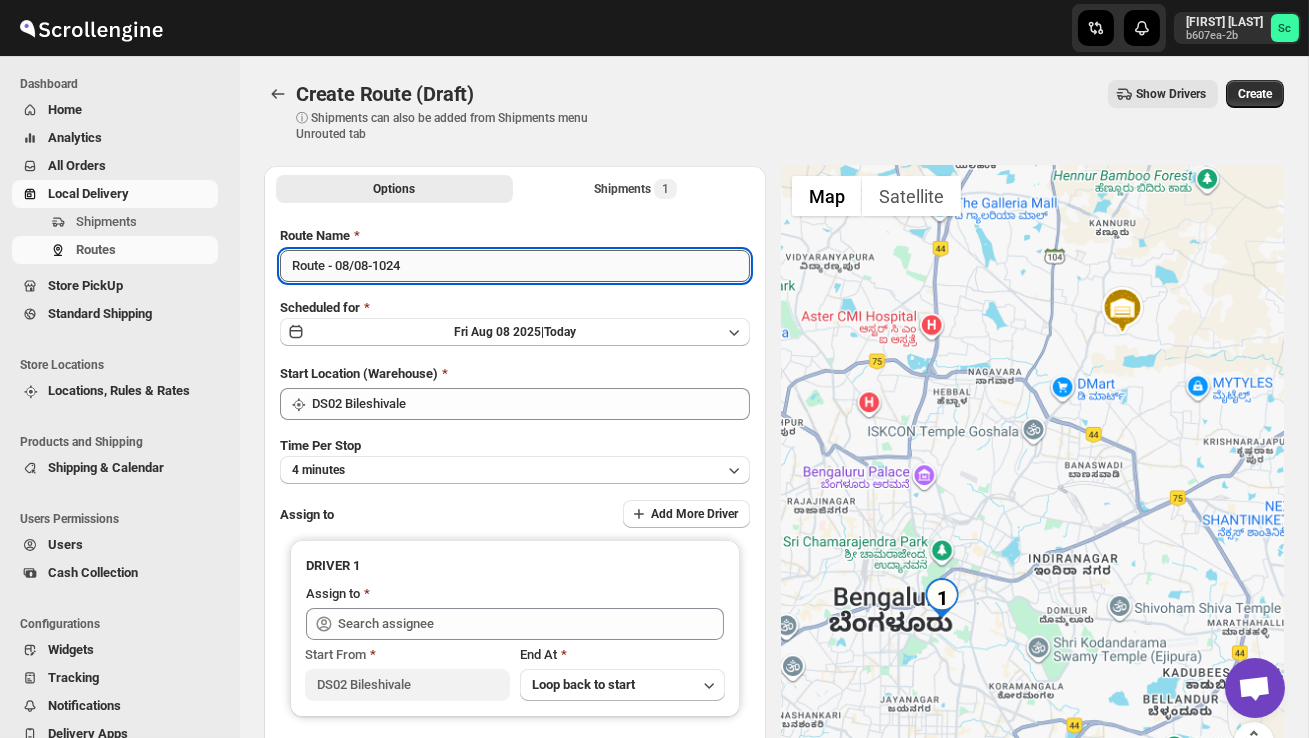 click on "Route - 08/08-1024" at bounding box center (515, 266) 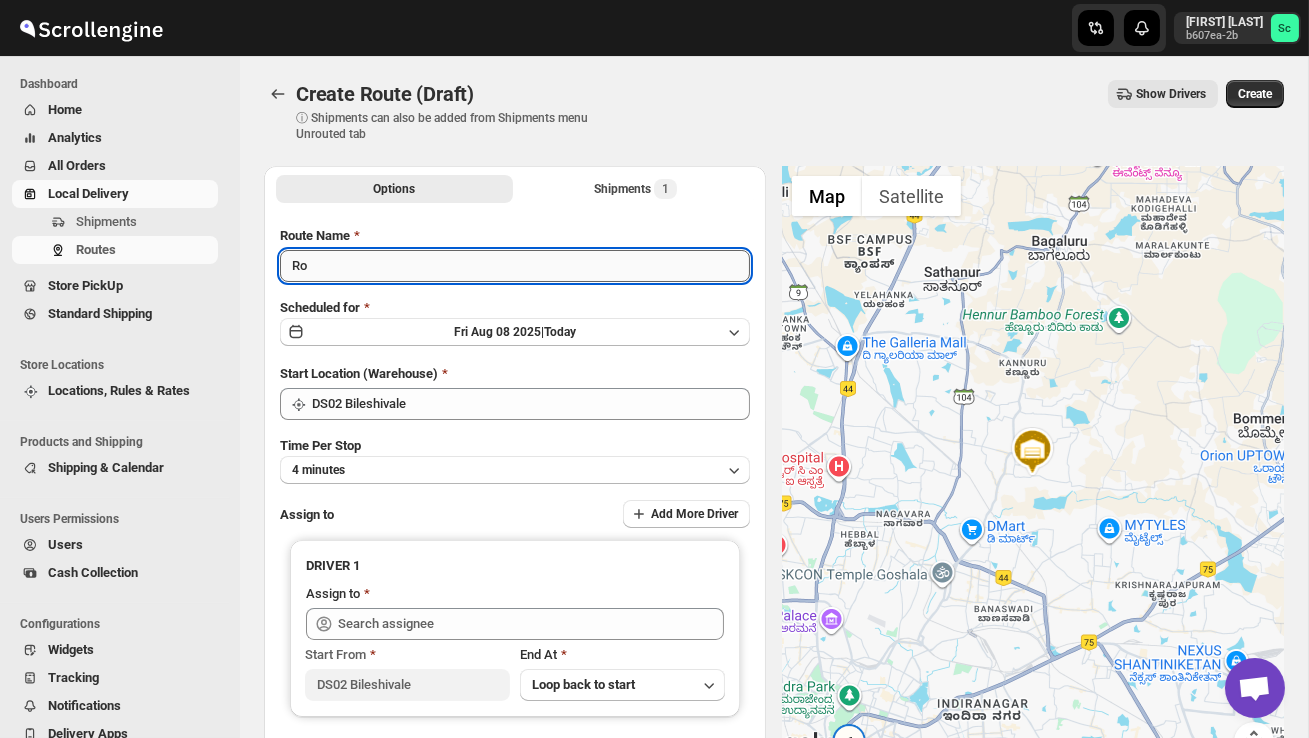 type on "R" 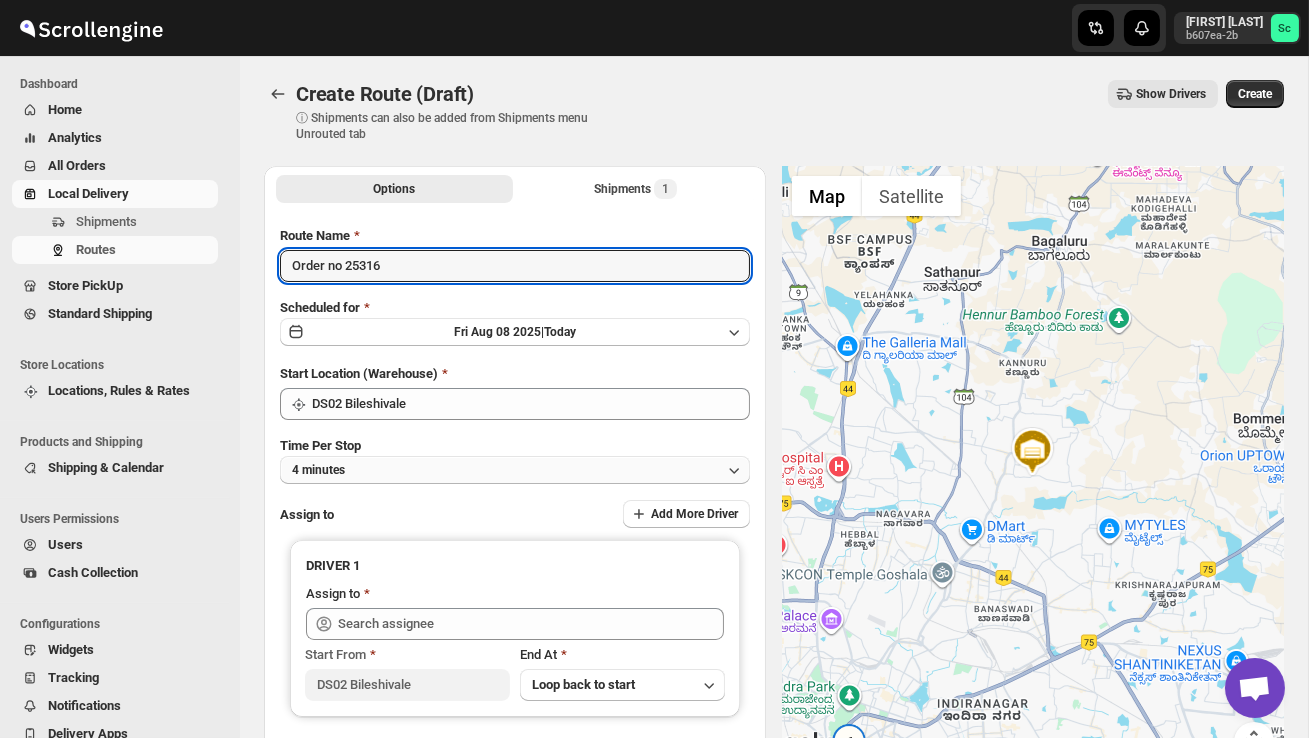 type on "Order no 25316" 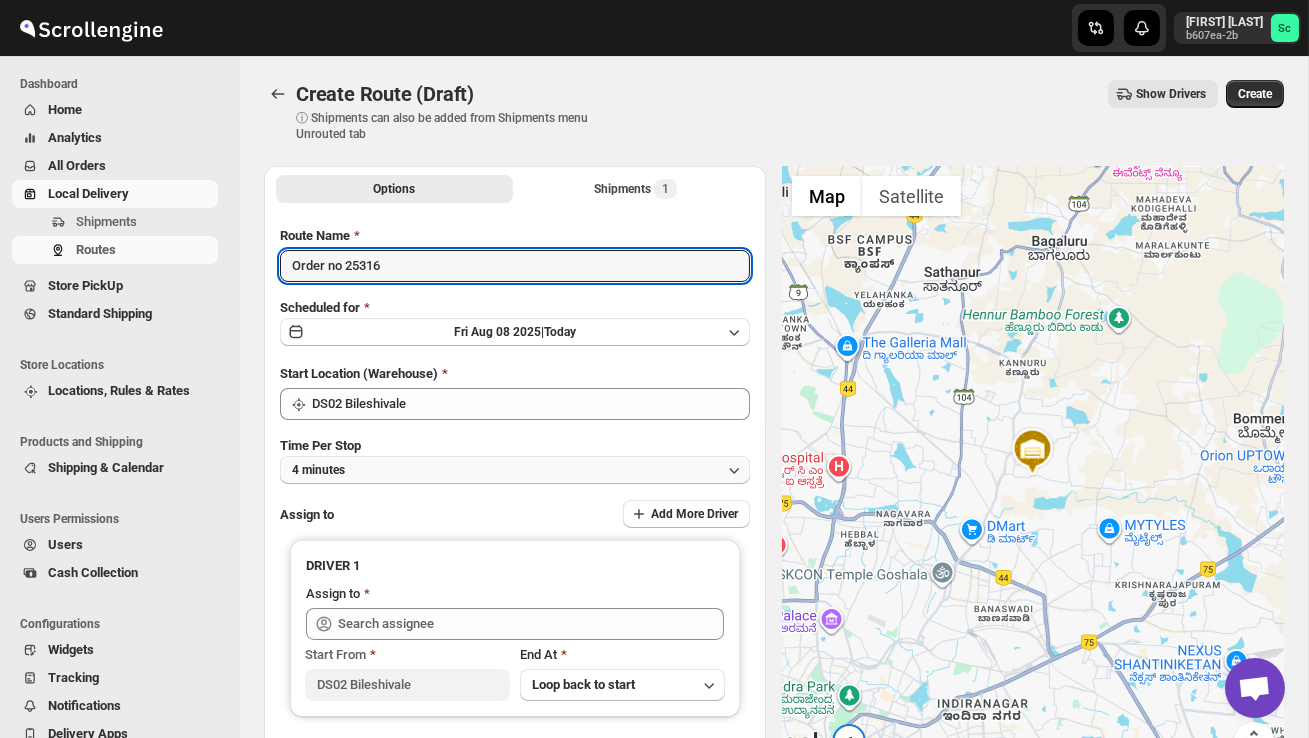 click on "4 minutes" at bounding box center [515, 470] 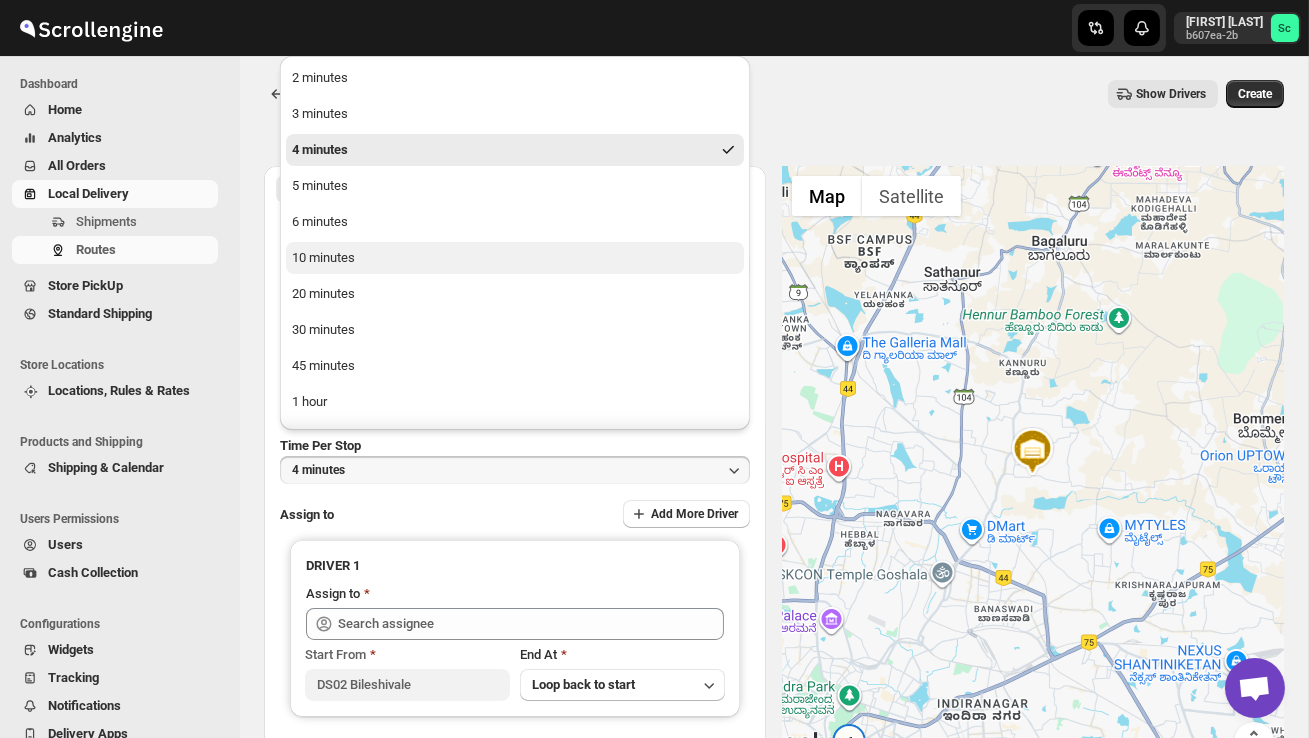 click on "10 minutes" at bounding box center (323, 258) 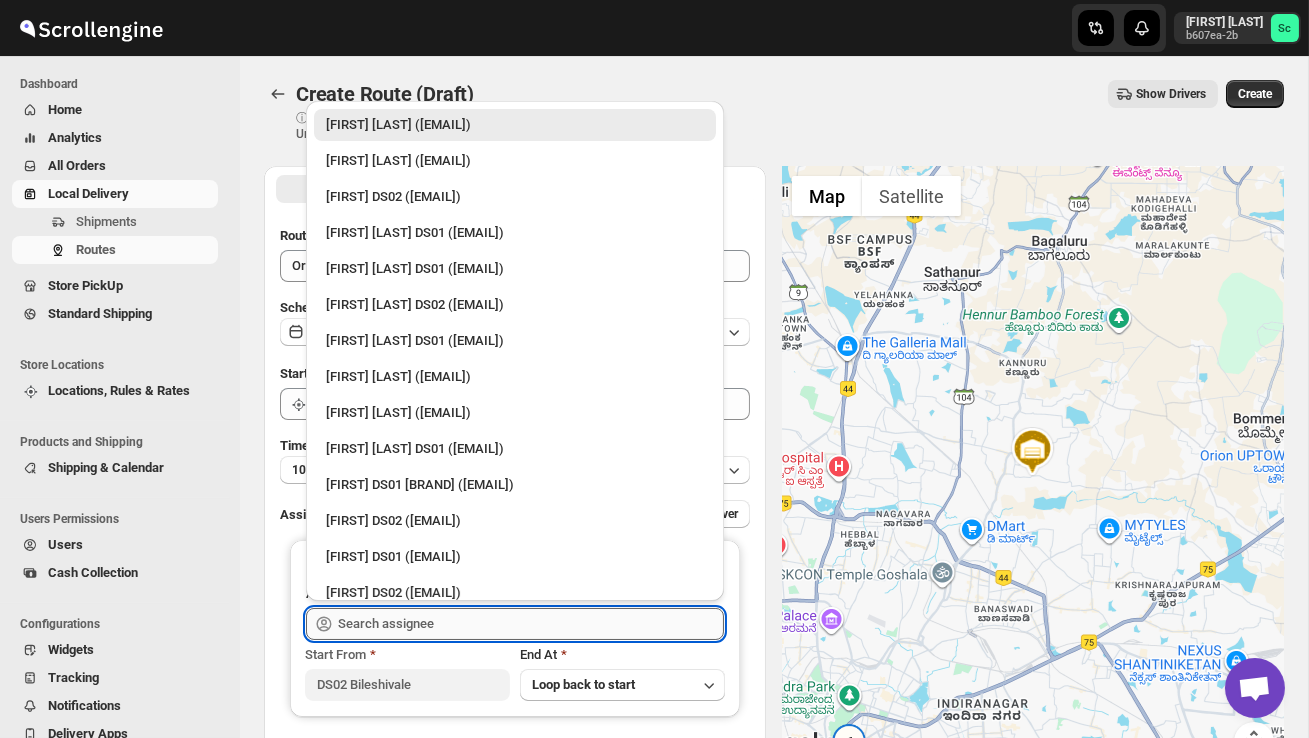 click at bounding box center (531, 624) 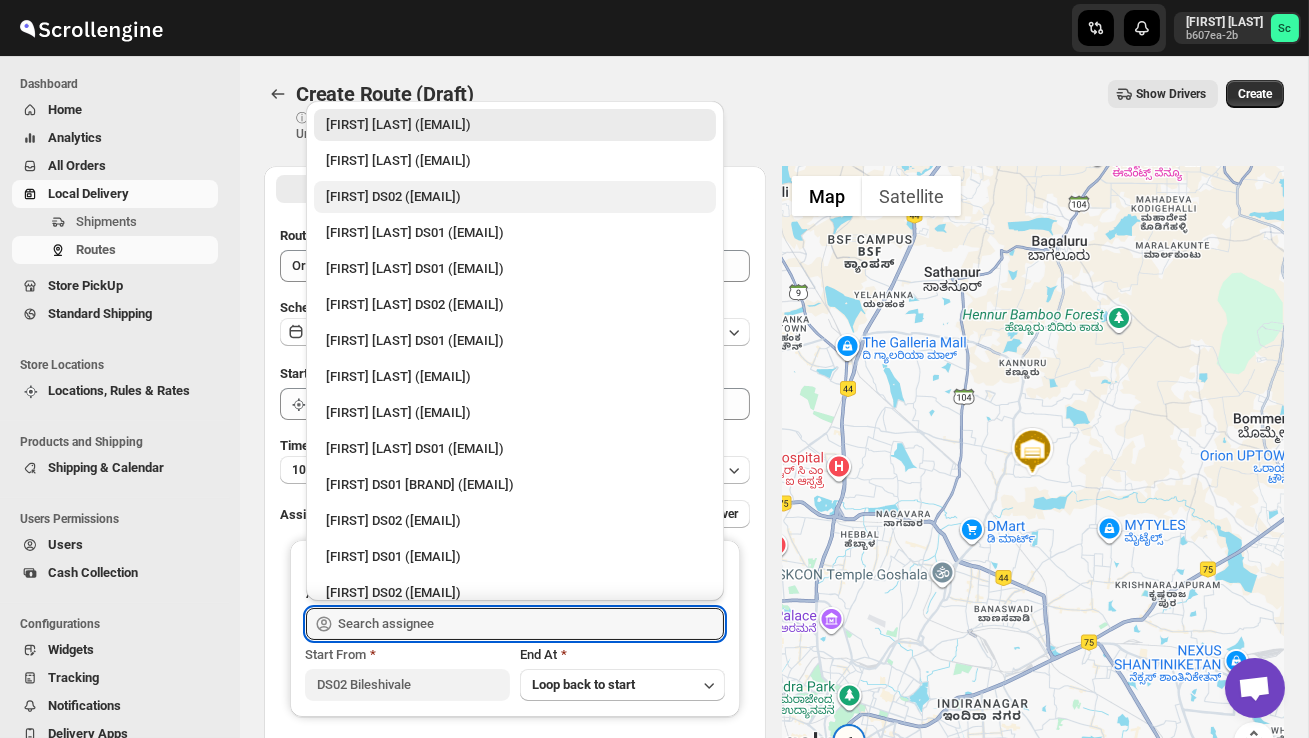 click on "[FIRST] DS02 ([EMAIL])" at bounding box center [515, 197] 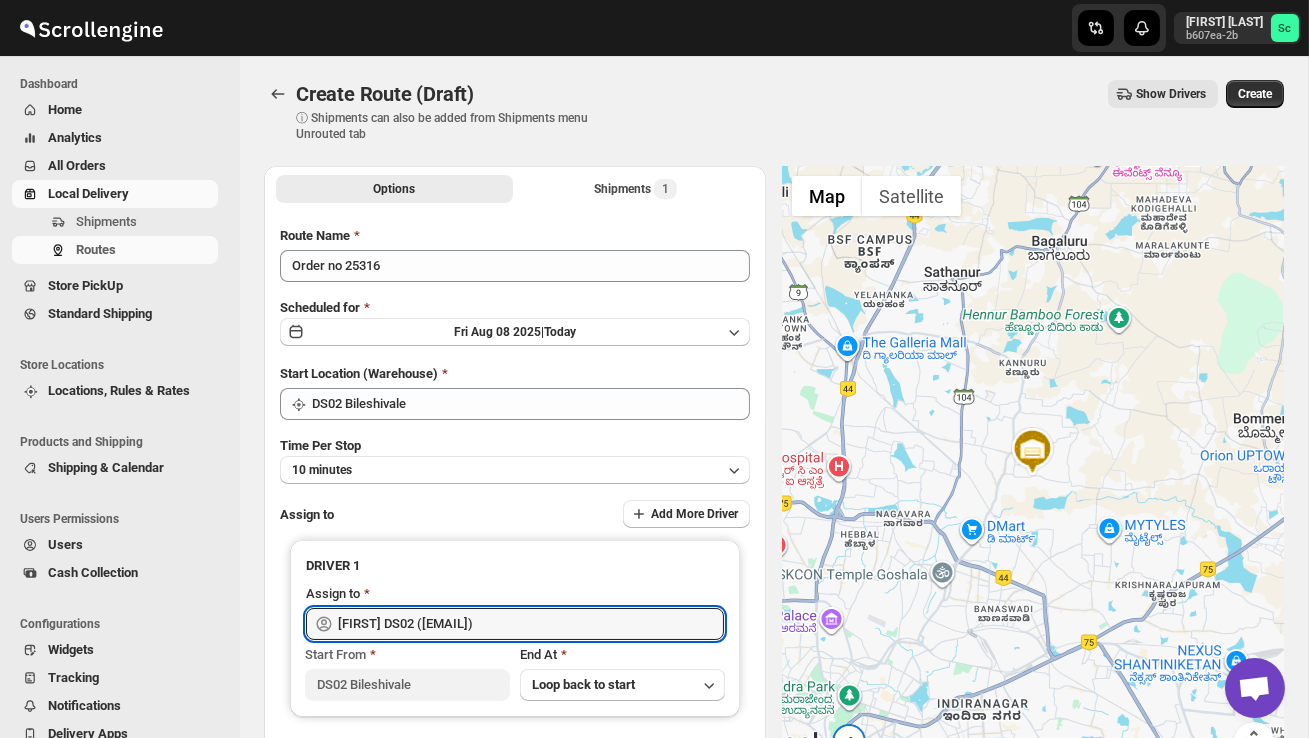 type on "[FIRST] DS02 ([EMAIL])" 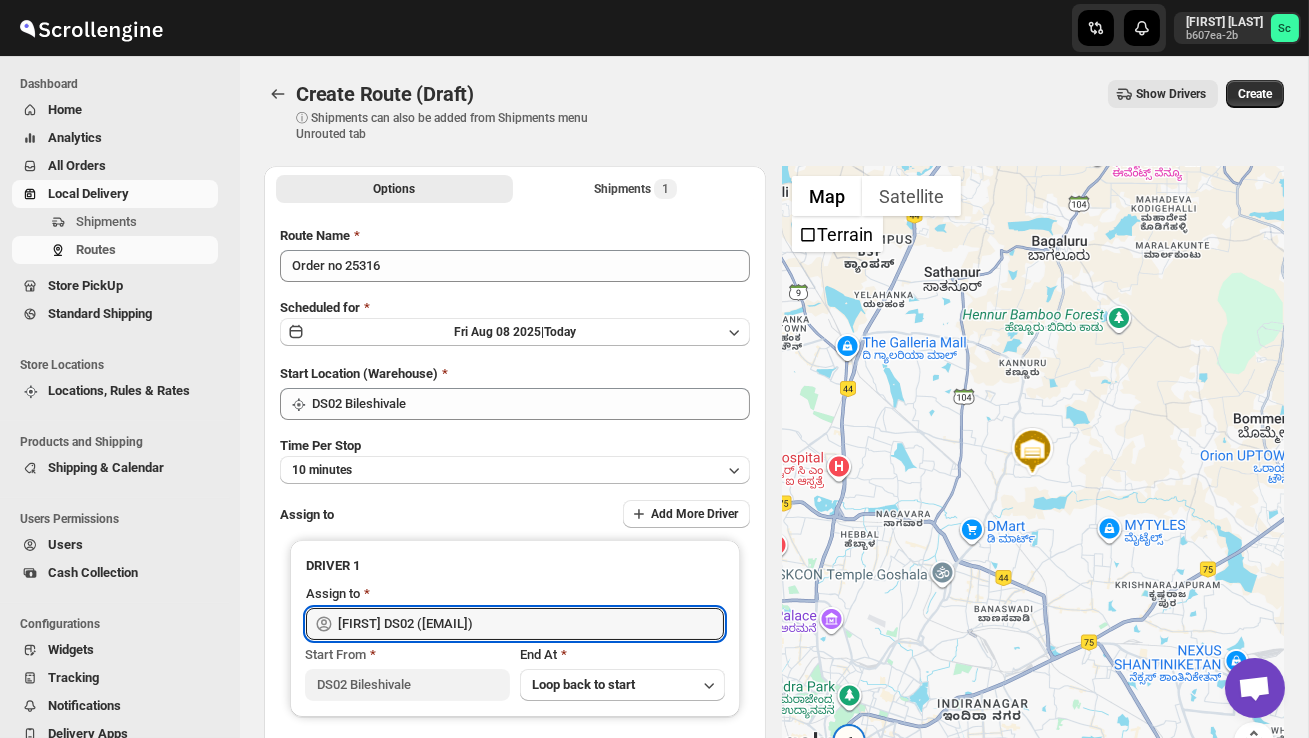 click on "Create" at bounding box center (1255, 94) 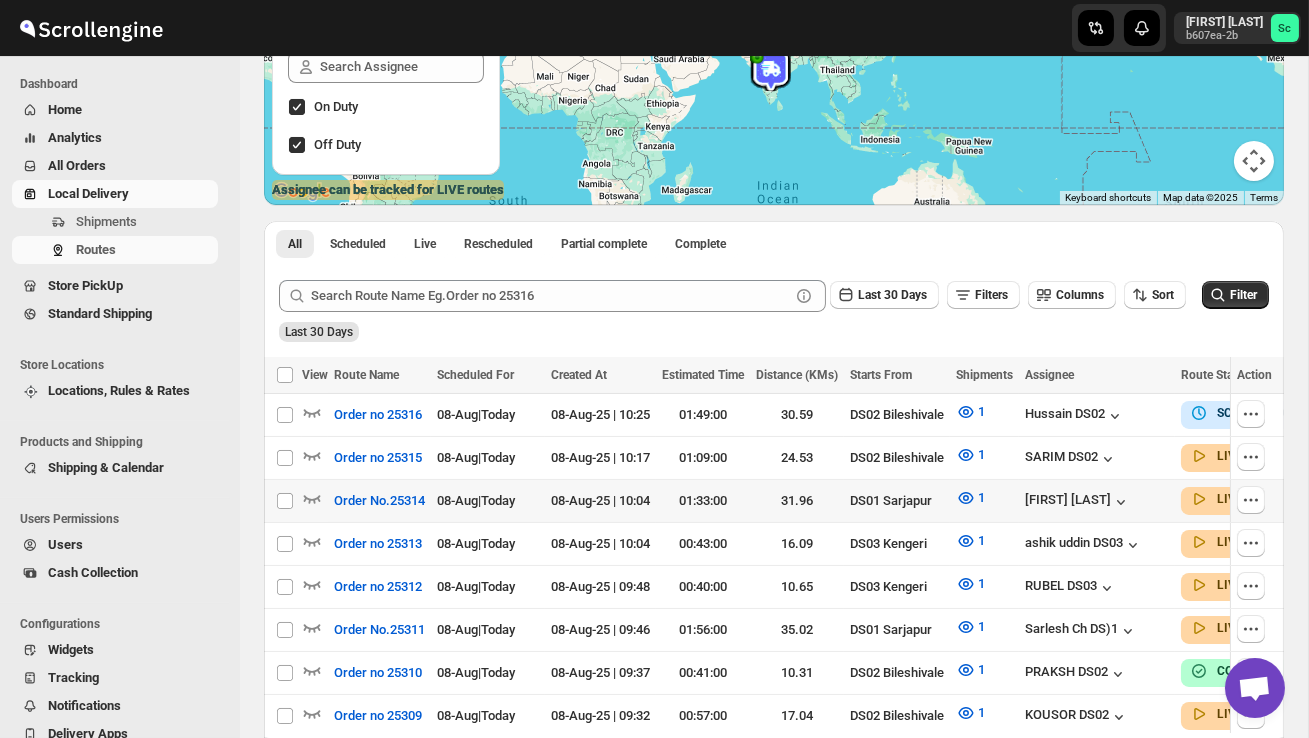 scroll, scrollTop: 287, scrollLeft: 0, axis: vertical 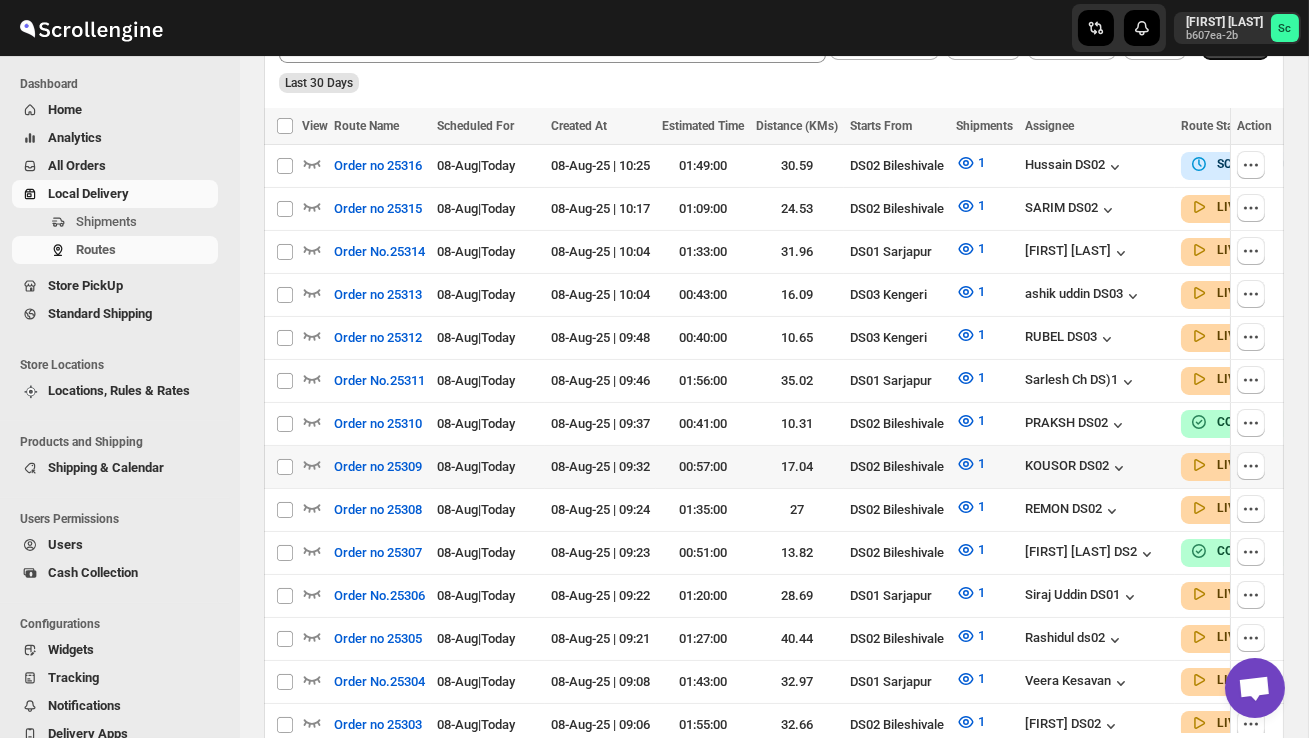click at bounding box center [315, 467] 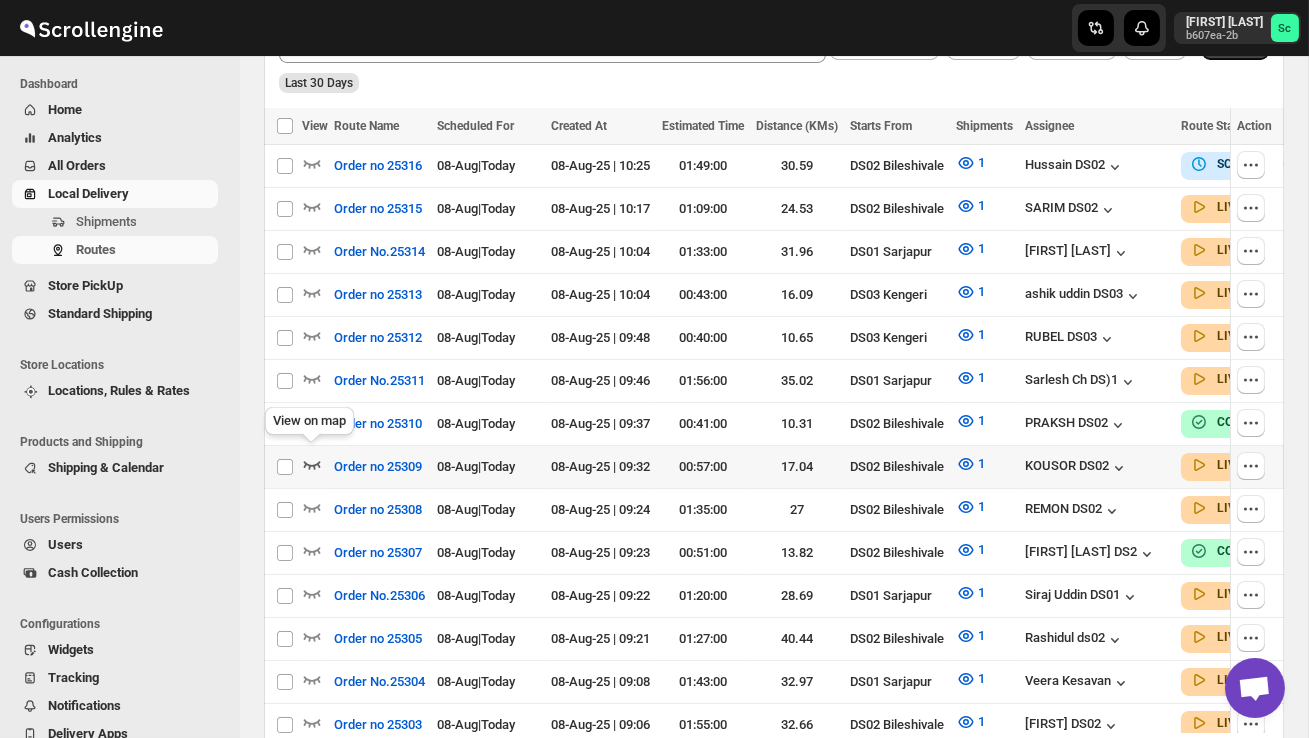 click 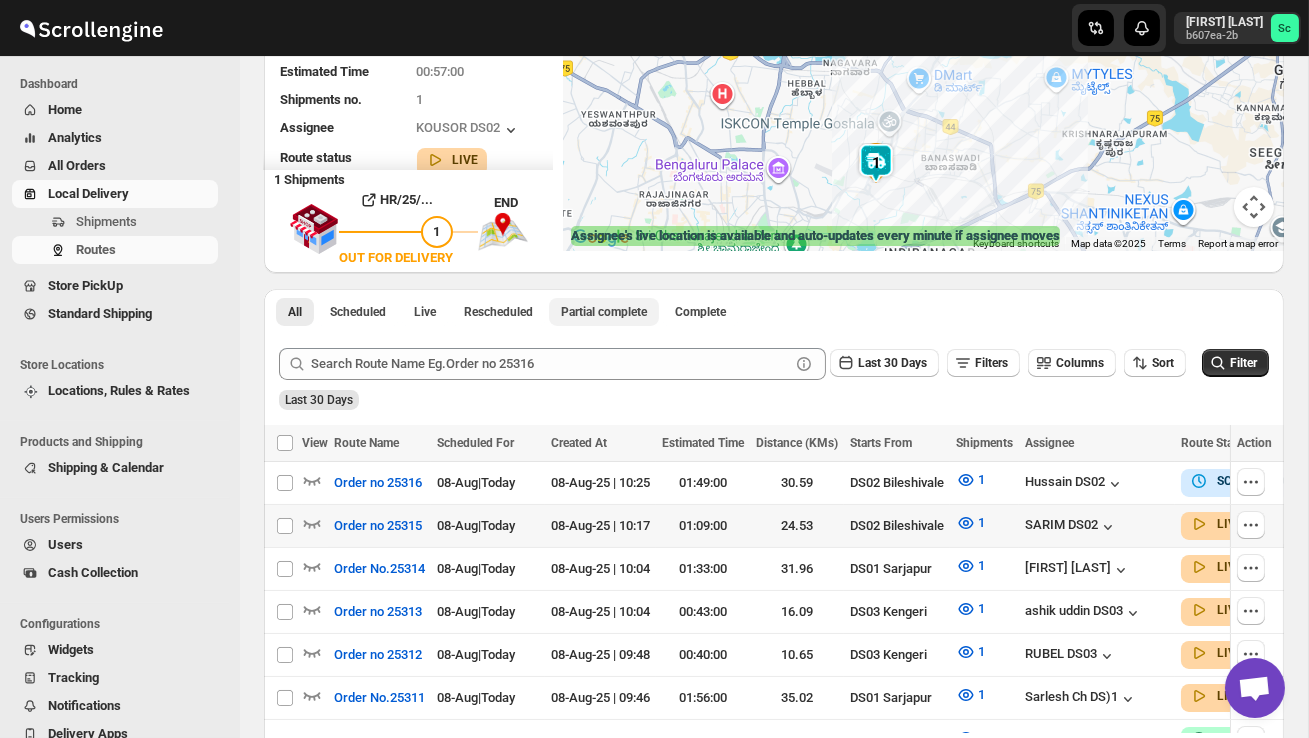 scroll, scrollTop: 240, scrollLeft: 0, axis: vertical 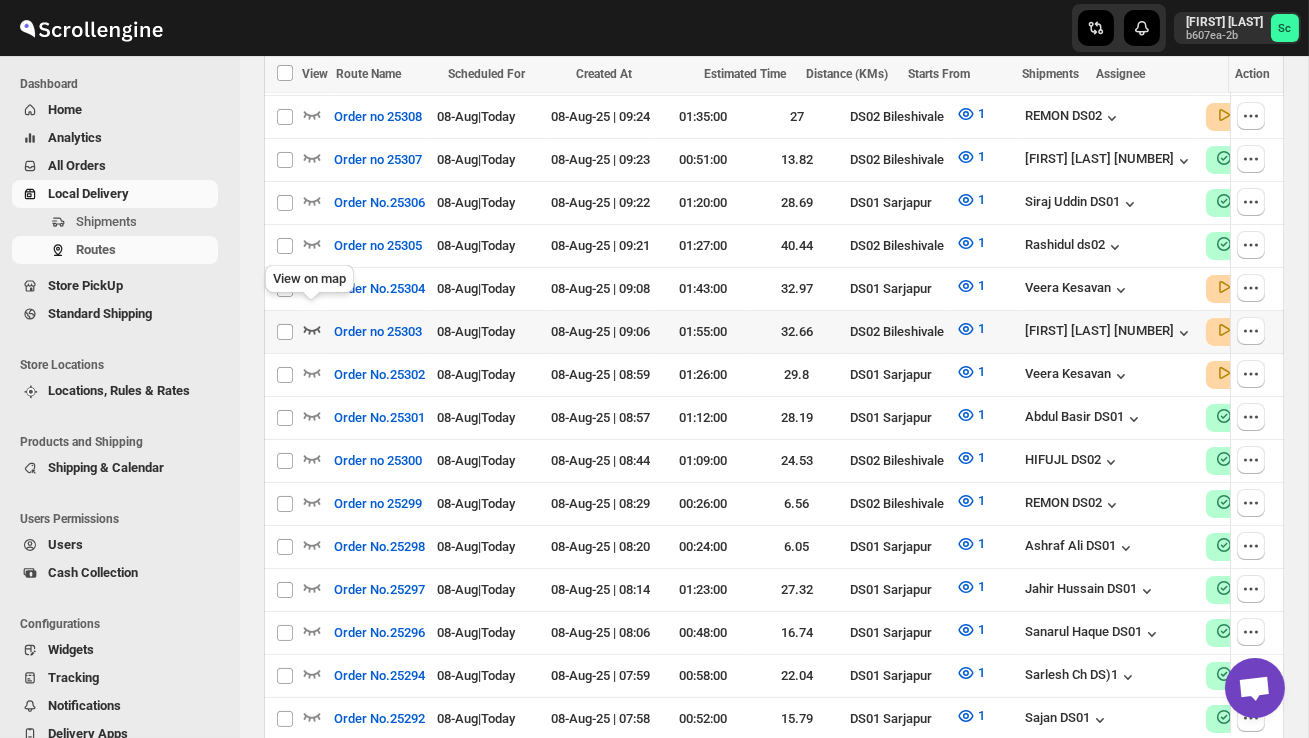 click 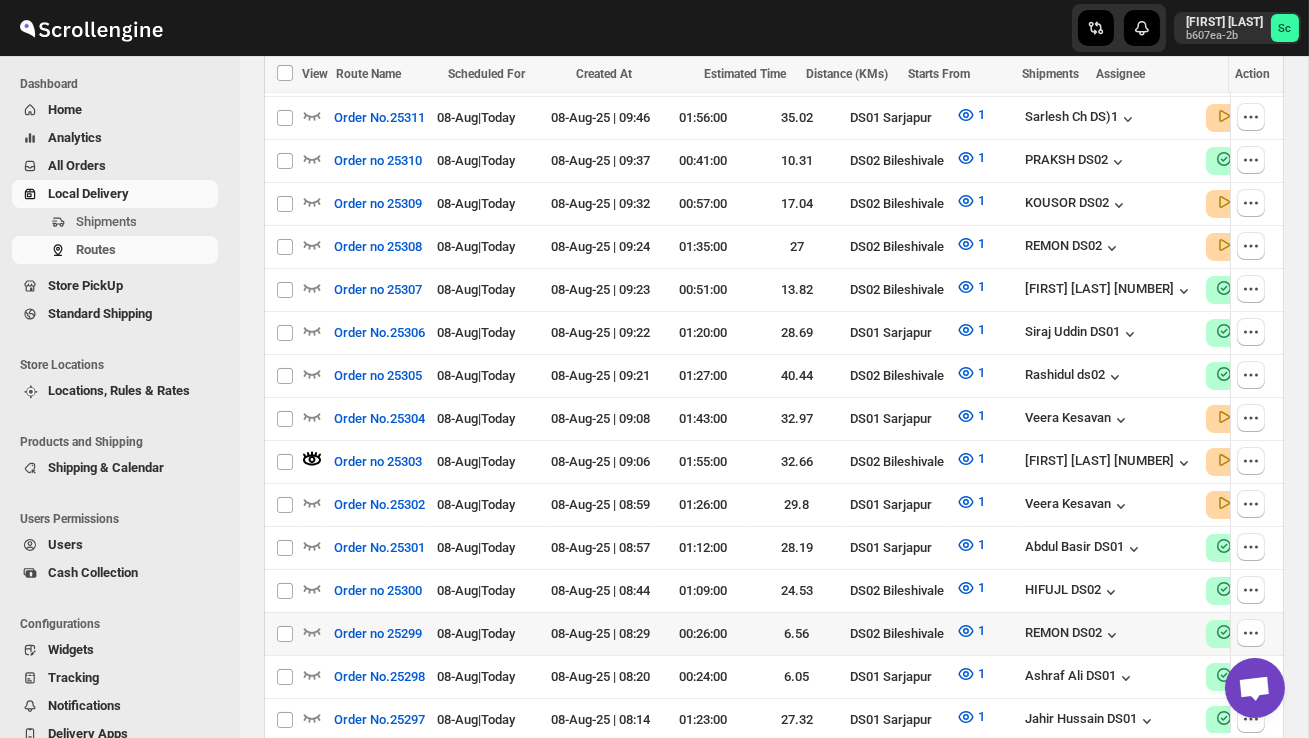 scroll, scrollTop: 832, scrollLeft: 0, axis: vertical 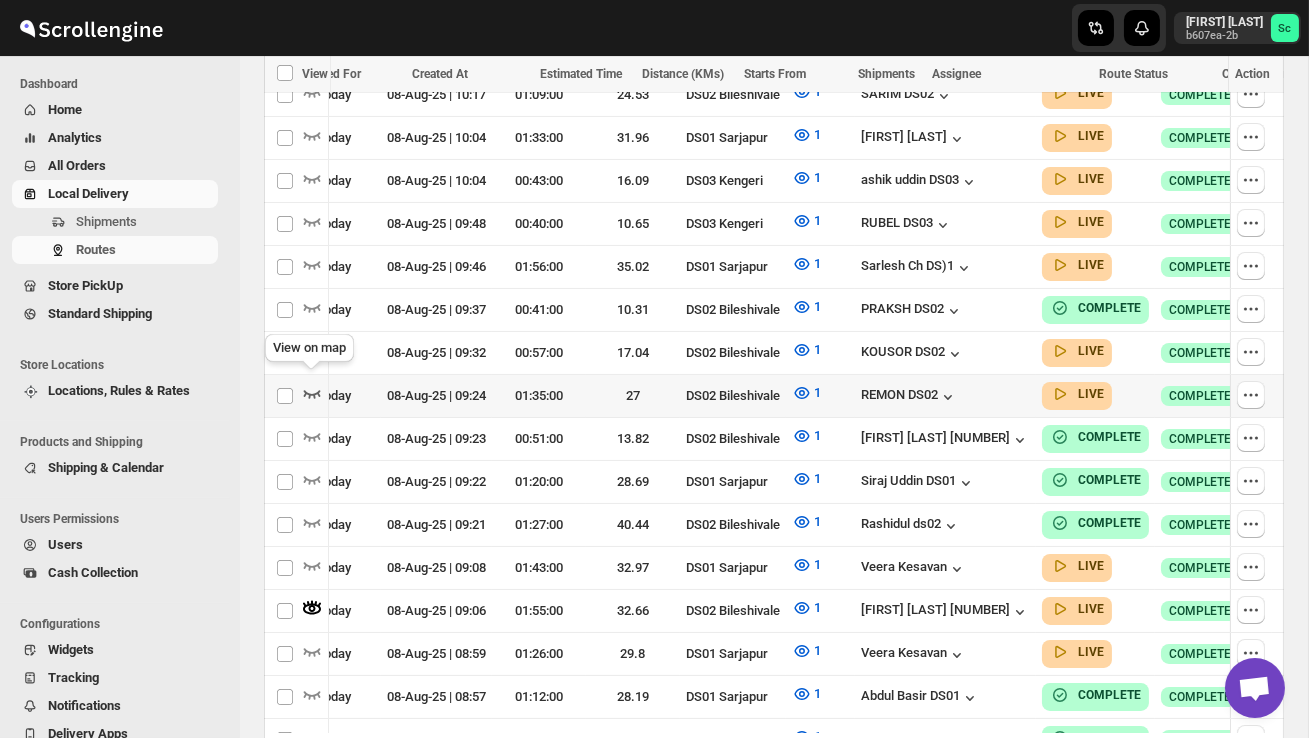click 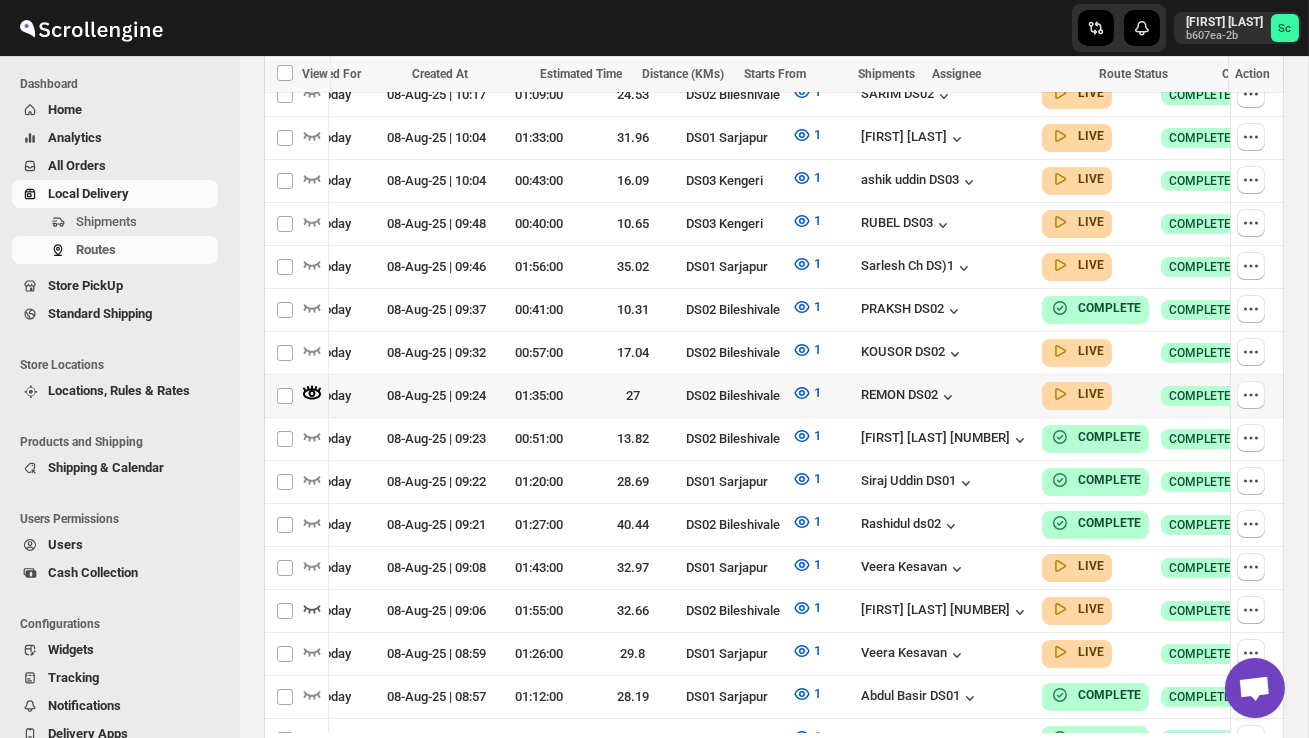 scroll, scrollTop: 0, scrollLeft: 1, axis: horizontal 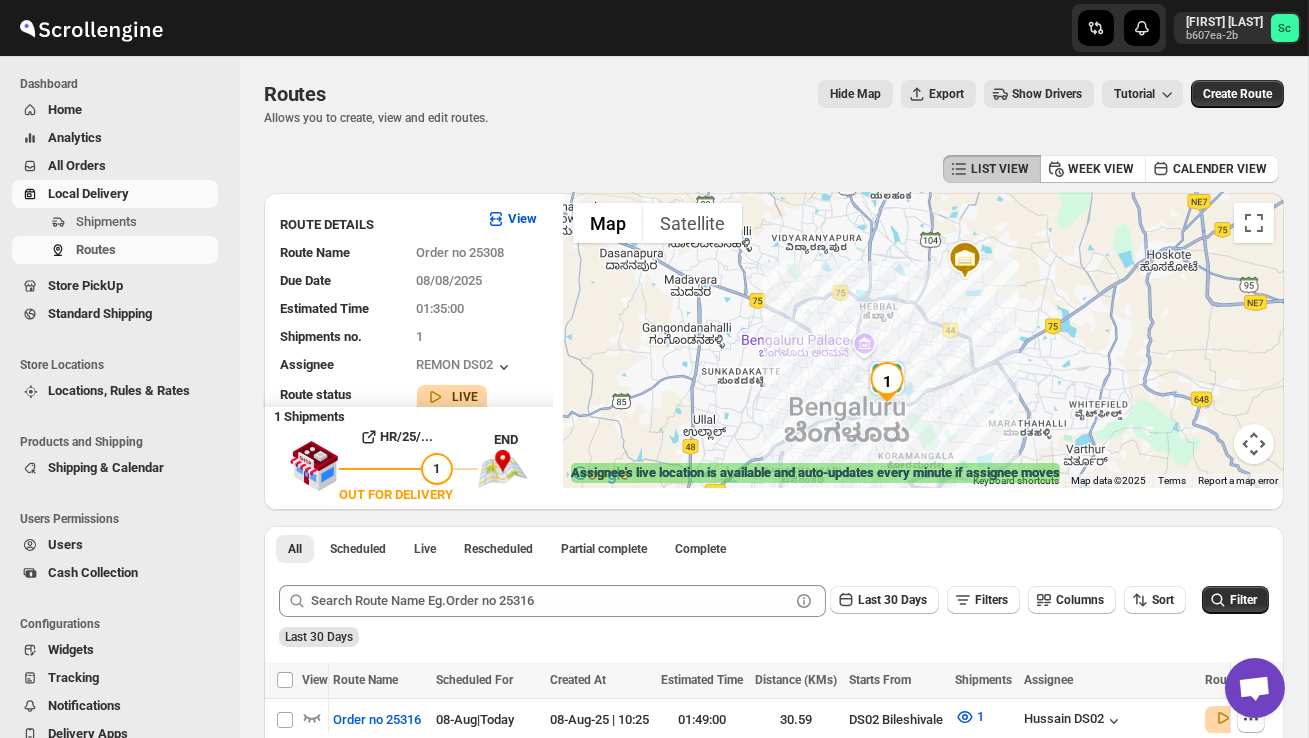 click at bounding box center (923, 340) 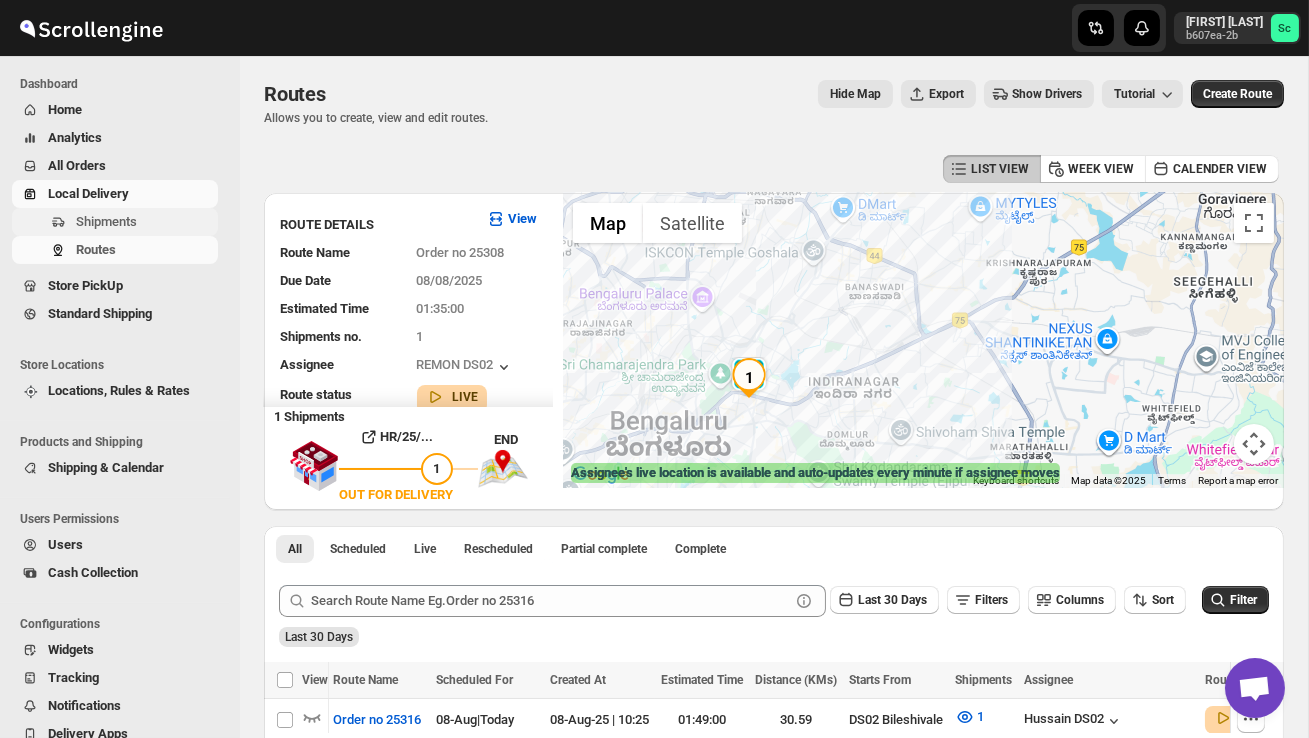 click on "Shipments" at bounding box center [106, 221] 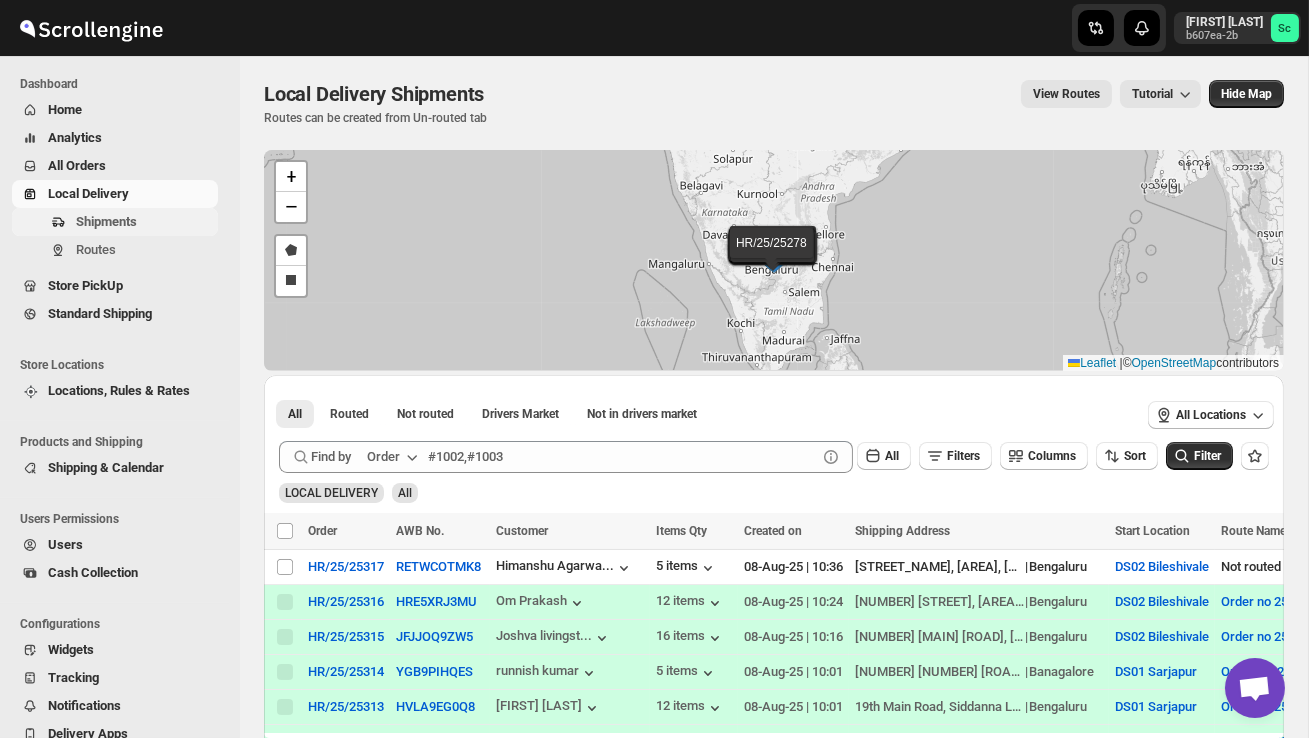 click on "Shipments" at bounding box center (145, 222) 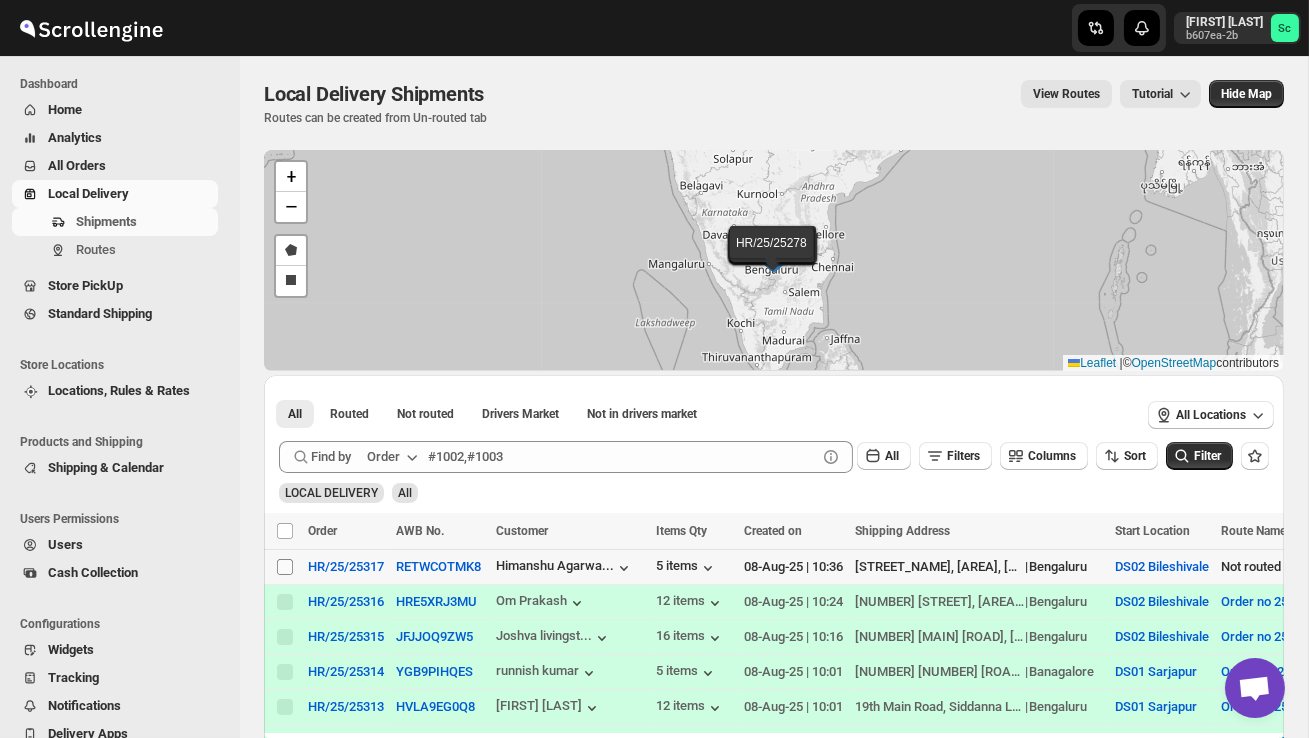 click on "Select shipment" at bounding box center (285, 567) 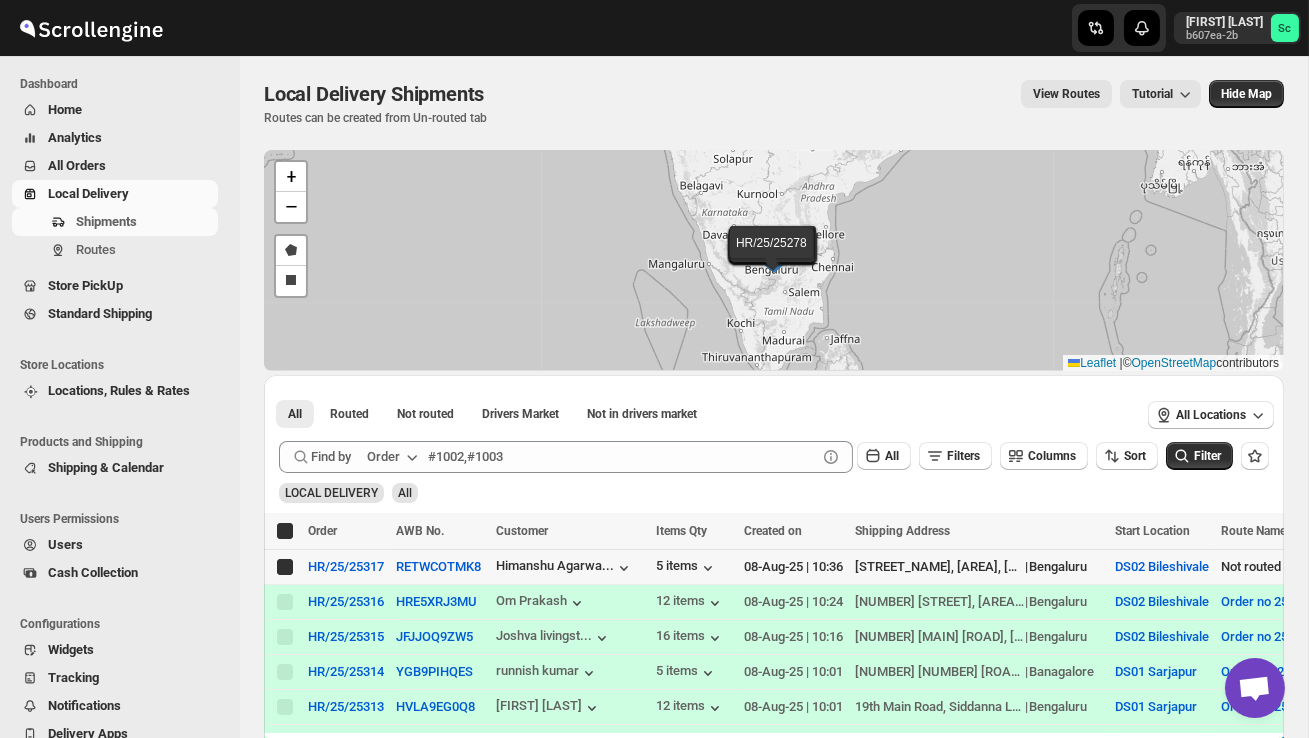 checkbox on "true" 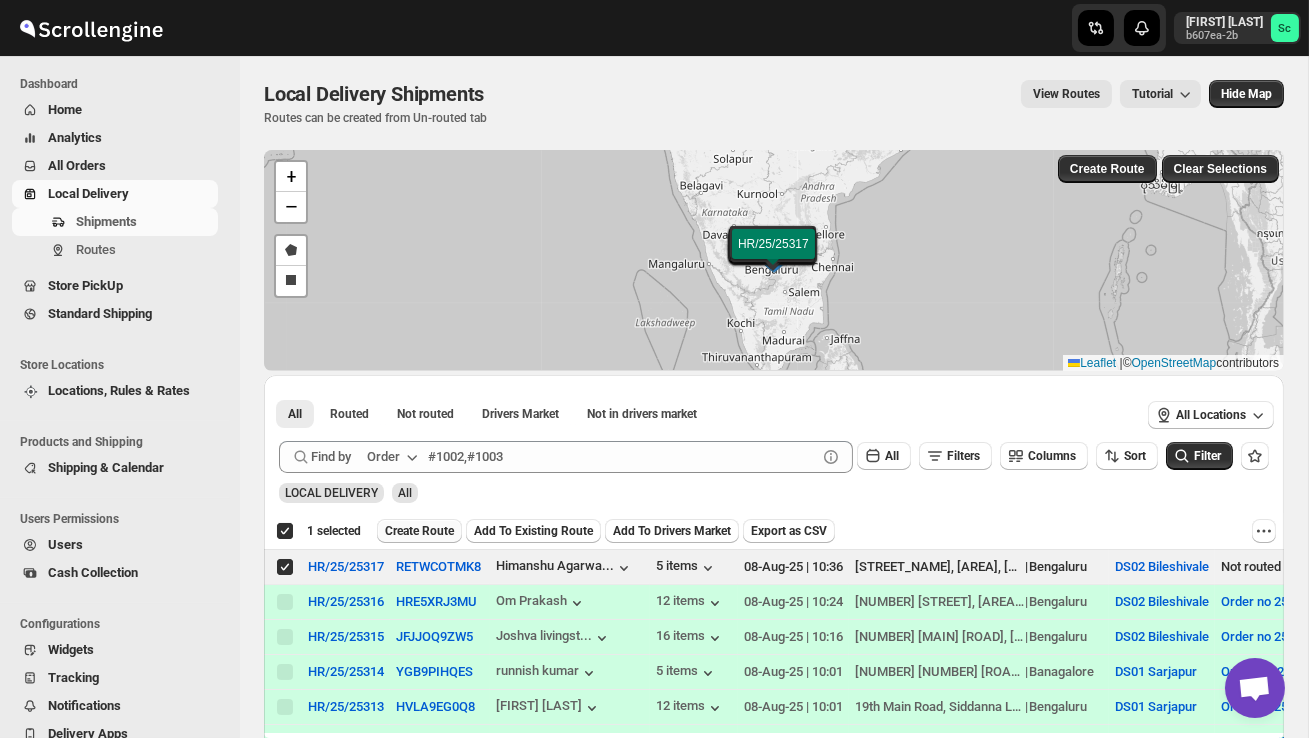 click on "Create Route" at bounding box center (419, 531) 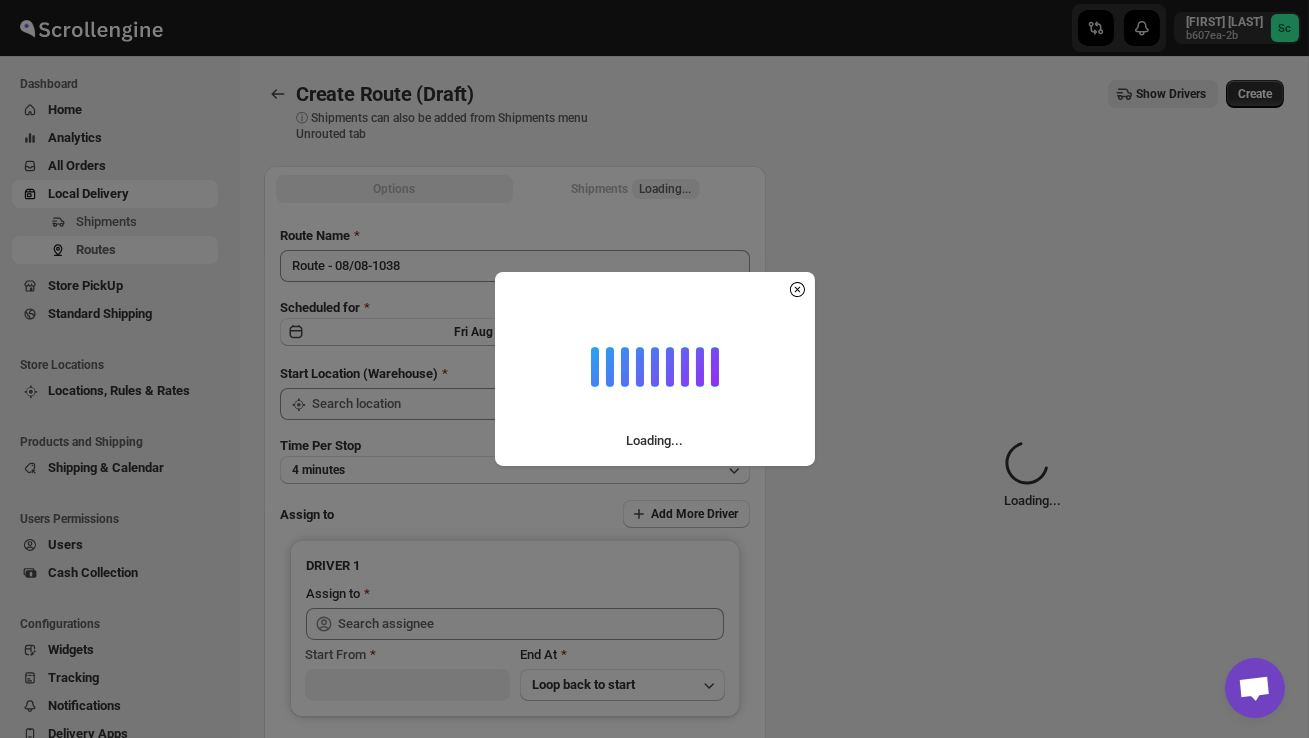 type on "DS02 Bileshivale" 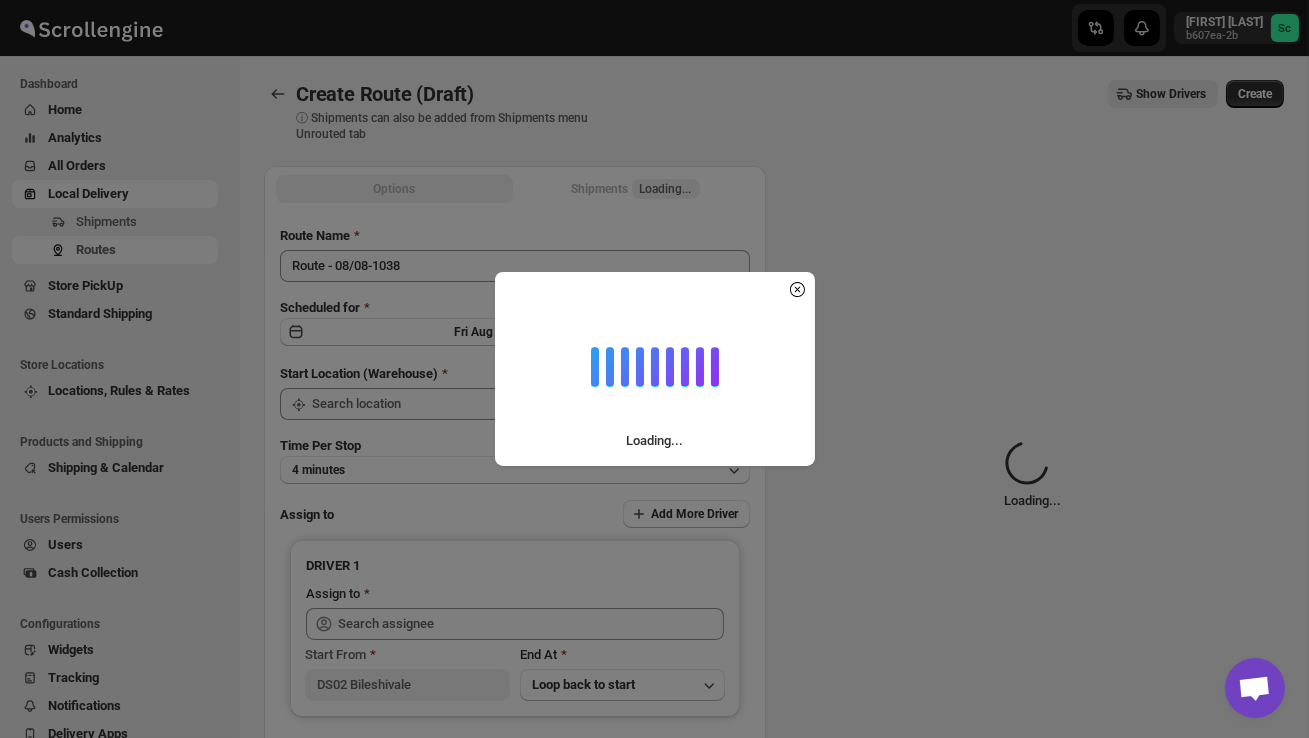 type on "DS02 Bileshivale" 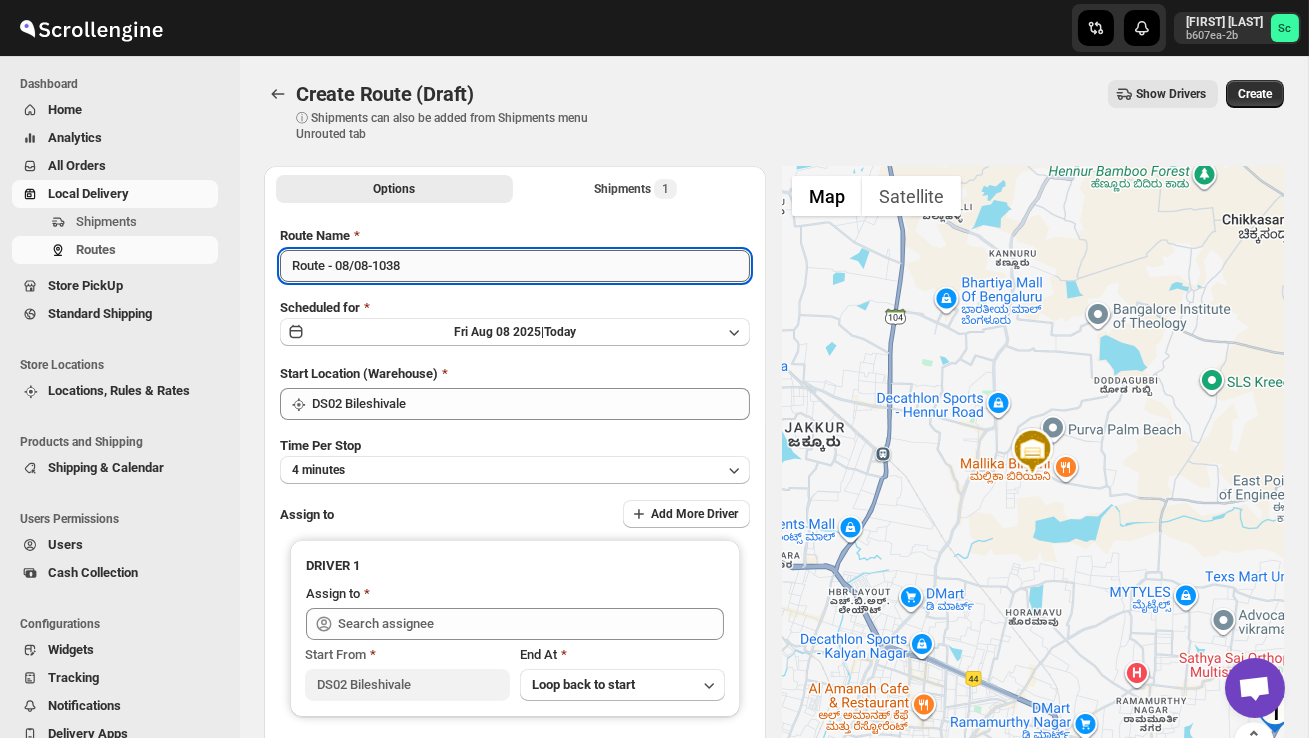 click on "Route - 08/08-1038" at bounding box center (515, 266) 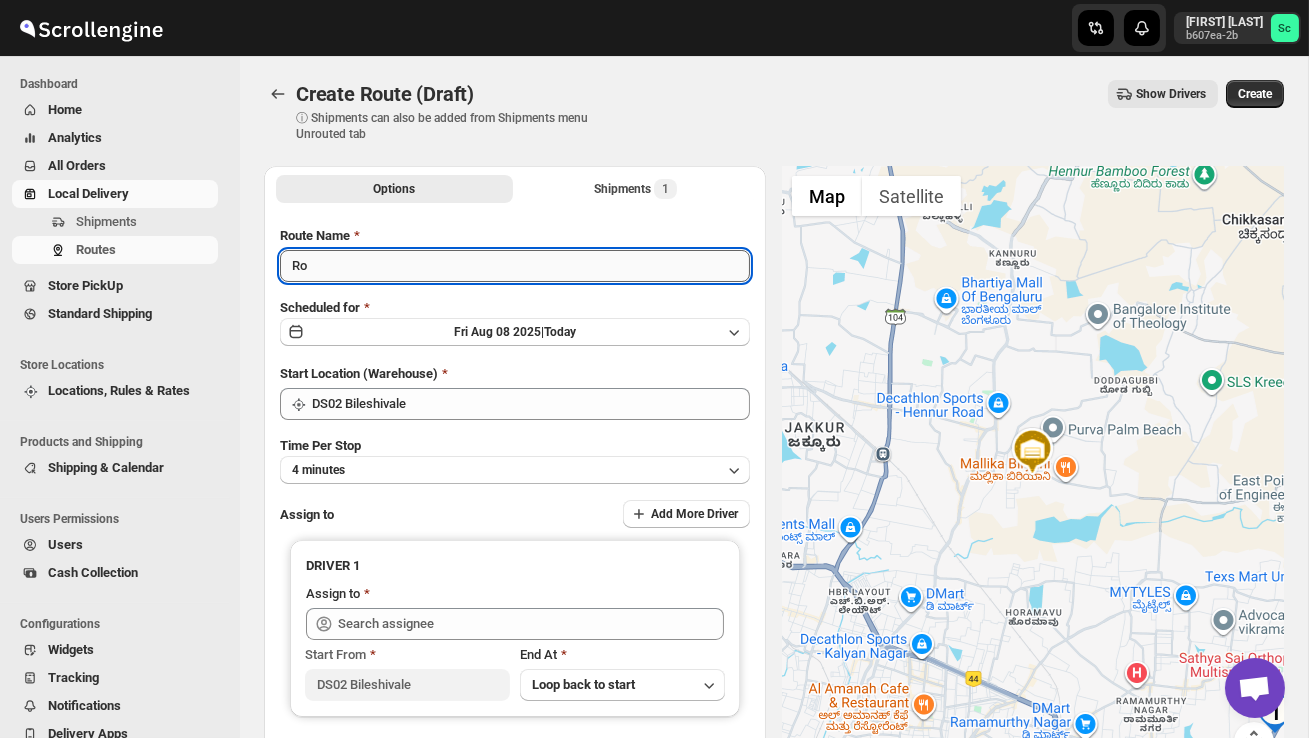 type on "R" 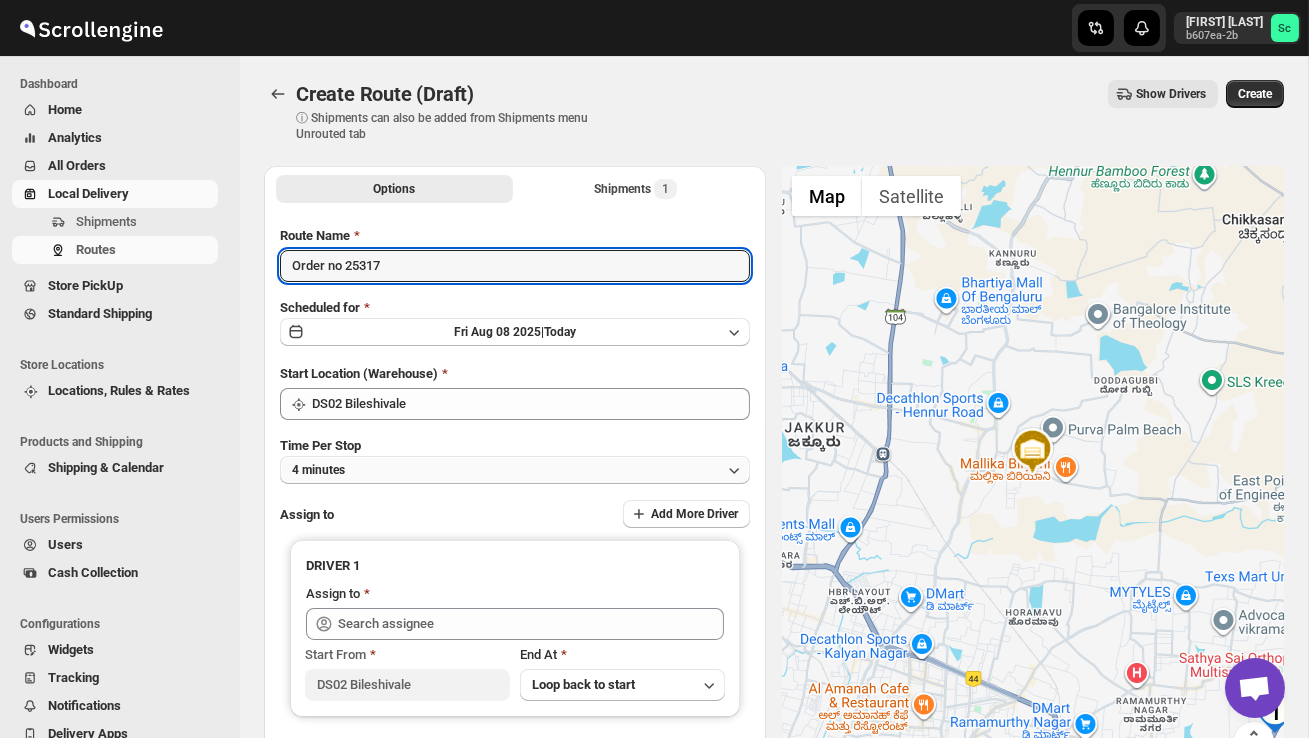 type on "Order no 25317" 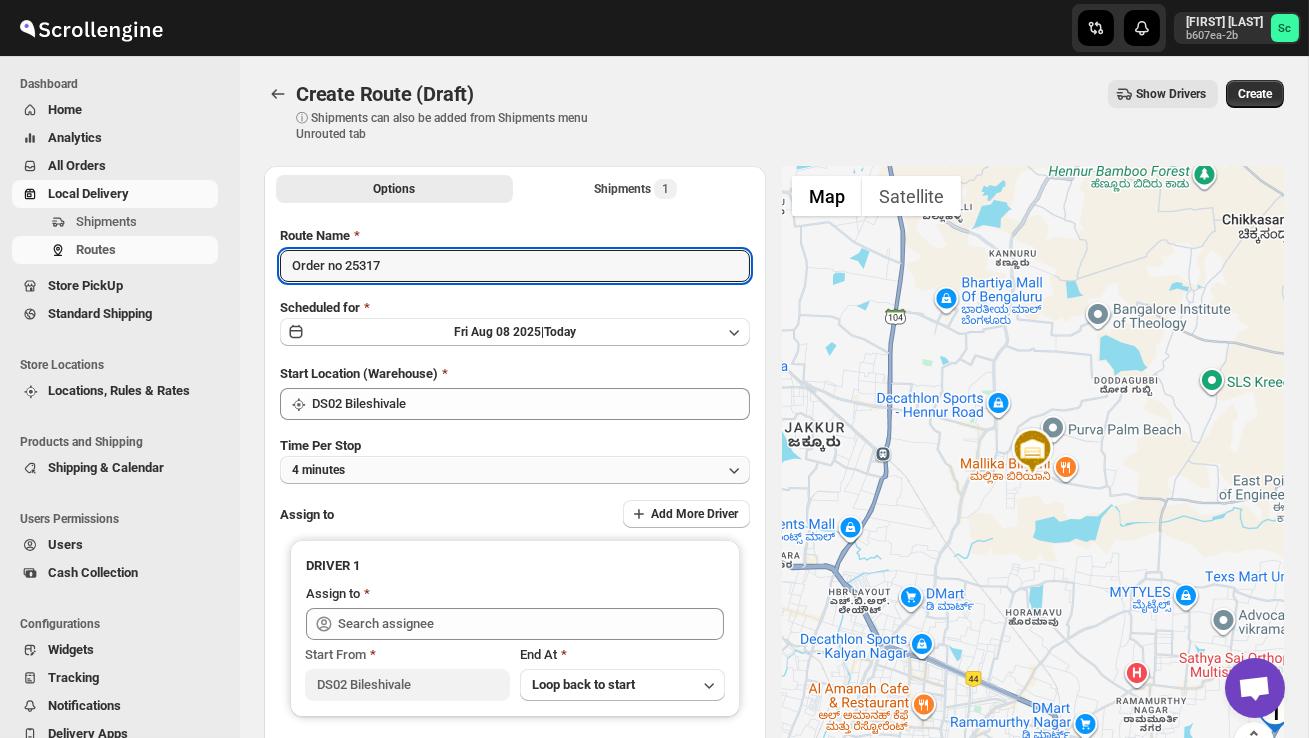 click on "4 minutes" at bounding box center [515, 470] 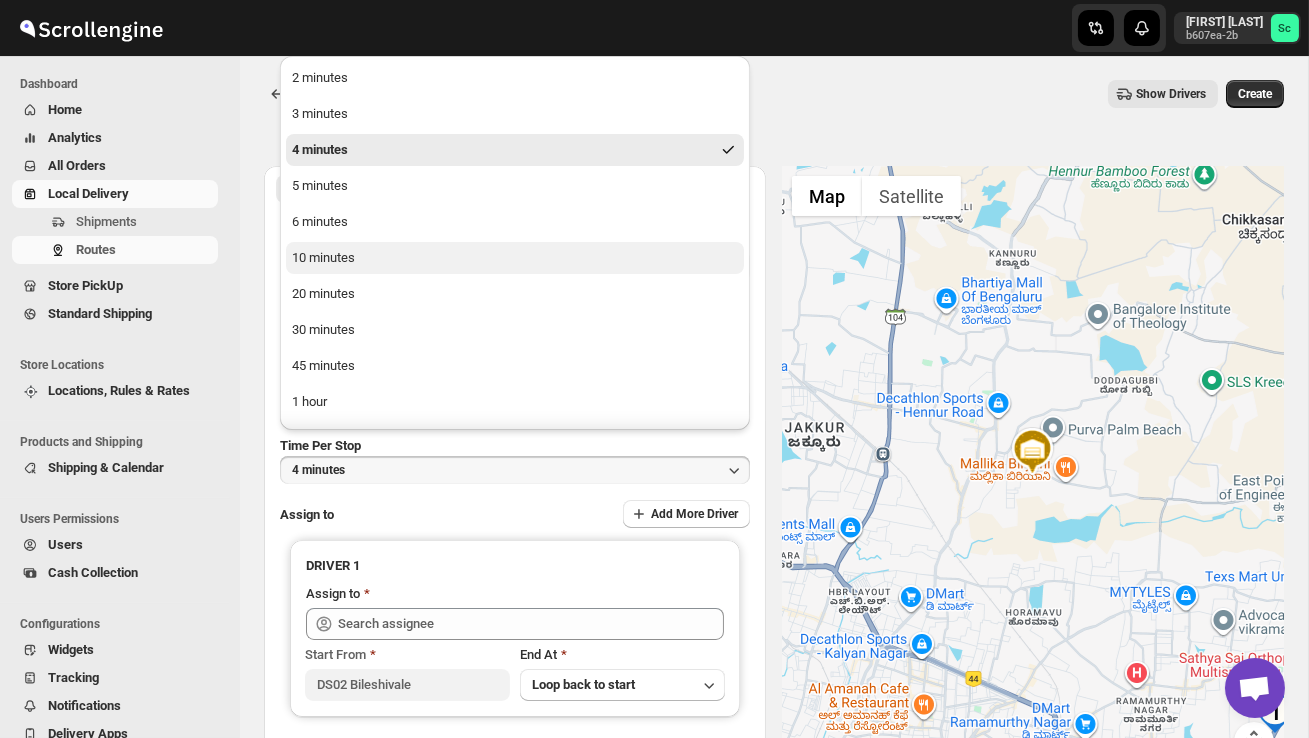 click on "10 minutes" at bounding box center [515, 258] 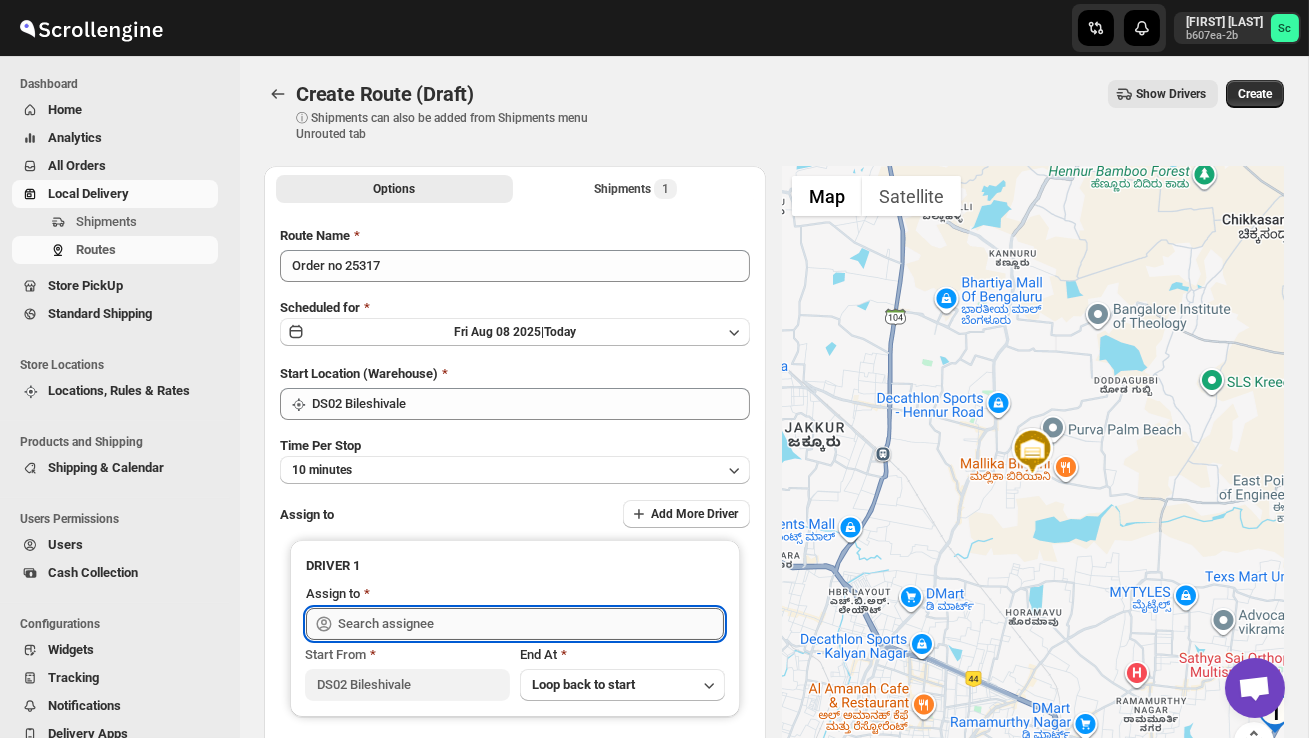 click at bounding box center (531, 624) 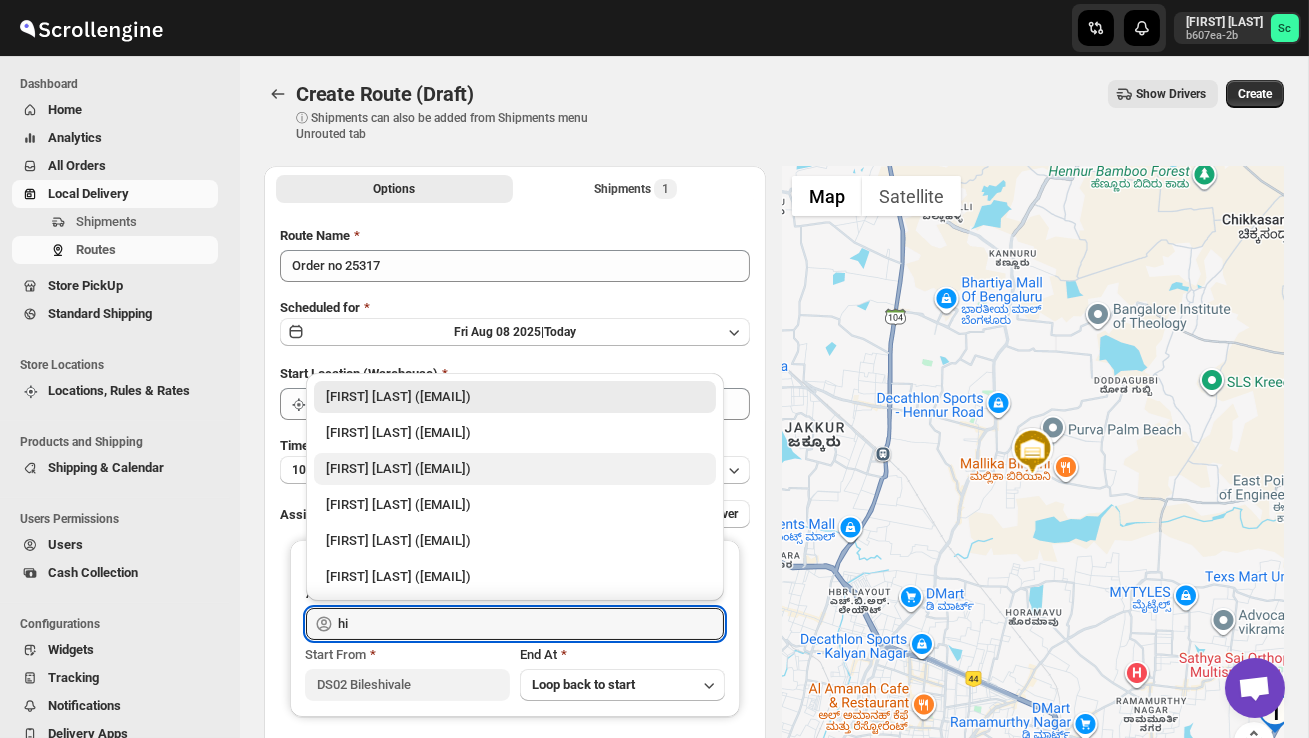 type on "h" 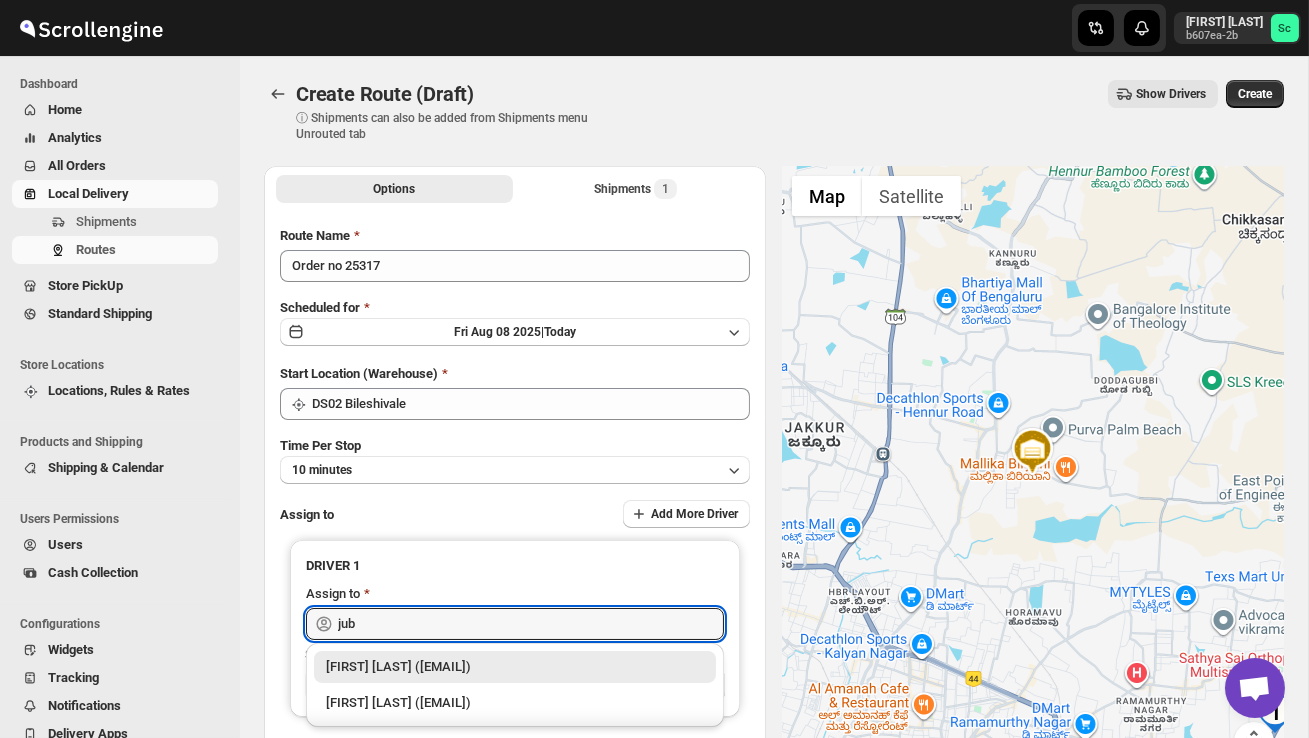 click on "[FIRST] [ID] ([EMAIL])" at bounding box center [515, 667] 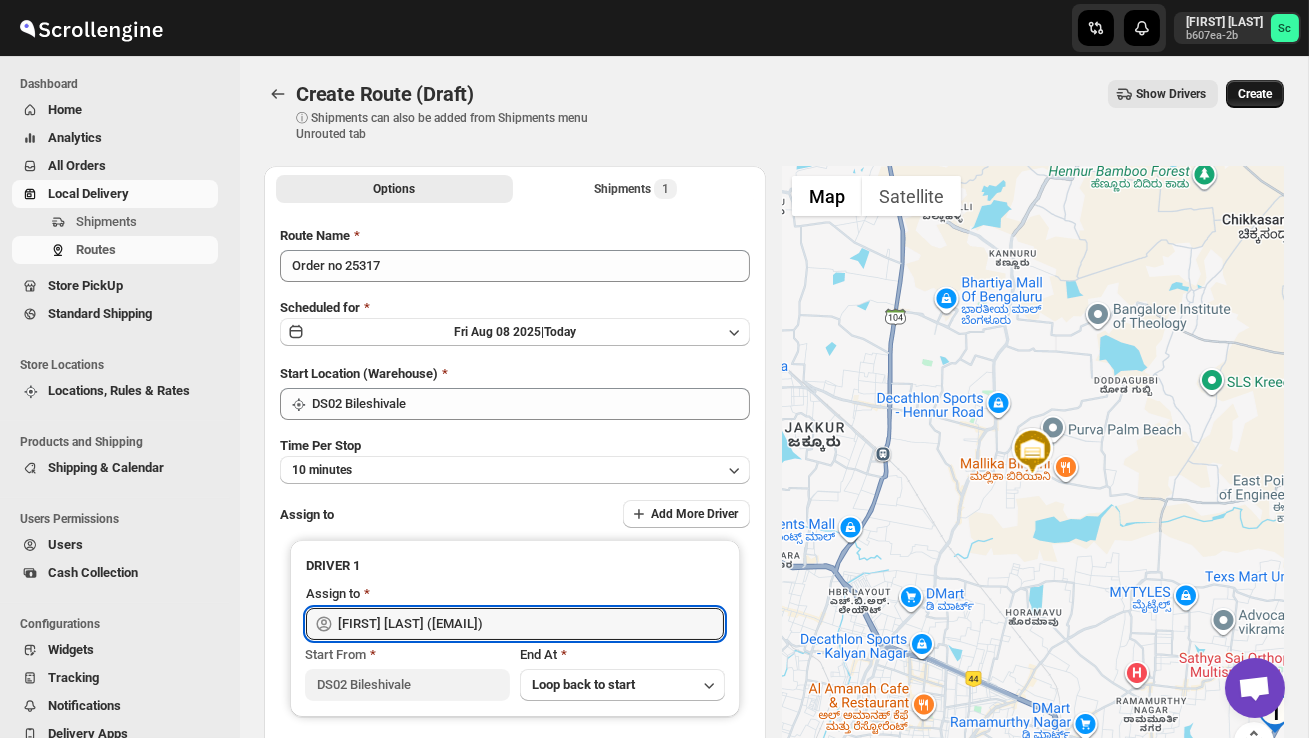 type on "[FIRST] [ID] ([EMAIL])" 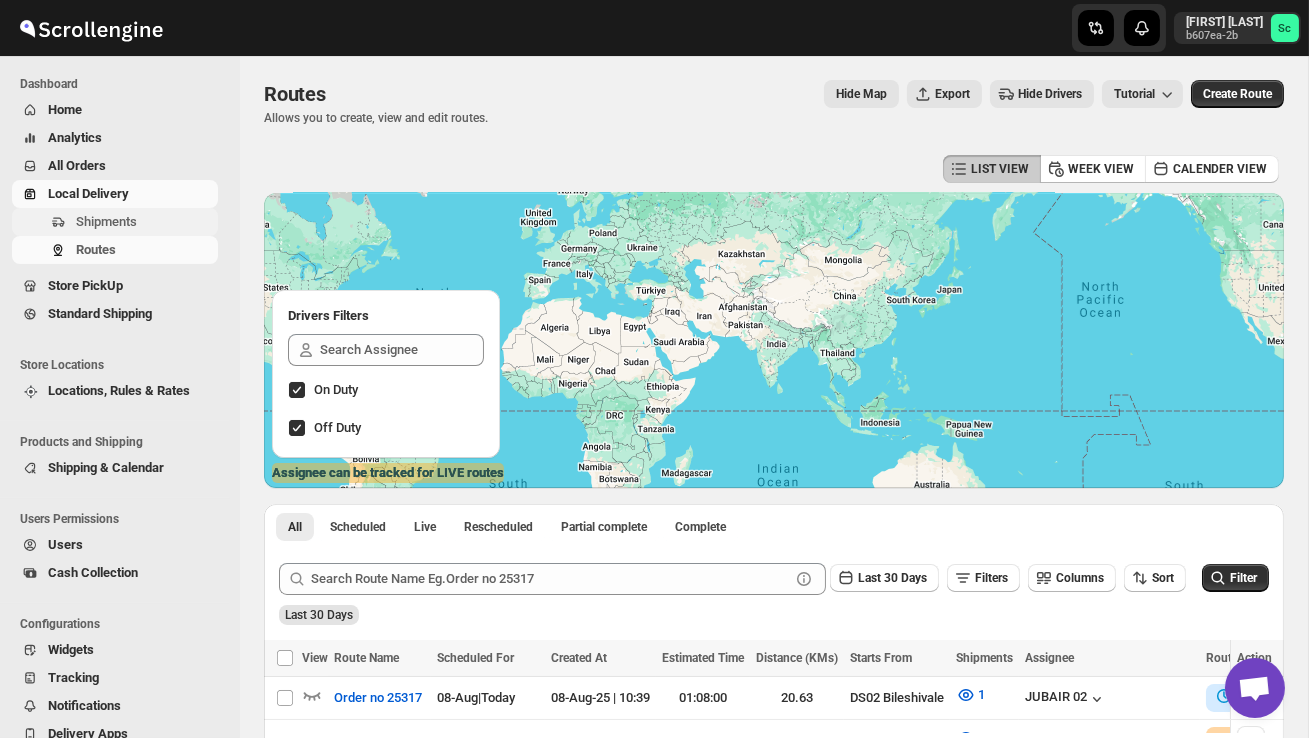 click on "Shipments" at bounding box center (145, 222) 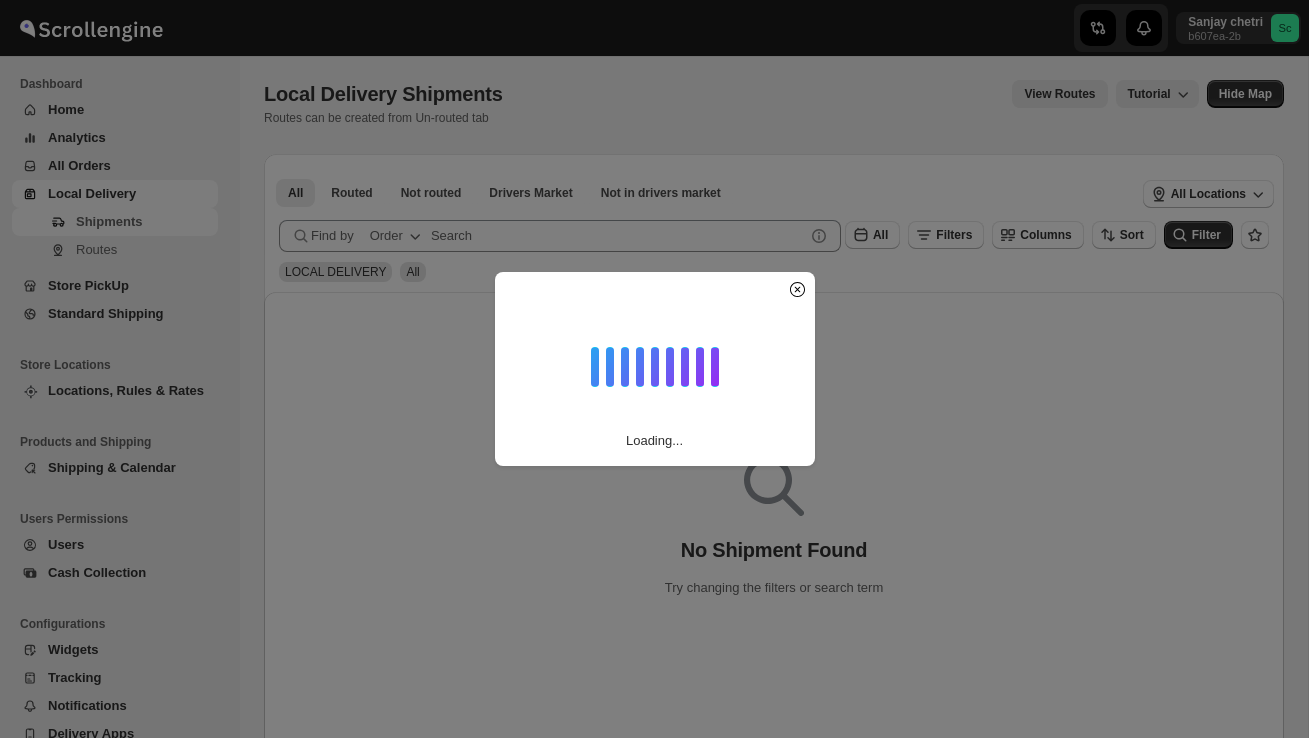 scroll, scrollTop: 0, scrollLeft: 0, axis: both 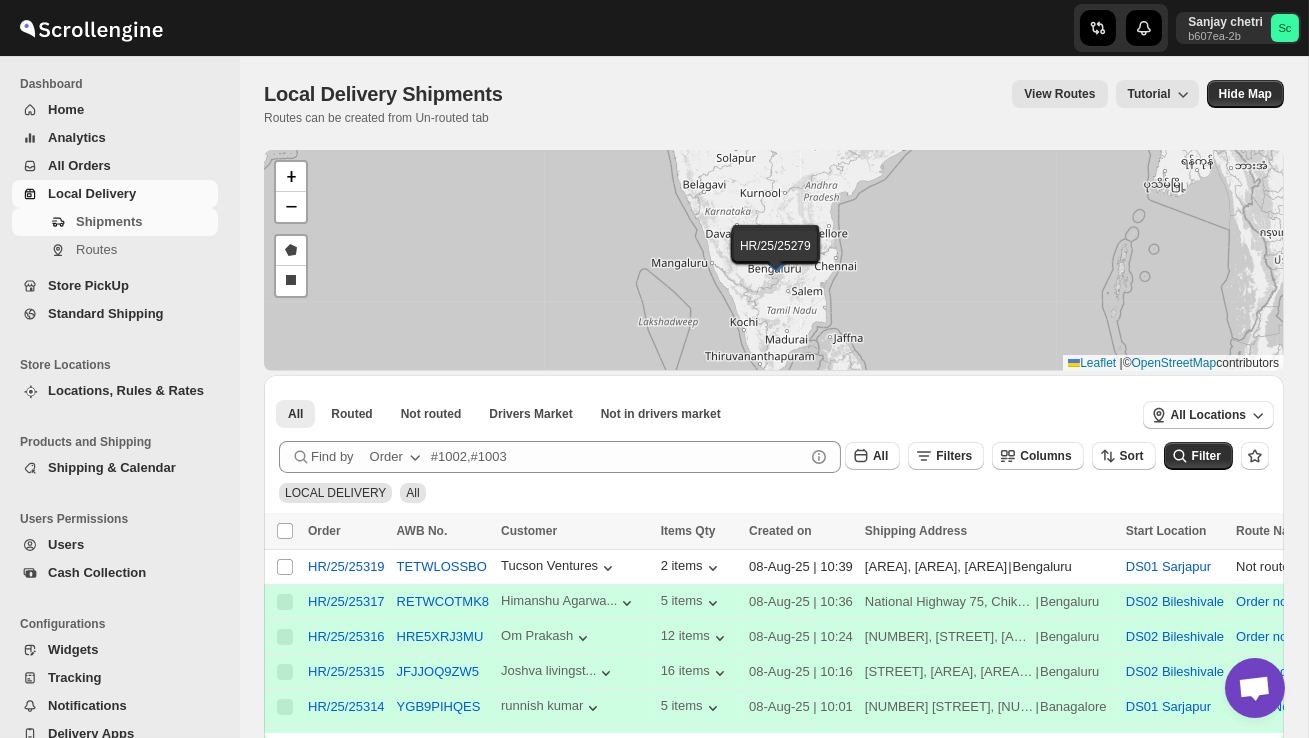 click on "All Orders" at bounding box center (79, 165) 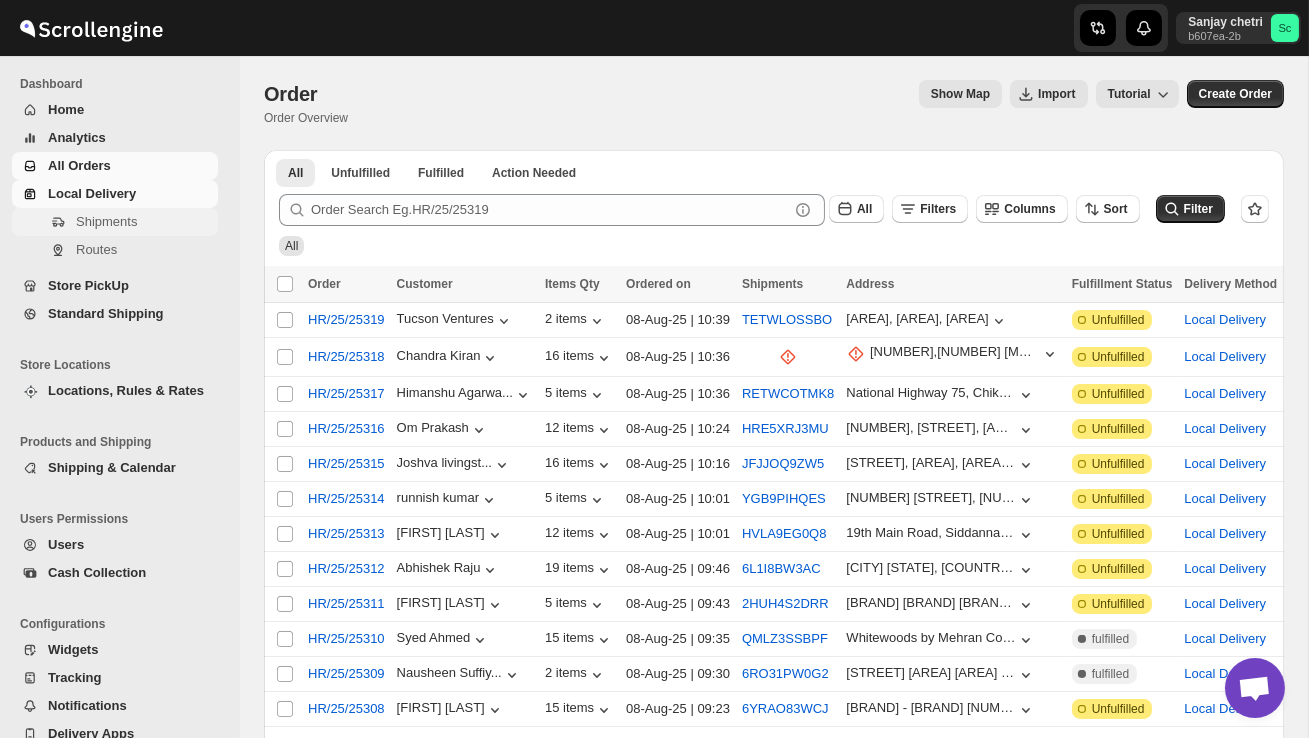 click on "Shipments" at bounding box center (115, 222) 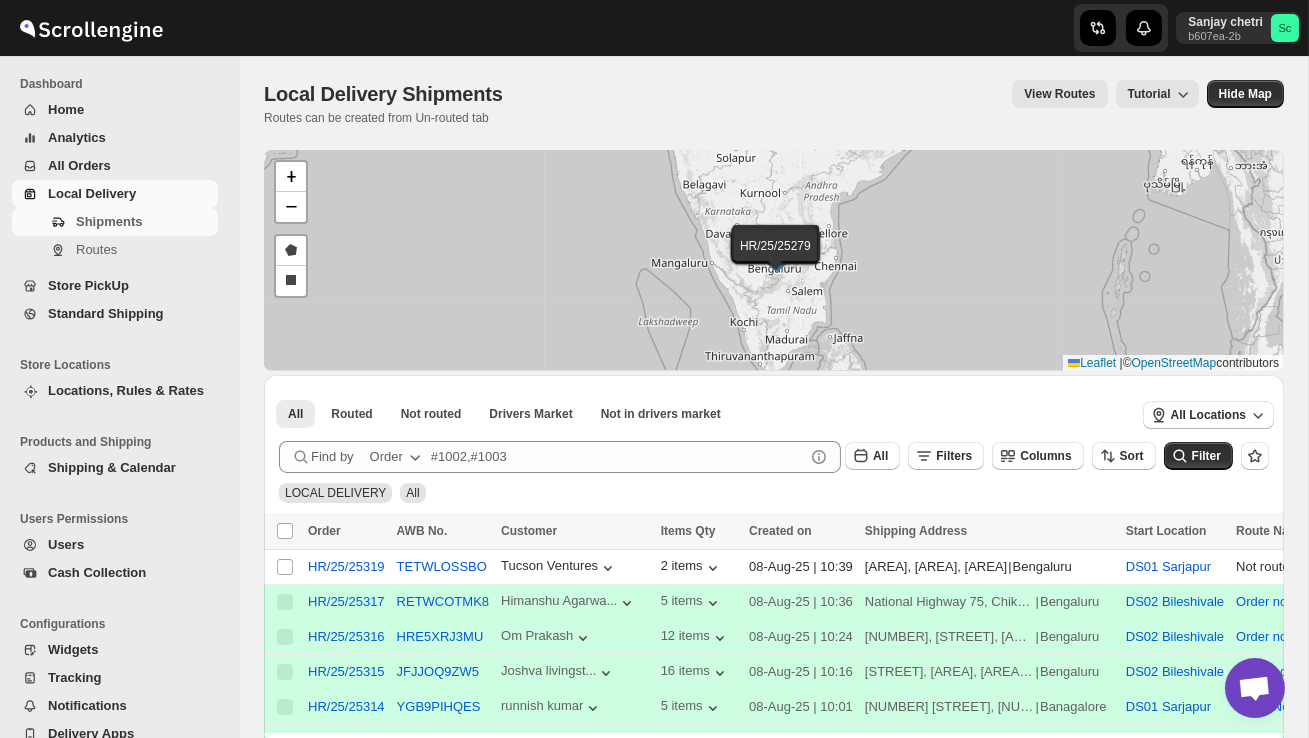 click on "All Orders" at bounding box center (131, 166) 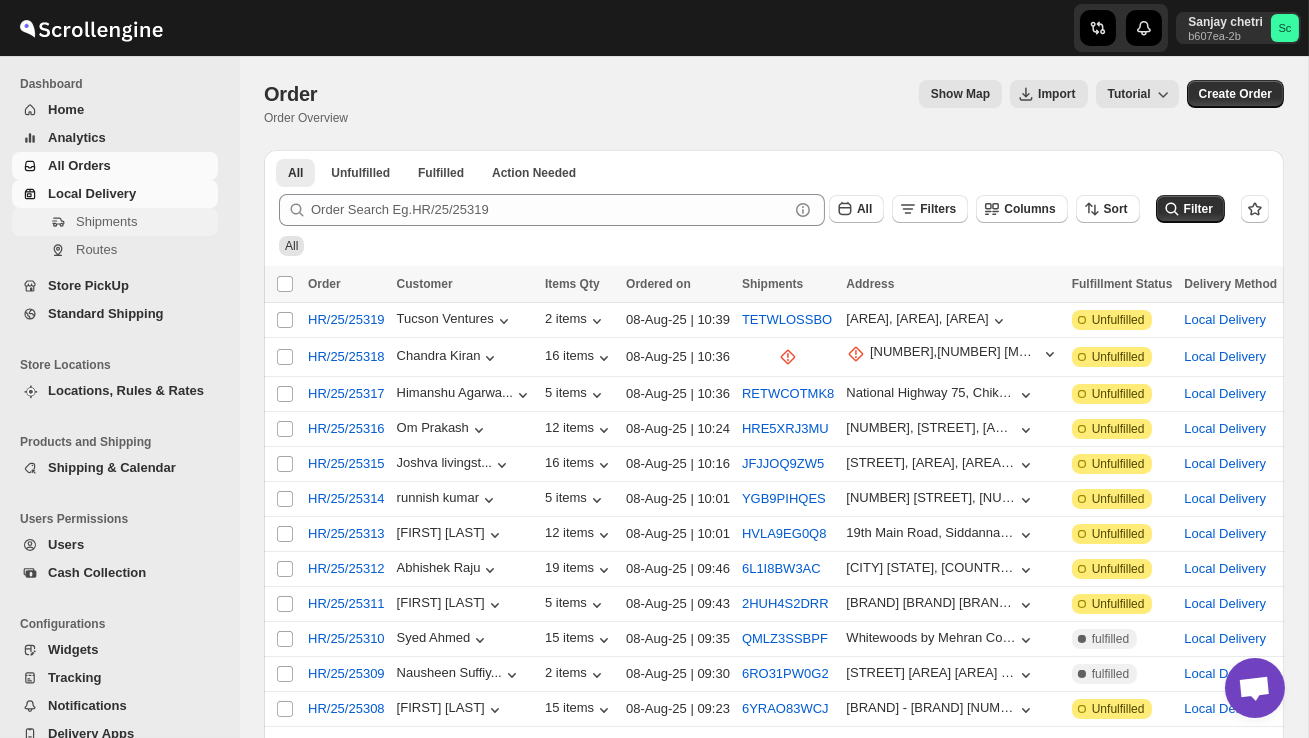 click on "Shipments" at bounding box center [145, 222] 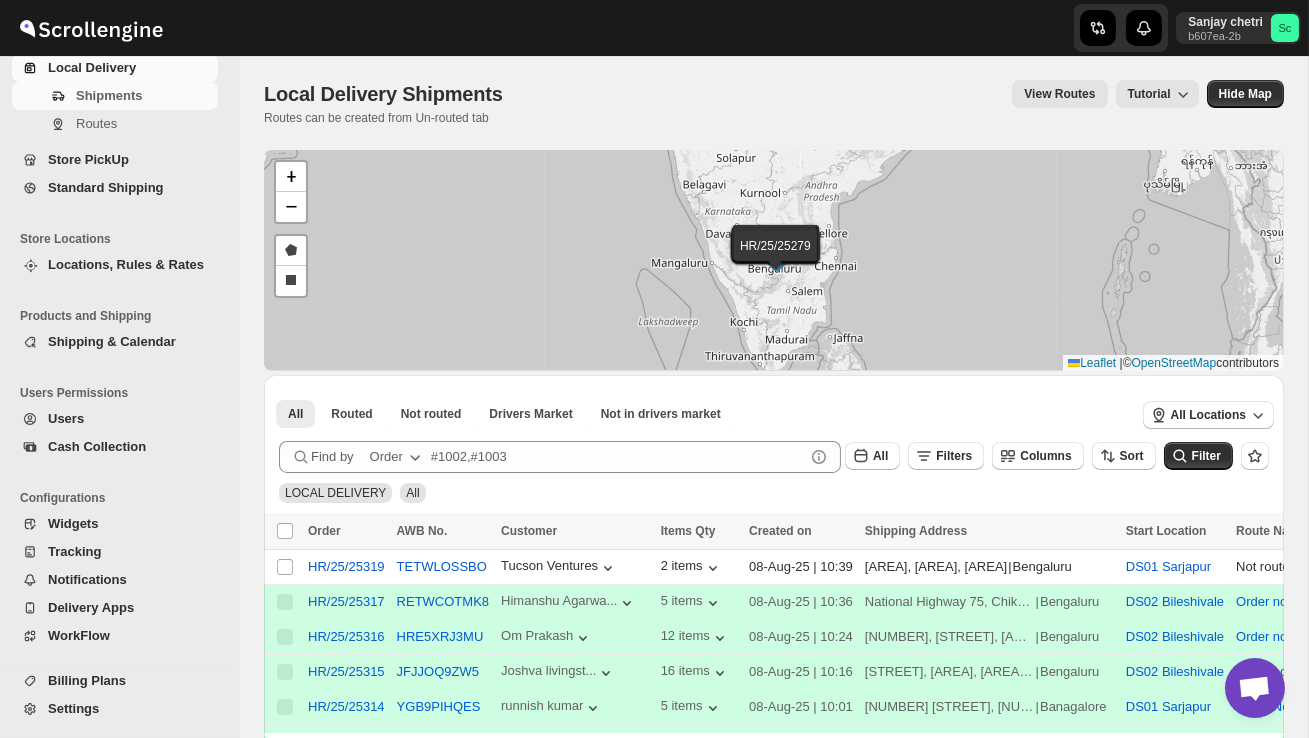 scroll, scrollTop: 120, scrollLeft: 0, axis: vertical 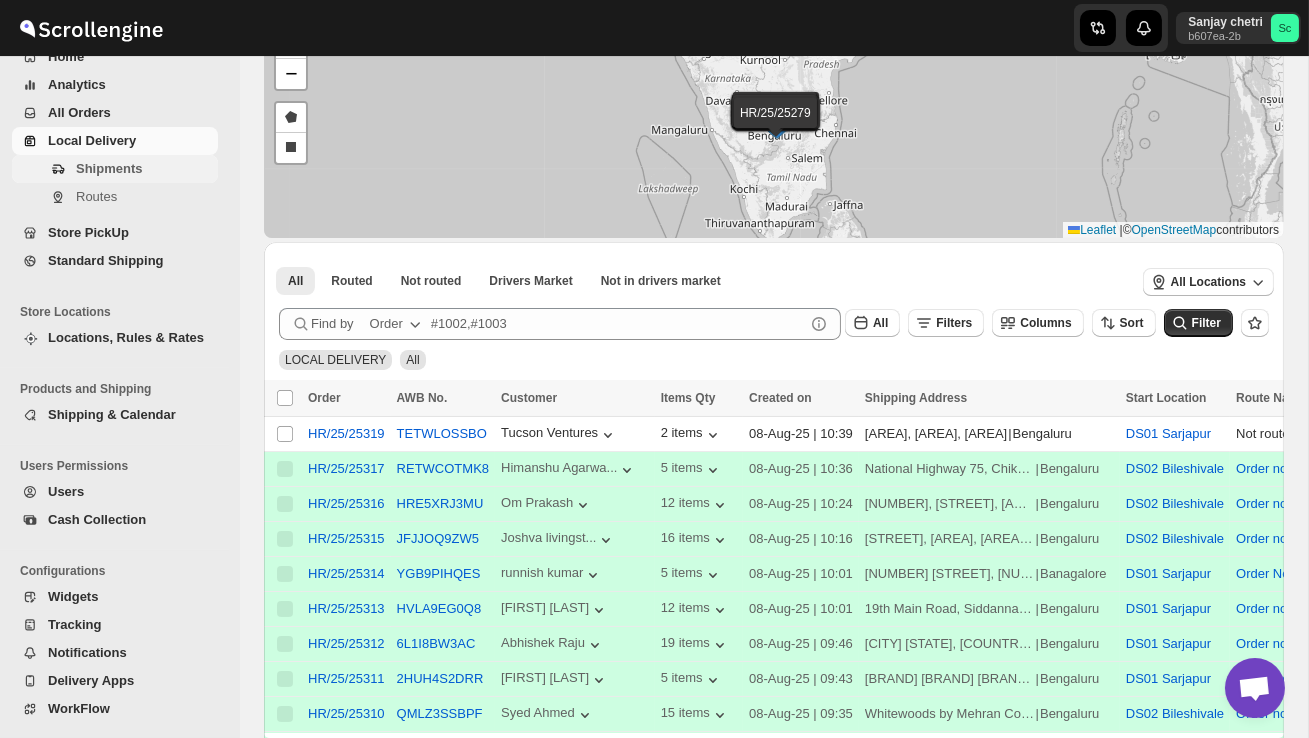 click on "Shipments" at bounding box center (109, 168) 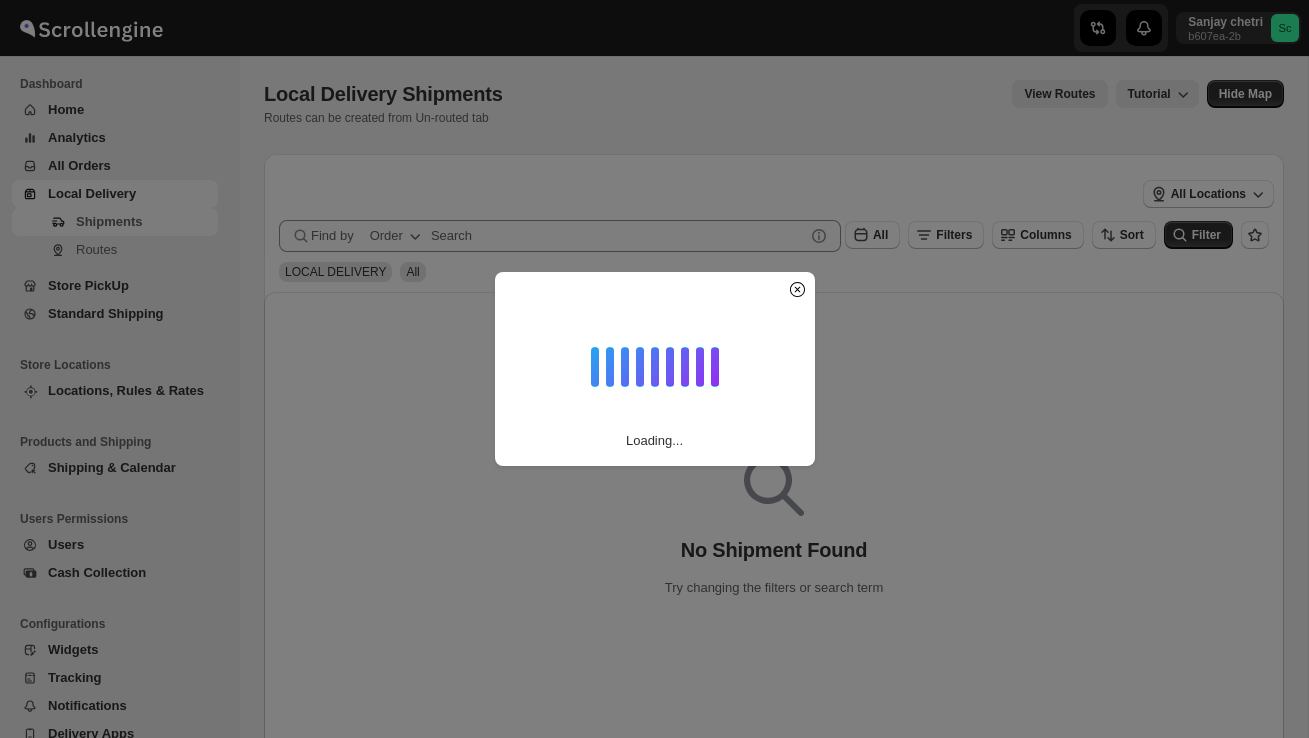 scroll, scrollTop: 0, scrollLeft: 0, axis: both 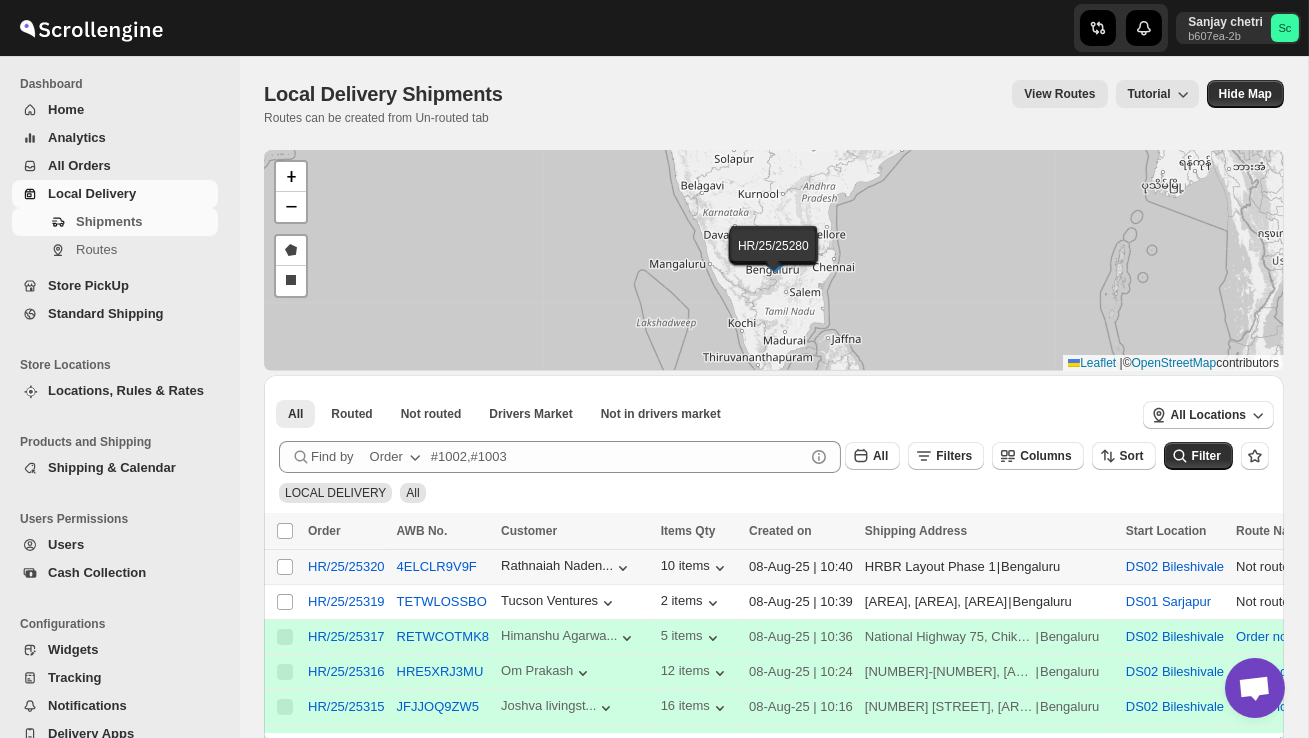 click on "Select shipment" at bounding box center [283, 567] 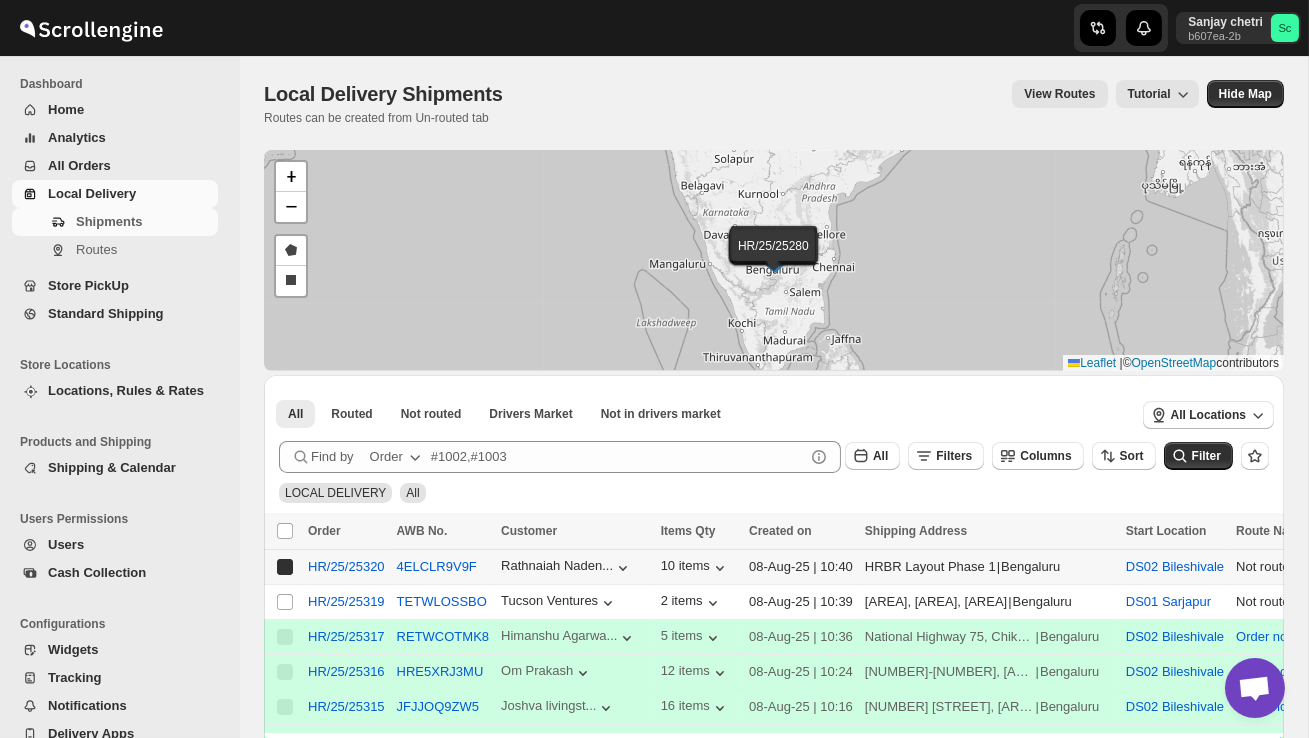 checkbox on "true" 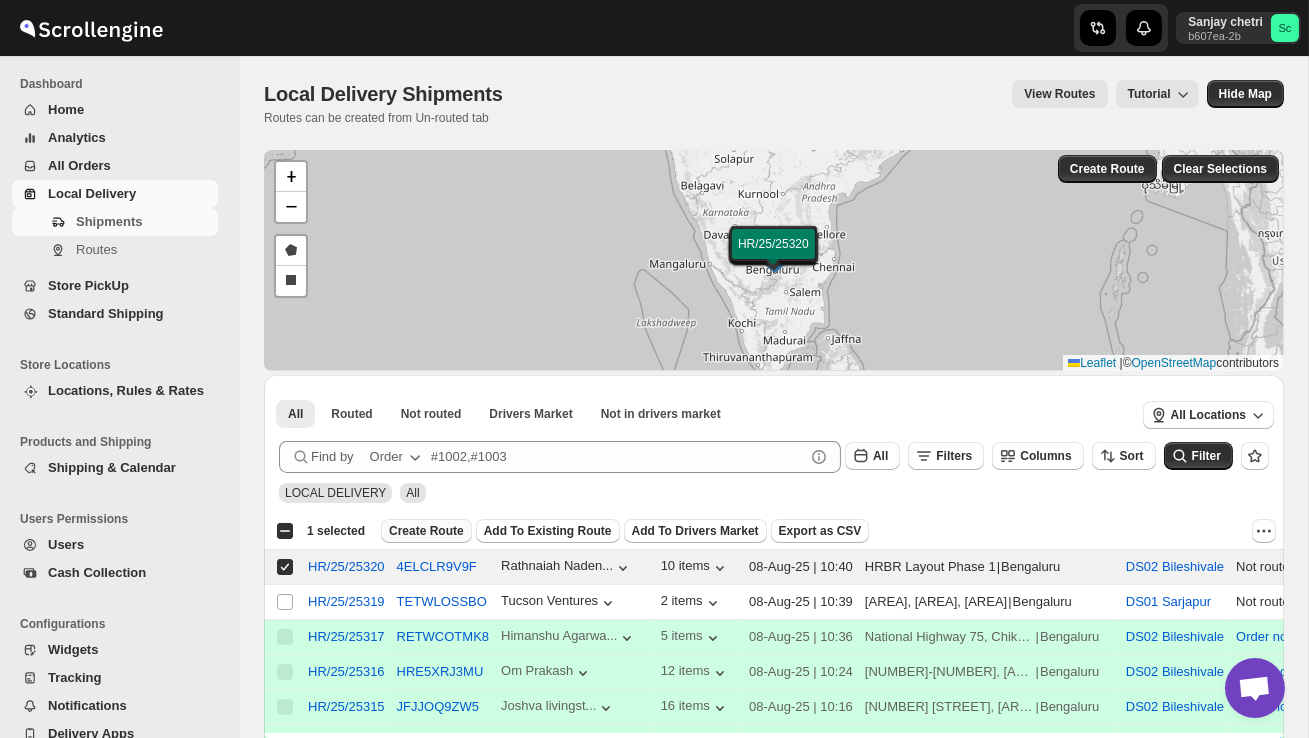 click on "Create Route" at bounding box center (426, 531) 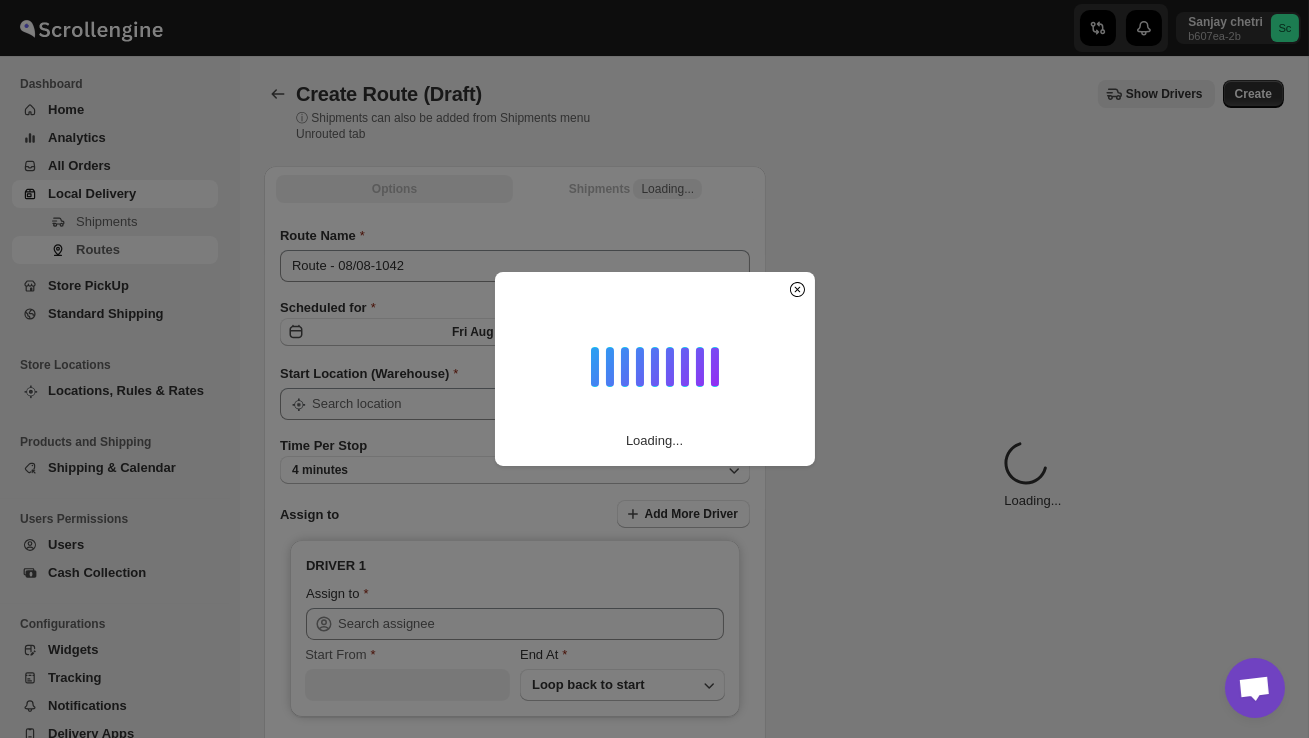 type on "DS02 Bileshivale" 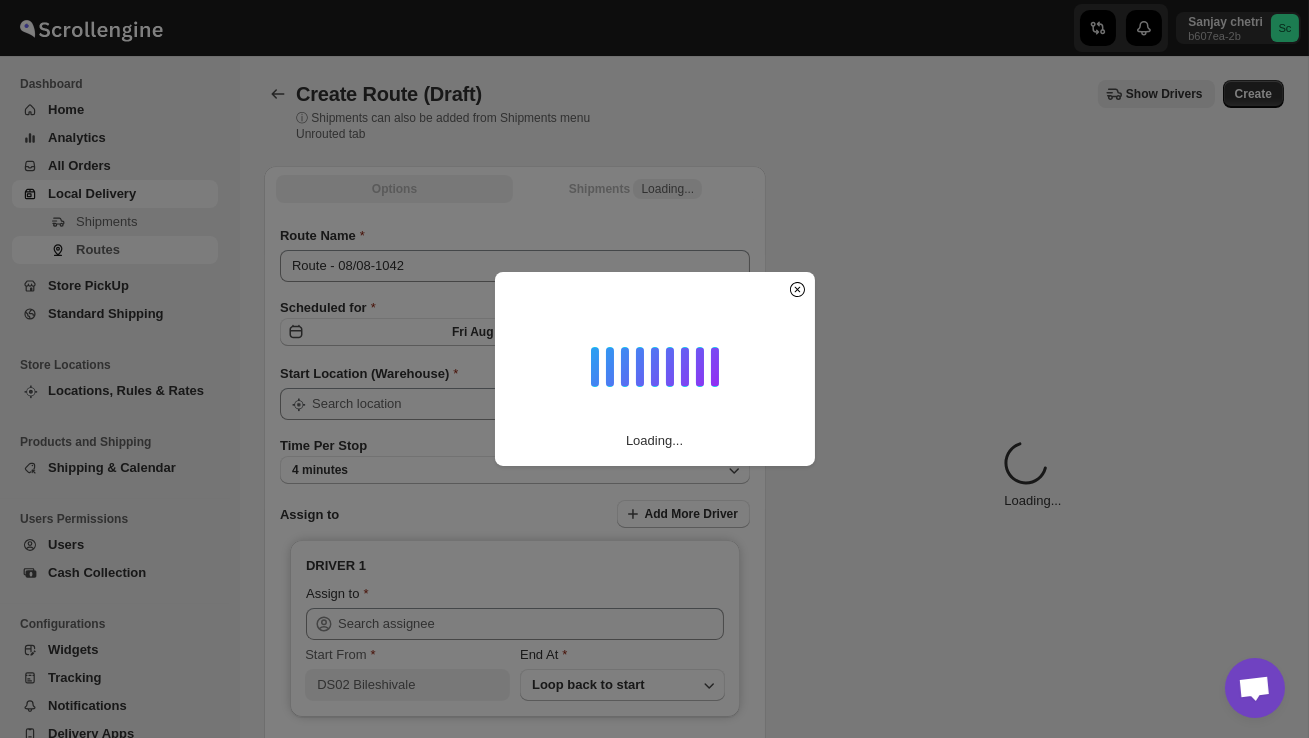 type on "DS02 Bileshivale" 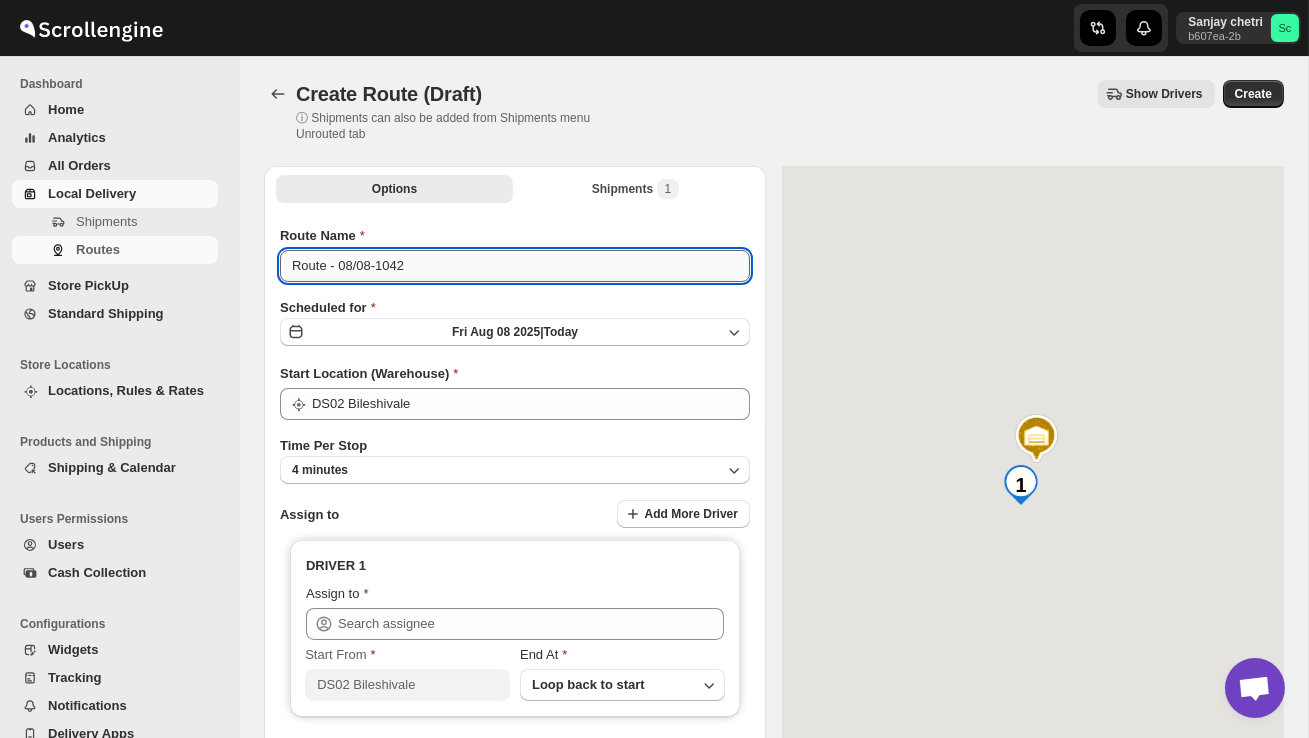 click on "Route - 08/08-1042" at bounding box center (515, 266) 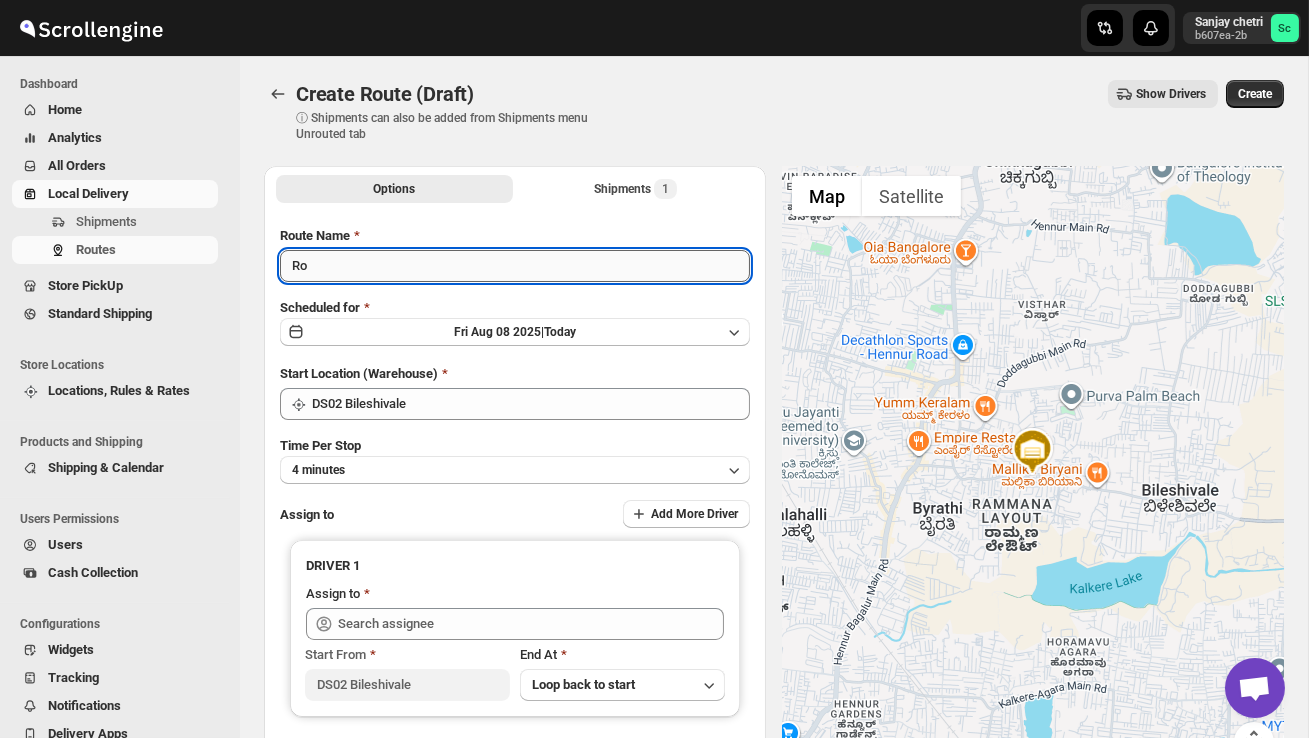 type on "R" 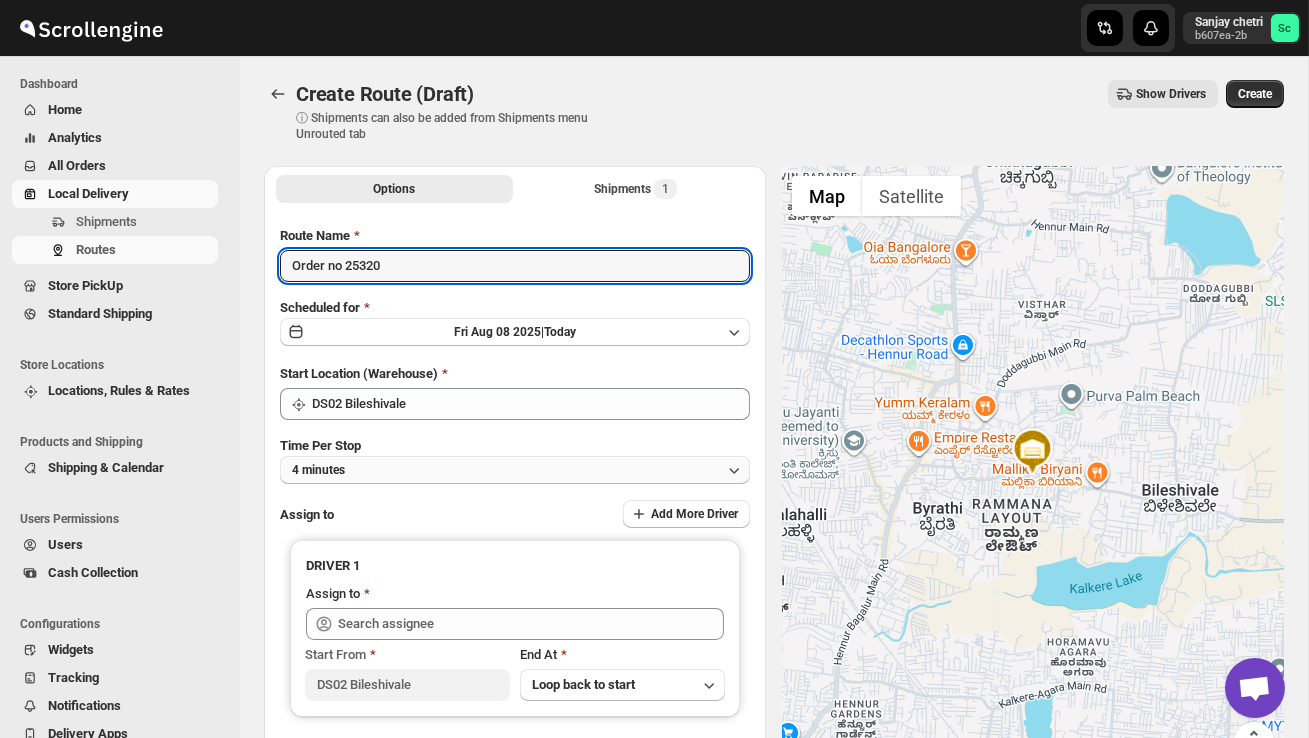 type on "Order no 25320" 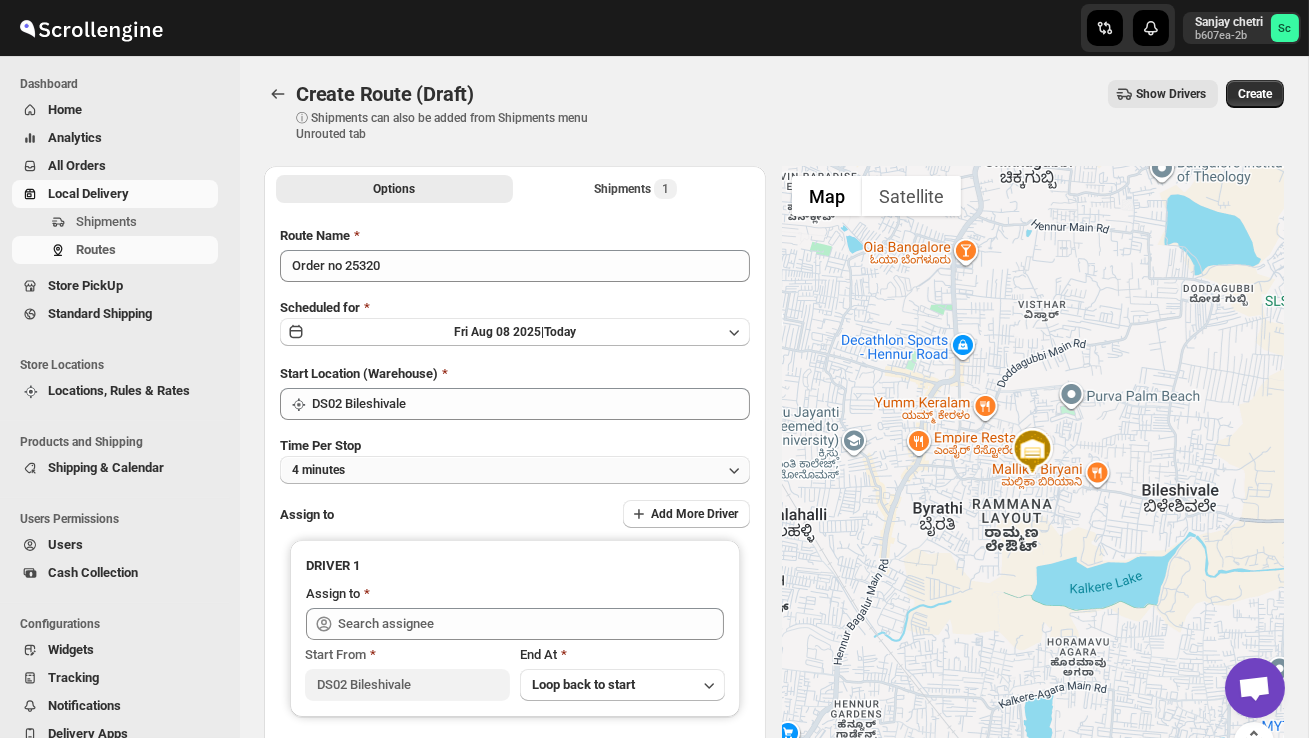 click on "4 minutes" at bounding box center (515, 470) 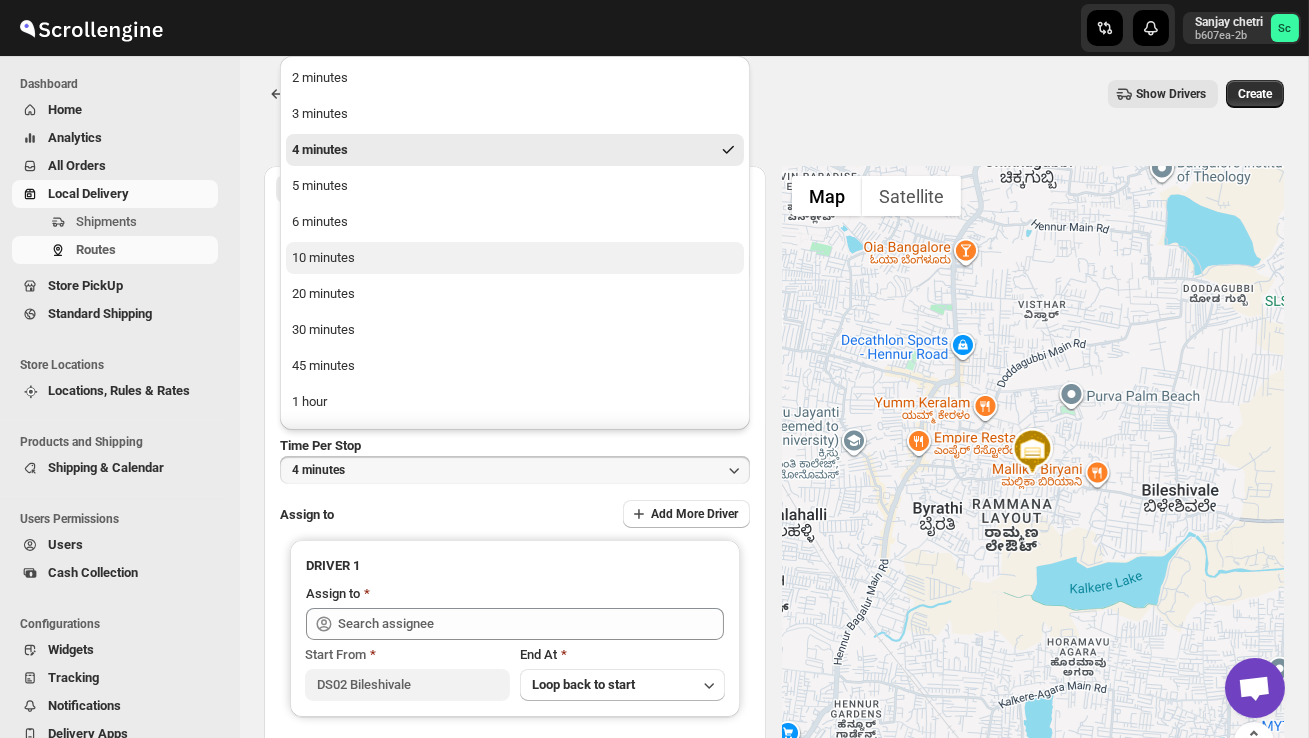 click on "10 minutes" at bounding box center (515, 258) 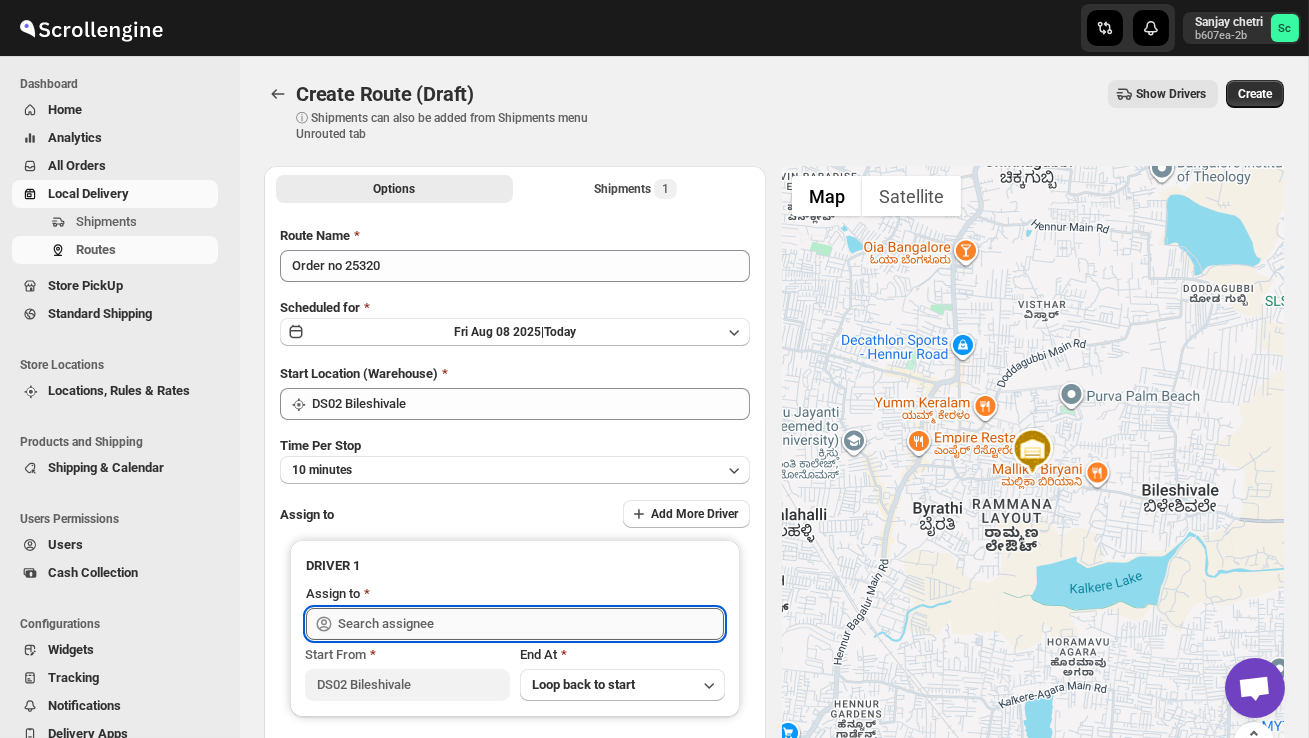 click at bounding box center (531, 624) 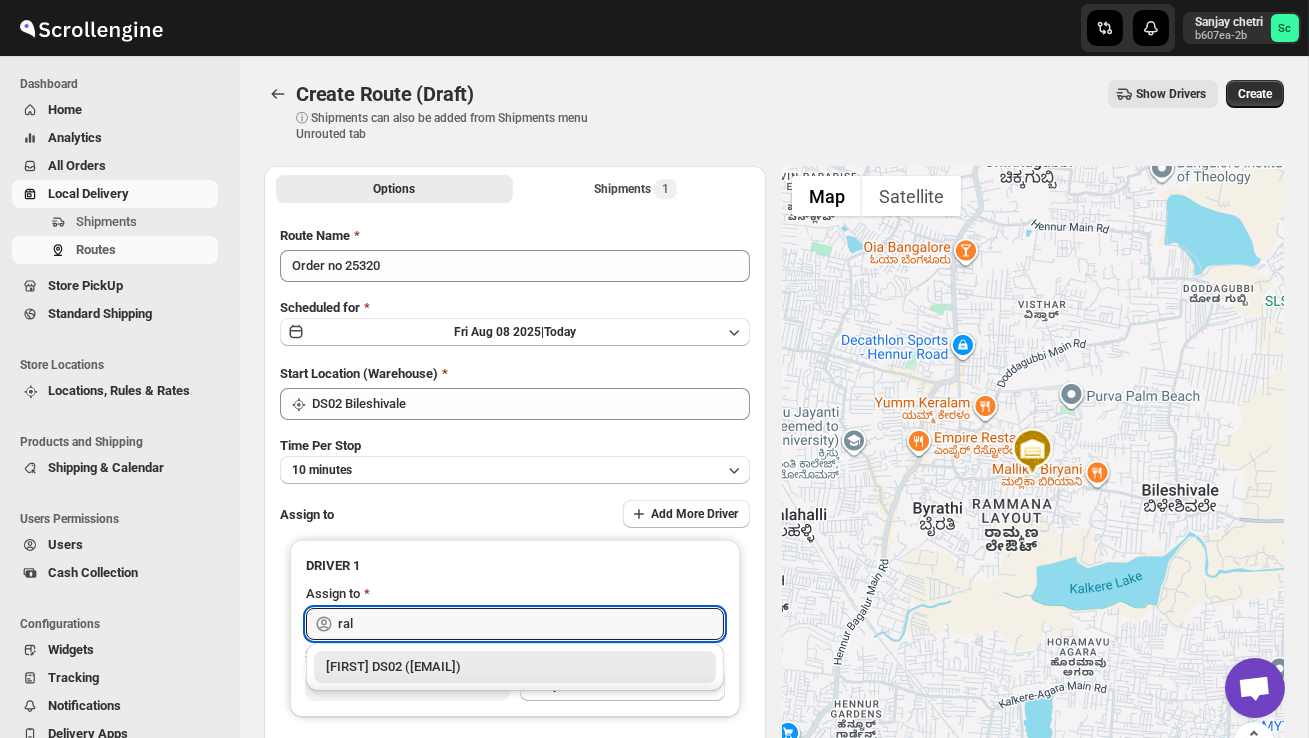 click on "[FIRST] DS02 ([EMAIL])" at bounding box center [515, 667] 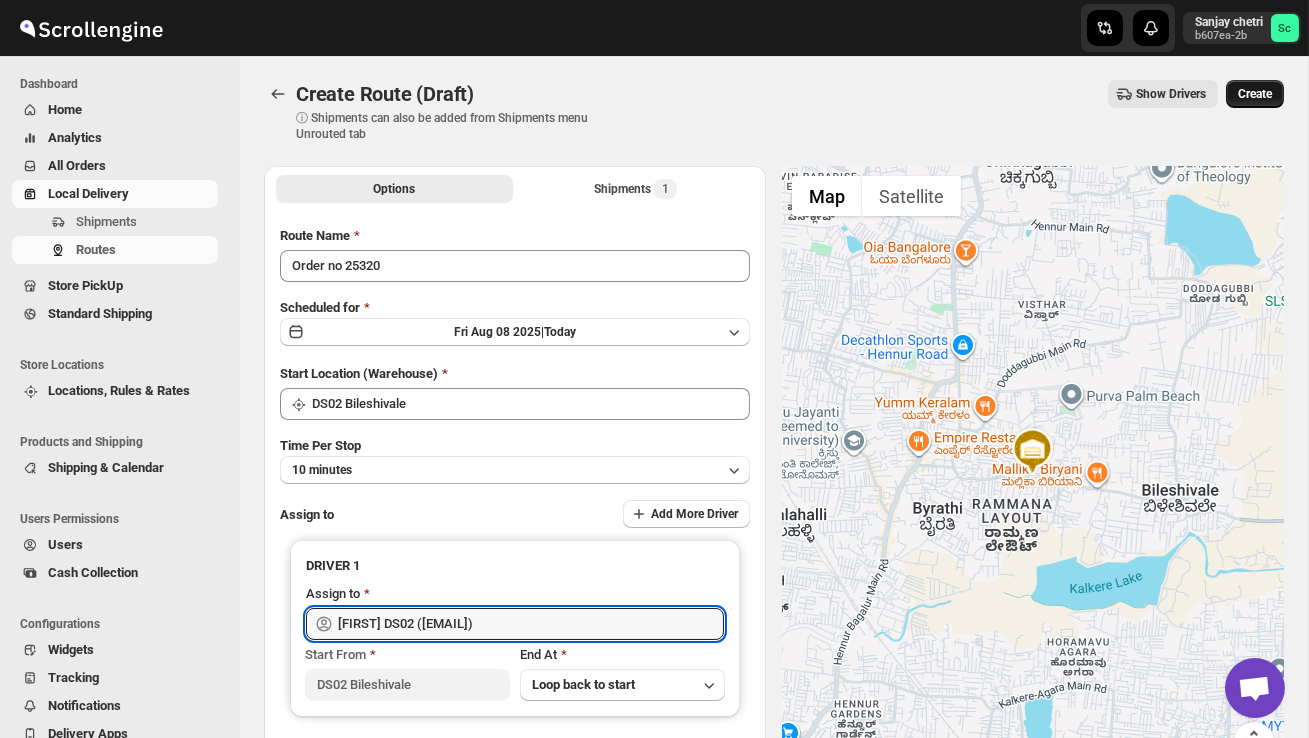 type on "[FIRST] DS02 ([EMAIL])" 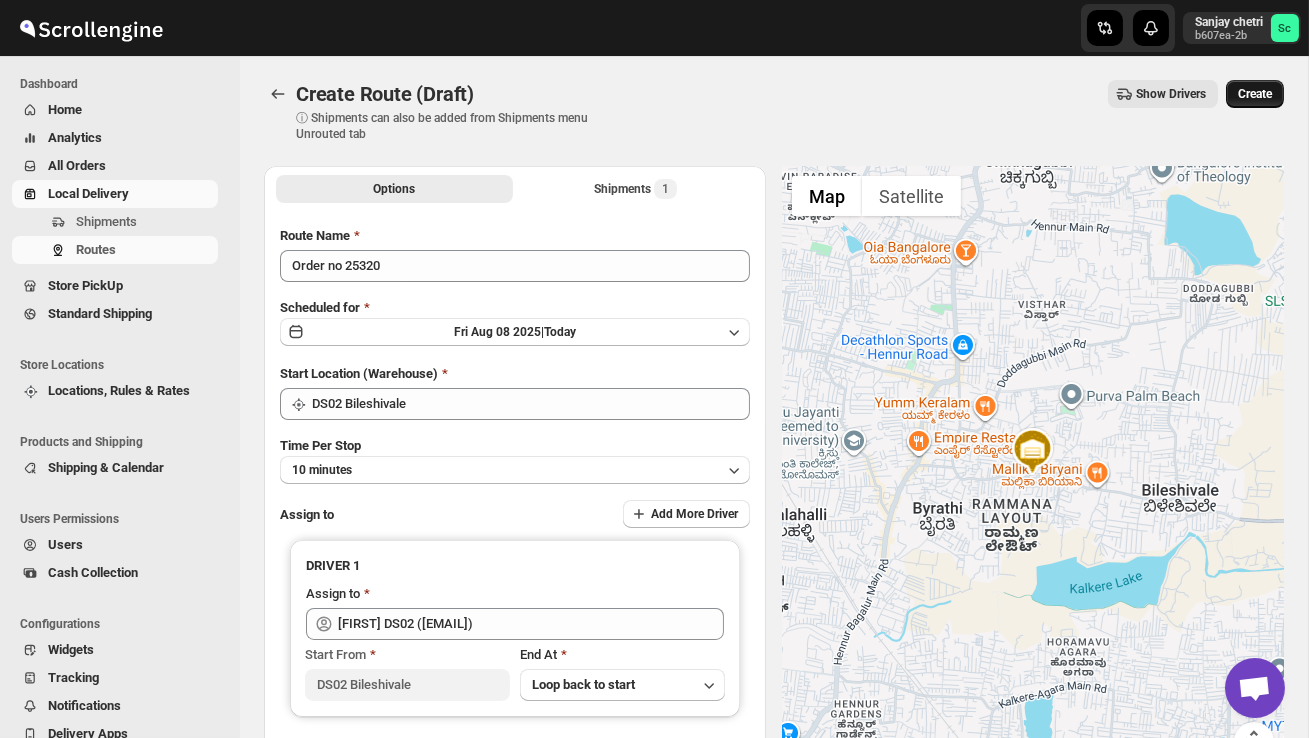click on "Create" at bounding box center (1255, 94) 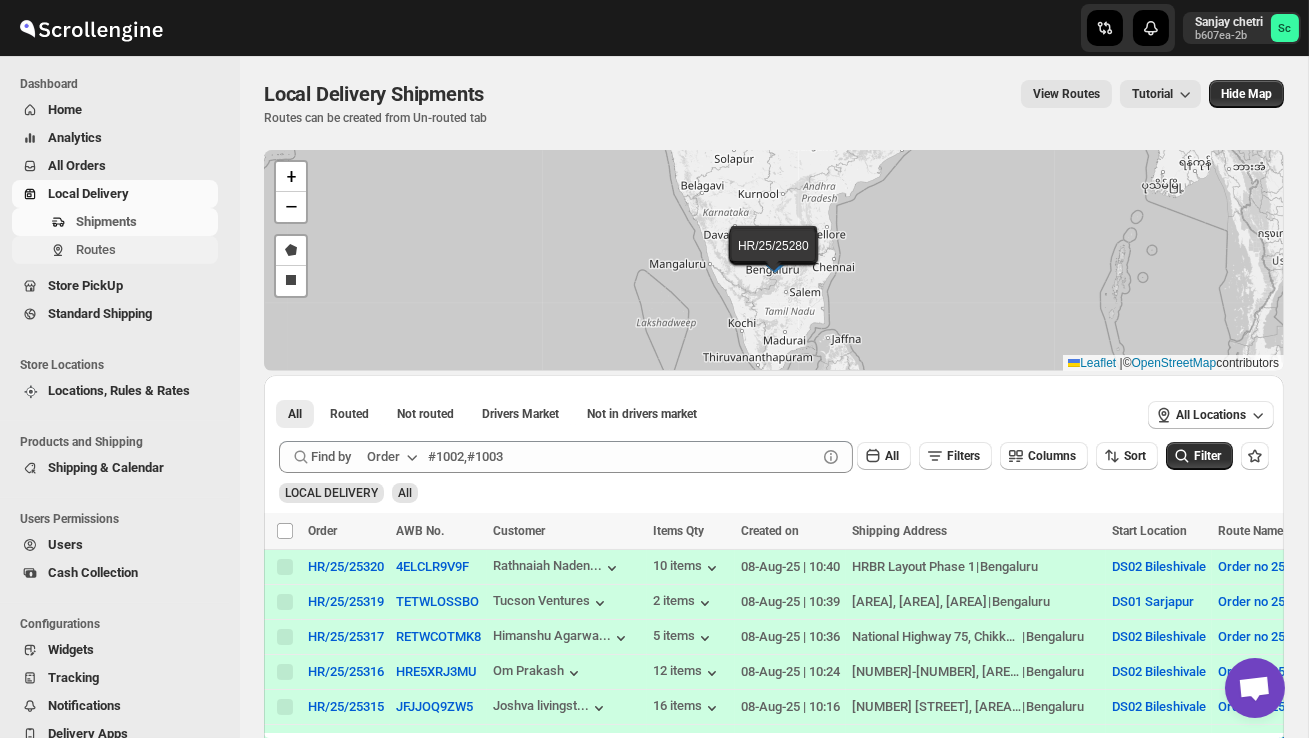click on "Routes" at bounding box center [145, 250] 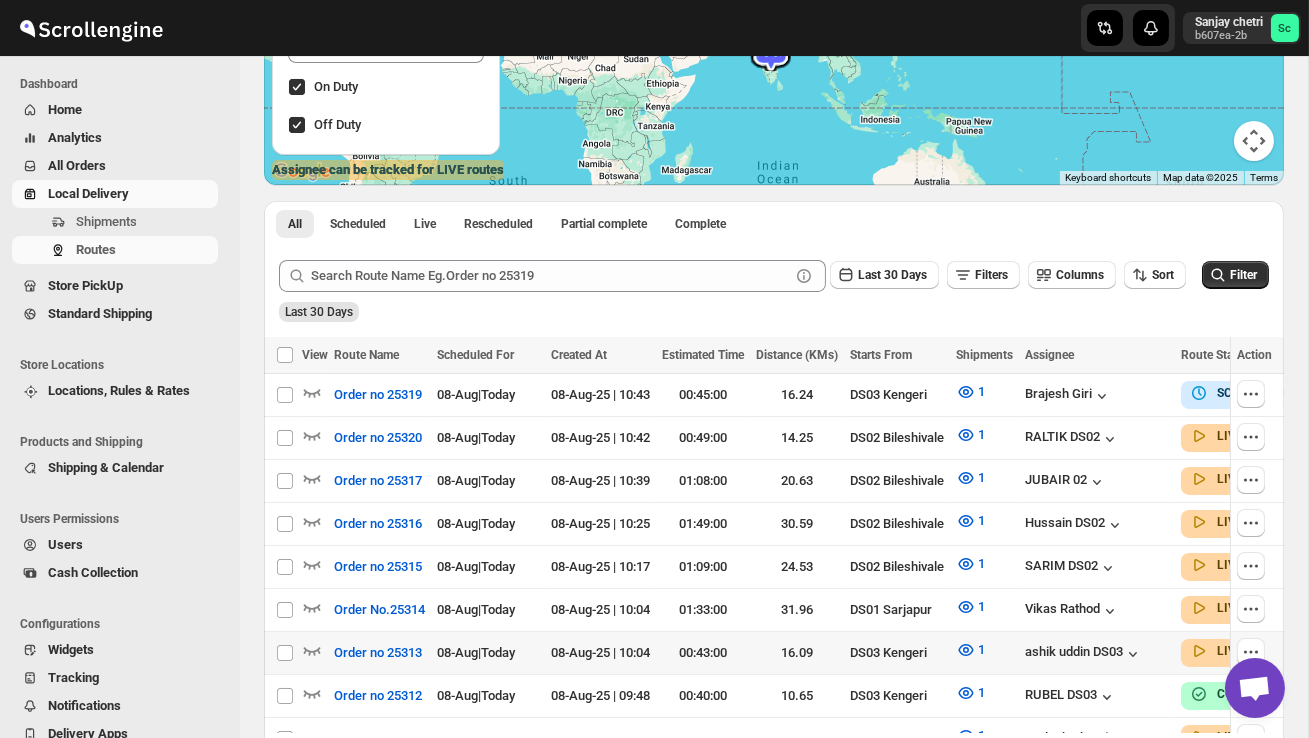 scroll, scrollTop: 308, scrollLeft: 0, axis: vertical 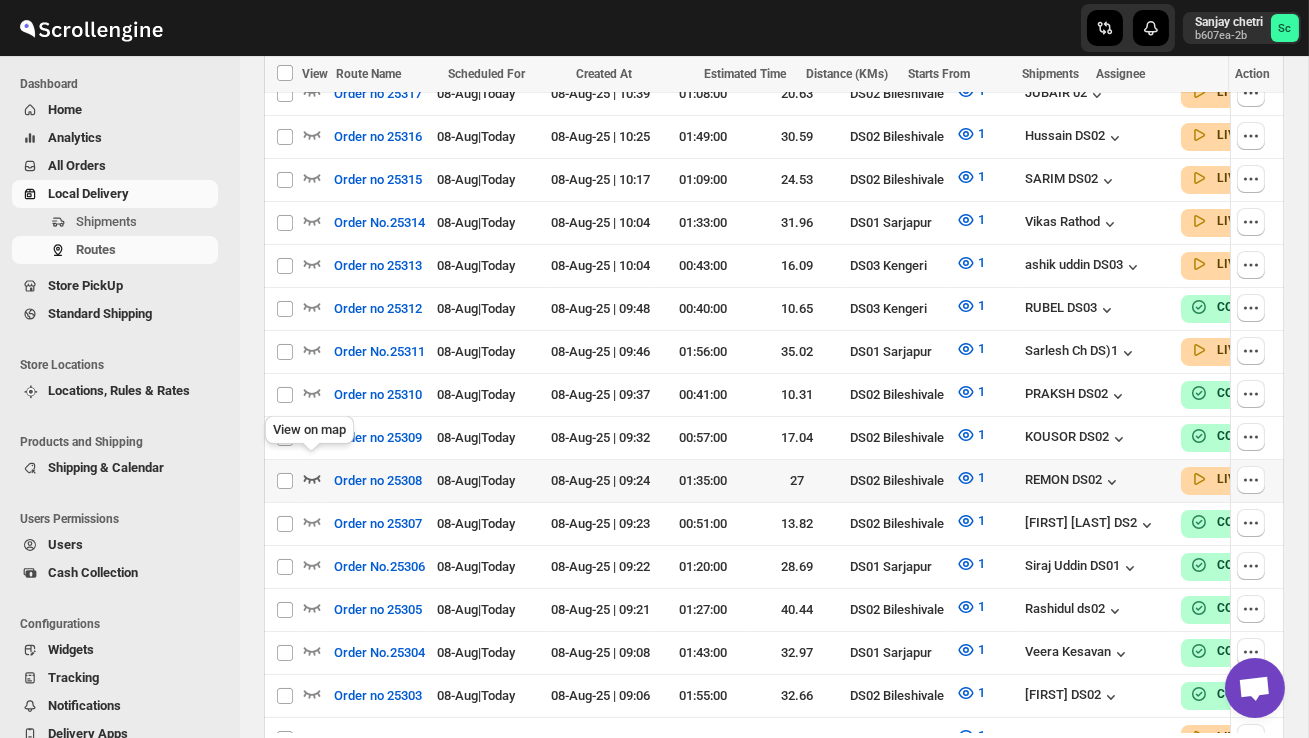click 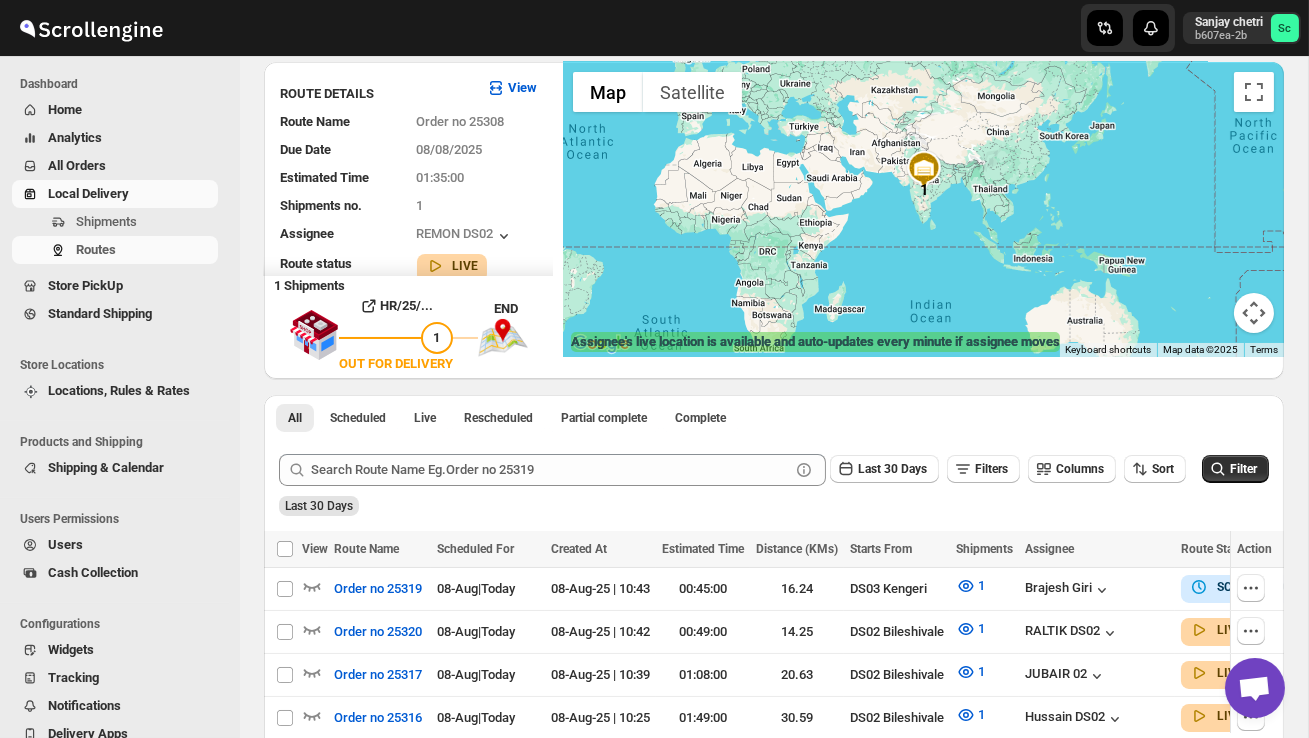 scroll, scrollTop: 0, scrollLeft: 0, axis: both 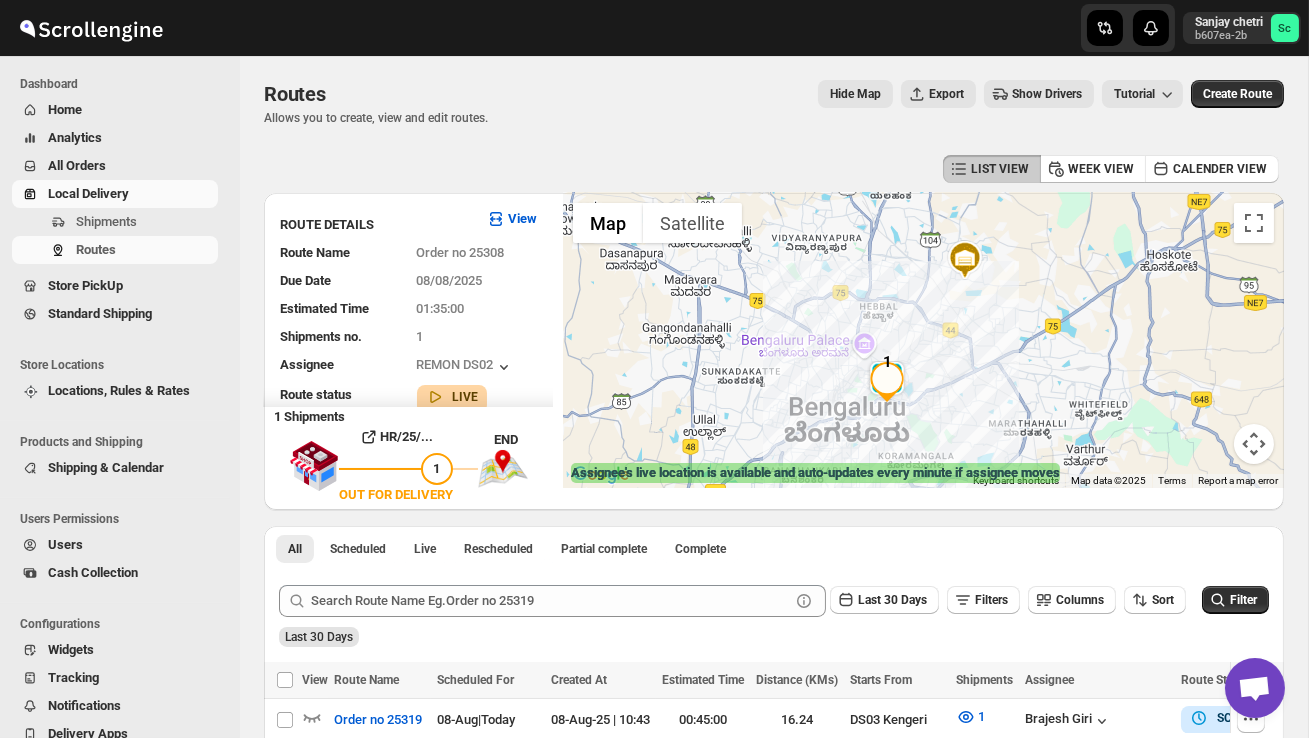 click at bounding box center (923, 340) 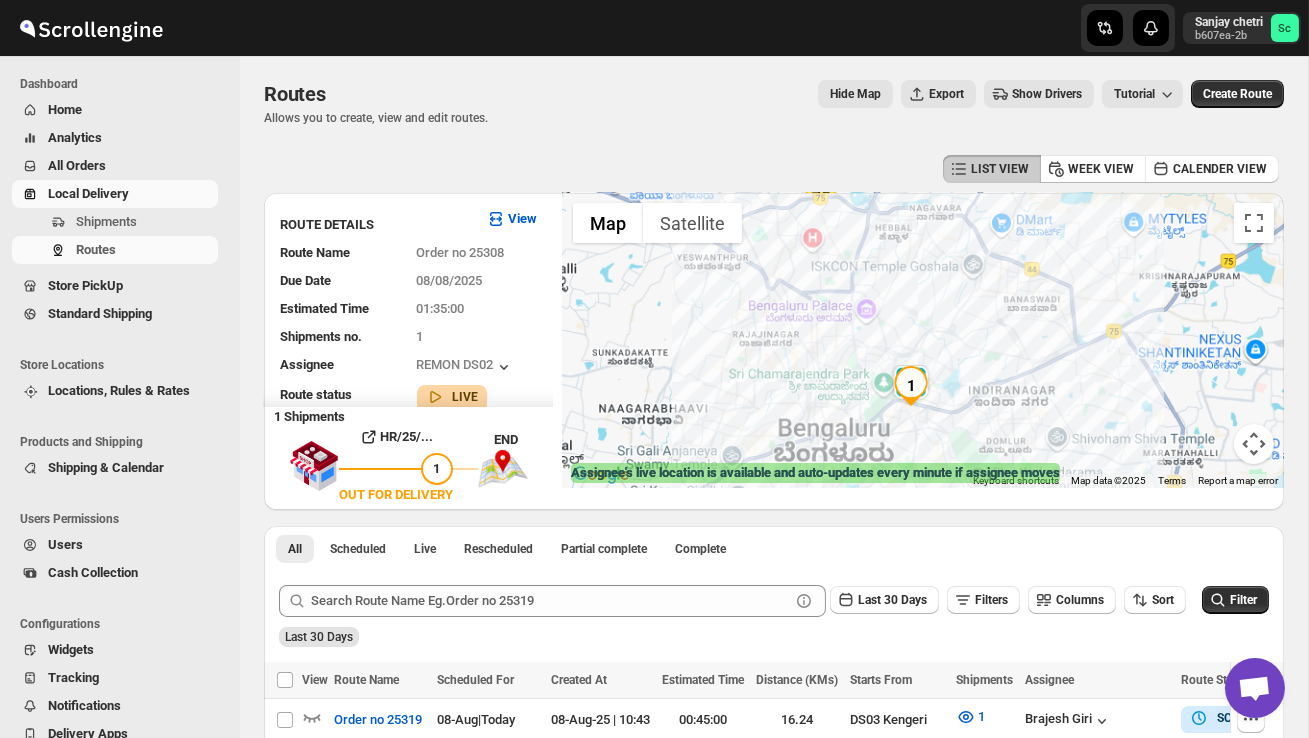 click at bounding box center [923, 340] 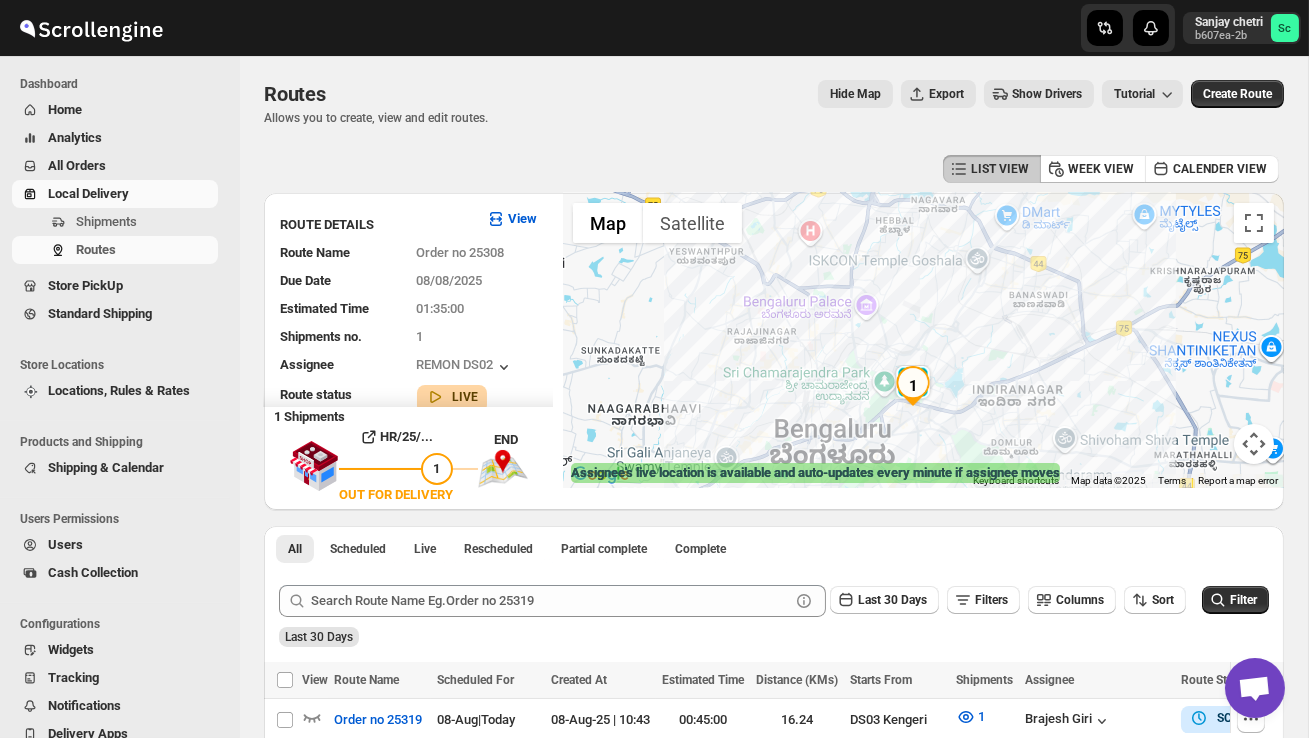 click at bounding box center (923, 340) 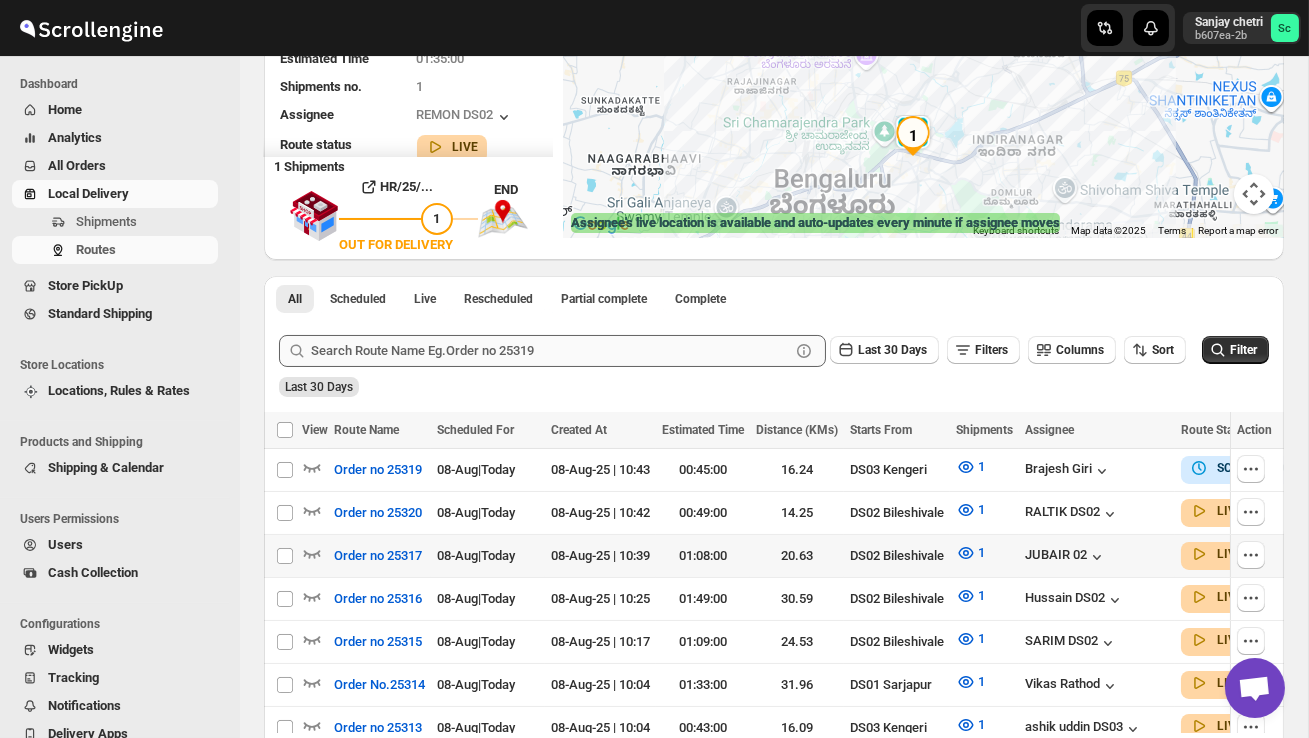 scroll, scrollTop: 281, scrollLeft: 0, axis: vertical 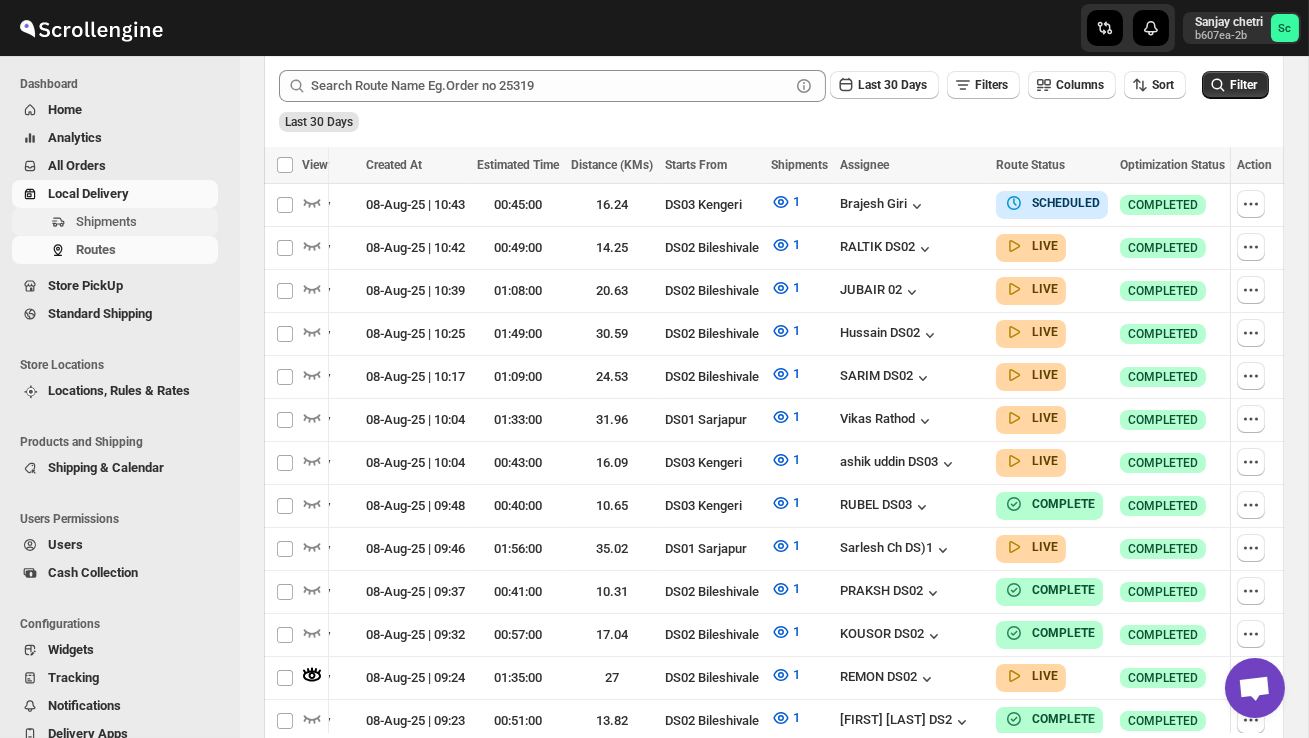 click on "Shipments" at bounding box center (145, 222) 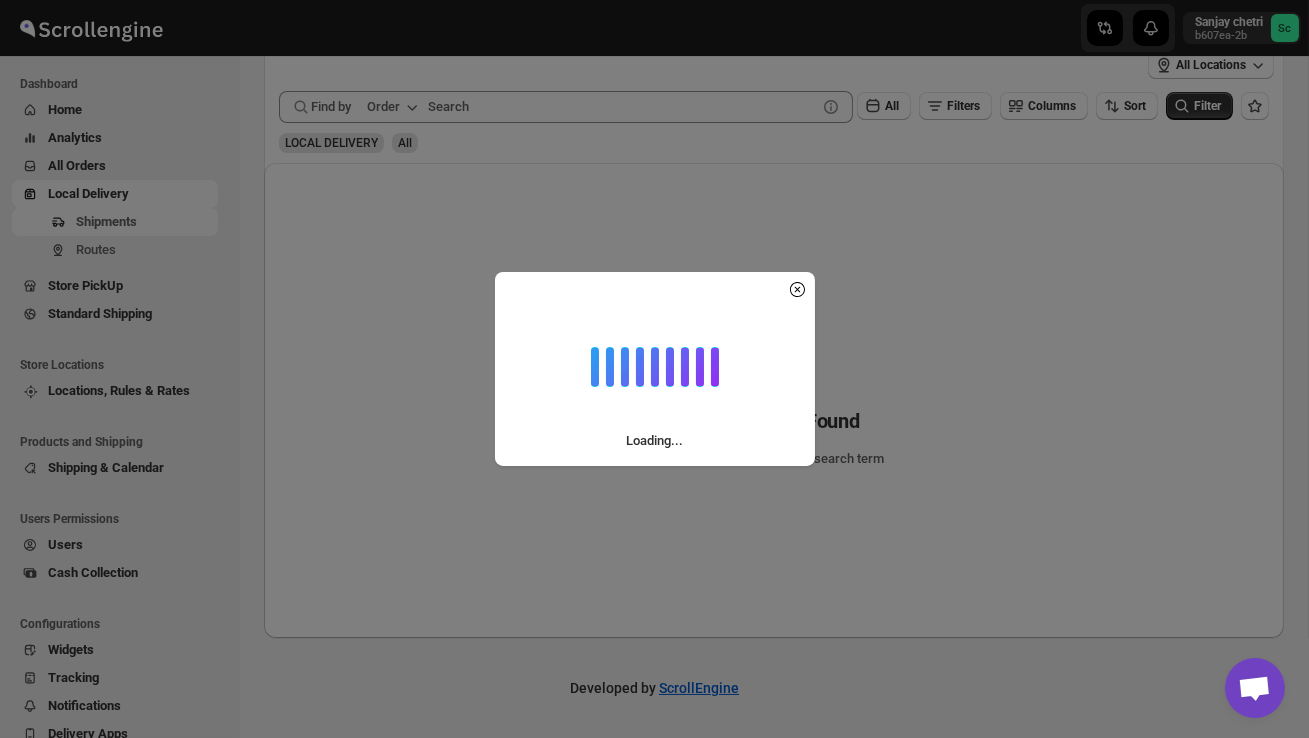 scroll, scrollTop: 0, scrollLeft: 0, axis: both 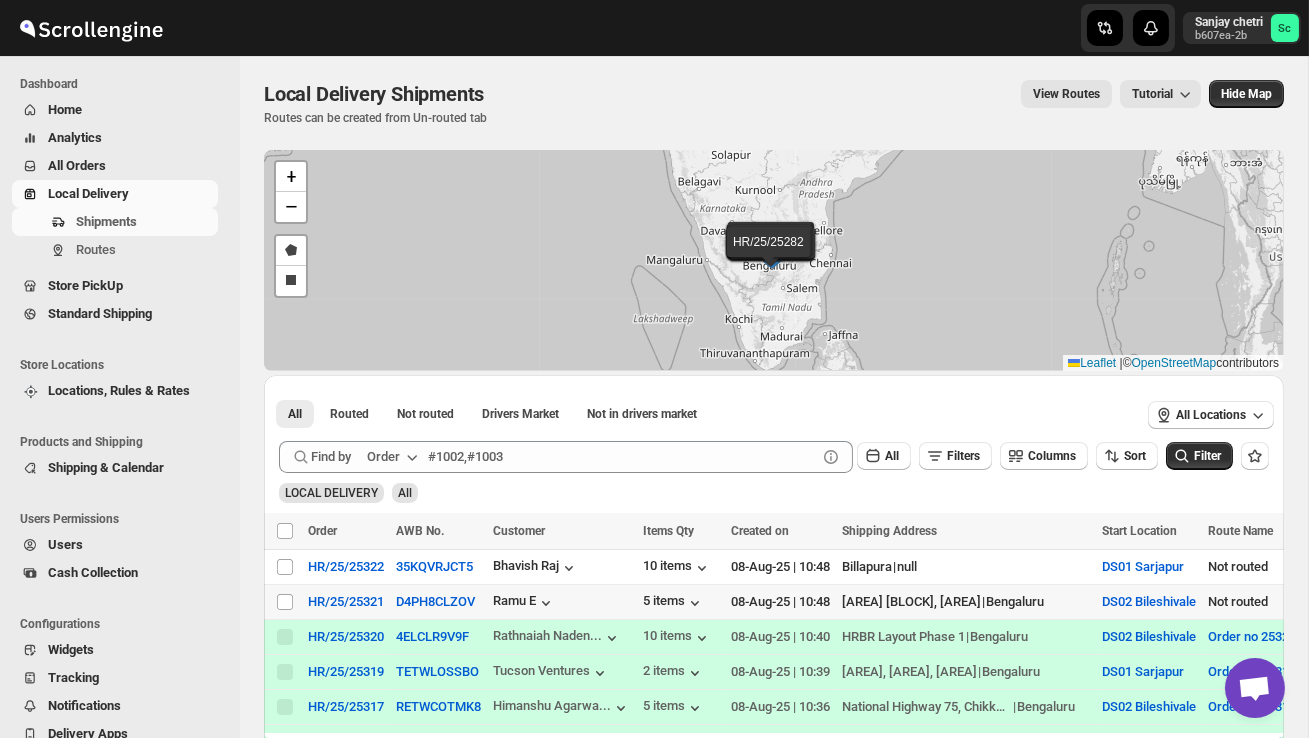 click on "Select shipment" at bounding box center (283, 602) 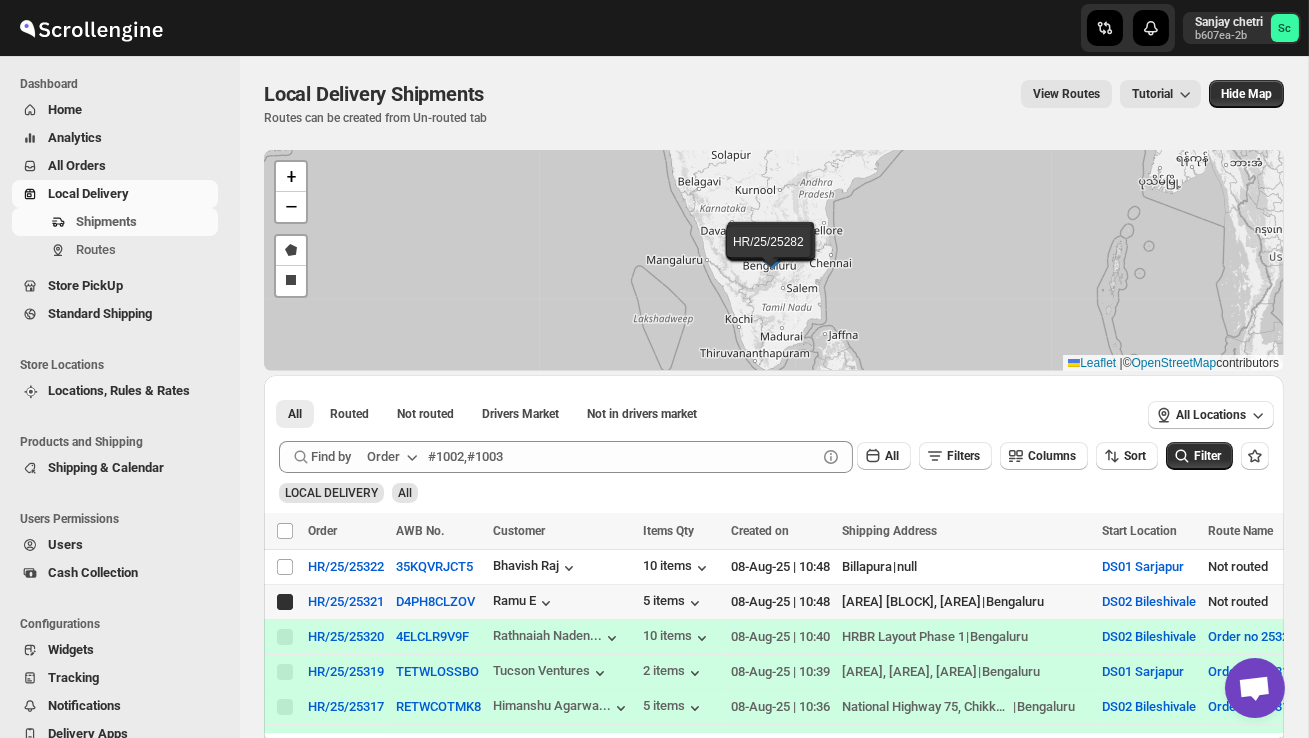 checkbox on "true" 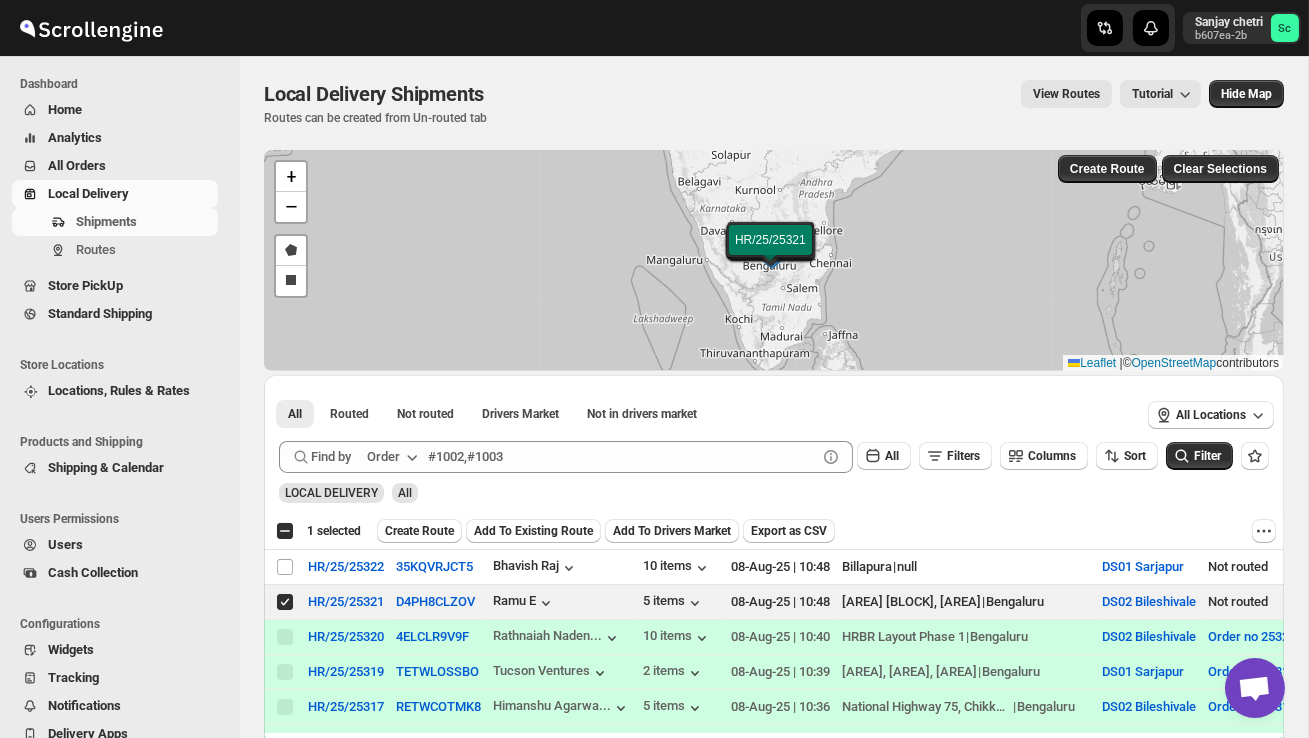 click on "Create Route" at bounding box center [419, 531] 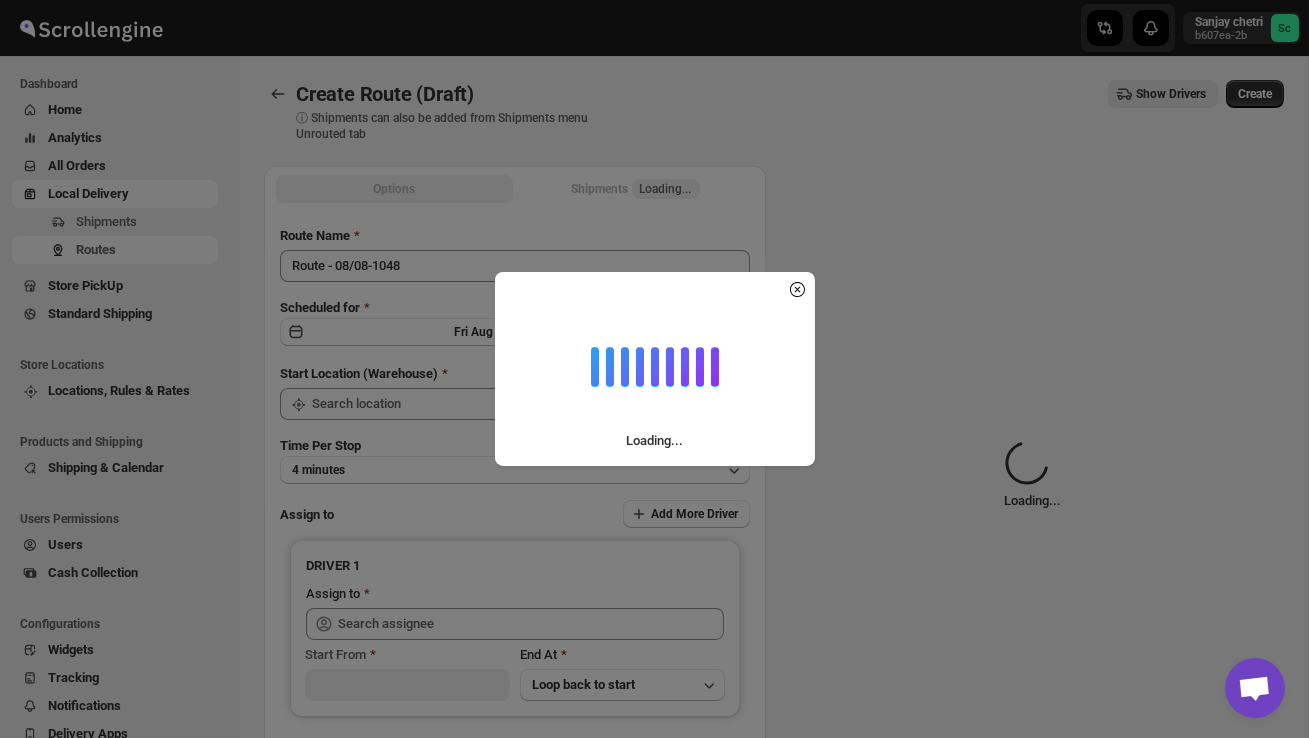 type on "DS02 Bileshivale" 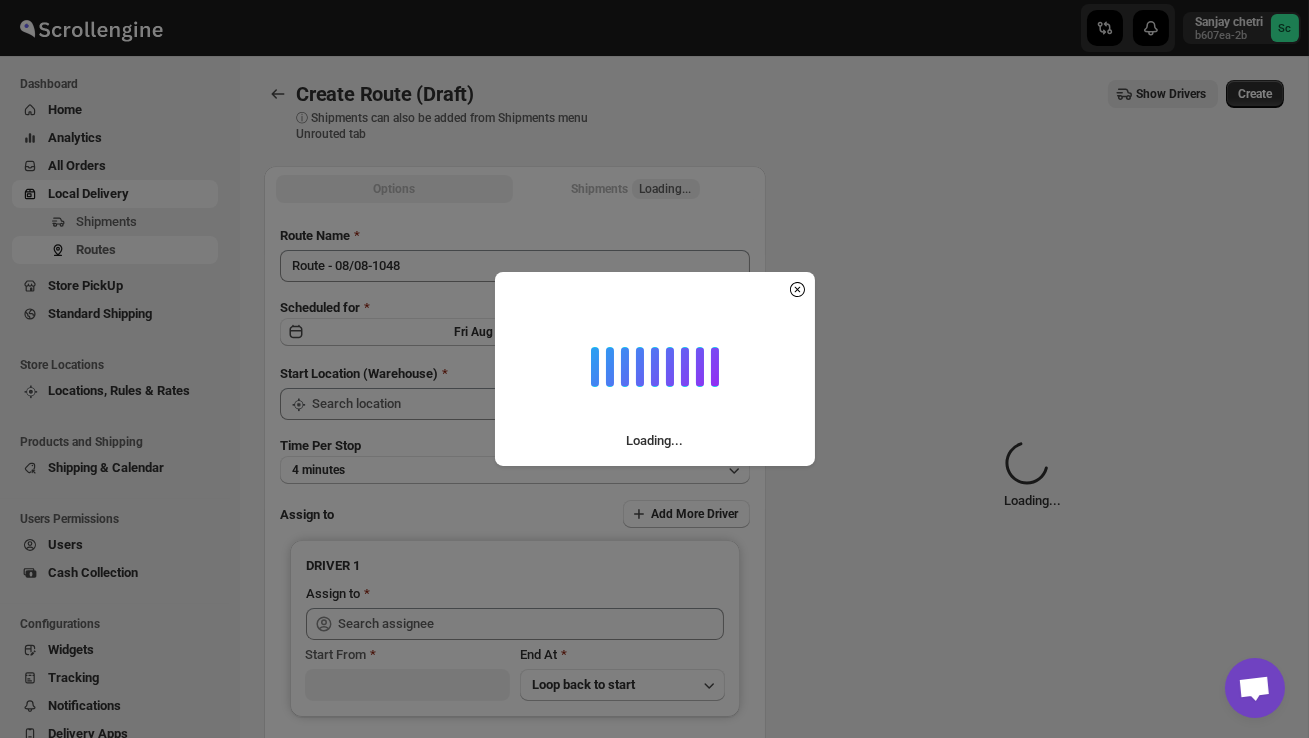 type on "DS02 Bileshivale" 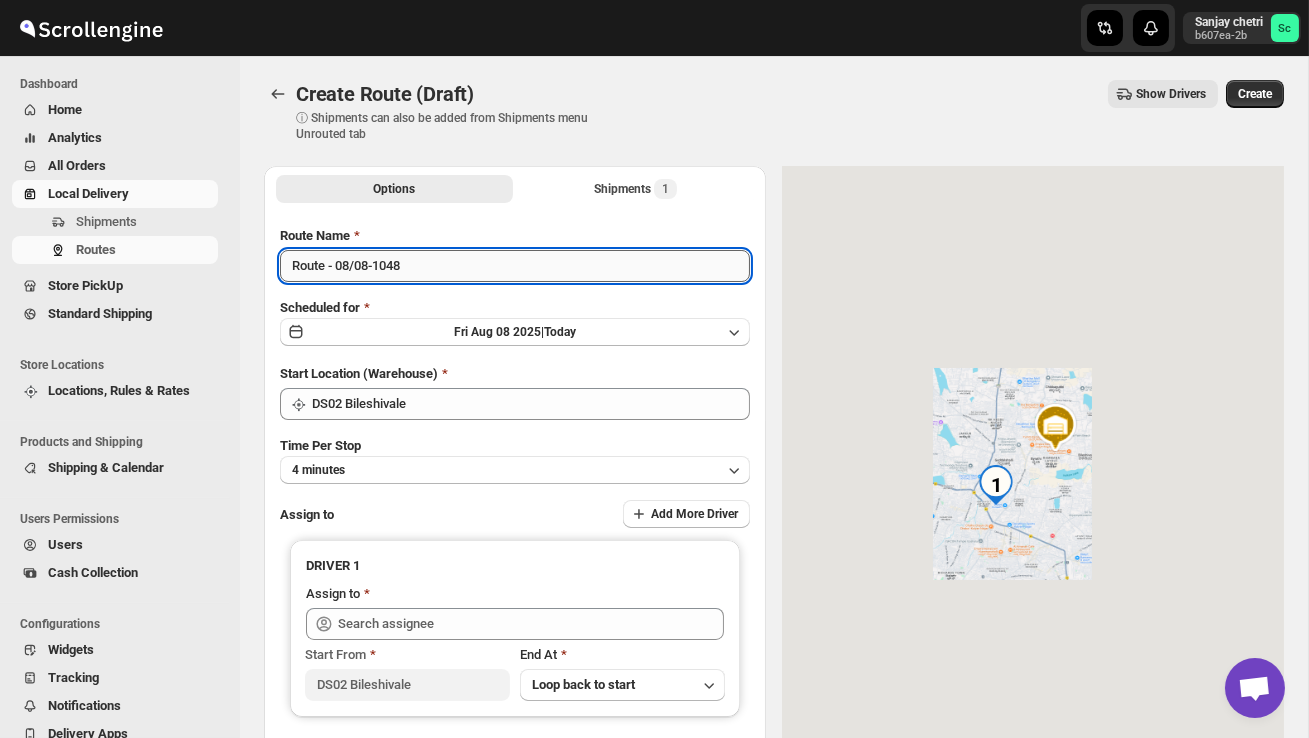 click on "Route - 08/08-1048" at bounding box center (515, 266) 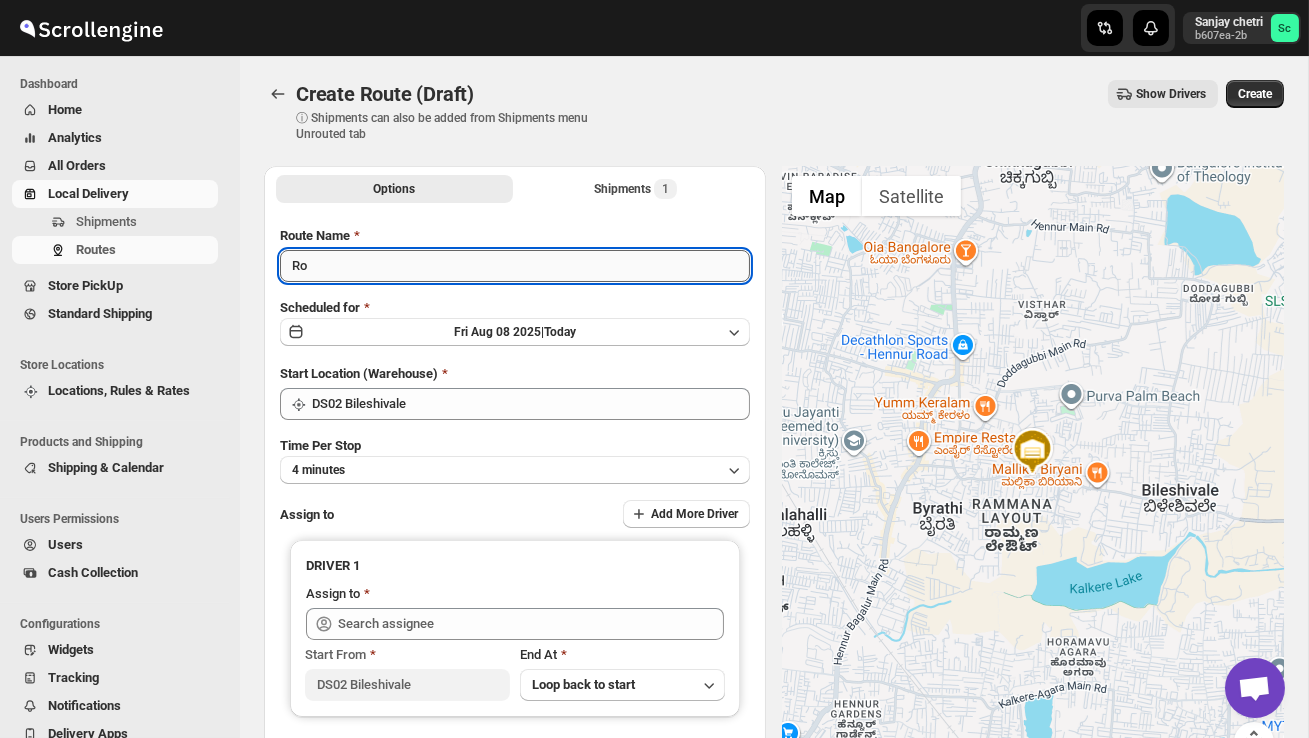 type on "R" 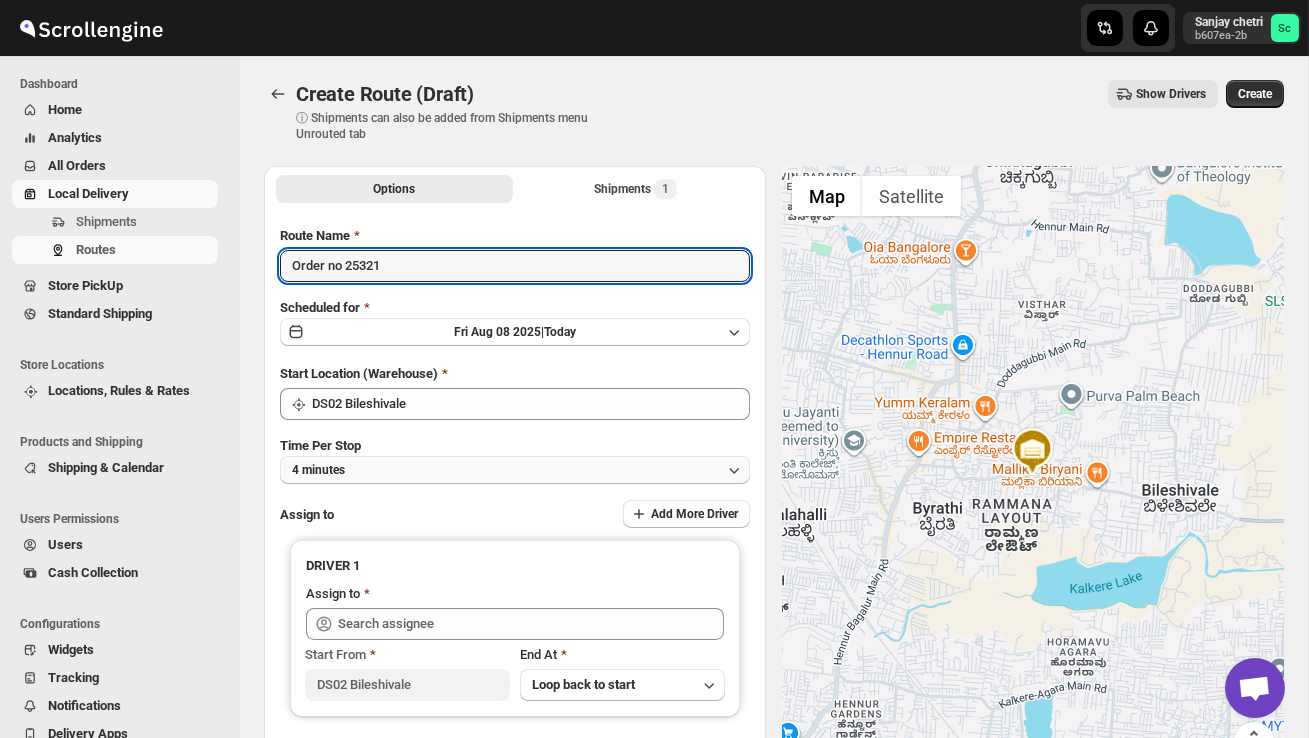 type on "Order no 25321" 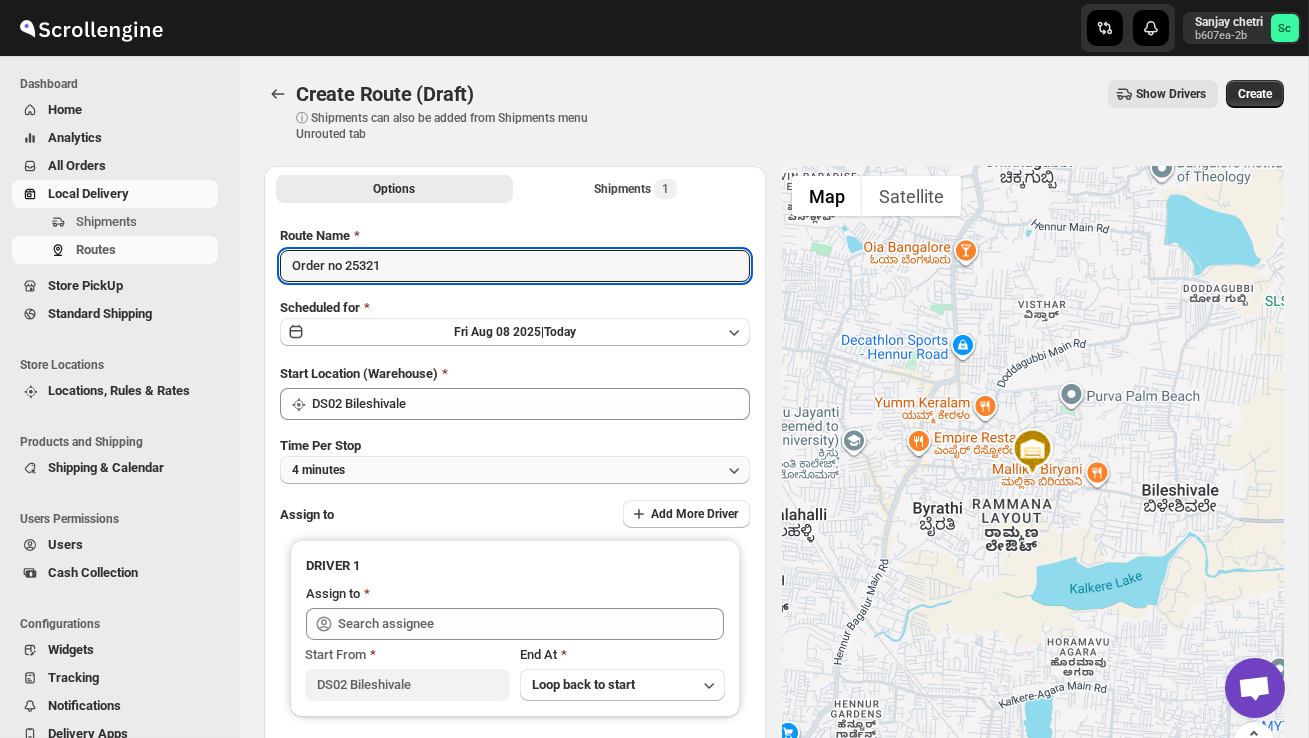 click on "4 minutes" at bounding box center (515, 470) 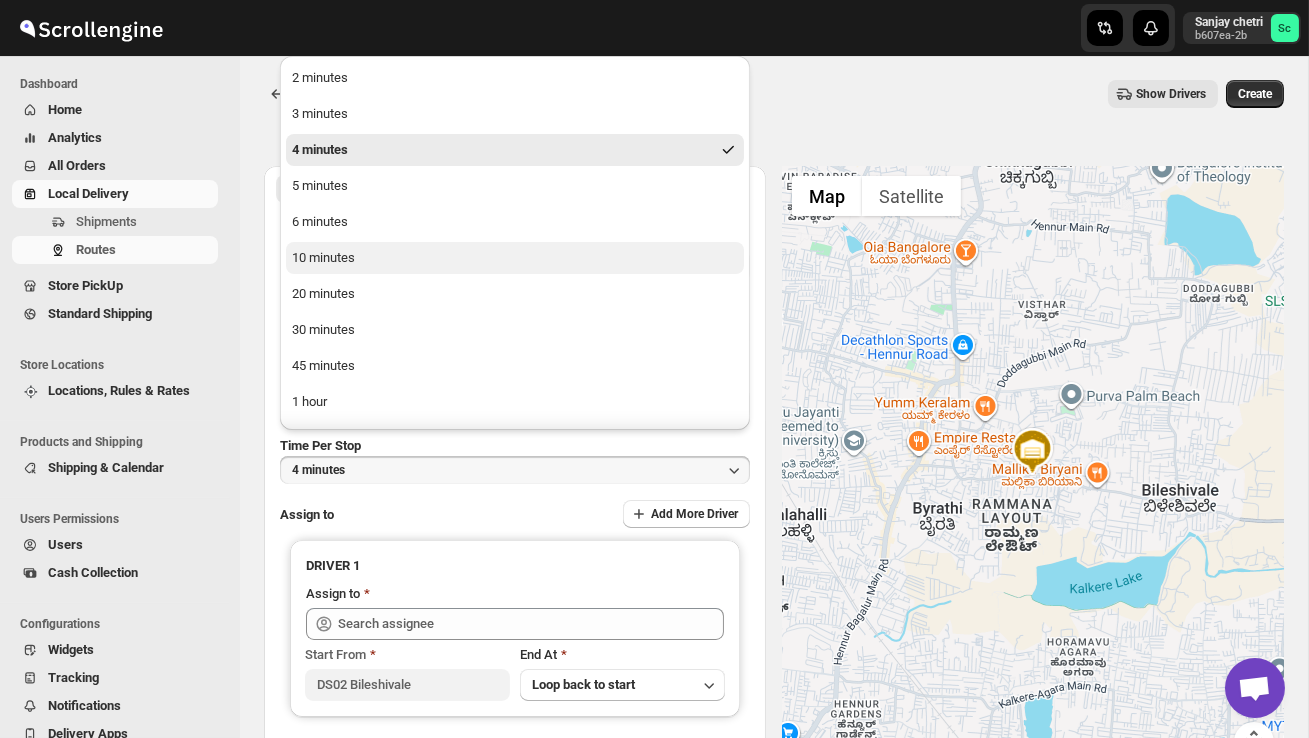 click on "10 minutes" at bounding box center [515, 258] 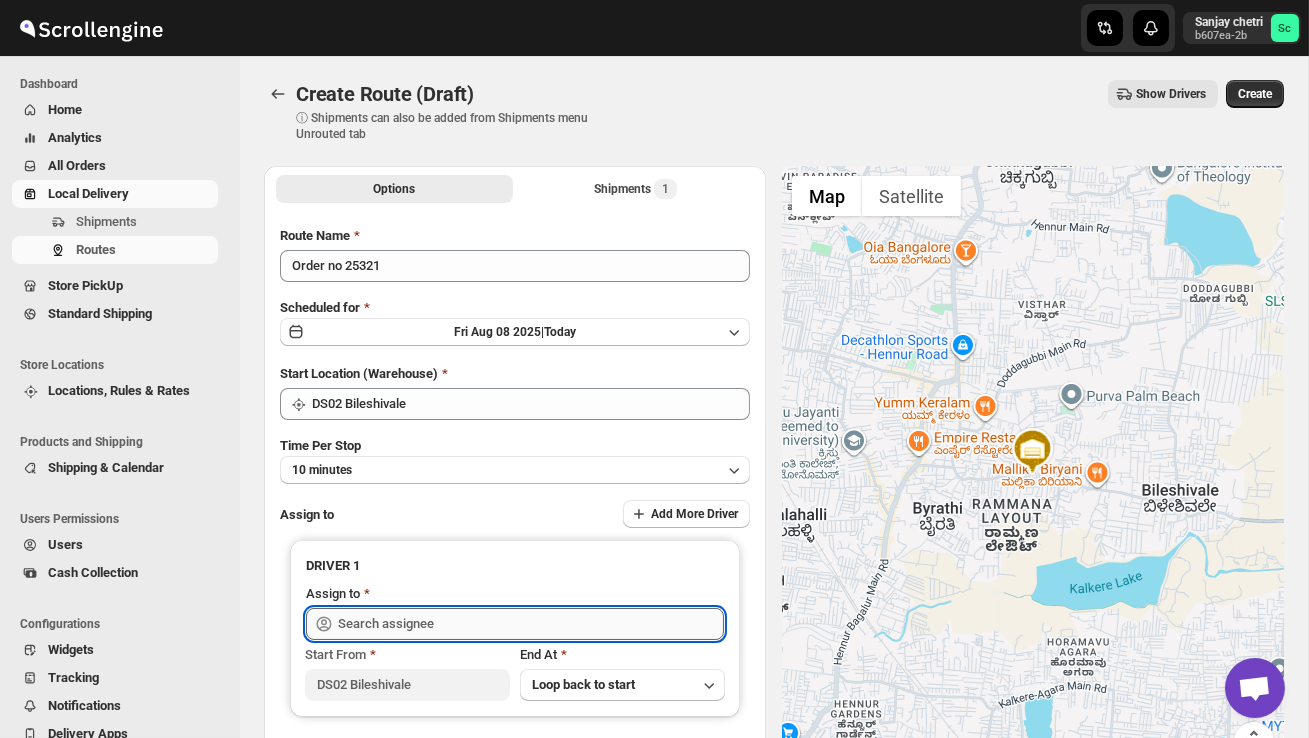 click at bounding box center (531, 624) 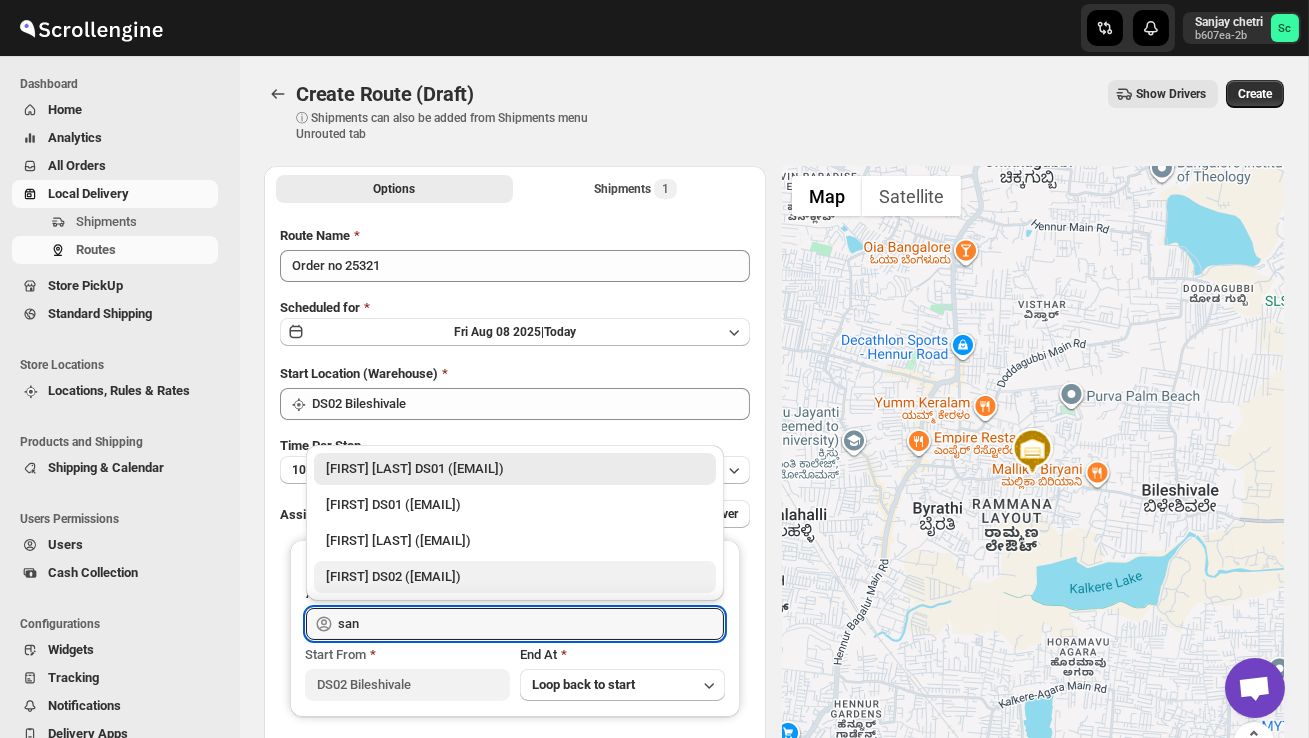 click on "[FIRST] DS02 ([EMAIL])" at bounding box center (515, 577) 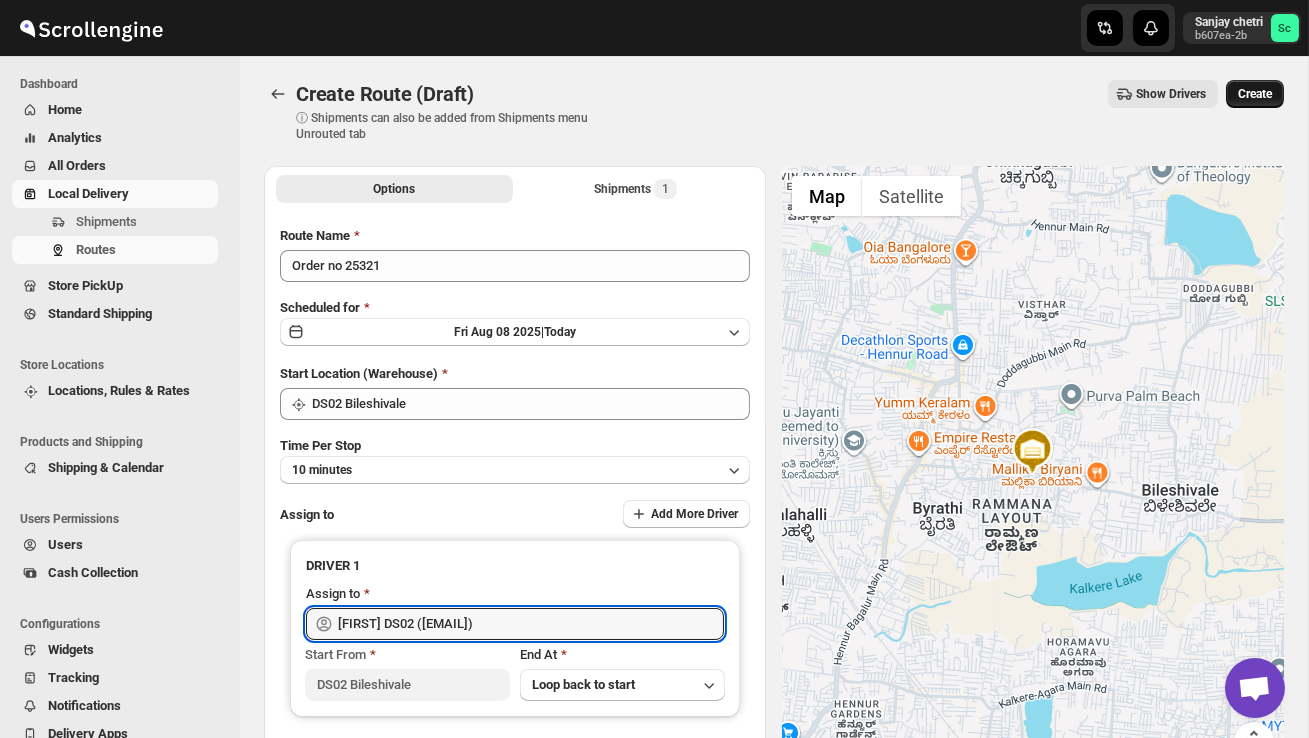 type on "[FIRST] DS02 ([EMAIL])" 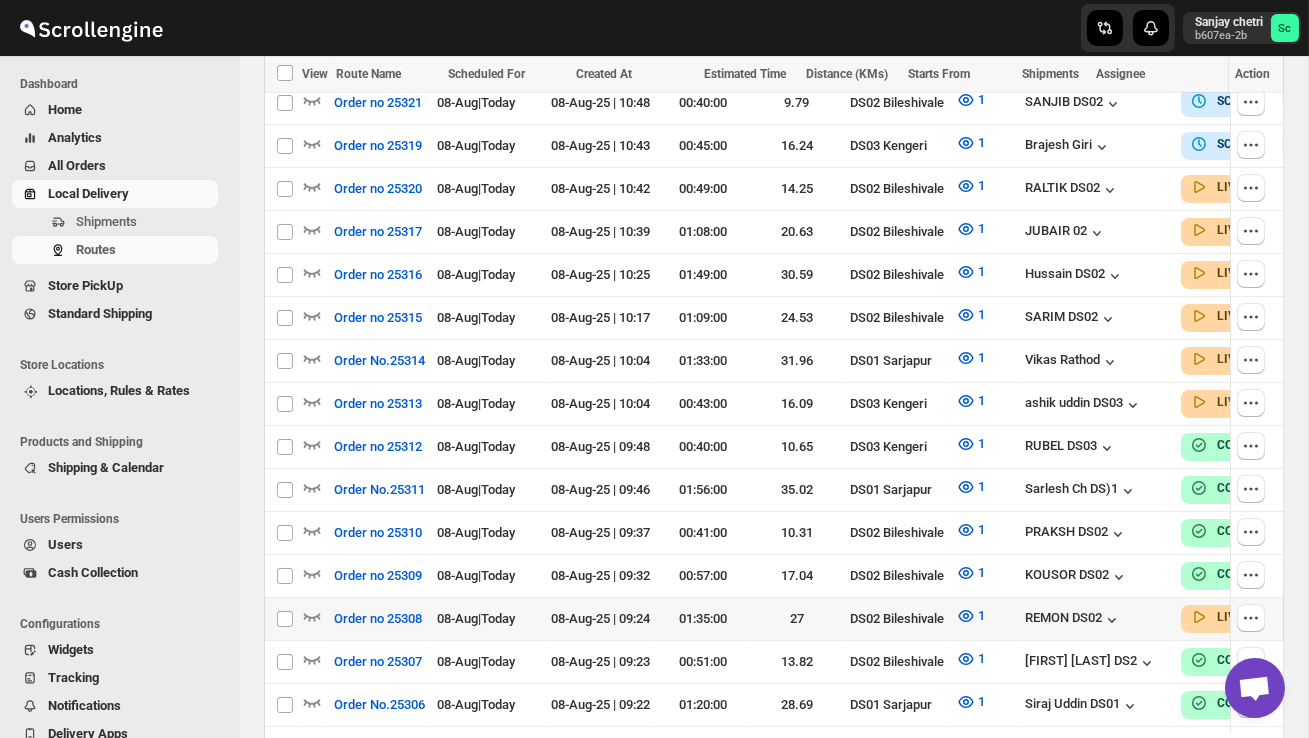 scroll, scrollTop: 599, scrollLeft: 0, axis: vertical 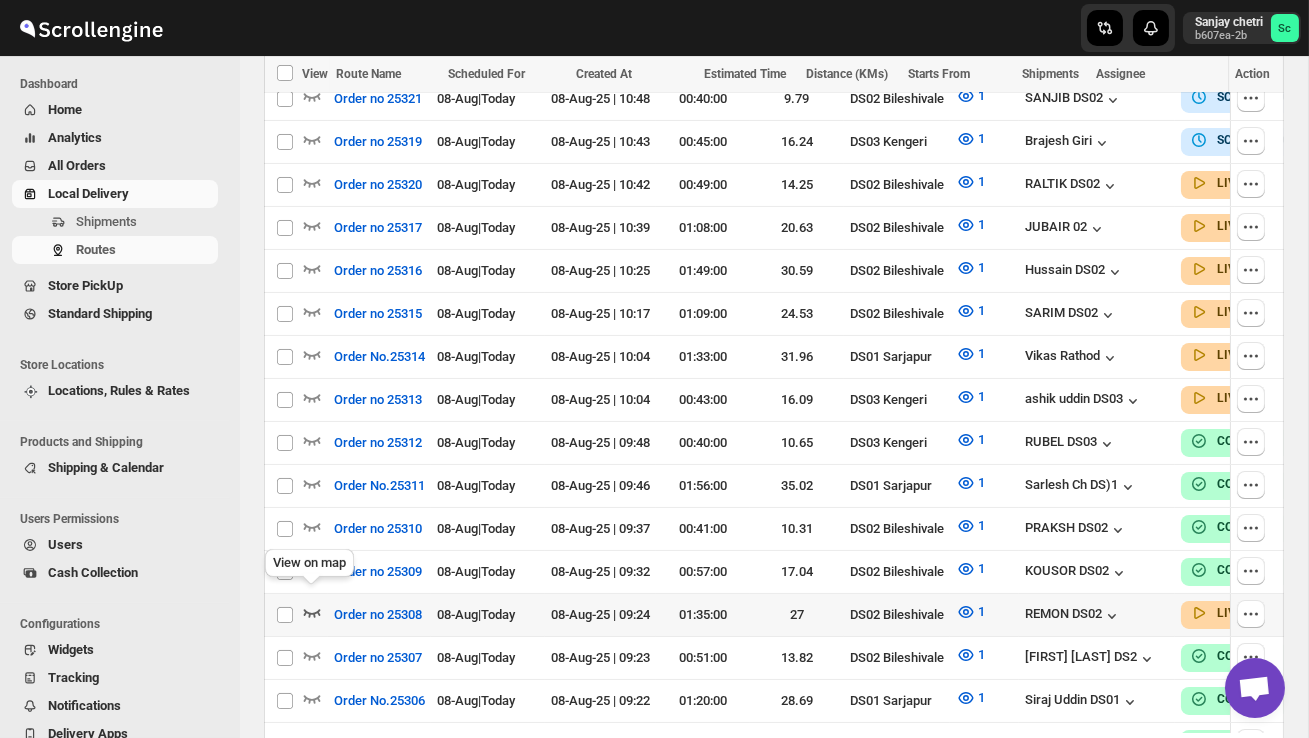 click 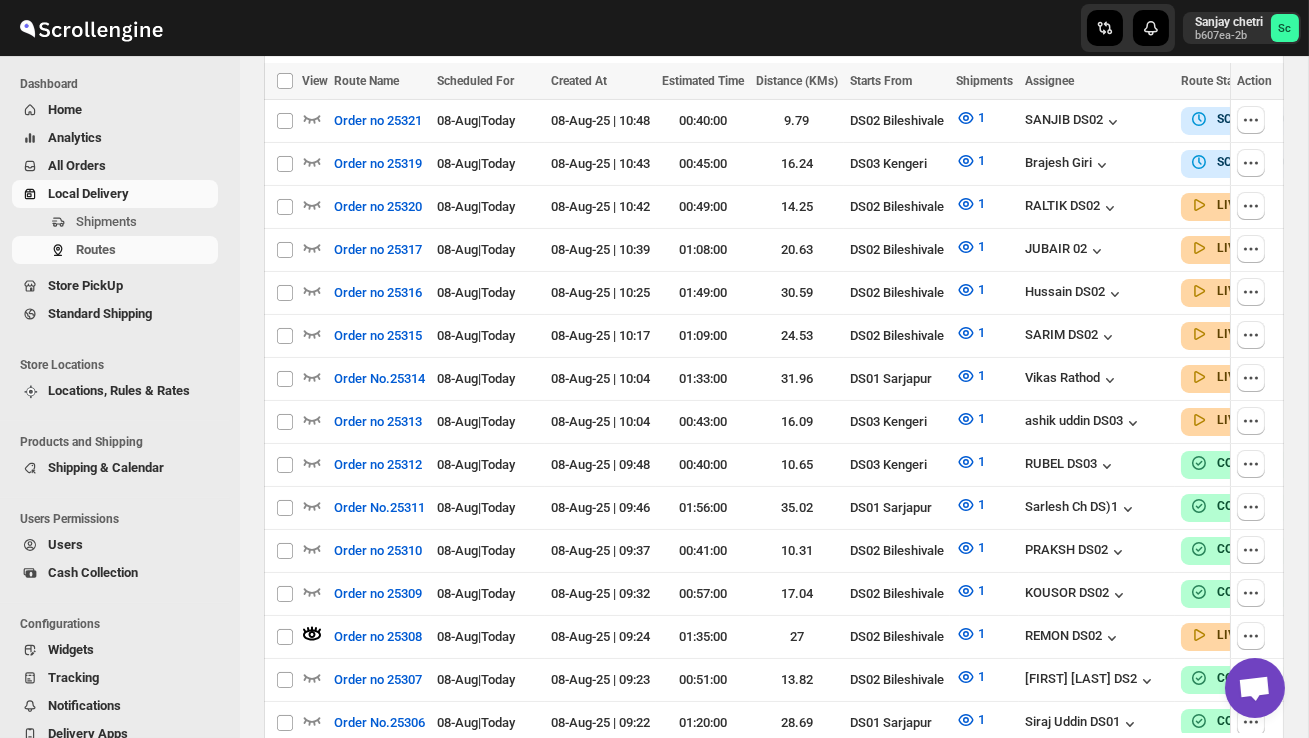 scroll, scrollTop: 0, scrollLeft: 0, axis: both 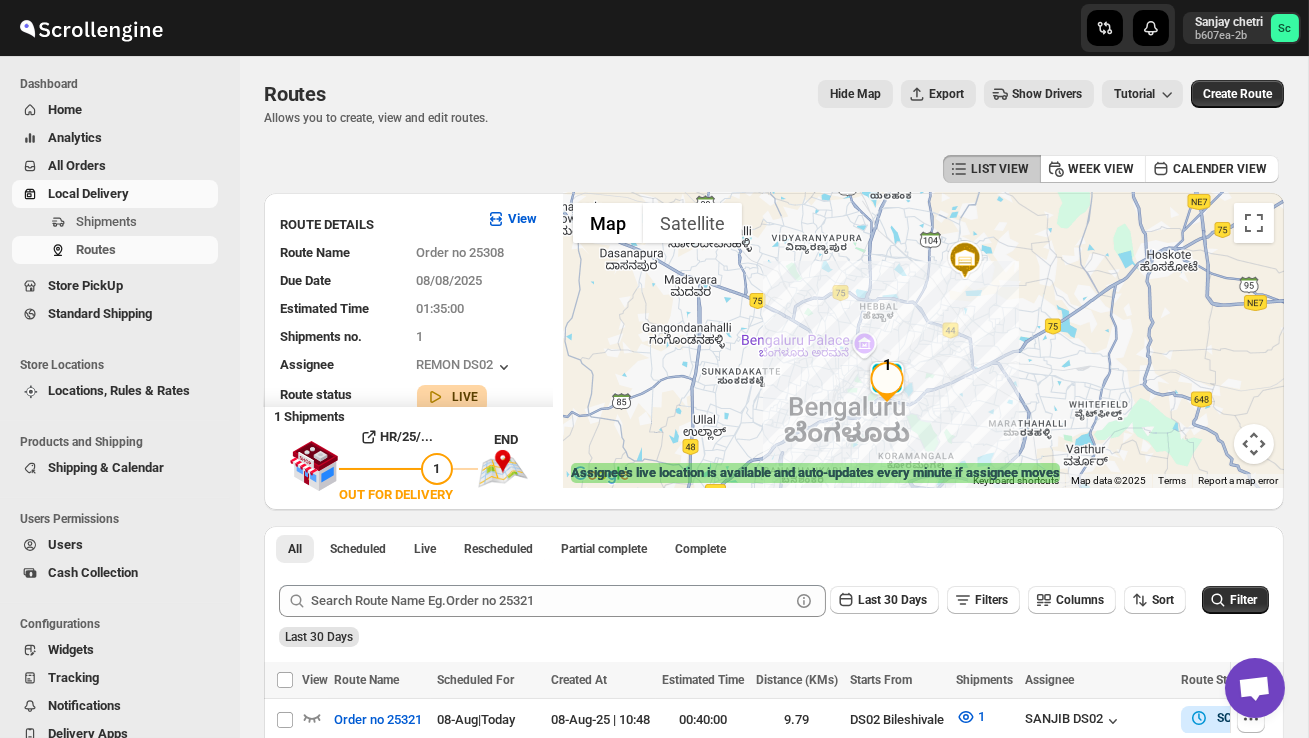click at bounding box center (923, 340) 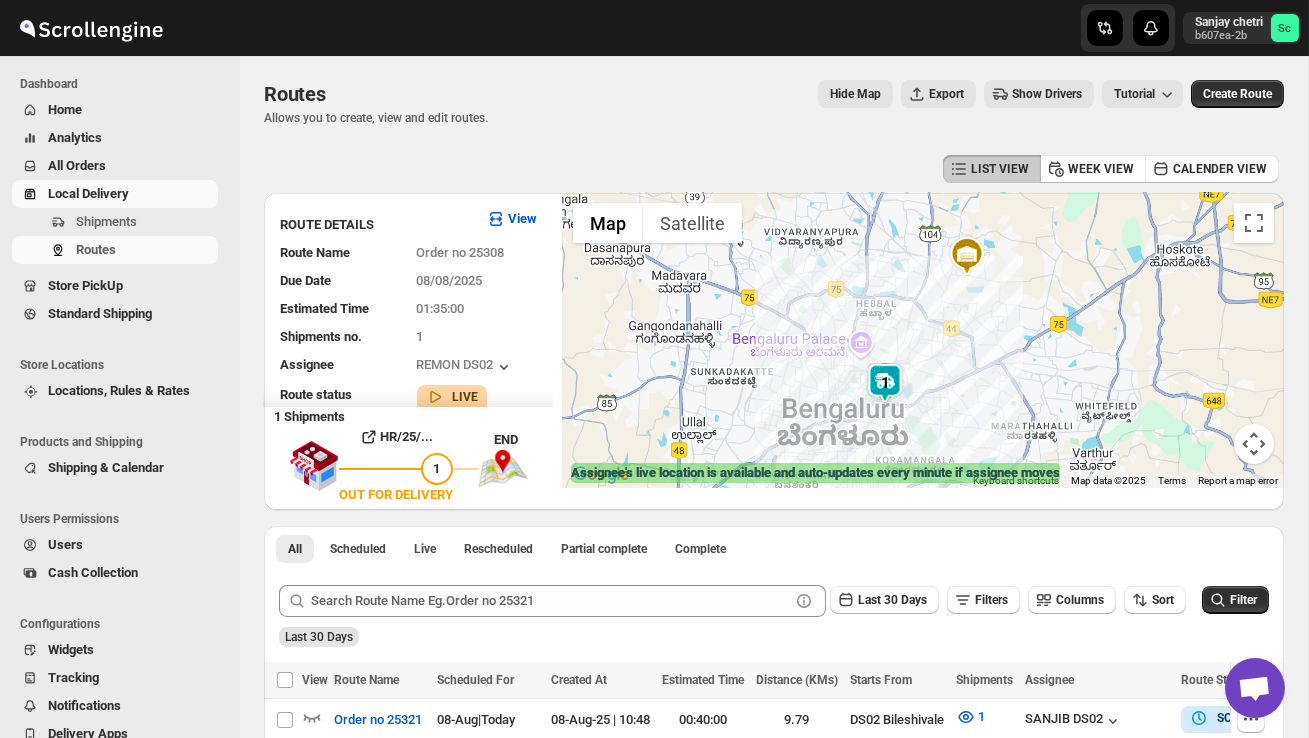 click at bounding box center (923, 340) 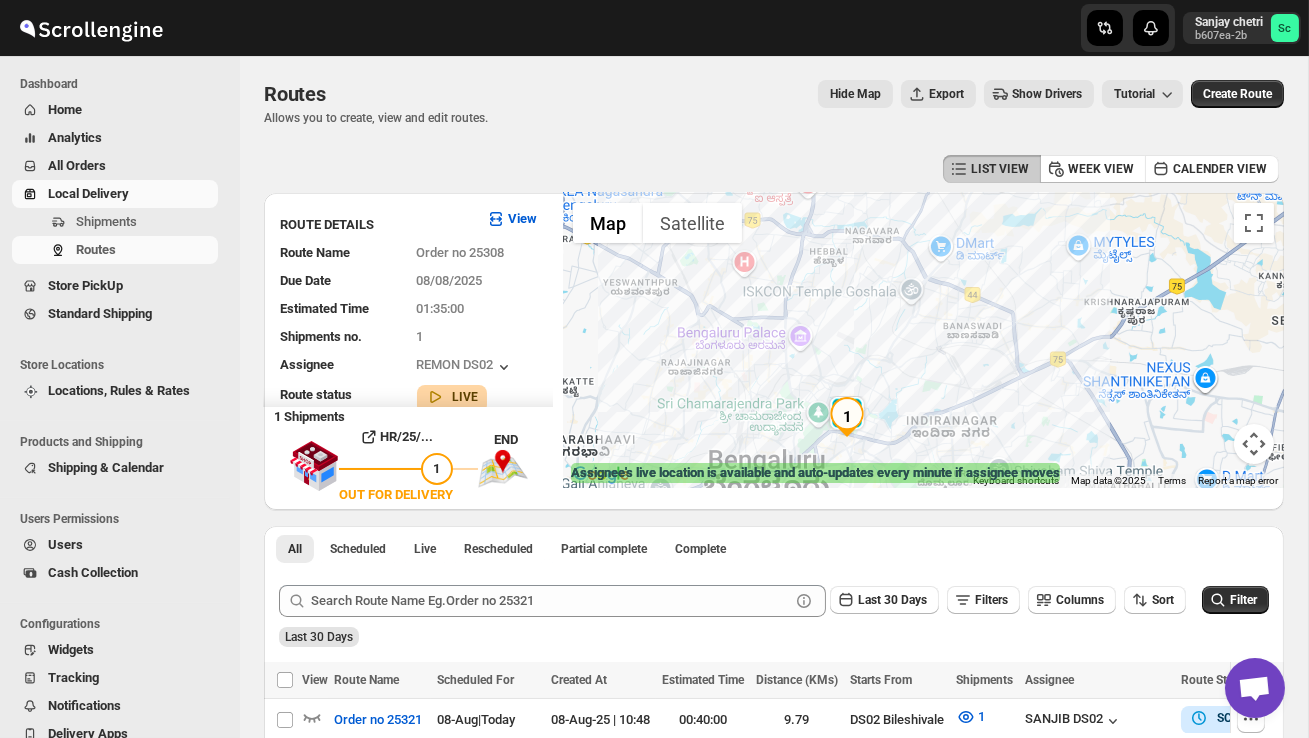 click at bounding box center [923, 340] 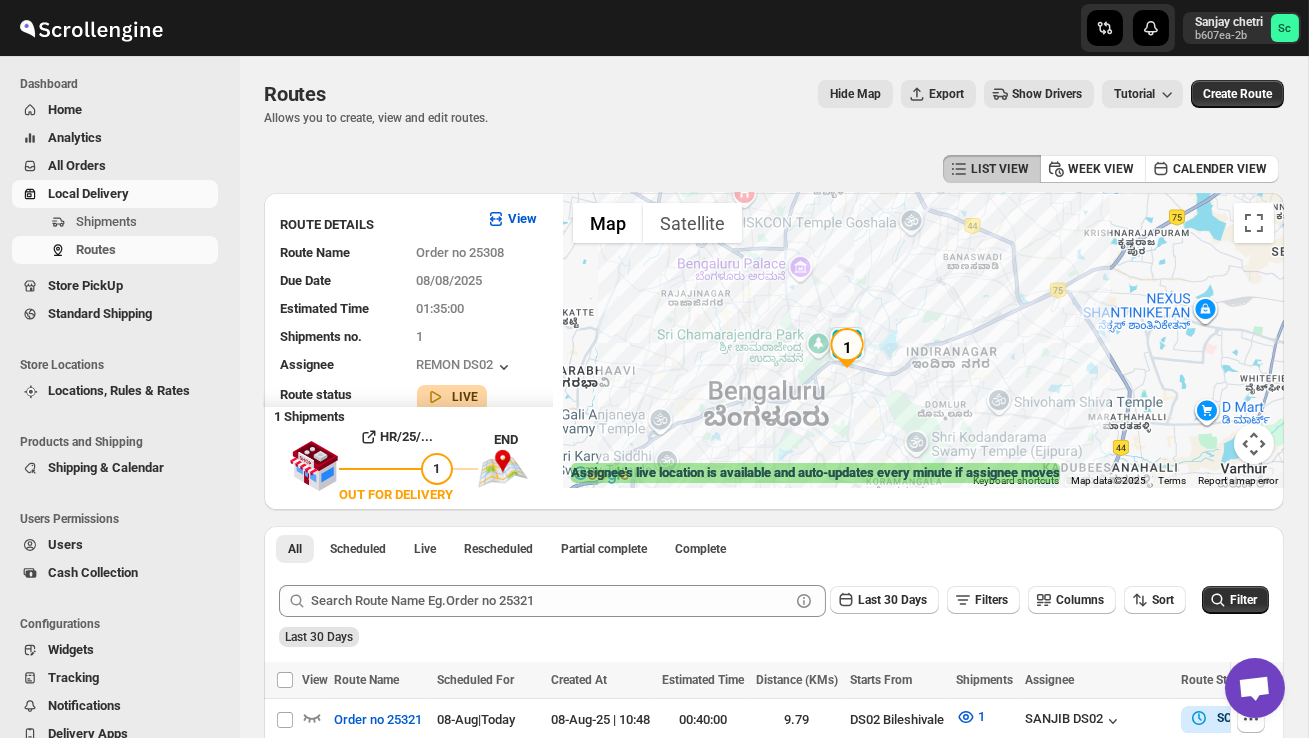 drag, startPoint x: 868, startPoint y: 450, endPoint x: 866, endPoint y: 341, distance: 109.01835 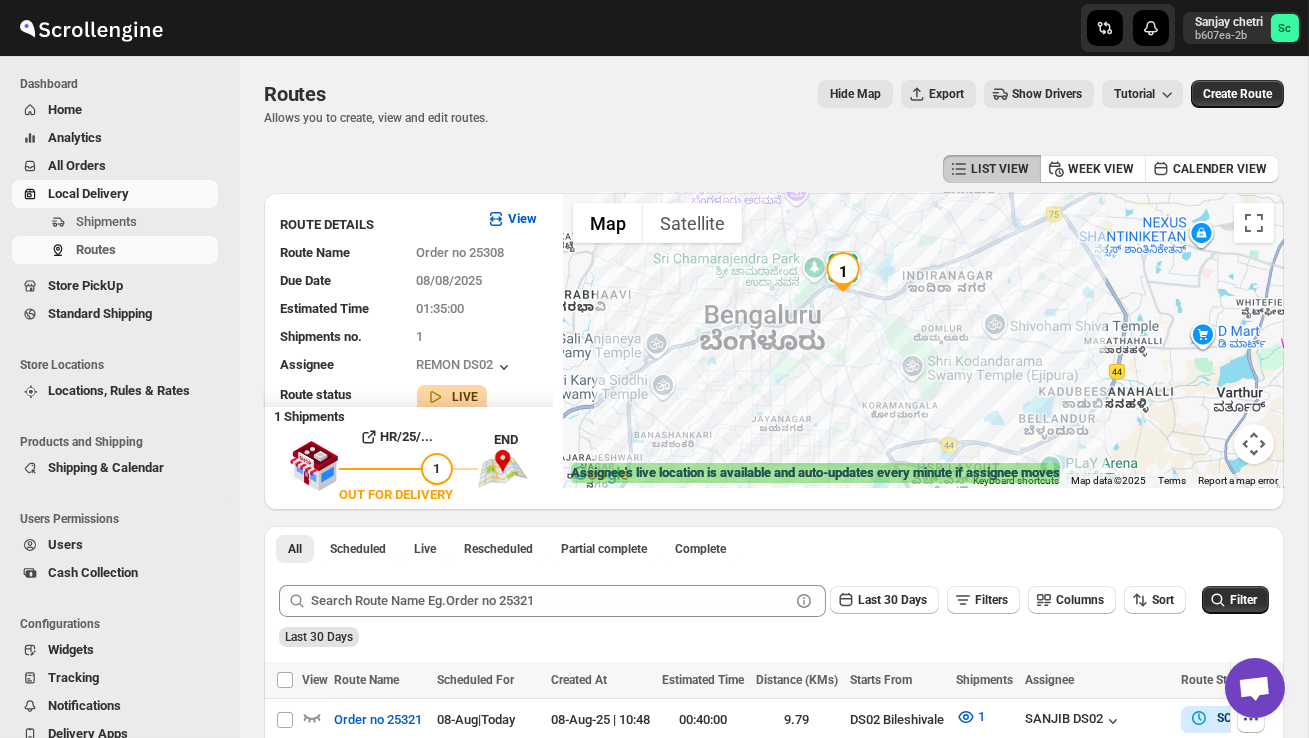 click at bounding box center (923, 340) 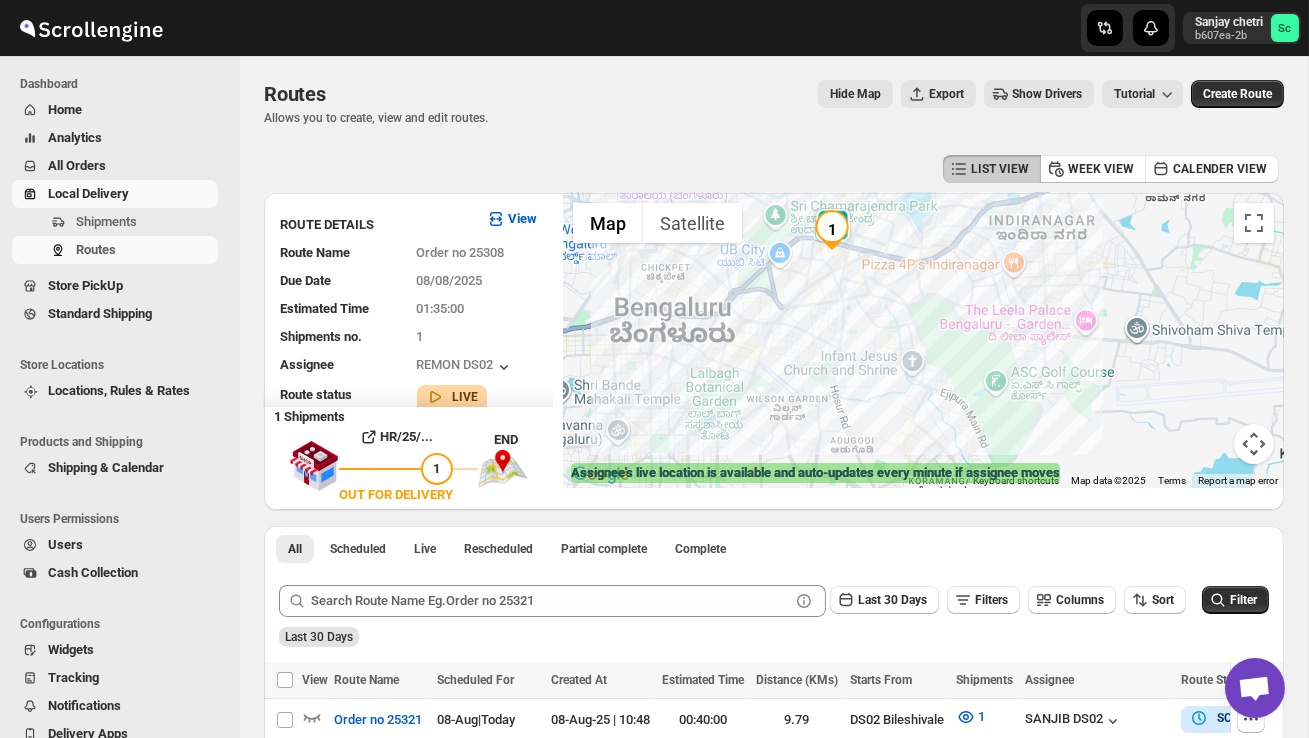 drag, startPoint x: 821, startPoint y: 303, endPoint x: 853, endPoint y: 337, distance: 46.69047 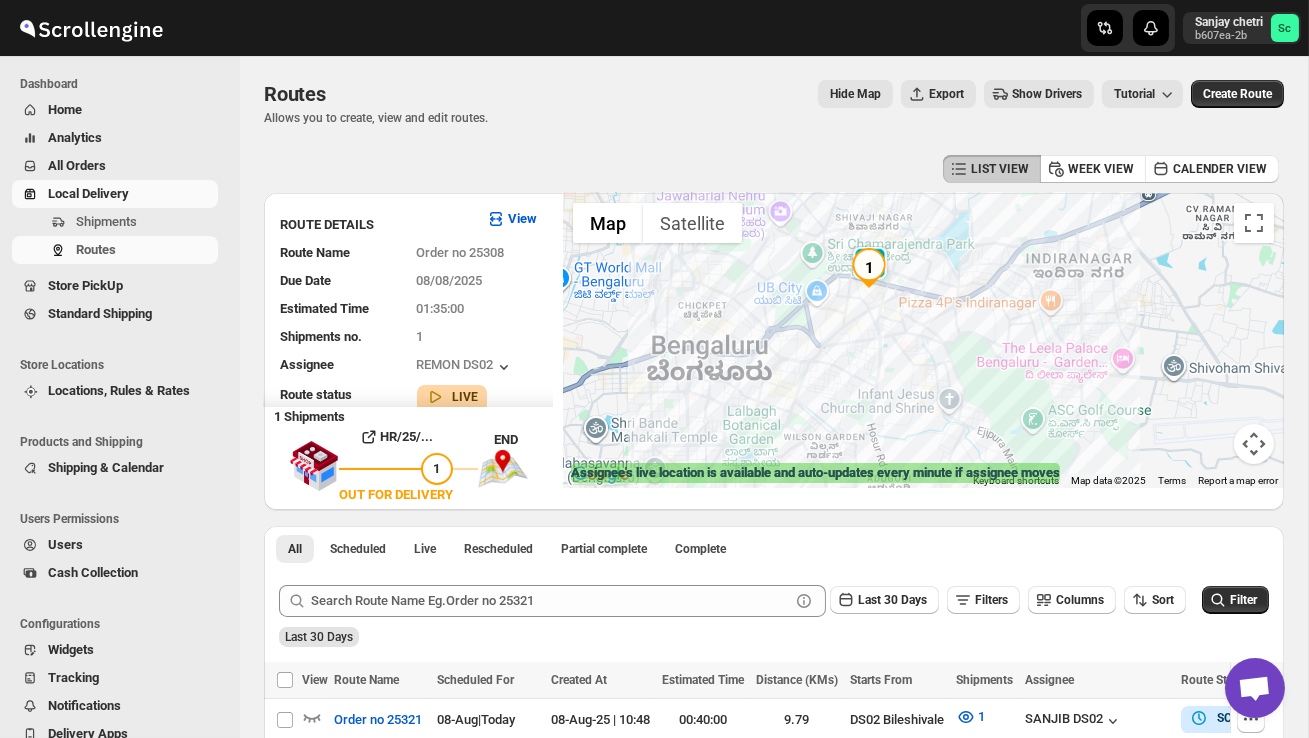 click at bounding box center [870, 266] 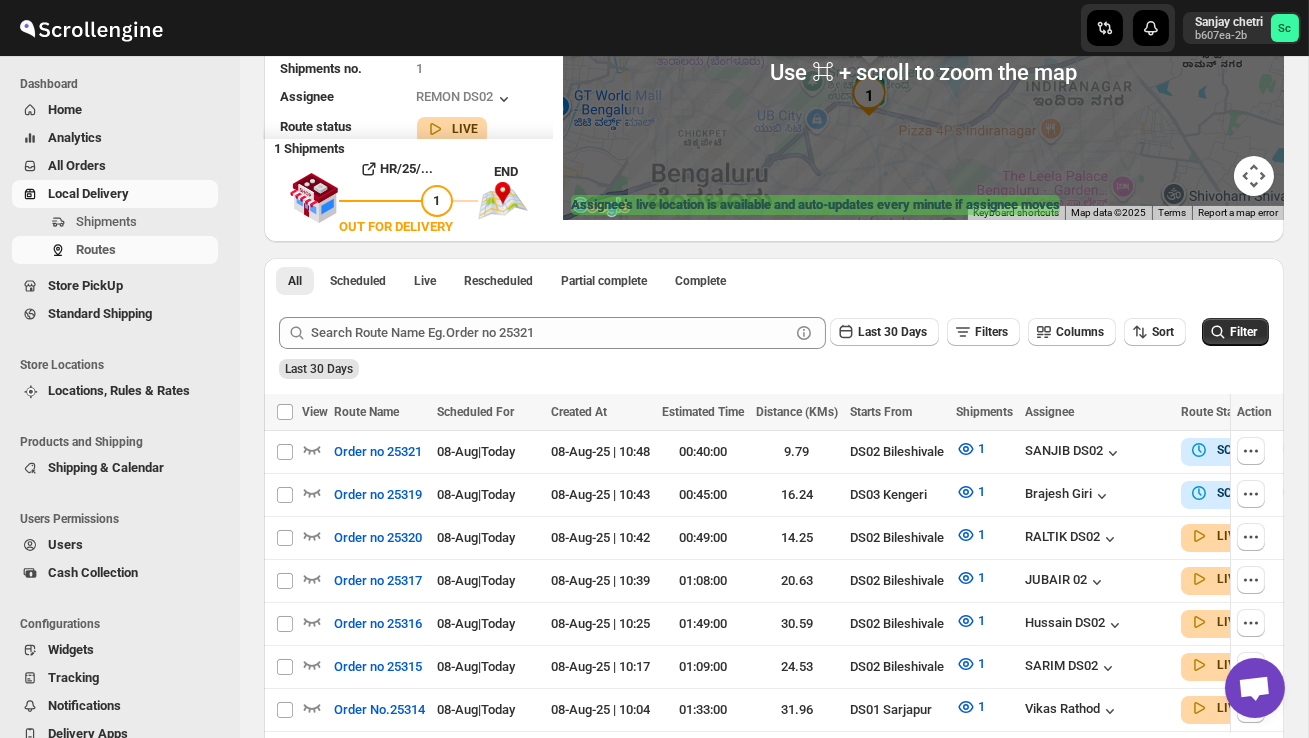 scroll, scrollTop: 270, scrollLeft: 0, axis: vertical 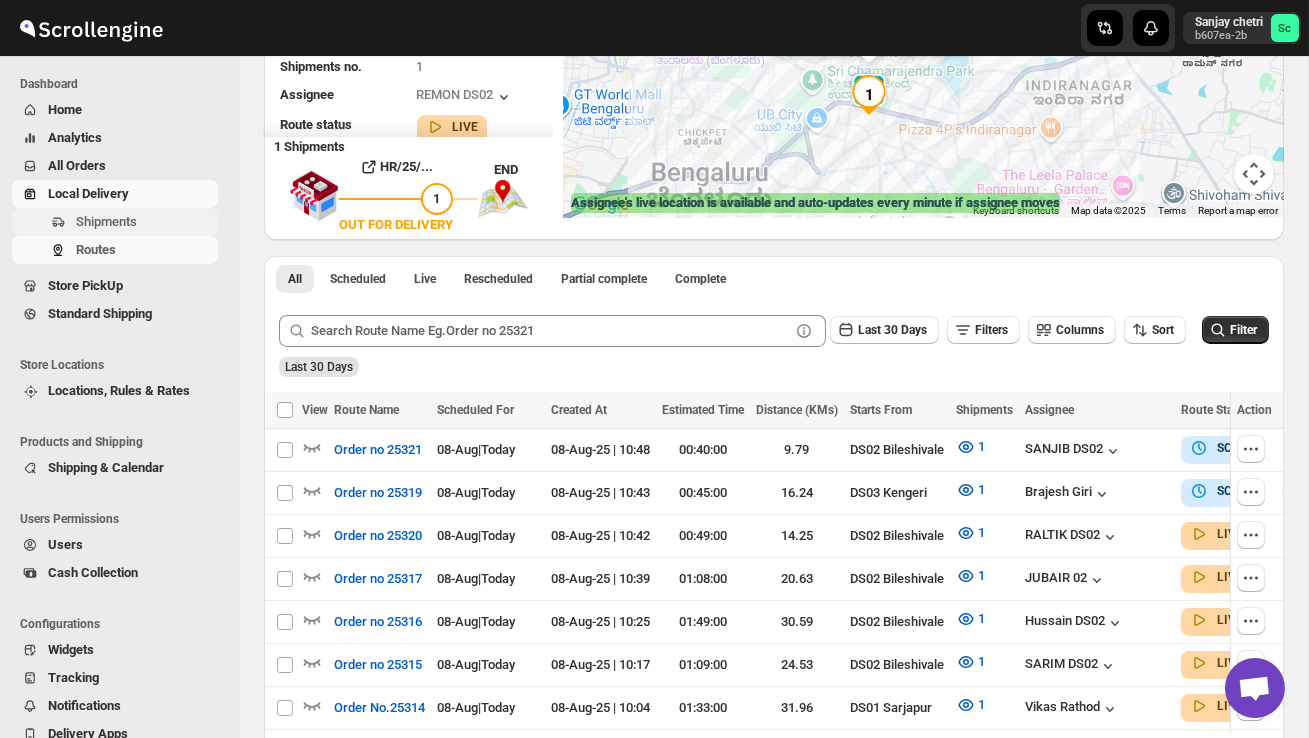click on "Shipments" at bounding box center (106, 221) 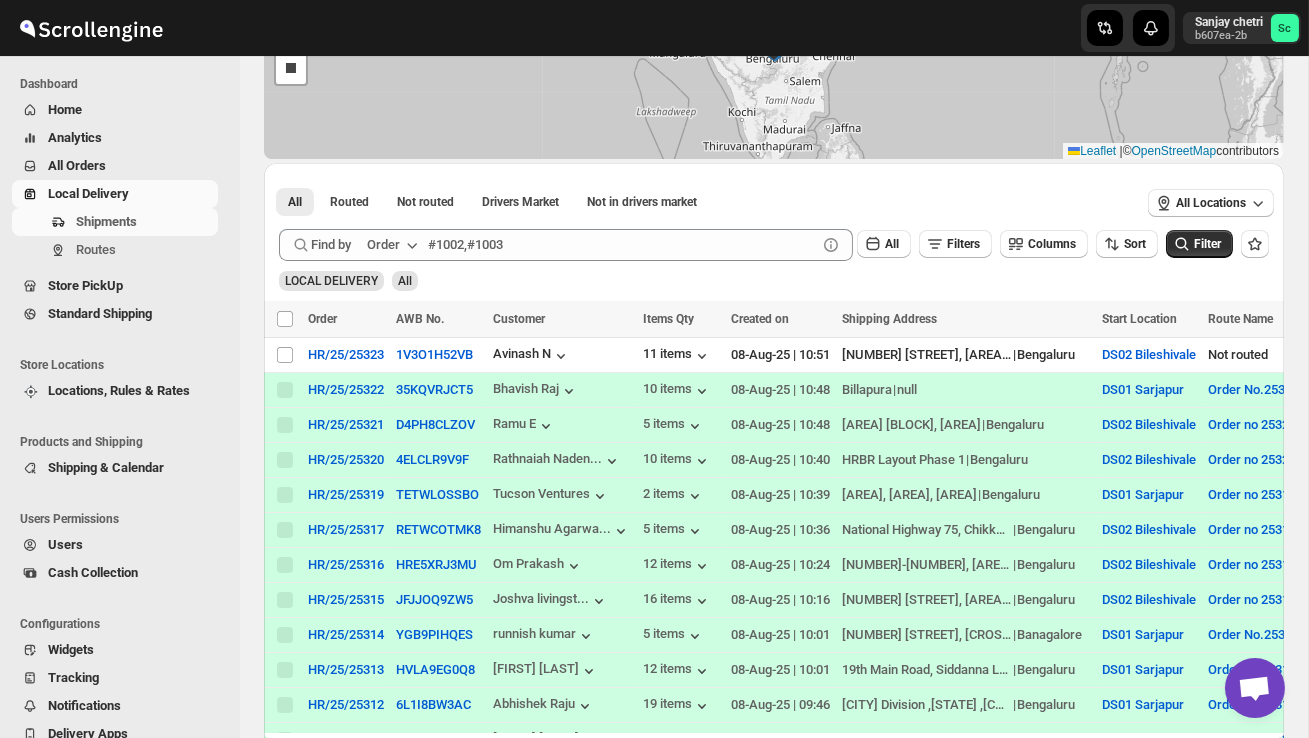 scroll, scrollTop: 214, scrollLeft: 0, axis: vertical 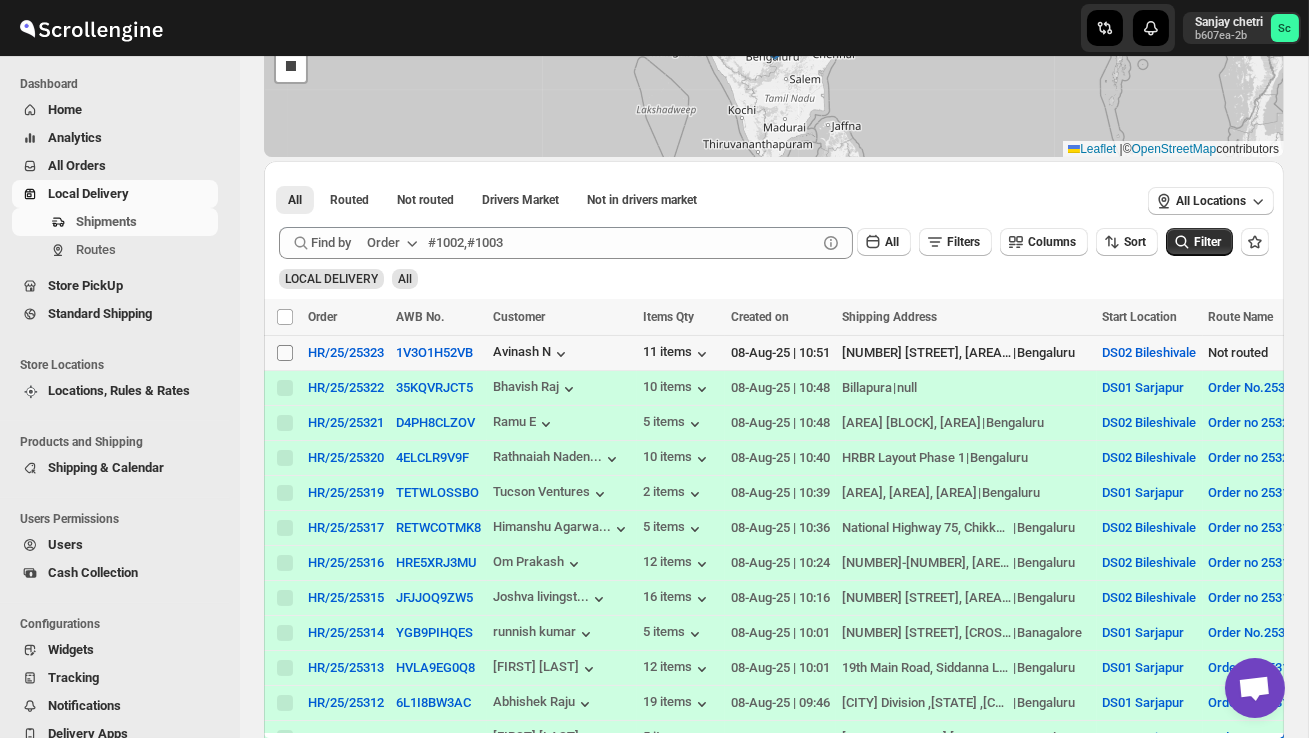 click on "Select shipment" at bounding box center [285, 353] 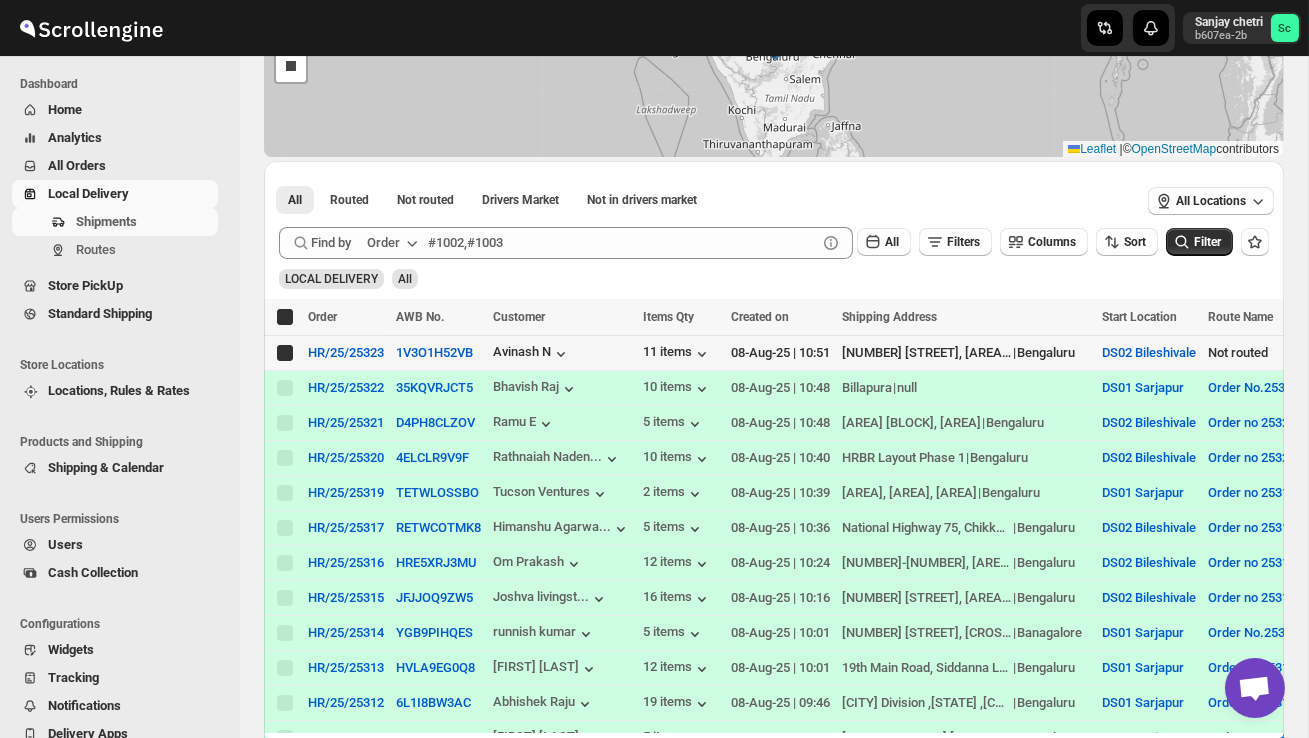 checkbox on "true" 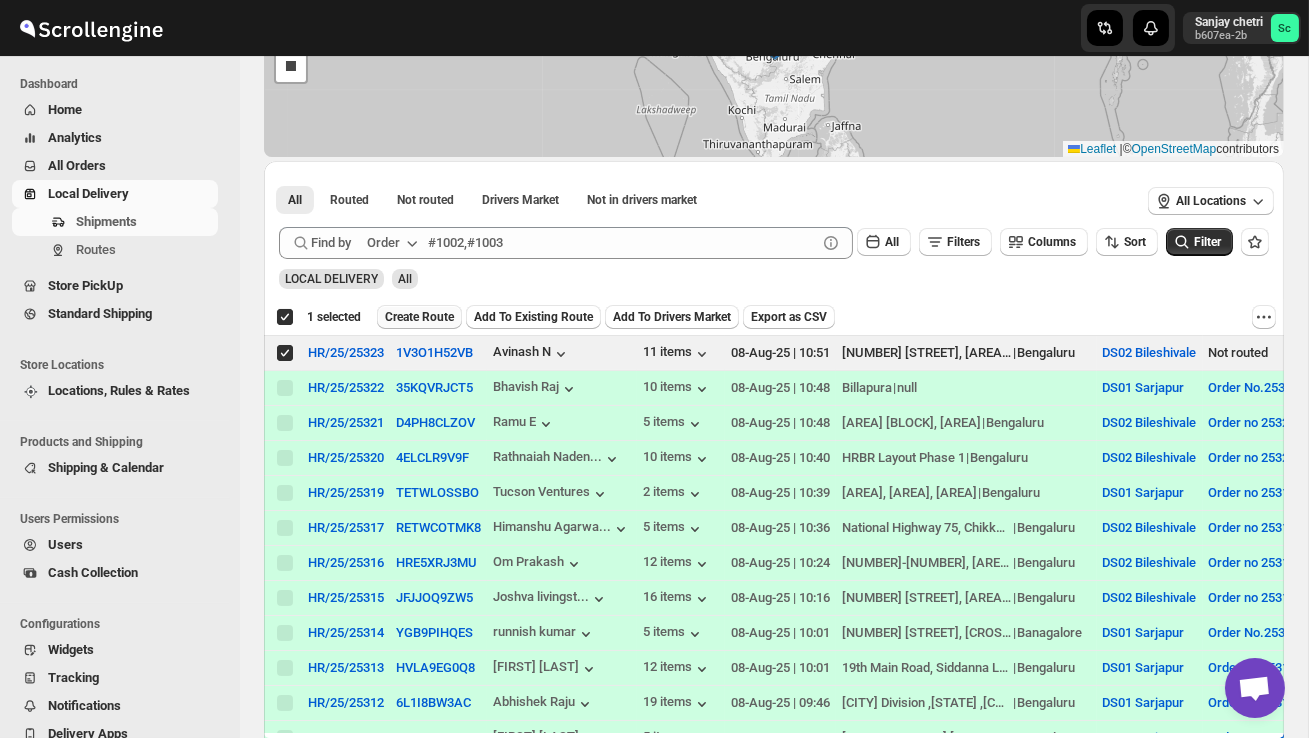 click on "Create Route" at bounding box center (419, 317) 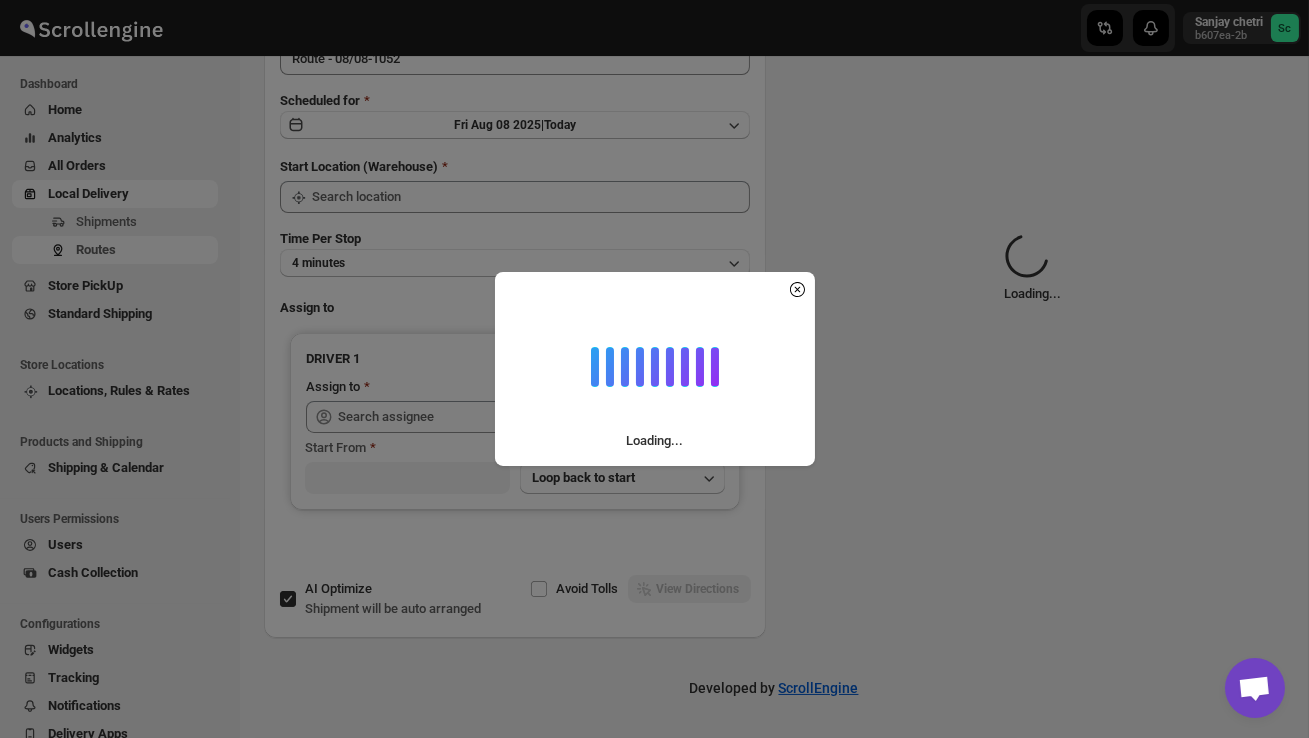 scroll, scrollTop: 0, scrollLeft: 0, axis: both 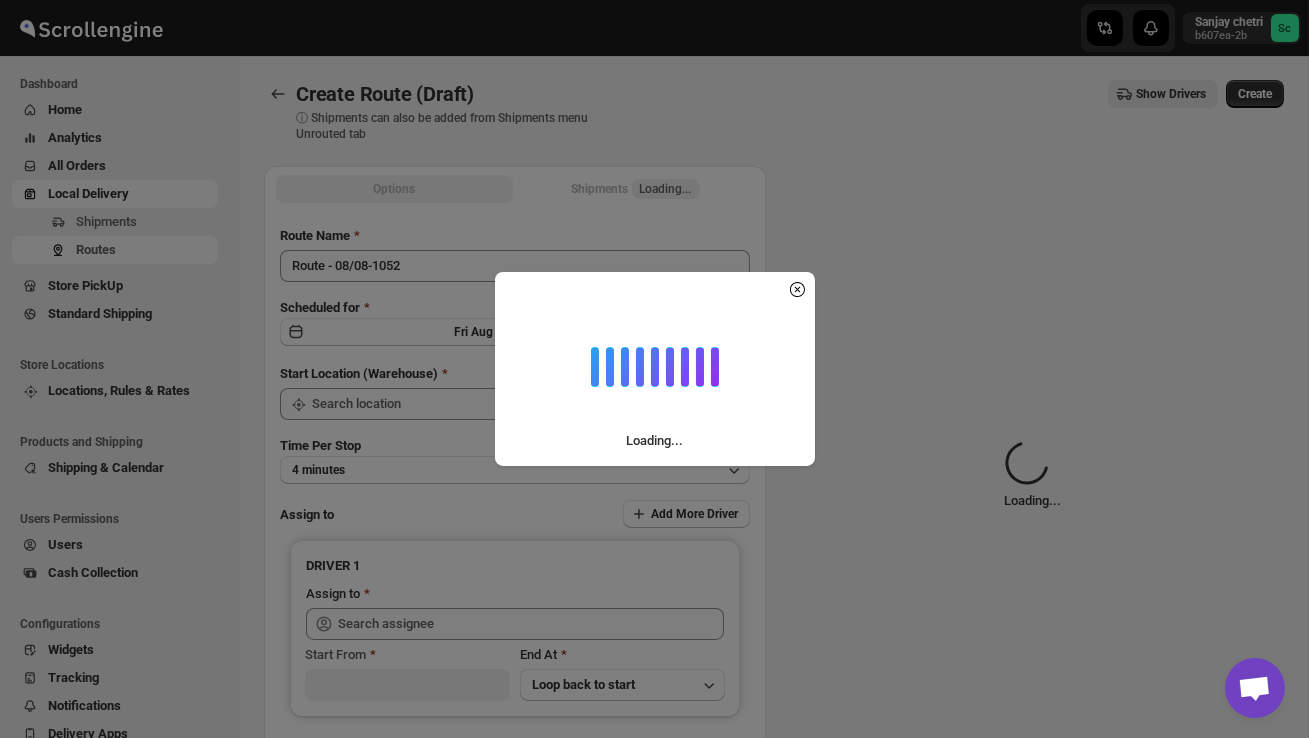 type on "DS02 Bileshivale" 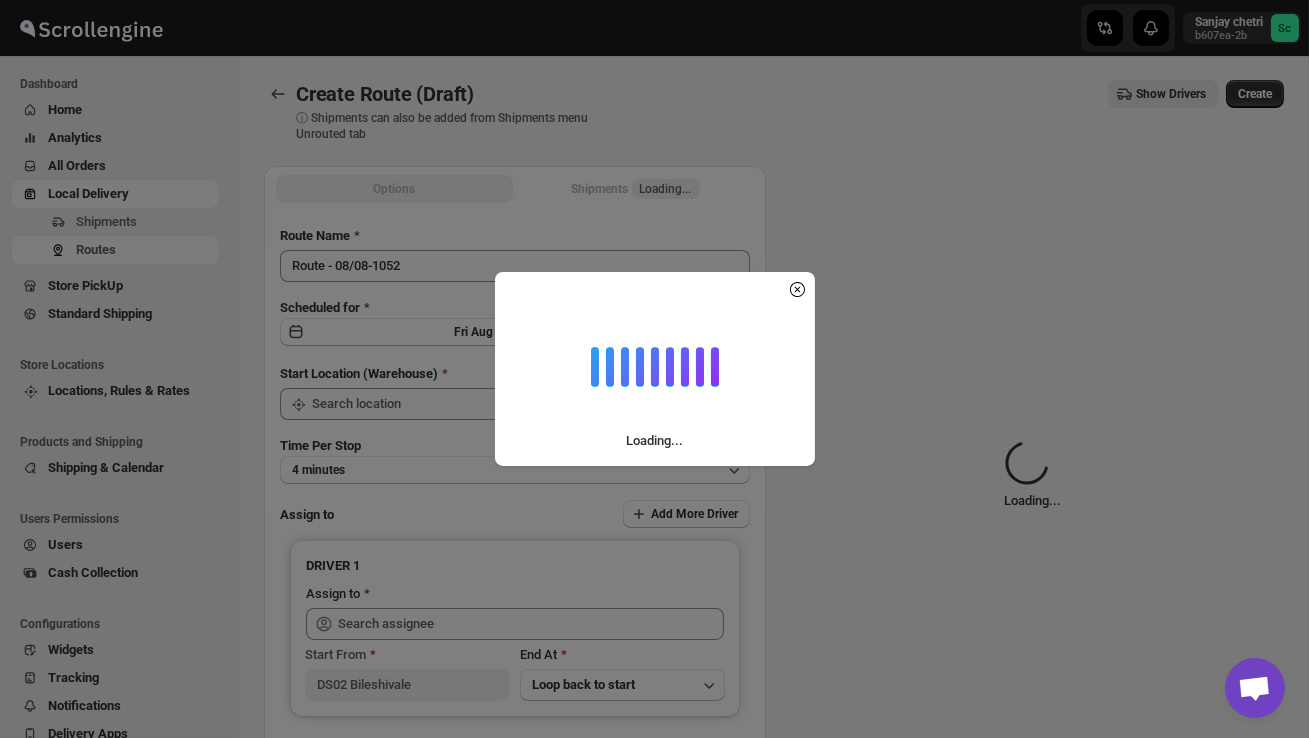 type on "DS02 Bileshivale" 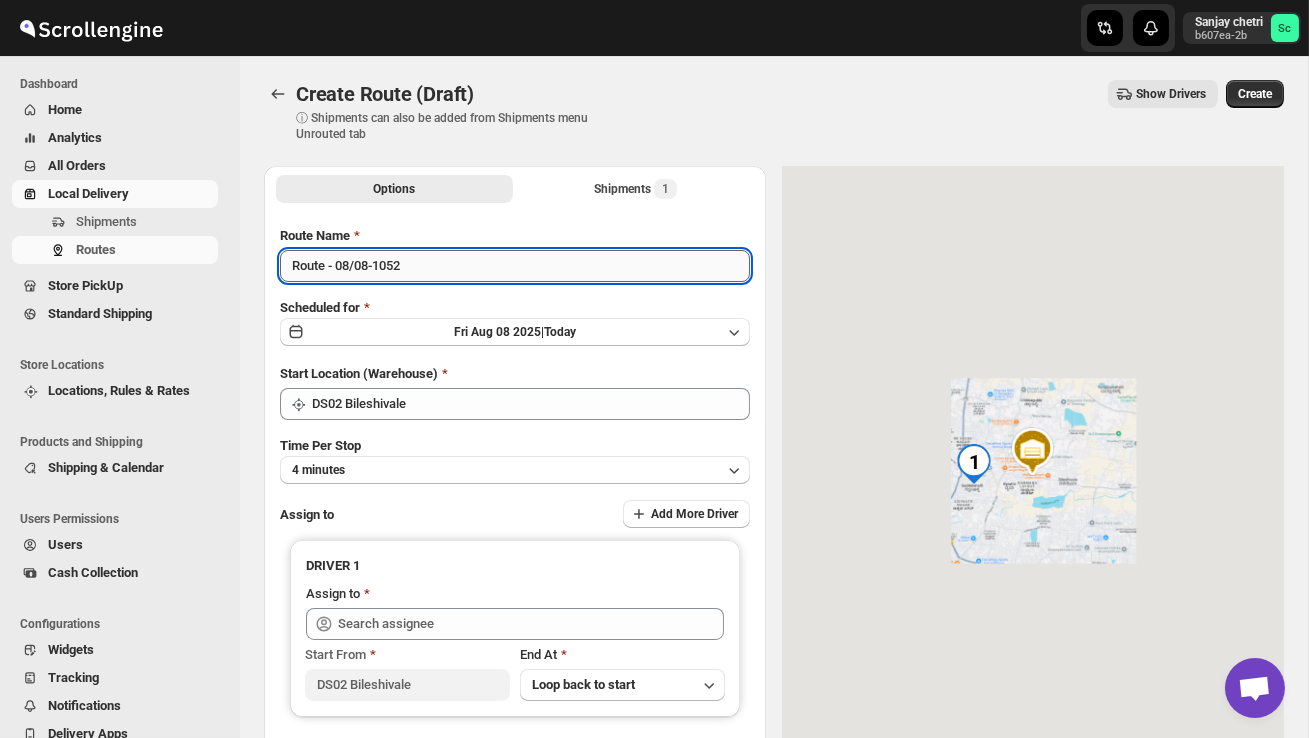 click on "Route - 08/08-1052" at bounding box center [515, 266] 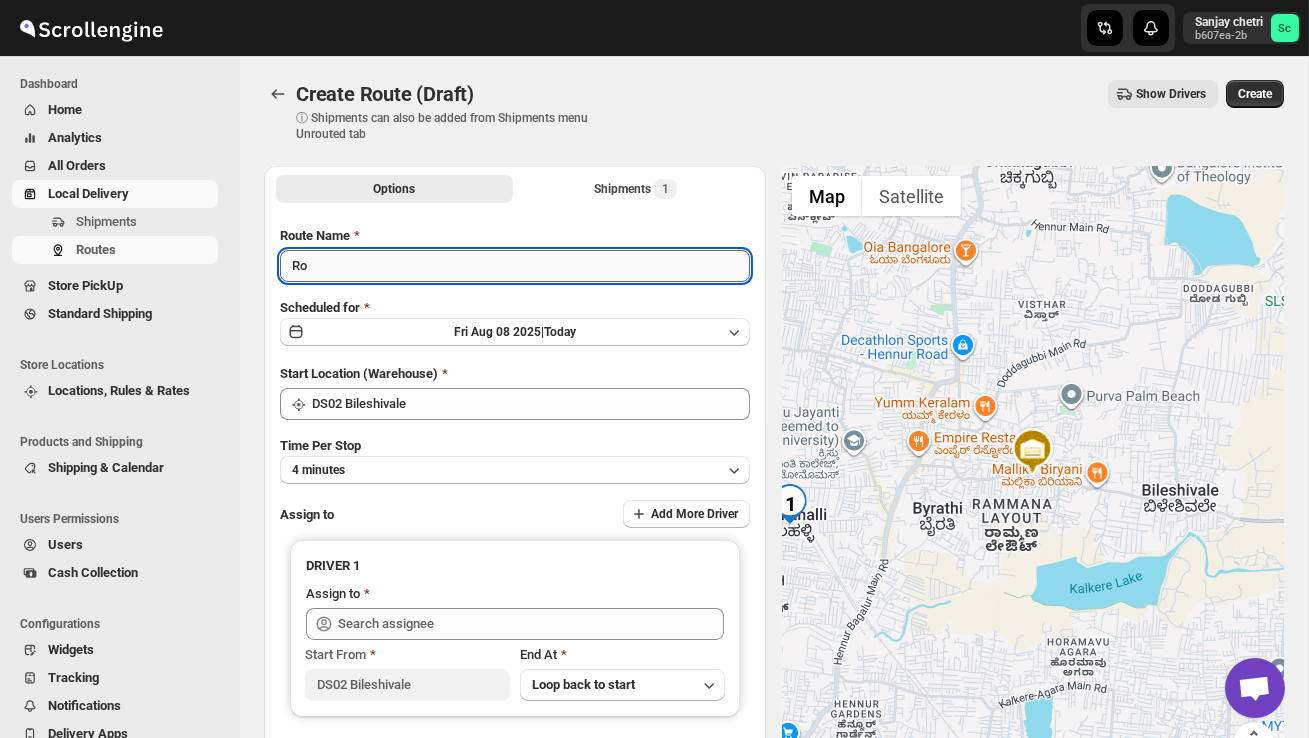 type on "R" 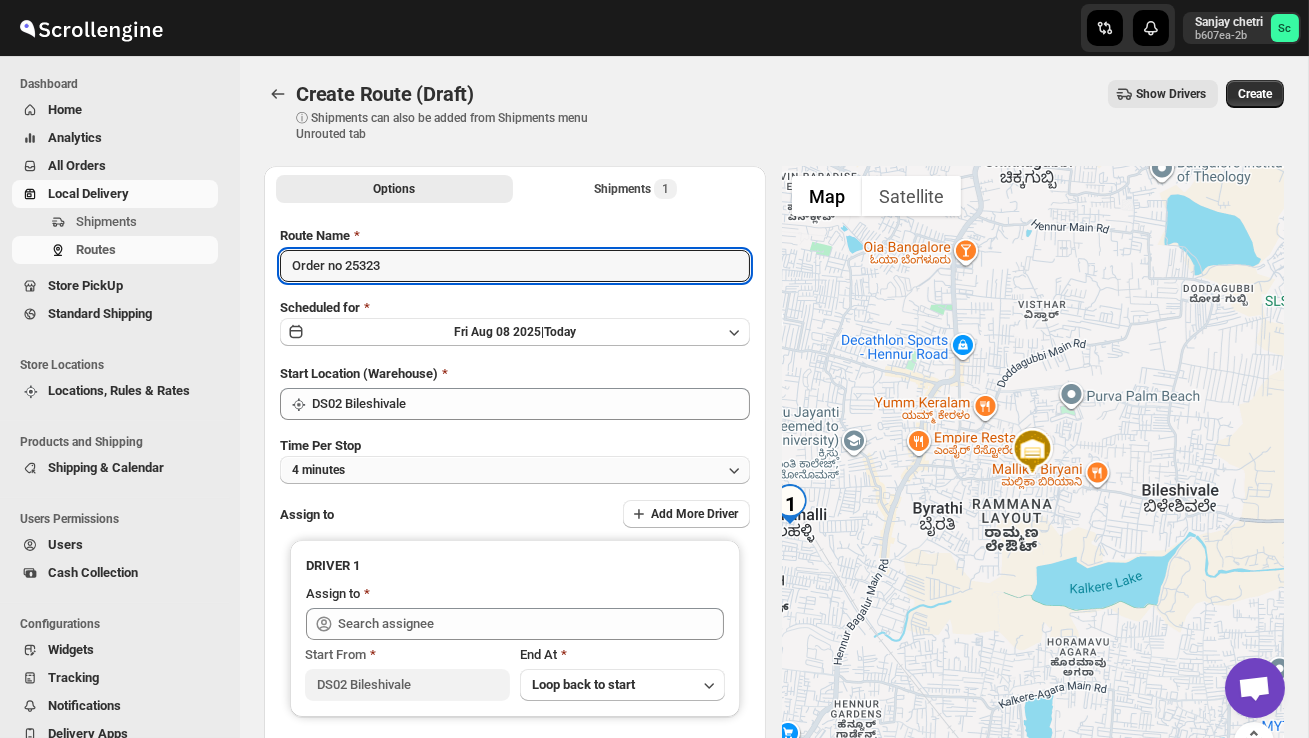 type on "Order no 25323" 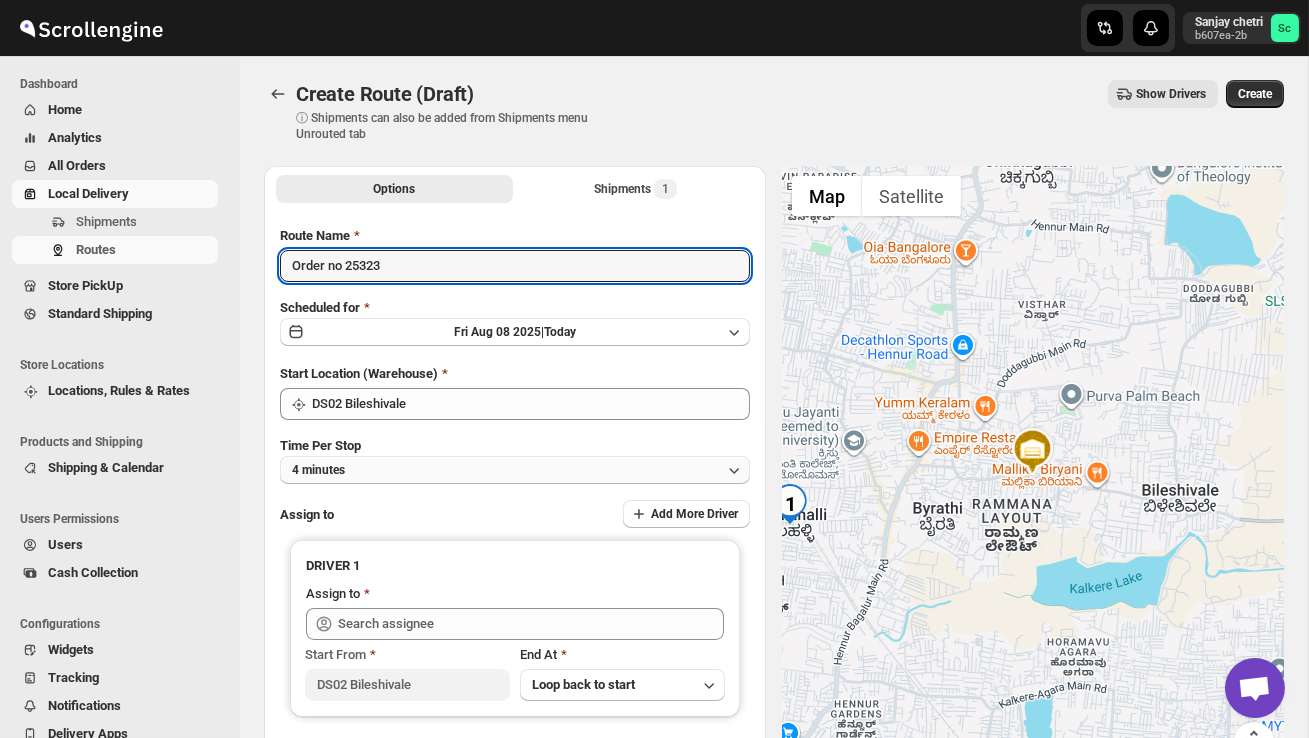 click on "4 minutes" at bounding box center (515, 470) 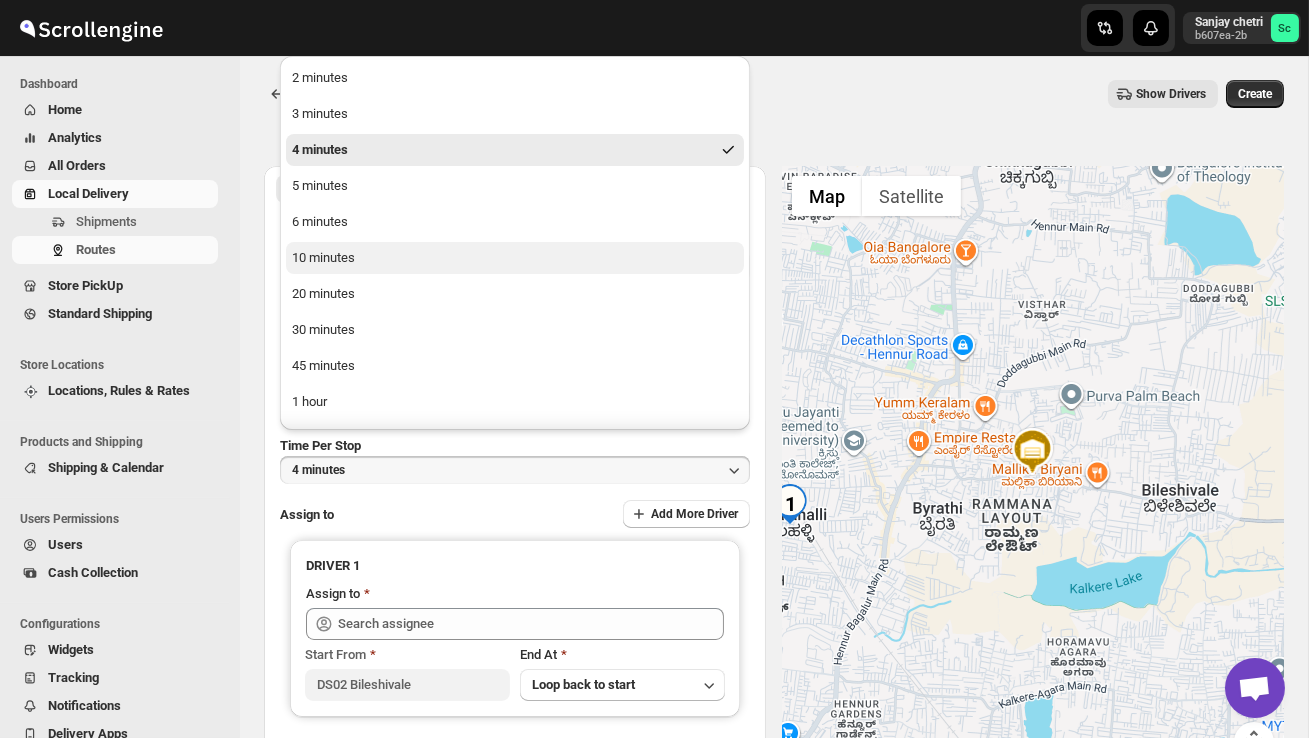 click on "10 minutes" at bounding box center (515, 258) 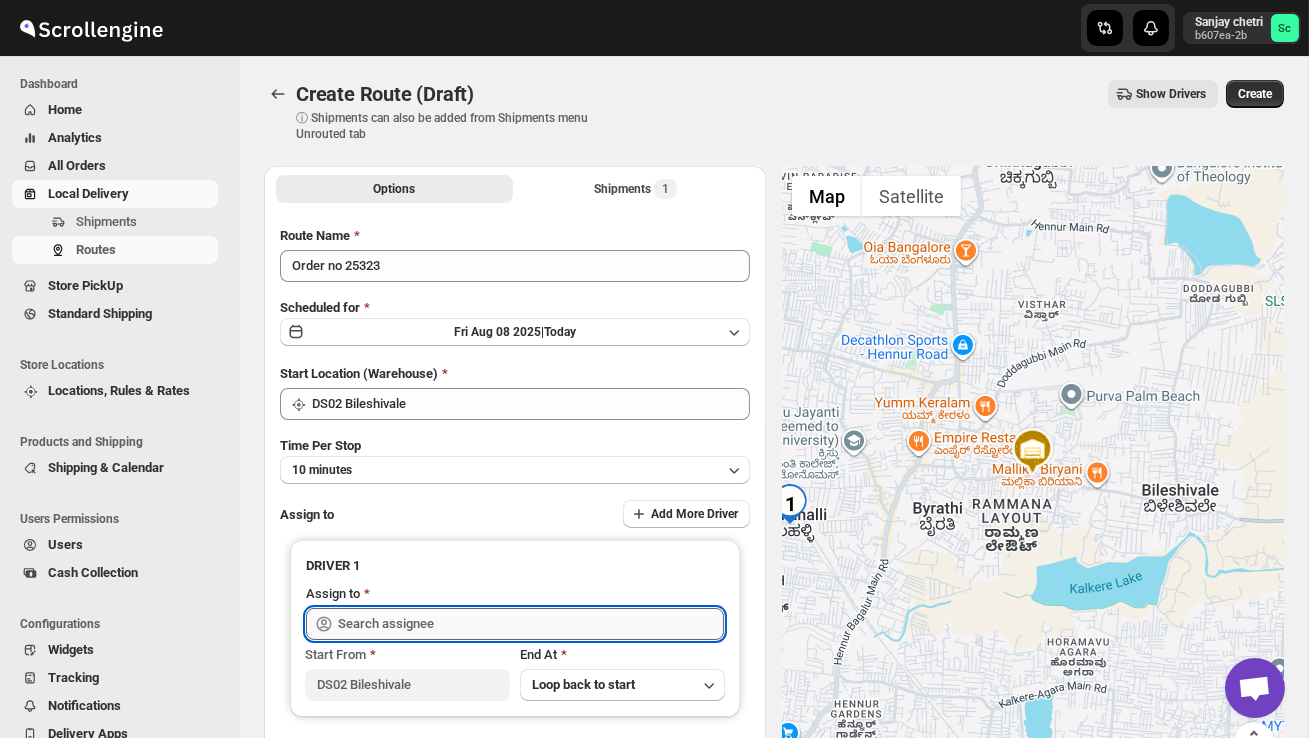 click at bounding box center (531, 624) 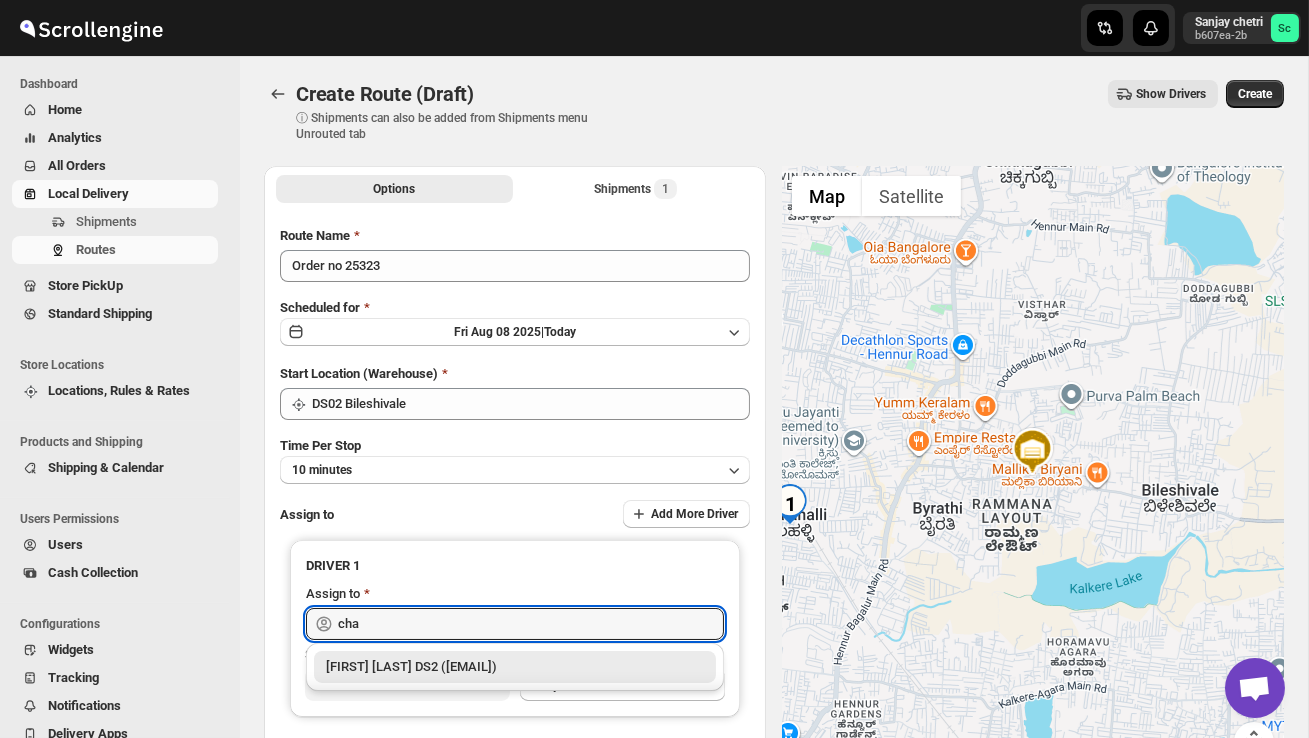 click on "[NUMBER]QM[NUMBER]+V[NUMBER], [AREA], [STATE] [POSTAL_CODE]" at bounding box center [515, 667] 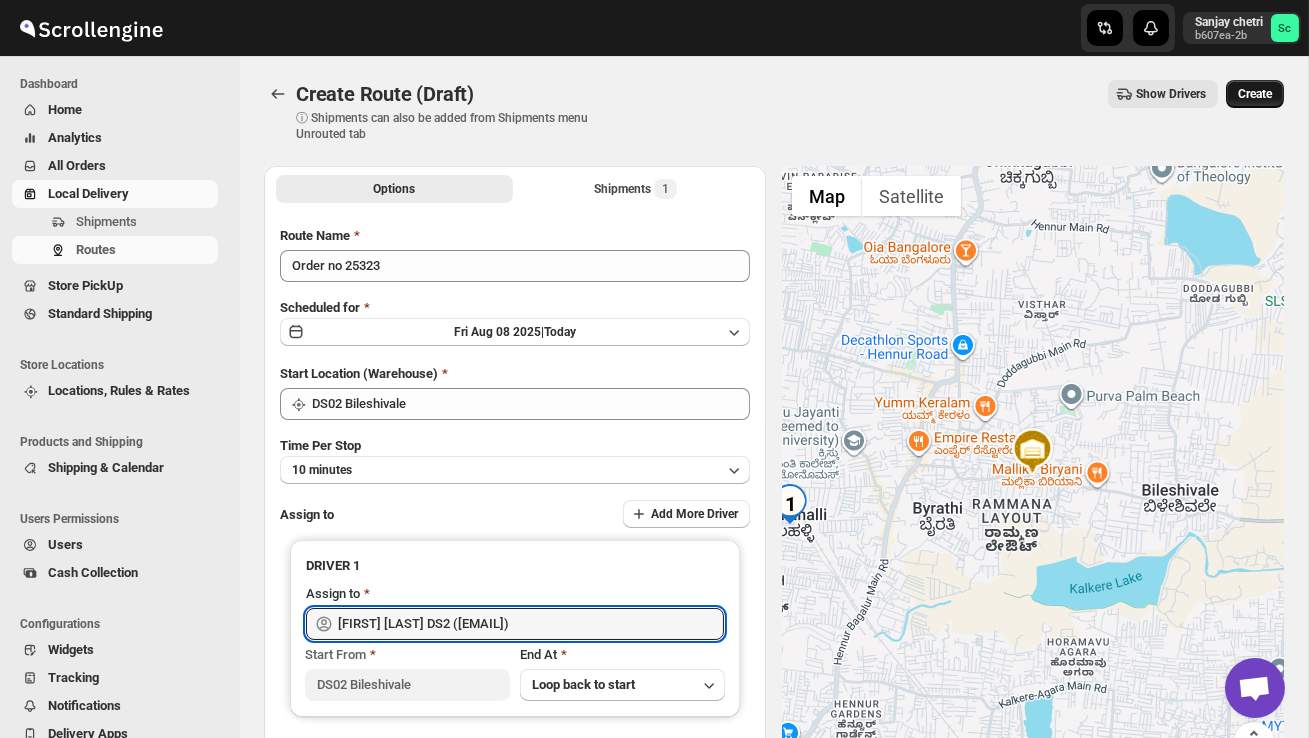 type on "[NUMBER]QM[NUMBER]+V[NUMBER], [AREA], [STATE] [POSTAL_CODE]" 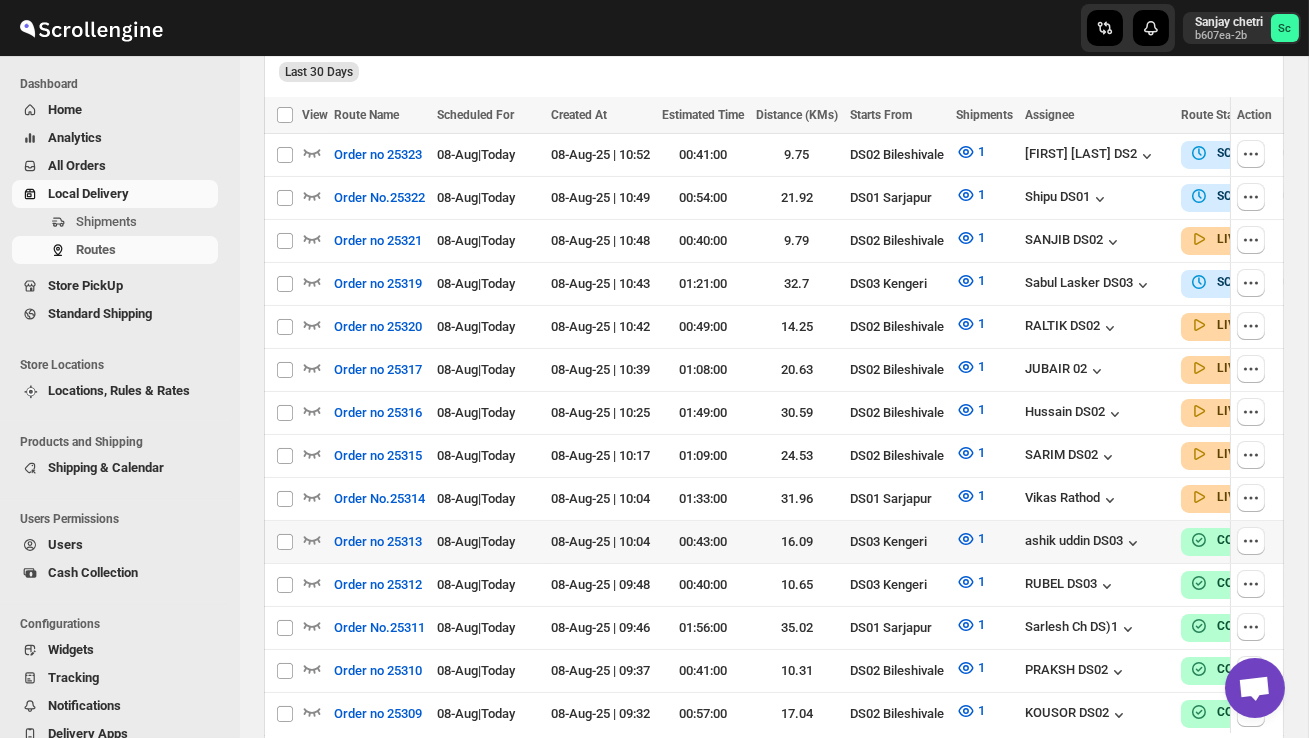 scroll, scrollTop: 556, scrollLeft: 0, axis: vertical 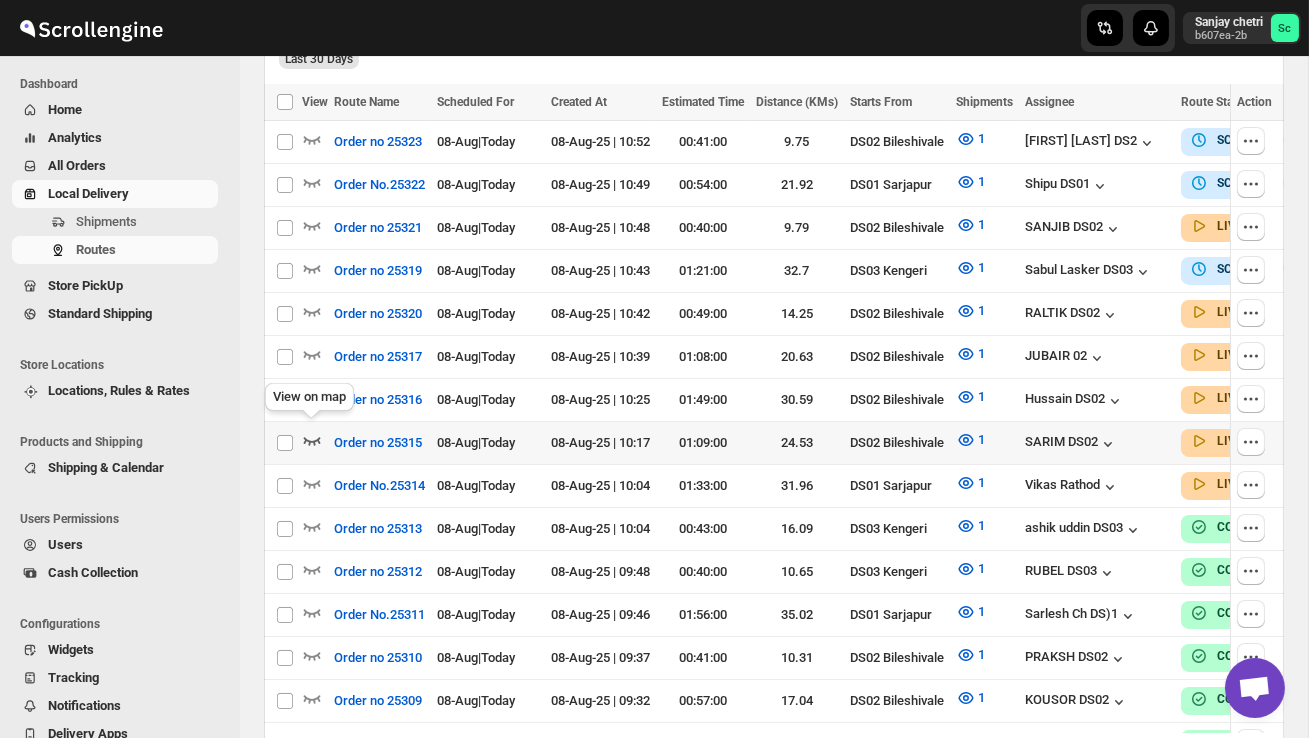 click 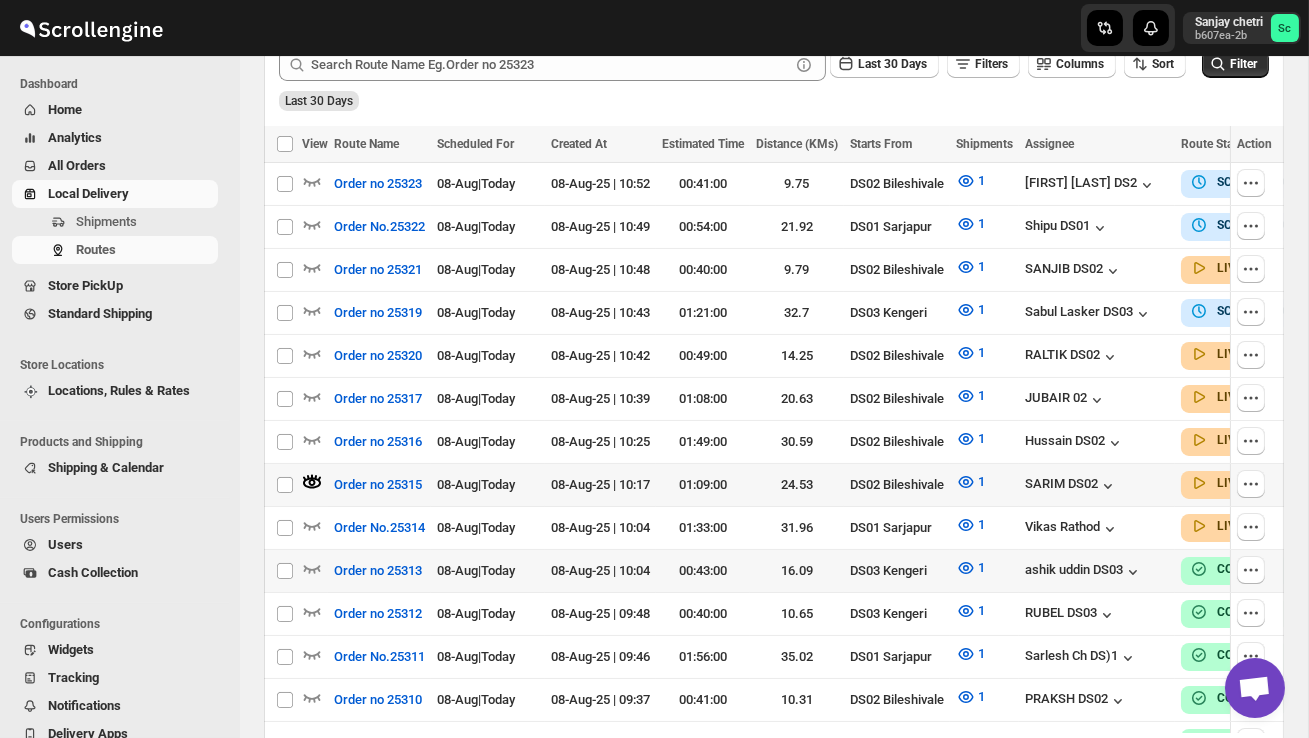 scroll, scrollTop: 537, scrollLeft: 0, axis: vertical 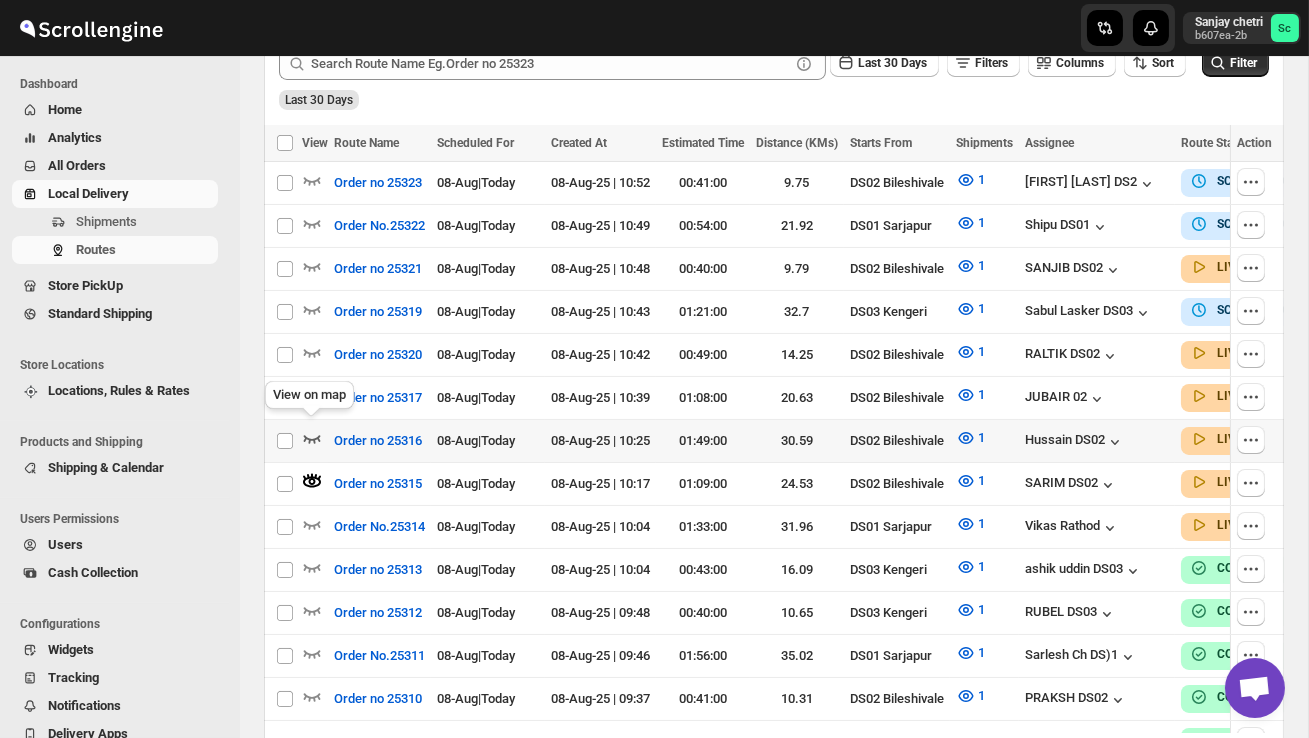 click 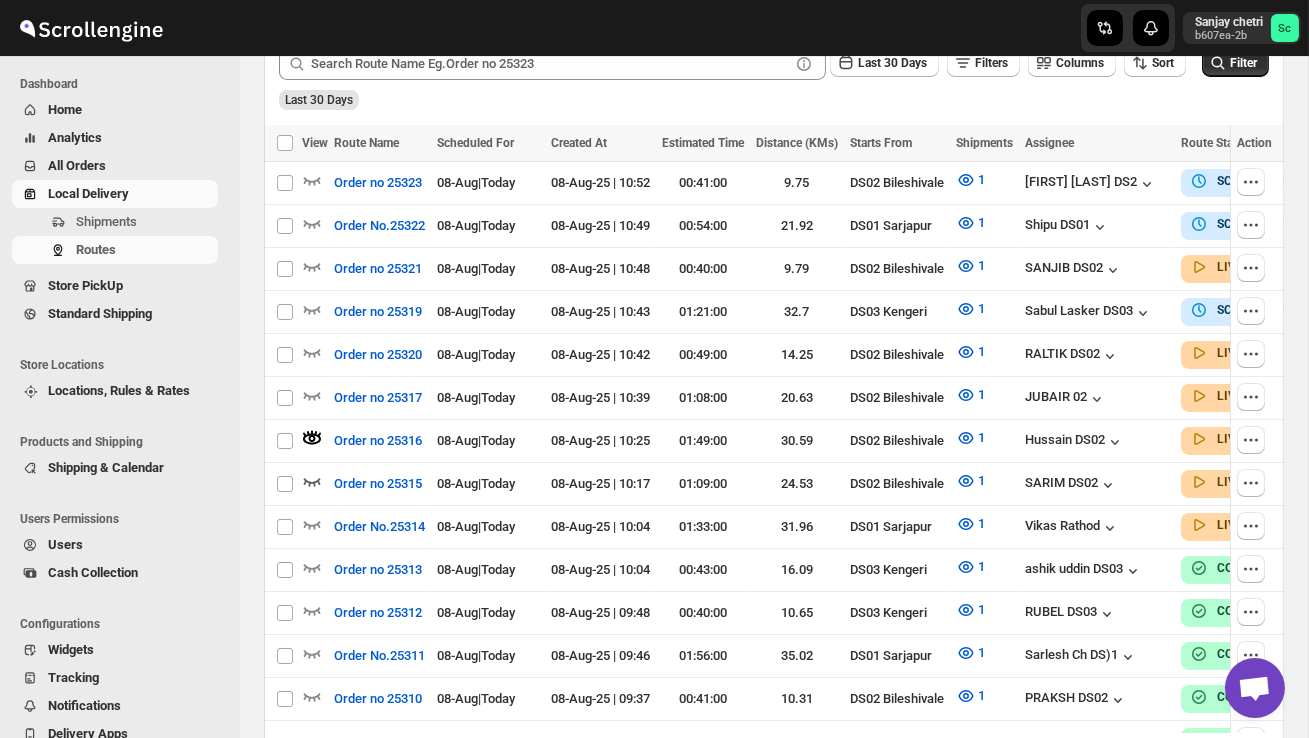 scroll, scrollTop: 0, scrollLeft: 0, axis: both 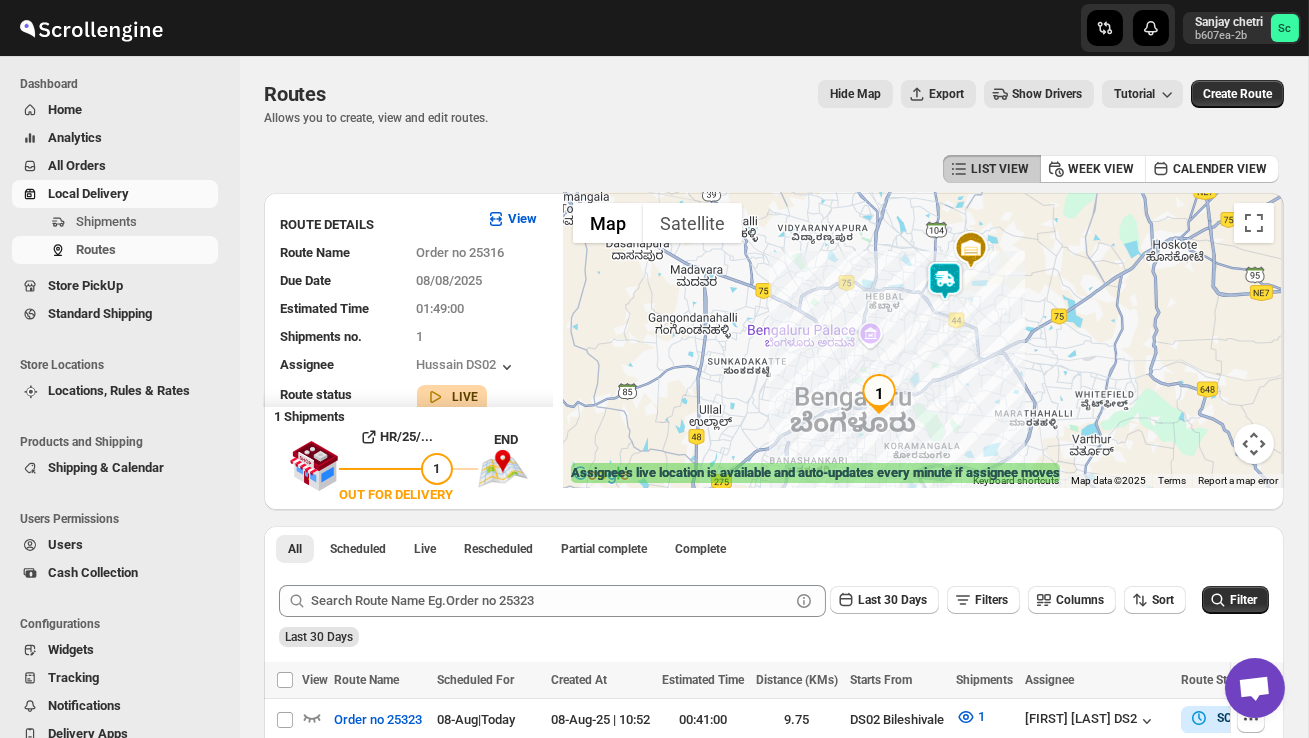 click at bounding box center [945, 281] 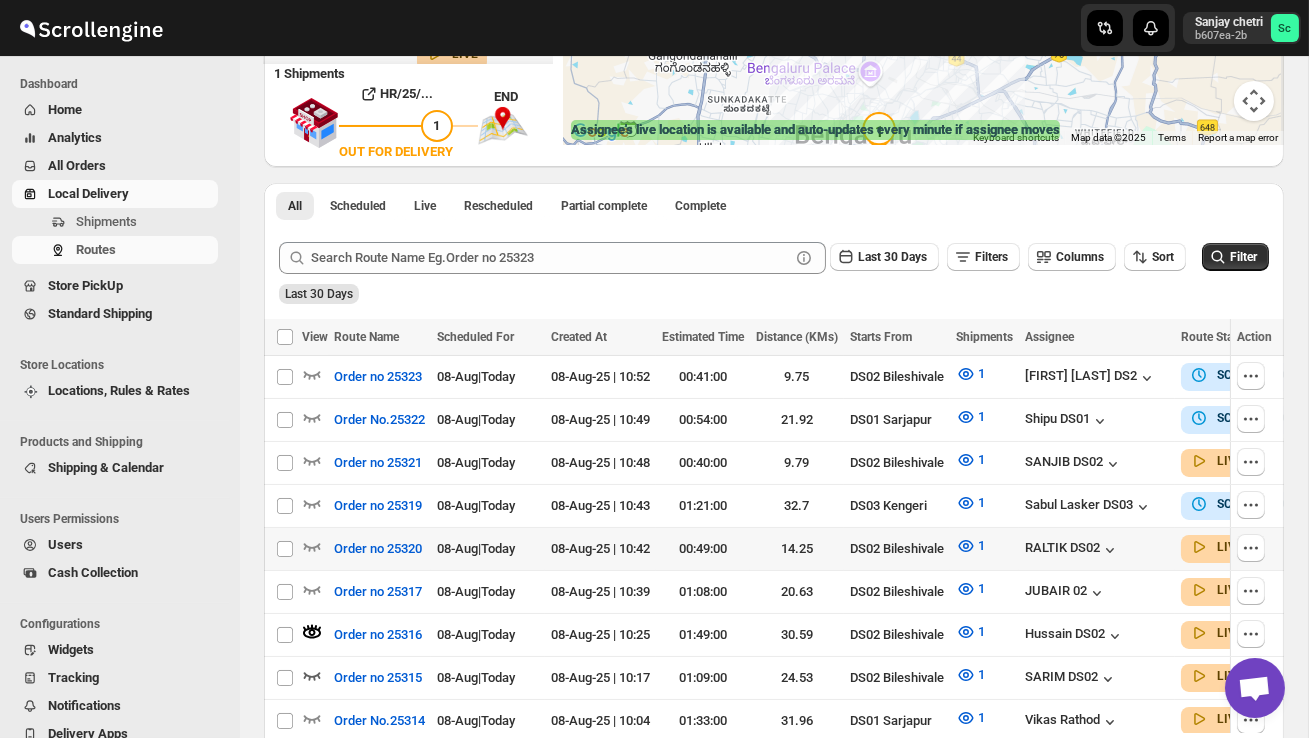 scroll, scrollTop: 350, scrollLeft: 0, axis: vertical 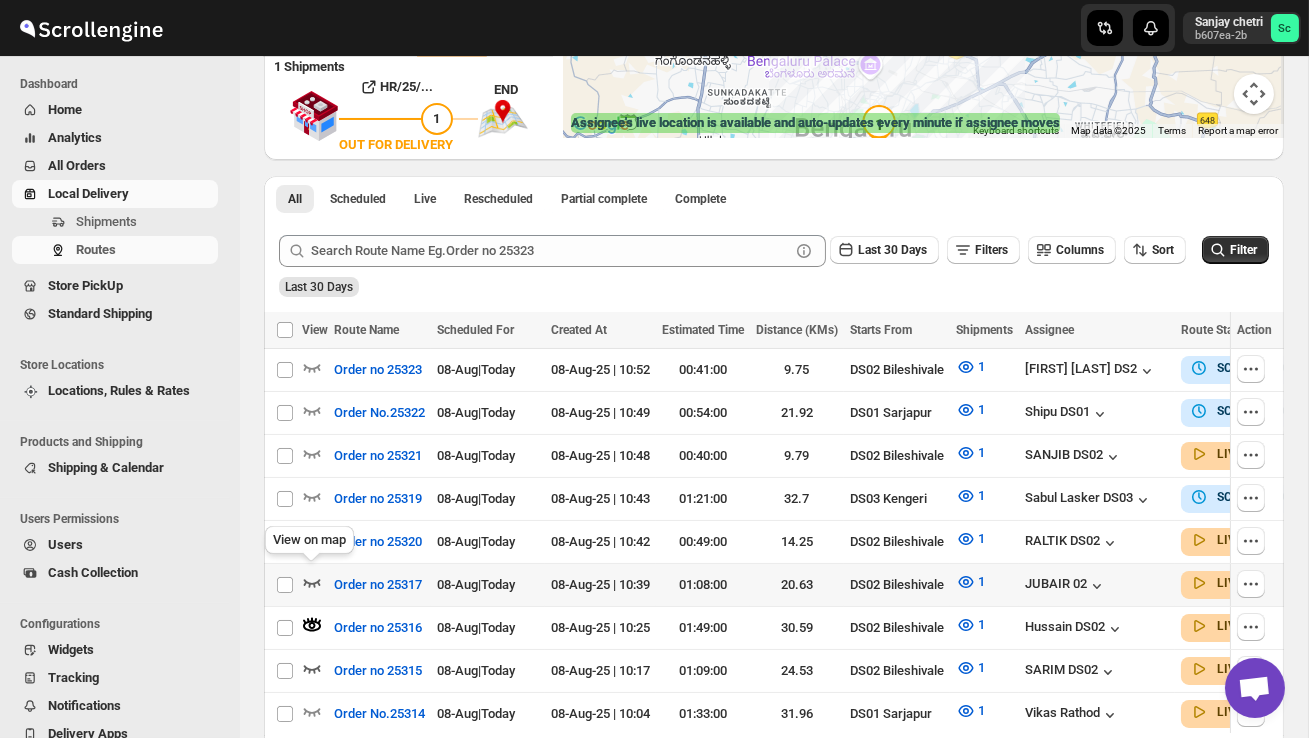click 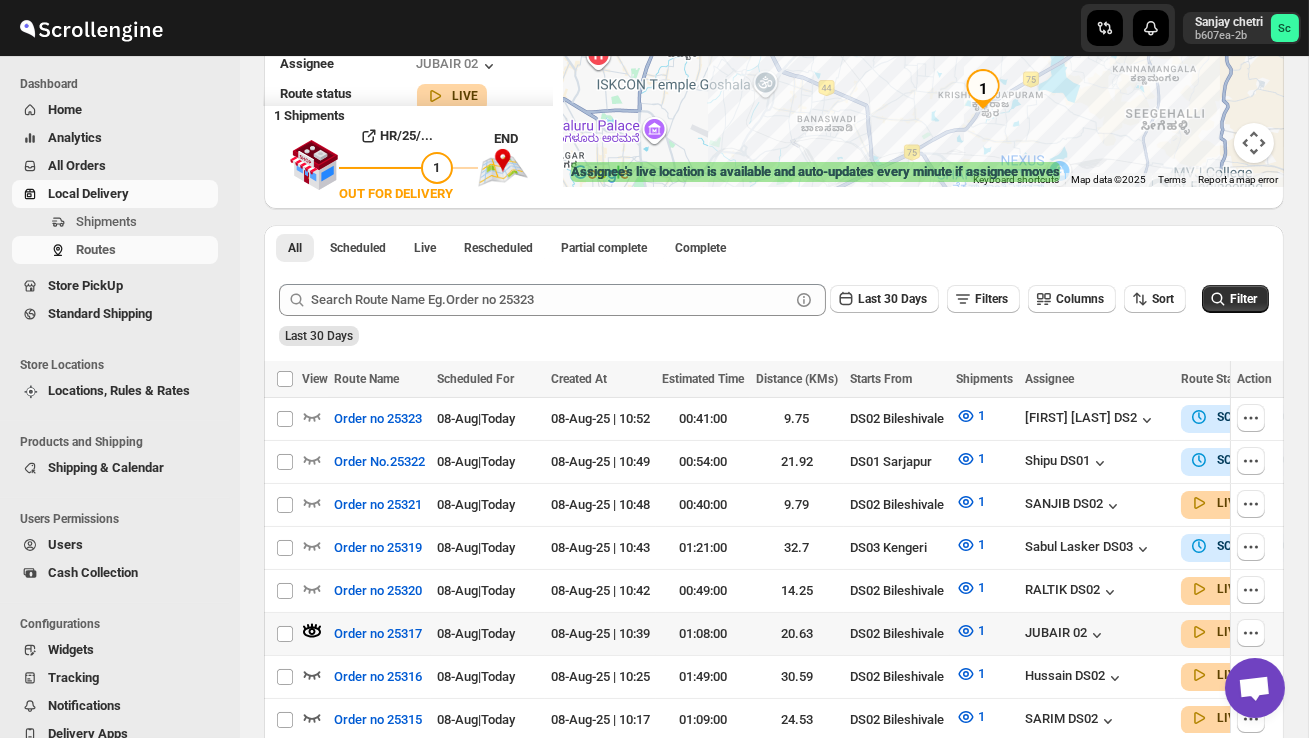 scroll, scrollTop: 421, scrollLeft: 0, axis: vertical 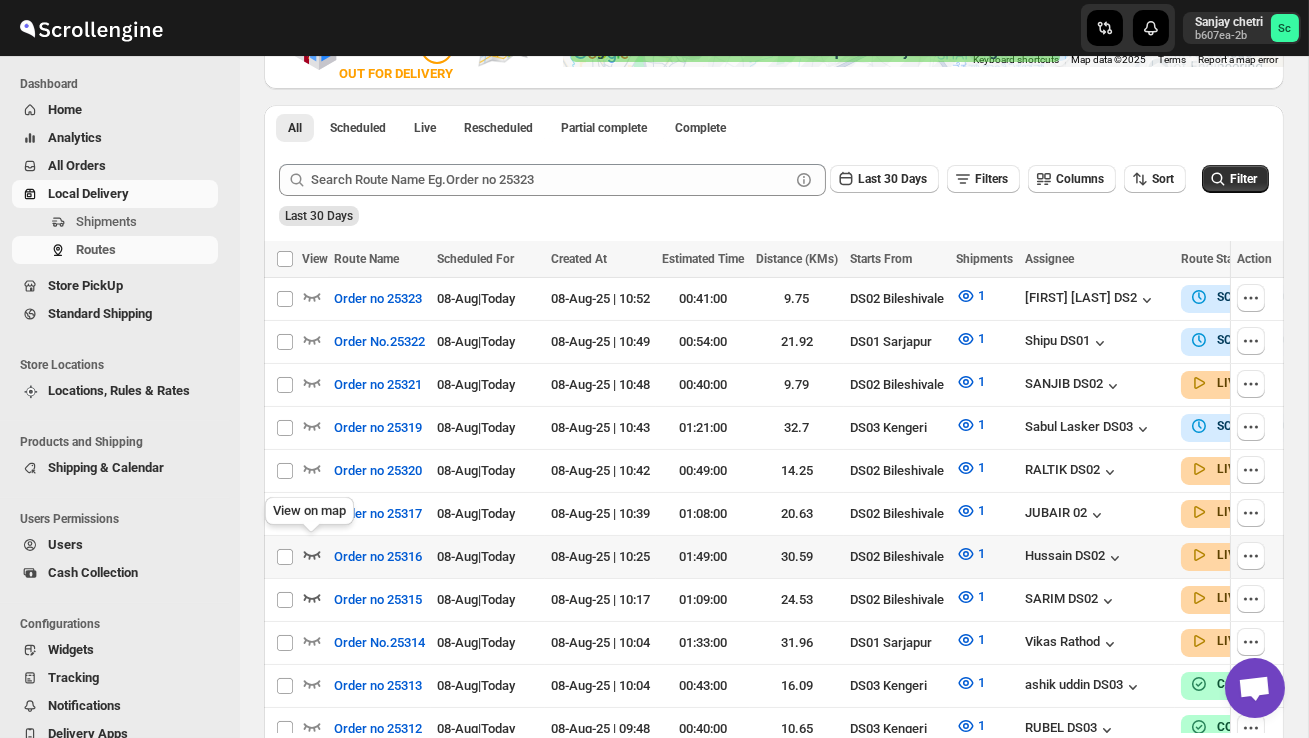 click 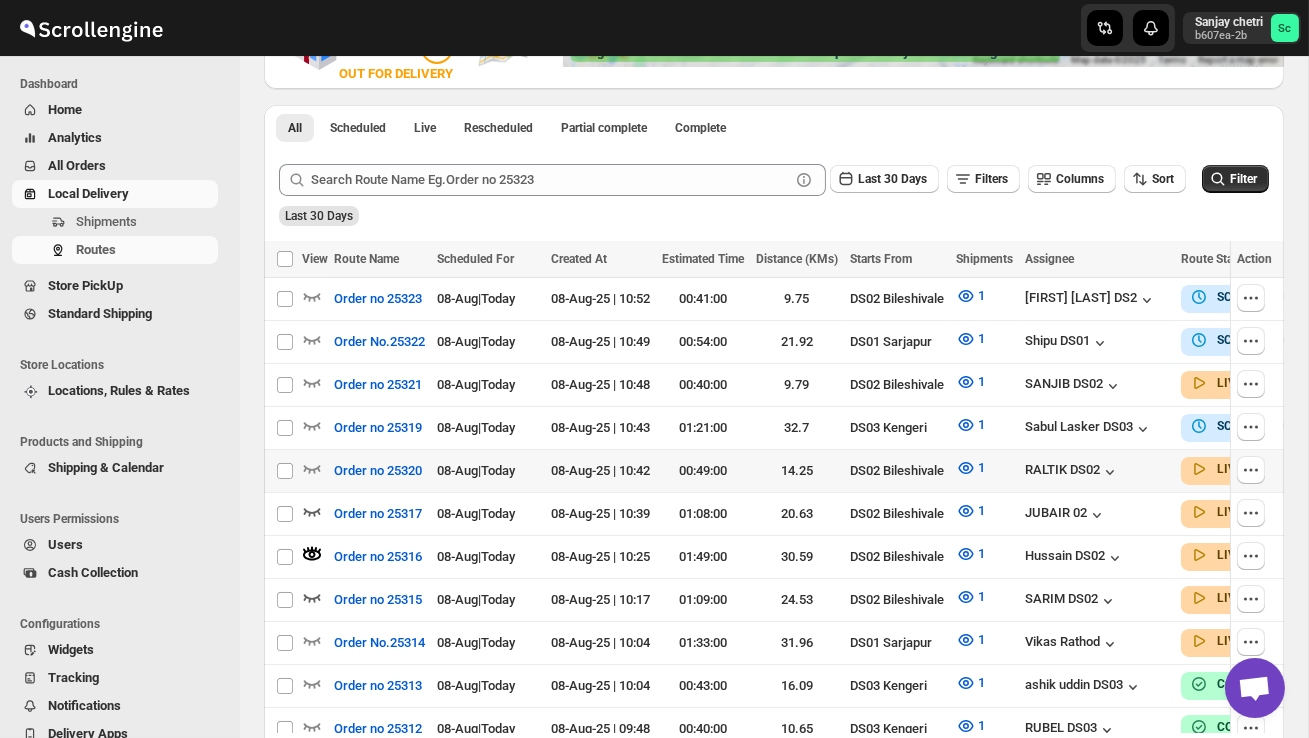scroll, scrollTop: 0, scrollLeft: 0, axis: both 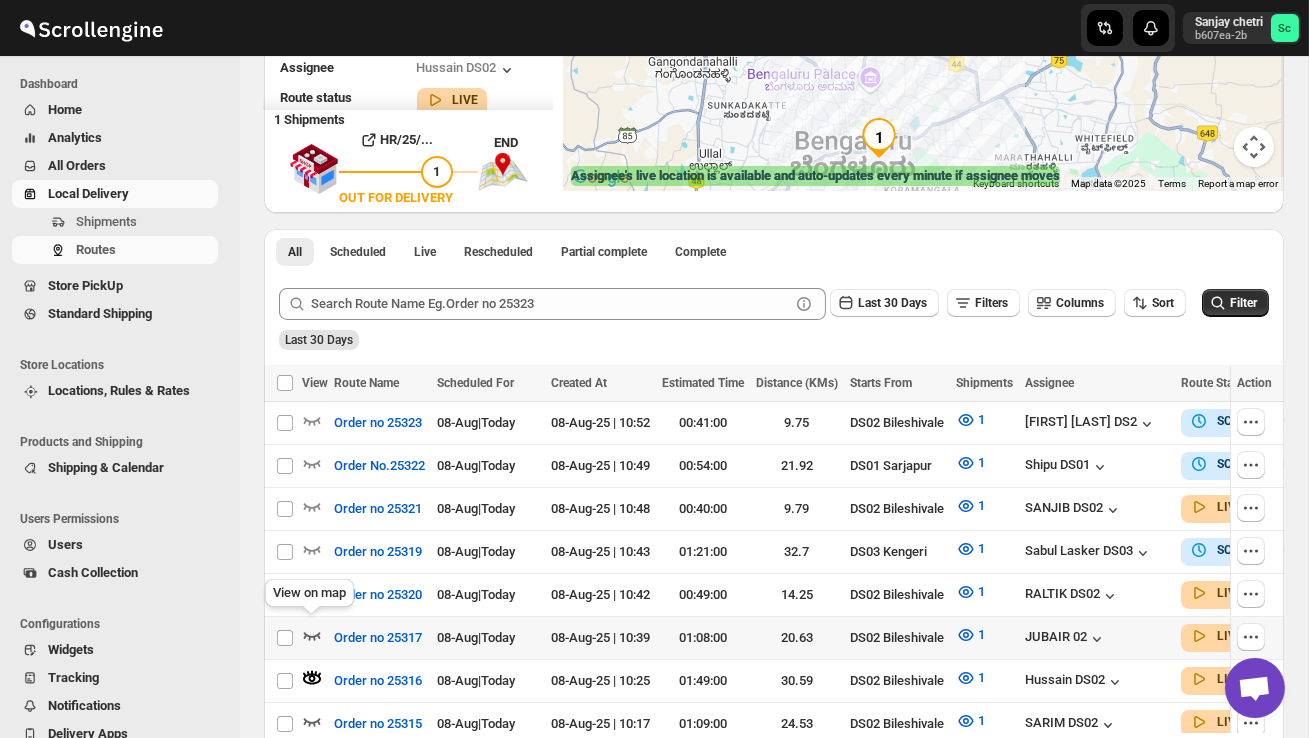 click 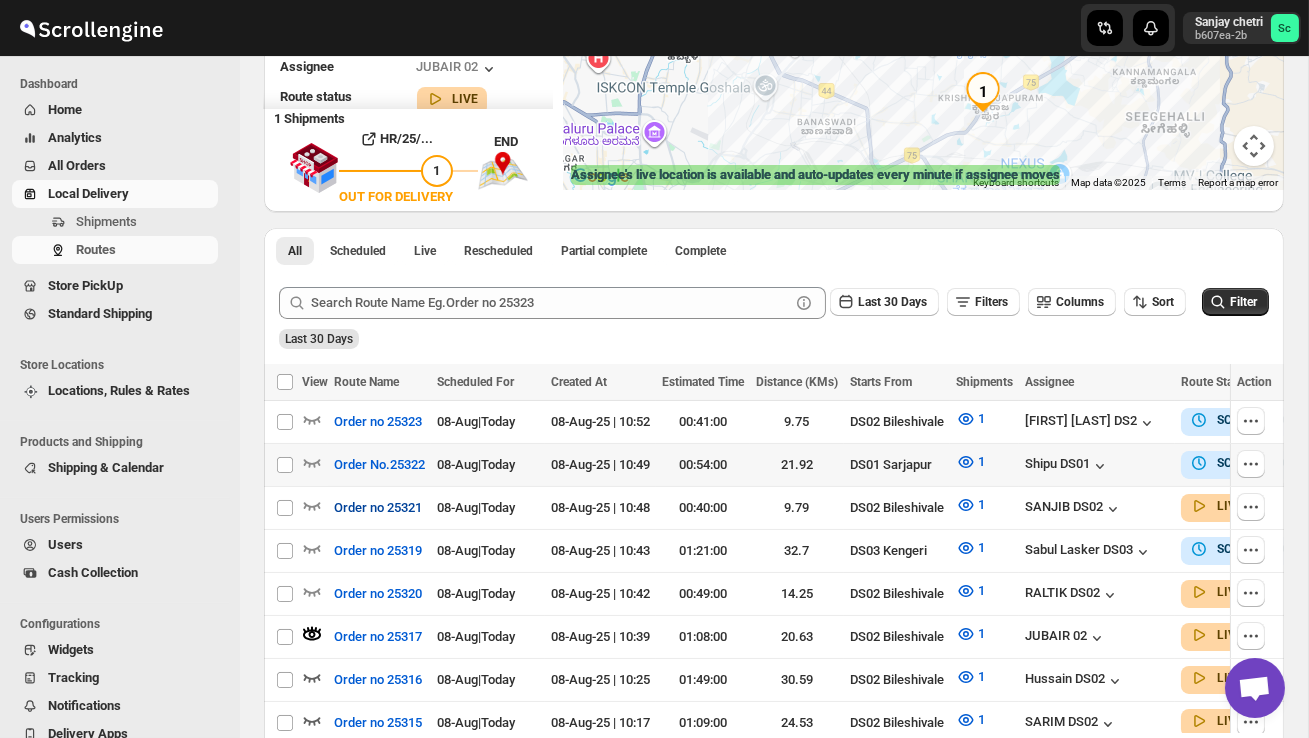 scroll, scrollTop: 313, scrollLeft: 0, axis: vertical 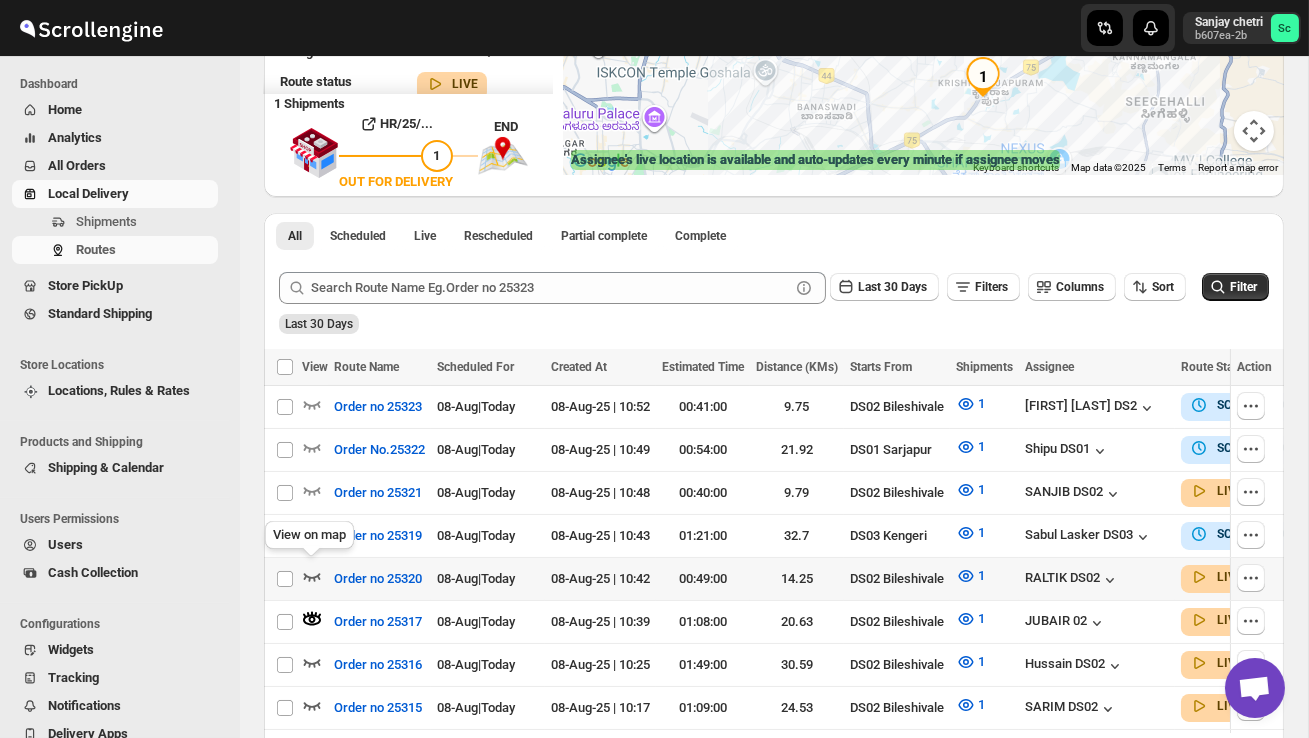 click 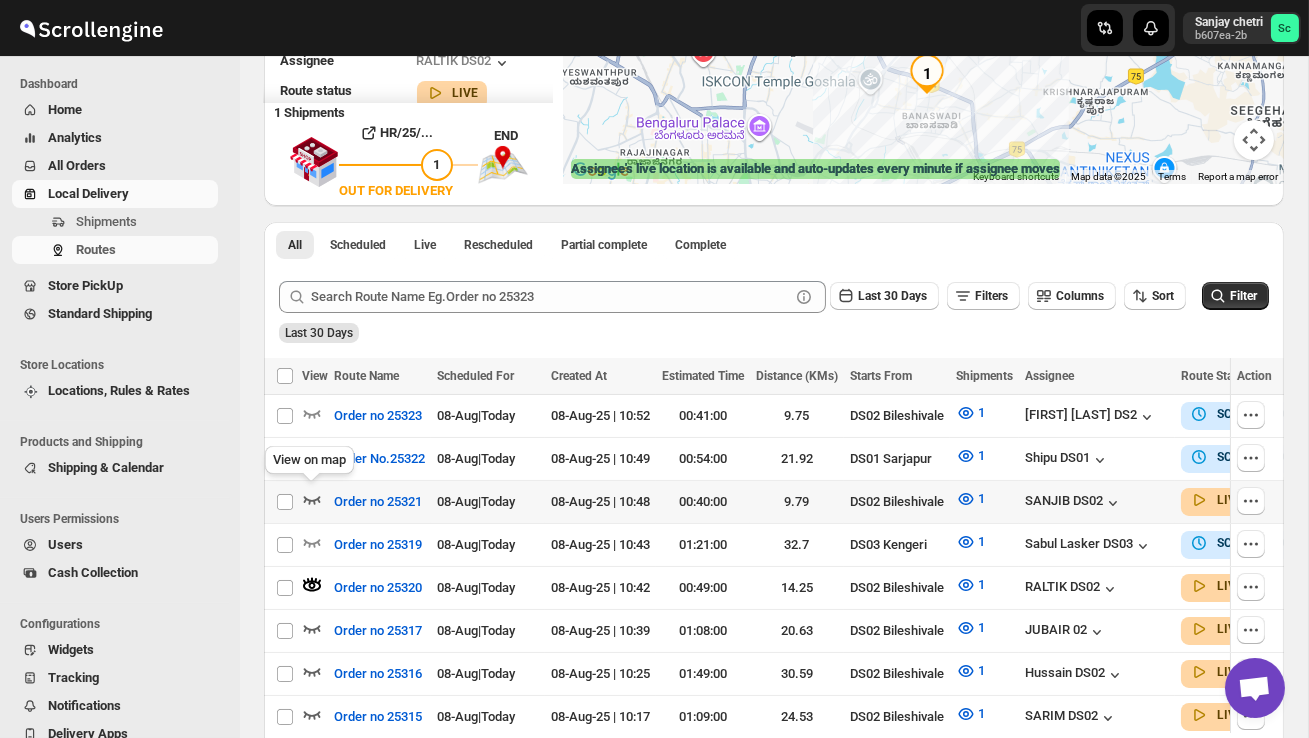 click 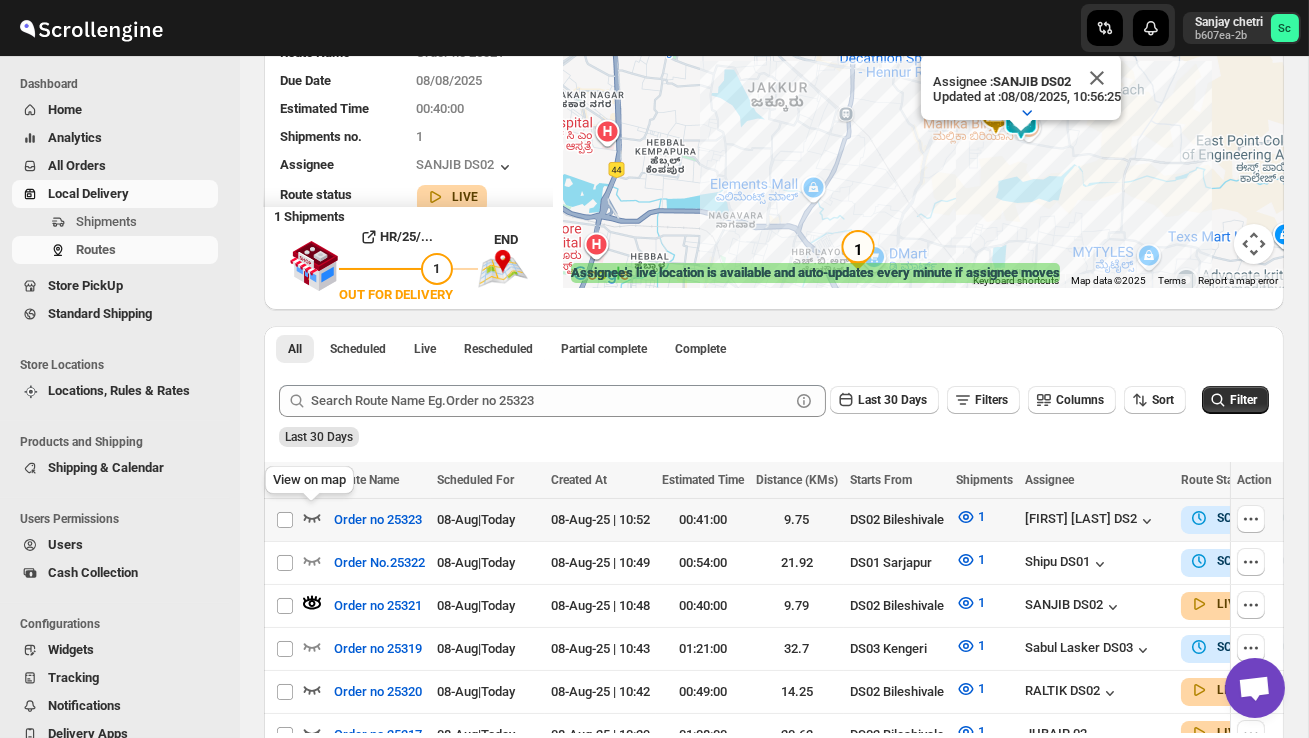 click 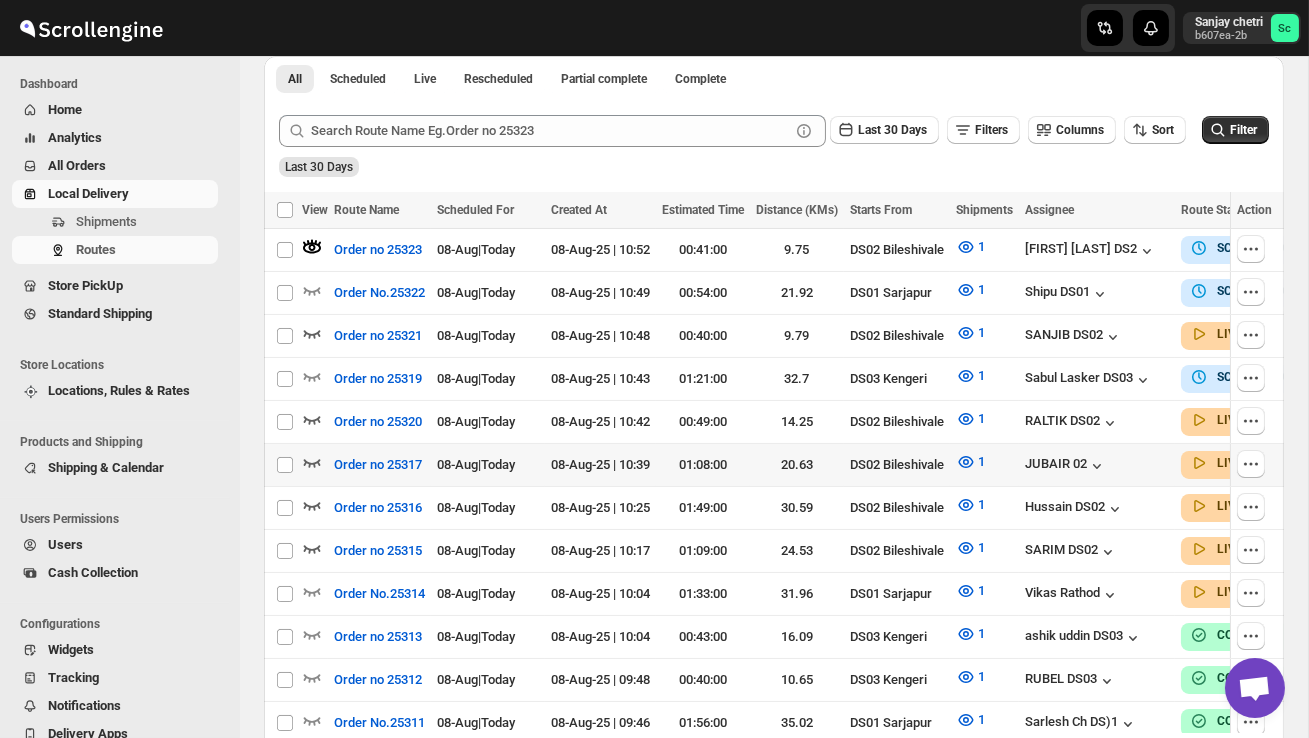 scroll, scrollTop: 473, scrollLeft: 0, axis: vertical 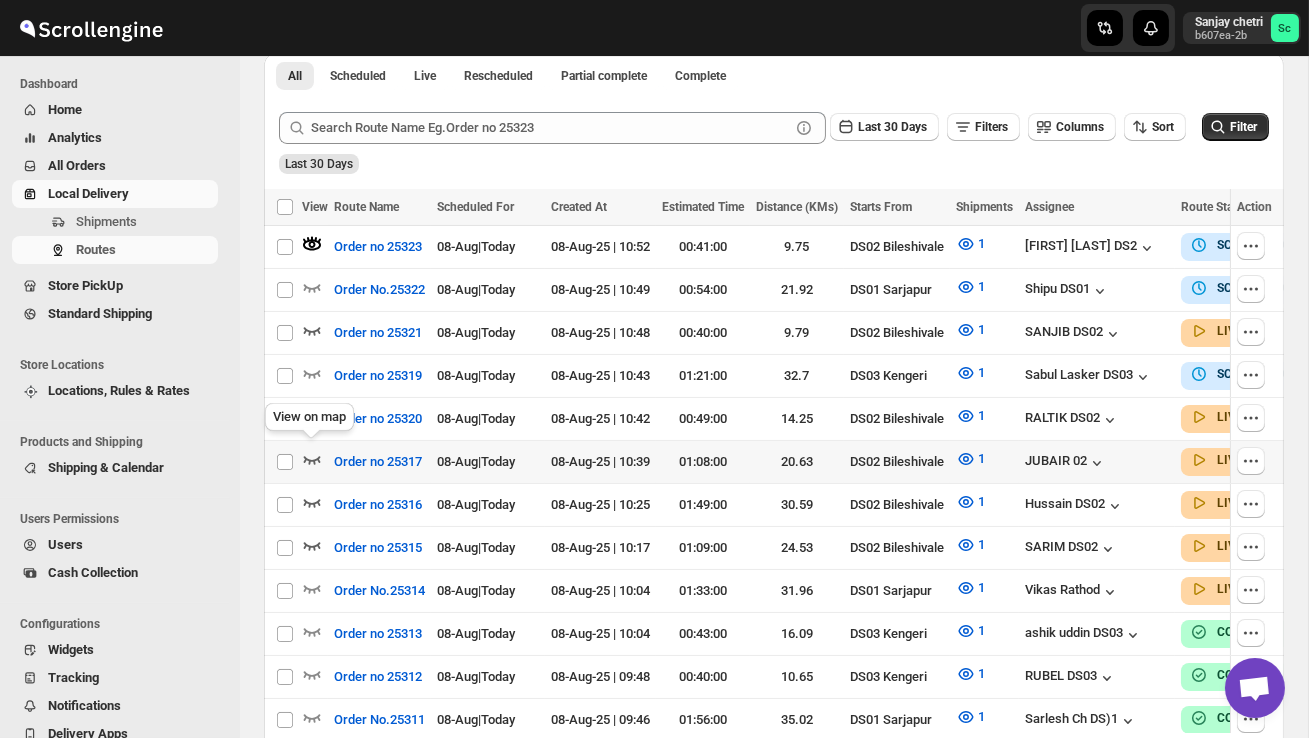click 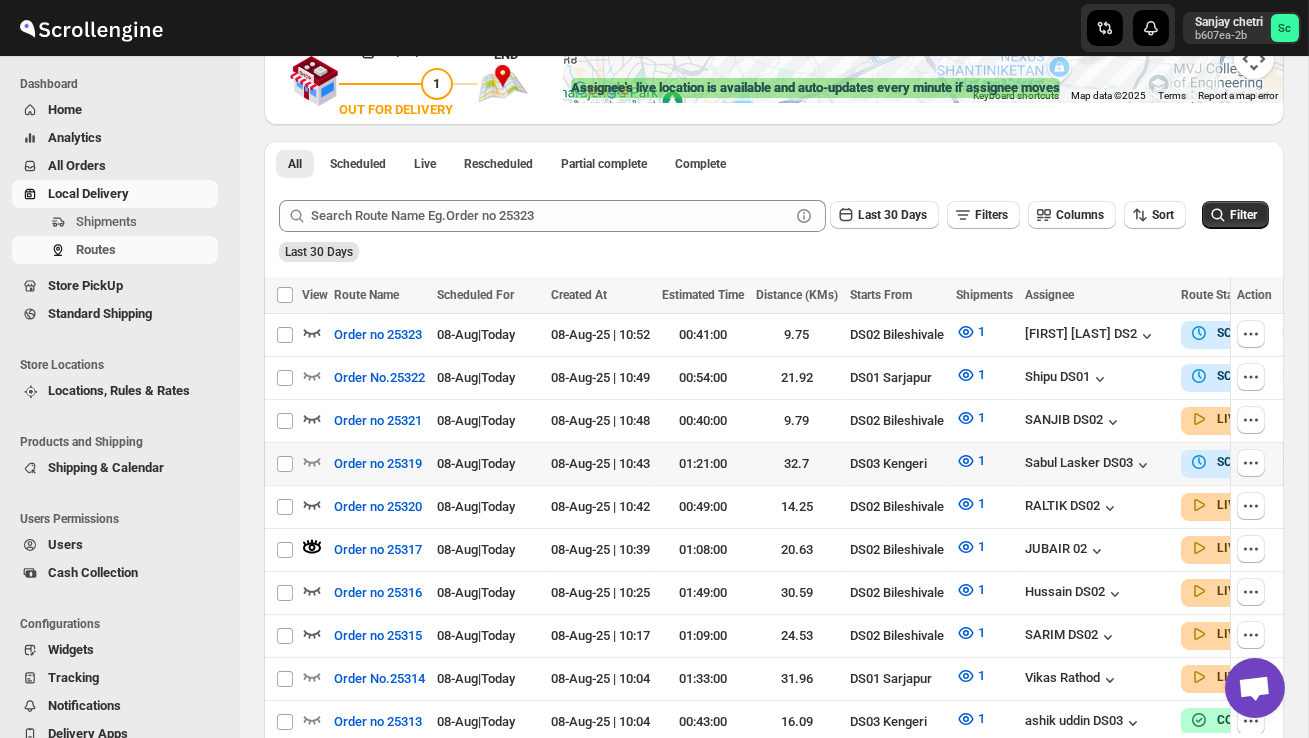 scroll, scrollTop: 400, scrollLeft: 0, axis: vertical 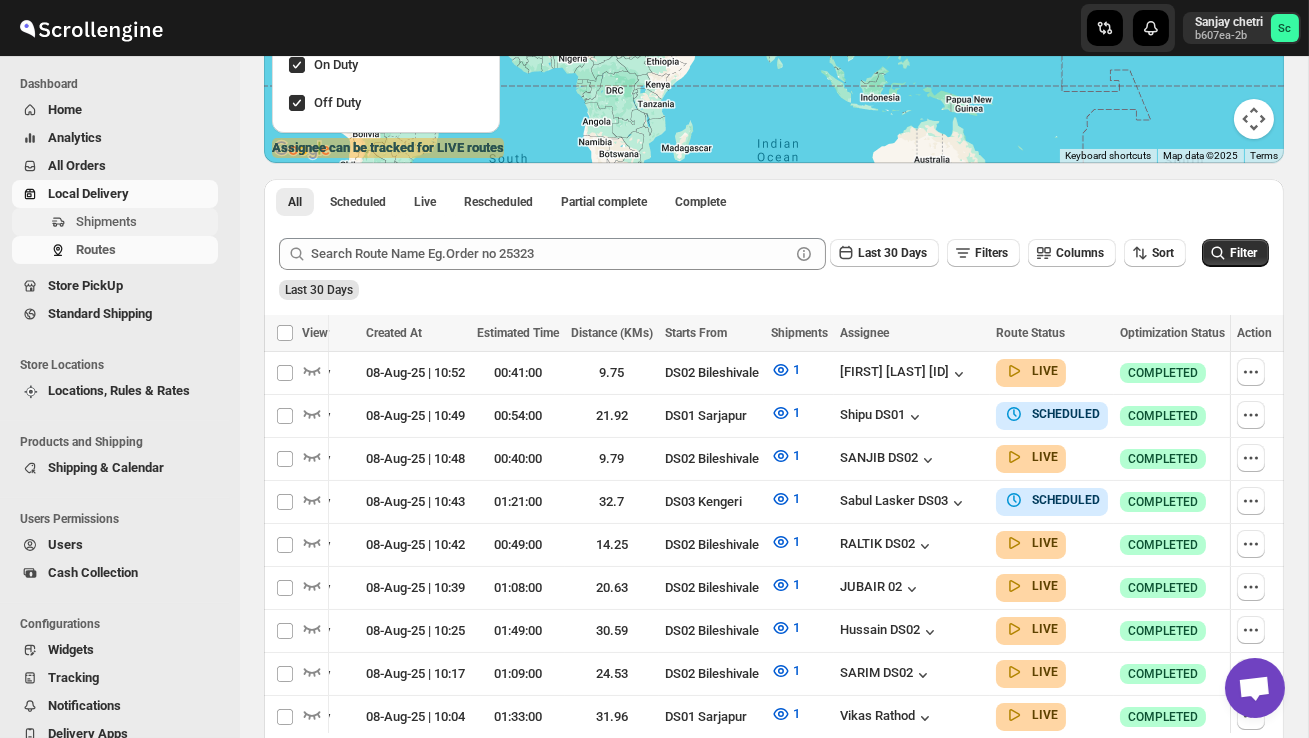 click on "Shipments" at bounding box center (106, 221) 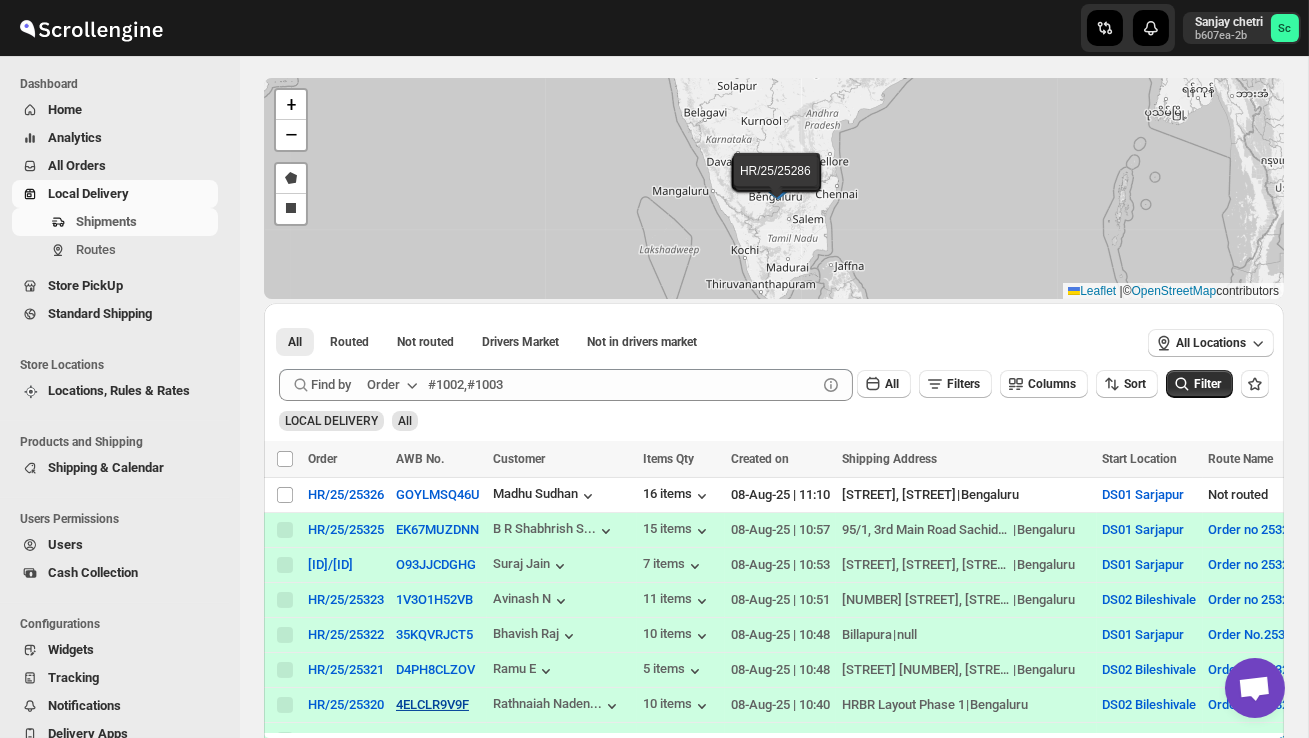 scroll, scrollTop: 273, scrollLeft: 0, axis: vertical 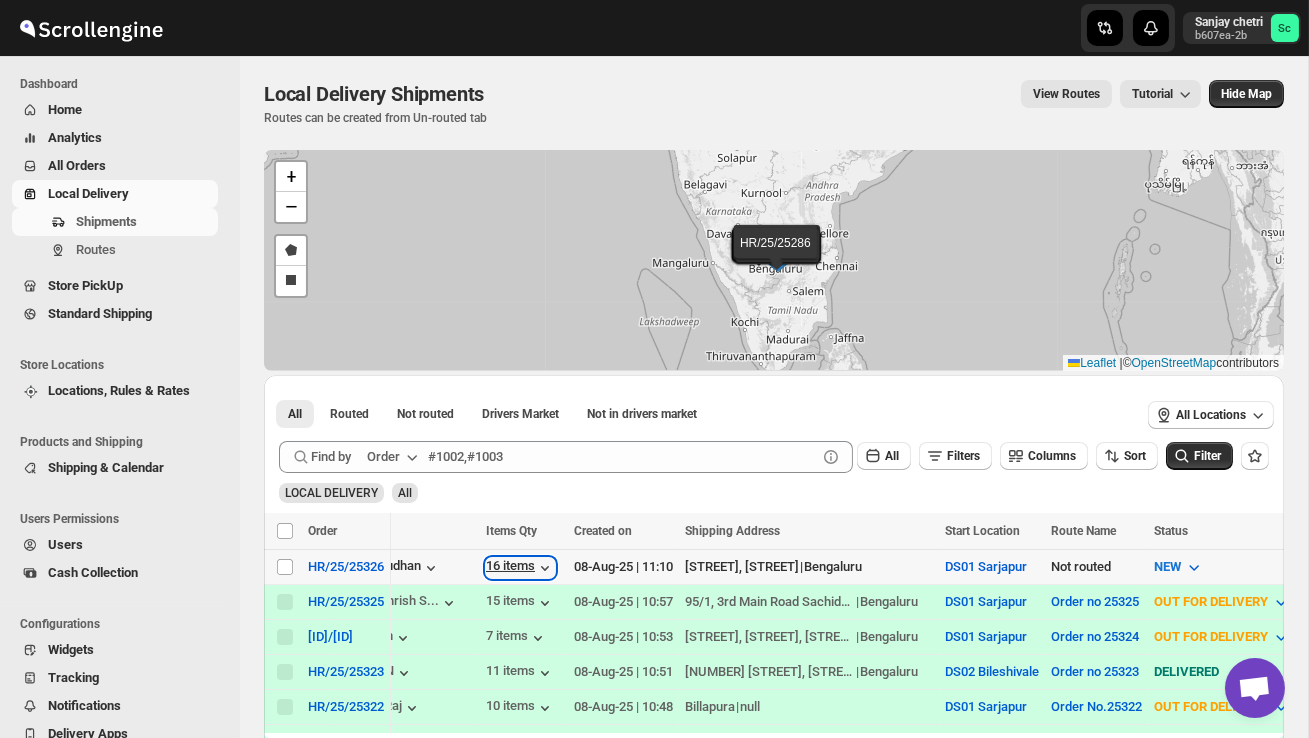 click on "16    items" at bounding box center (520, 568) 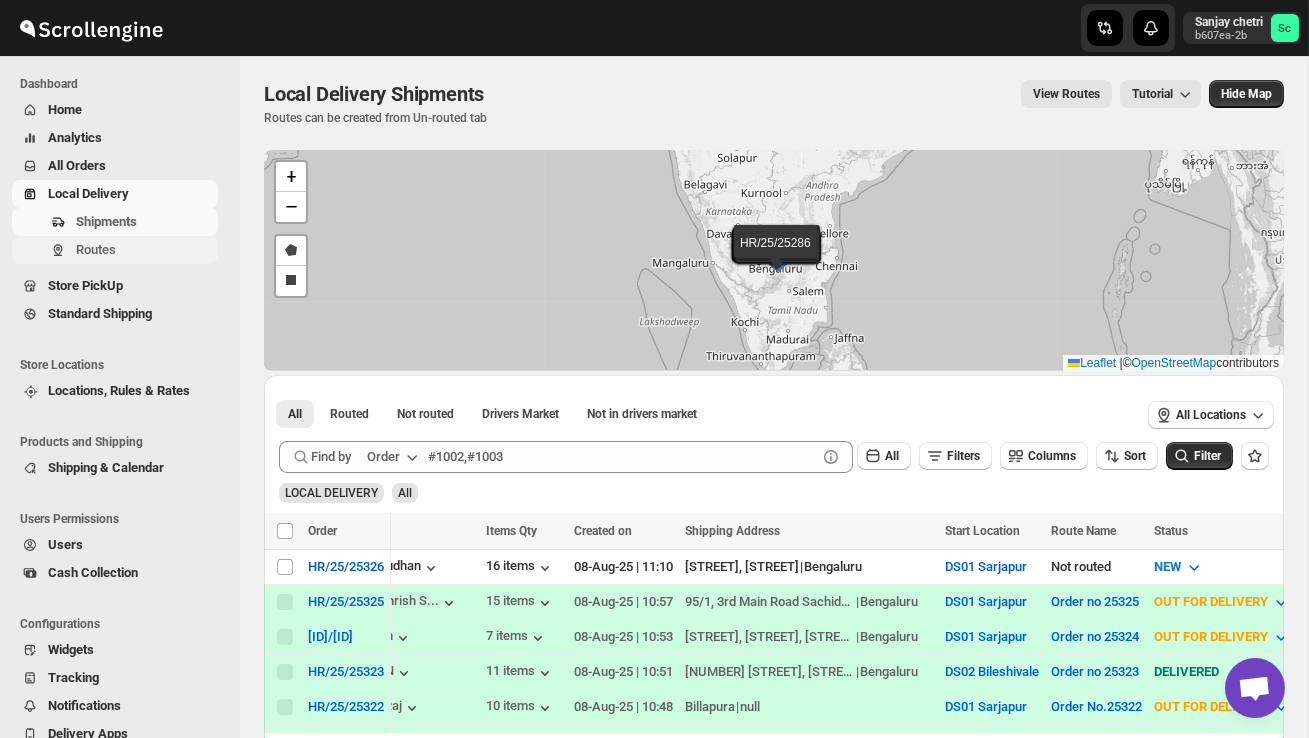 click on "Routes" at bounding box center [145, 250] 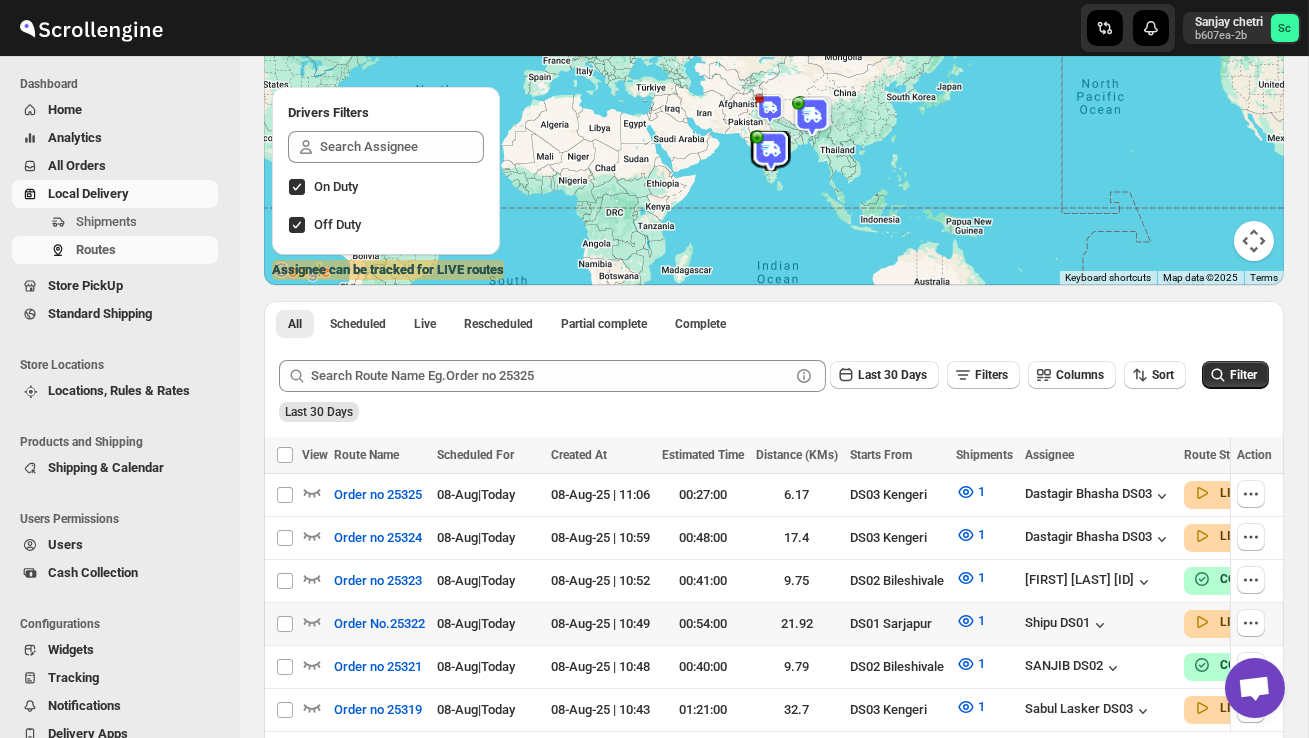 scroll, scrollTop: 212, scrollLeft: 0, axis: vertical 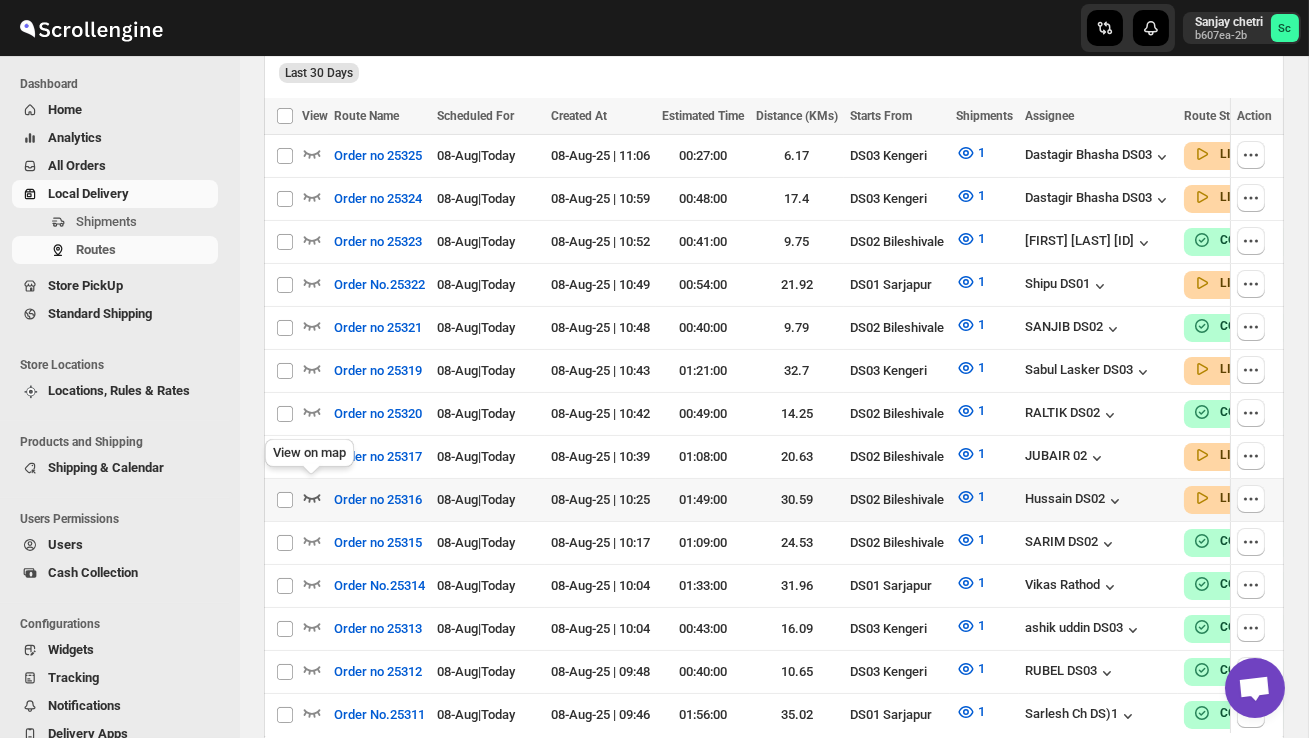 click 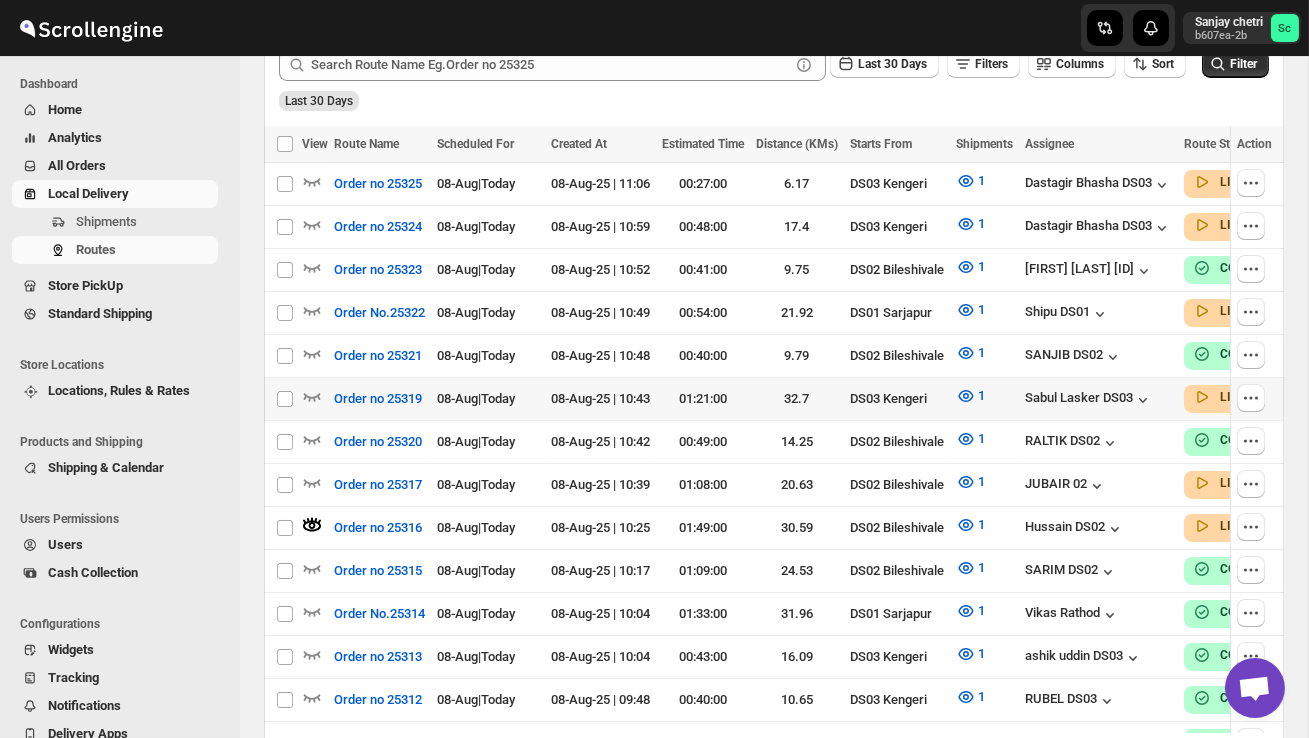scroll, scrollTop: 0, scrollLeft: 0, axis: both 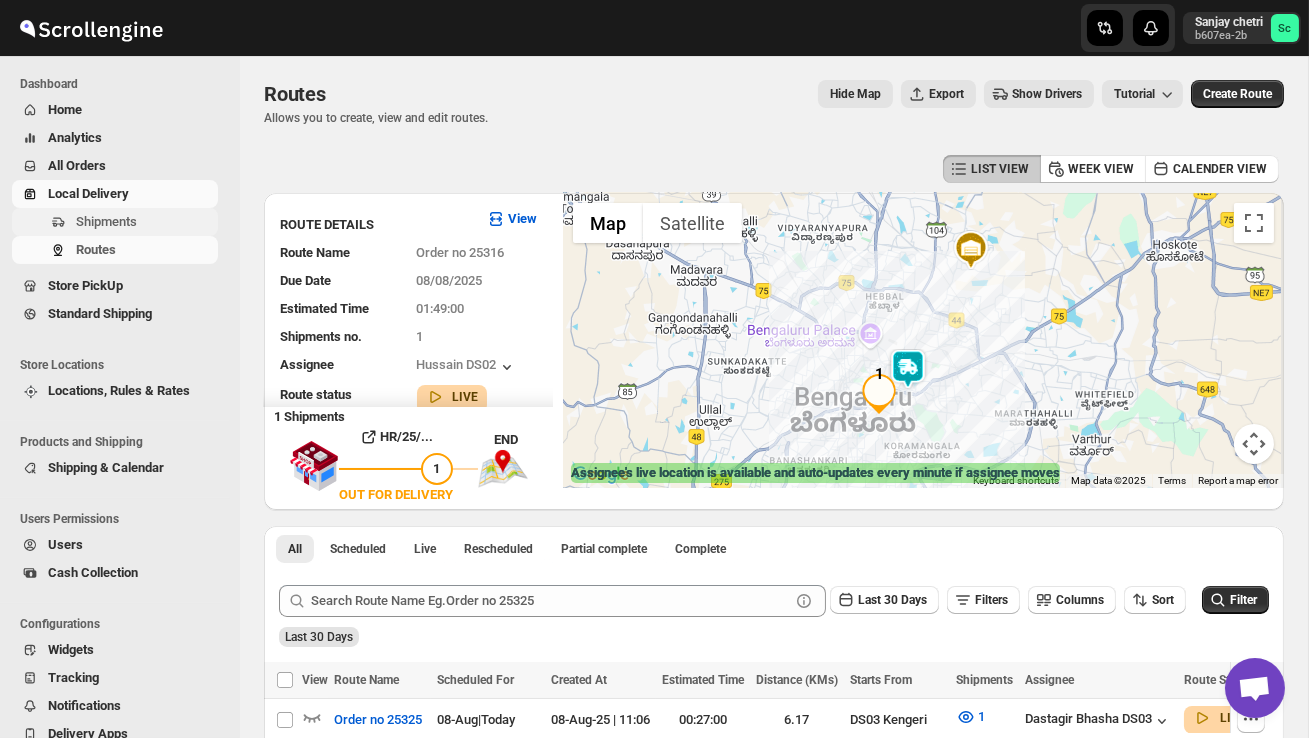 click on "Shipments" at bounding box center [106, 221] 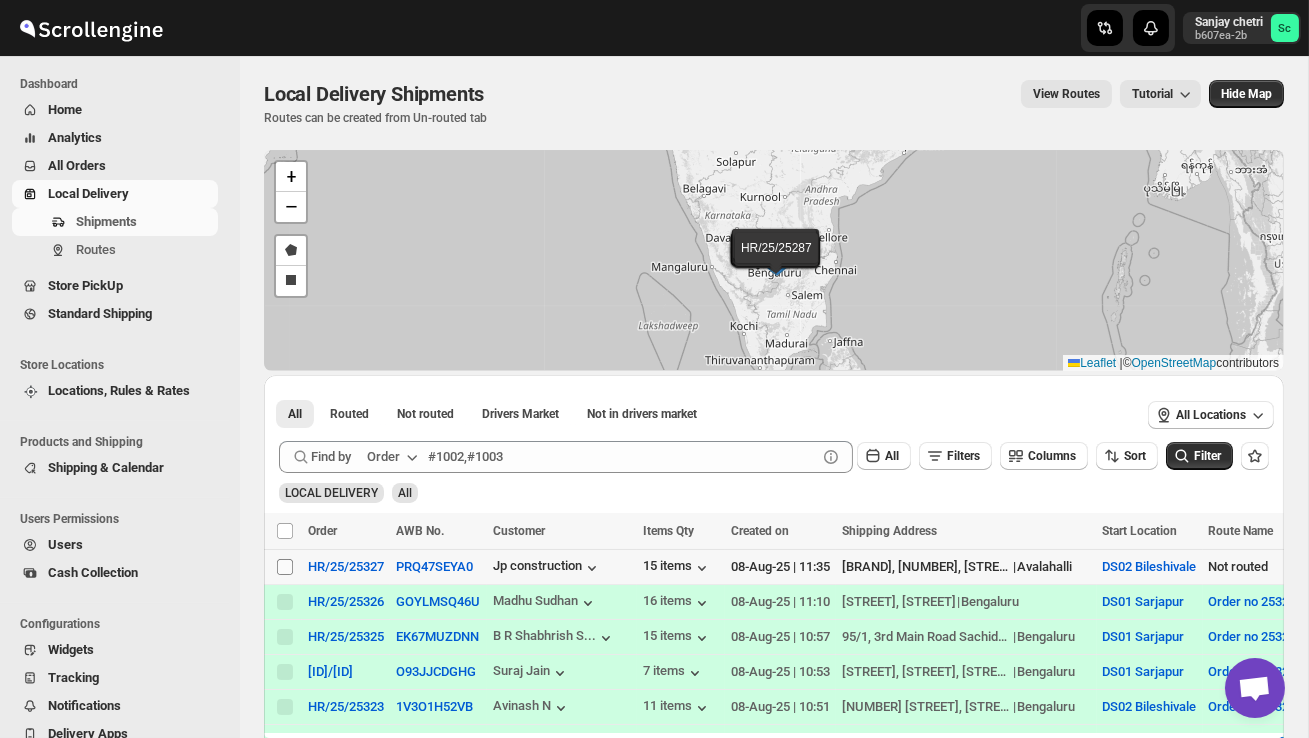 click on "Select shipment" at bounding box center (285, 567) 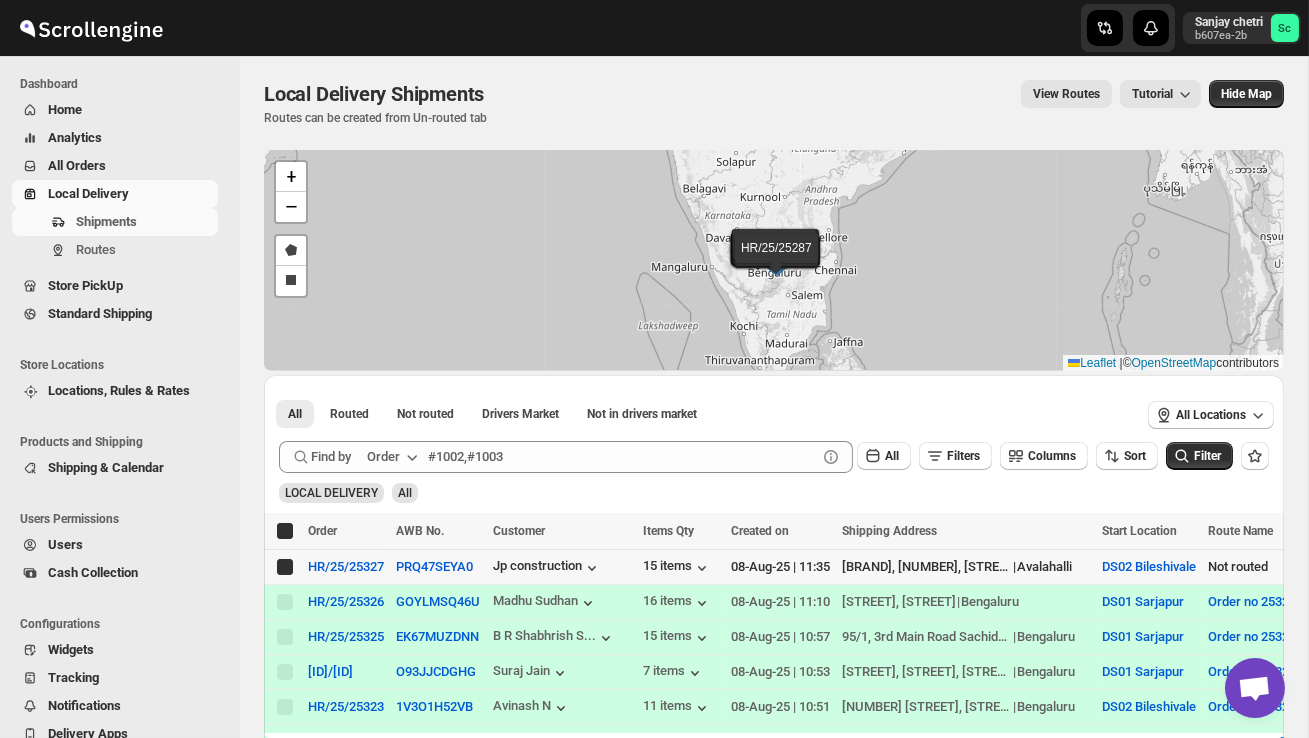 checkbox on "true" 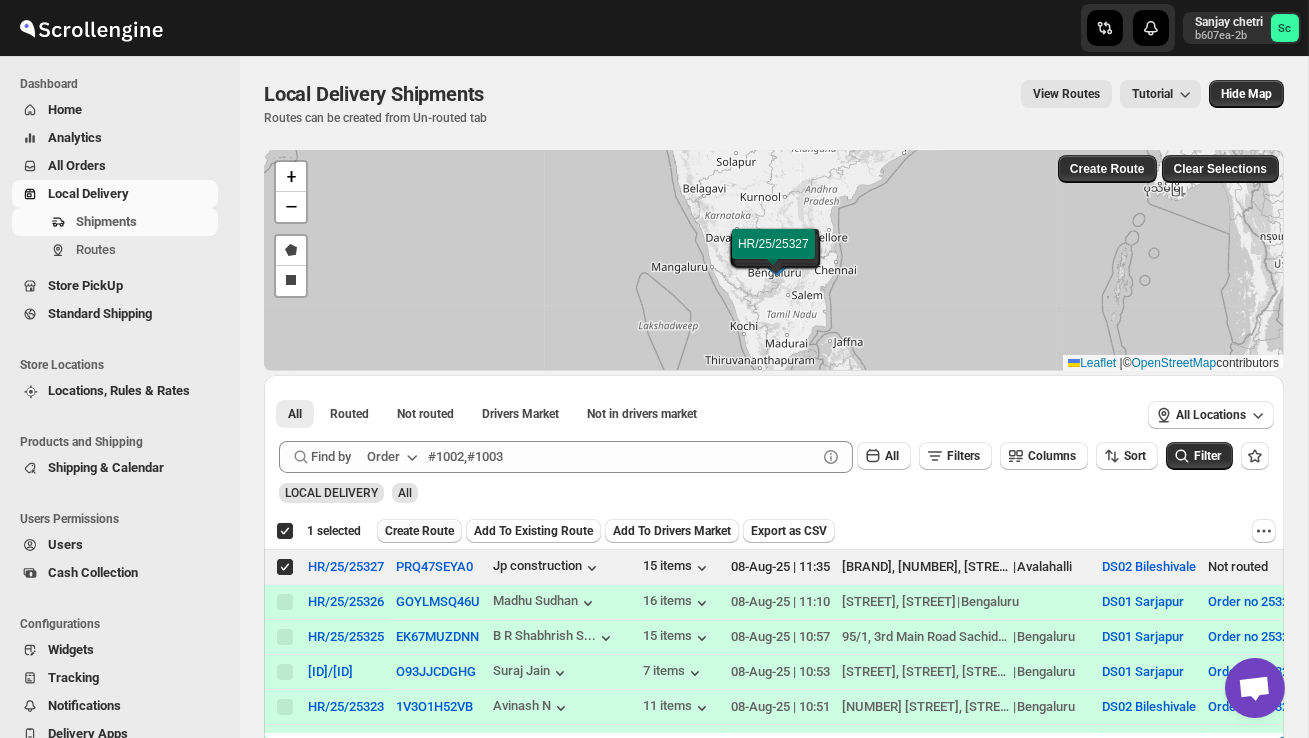 click on "Create Route" at bounding box center (419, 531) 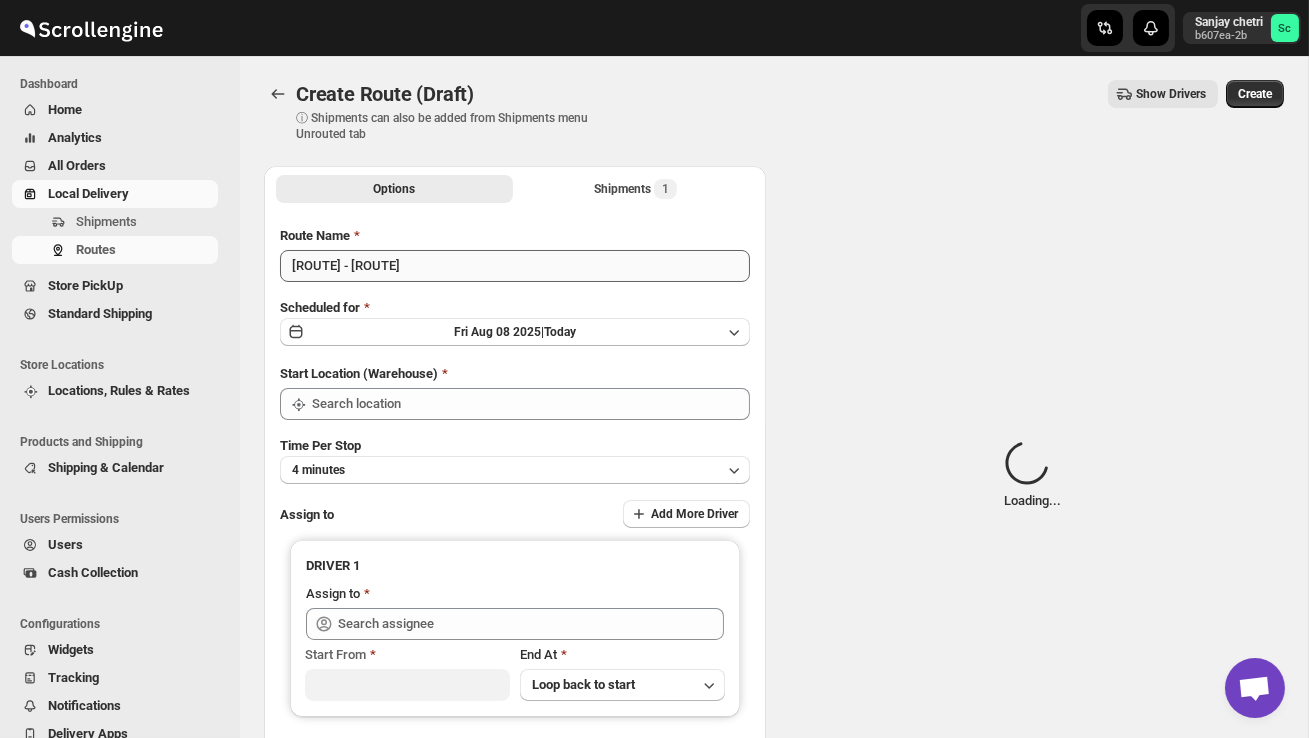 type on "DS02 Bileshivale" 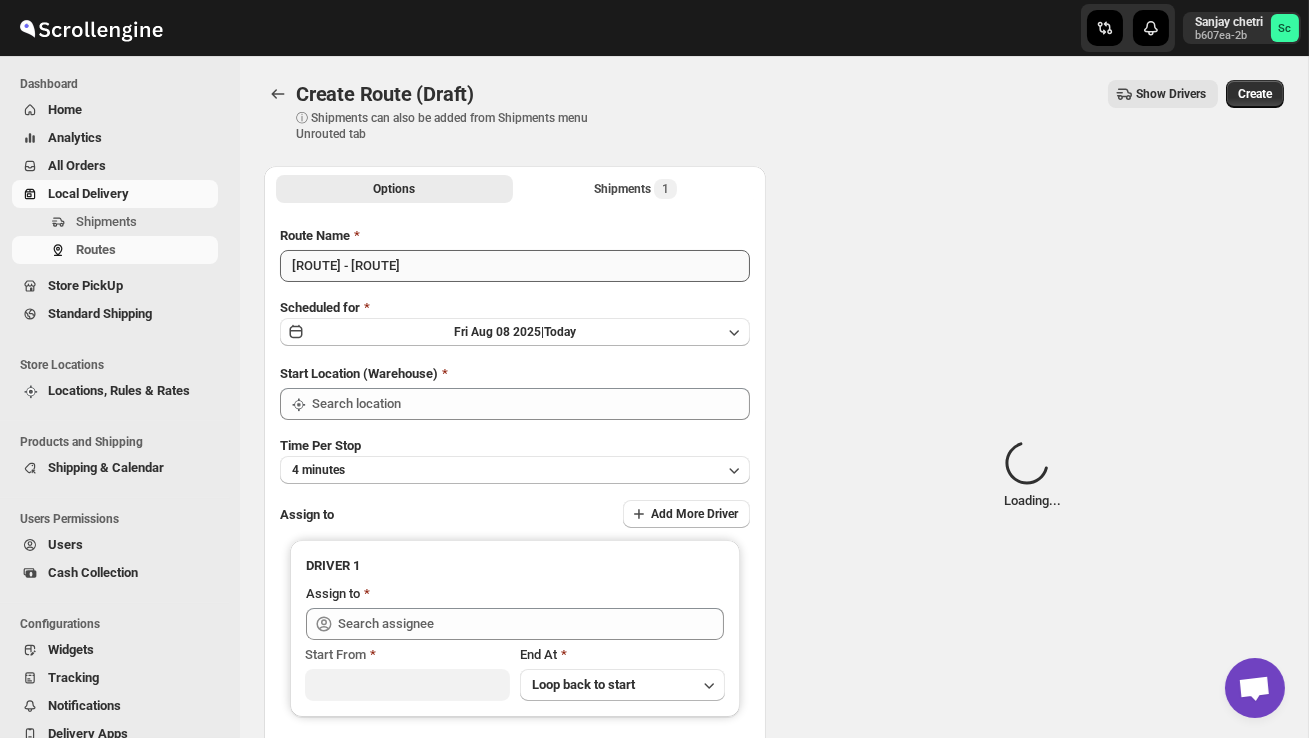 type on "DS02 Bileshivale" 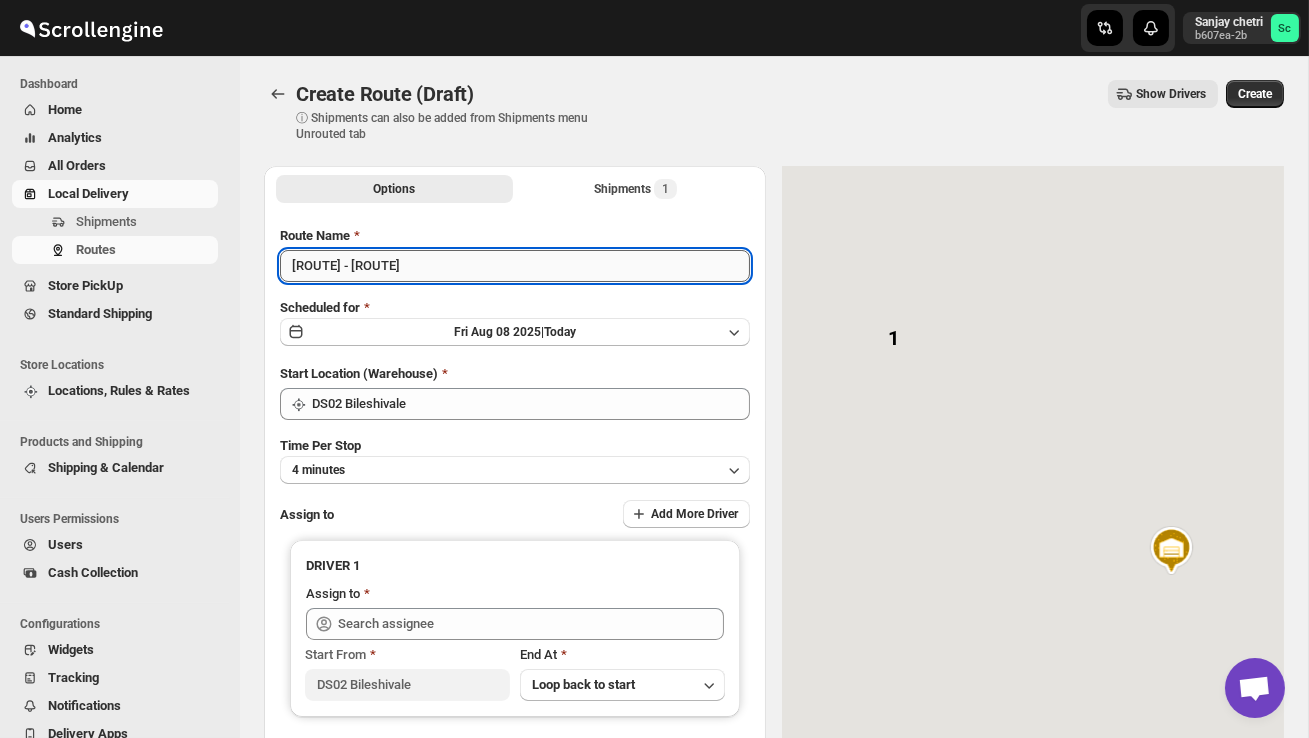 click on "Route - 08/08-1136" at bounding box center [515, 266] 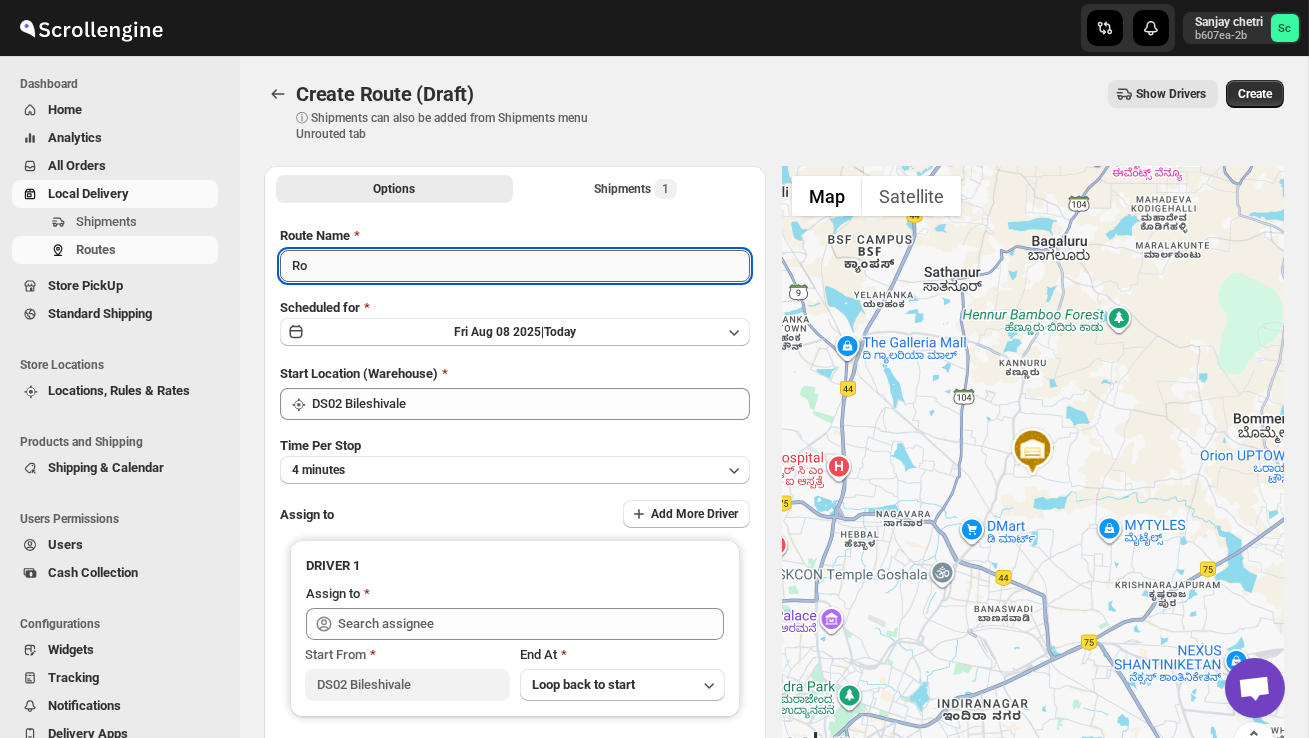 type on "R" 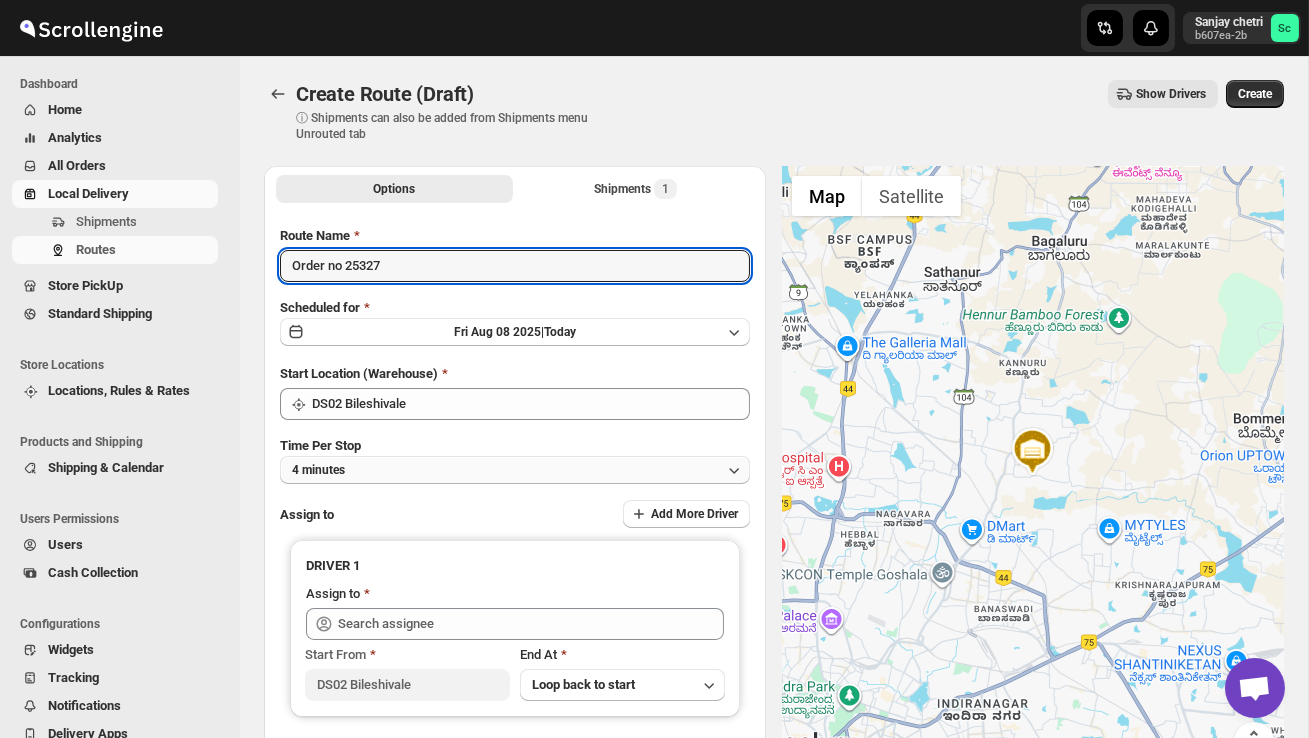 type on "Order no 25327" 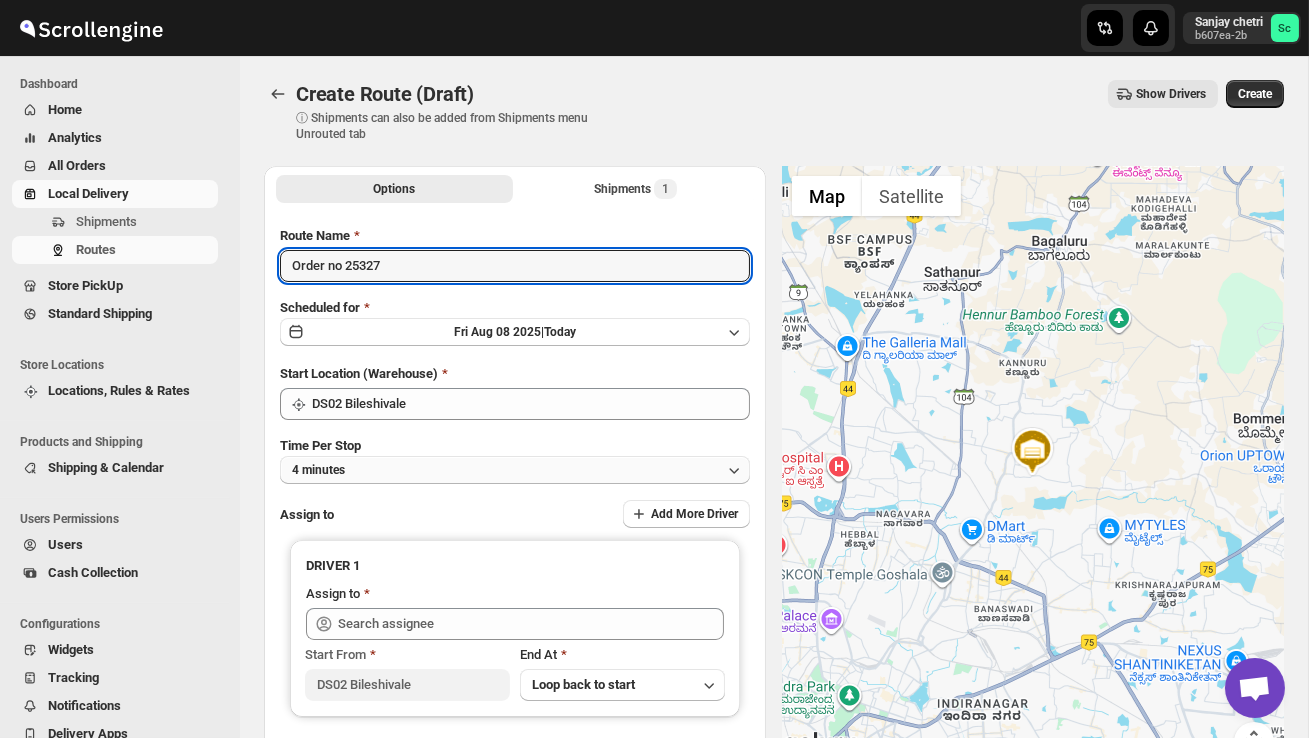 click on "4 minutes" at bounding box center (515, 470) 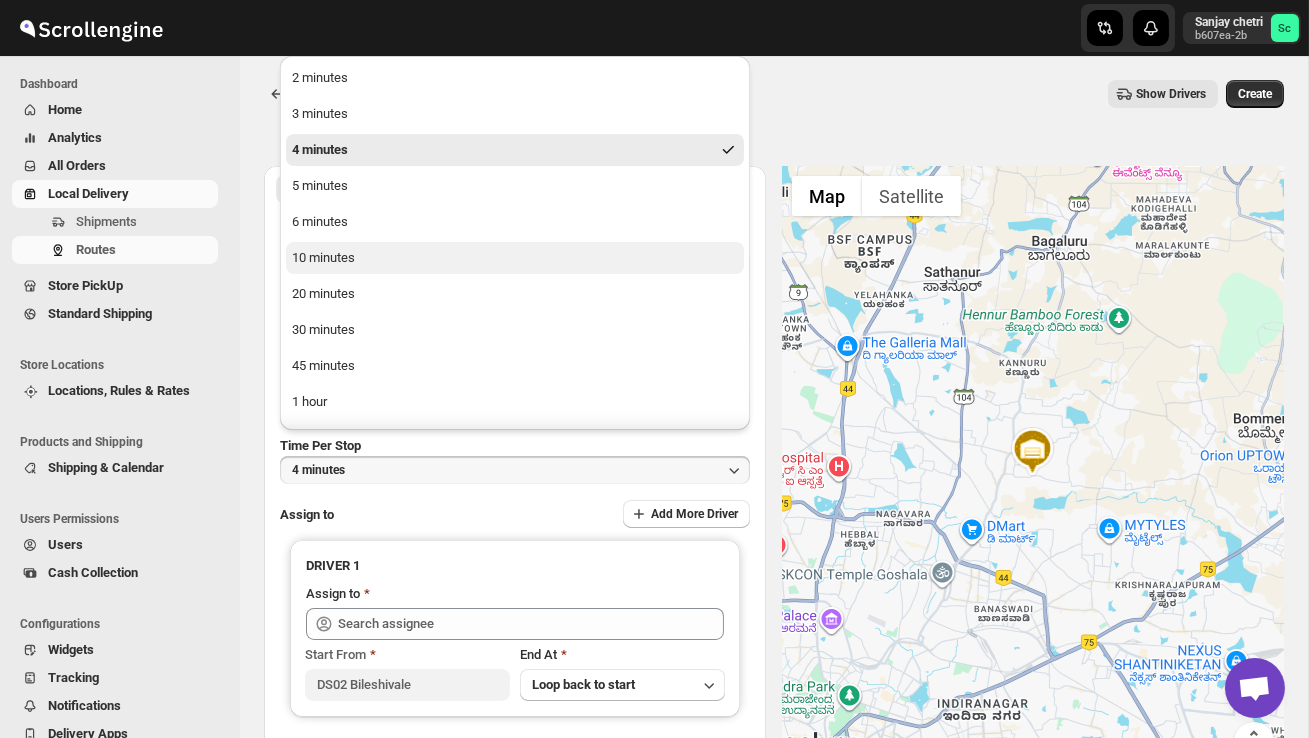 click on "10 minutes" at bounding box center (515, 258) 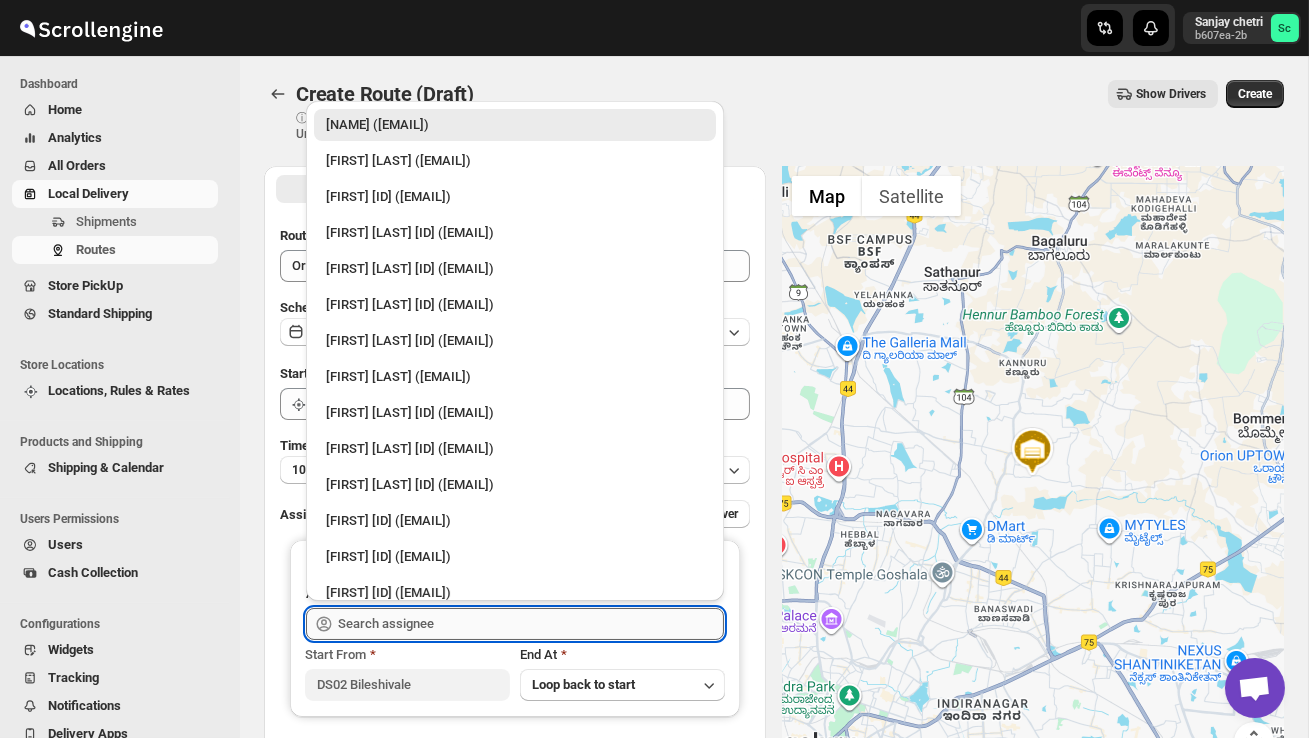 click at bounding box center [531, 624] 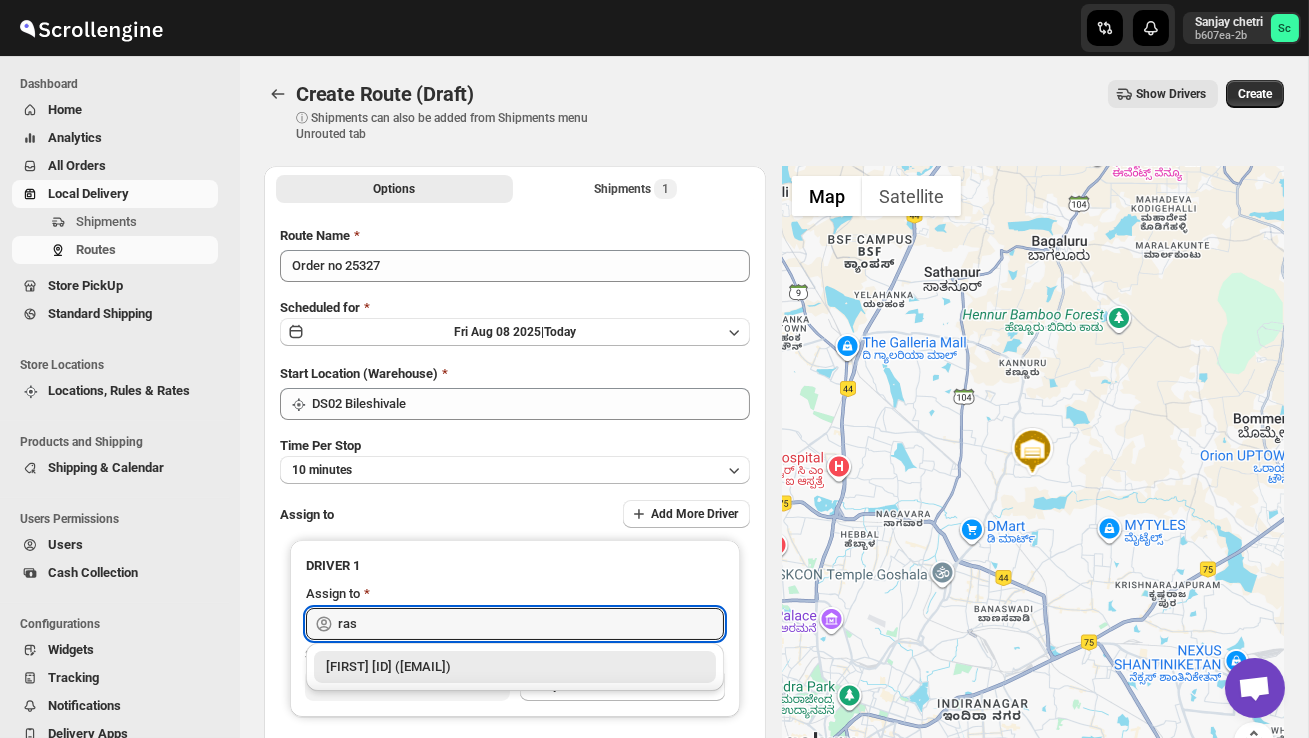 click on "[FIRST] DS02 ([EMAIL])" at bounding box center (515, 667) 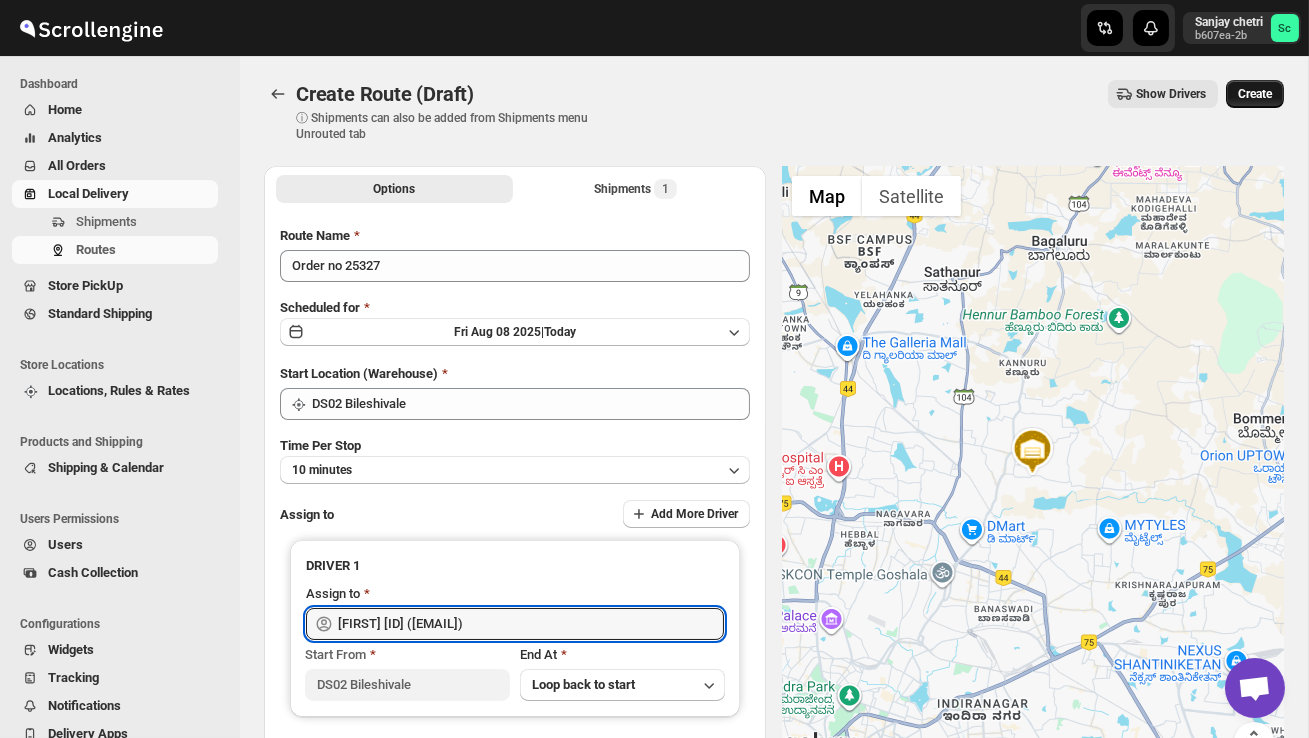 type on "[FIRST] DS02 ([EMAIL])" 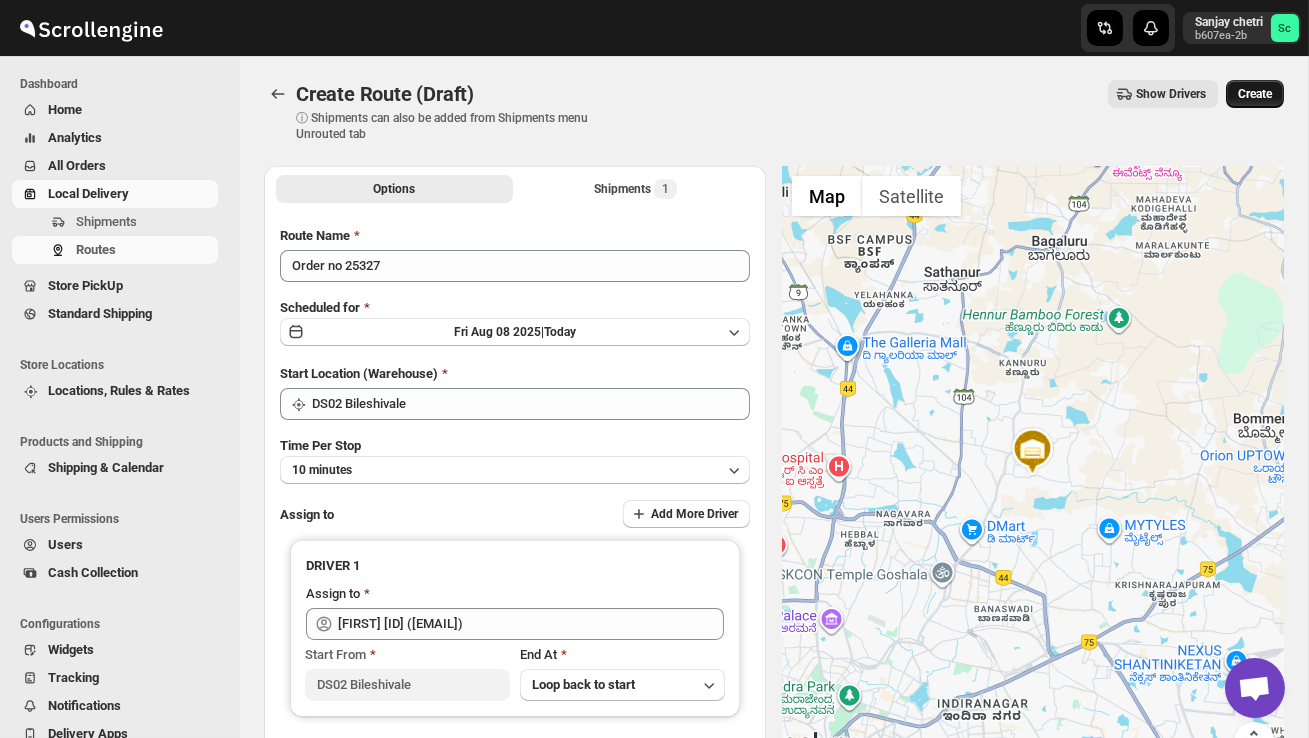 click on "Create" at bounding box center [1255, 94] 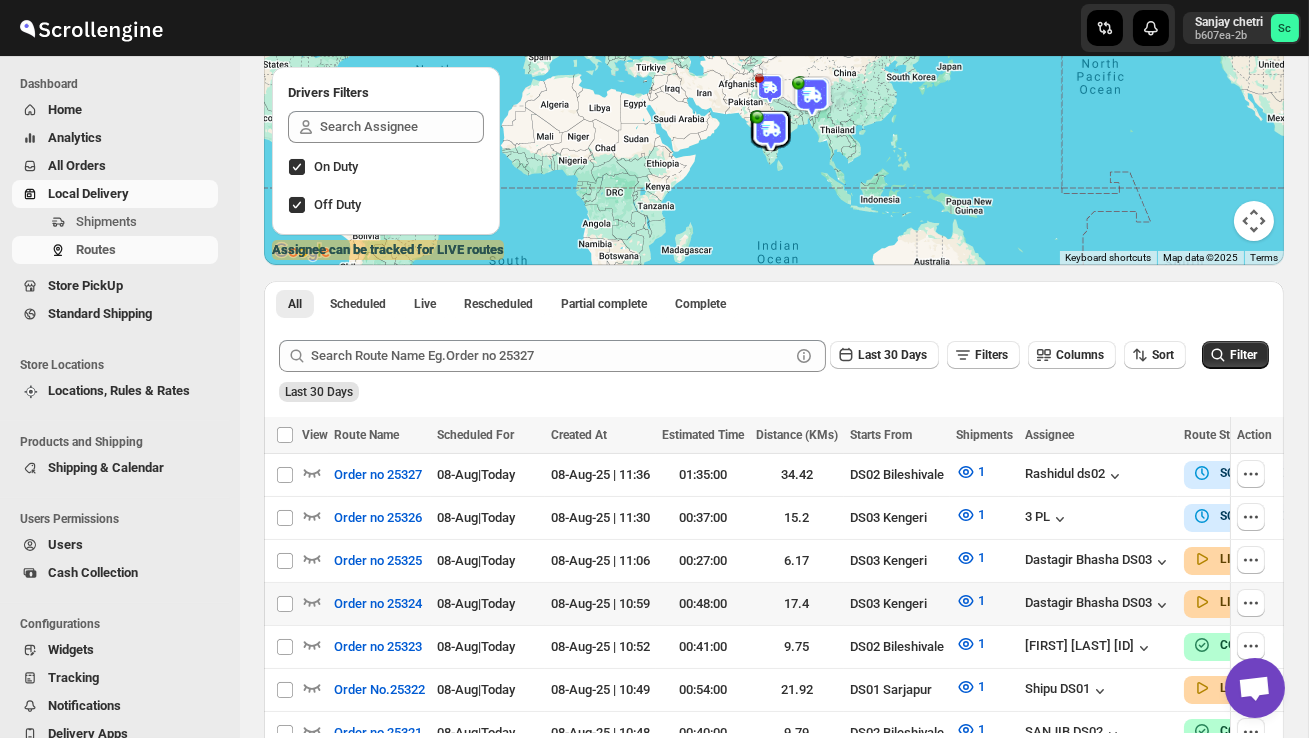 scroll, scrollTop: 230, scrollLeft: 0, axis: vertical 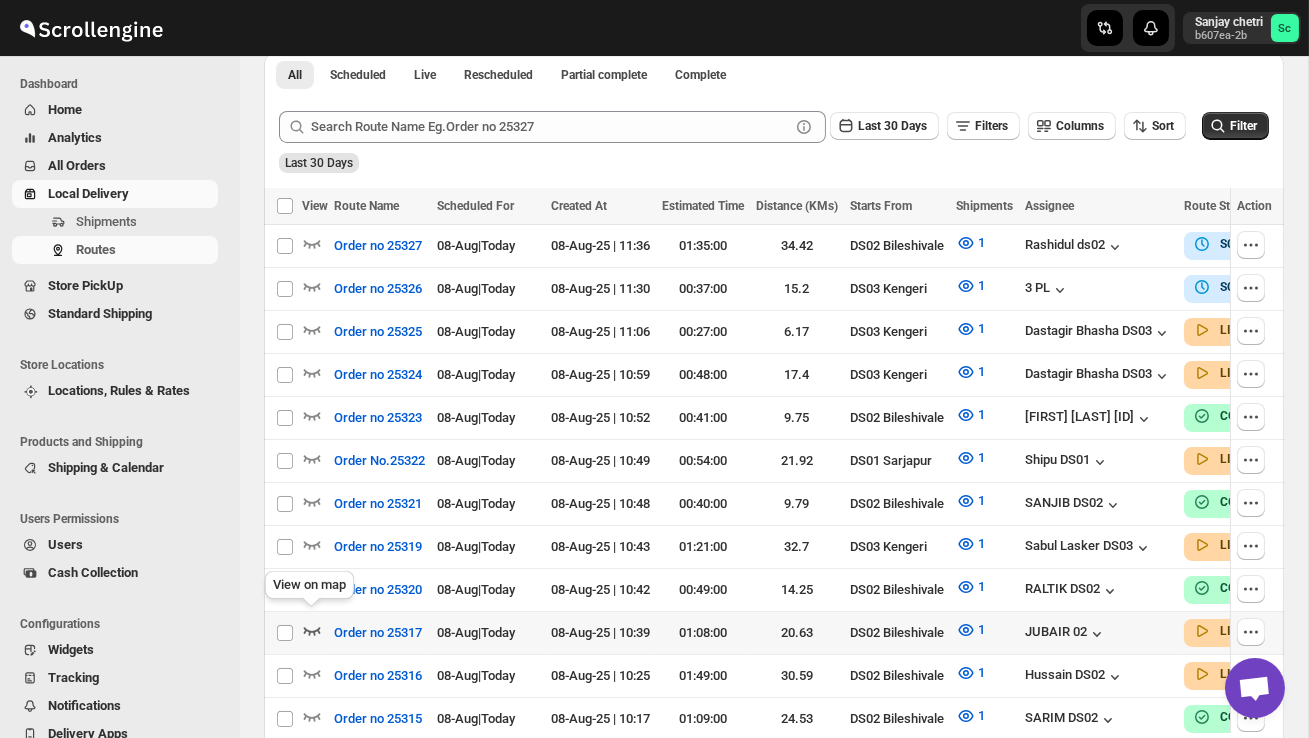 click 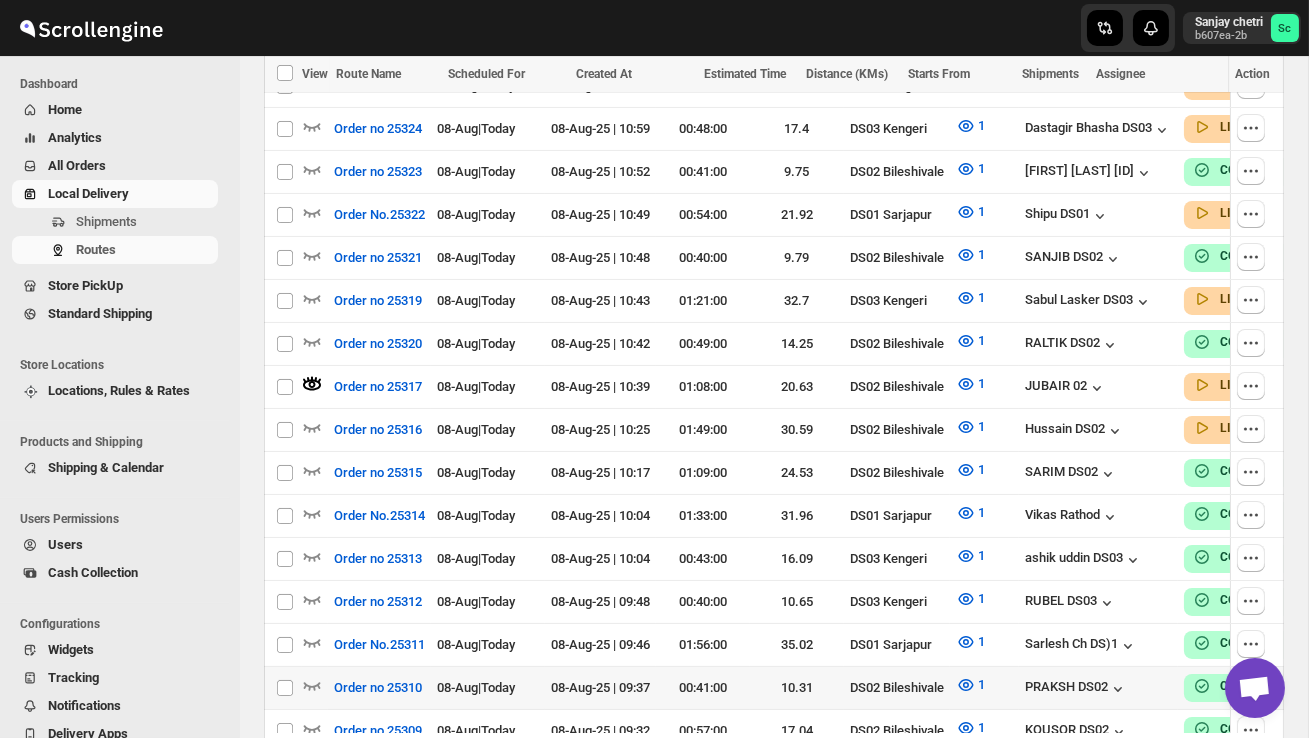 scroll, scrollTop: 731, scrollLeft: 0, axis: vertical 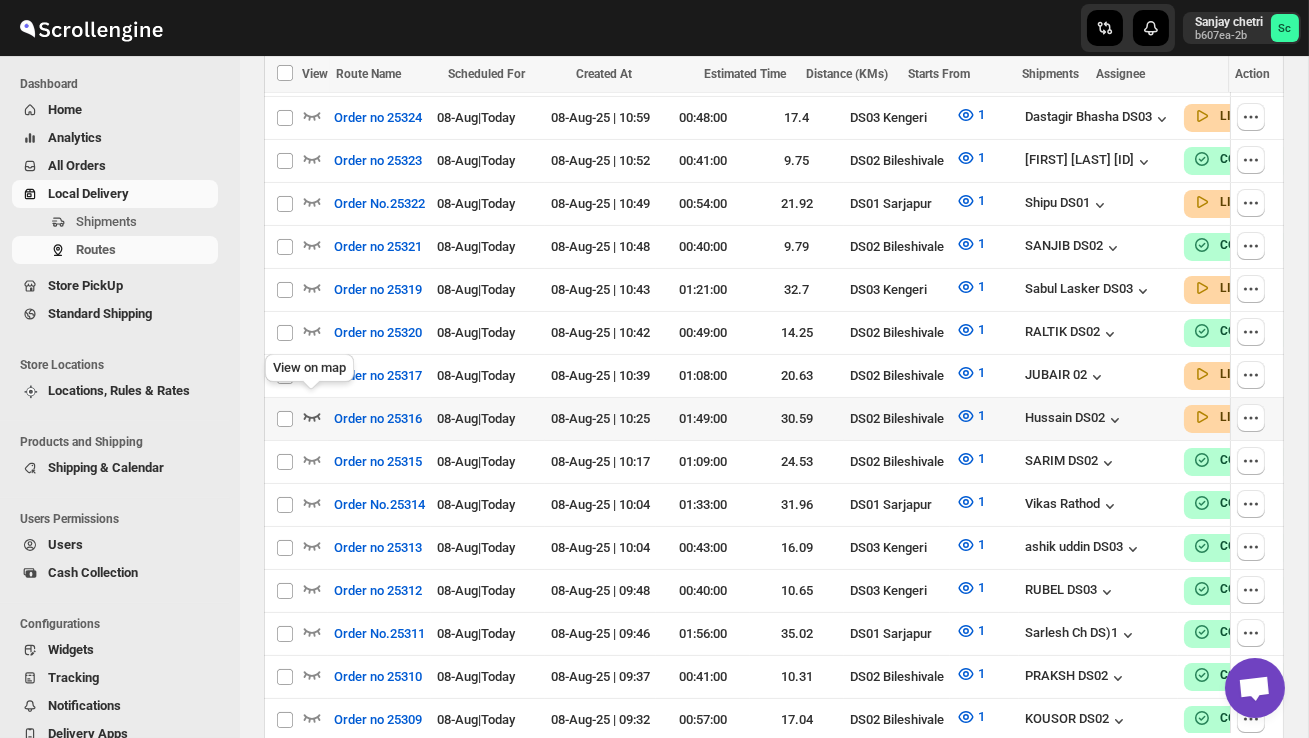 click 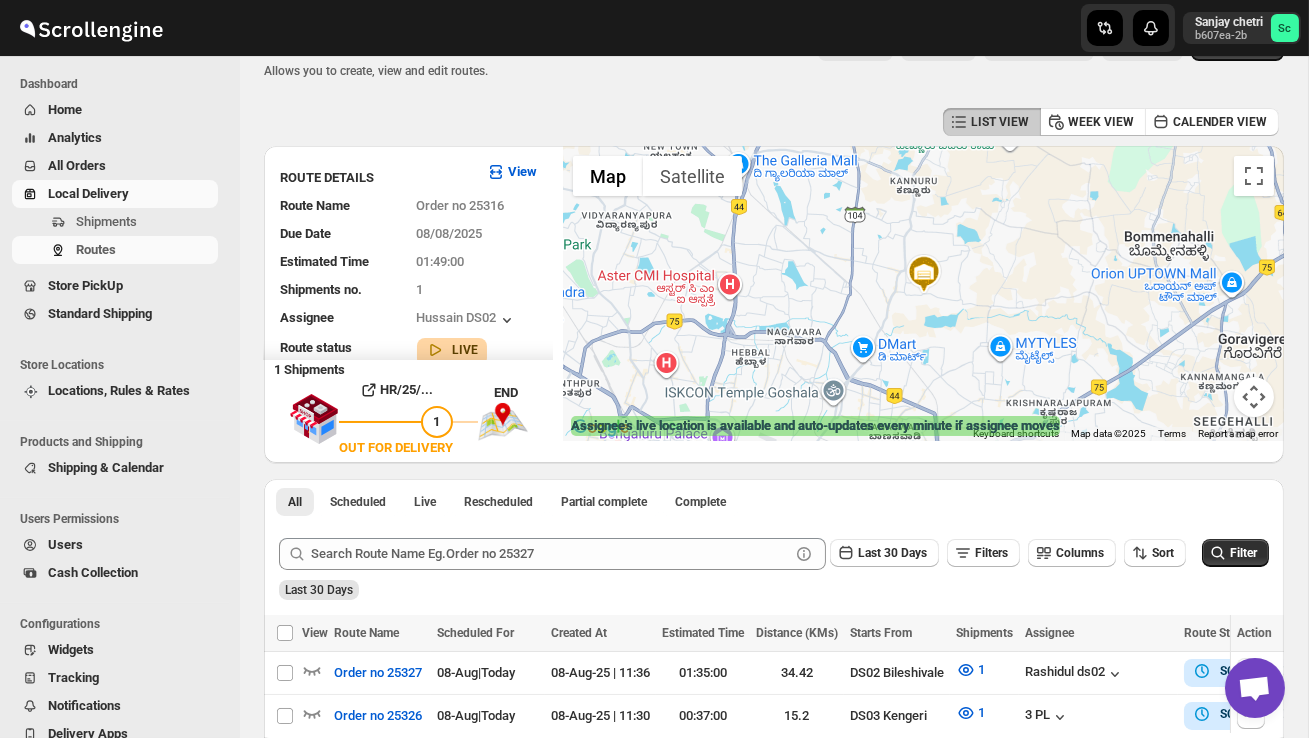 scroll, scrollTop: 0, scrollLeft: 0, axis: both 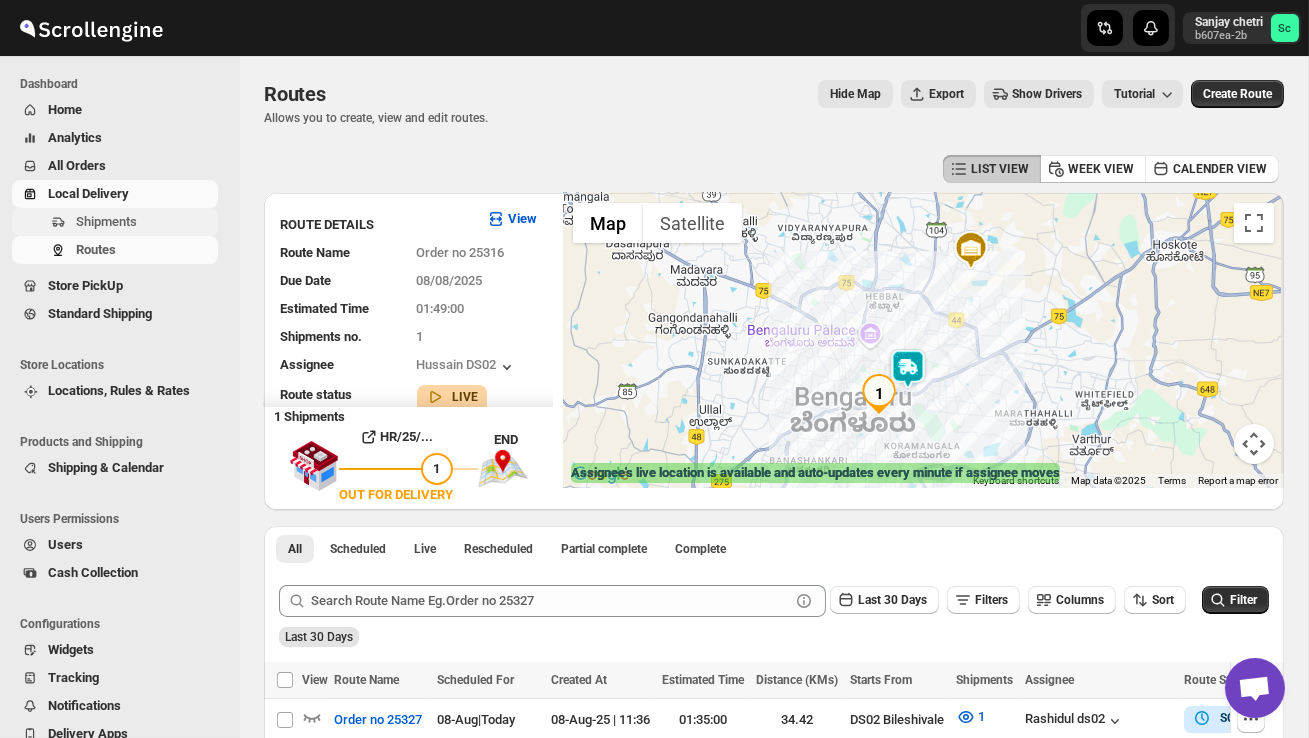 click on "Shipments" at bounding box center [145, 222] 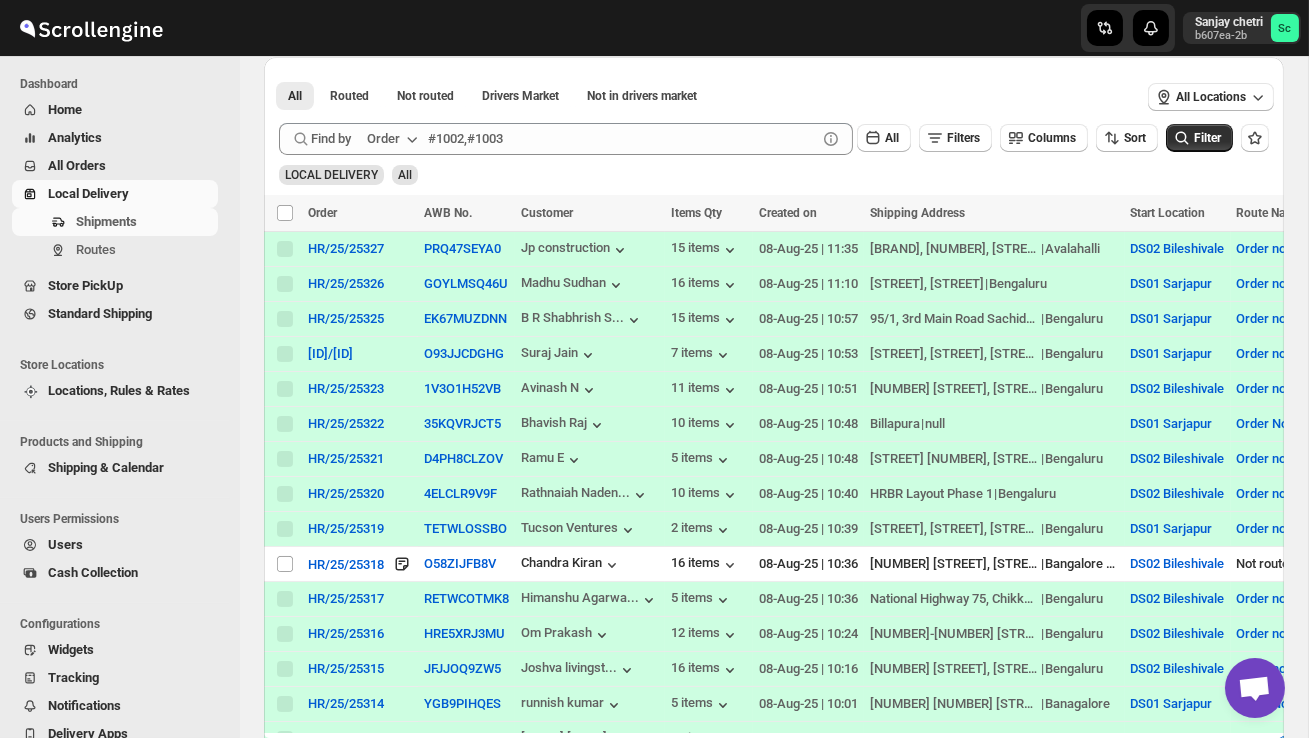 scroll, scrollTop: 320, scrollLeft: 0, axis: vertical 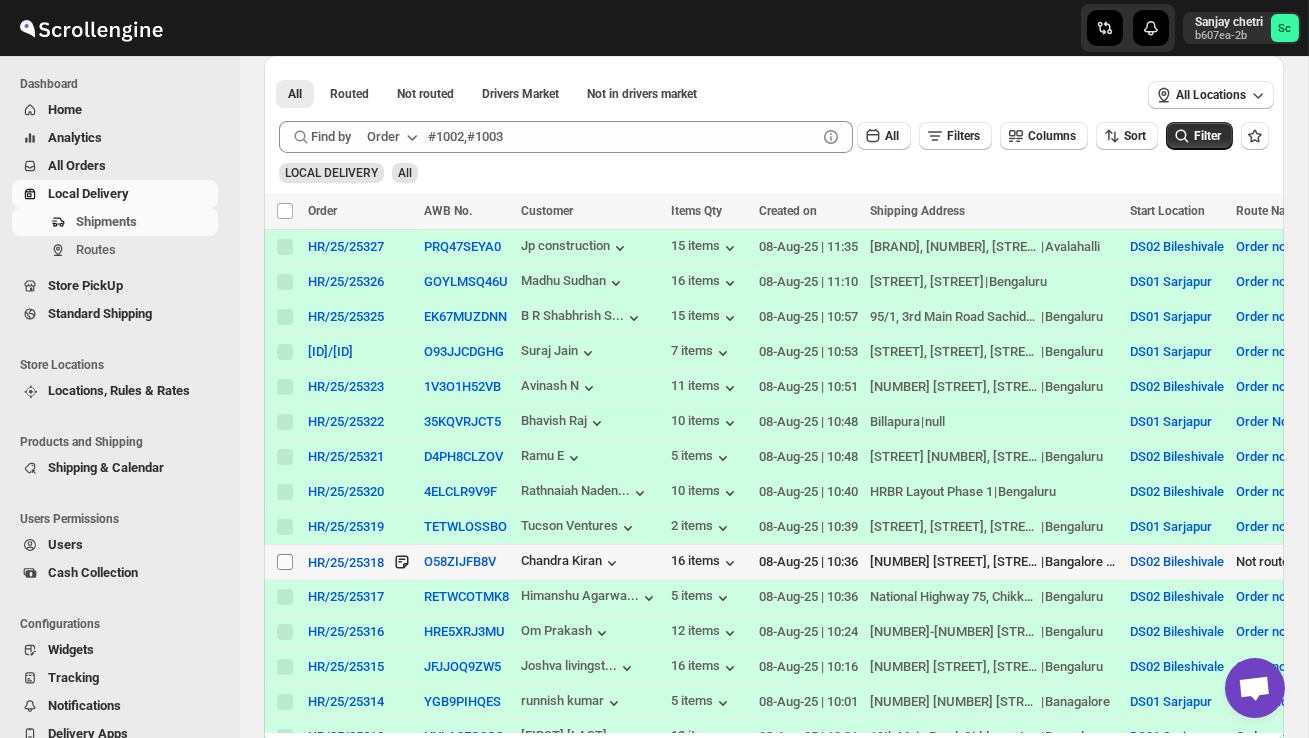 click on "Select shipment" at bounding box center [285, 562] 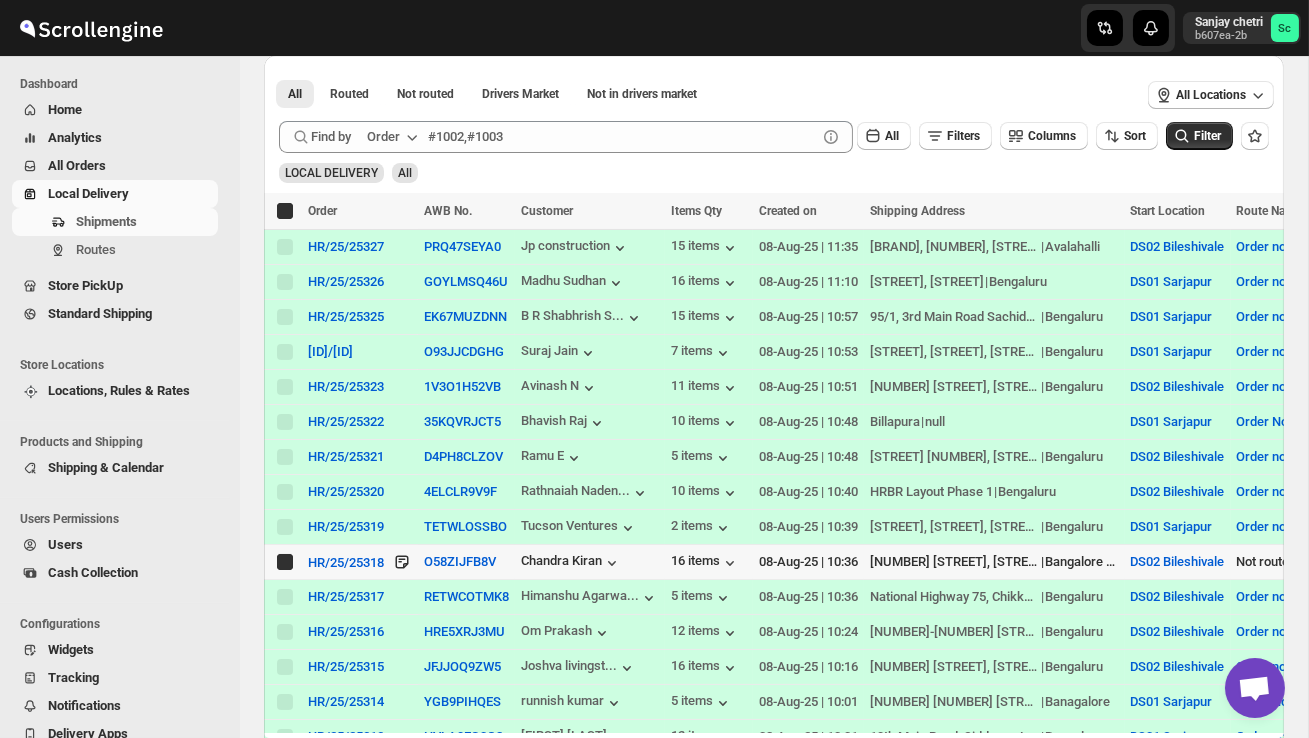 checkbox on "true" 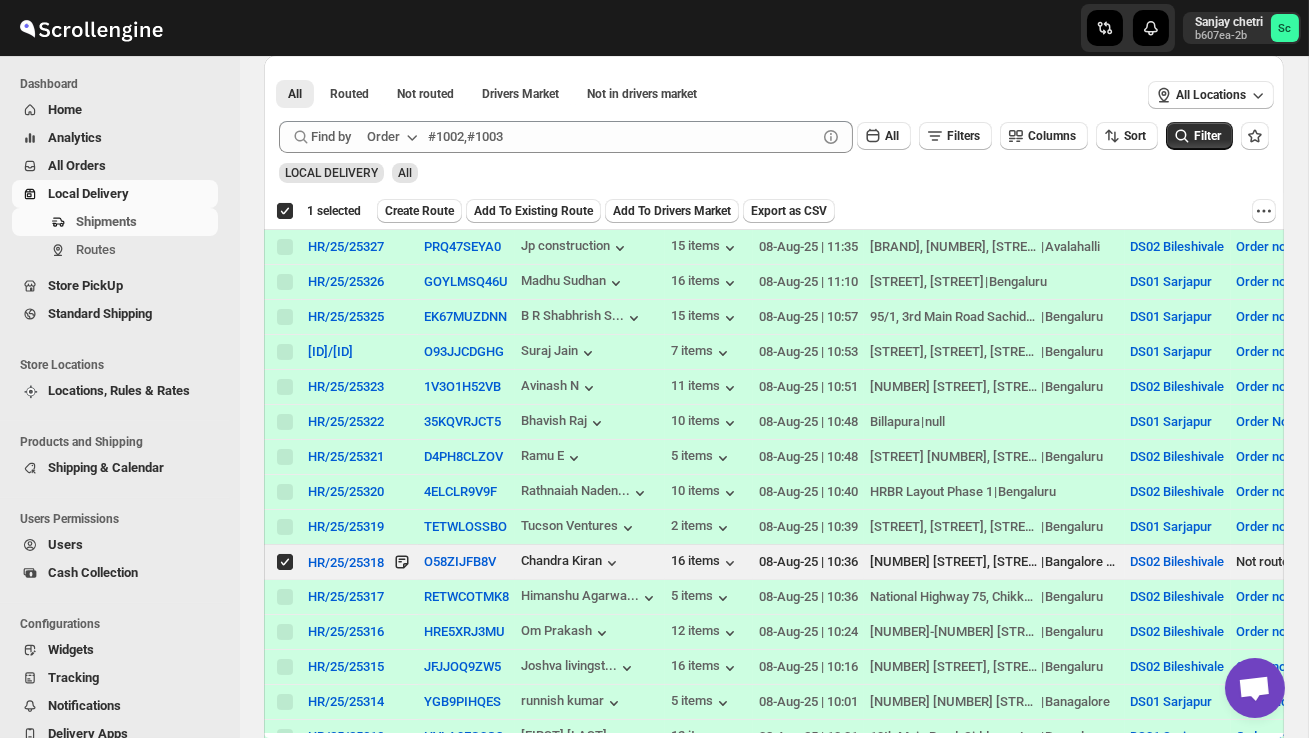 click on "Create Route" at bounding box center [419, 211] 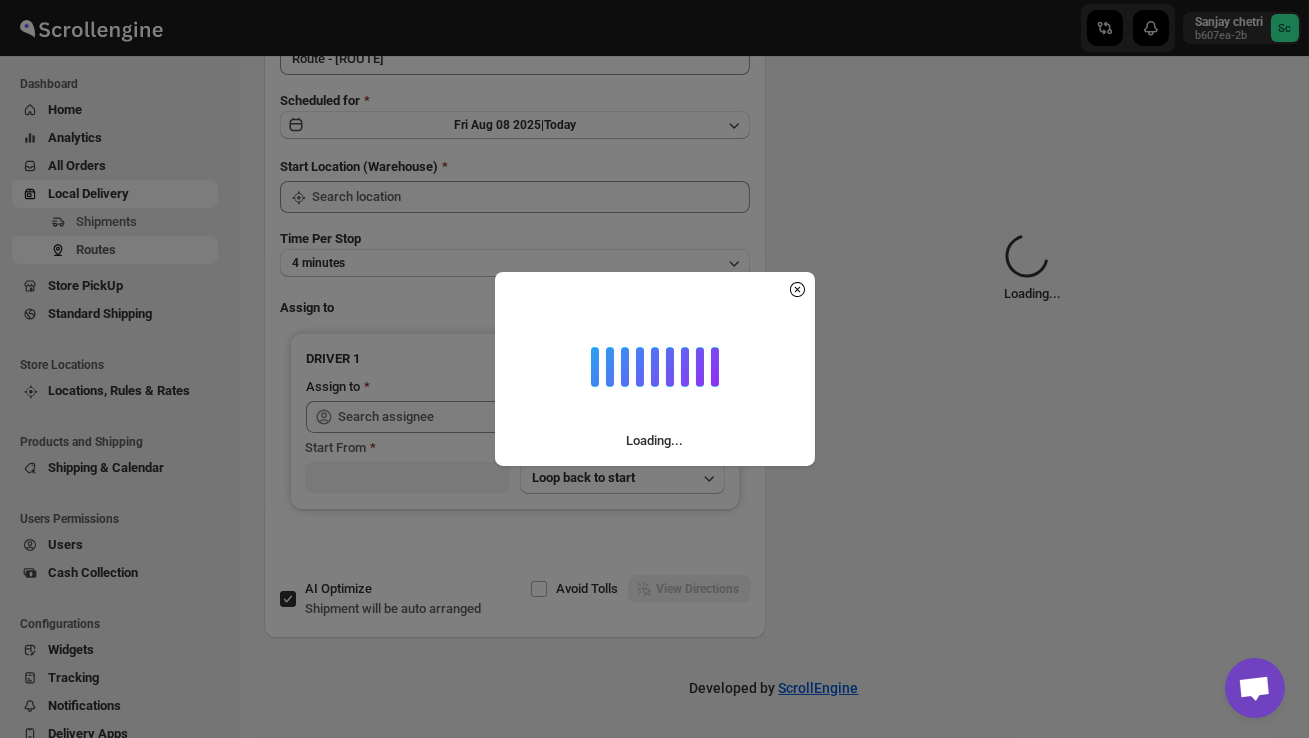 scroll, scrollTop: 0, scrollLeft: 0, axis: both 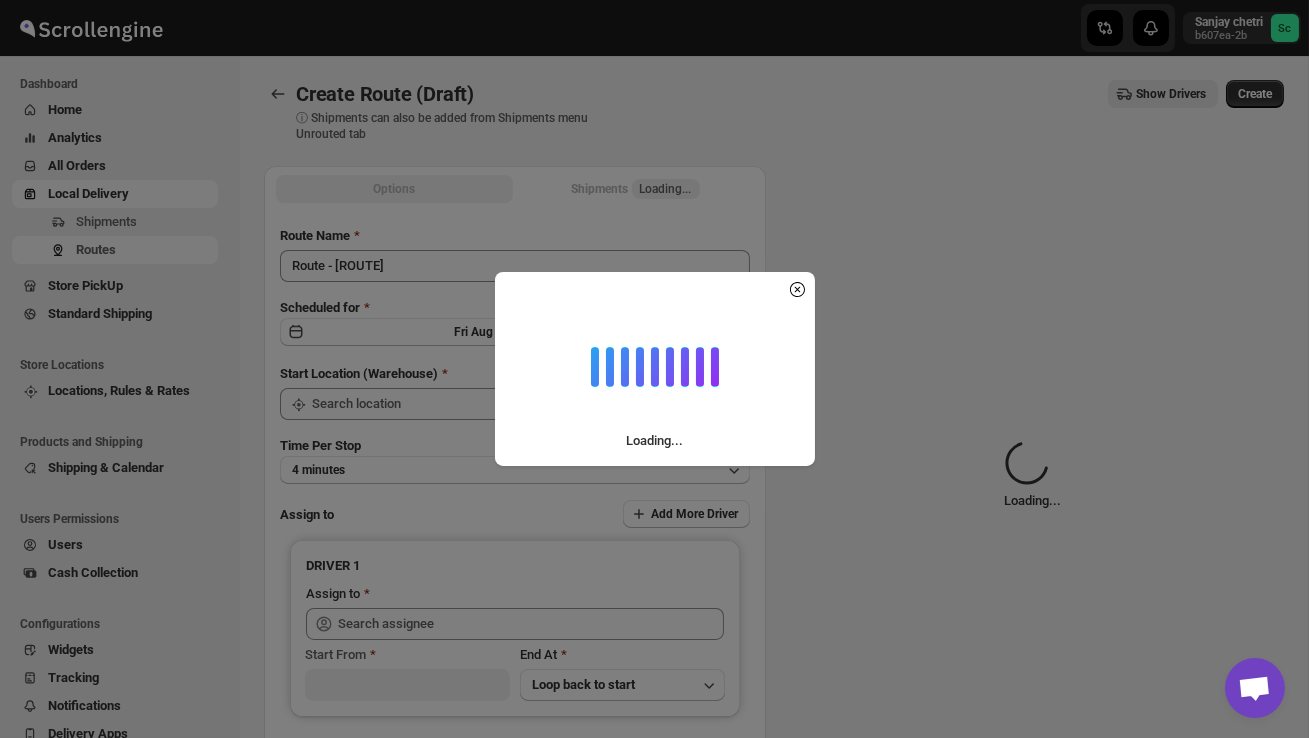 type on "DS02 Bileshivale" 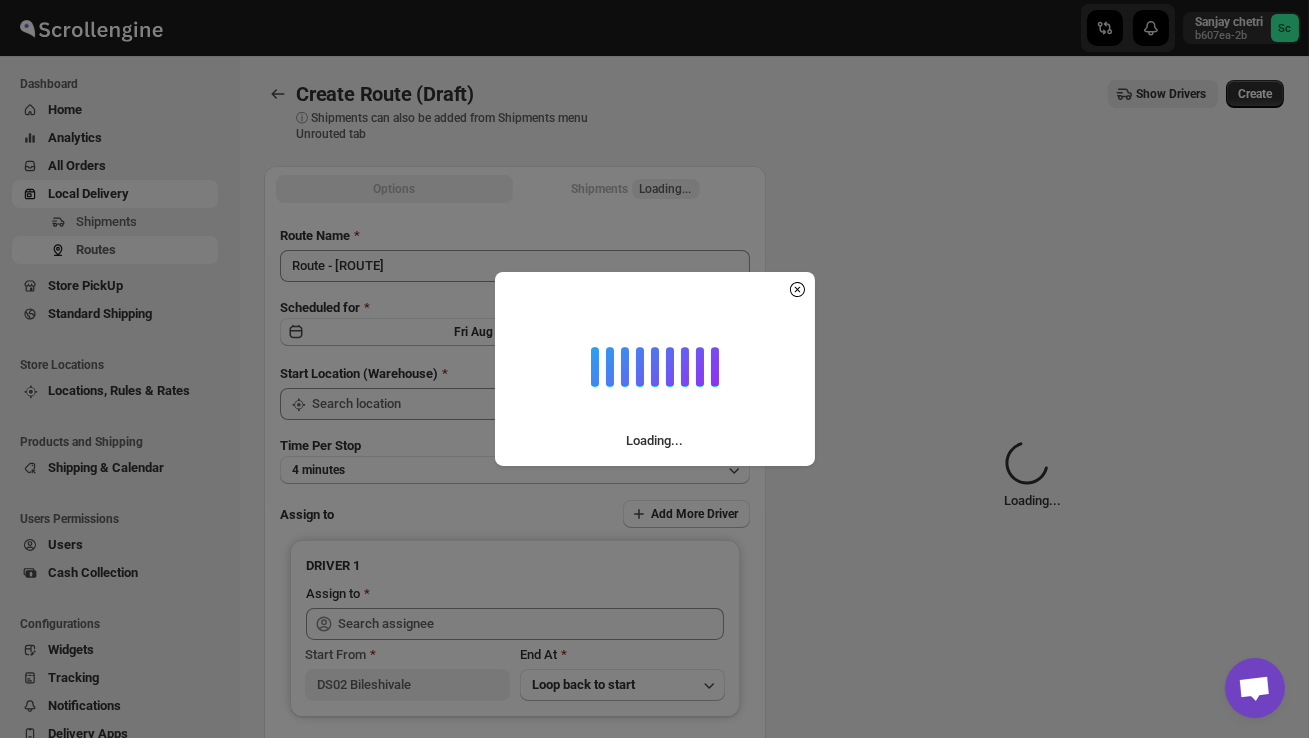 type on "DS02 Bileshivale" 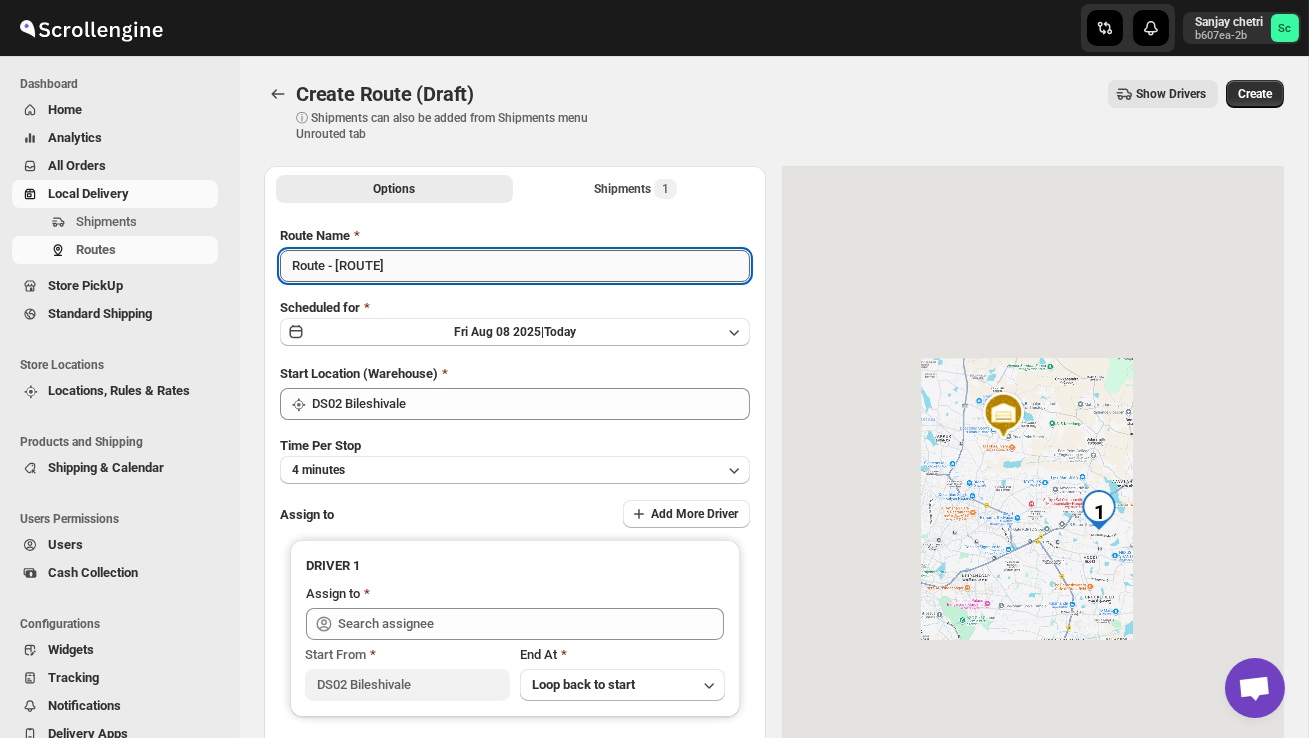 click on "Route - 08/08-1140" at bounding box center [515, 266] 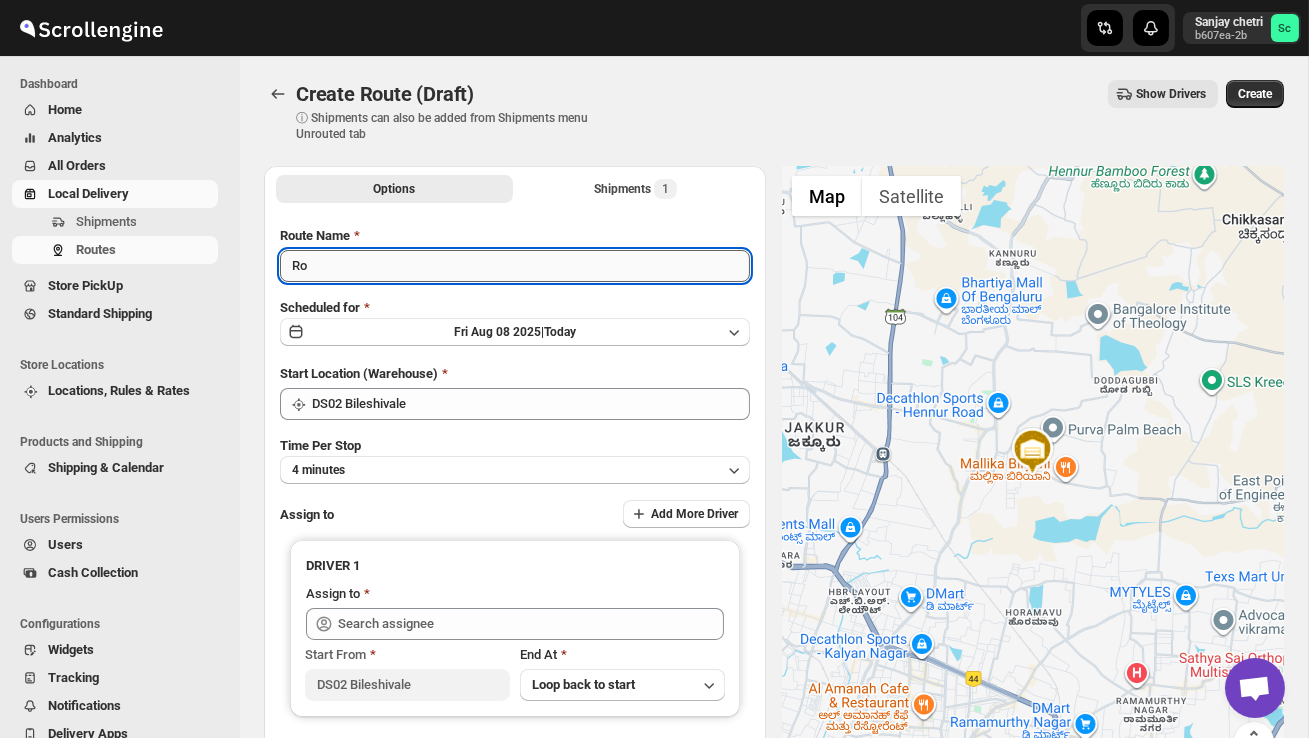 type on "R" 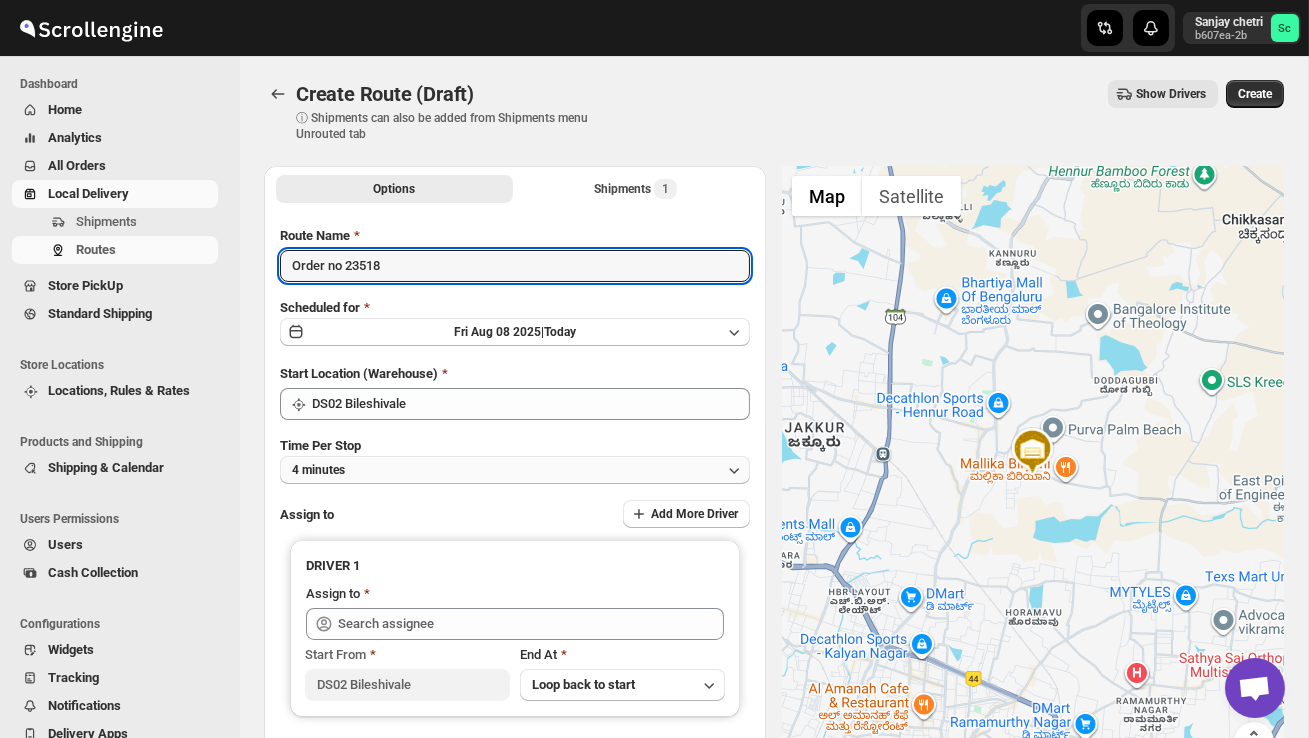 type on "Order no 23518" 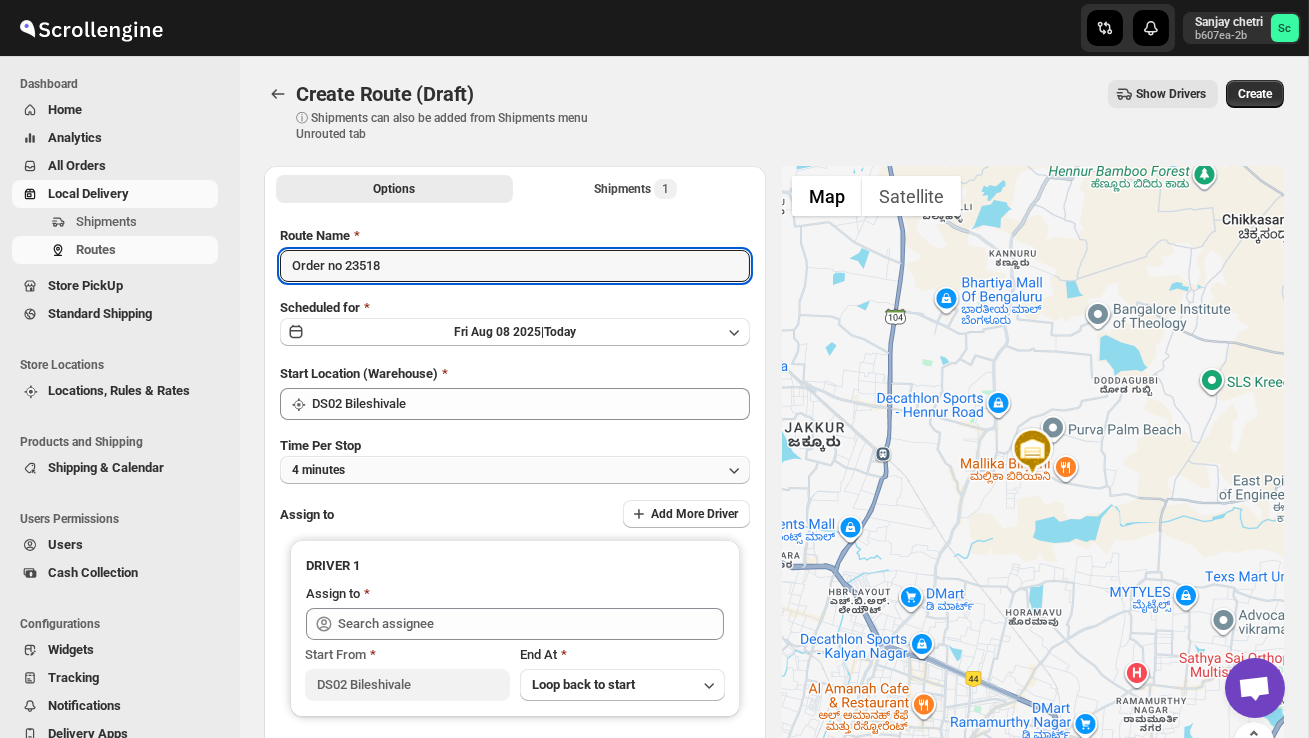 click on "4 minutes" at bounding box center (515, 470) 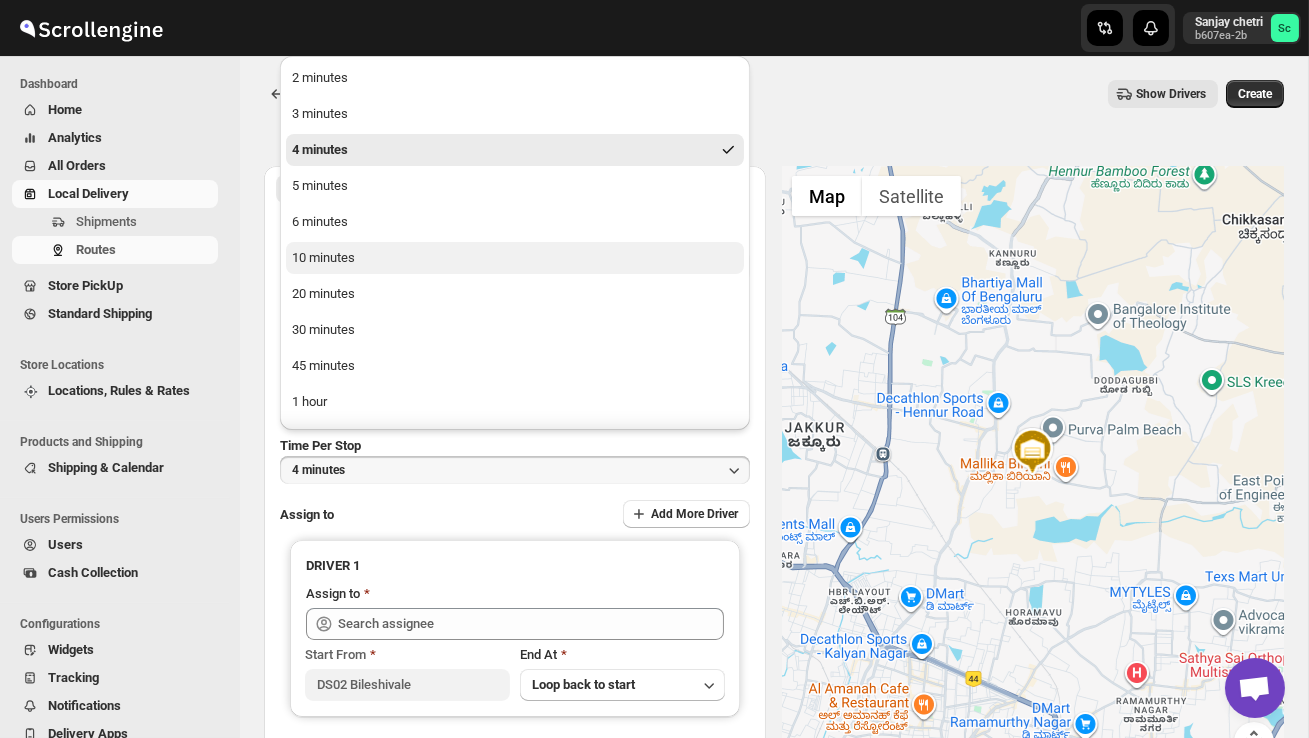 click on "10 minutes" at bounding box center (515, 258) 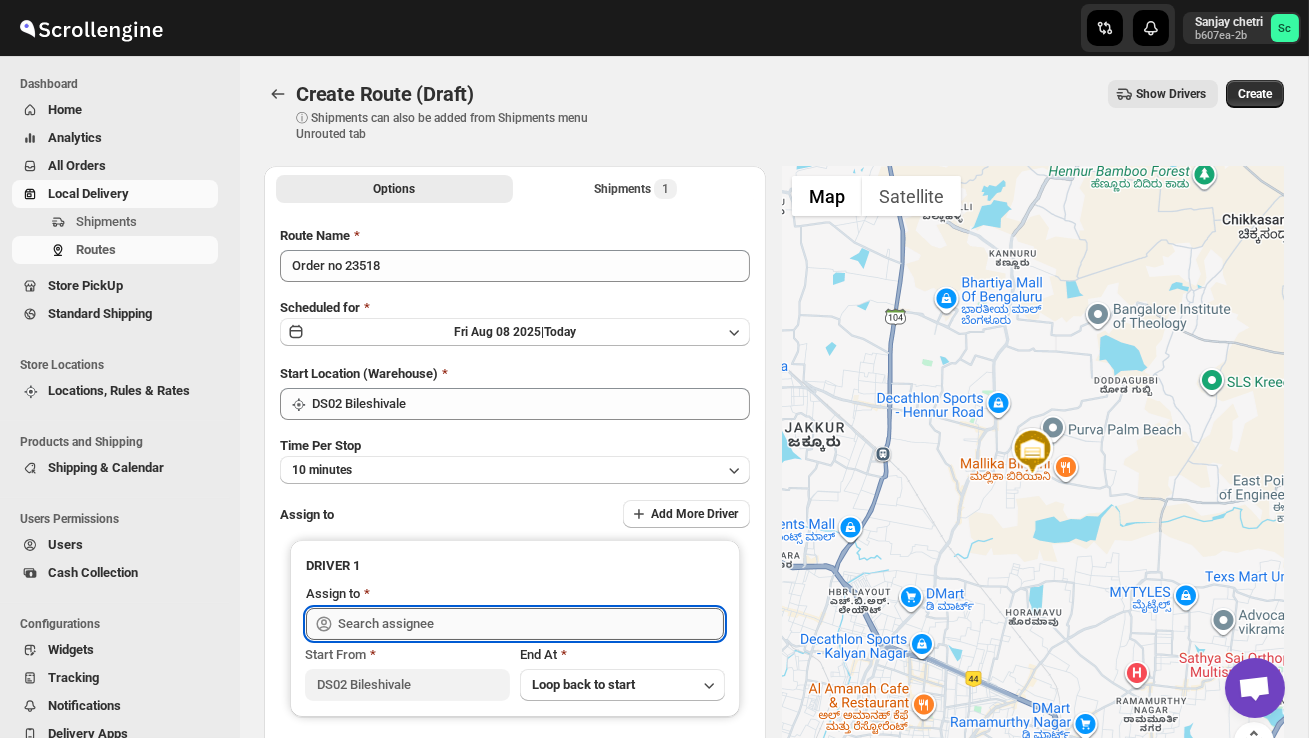 click at bounding box center (531, 624) 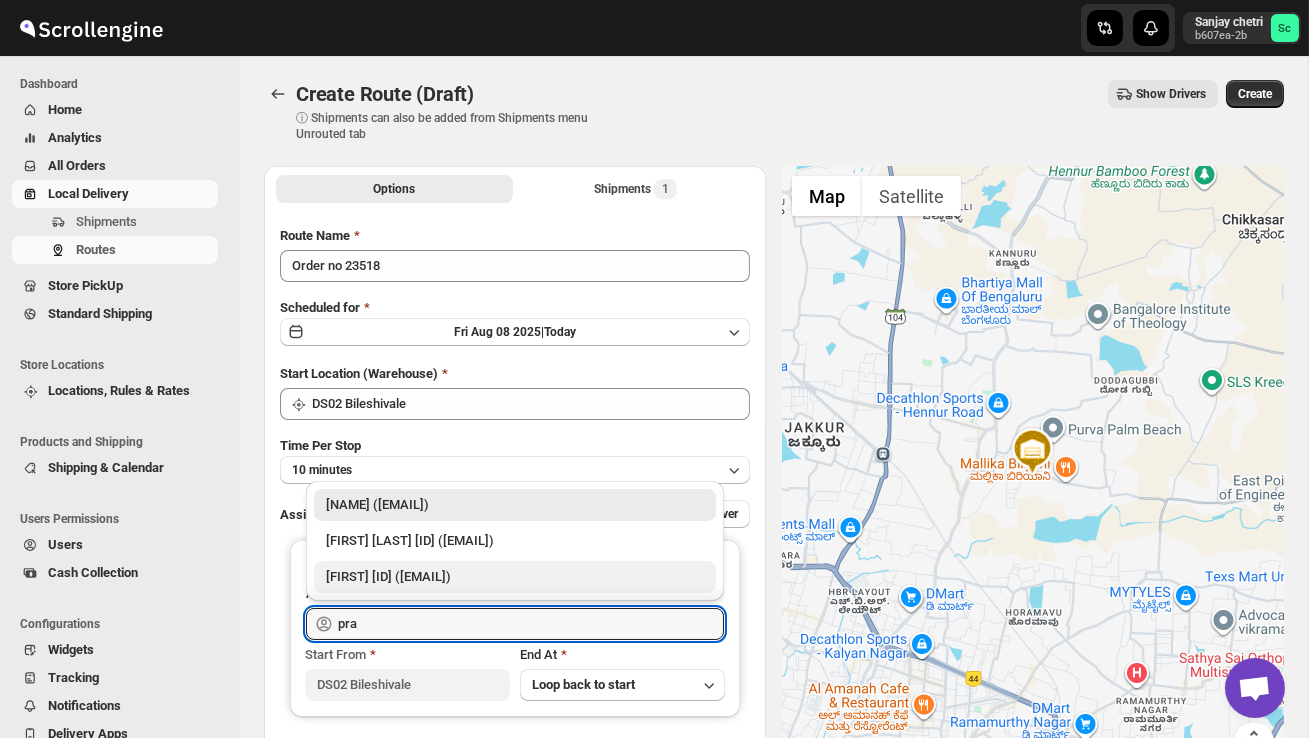 click on "[BRAND] DS02 ([EMAIL])" at bounding box center (515, 577) 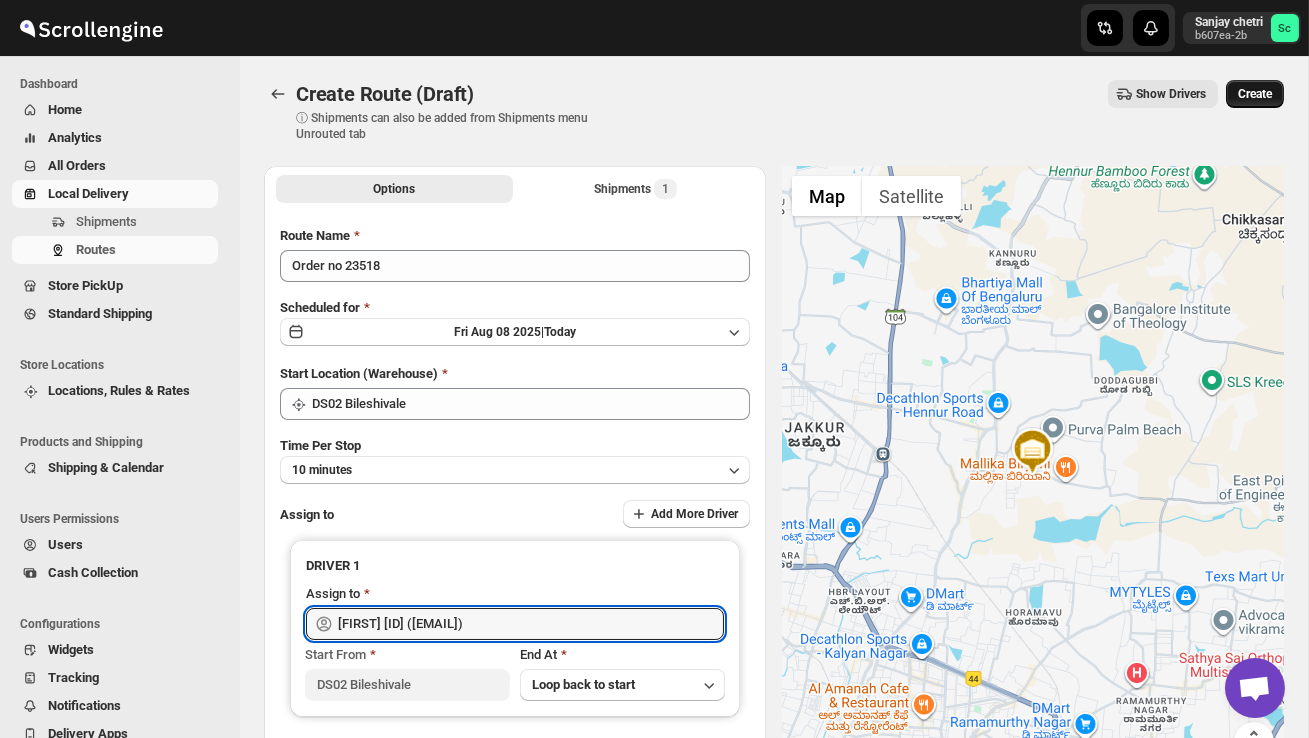 type on "[BRAND] DS02 ([EMAIL])" 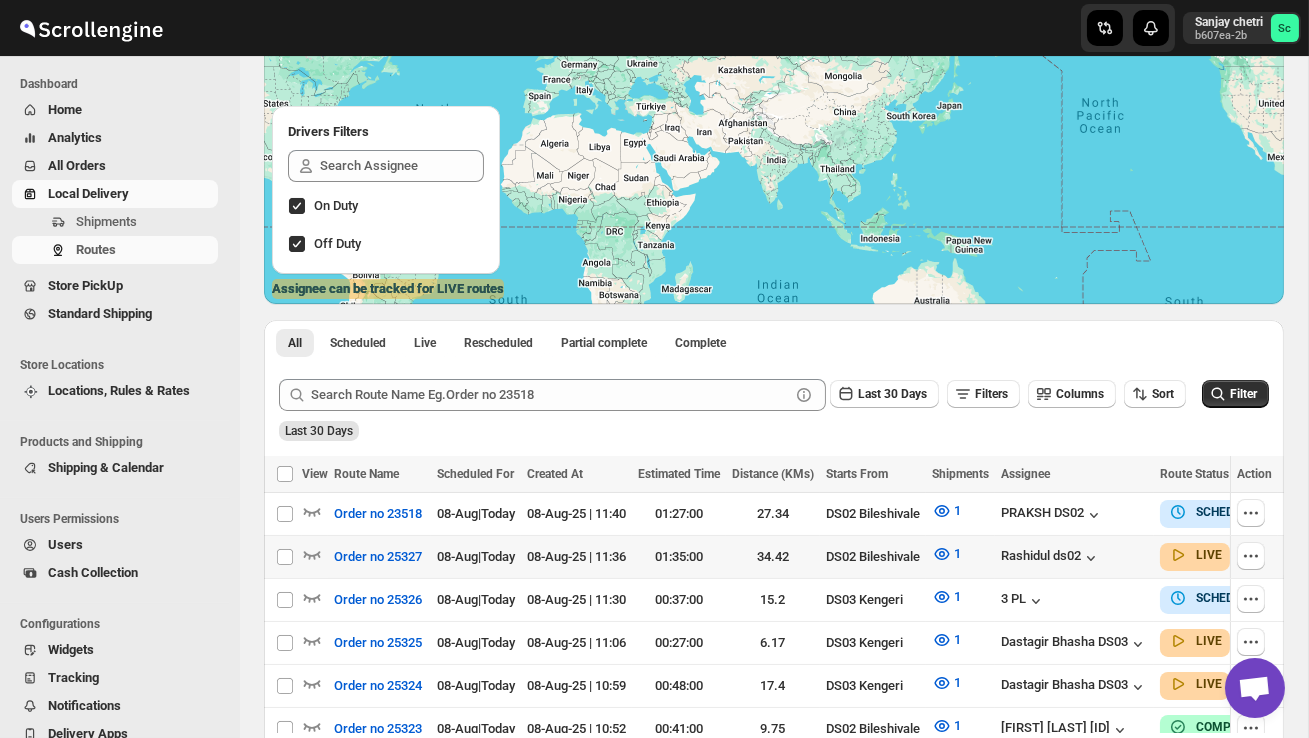 scroll, scrollTop: 192, scrollLeft: 0, axis: vertical 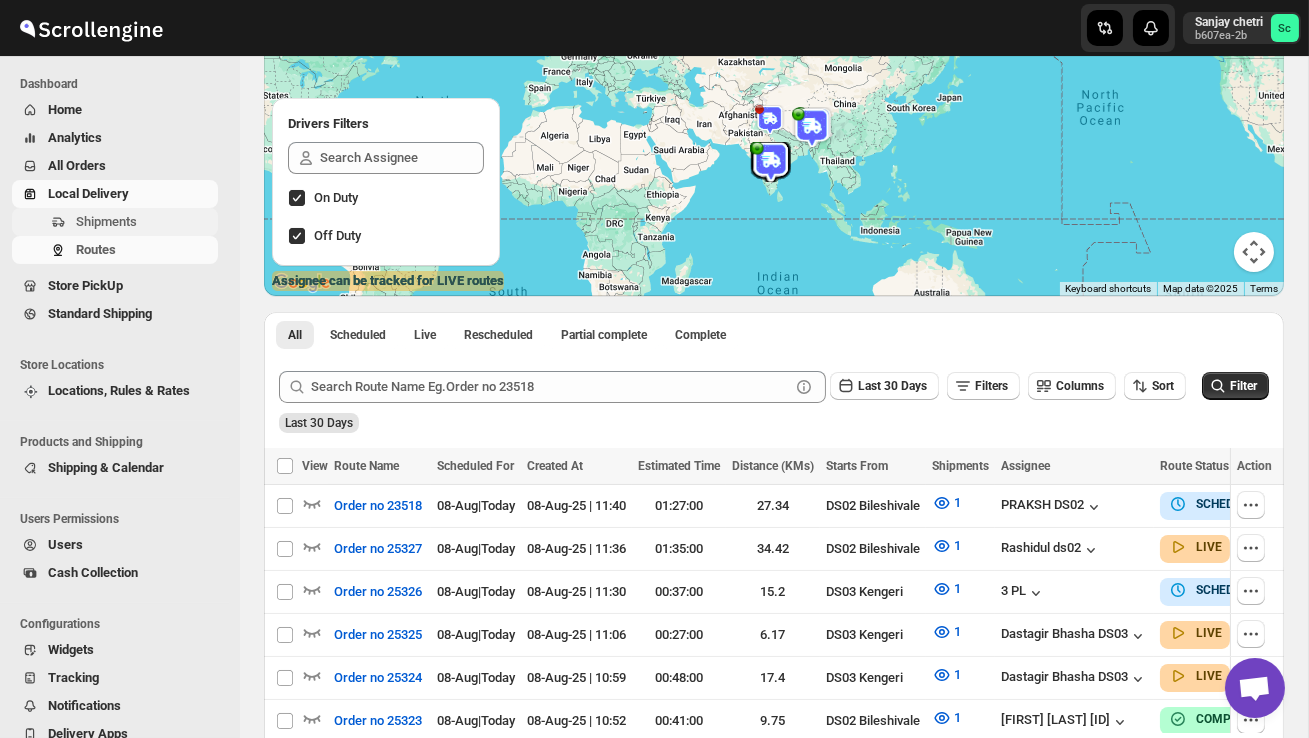 click on "Shipments" at bounding box center (106, 221) 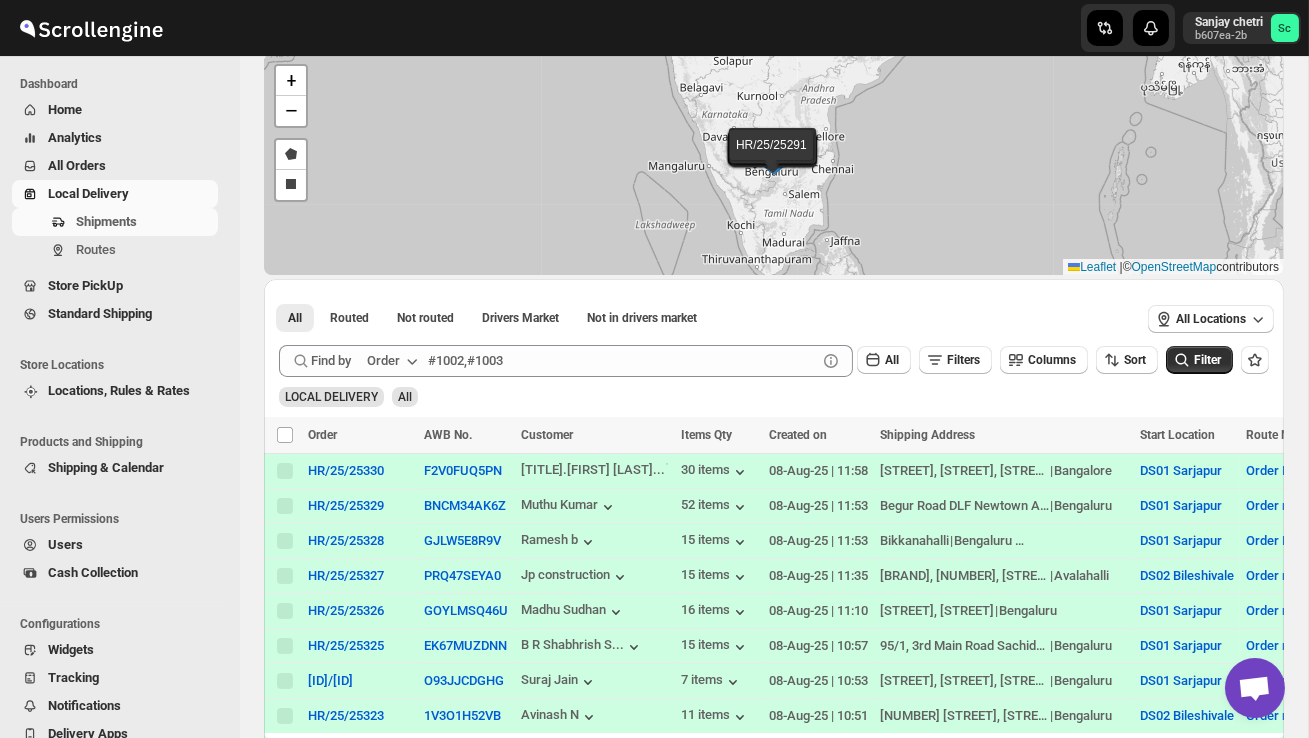 scroll, scrollTop: 97, scrollLeft: 0, axis: vertical 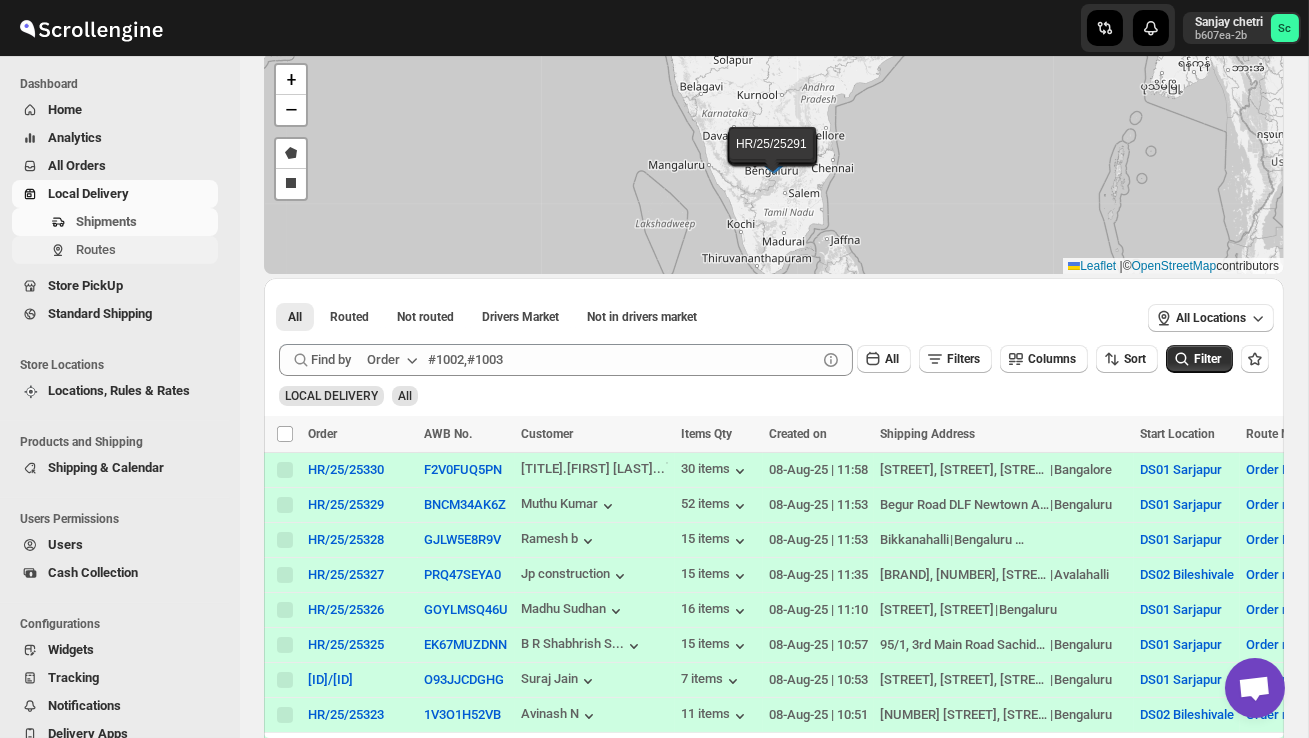 click on "Routes" at bounding box center [145, 250] 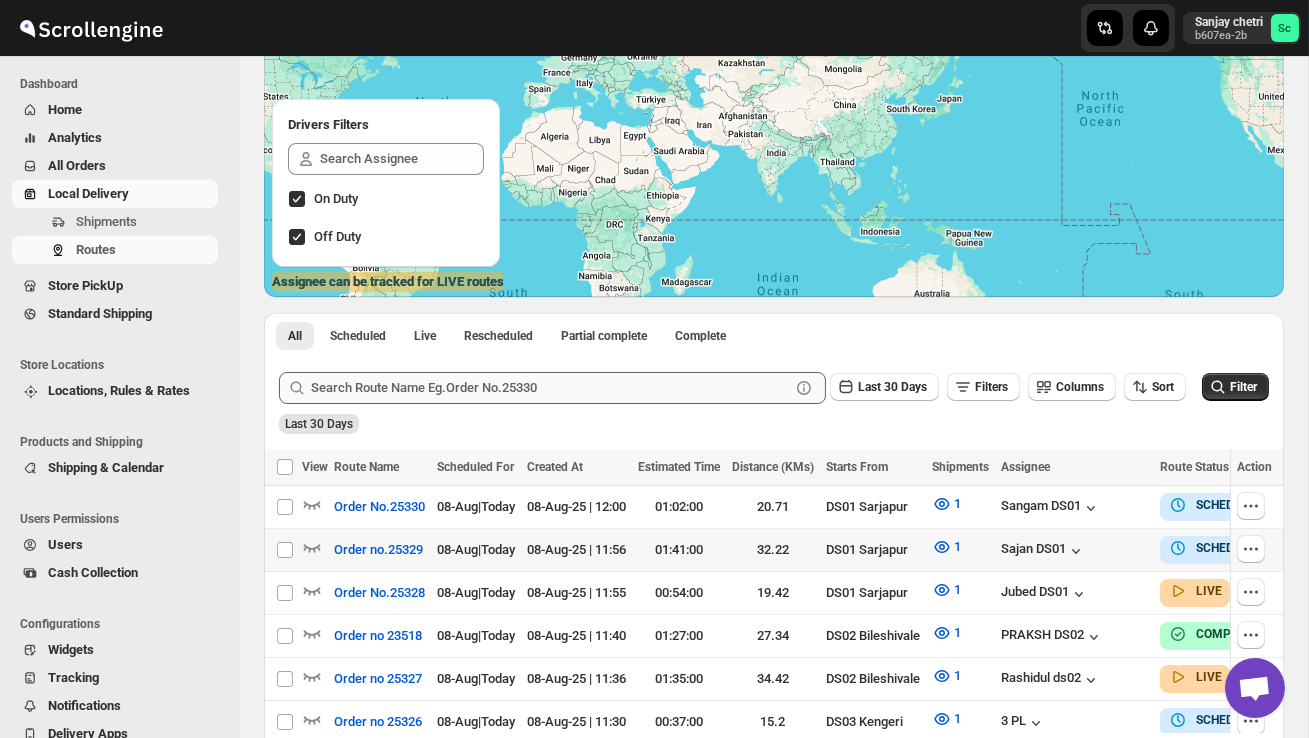 scroll, scrollTop: 200, scrollLeft: 0, axis: vertical 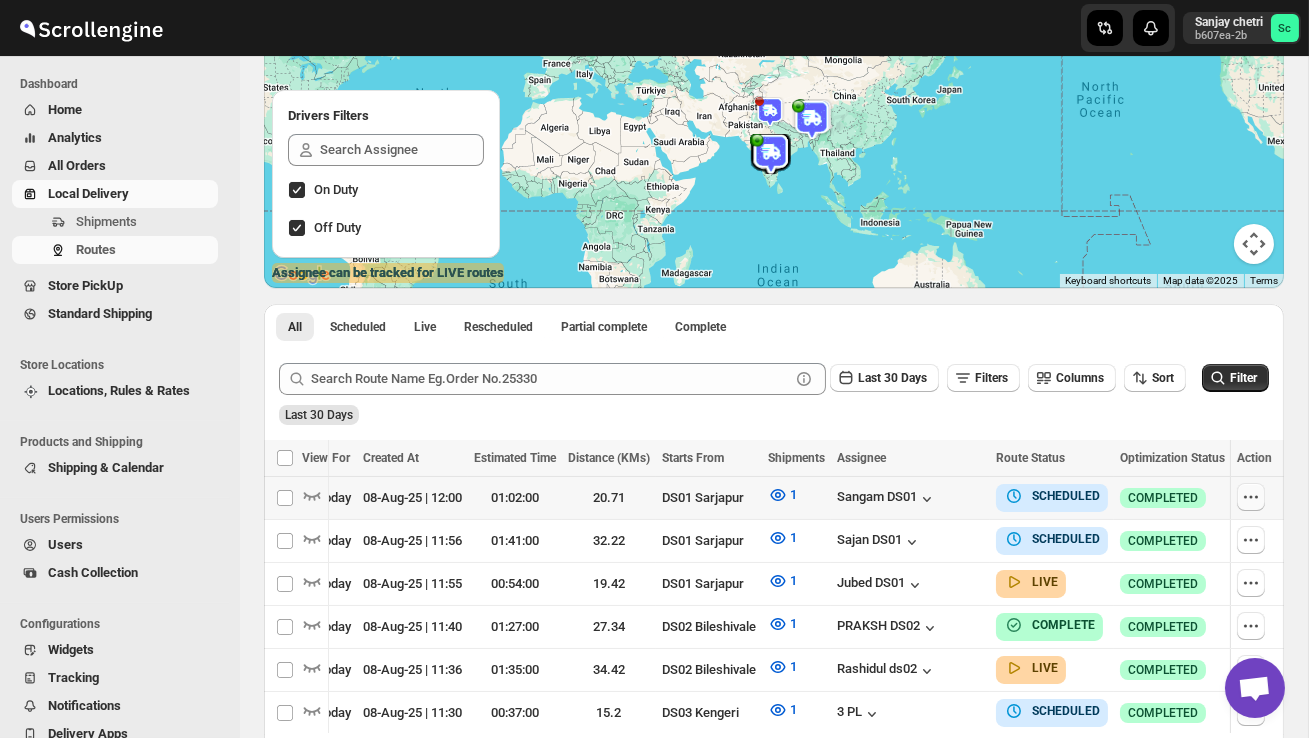 click 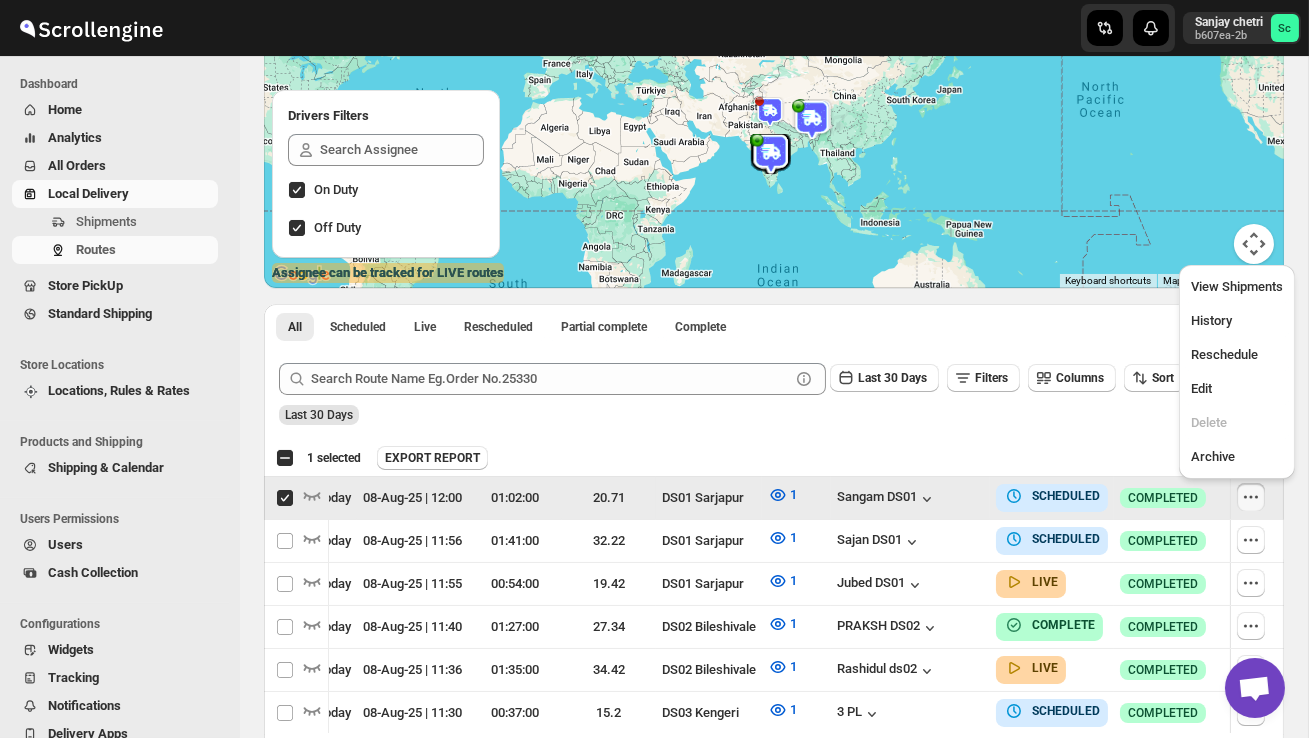 scroll, scrollTop: 0, scrollLeft: 1, axis: horizontal 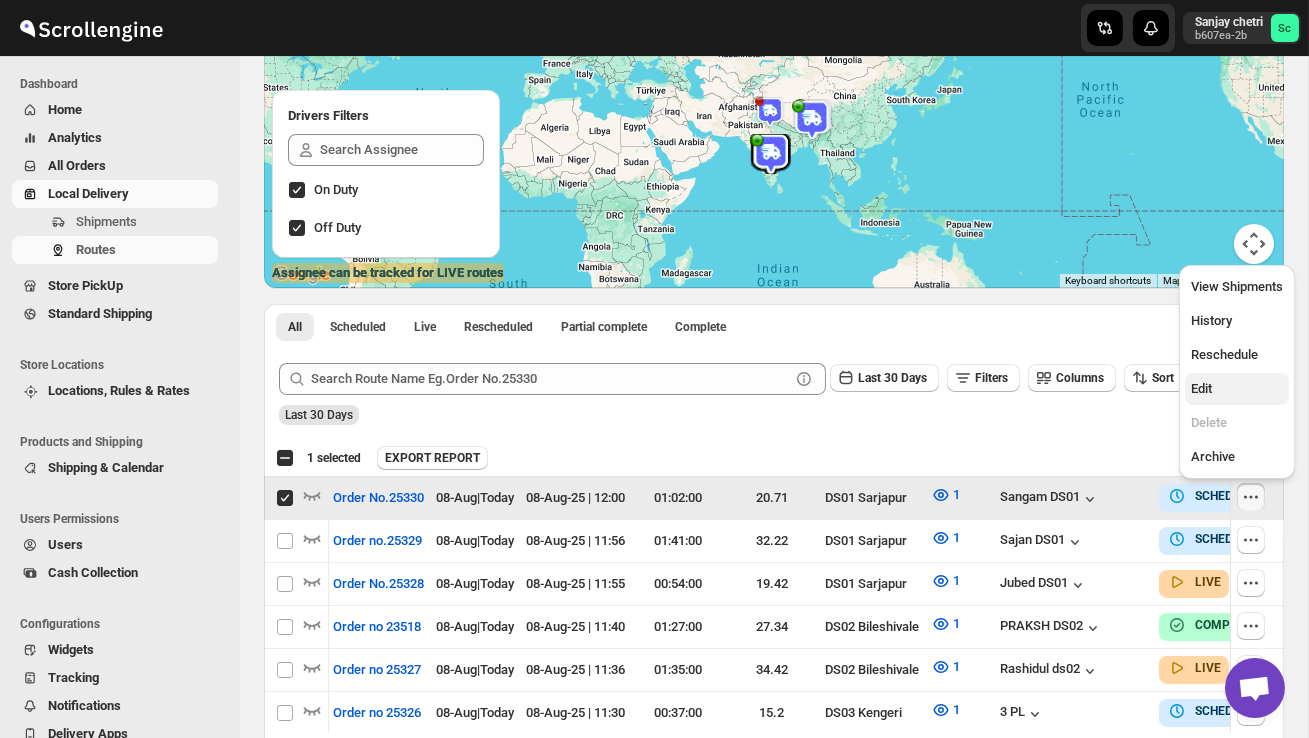 click on "Edit" at bounding box center (1237, 389) 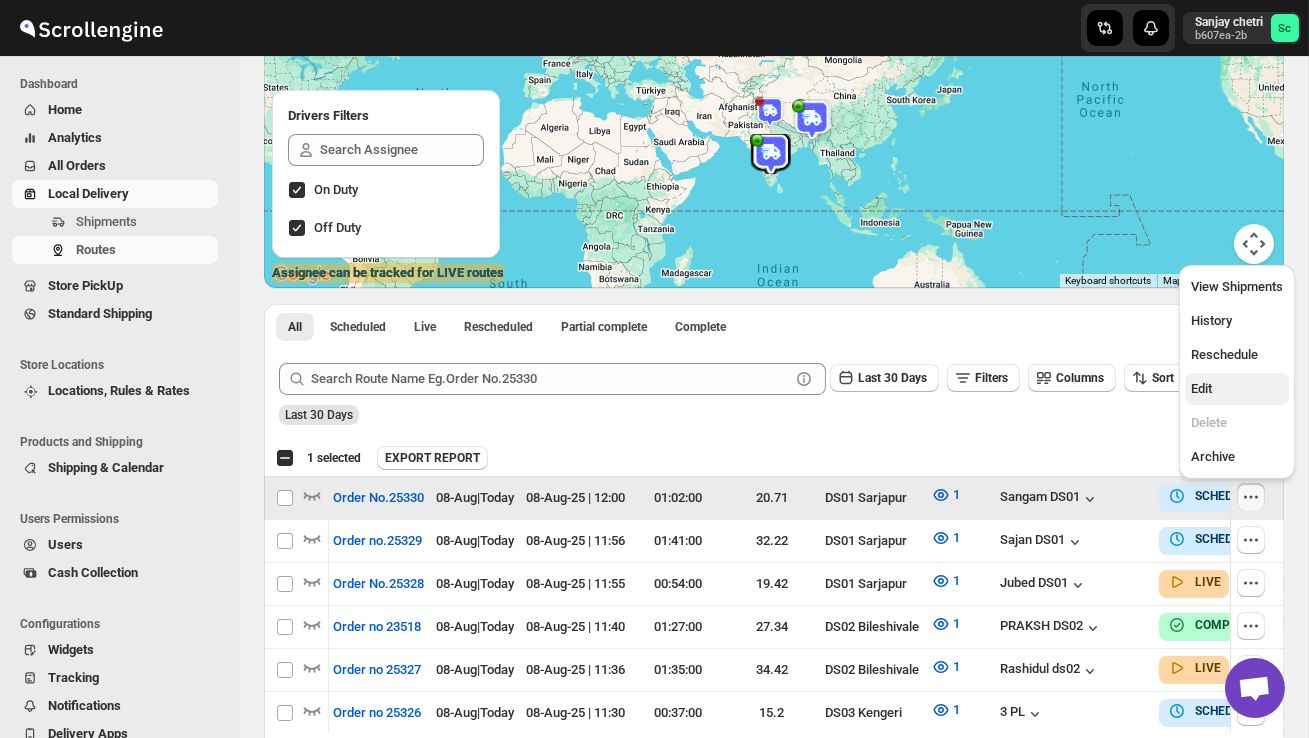 checkbox on "false" 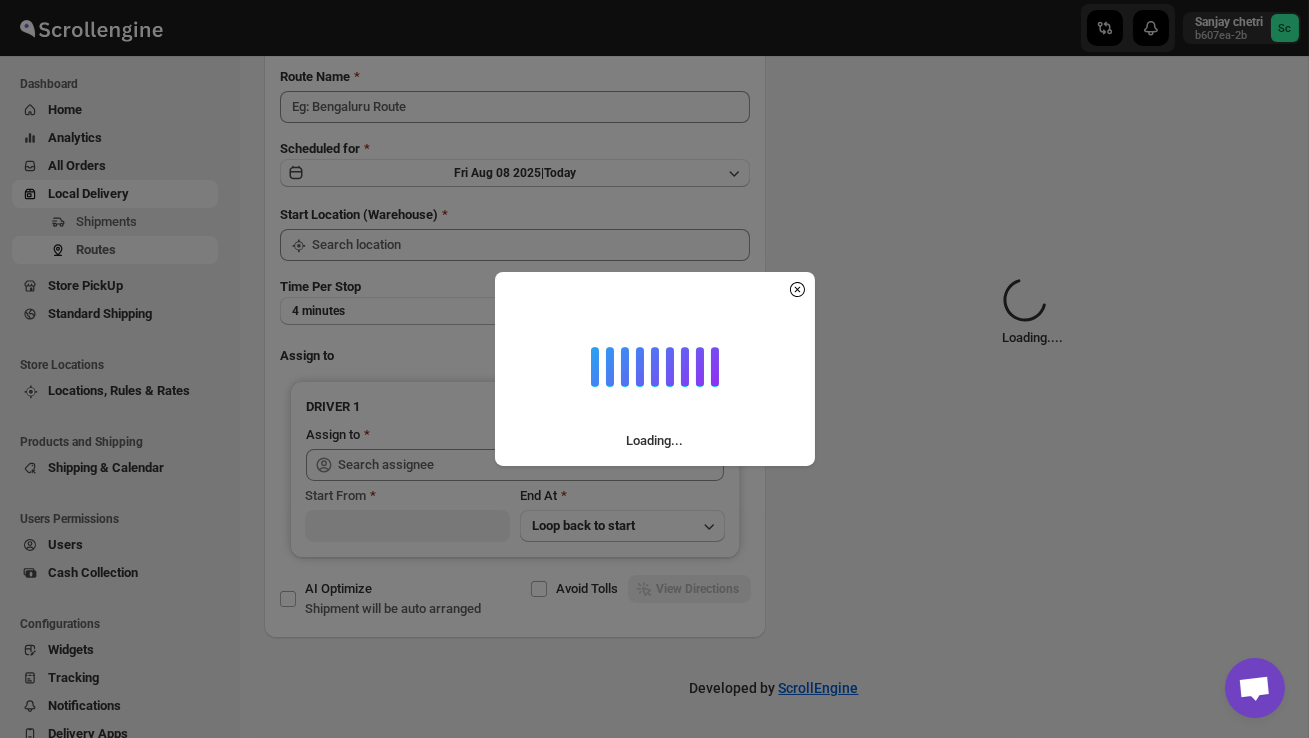 scroll, scrollTop: 0, scrollLeft: 0, axis: both 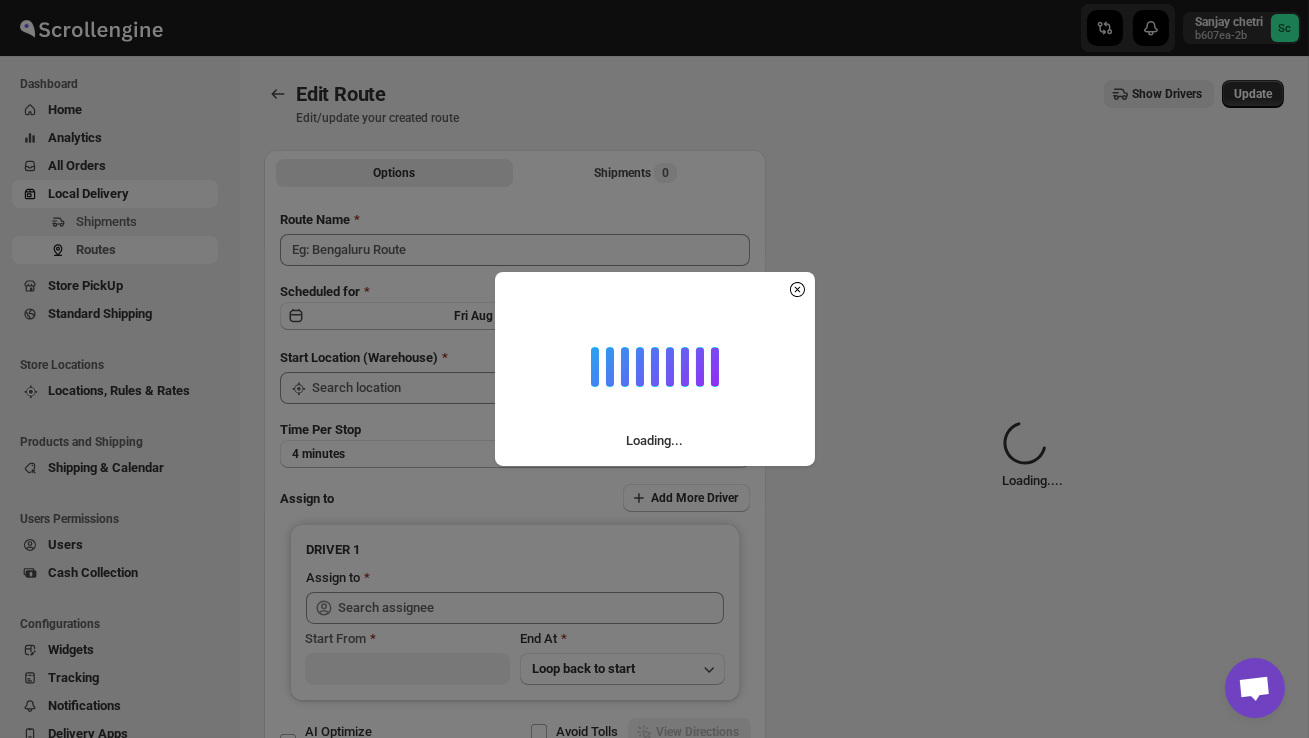 type on "Order No.25330" 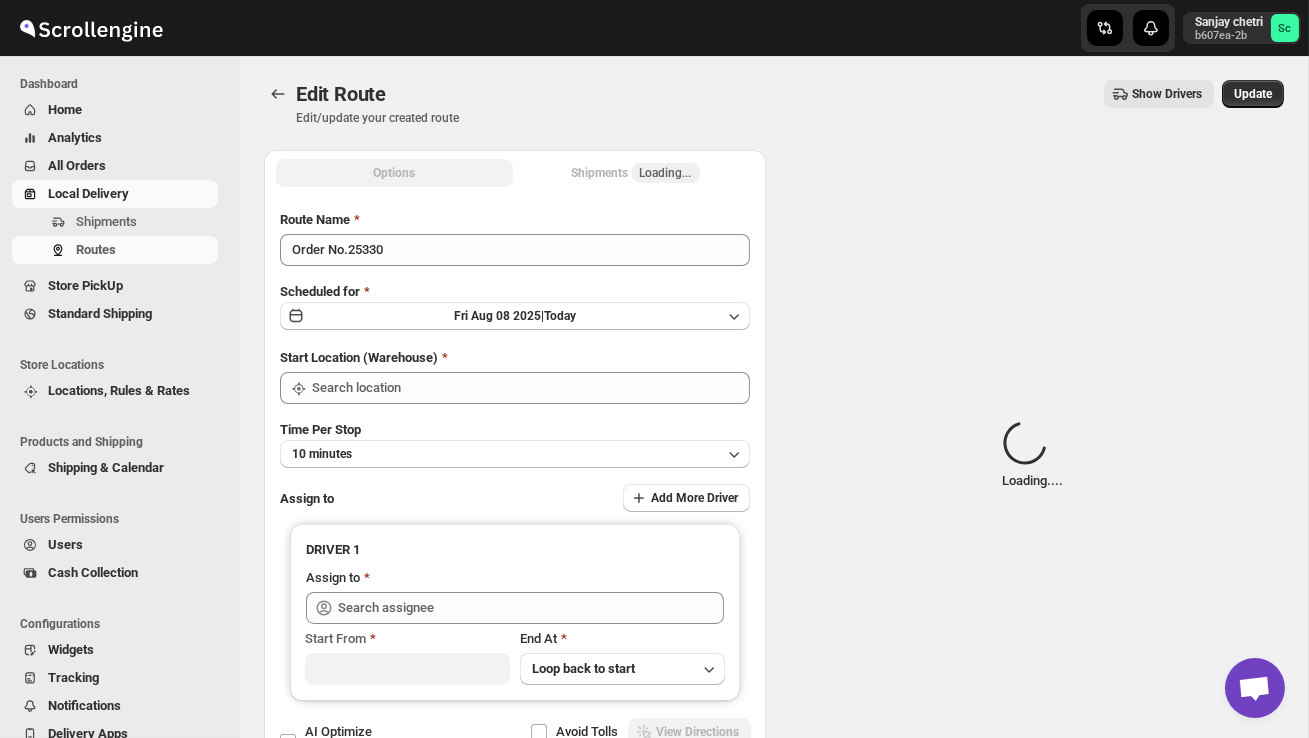 type on "DS01 Sarjapur" 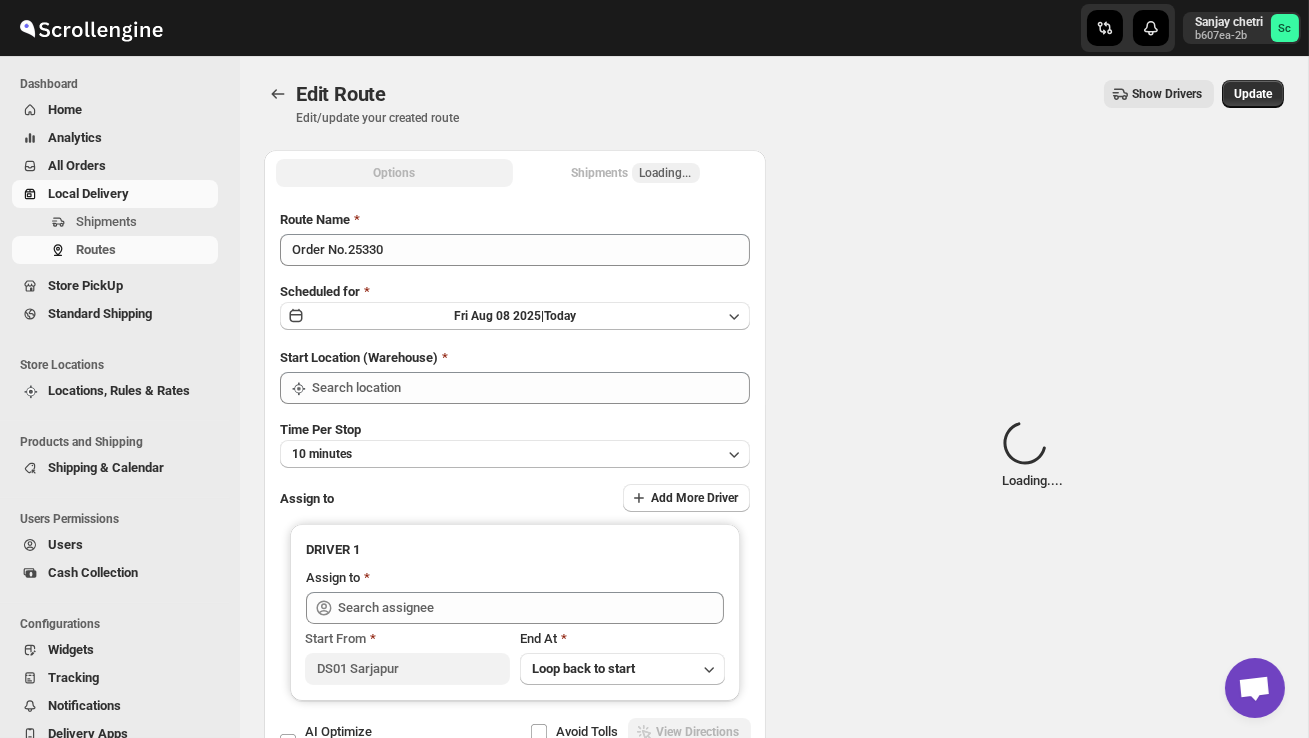 type on "DS01 Sarjapur" 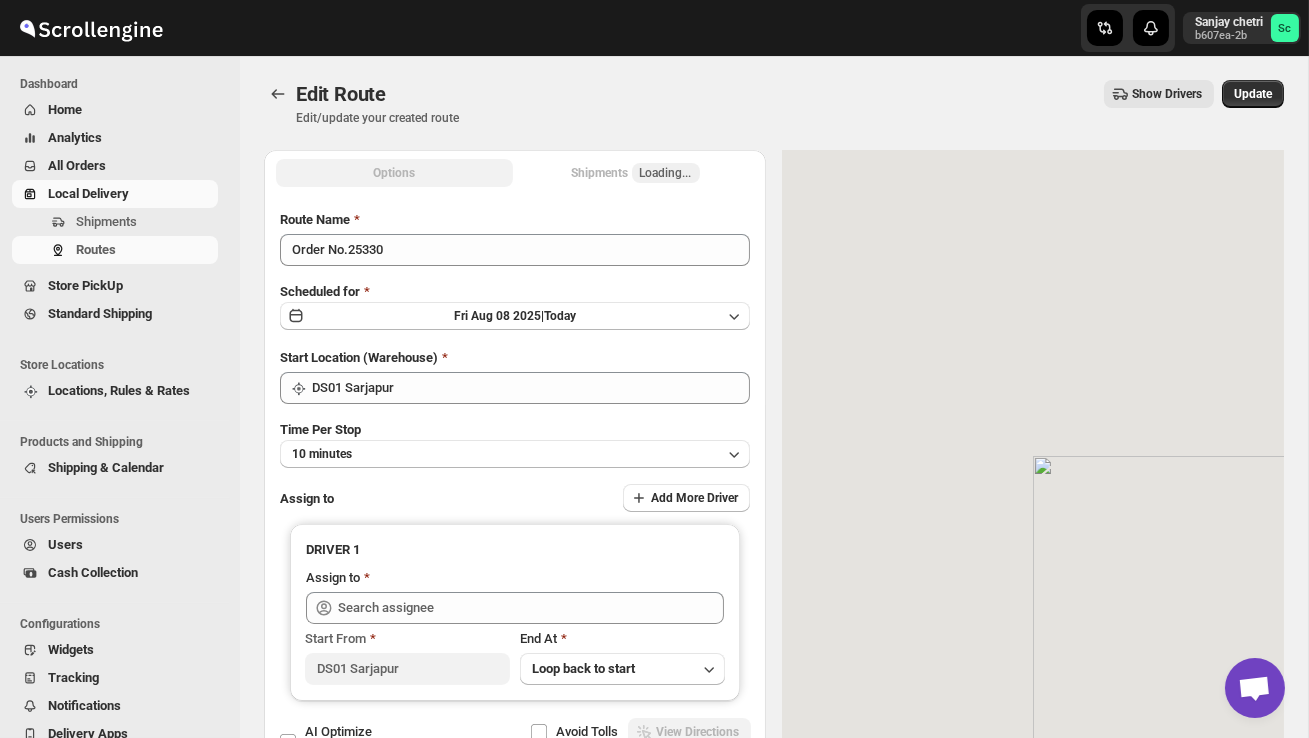 type on "[FIRST] DS01 ([EMAIL])" 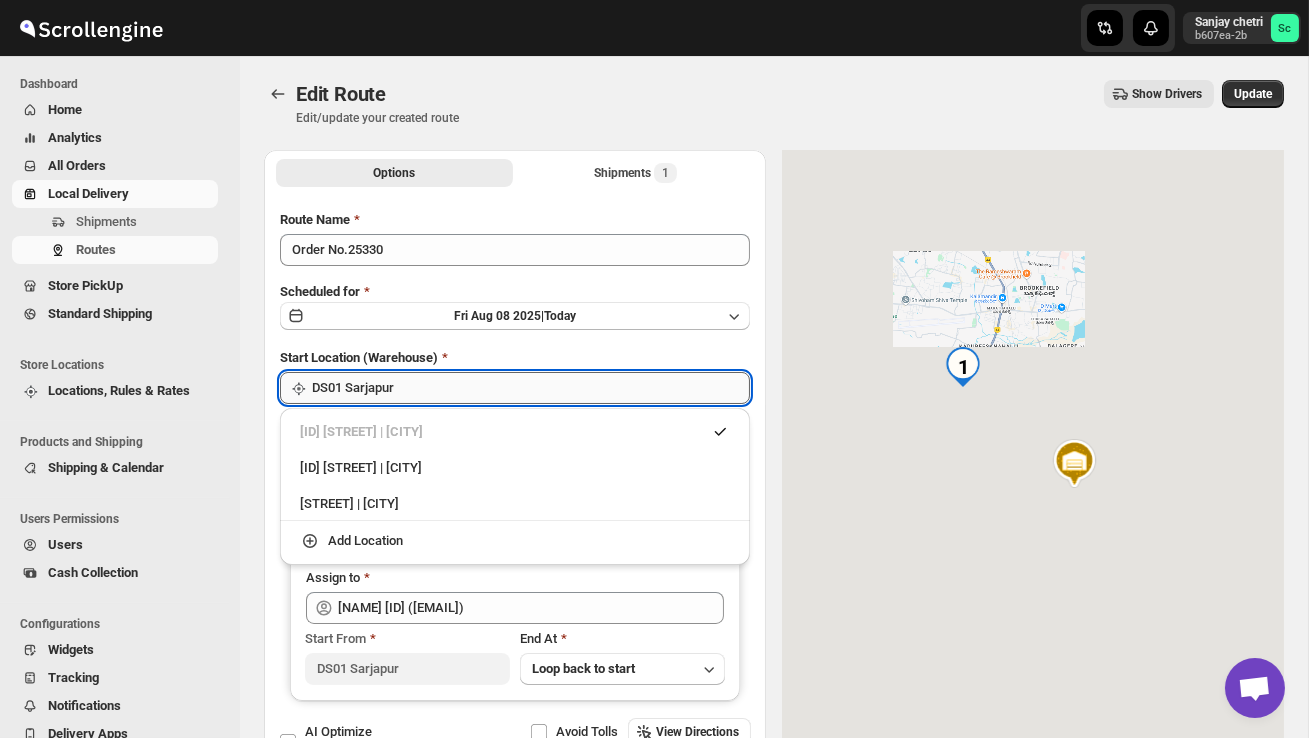 click on "DS01 Sarjapur" at bounding box center [531, 388] 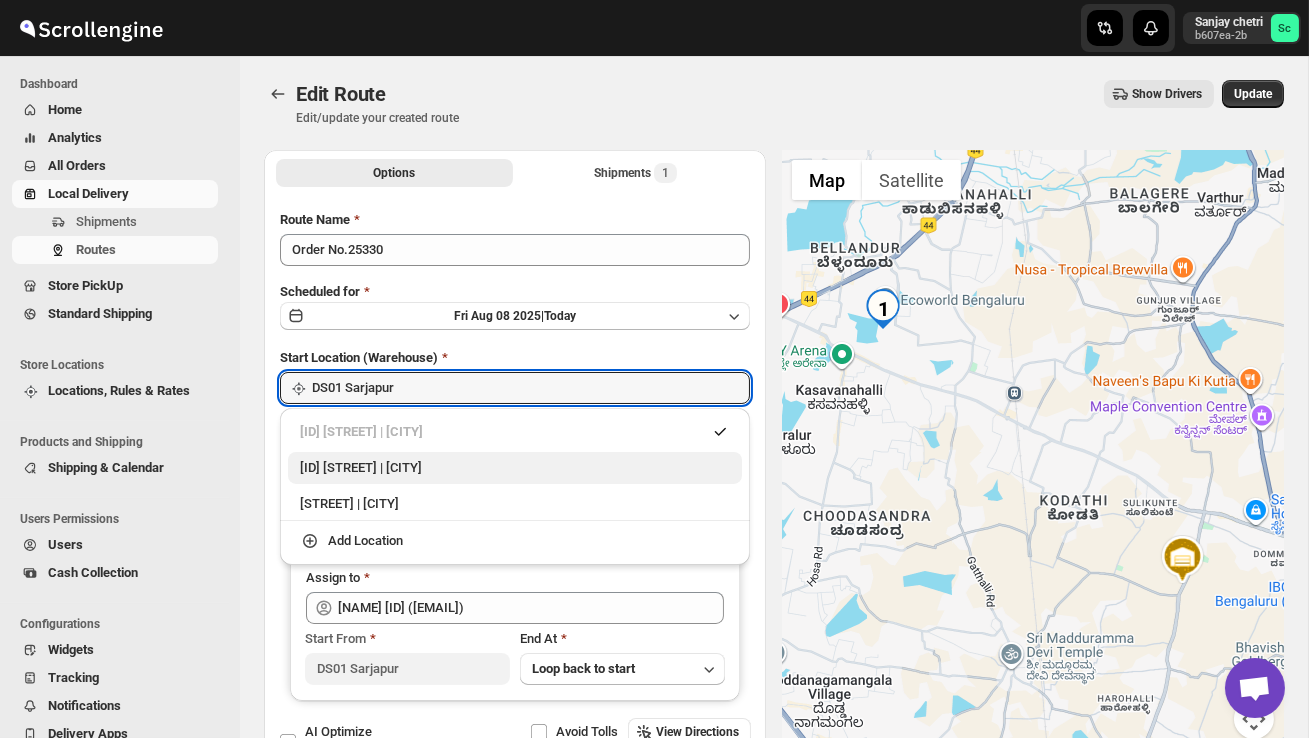click on "DS02 Bileshivale | Bangalore" at bounding box center (515, 468) 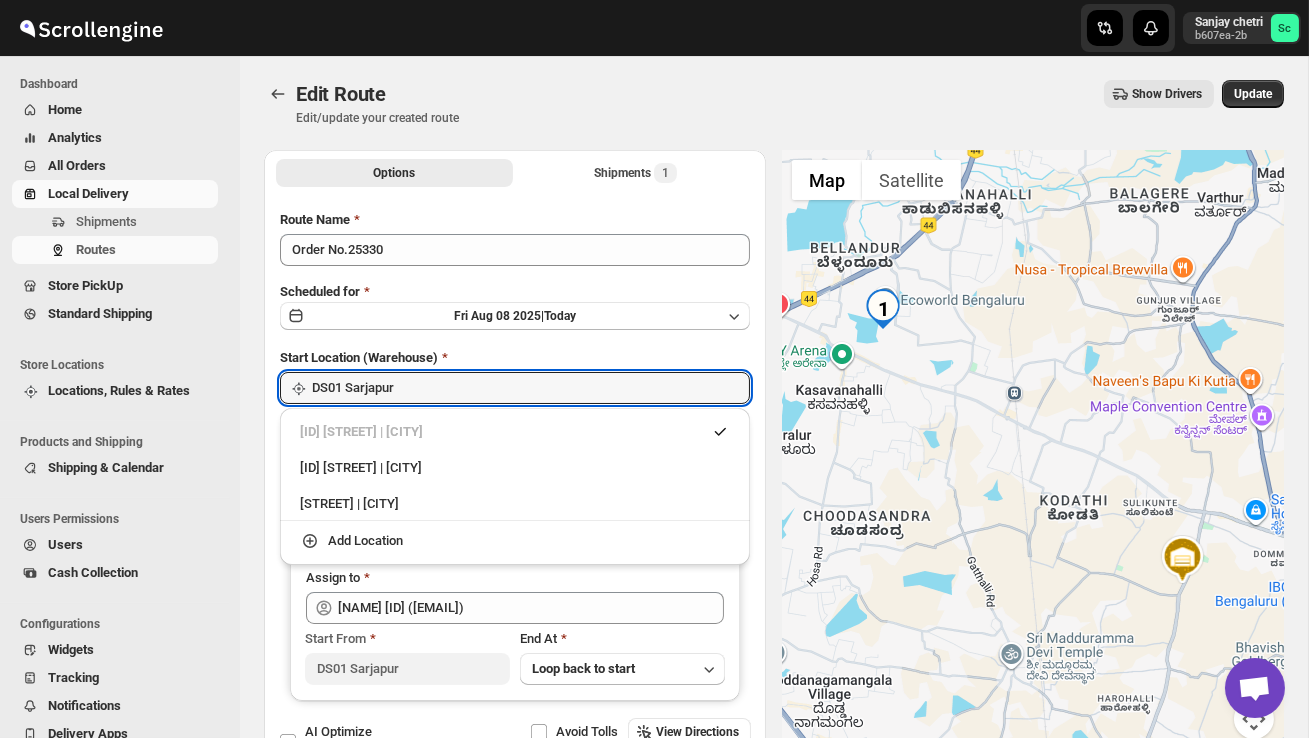 type on "DS02 Bileshivale" 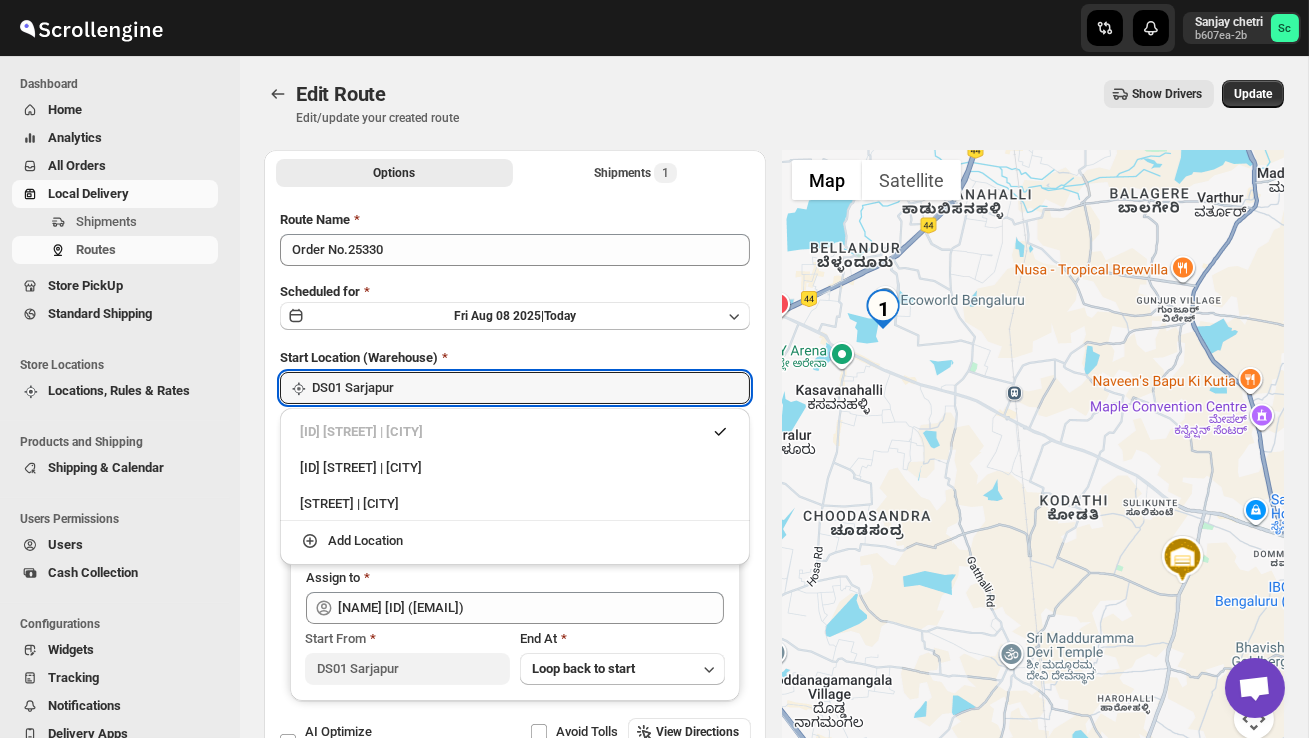 type on "DS02 Bileshivale" 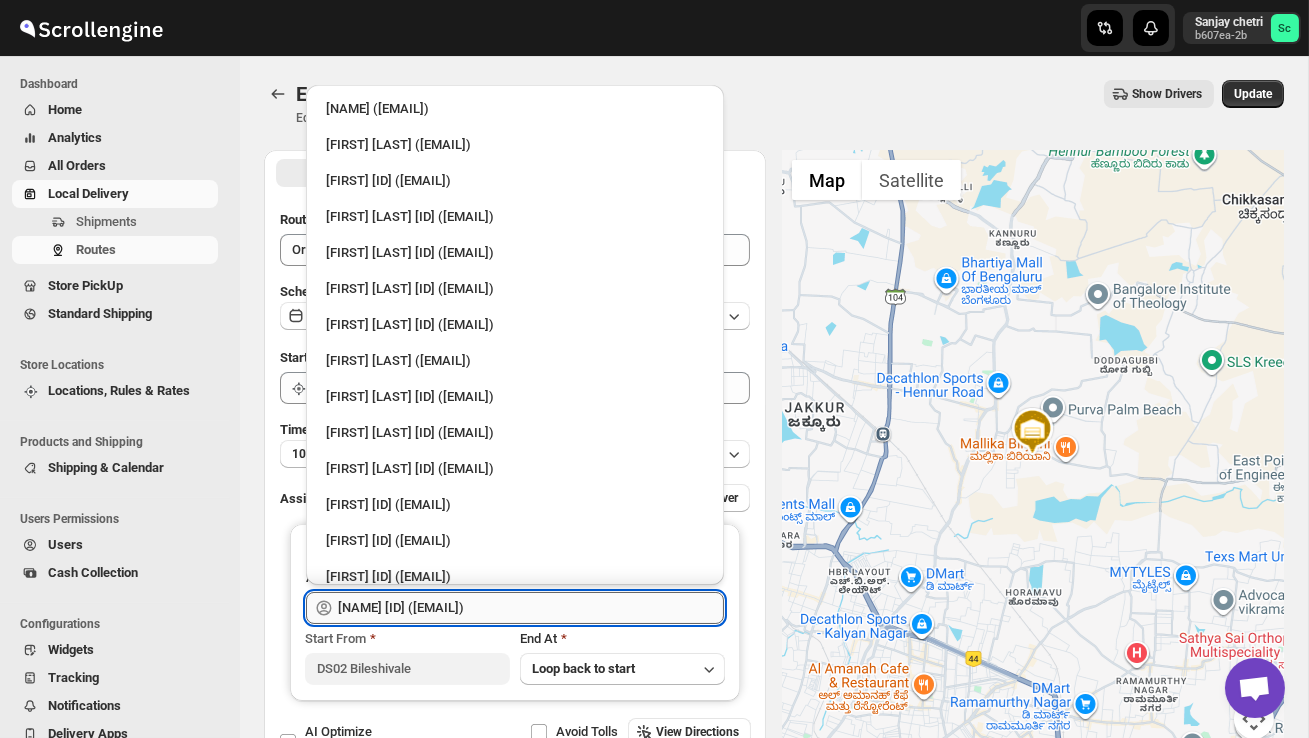 click on "[FIRST] DS01 ([EMAIL])" at bounding box center [531, 608] 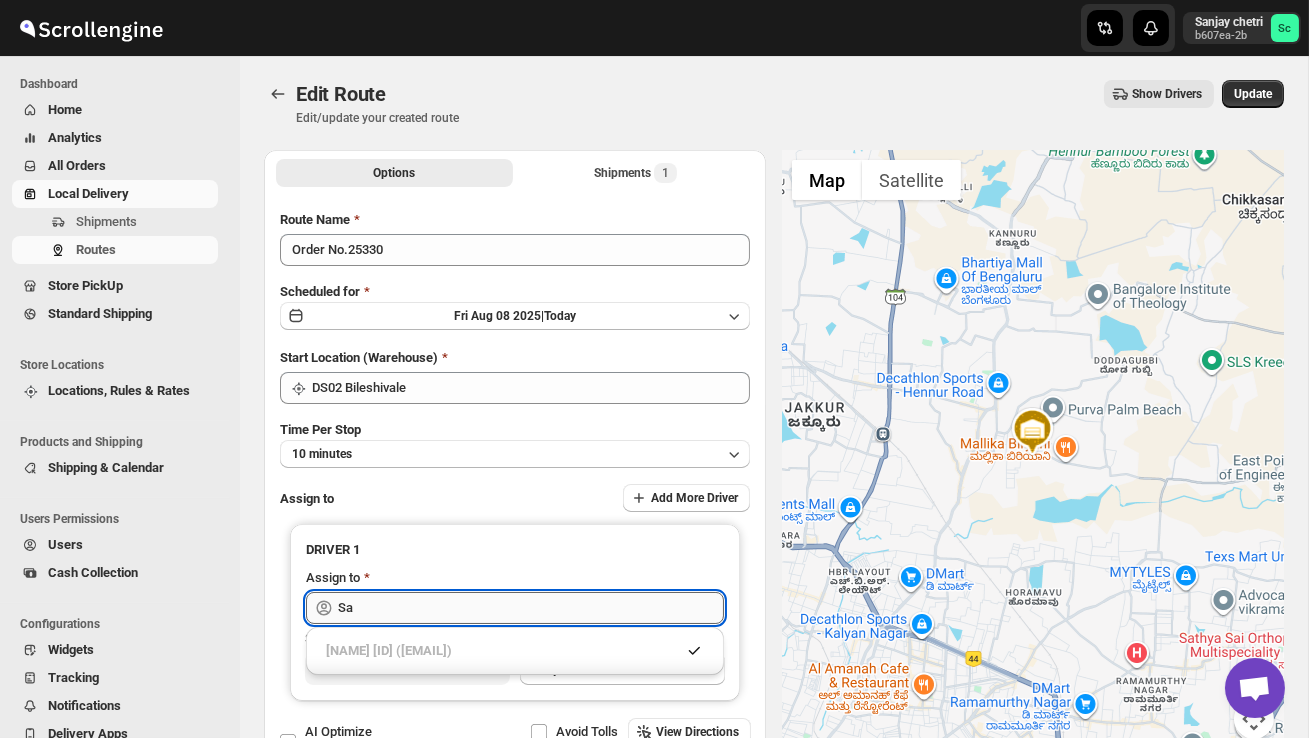 type on "S" 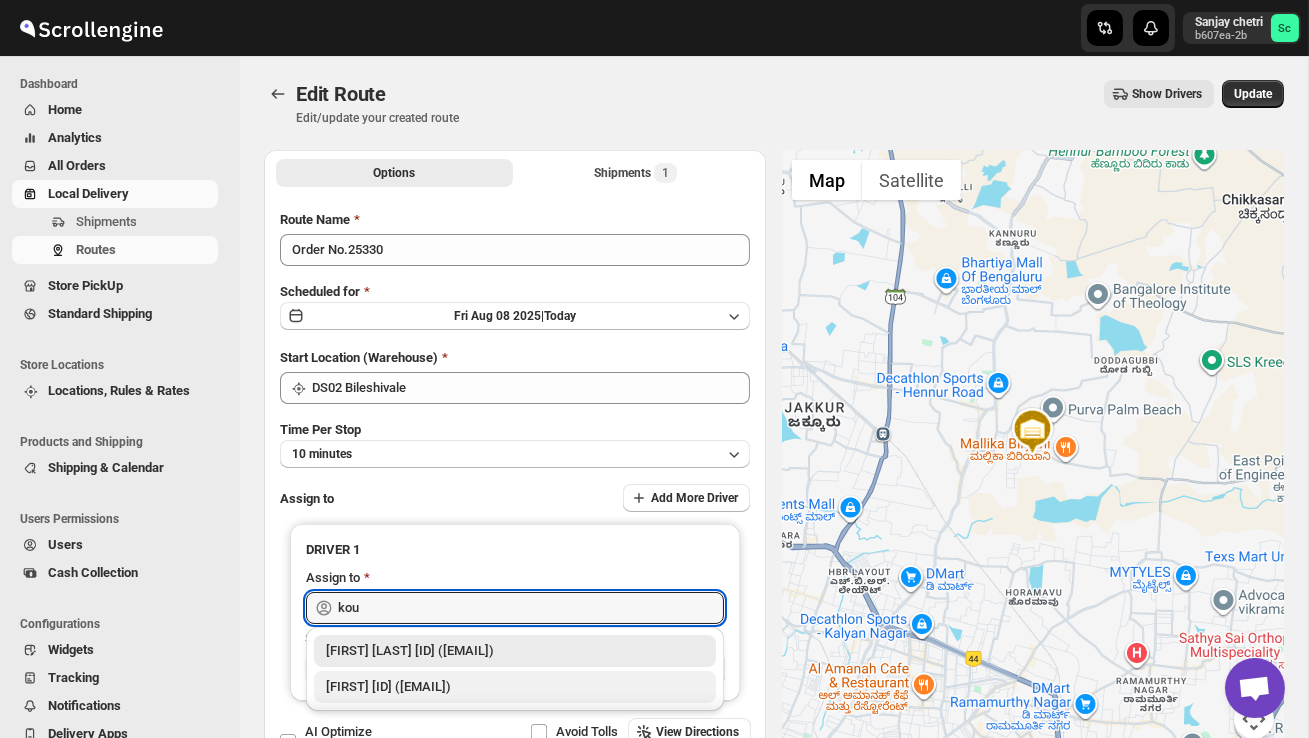click on "[BRAND] DS02 ([EMAIL])" at bounding box center [515, 687] 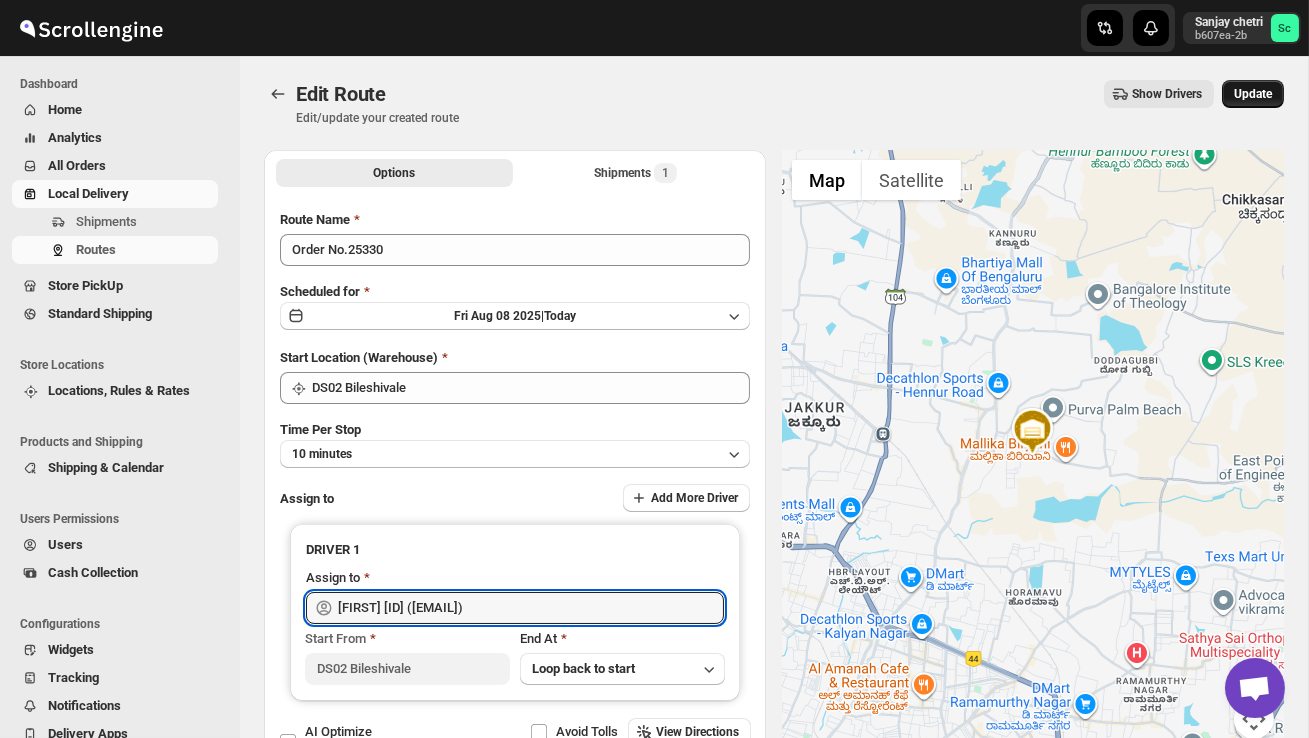 type on "[BRAND] DS02 ([EMAIL])" 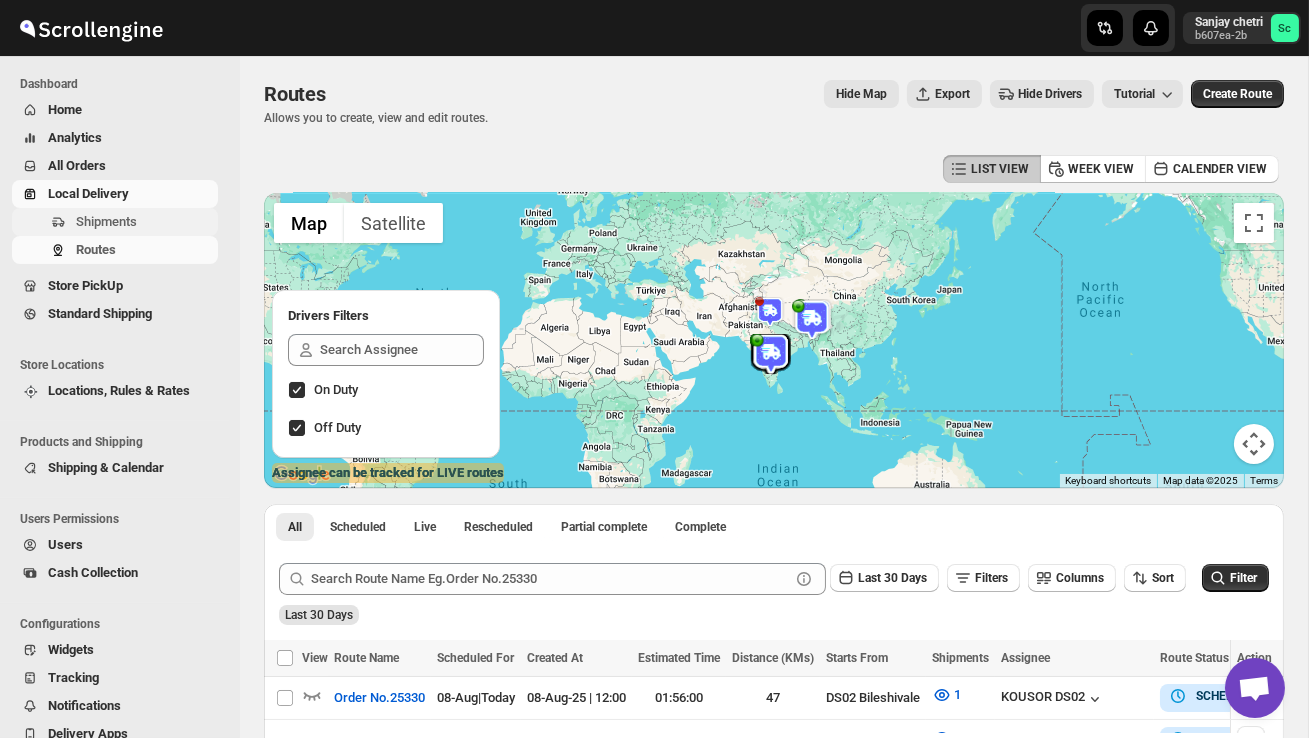 click on "Shipments" at bounding box center [145, 222] 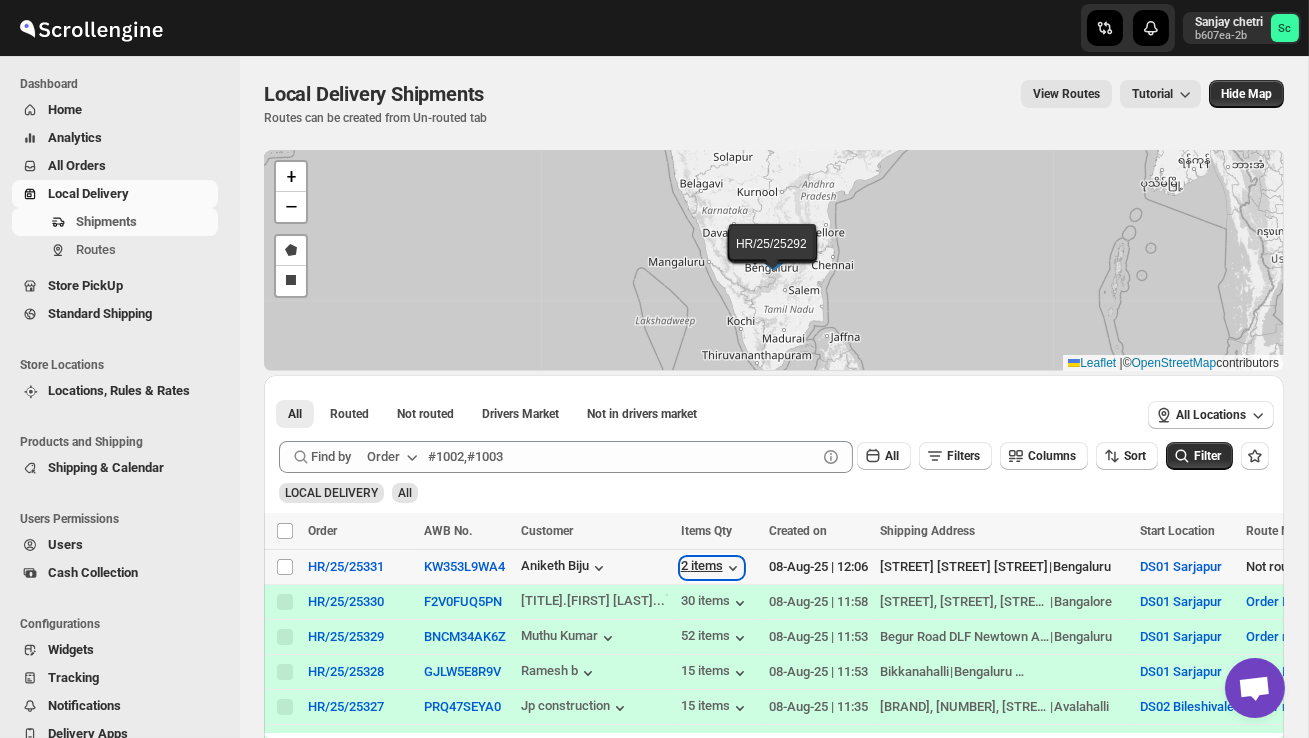 click on "2    items" at bounding box center (712, 568) 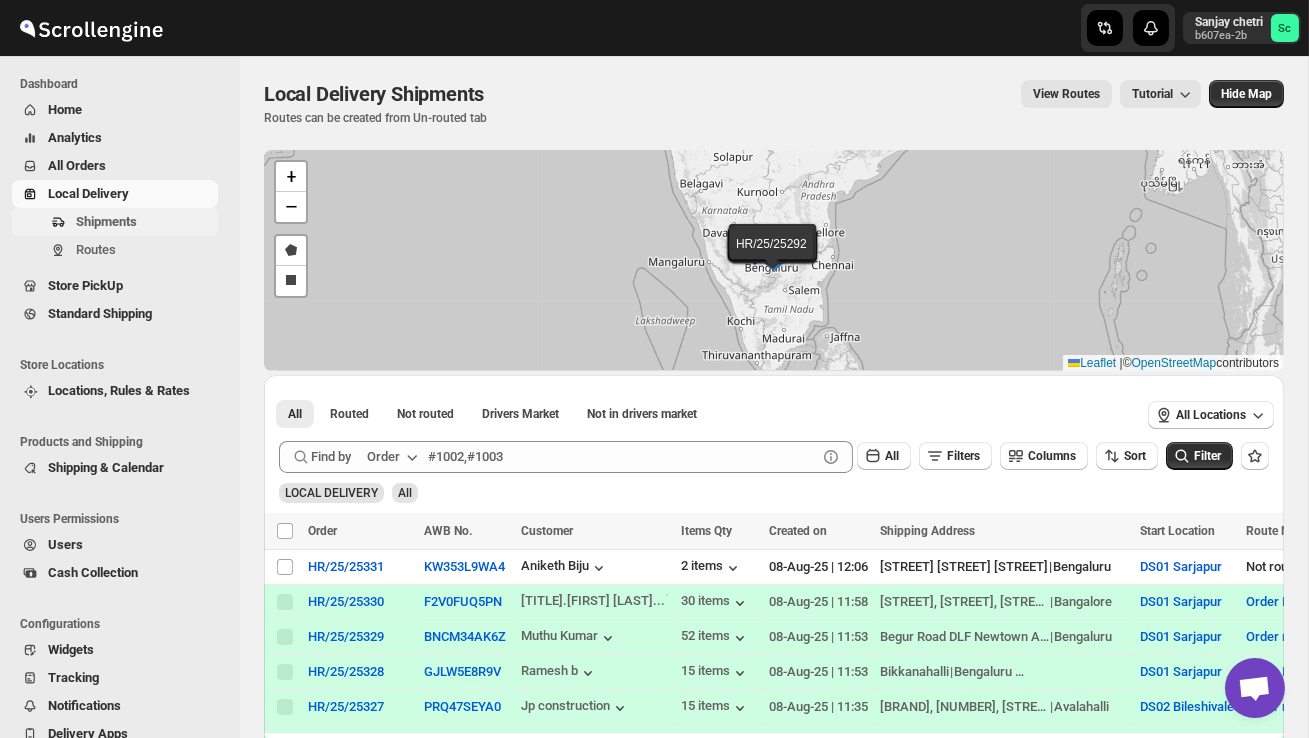 click on "Shipments" at bounding box center (106, 221) 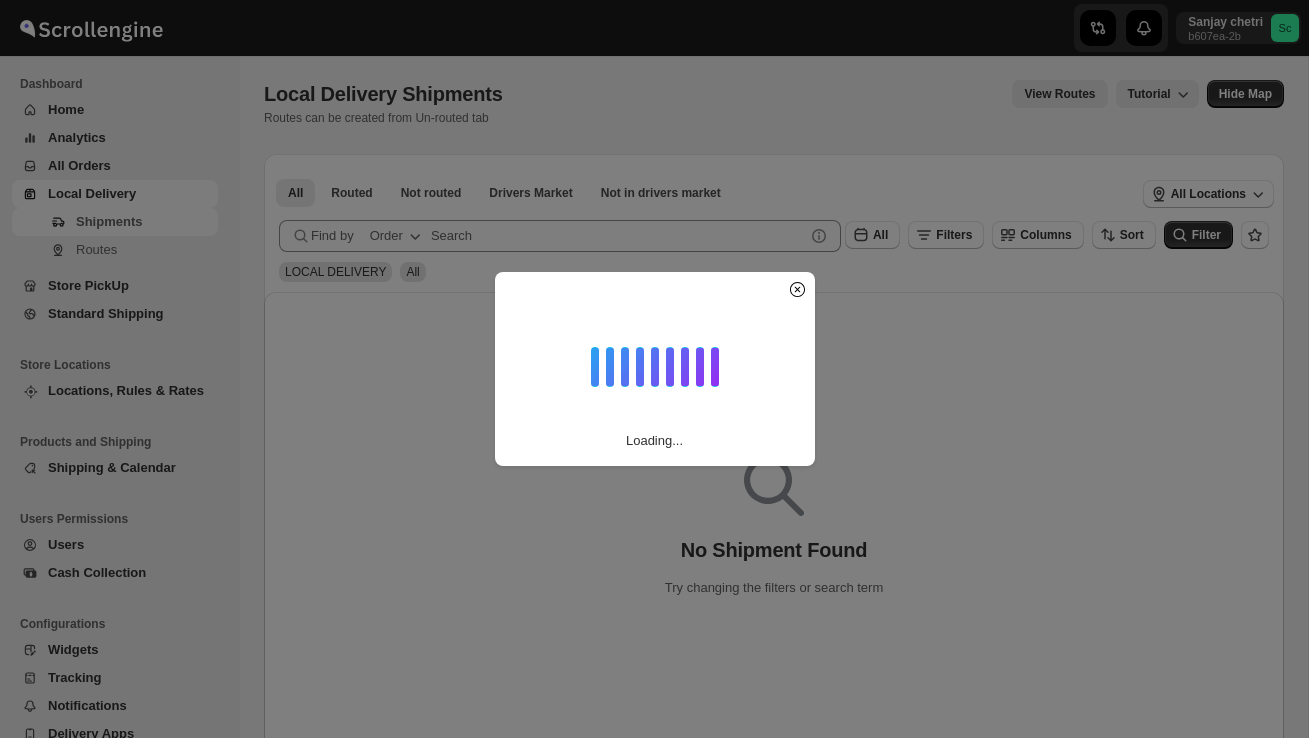 scroll, scrollTop: 0, scrollLeft: 0, axis: both 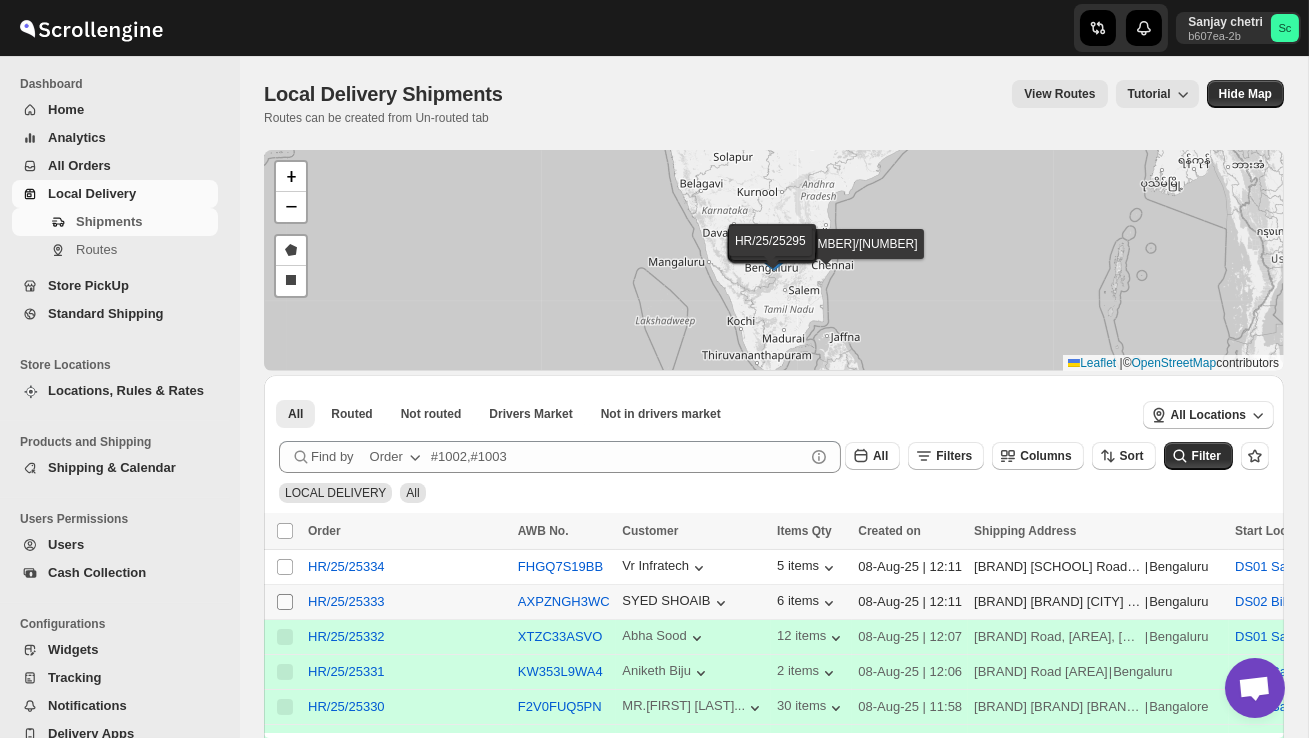 click on "Select shipment" at bounding box center [285, 602] 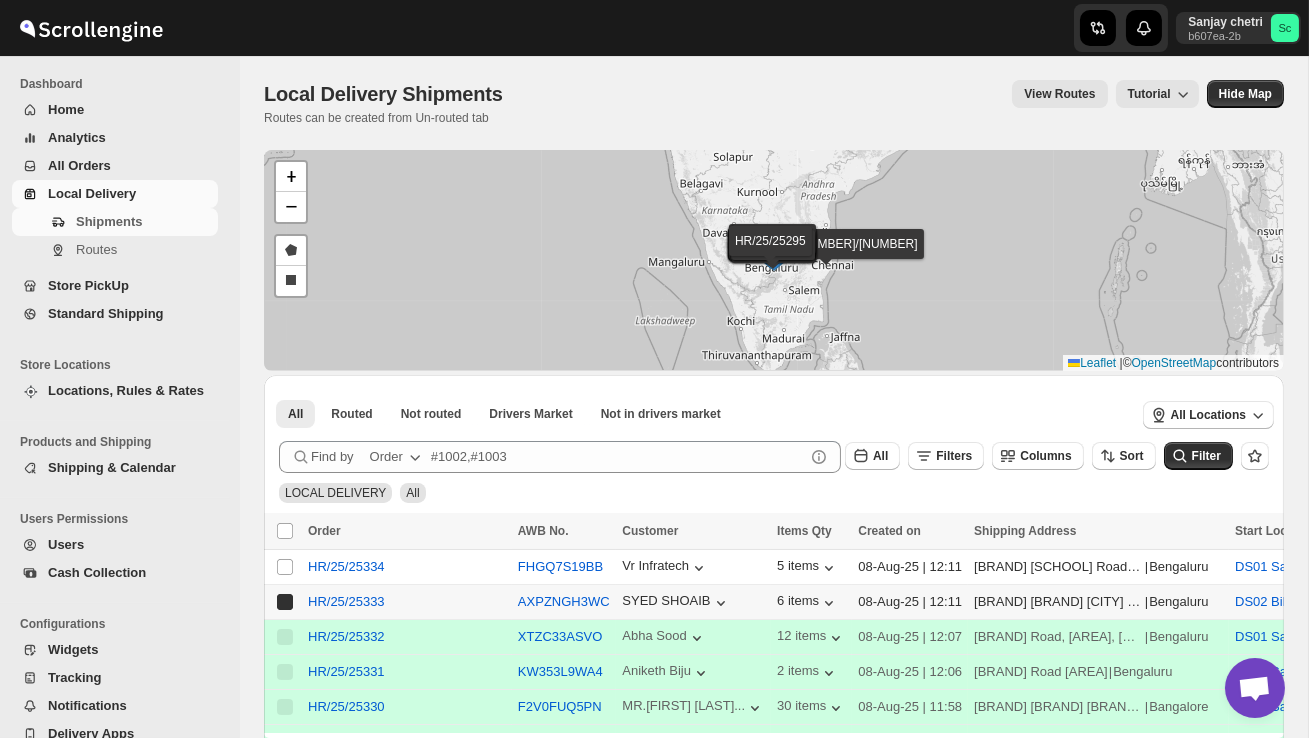 checkbox on "true" 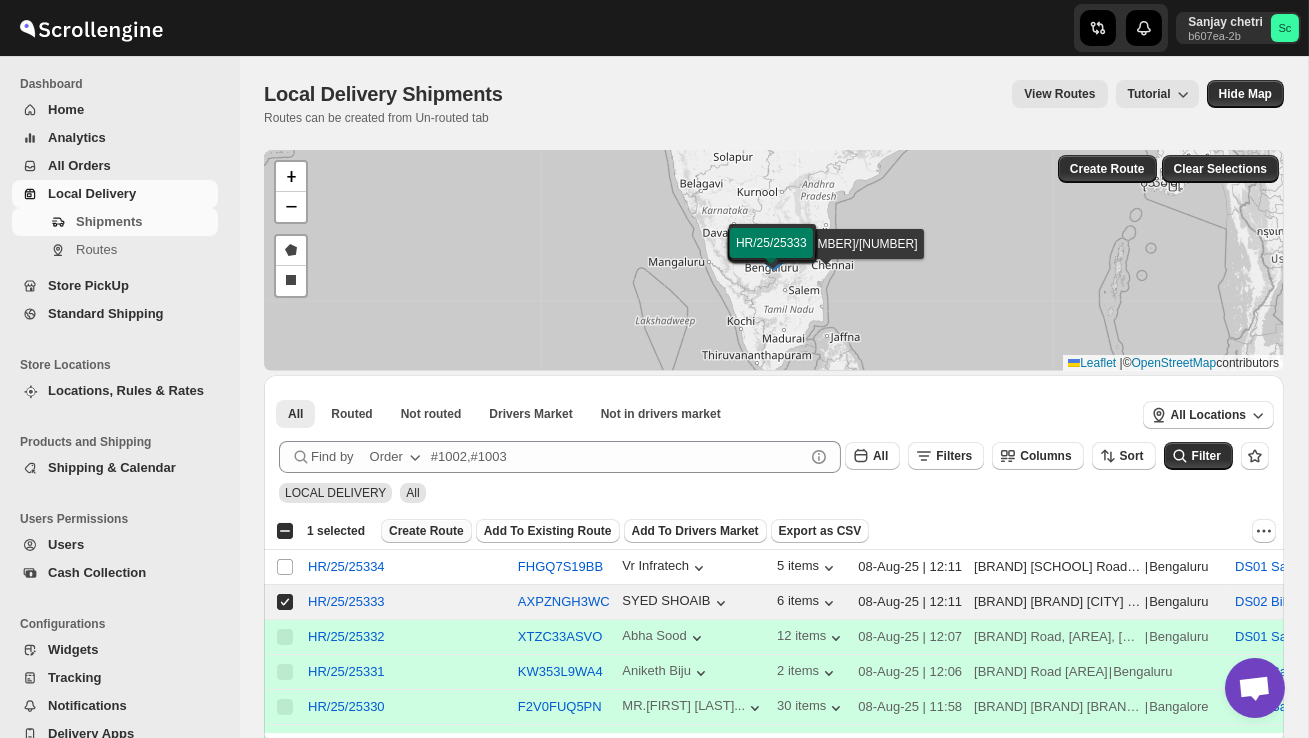 click on "Create Route" at bounding box center [426, 531] 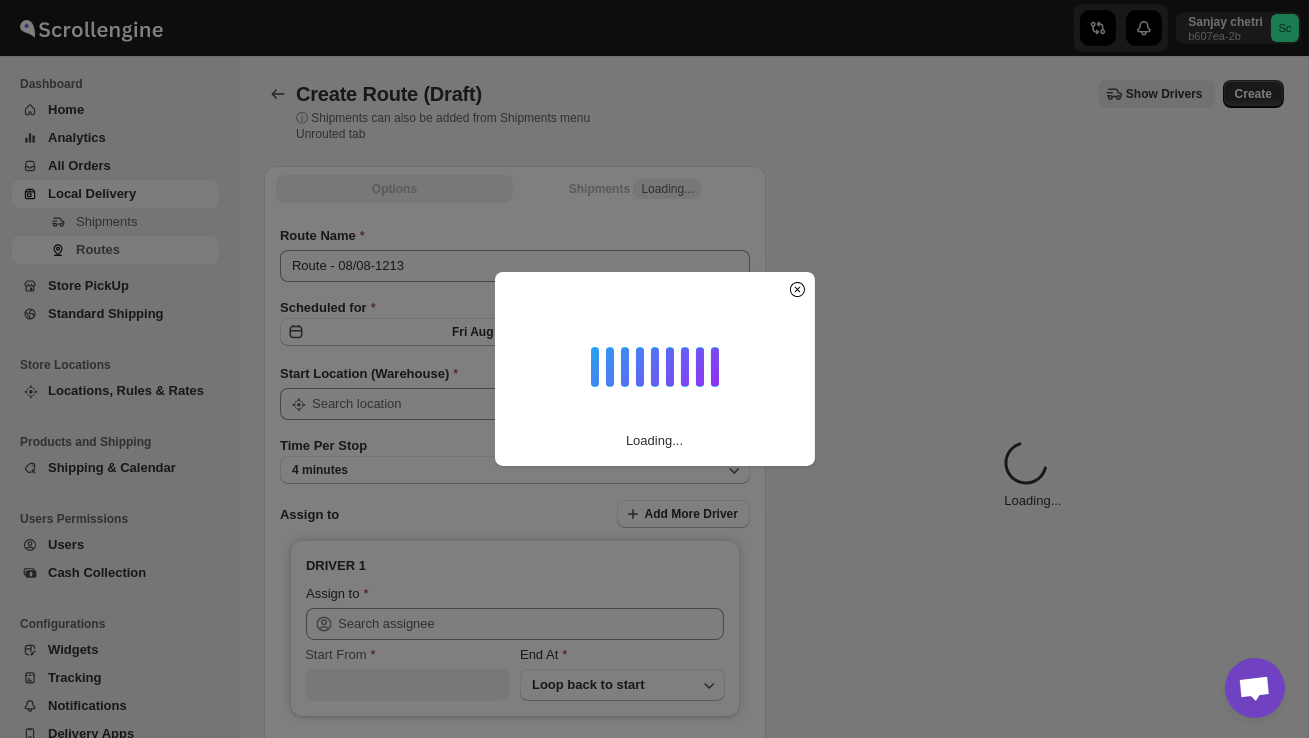 type on "DS02 Bileshivale" 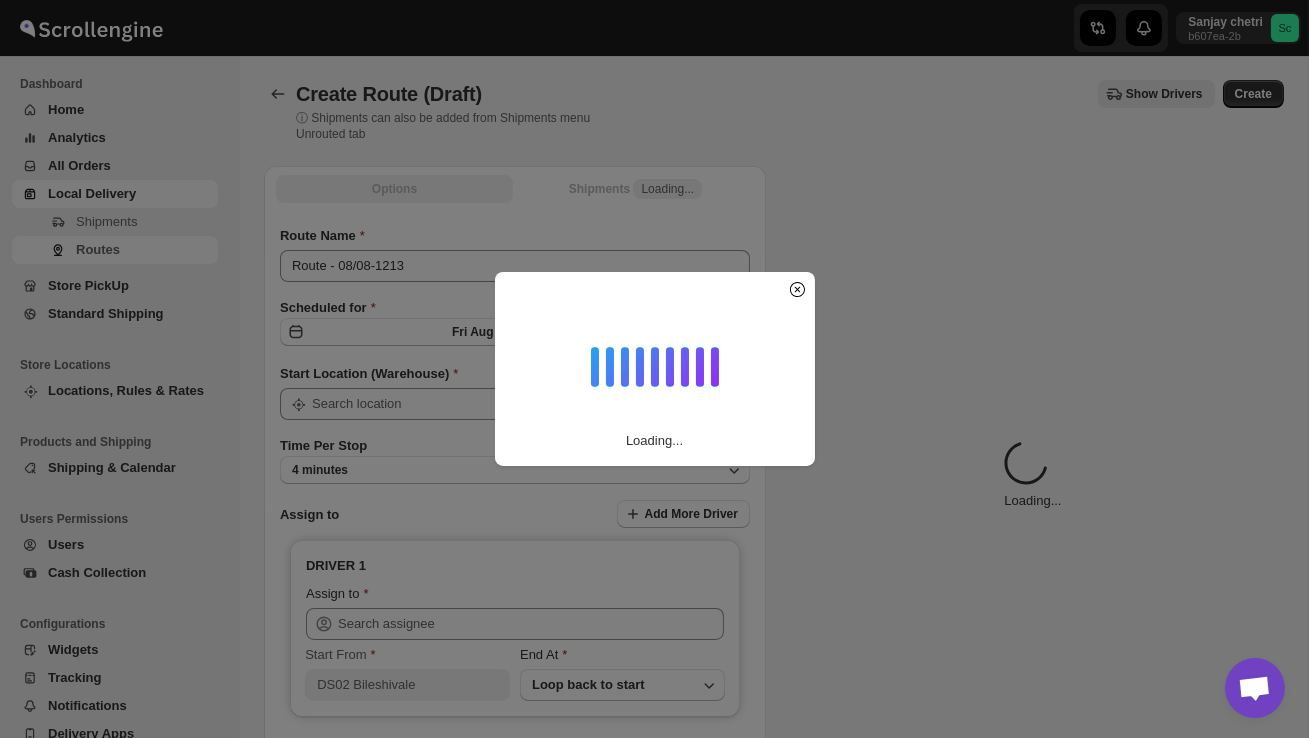 type on "DS02 Bileshivale" 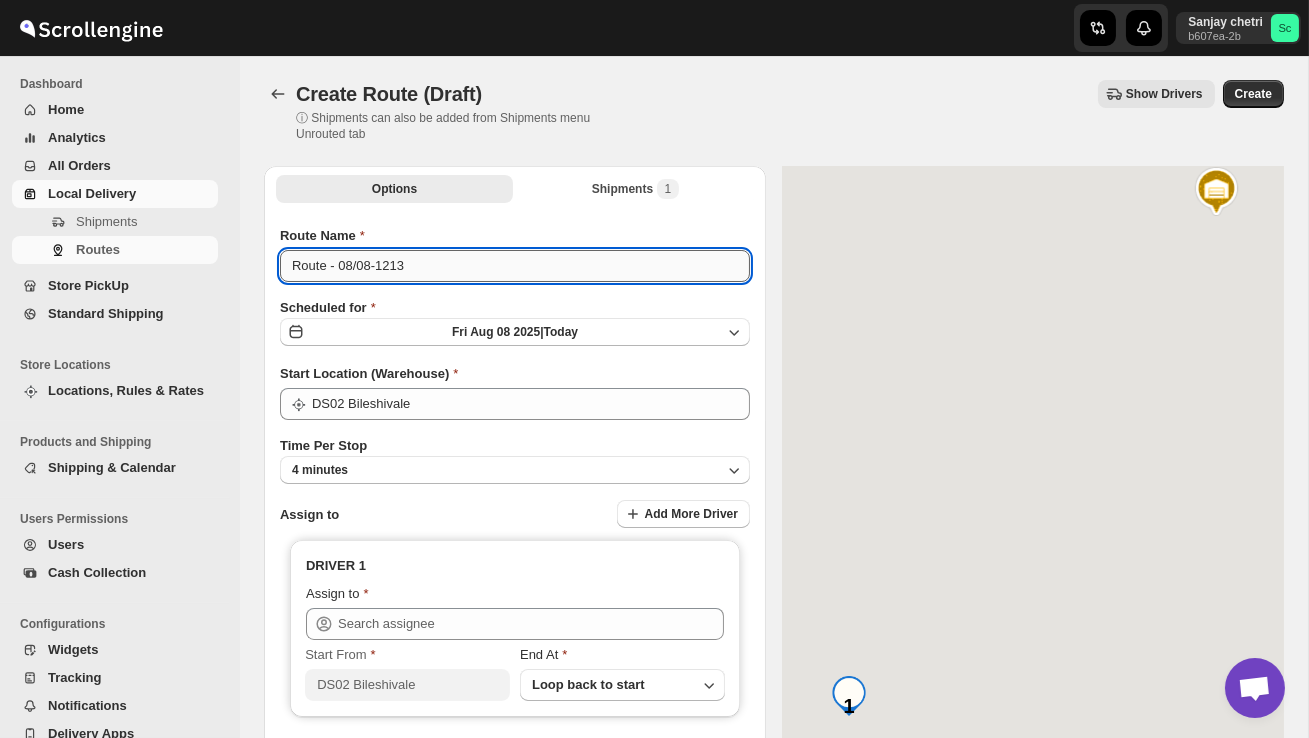 click on "Route - 08/08-1213" at bounding box center (515, 266) 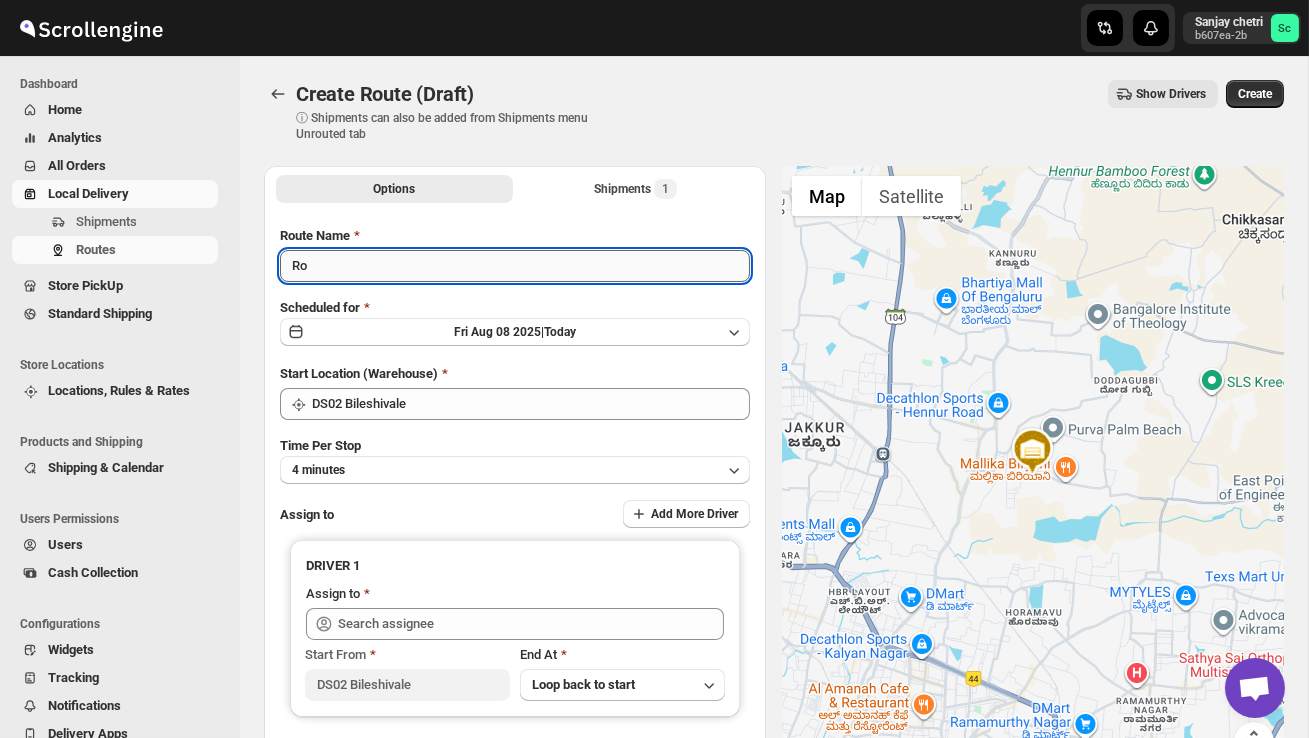type on "R" 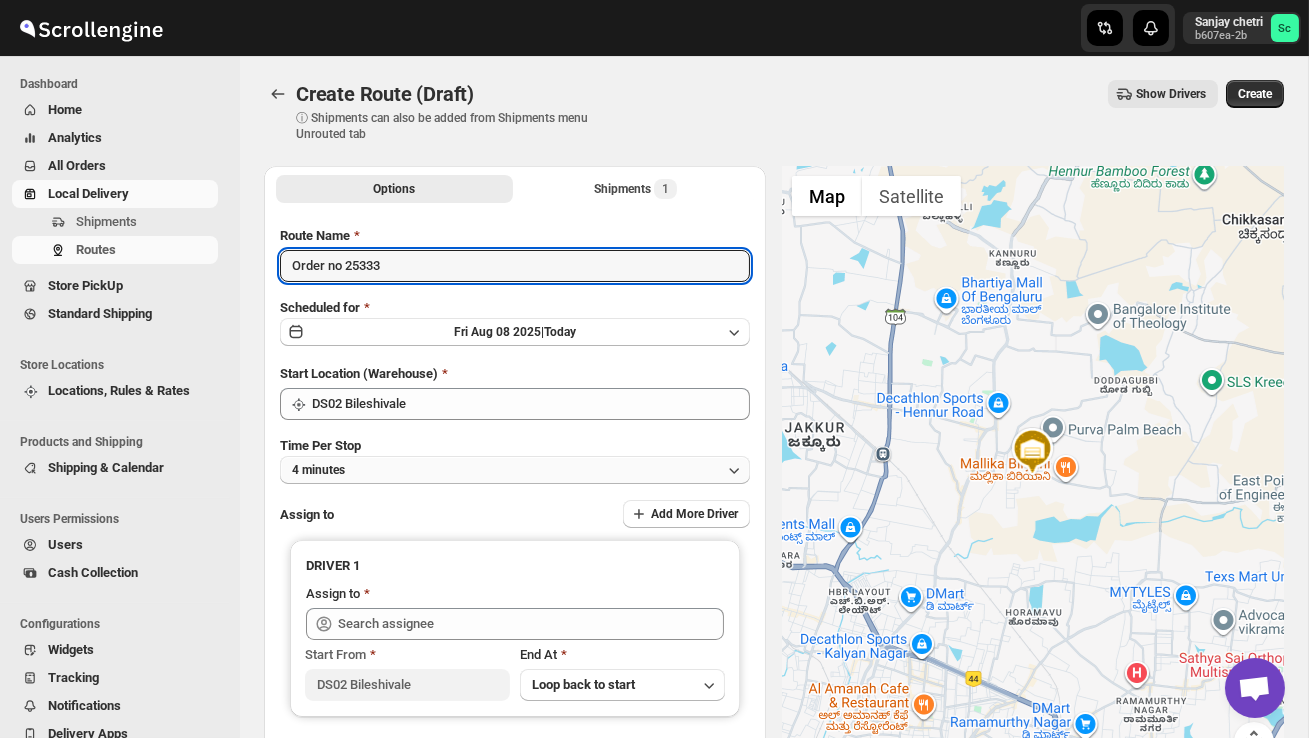 type on "Order no 25333" 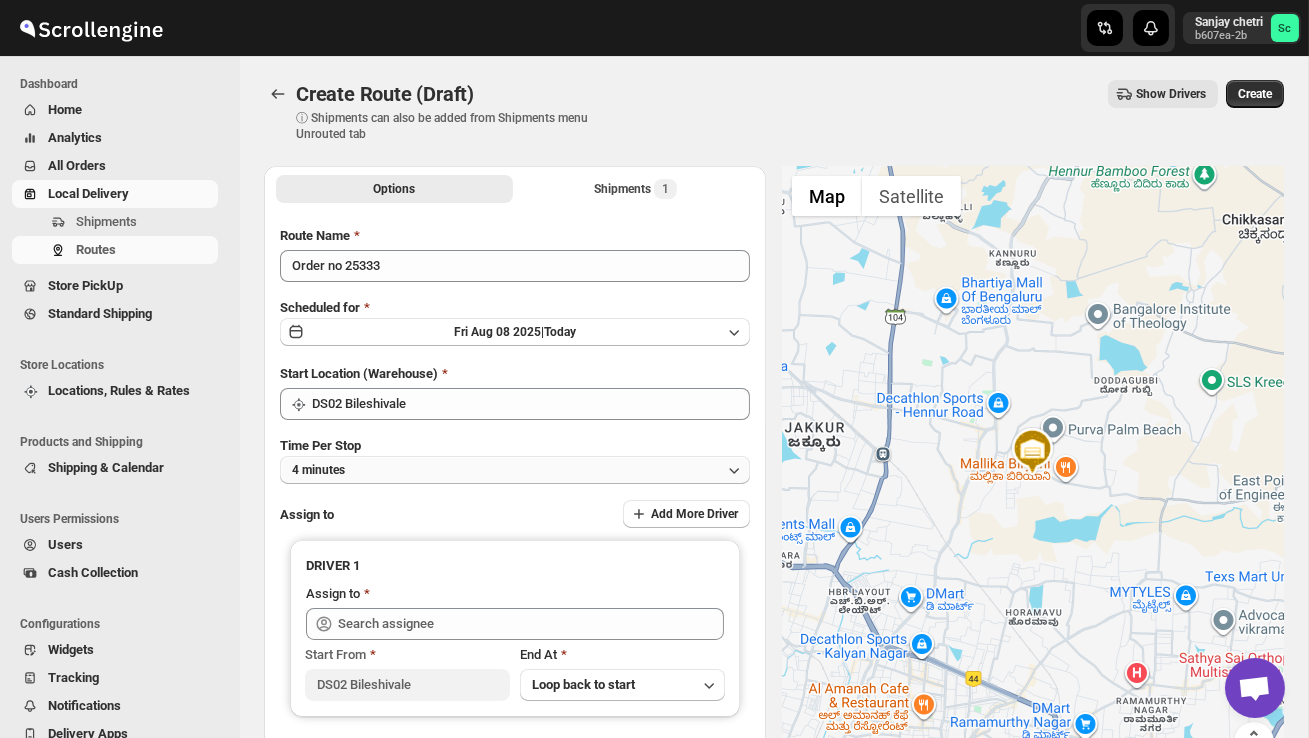 click on "4 minutes" at bounding box center (515, 470) 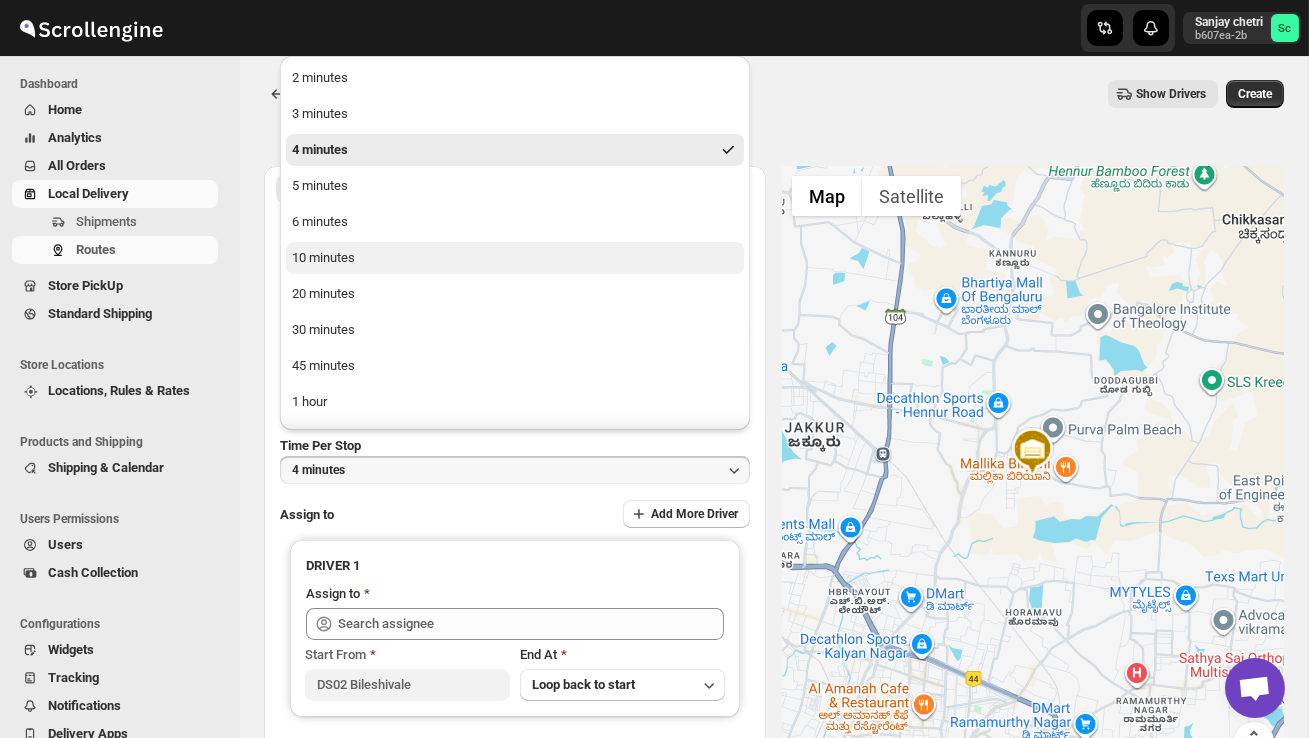 click on "10 minutes" at bounding box center (515, 258) 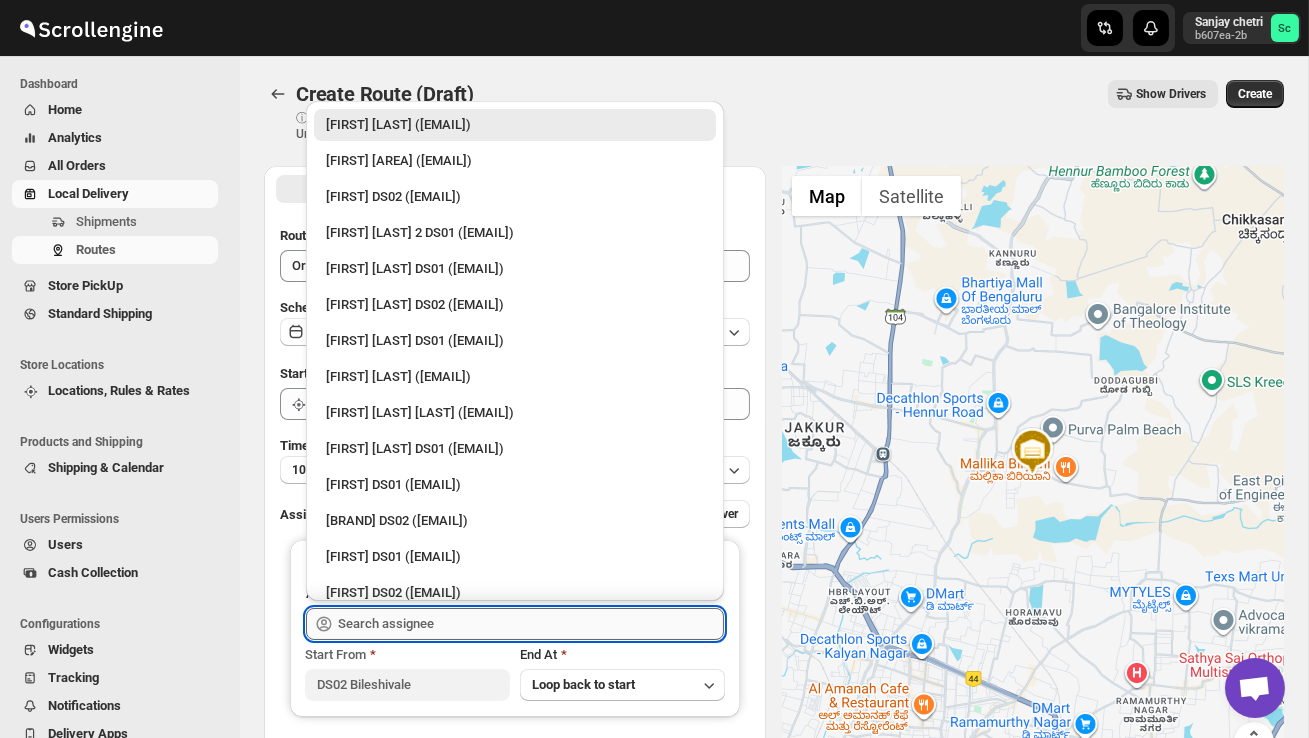 click at bounding box center [531, 624] 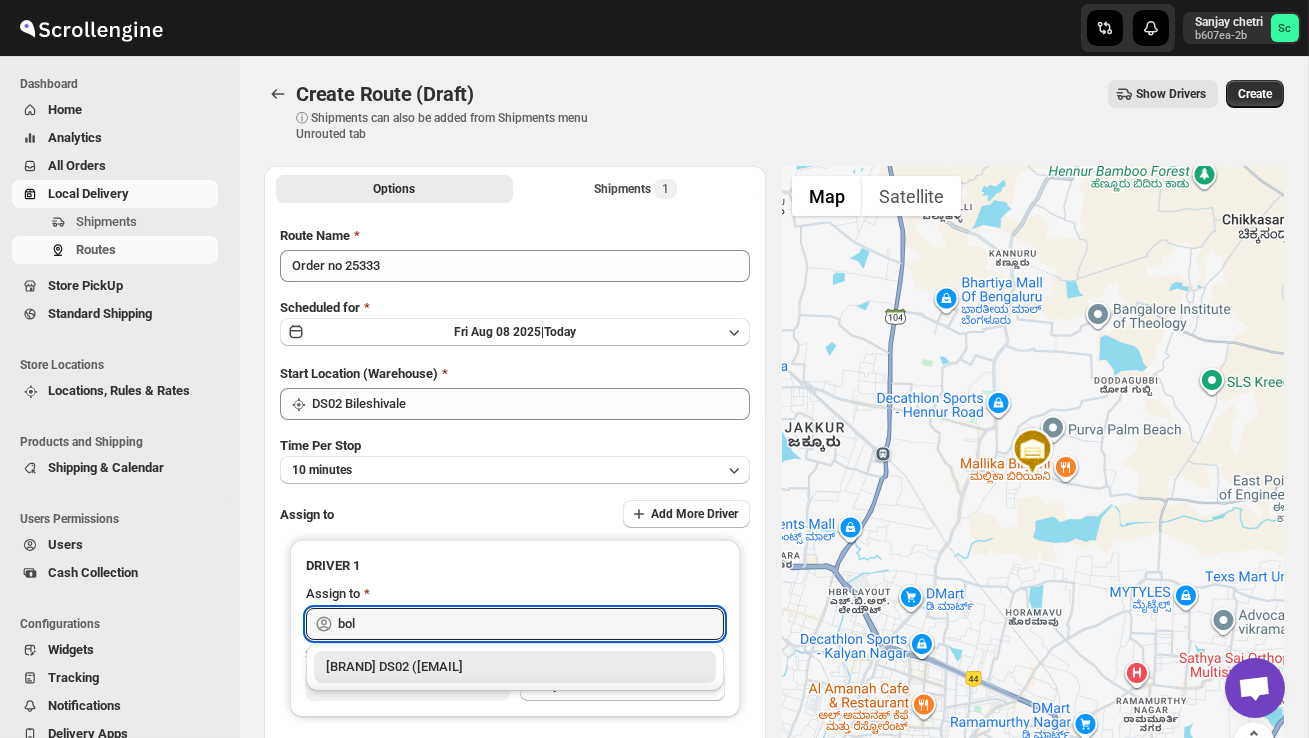 click on "[BRAND] DS02 ([EMAIL]" at bounding box center [515, 667] 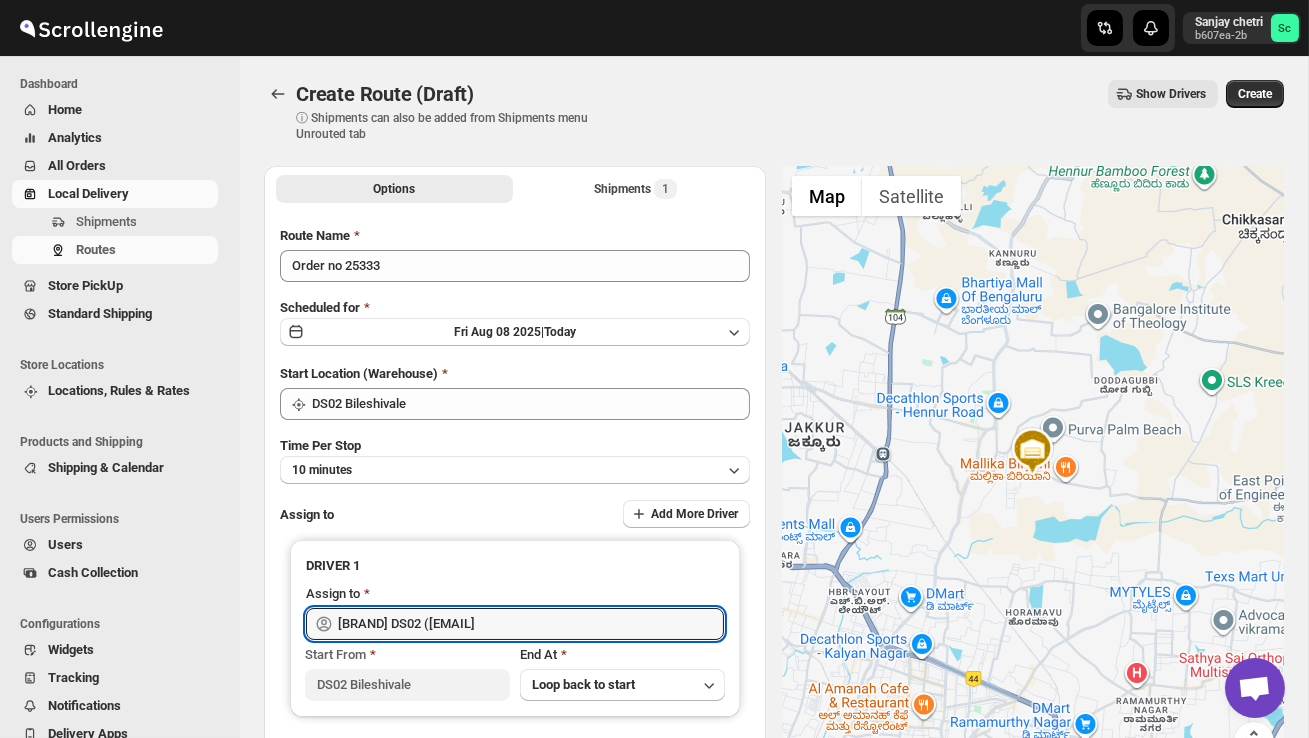 type on "[BRAND] DS02 ([EMAIL]" 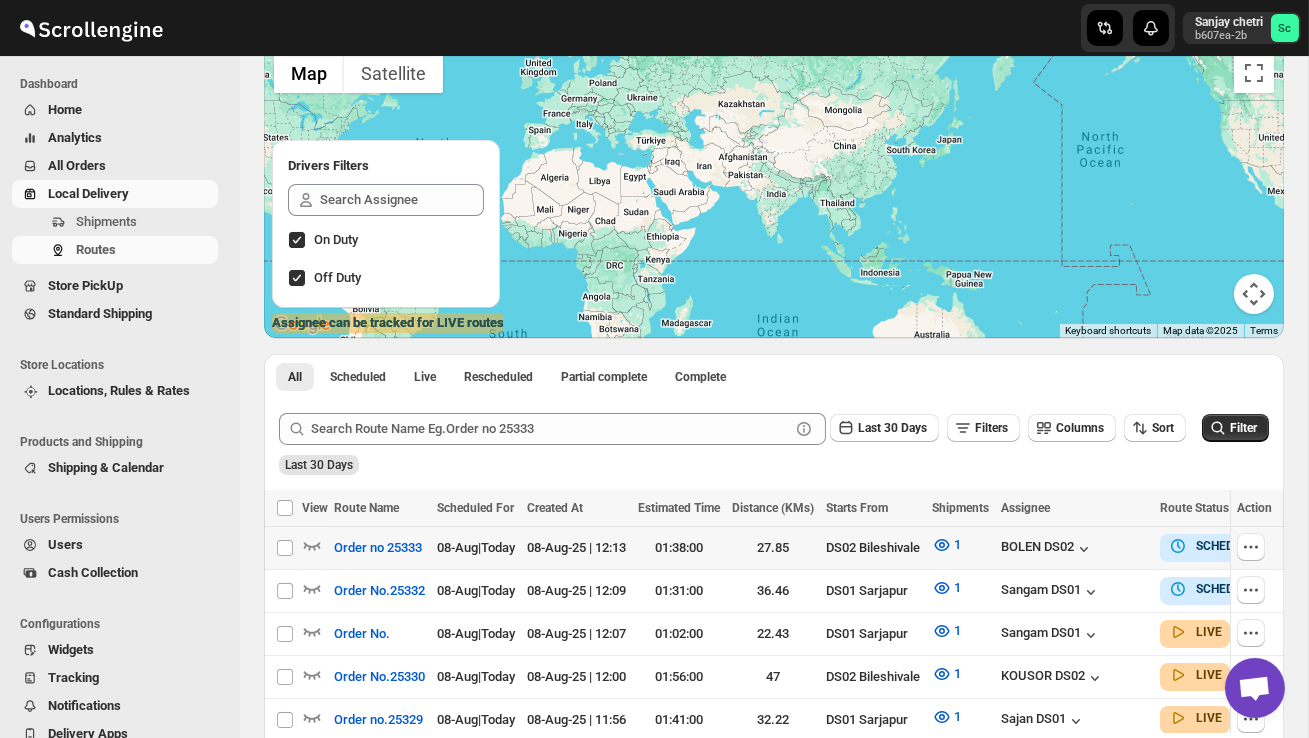 scroll, scrollTop: 169, scrollLeft: 0, axis: vertical 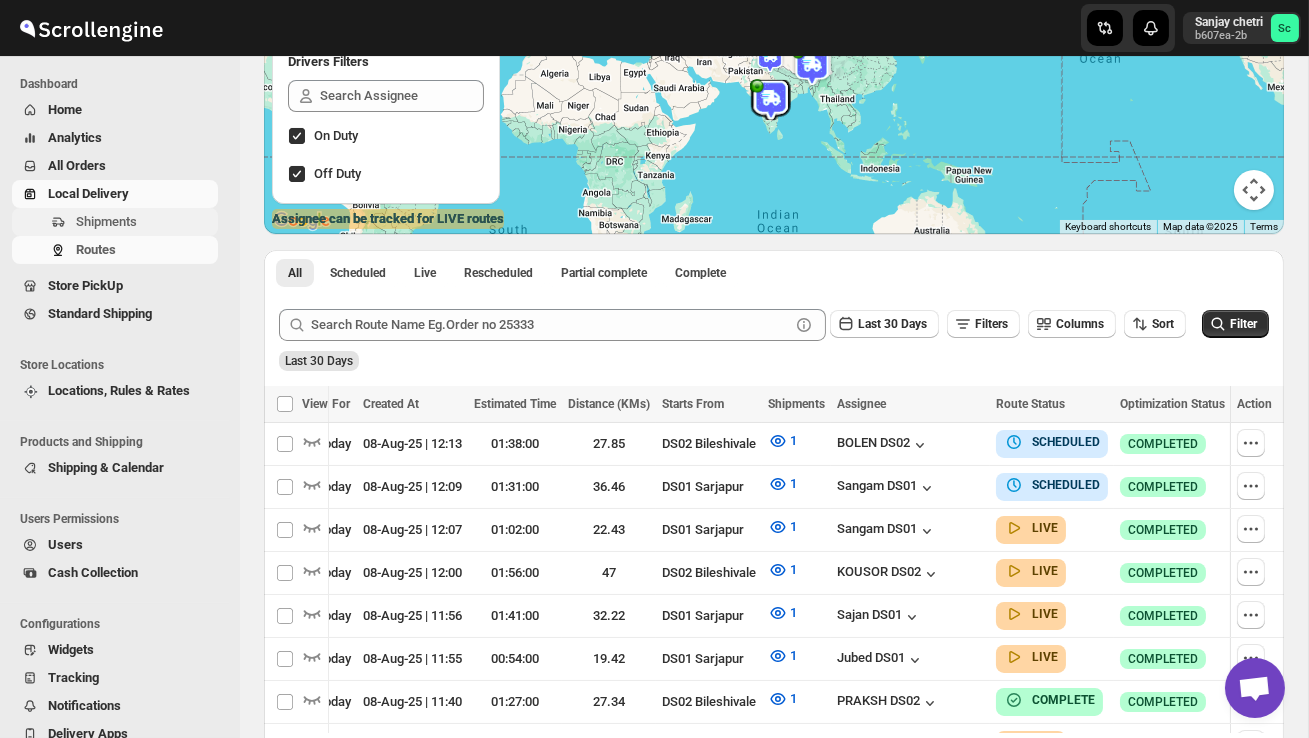click on "Shipments" at bounding box center (106, 221) 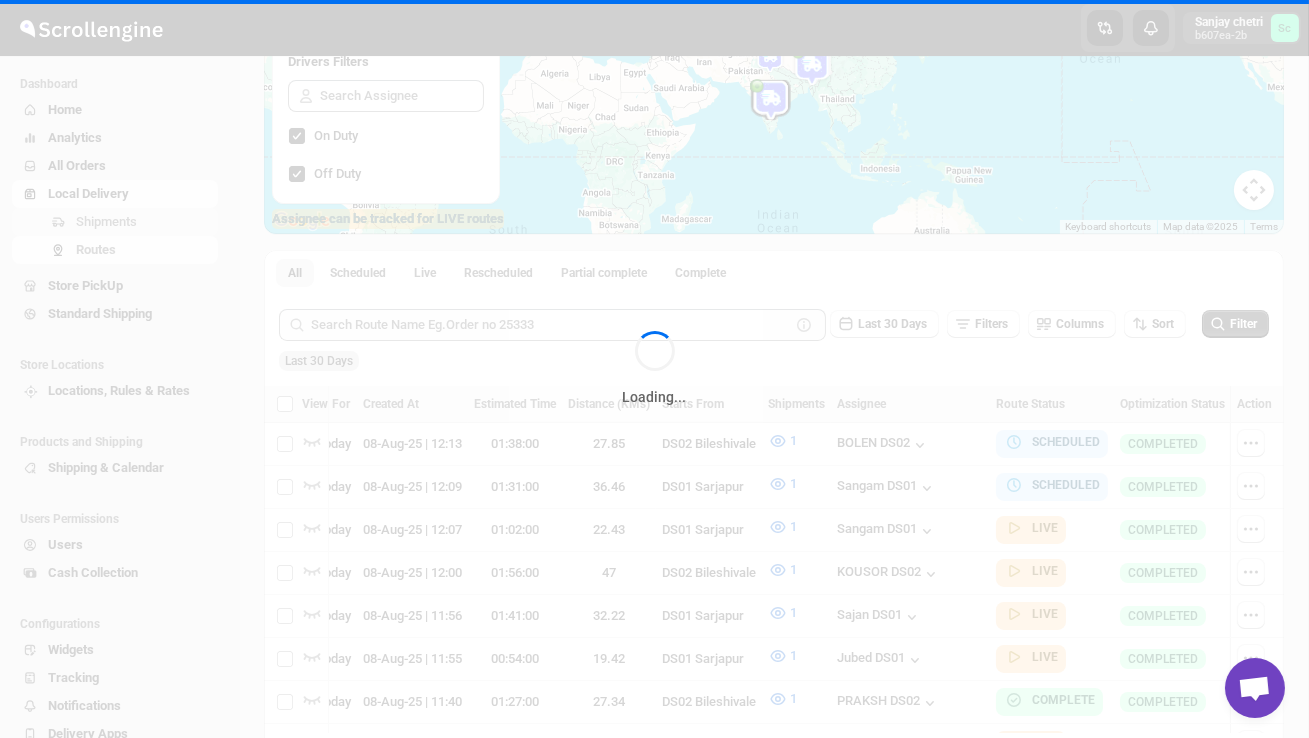 scroll, scrollTop: 0, scrollLeft: 0, axis: both 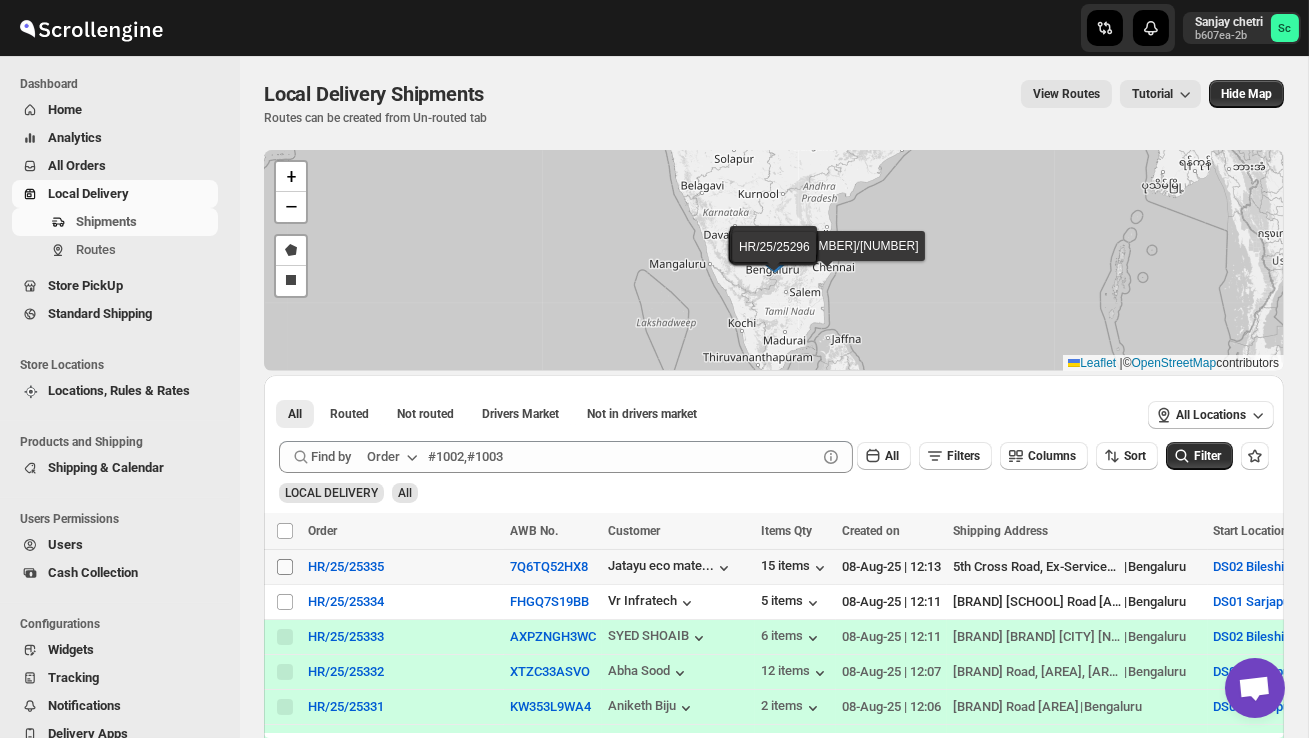 click on "Select shipment" at bounding box center (285, 567) 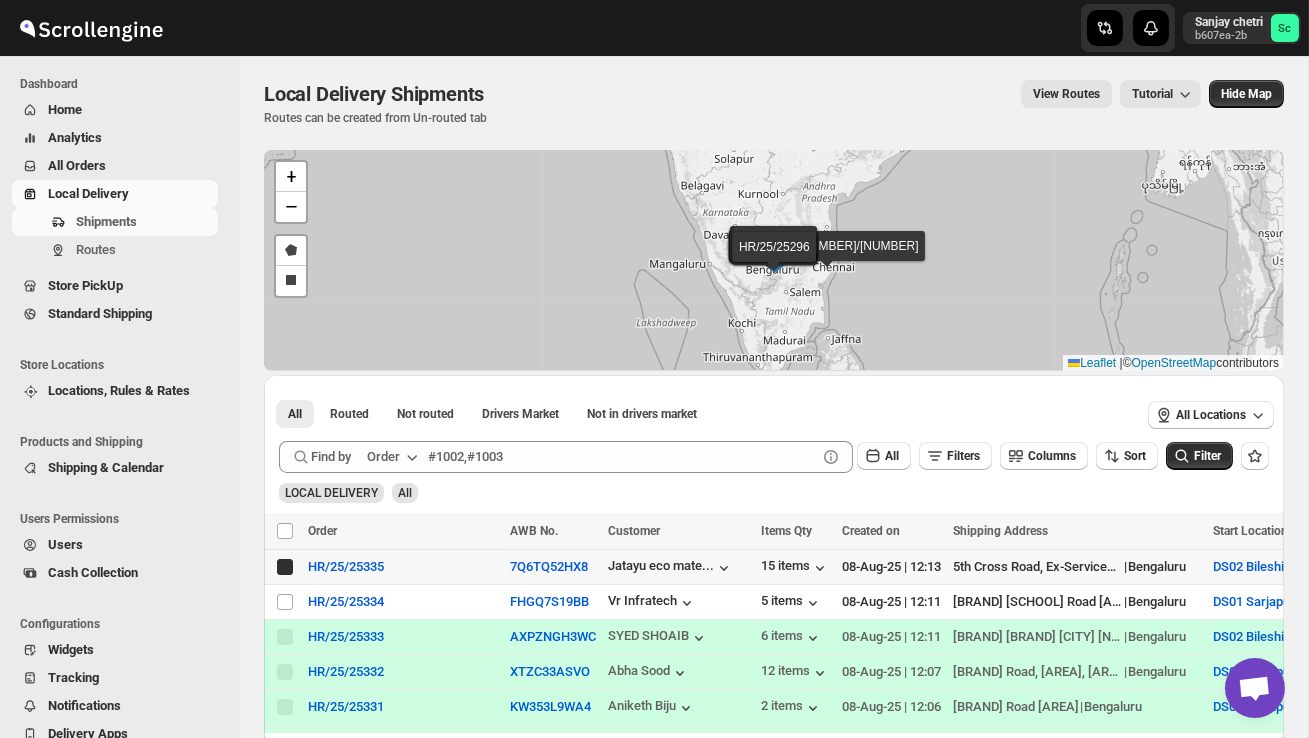 checkbox on "true" 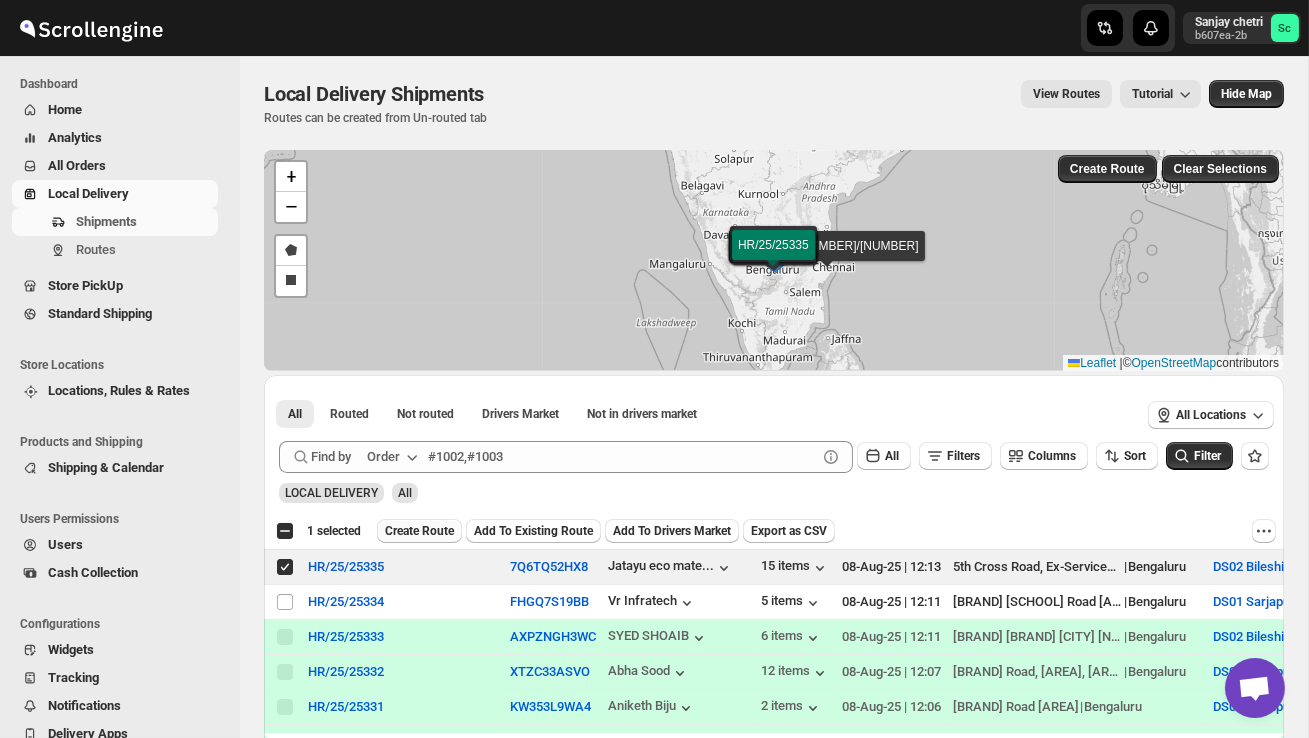 click on "Create Route" at bounding box center (419, 531) 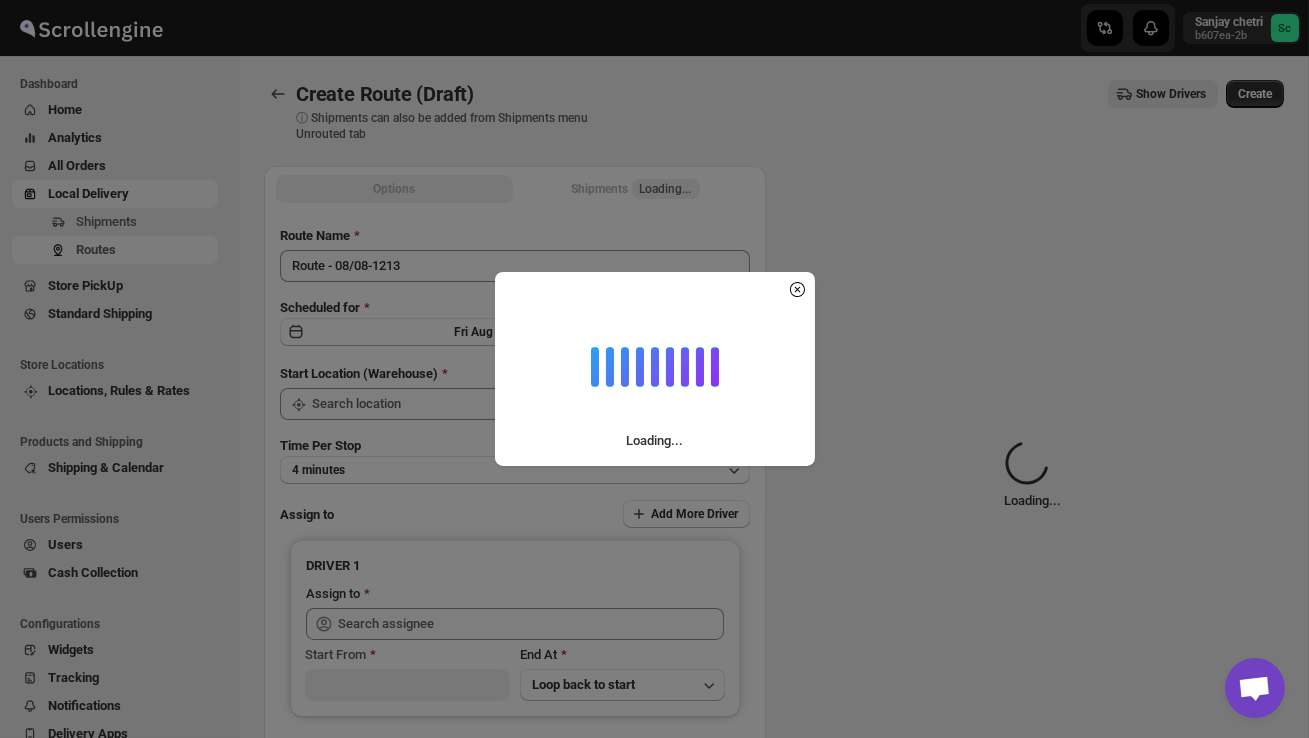 type on "DS02 Bileshivale" 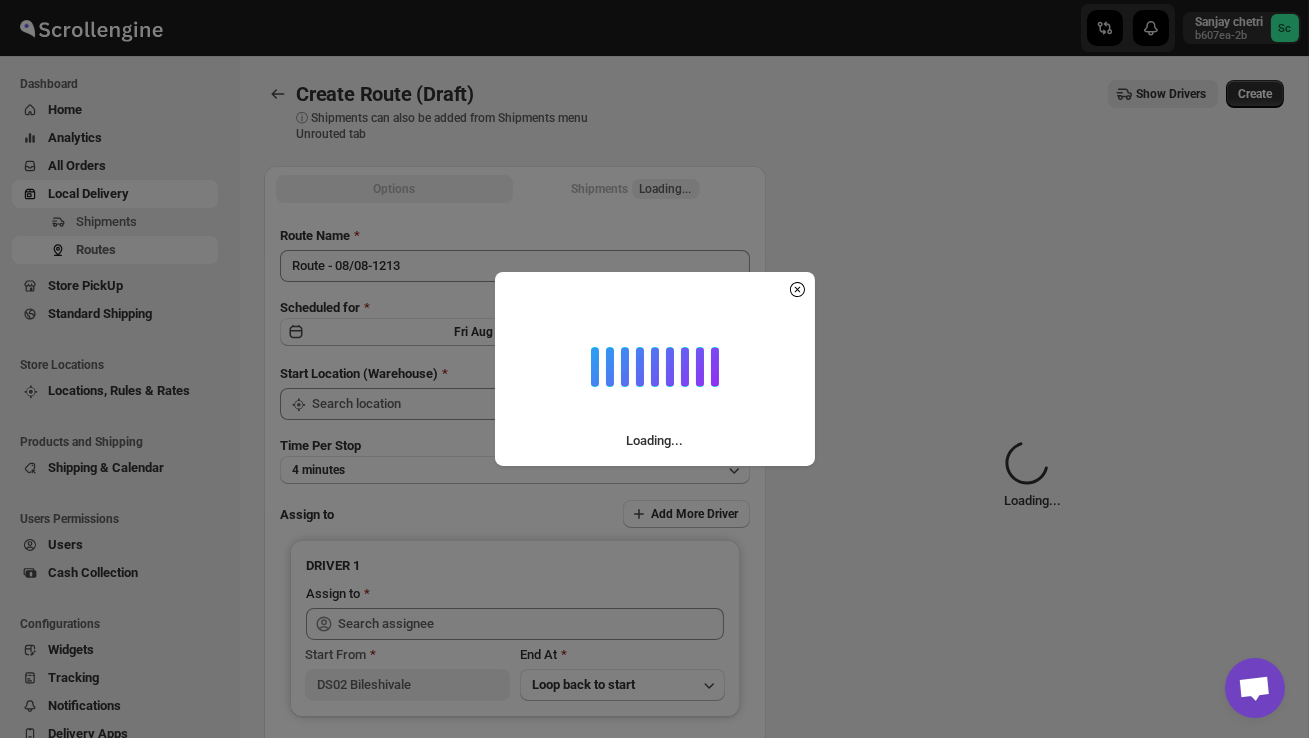 type on "DS02 Bileshivale" 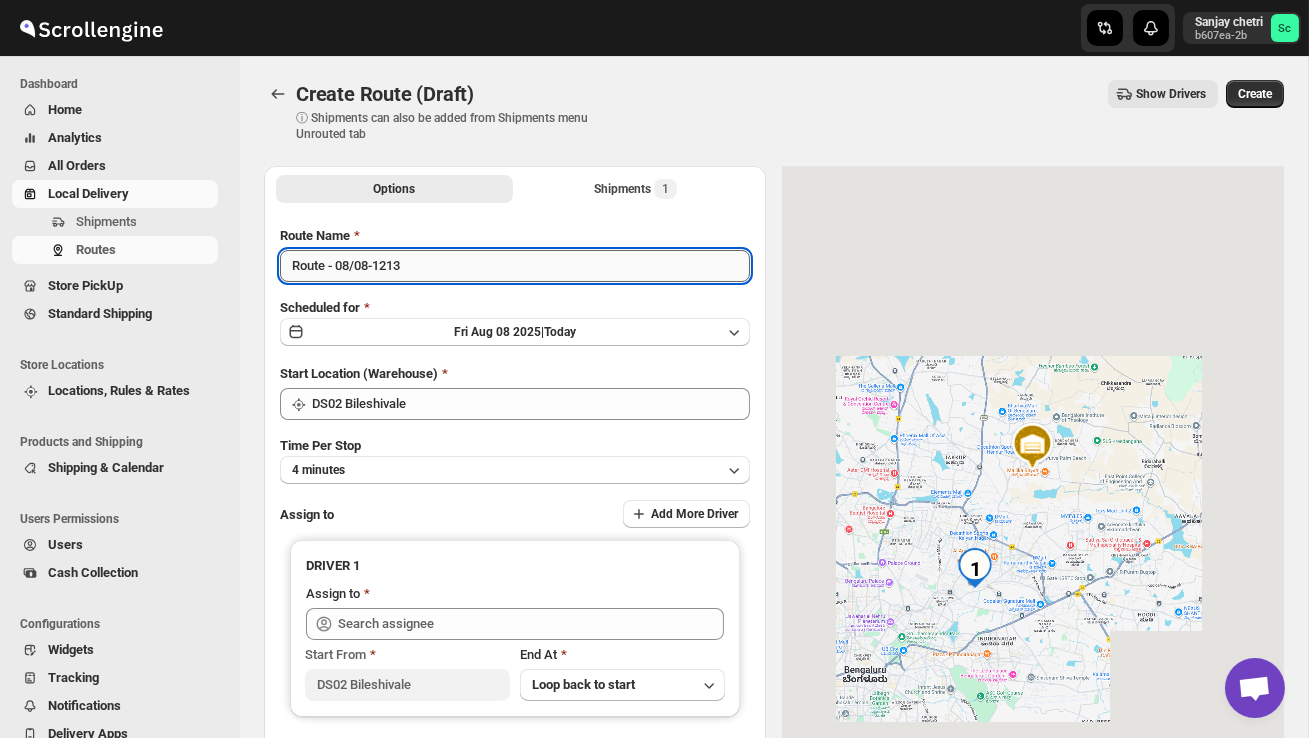 click on "Route - 08/08-1213" at bounding box center (515, 266) 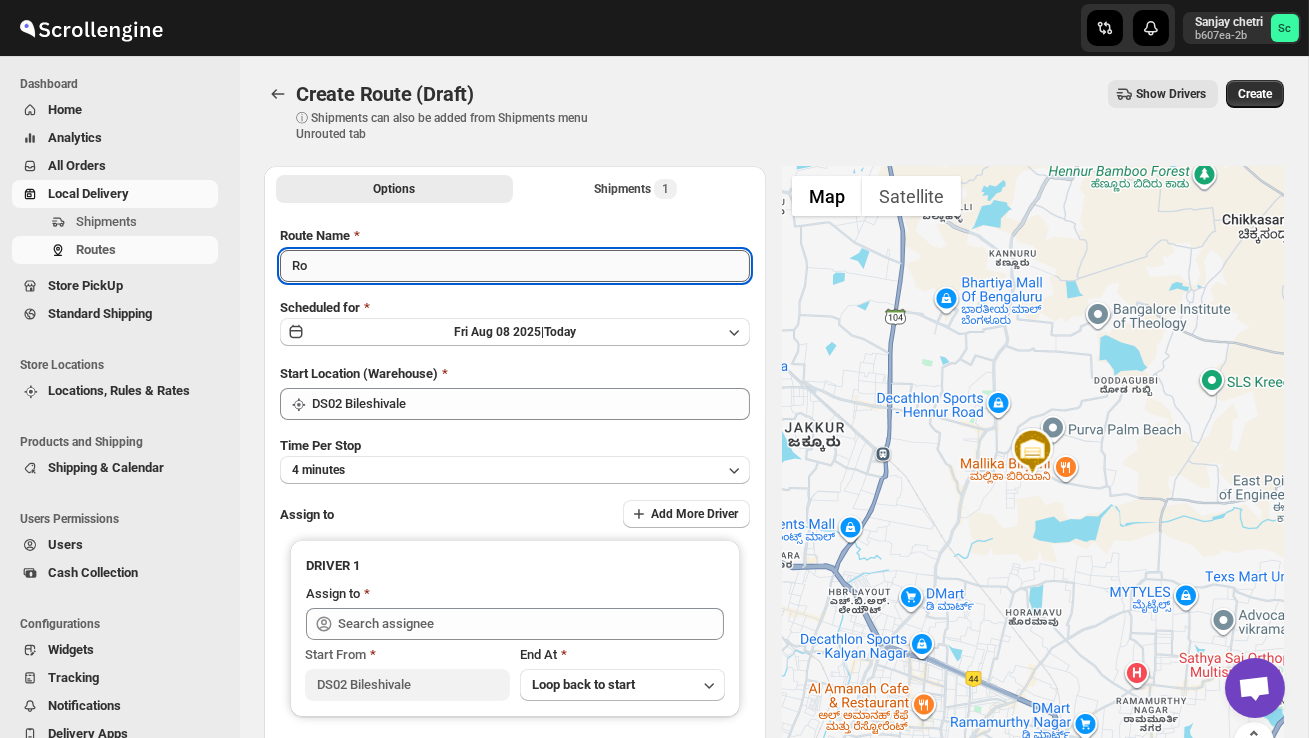 type on "R" 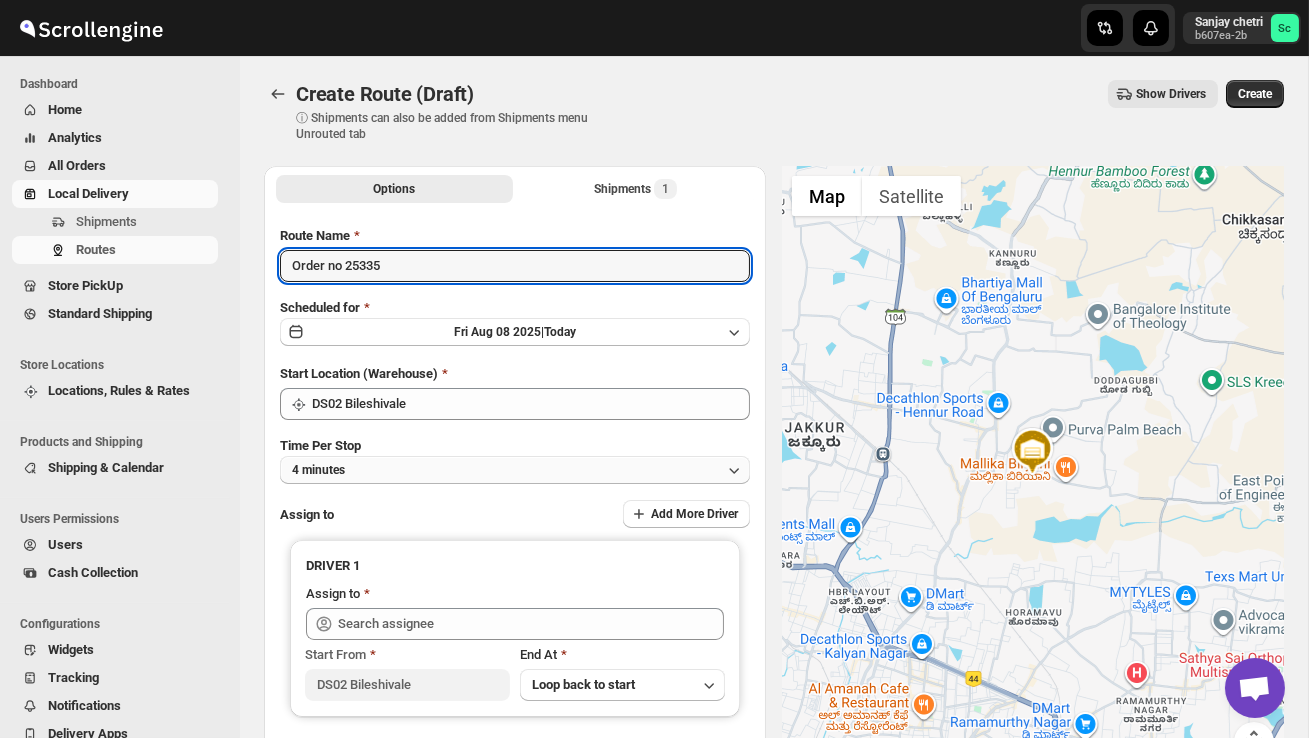 type on "Order no 25335" 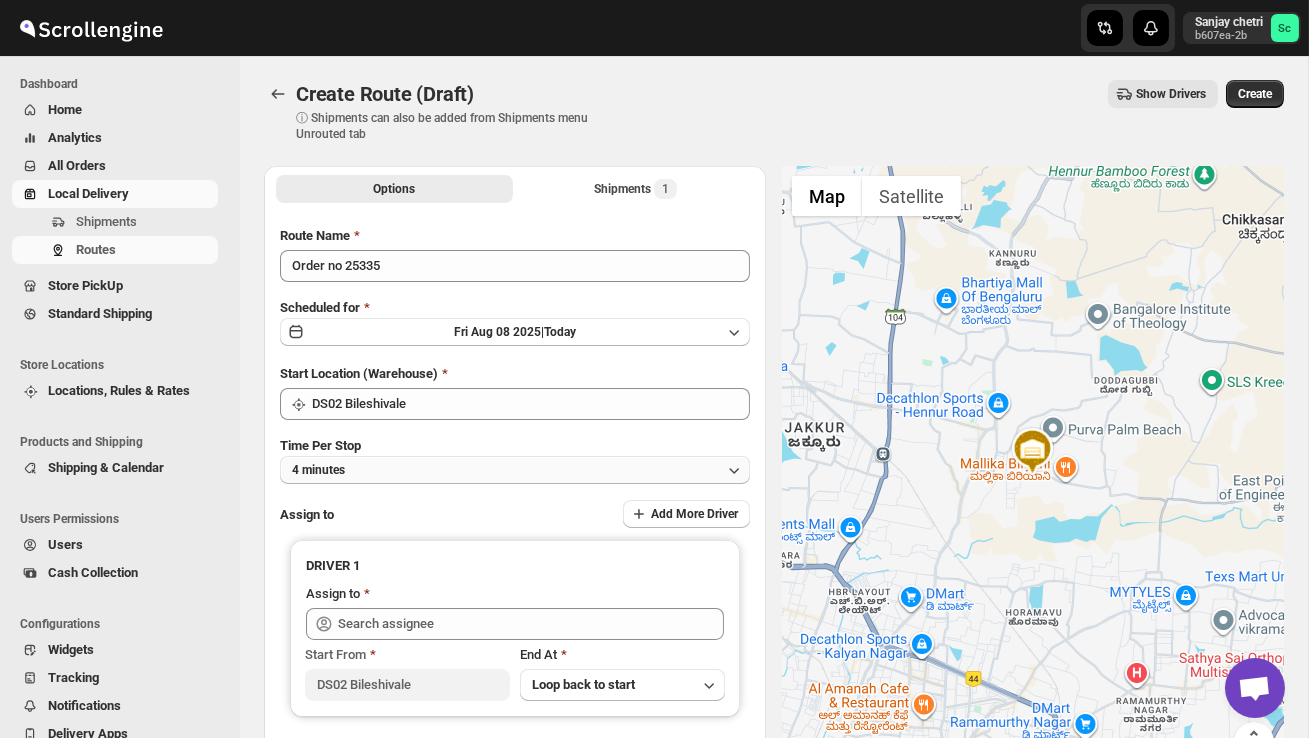 click on "4 minutes" at bounding box center (515, 470) 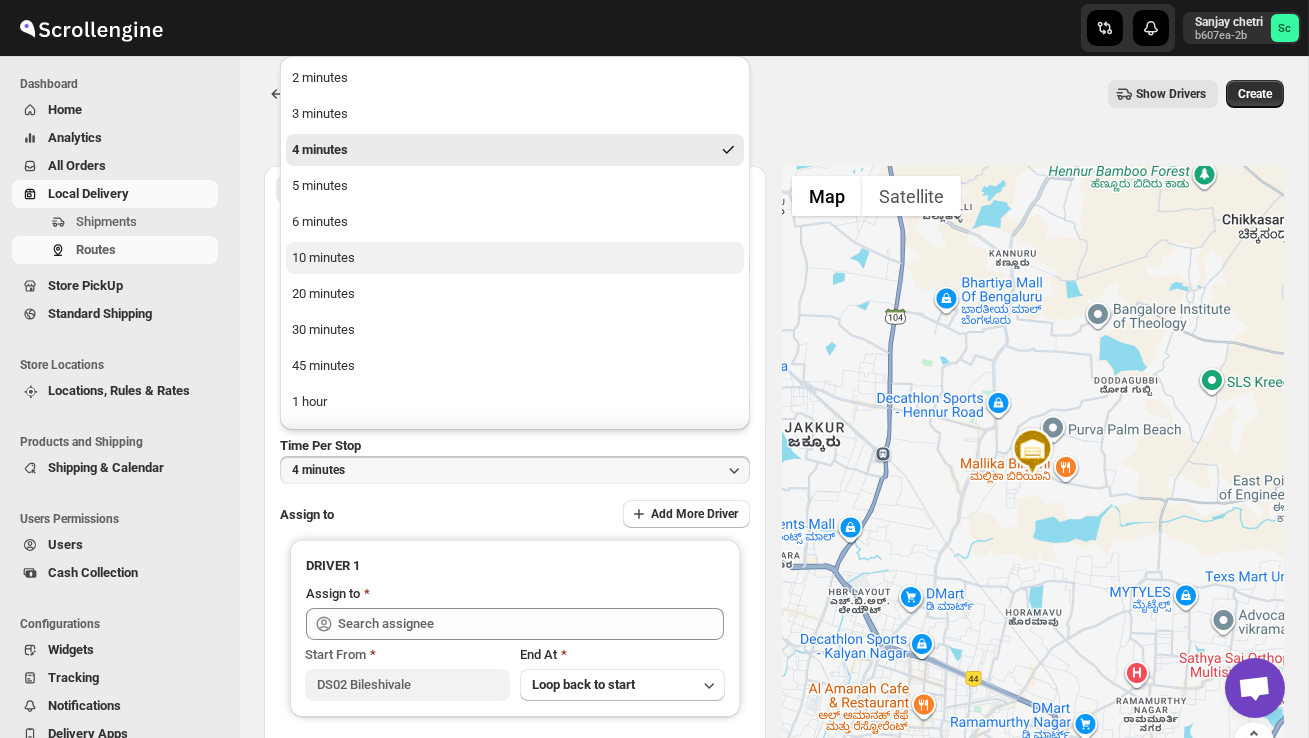 click on "10 minutes" at bounding box center (515, 258) 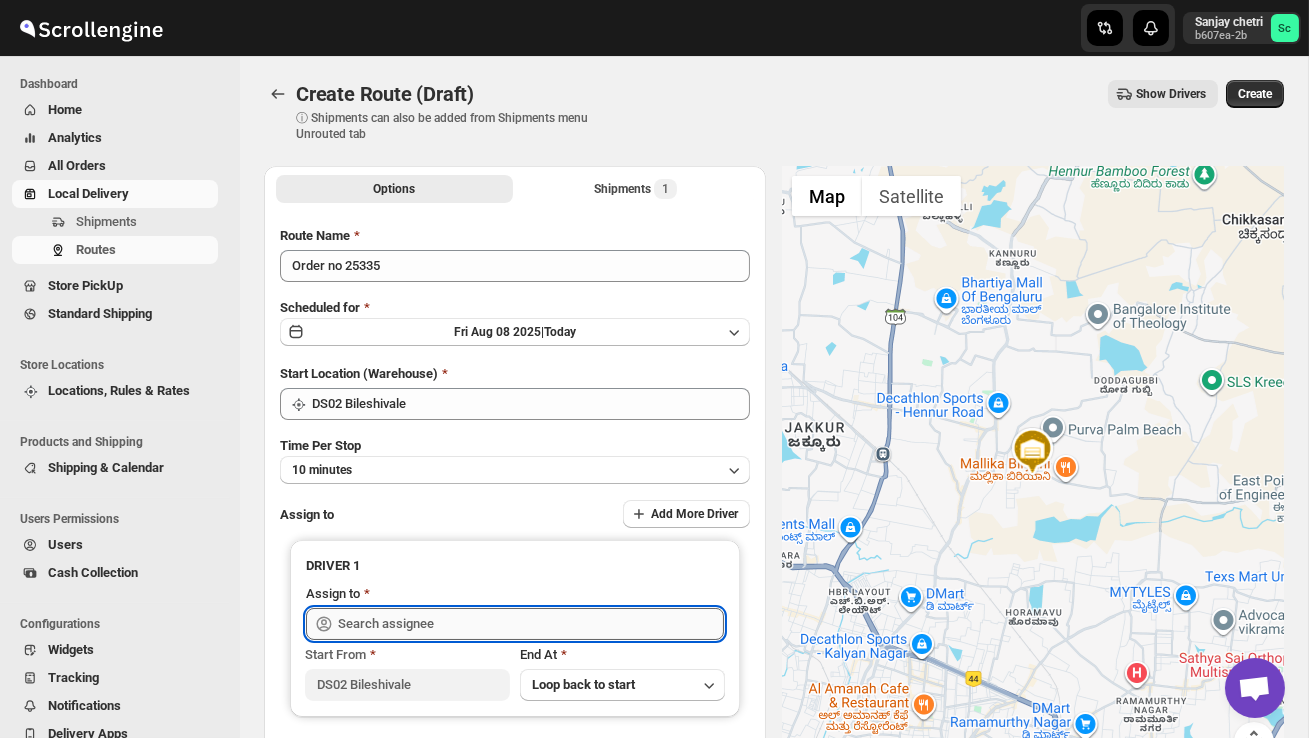 click at bounding box center (531, 624) 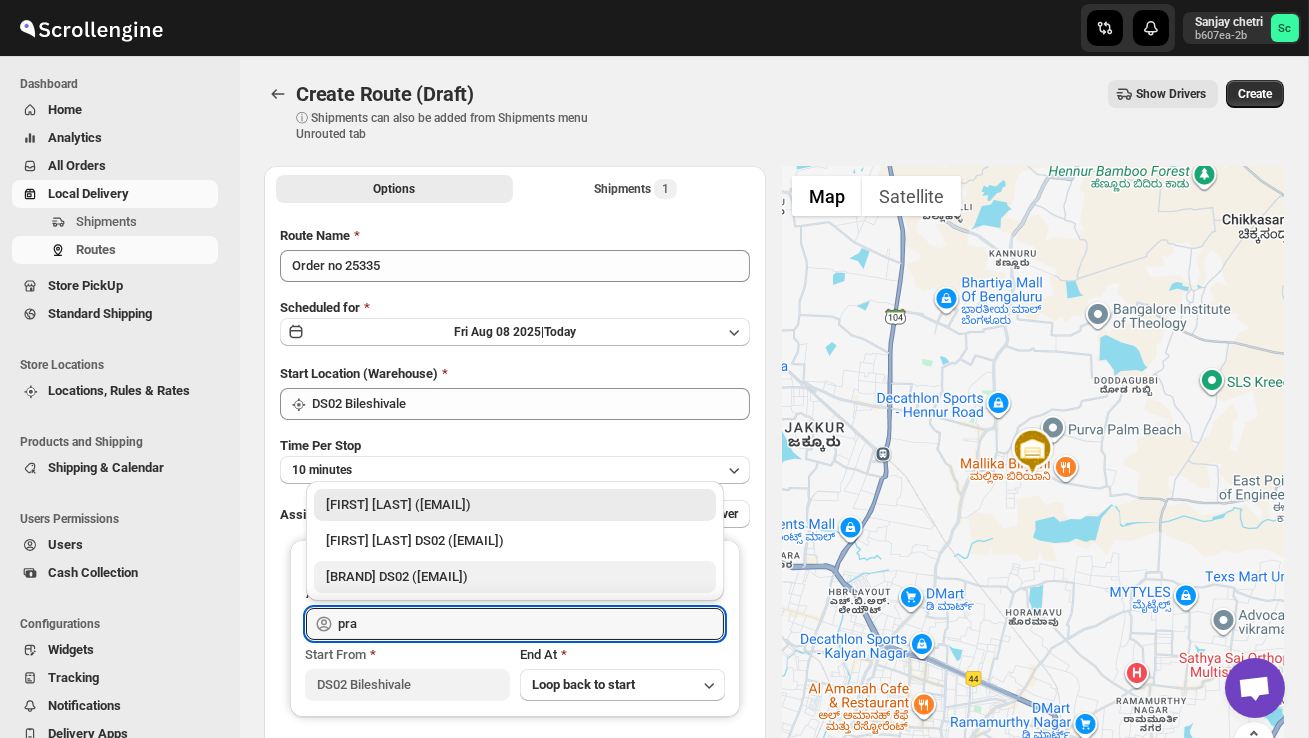 click on "[BRAND] DS02 ([EMAIL])" at bounding box center [515, 577] 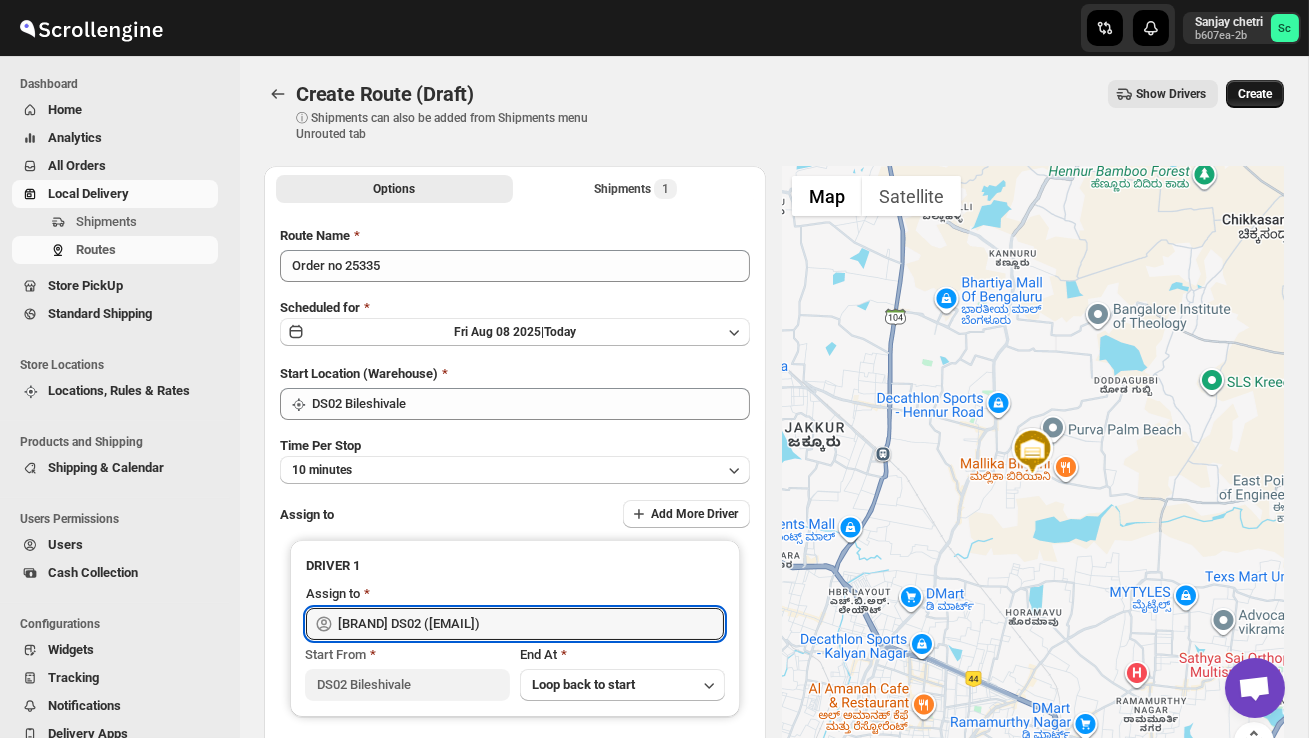 type on "[BRAND] DS02 ([EMAIL])" 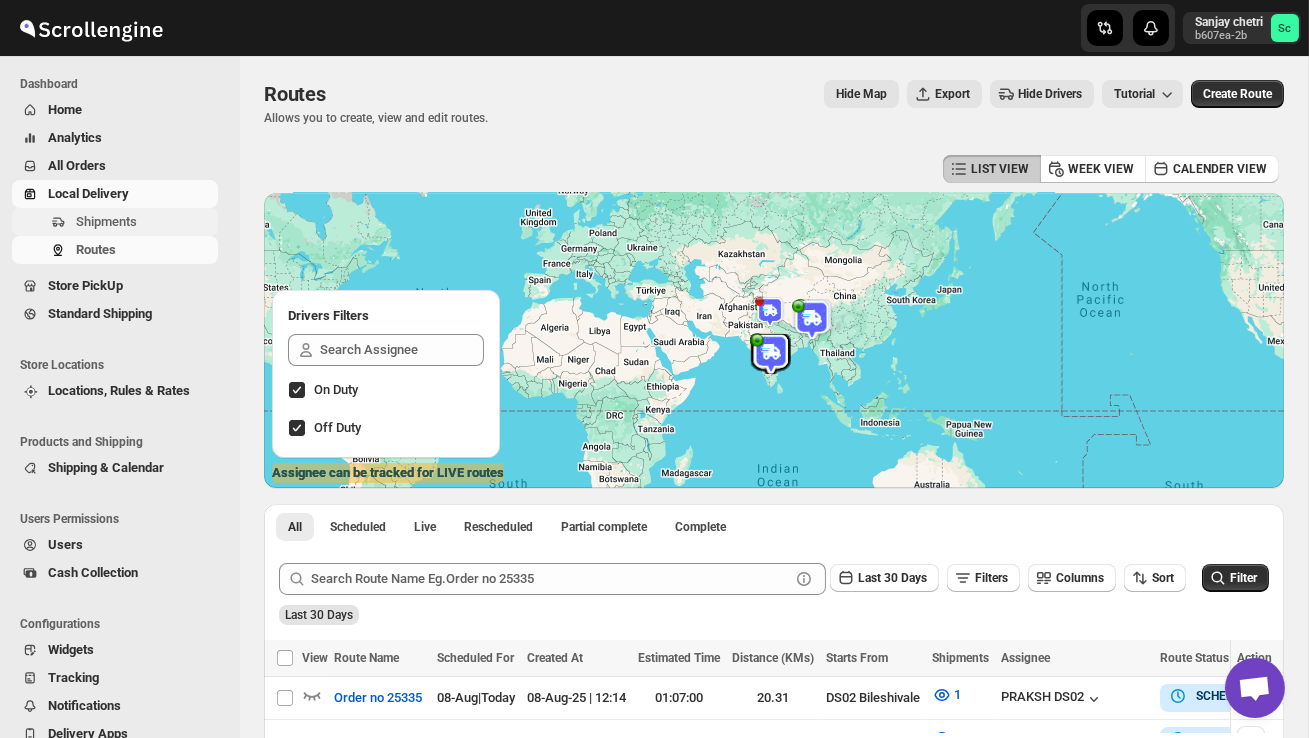 click on "Shipments" at bounding box center (106, 221) 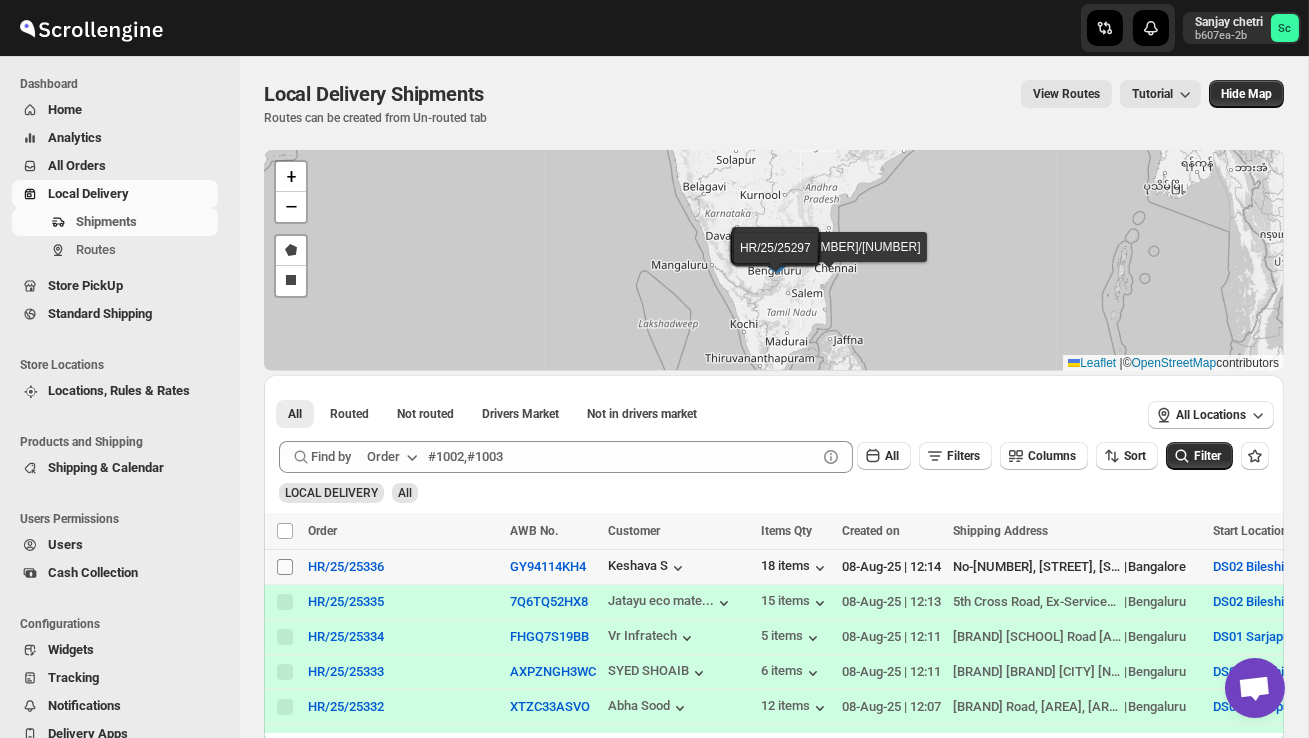 click on "Select shipment" at bounding box center (285, 567) 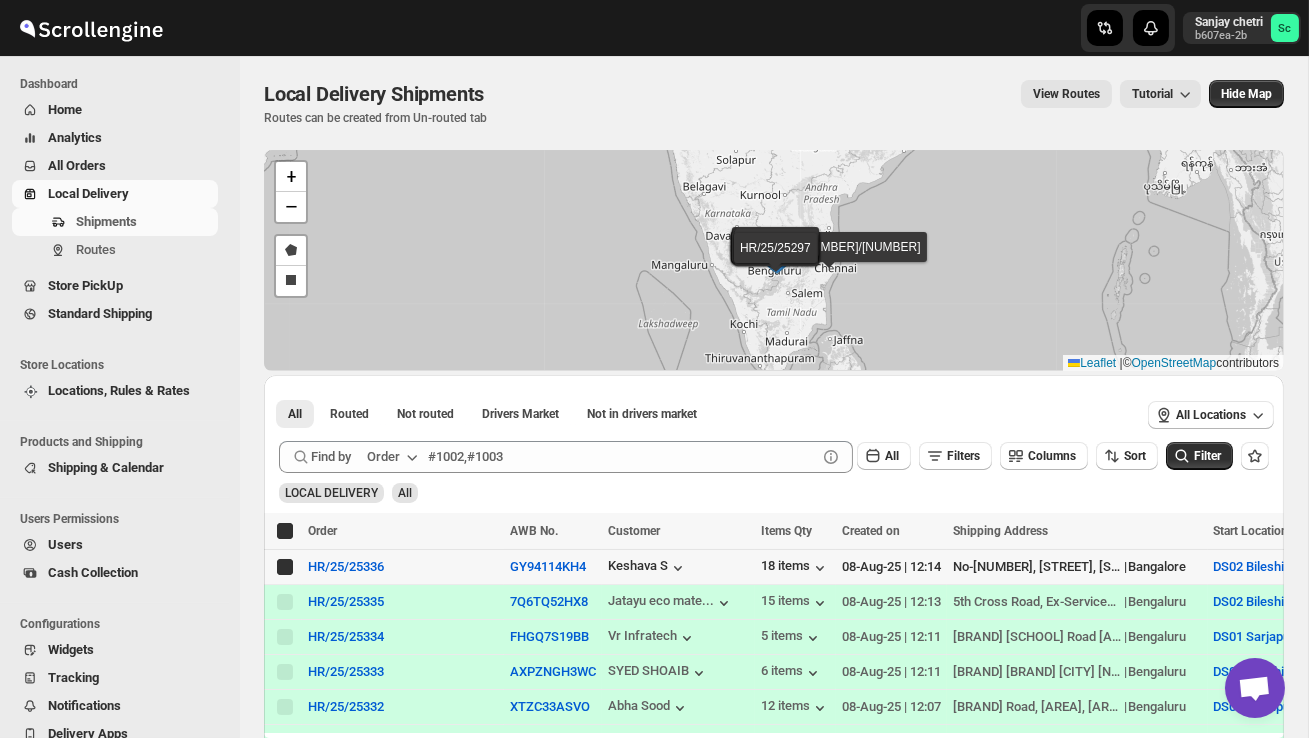 checkbox on "true" 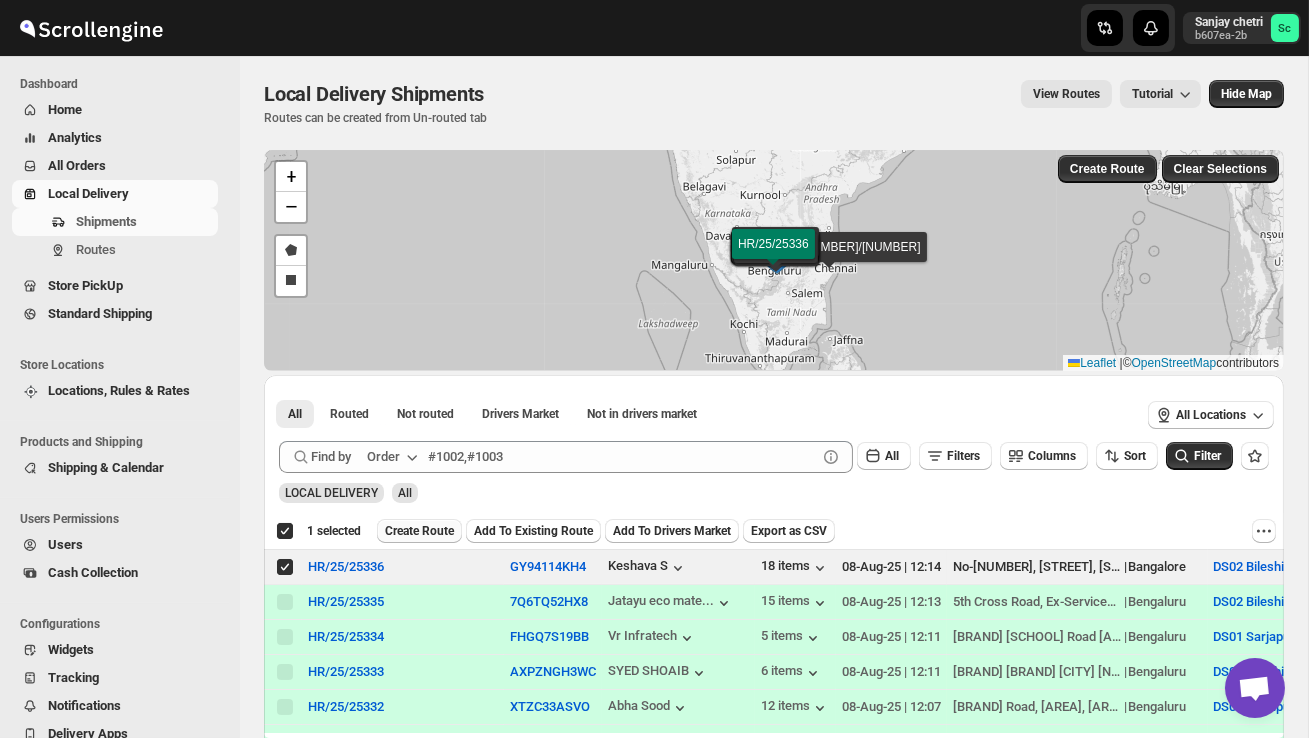 click on "Create Route" at bounding box center [419, 531] 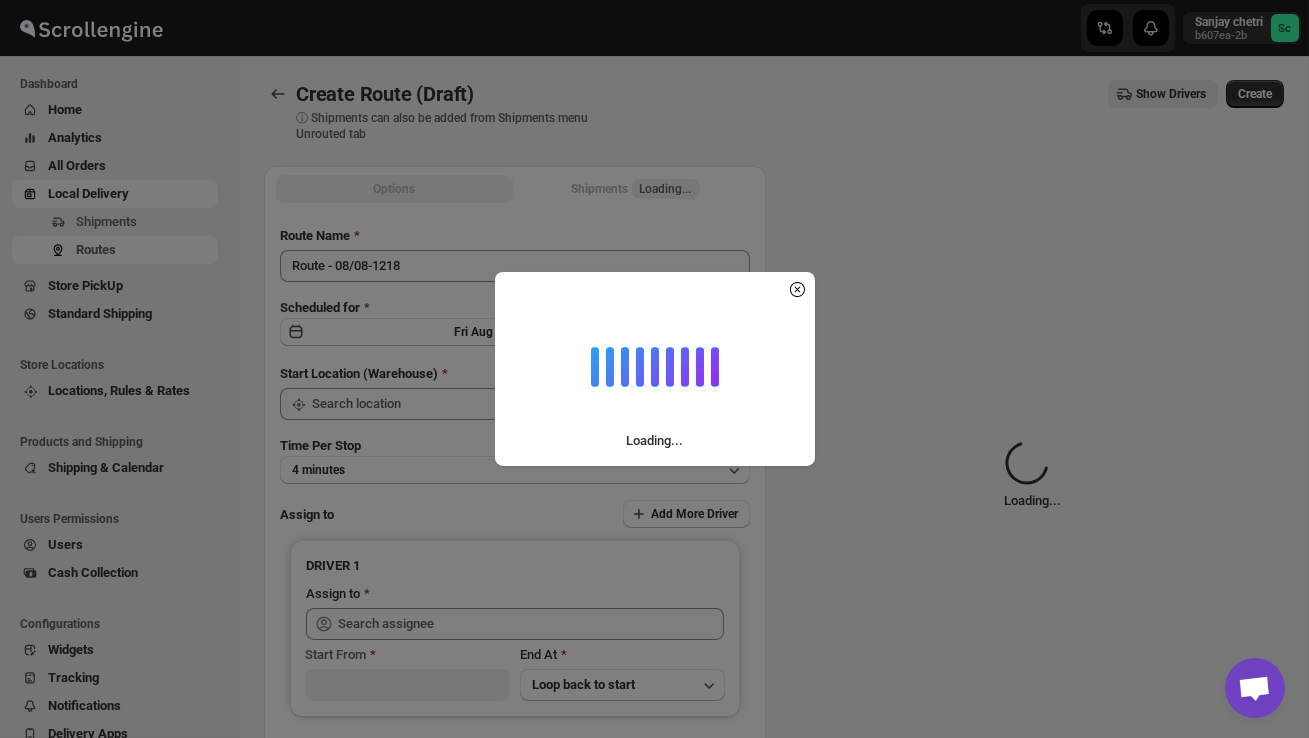 type on "DS02 Bileshivale" 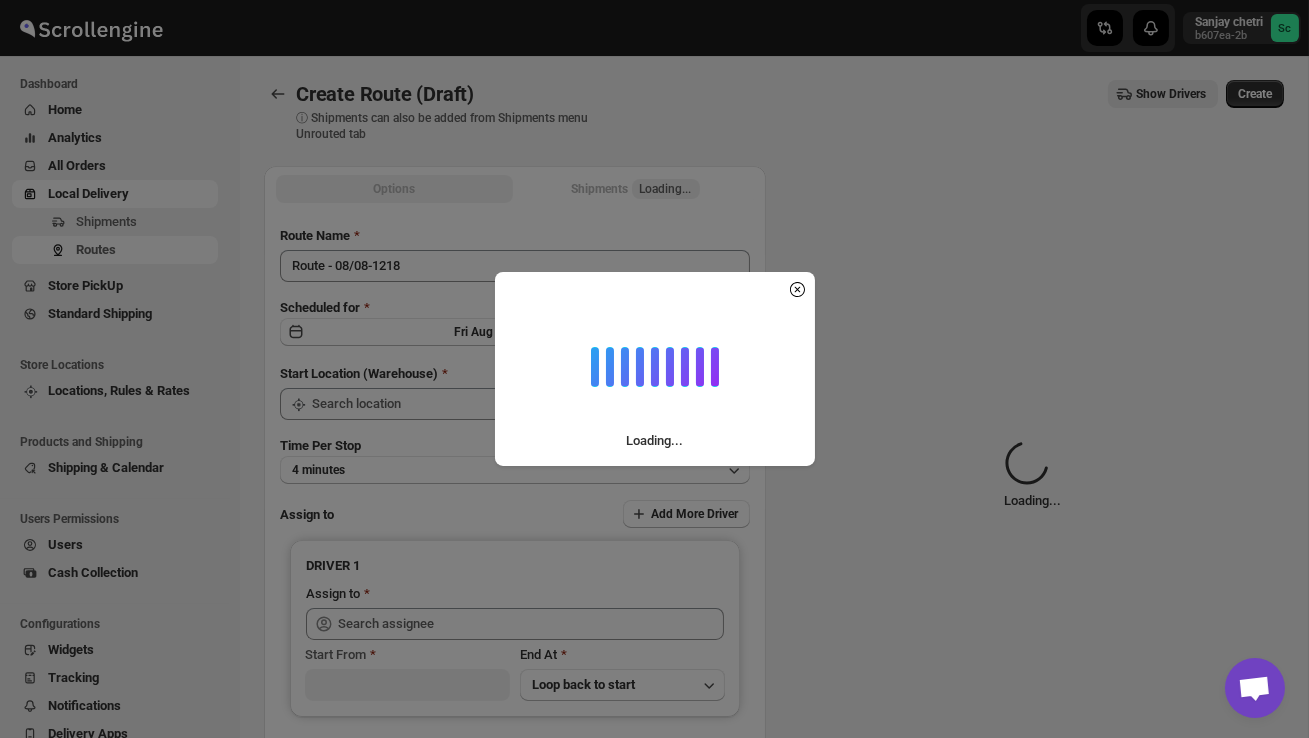 type on "DS02 Bileshivale" 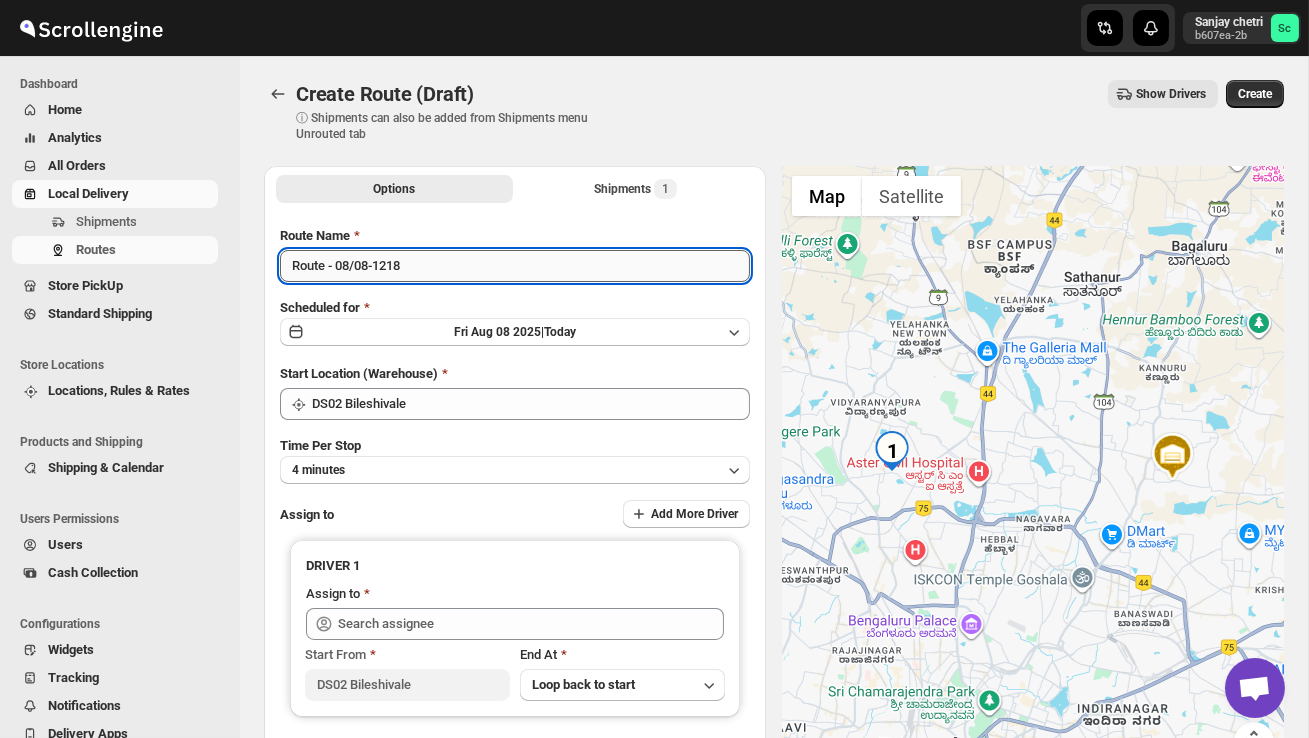 click on "Route - 08/08-1218" at bounding box center (515, 266) 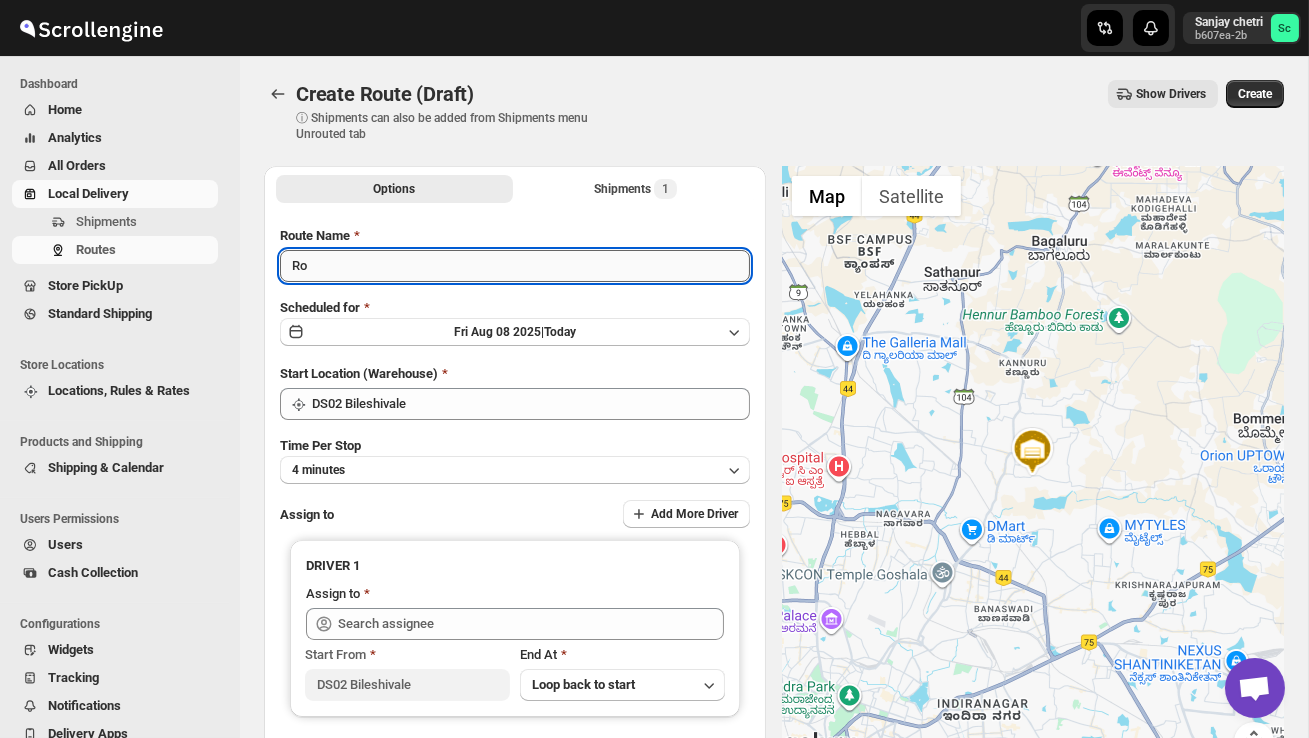 type on "R" 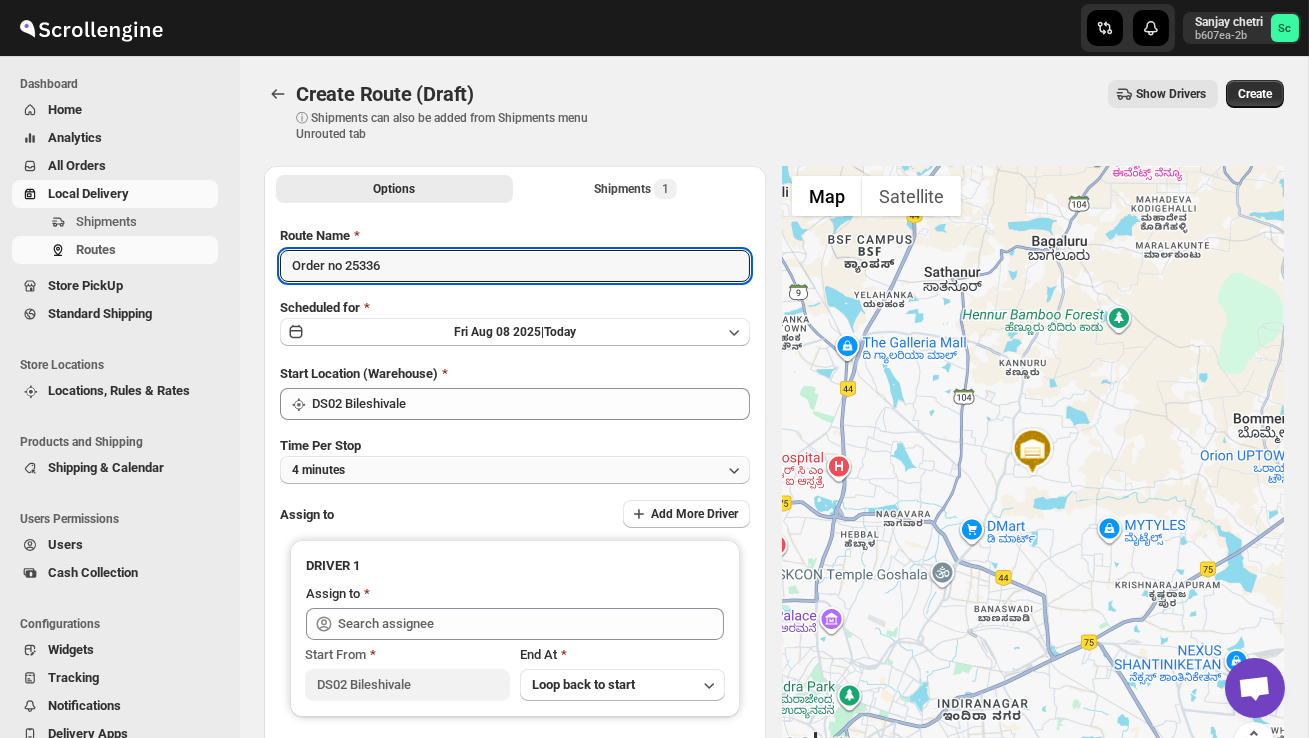 type on "Order no 25336" 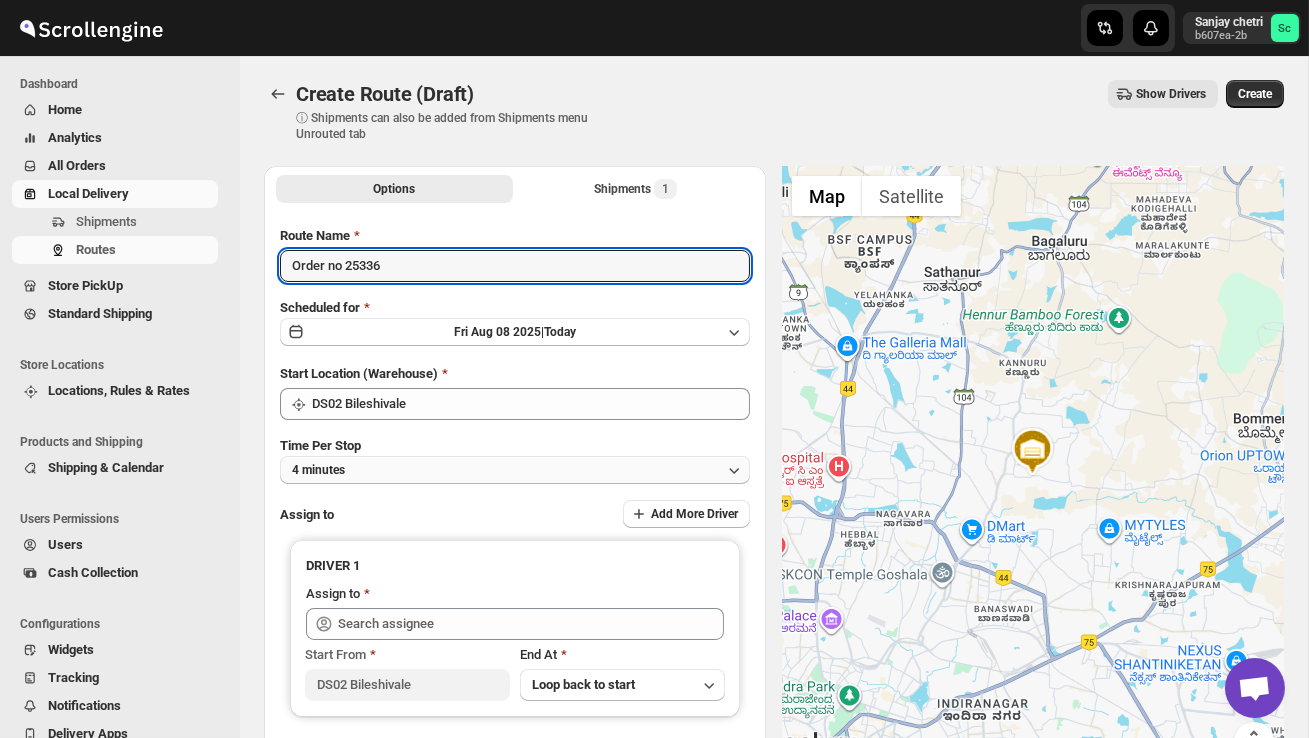 click on "4 minutes" at bounding box center (515, 470) 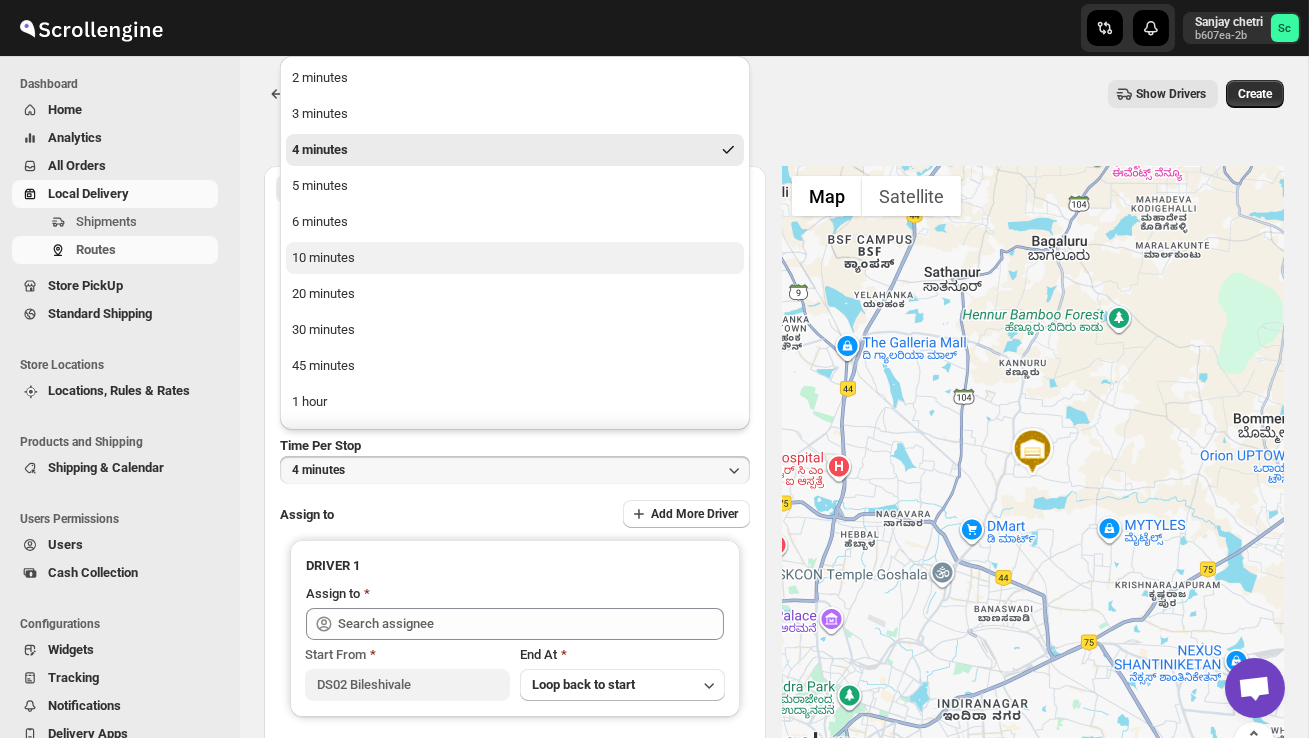 click on "10 minutes" at bounding box center (323, 258) 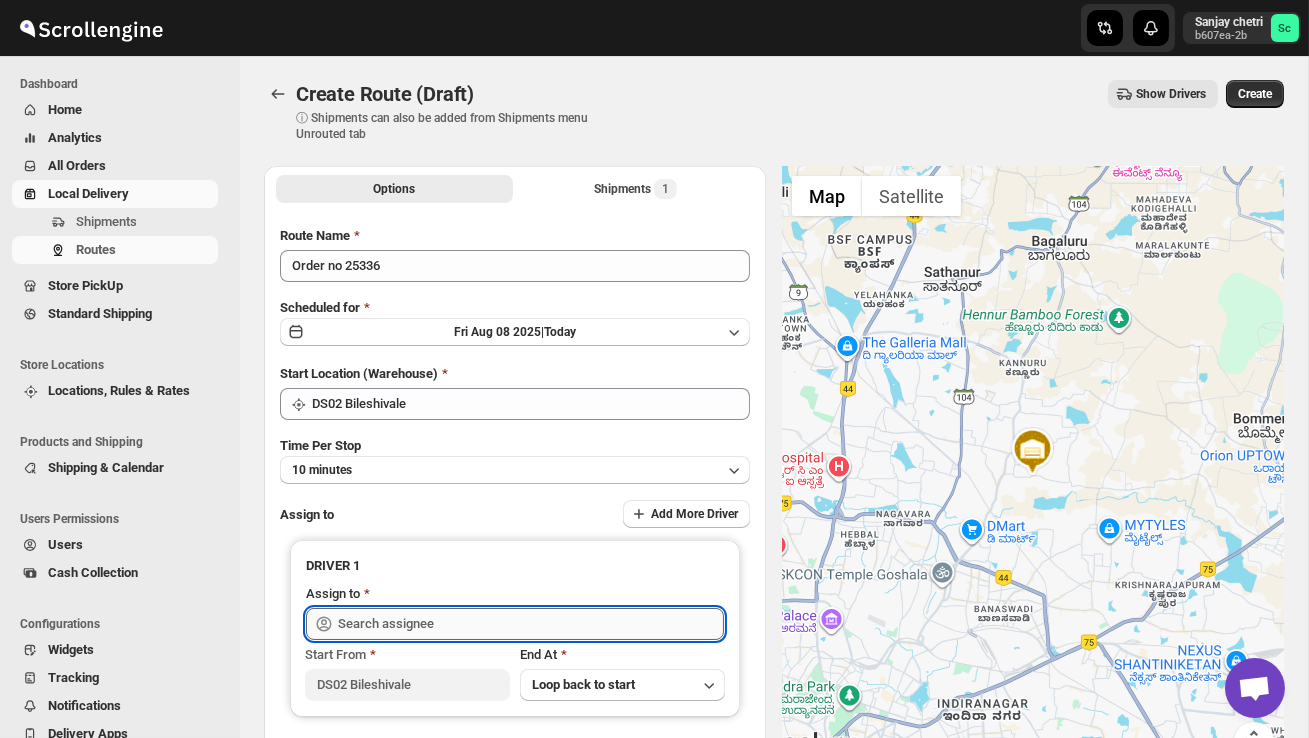 click at bounding box center [531, 624] 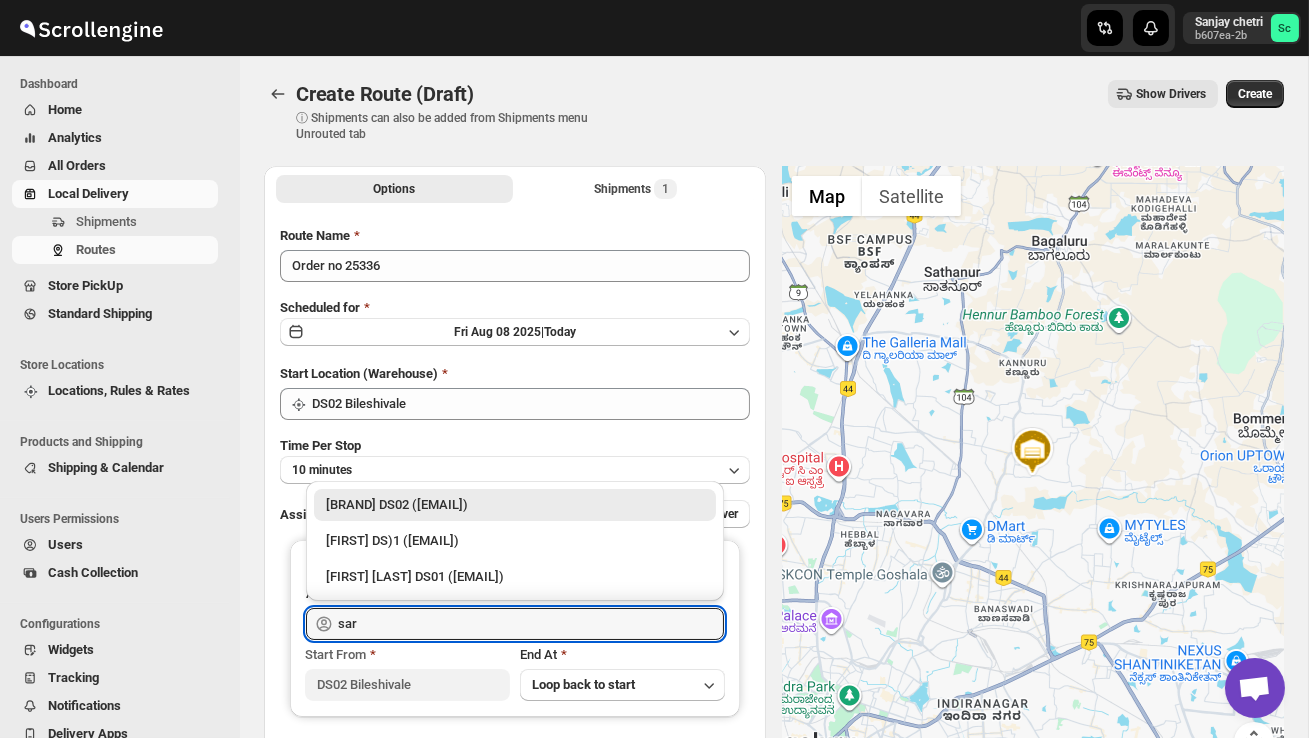 click on "[BRAND] DS02 ([EMAIL])" at bounding box center [515, 505] 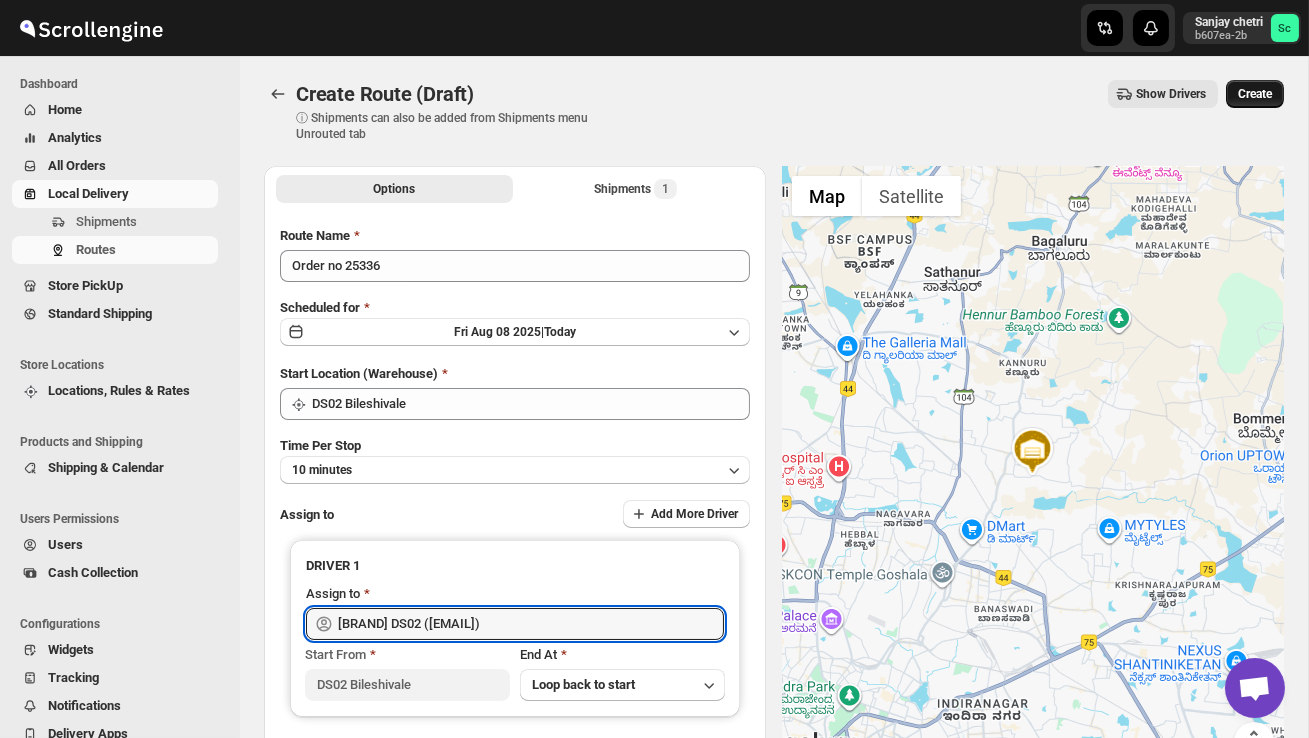 type on "[BRAND] DS02 ([EMAIL])" 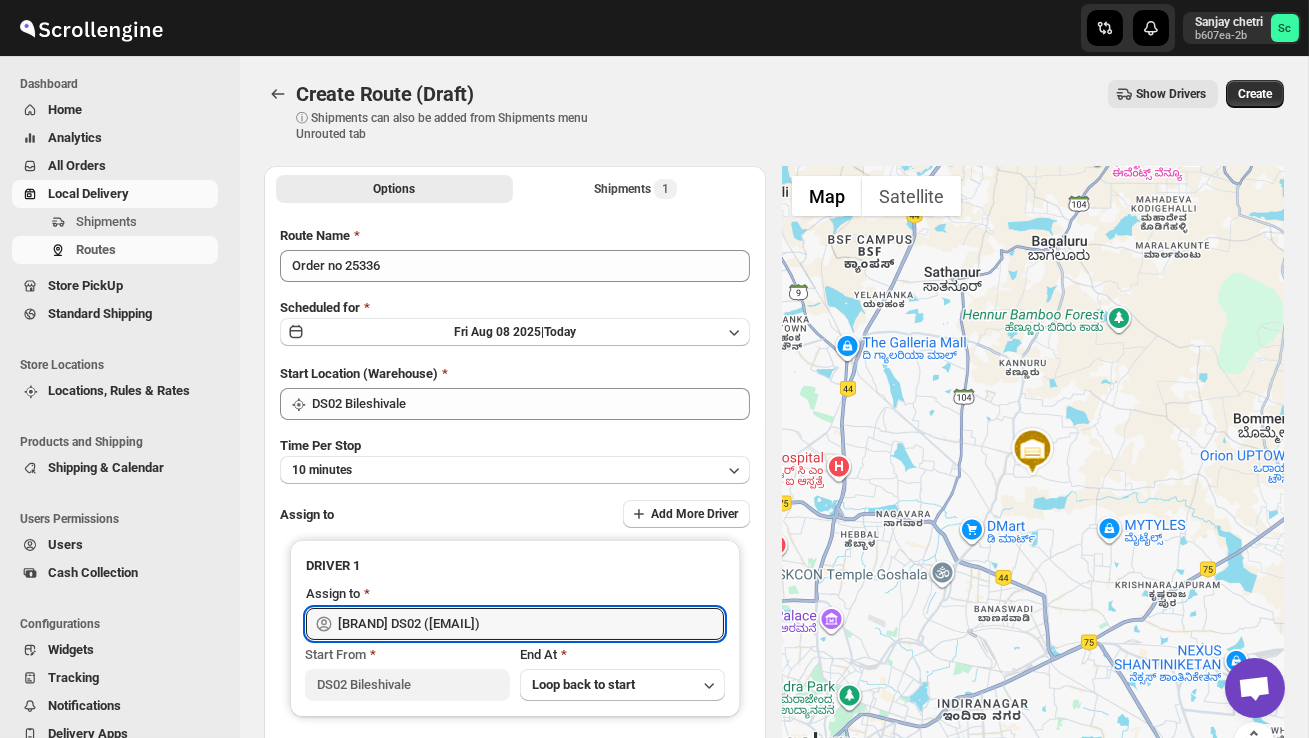 click on "Create" at bounding box center (1255, 94) 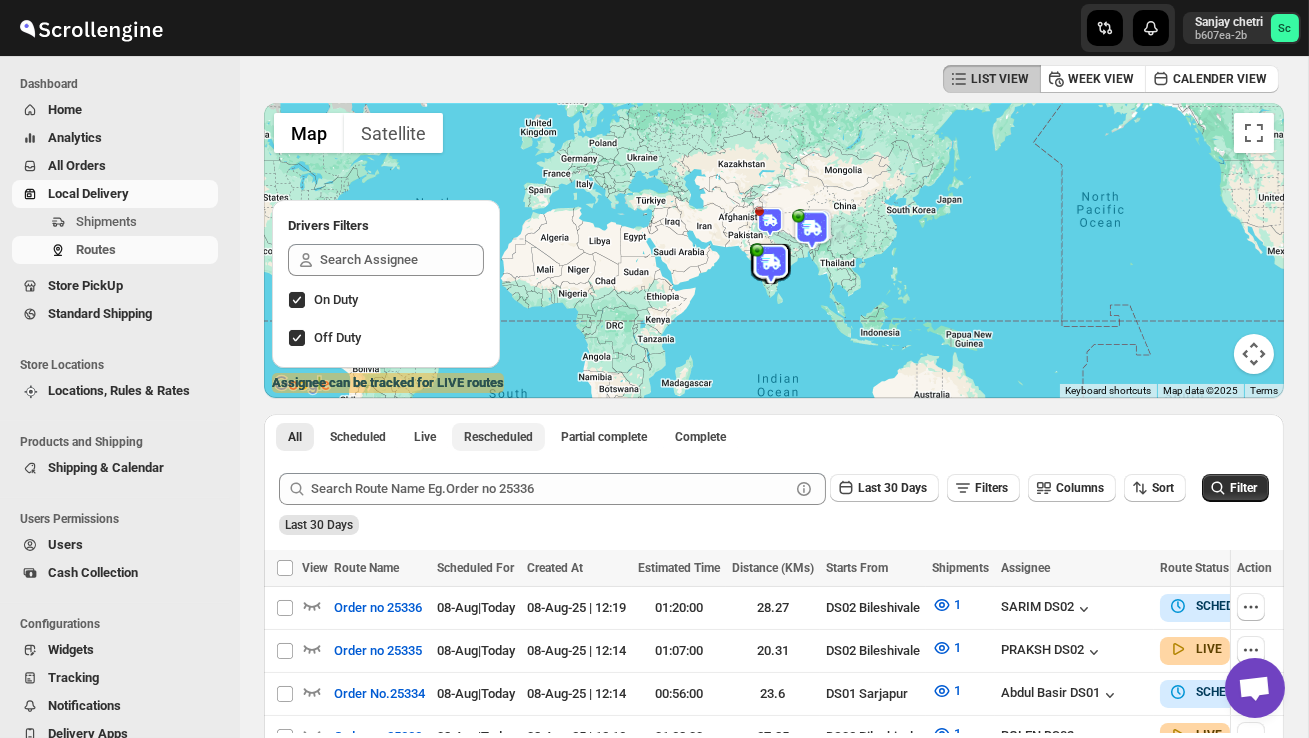 scroll, scrollTop: 94, scrollLeft: 0, axis: vertical 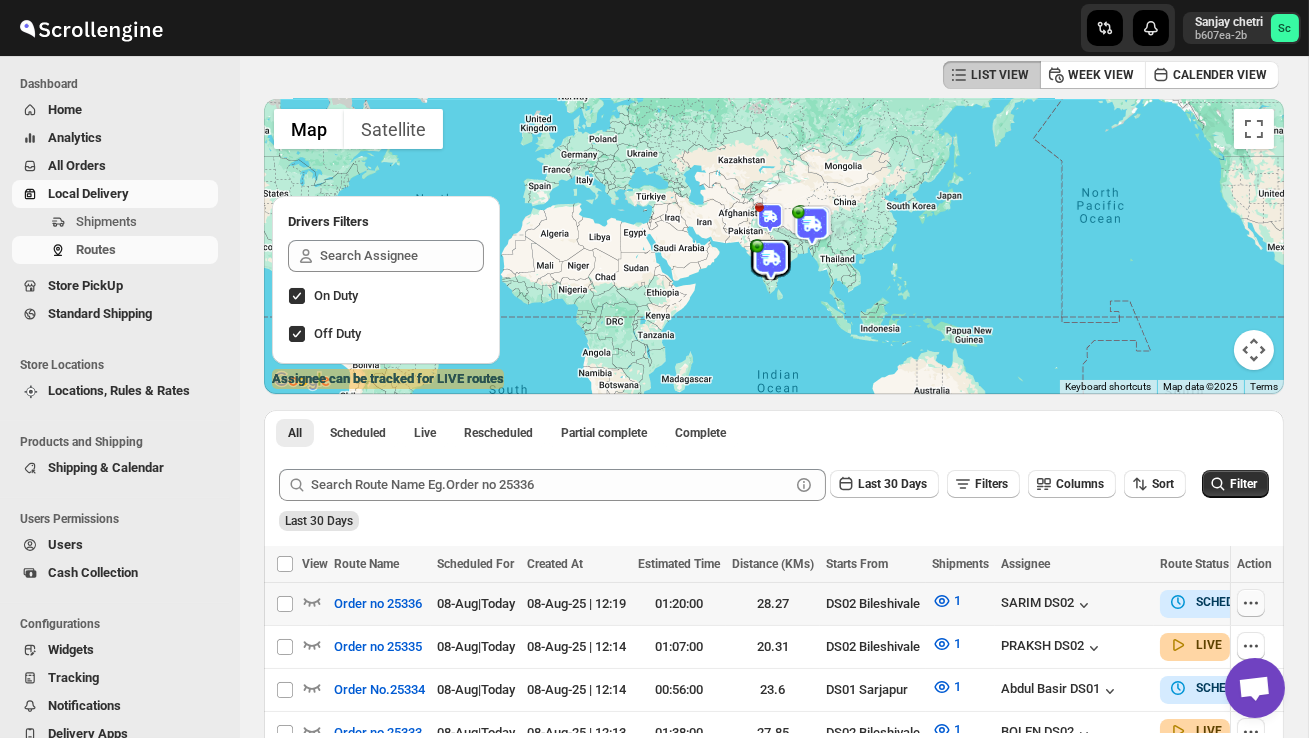 click 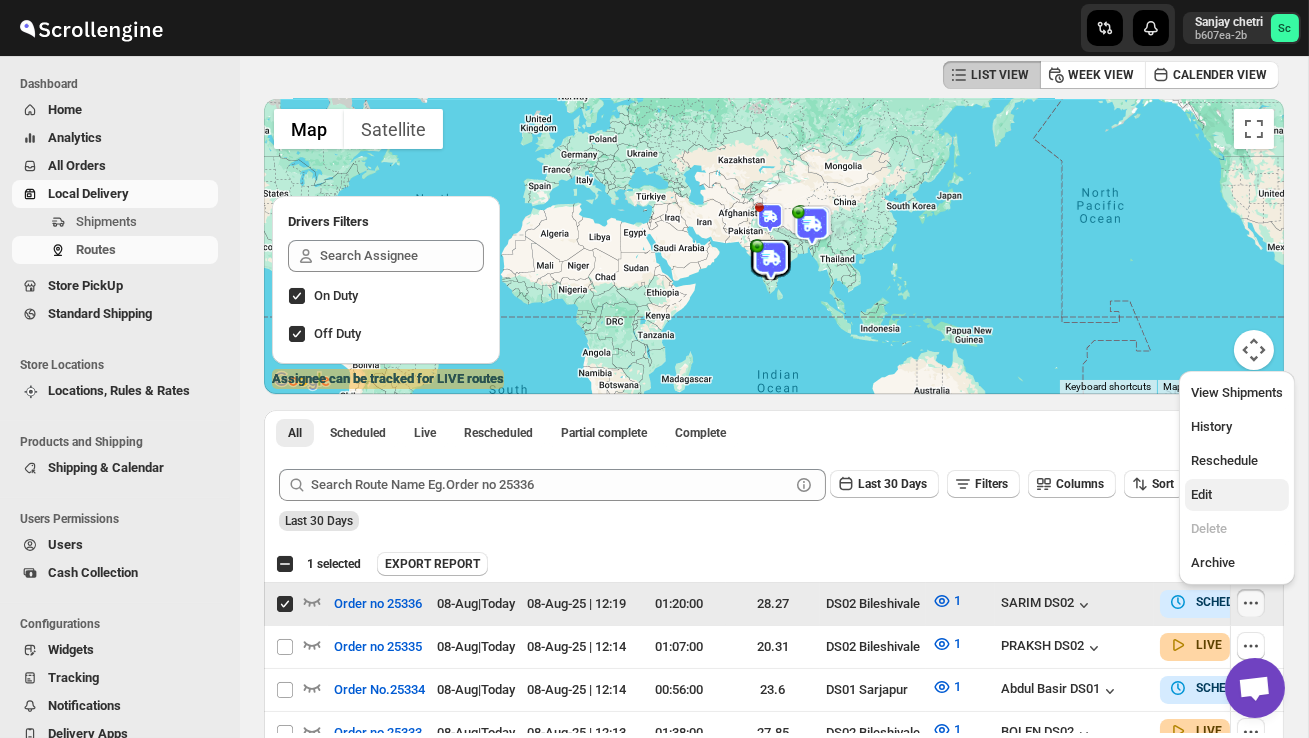 click on "Edit" at bounding box center [1237, 495] 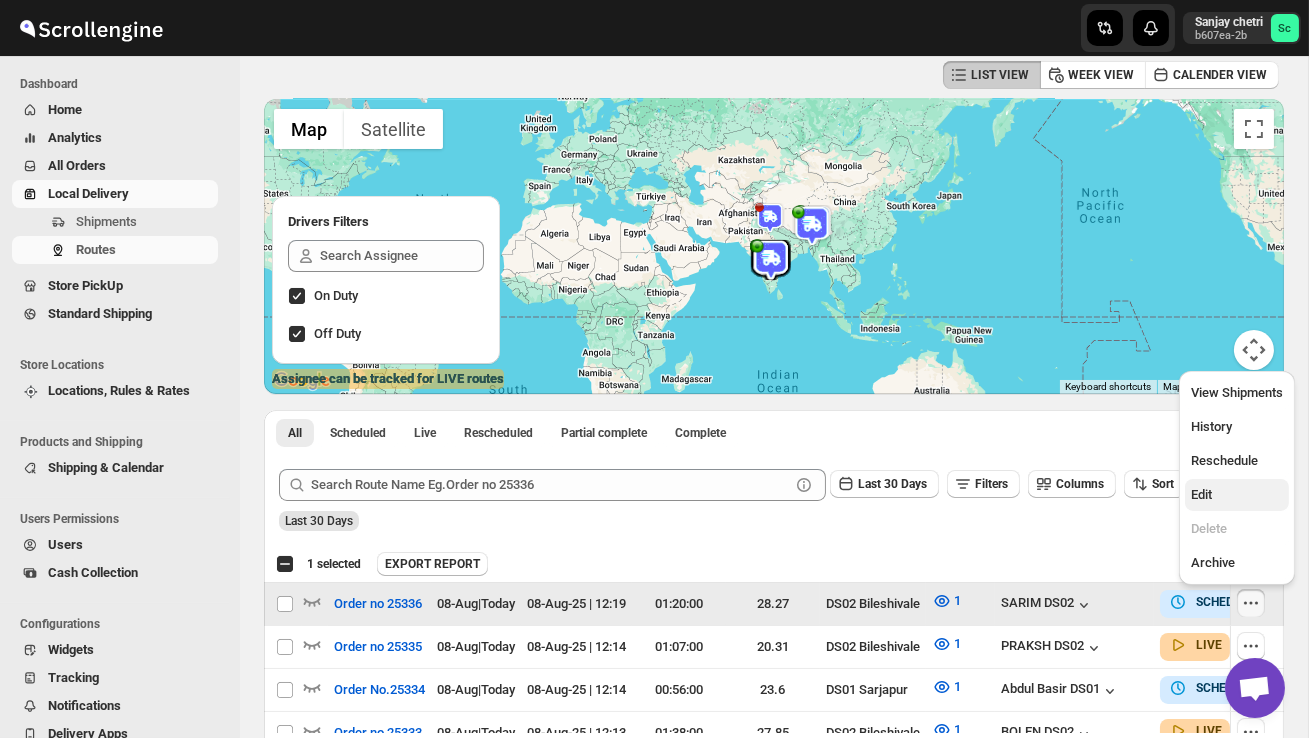 checkbox on "false" 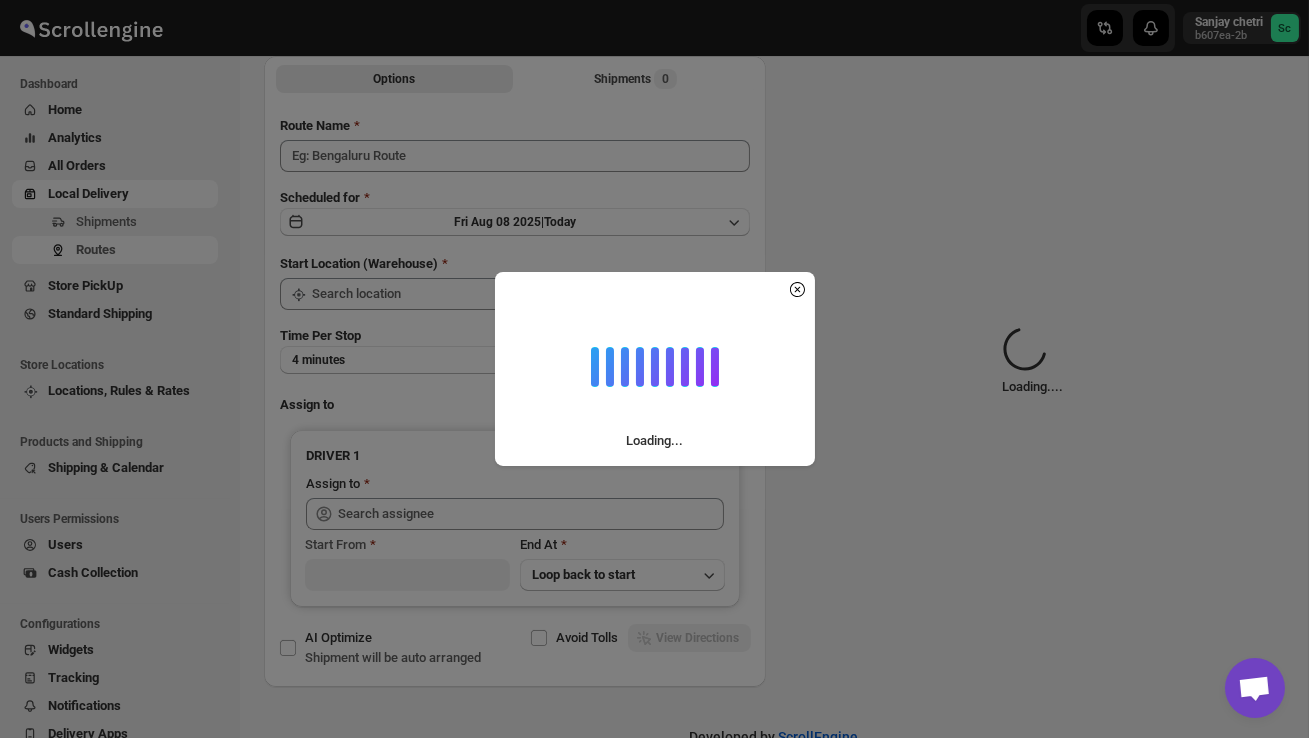 scroll, scrollTop: 0, scrollLeft: 0, axis: both 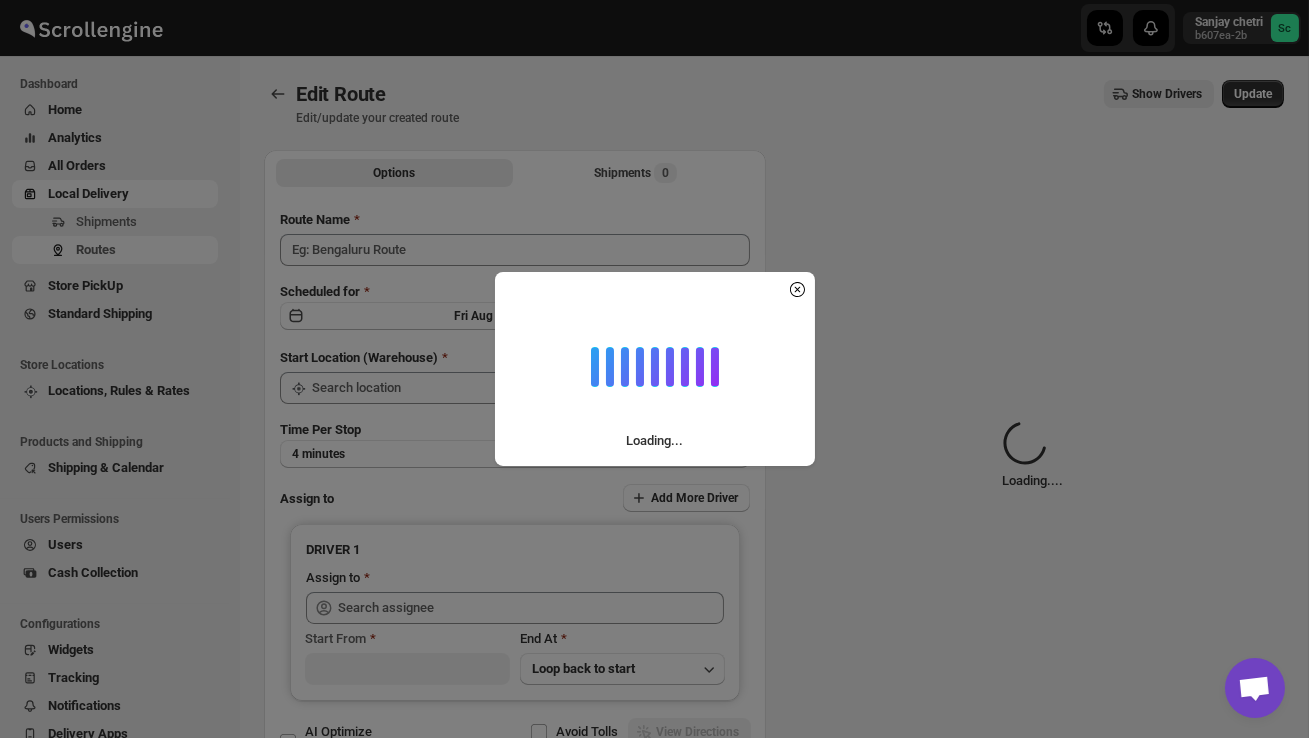 type on "Order no 25336" 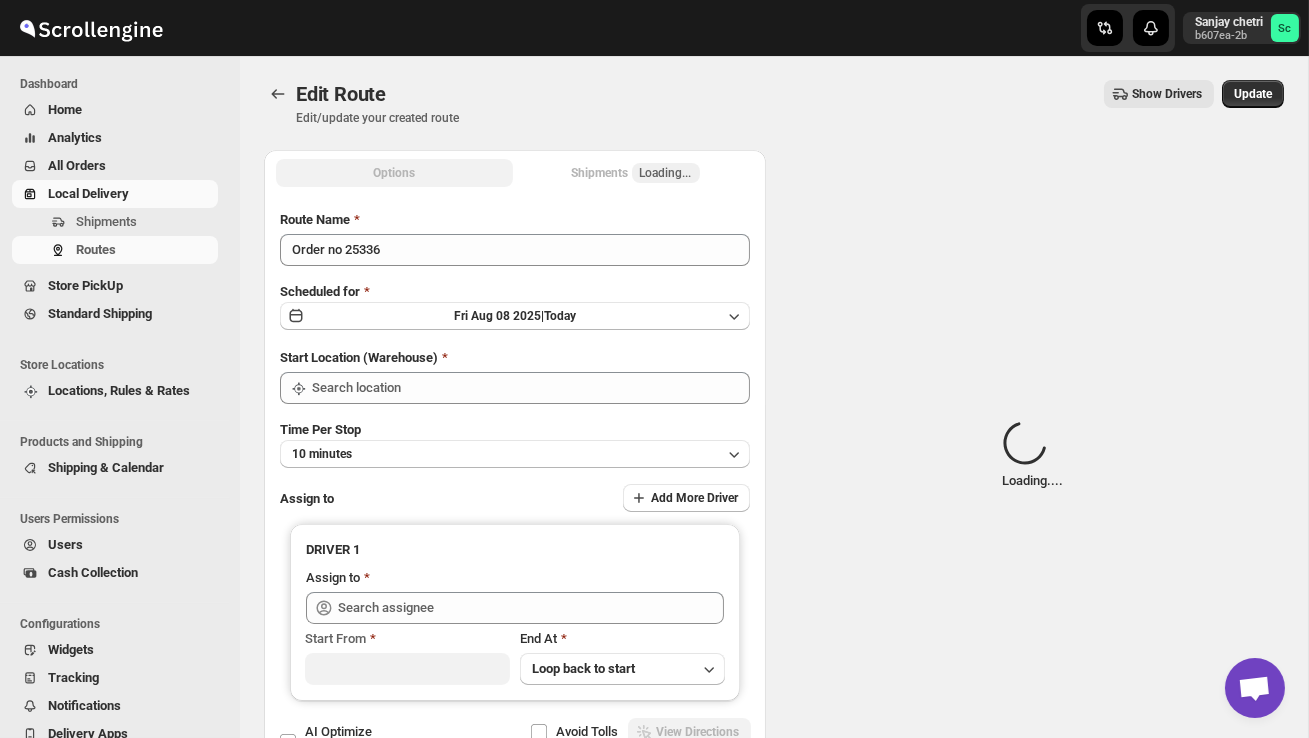 type on "DS02 Bileshivale" 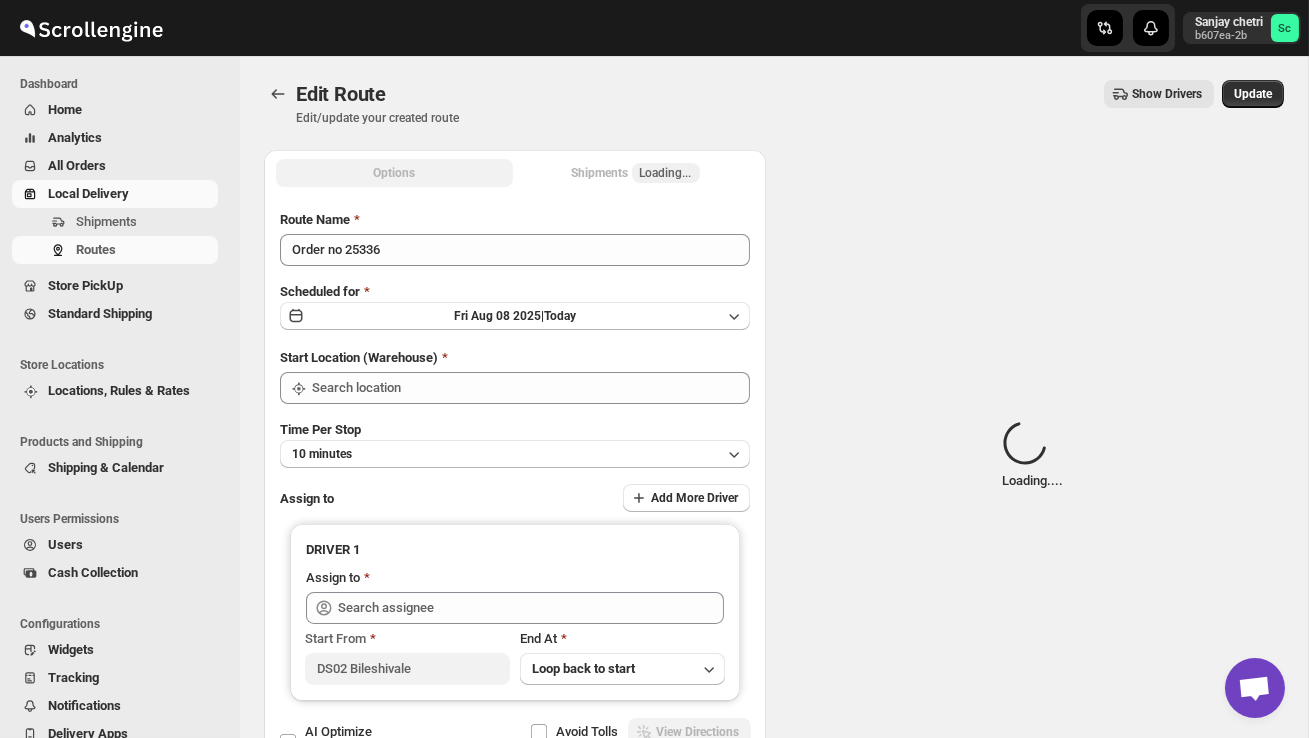 type on "DS02 Bileshivale" 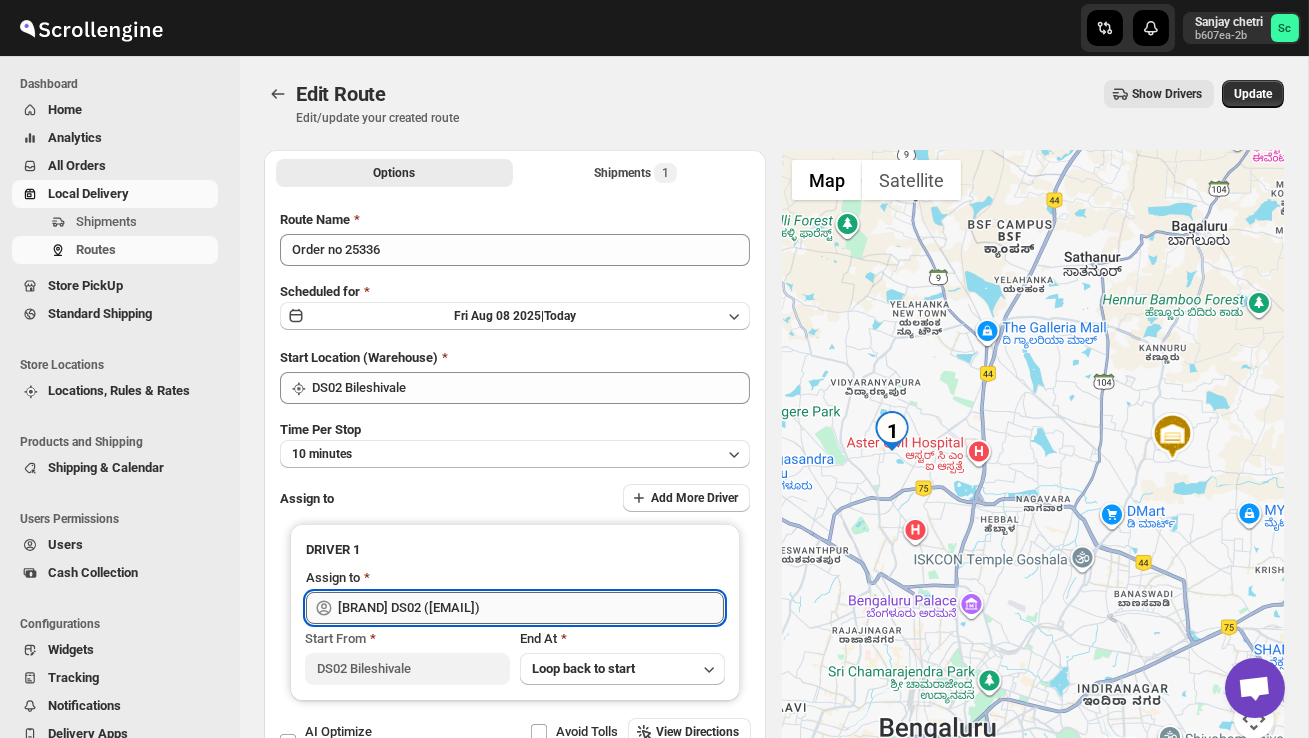 click on "[BRAND] DS02 ([EMAIL])" at bounding box center (531, 608) 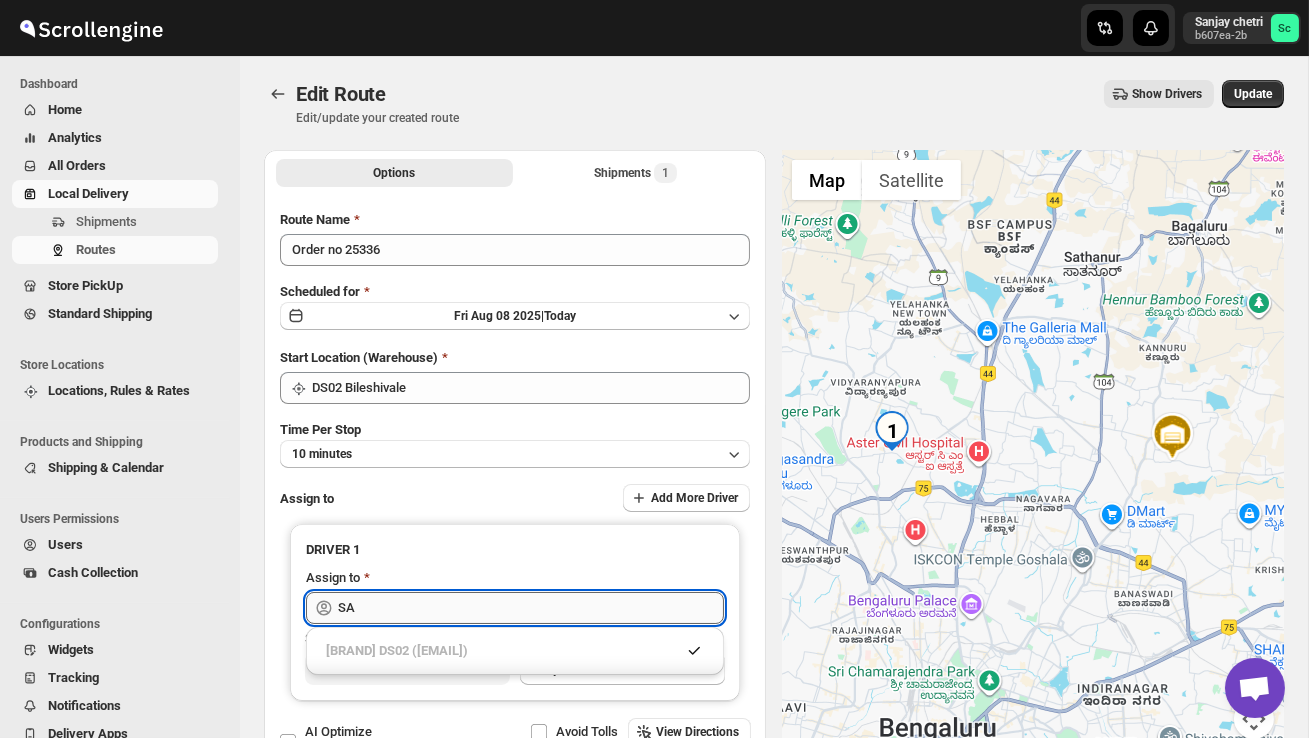 type on "S" 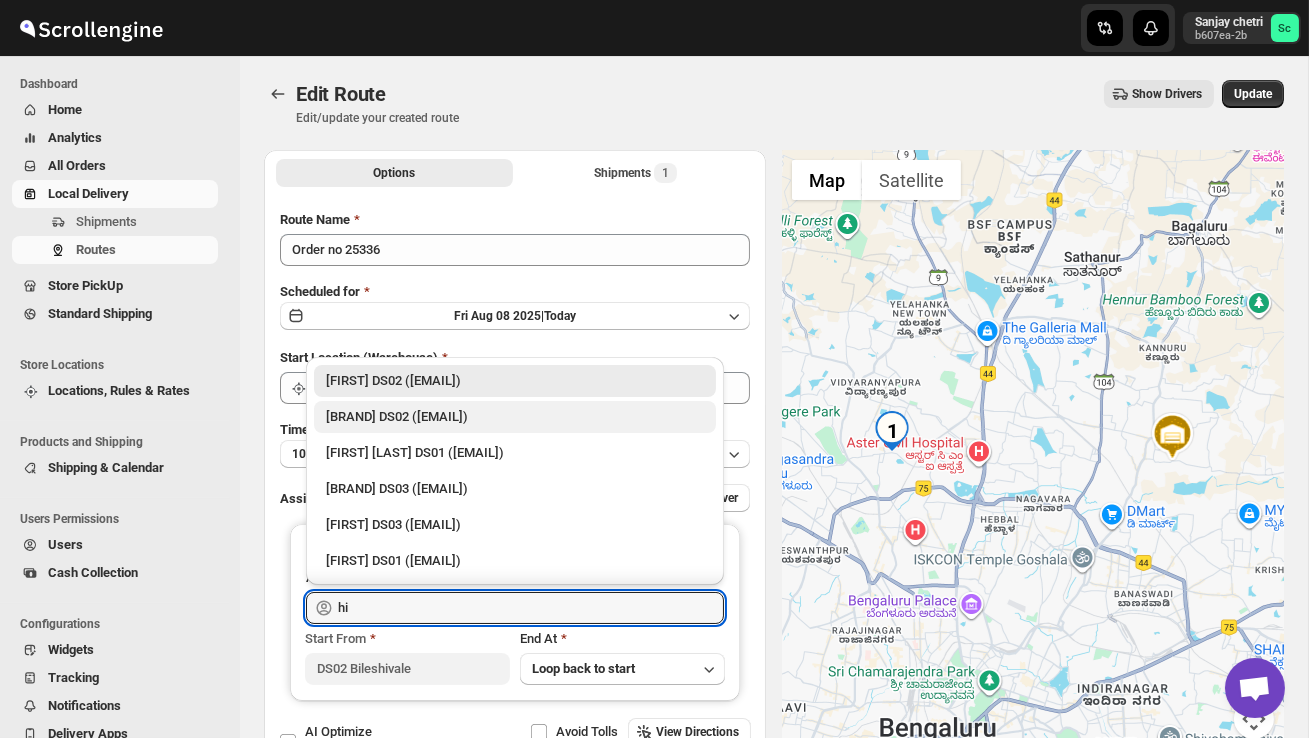 click on "[BRAND] DS02 ([EMAIL])" at bounding box center [515, 417] 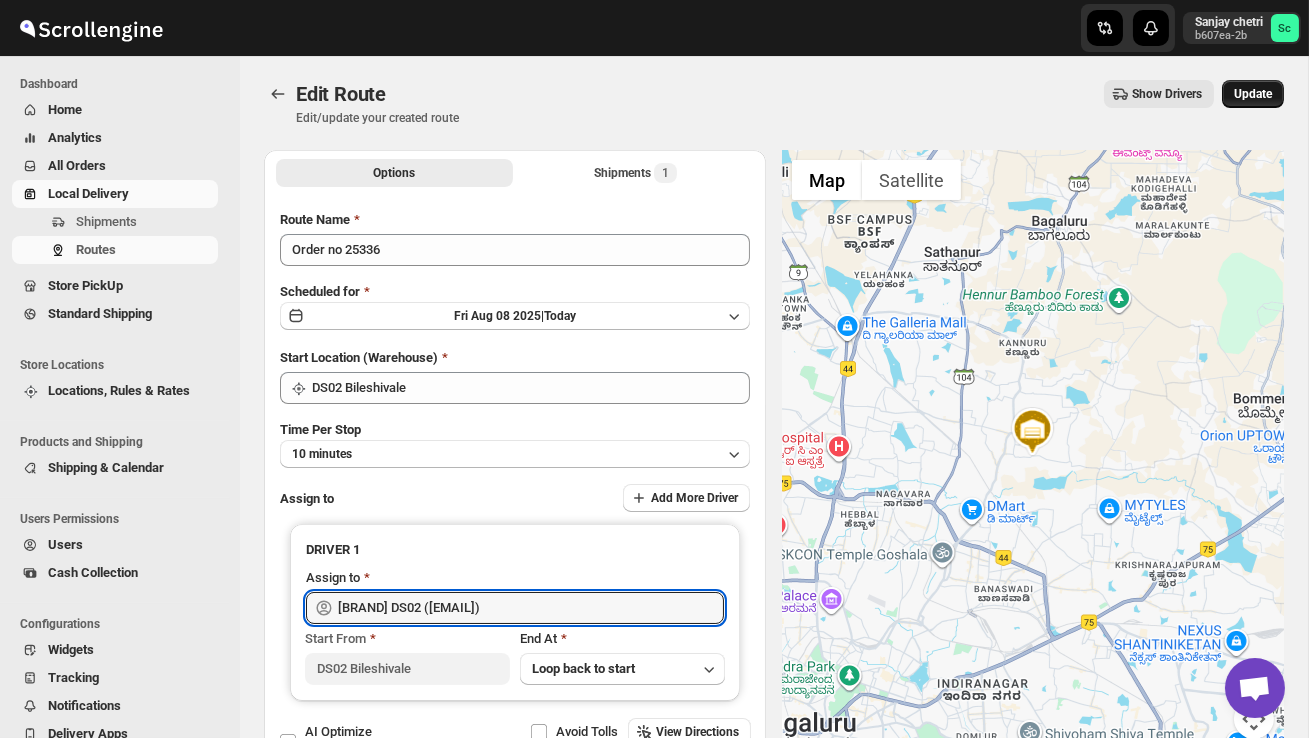 type on "[BRAND] DS02 ([EMAIL])" 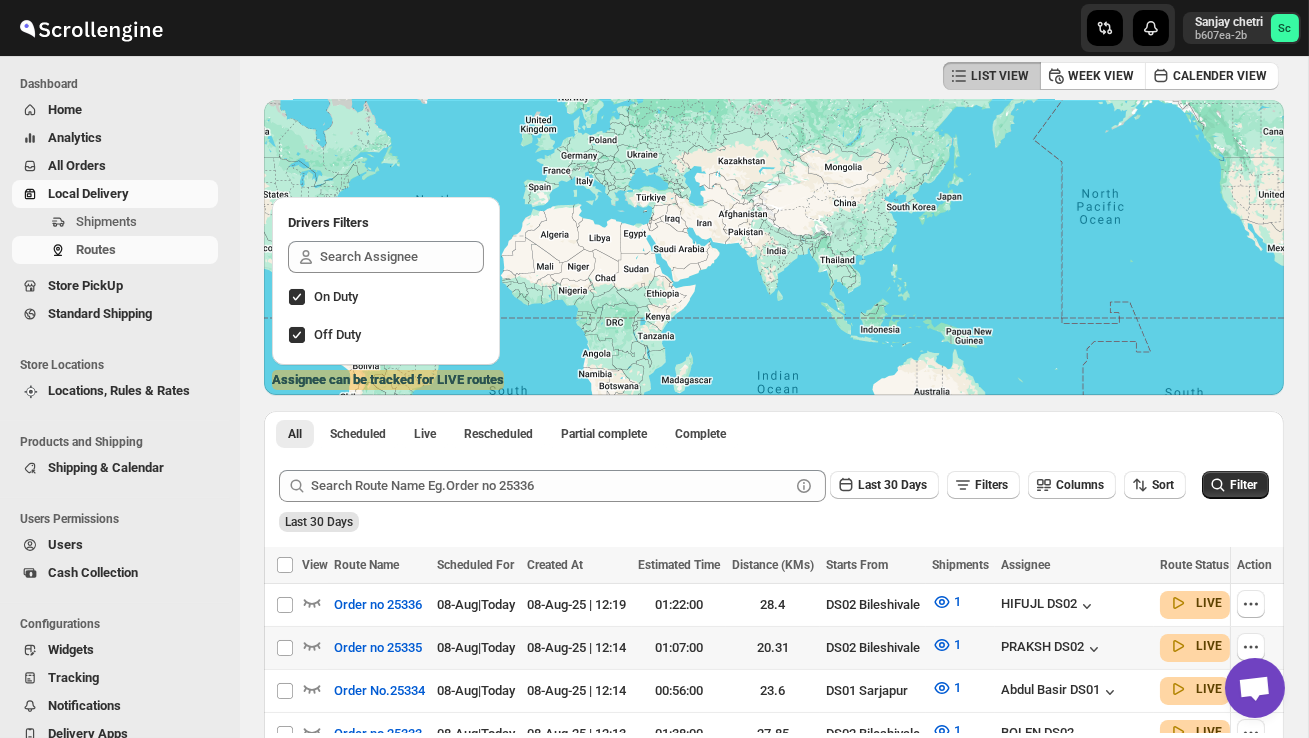 scroll, scrollTop: 138, scrollLeft: 0, axis: vertical 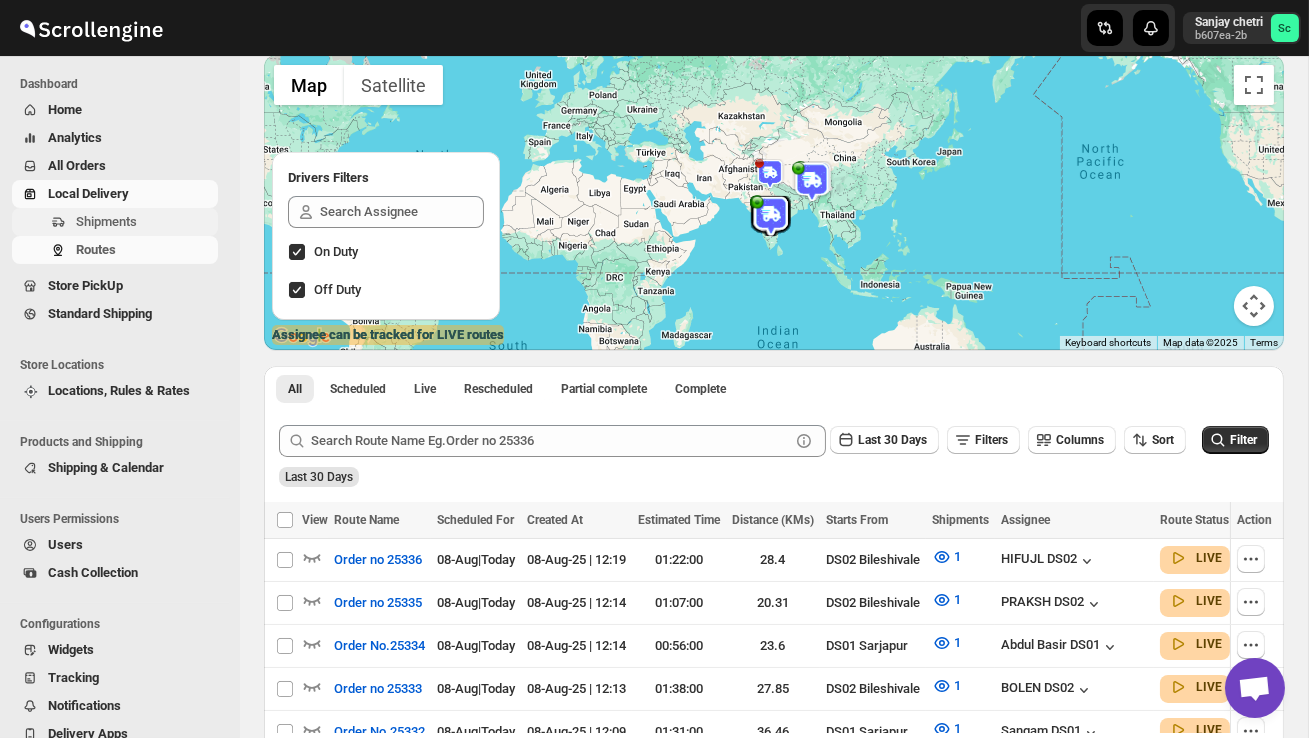 click on "Shipments" at bounding box center [145, 222] 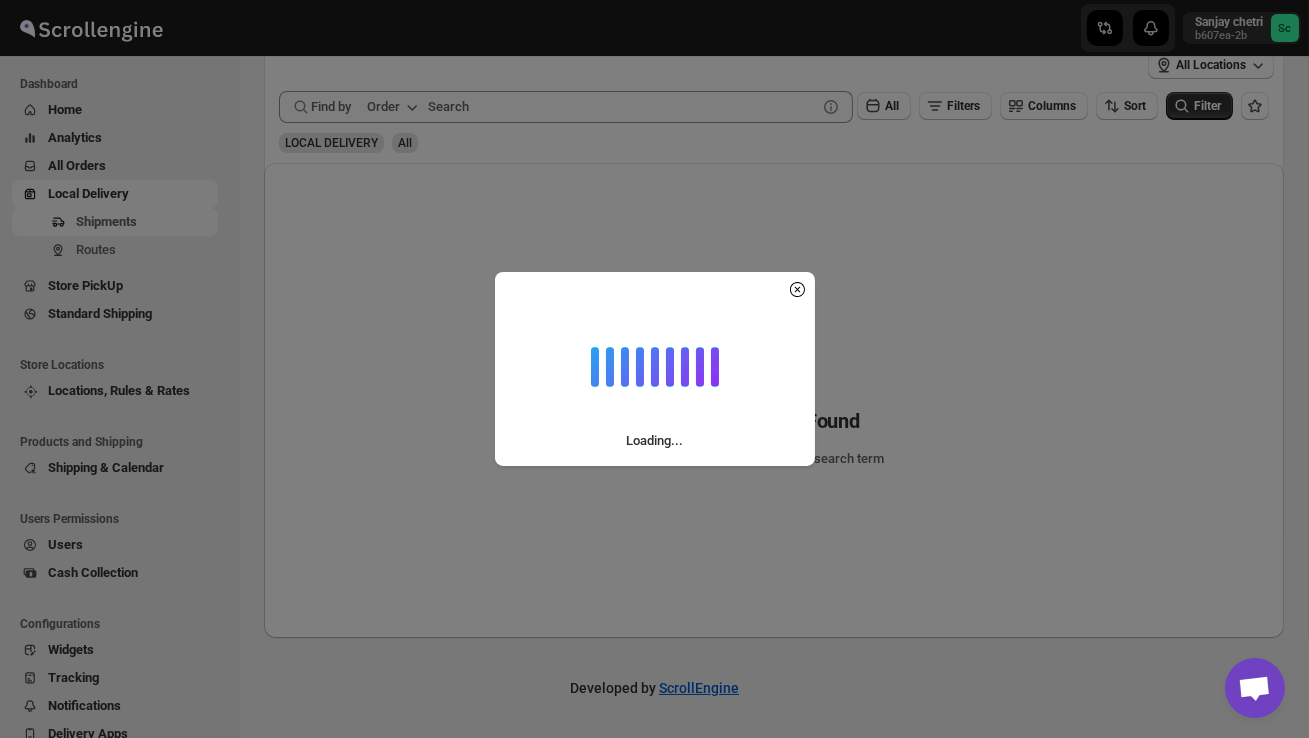 scroll, scrollTop: 0, scrollLeft: 0, axis: both 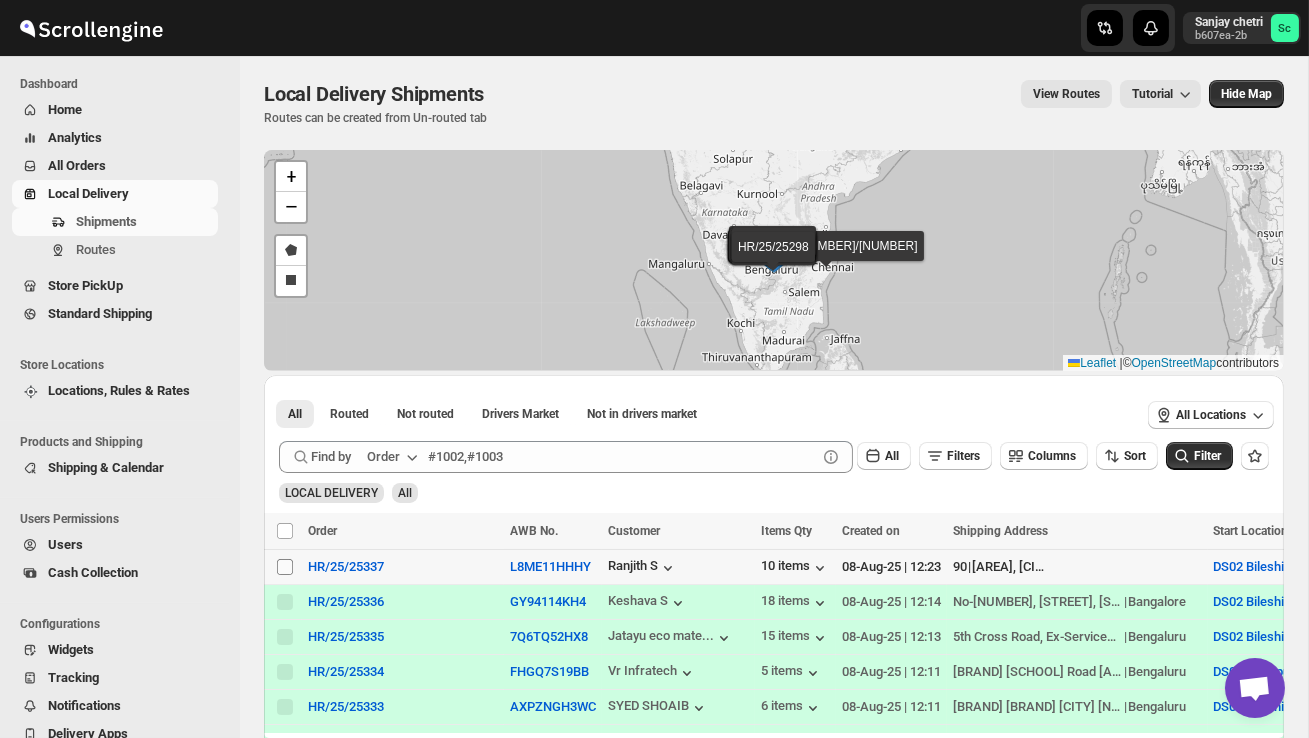 click on "Select shipment" at bounding box center [285, 567] 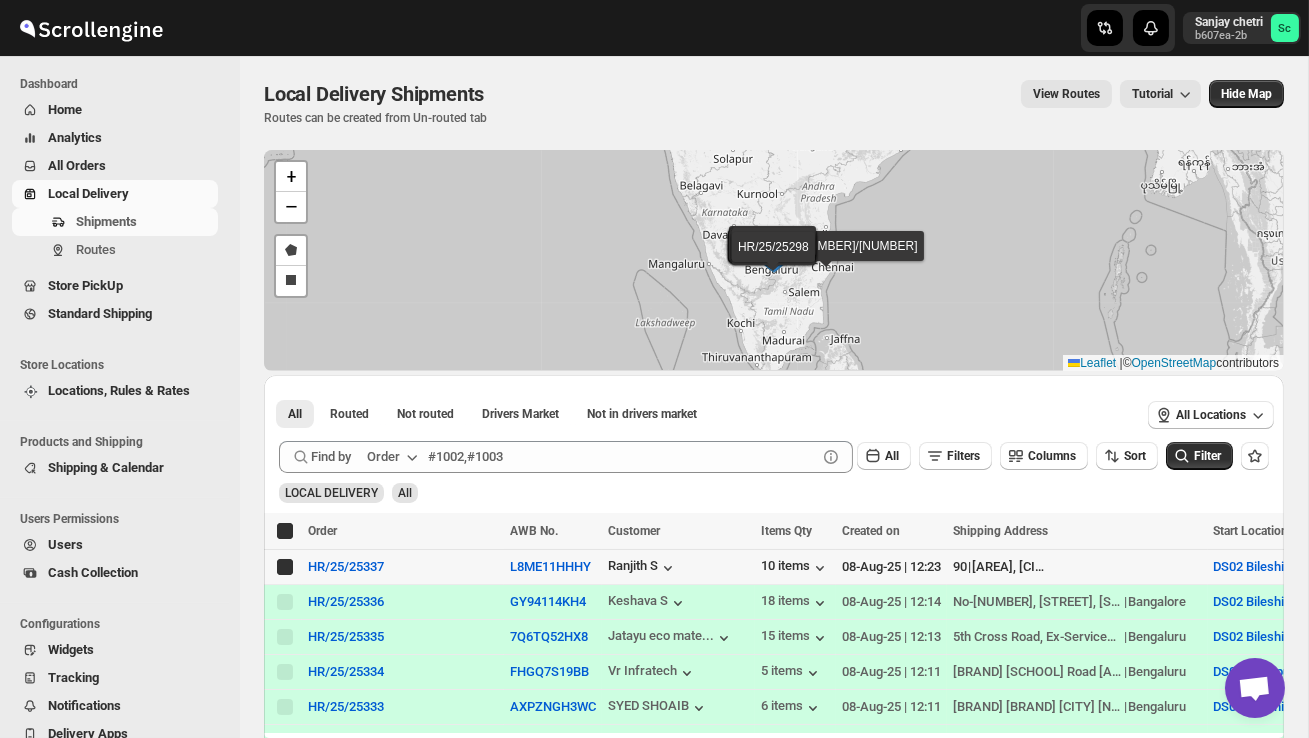 checkbox on "true" 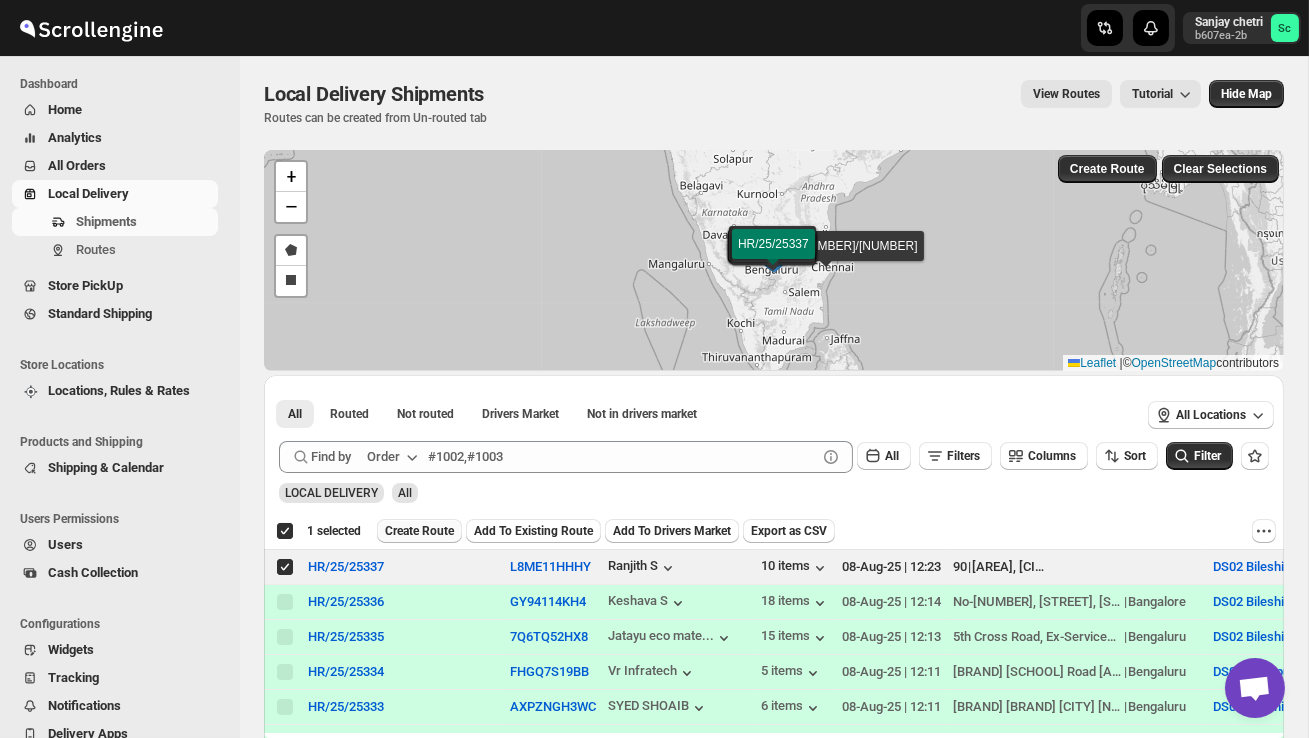 click on "Create Route" at bounding box center (419, 531) 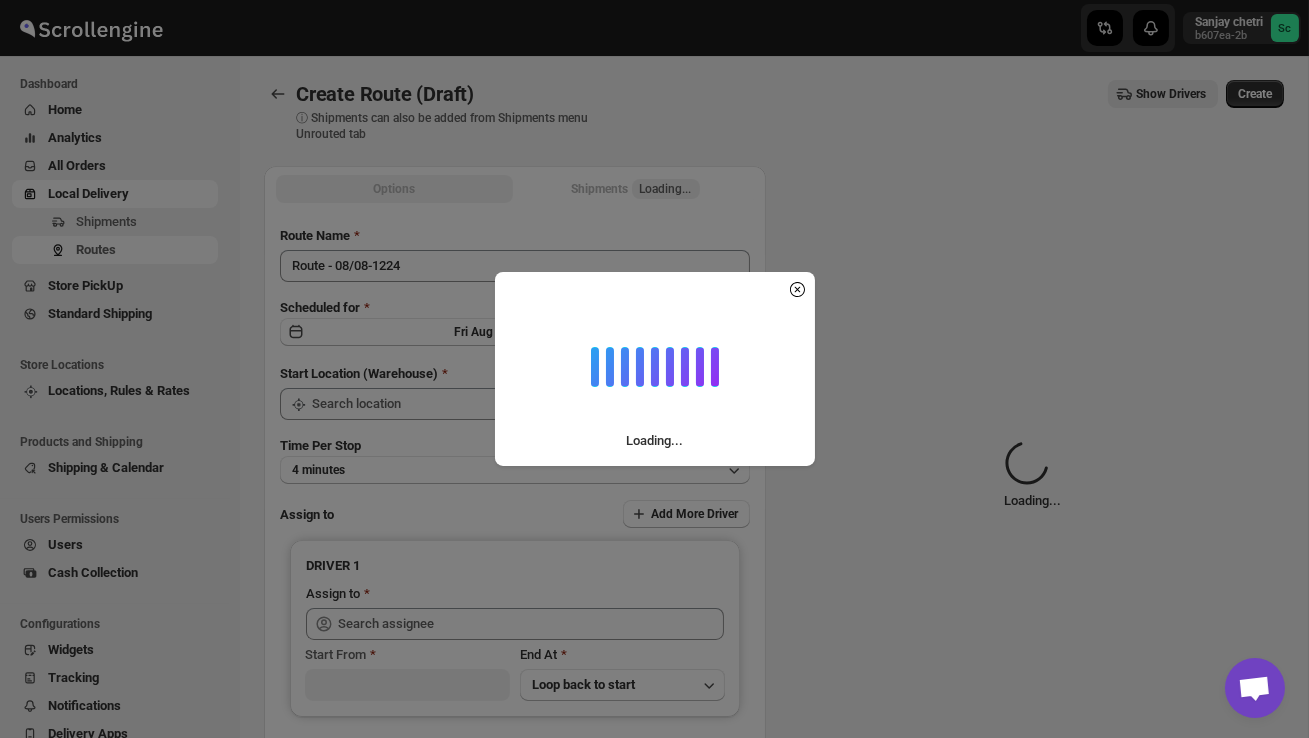 type on "DS02 Bileshivale" 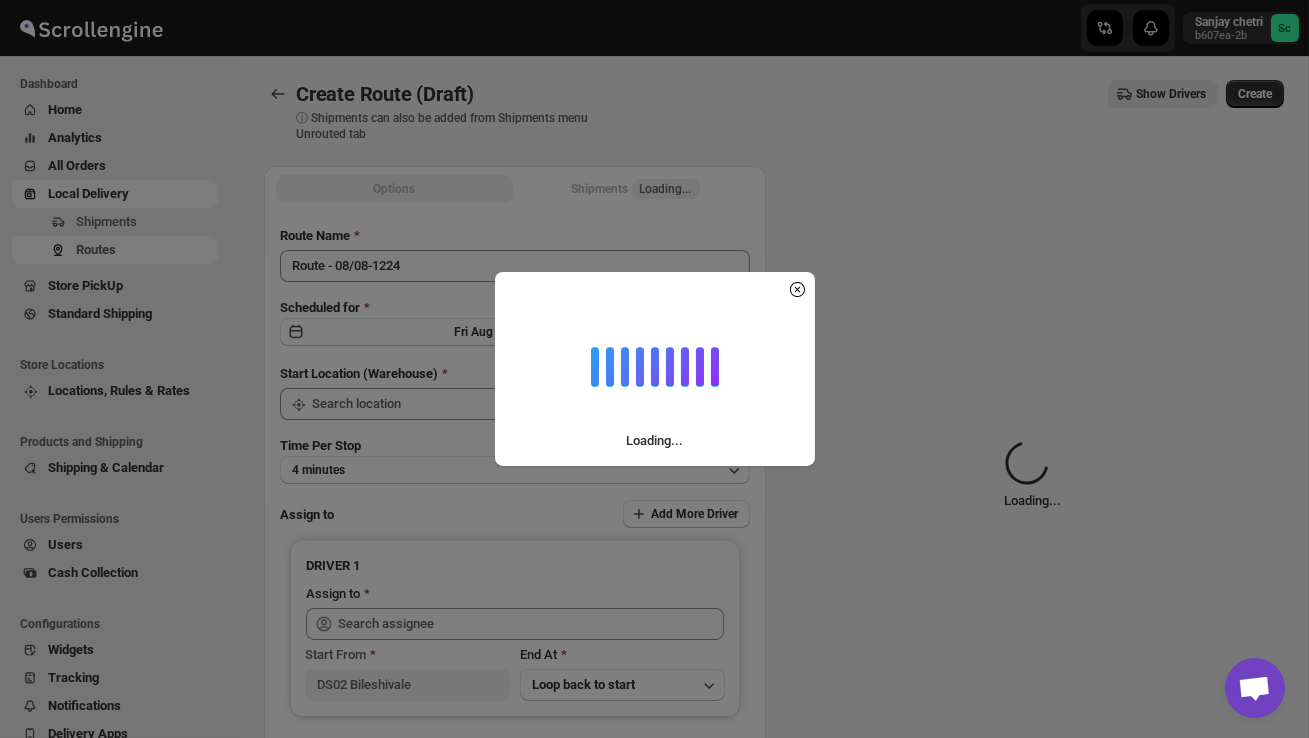 type on "DS02 Bileshivale" 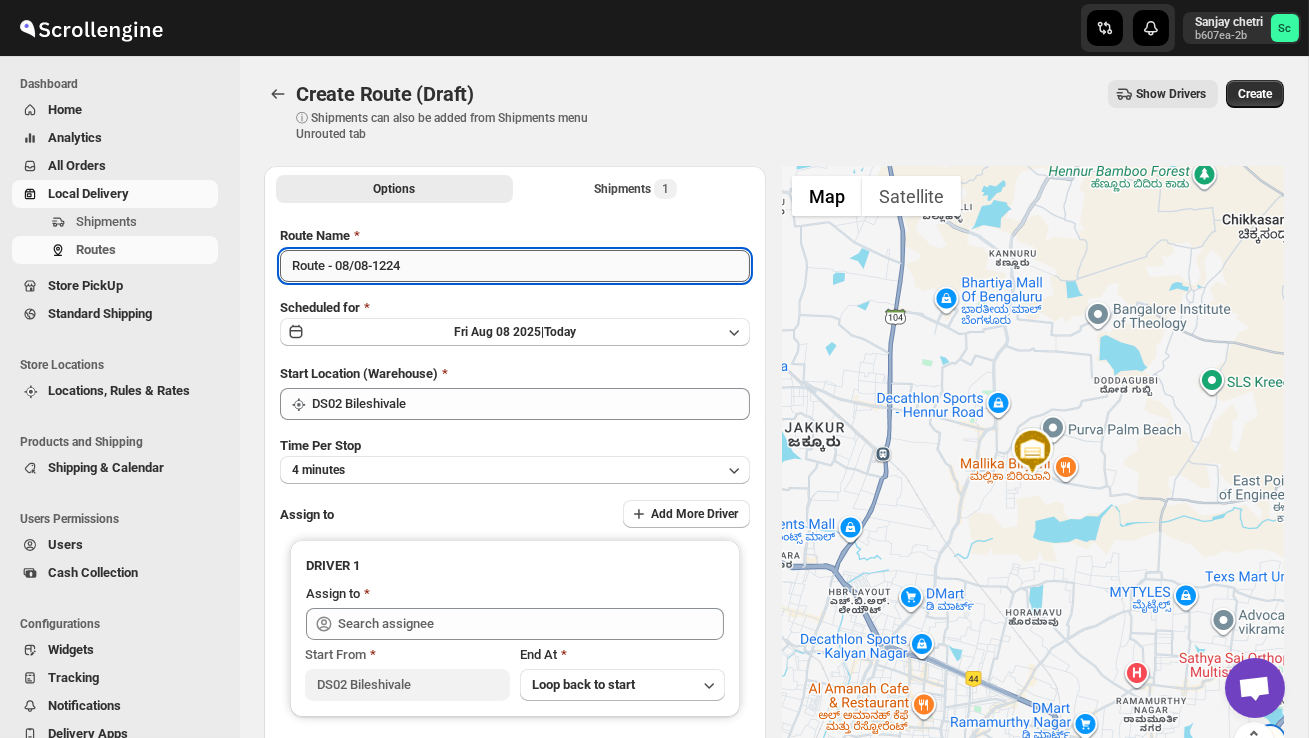 click on "Route - 08/08-1224" at bounding box center (515, 266) 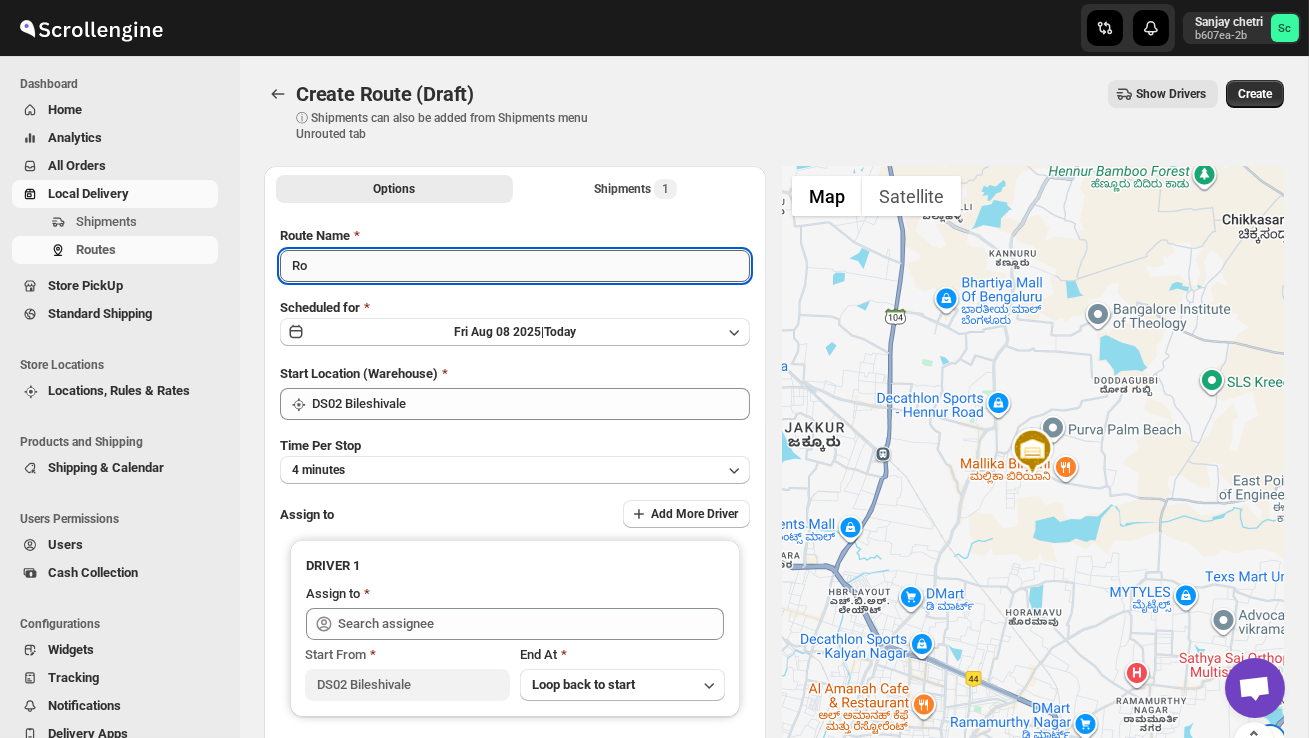 type on "R" 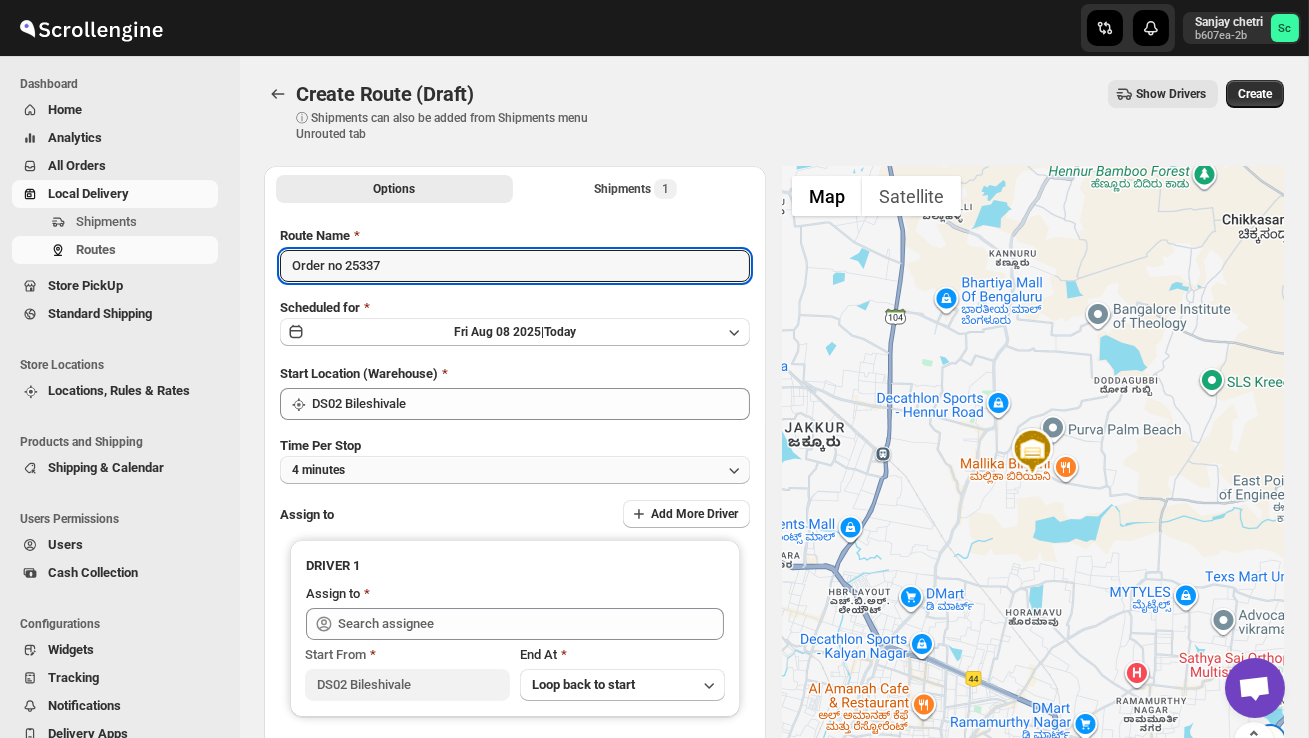 type on "Order no 25337" 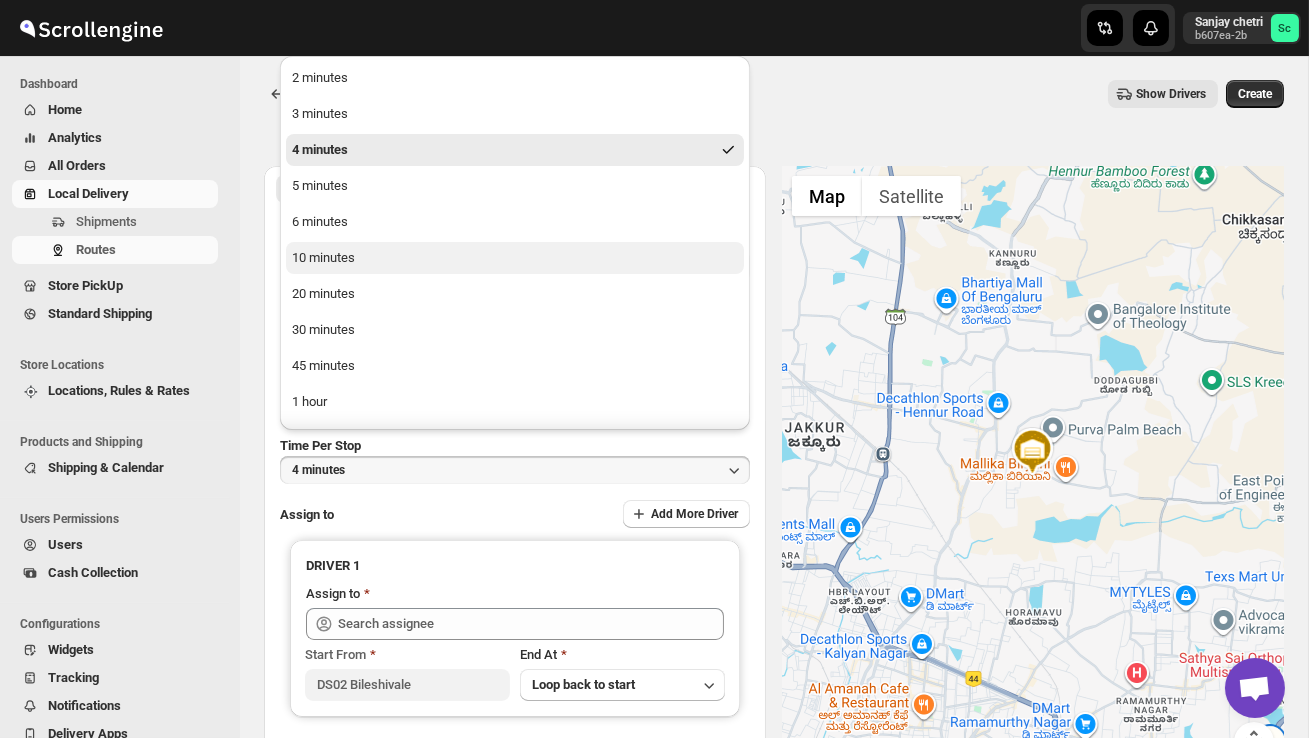 click on "10 minutes" at bounding box center [515, 258] 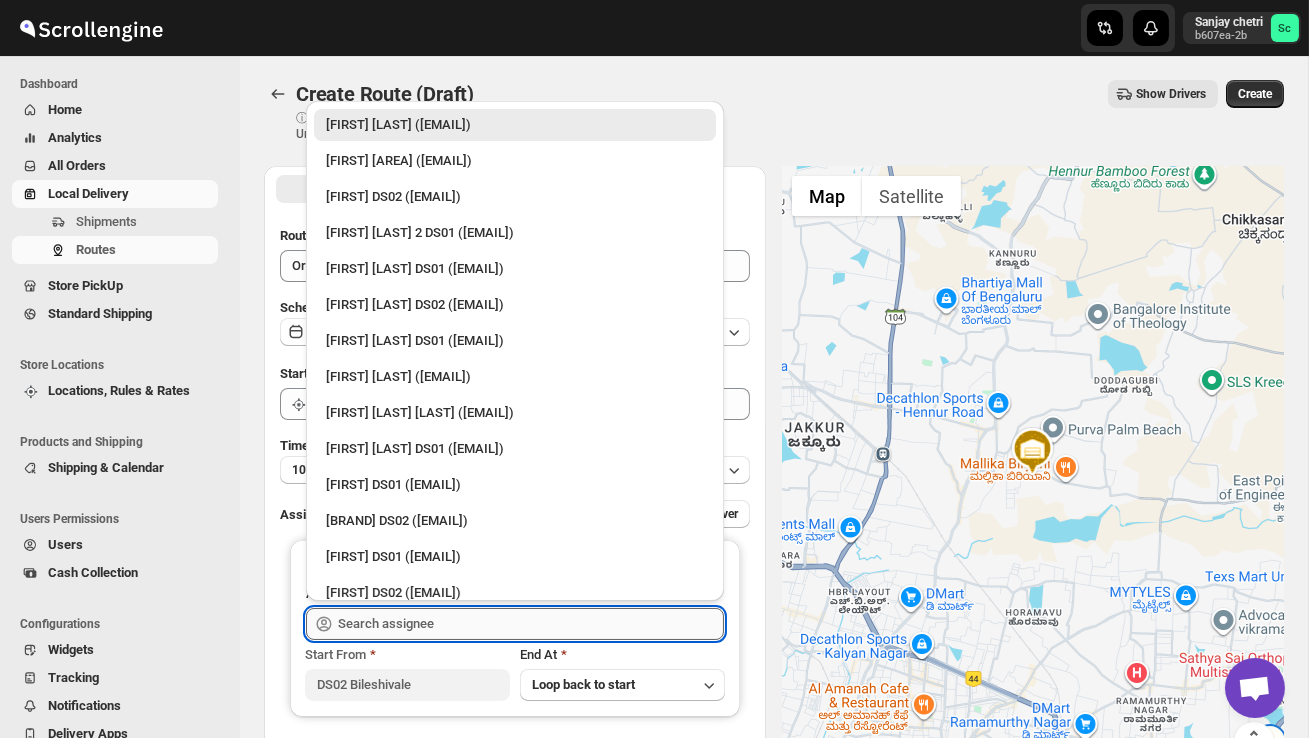 click at bounding box center (531, 624) 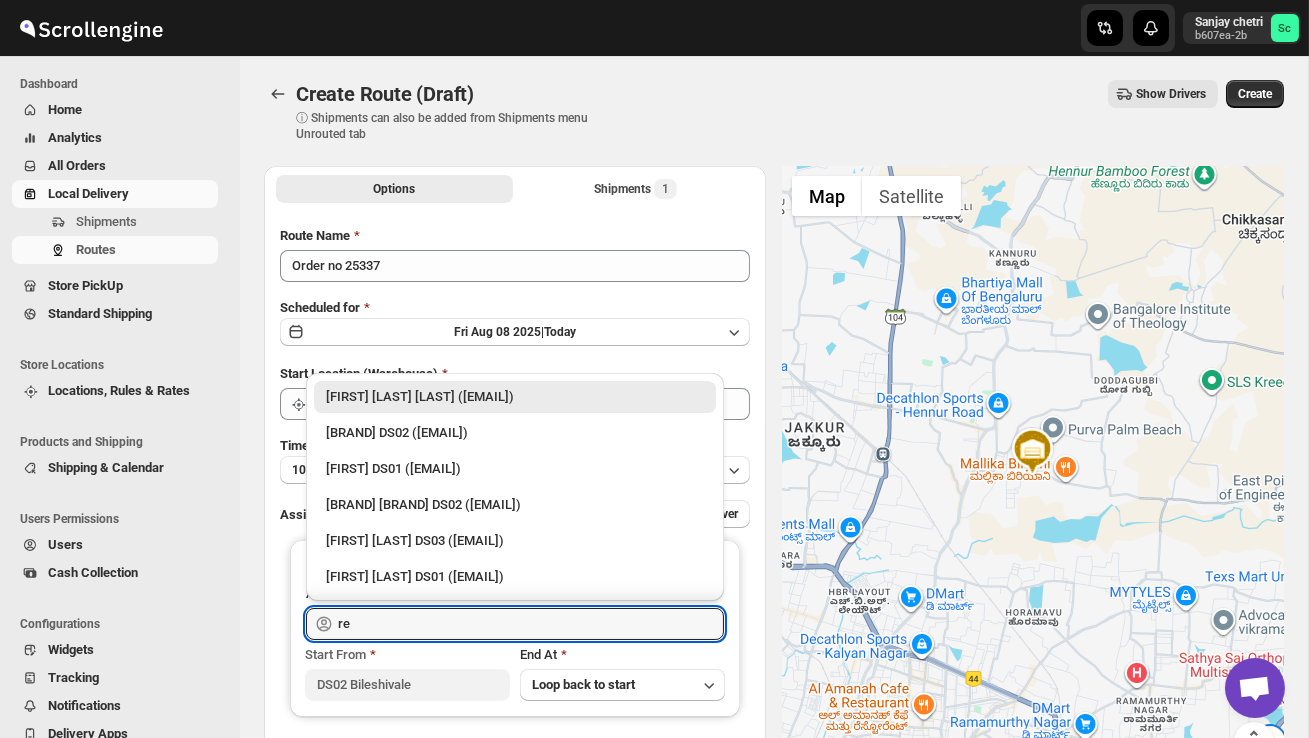 click on "[BRAND] DS02 ([EMAIL])" at bounding box center (515, 433) 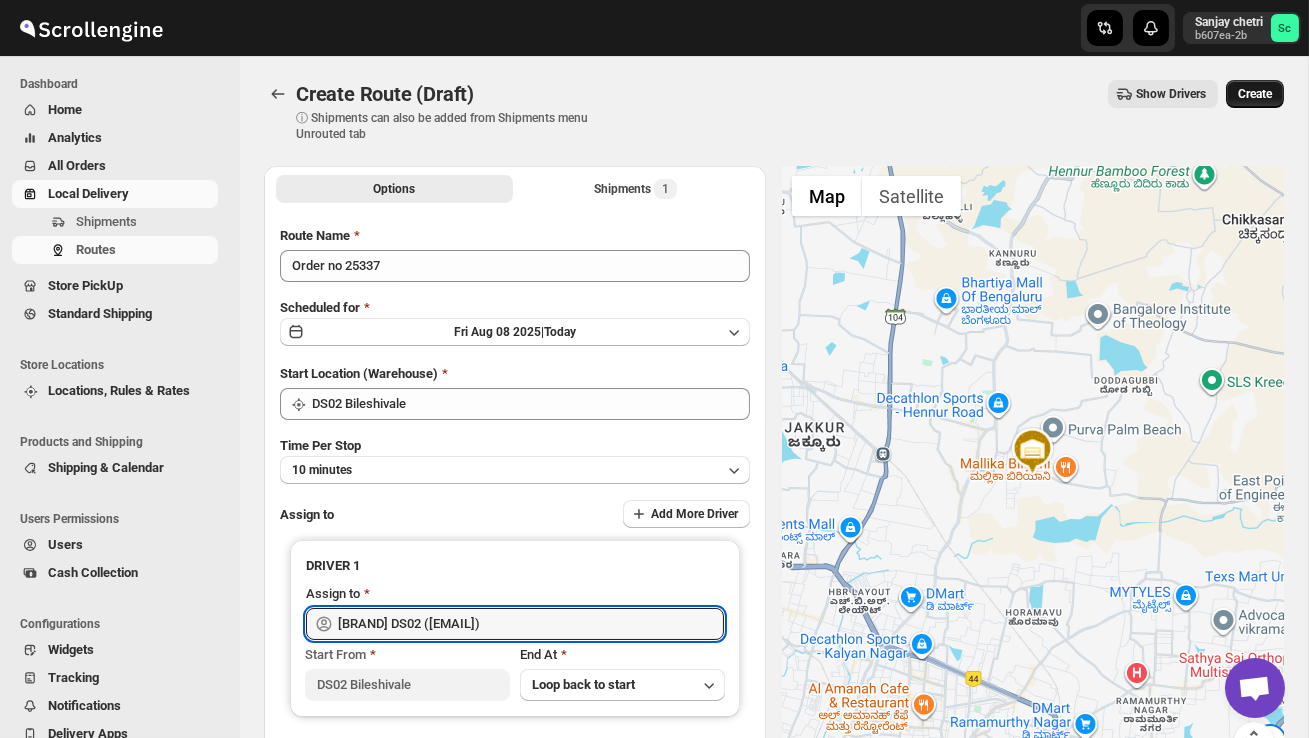 type on "[BRAND] DS02 ([EMAIL])" 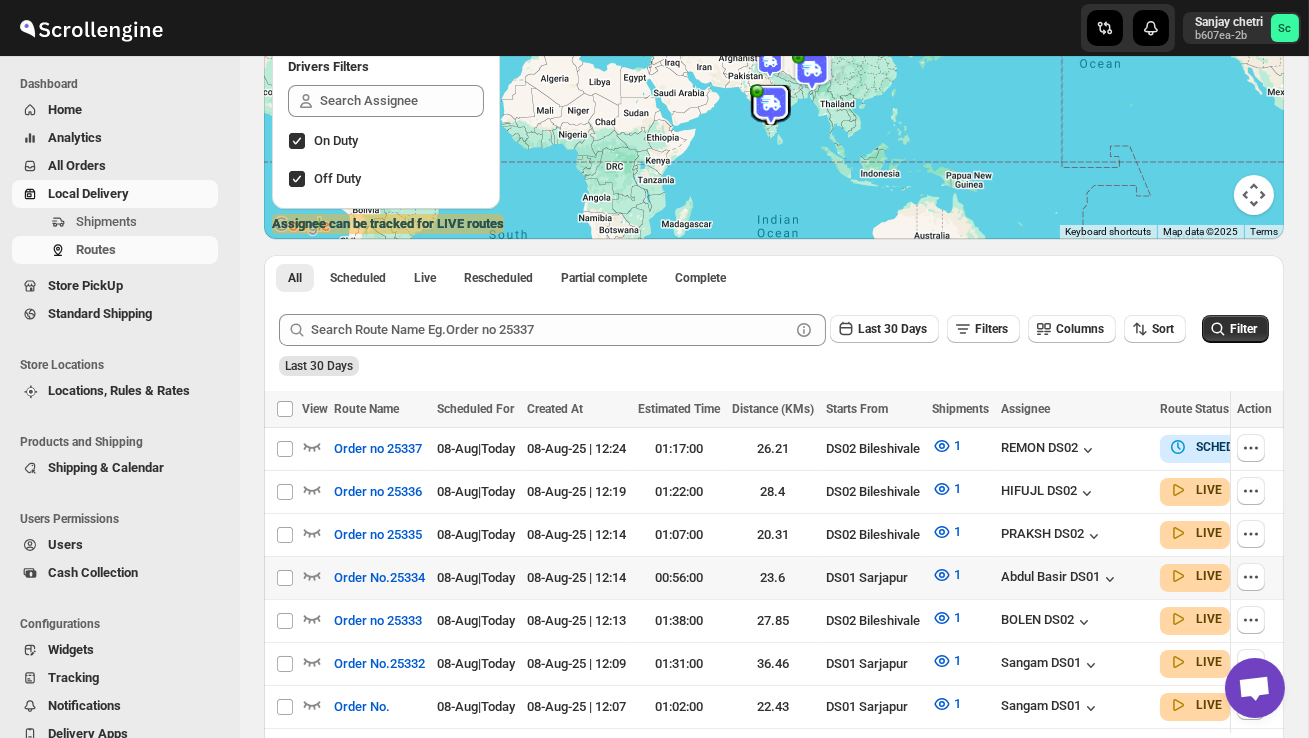 scroll, scrollTop: 253, scrollLeft: 0, axis: vertical 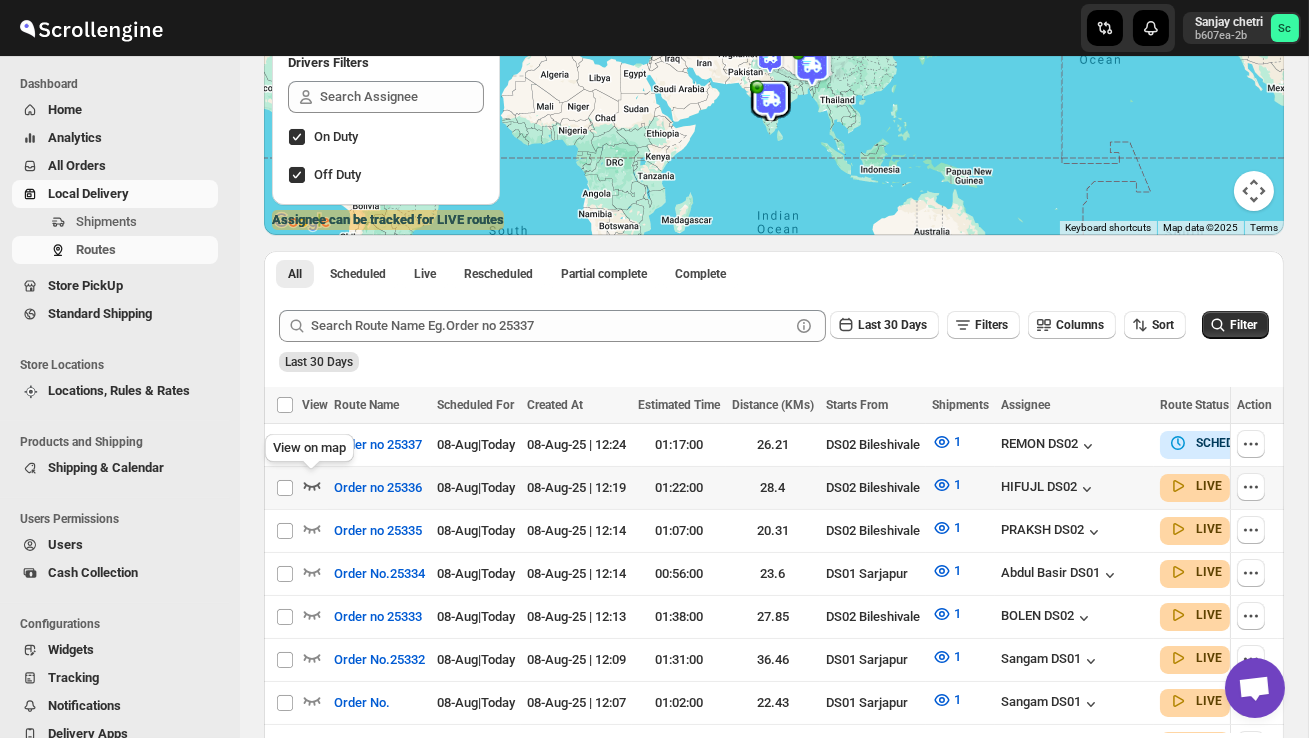 click 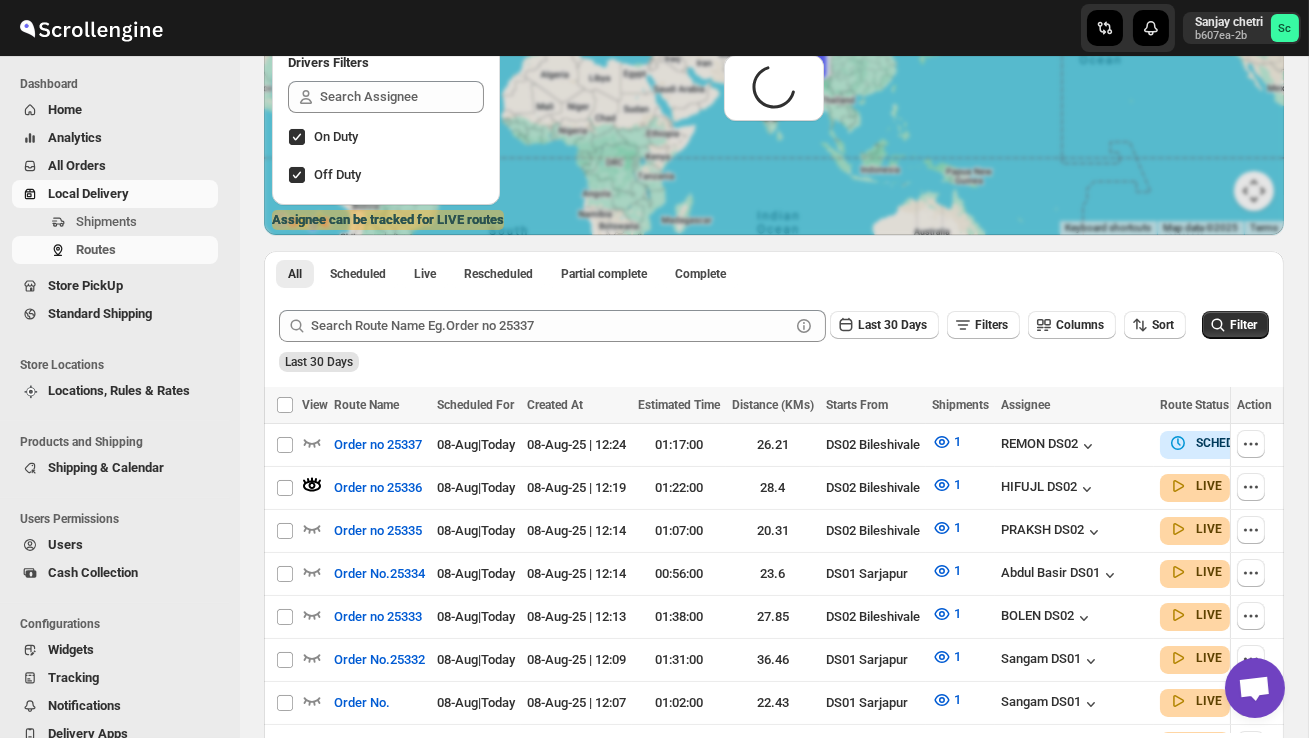 scroll, scrollTop: 0, scrollLeft: 0, axis: both 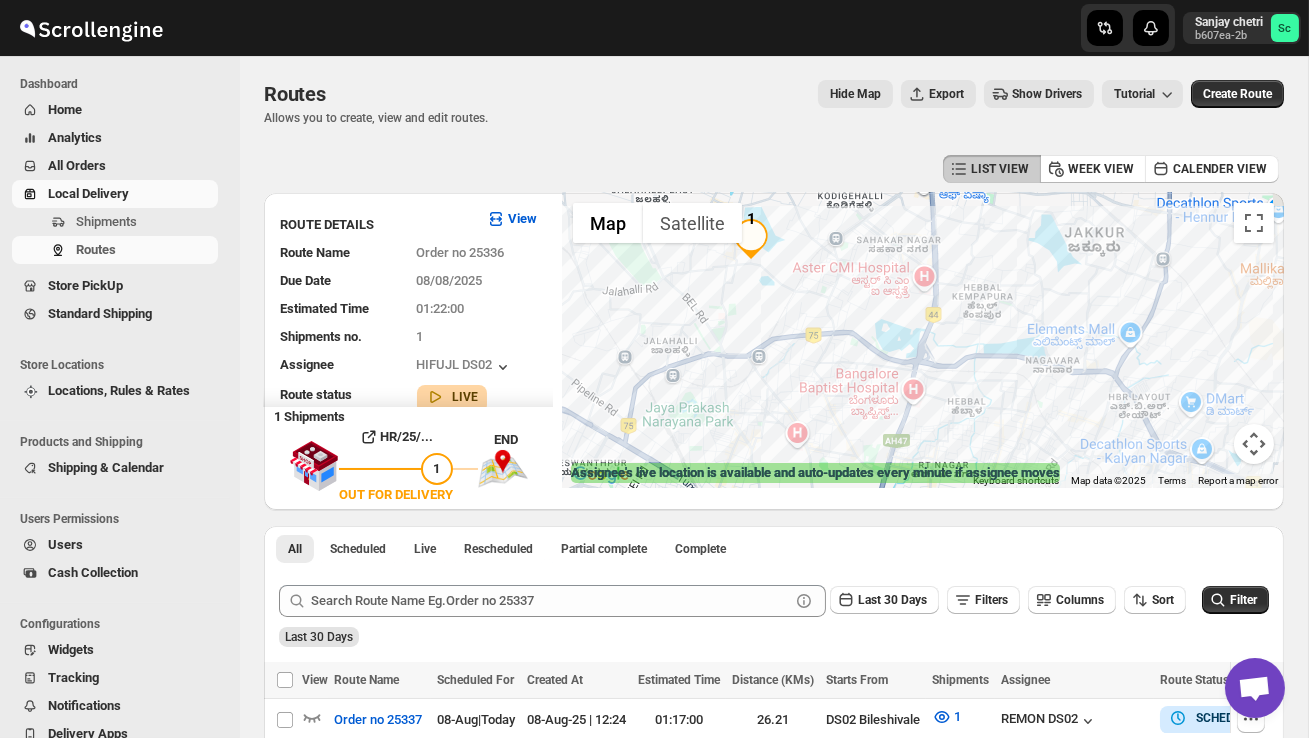 drag, startPoint x: 738, startPoint y: 380, endPoint x: 845, endPoint y: 385, distance: 107.11676 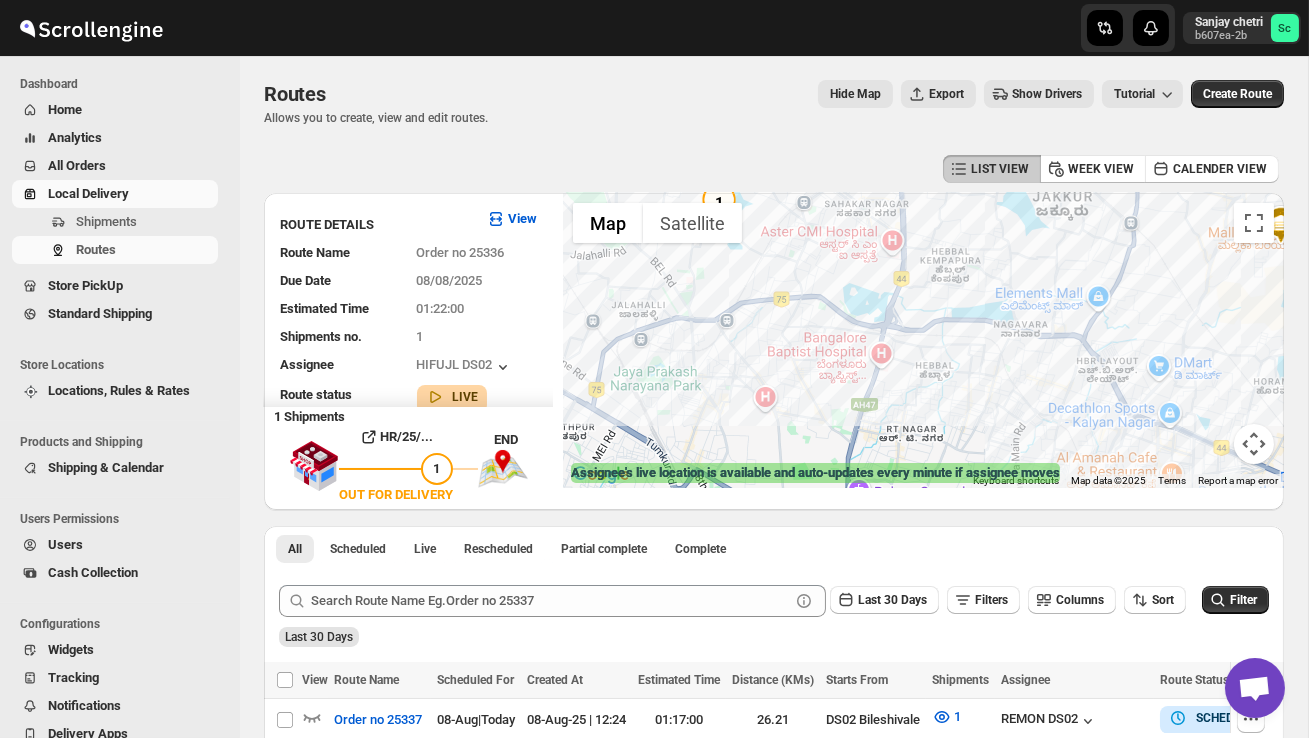 click at bounding box center (1254, 444) 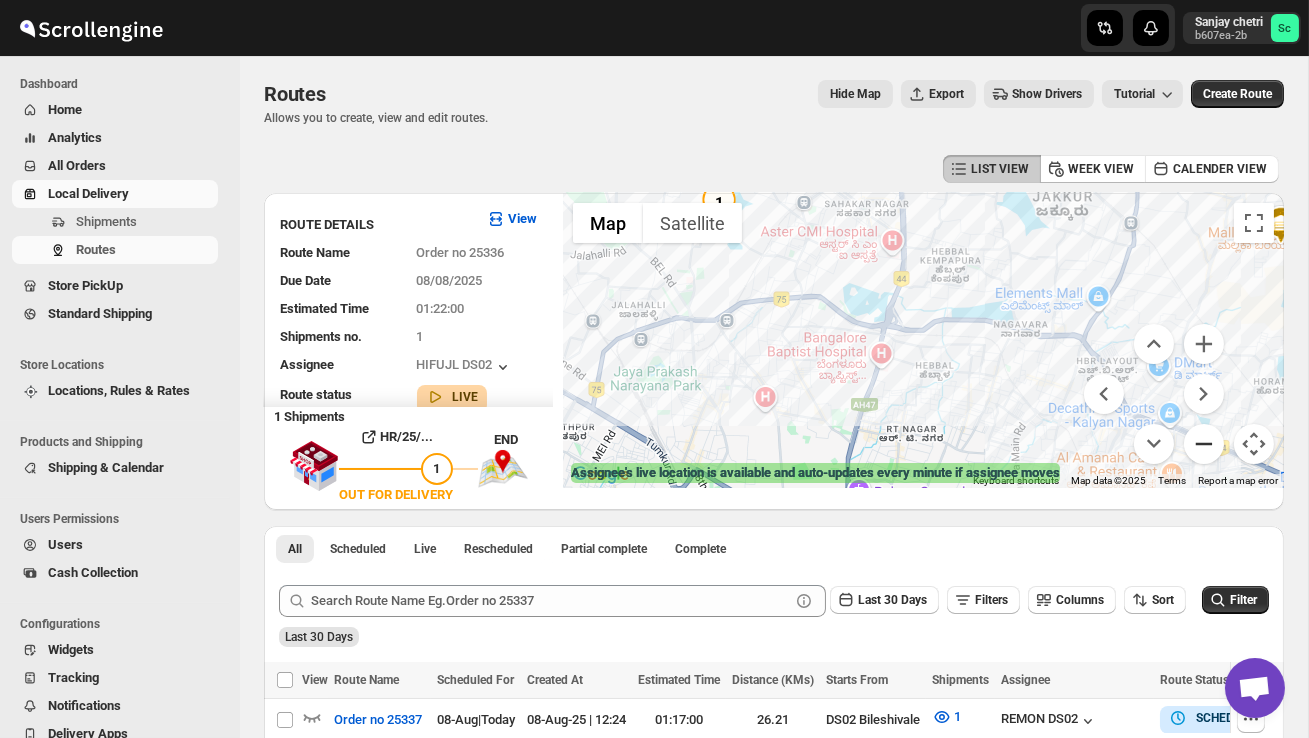 click at bounding box center (1204, 444) 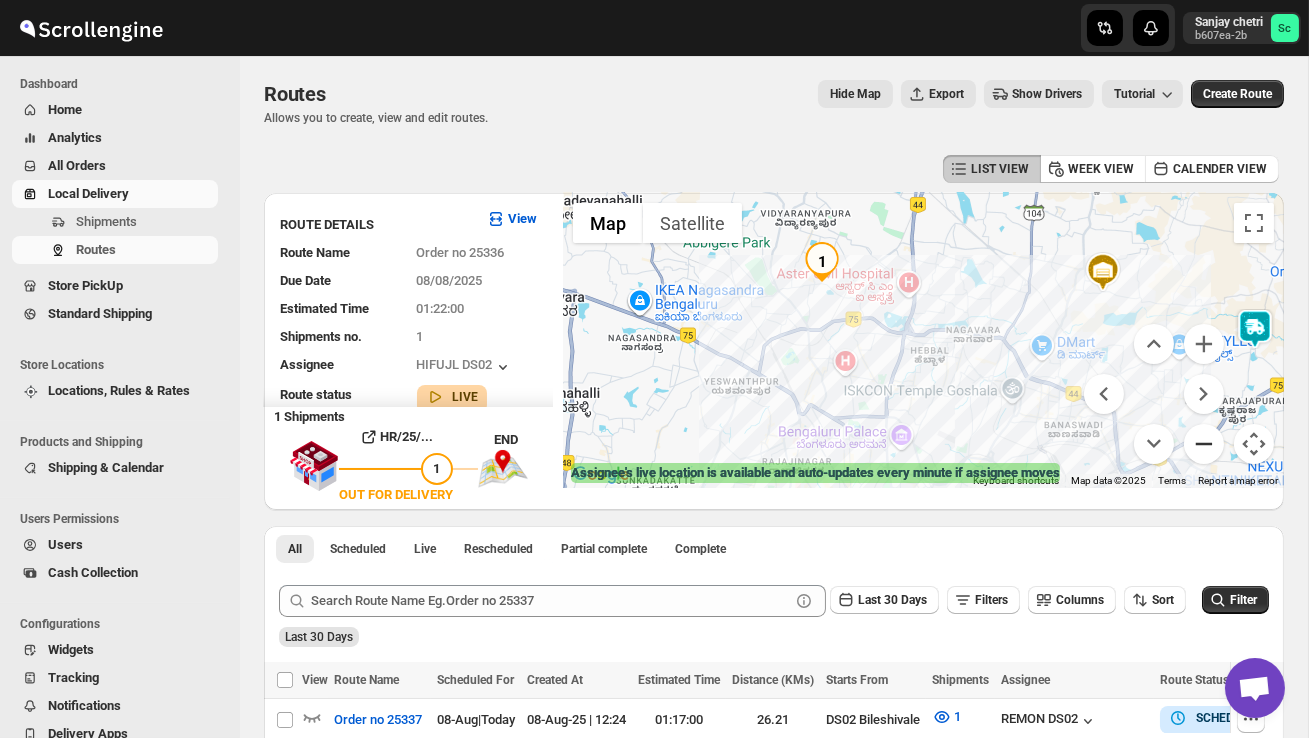 click at bounding box center [1204, 444] 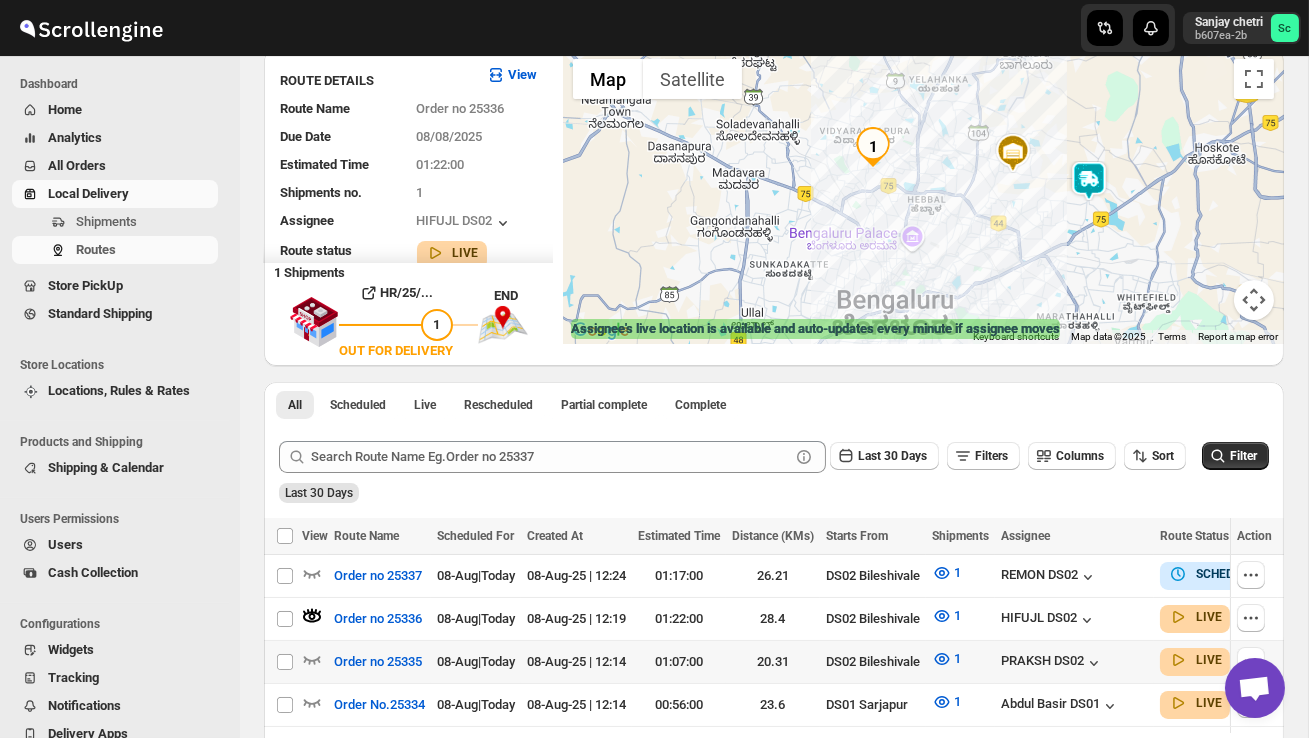 scroll, scrollTop: 148, scrollLeft: 0, axis: vertical 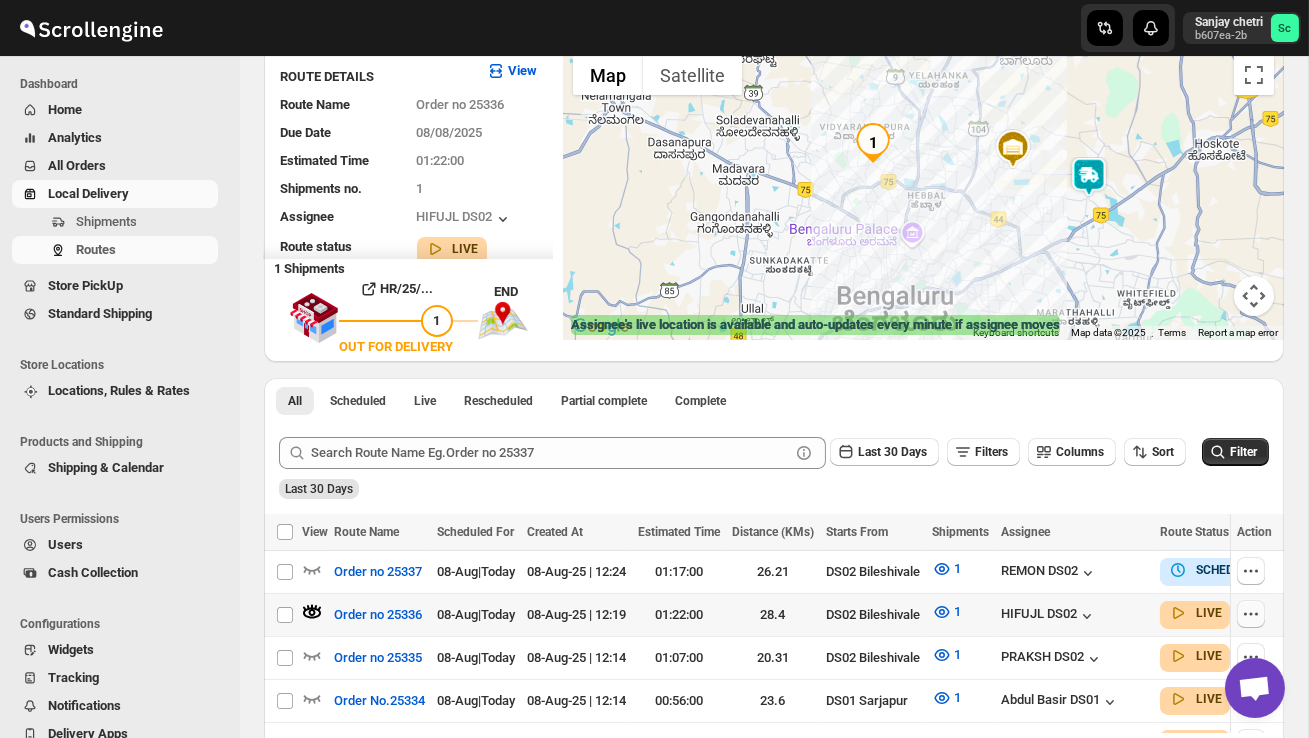 click 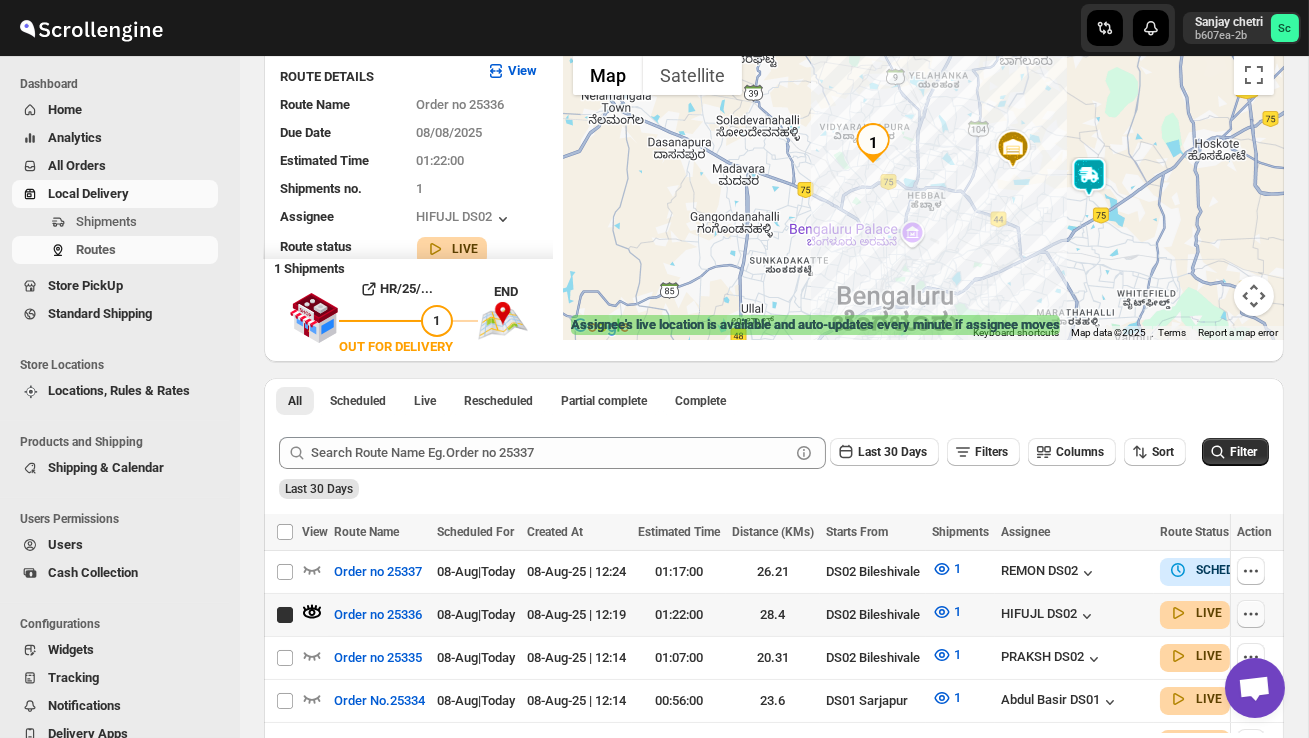 checkbox on "true" 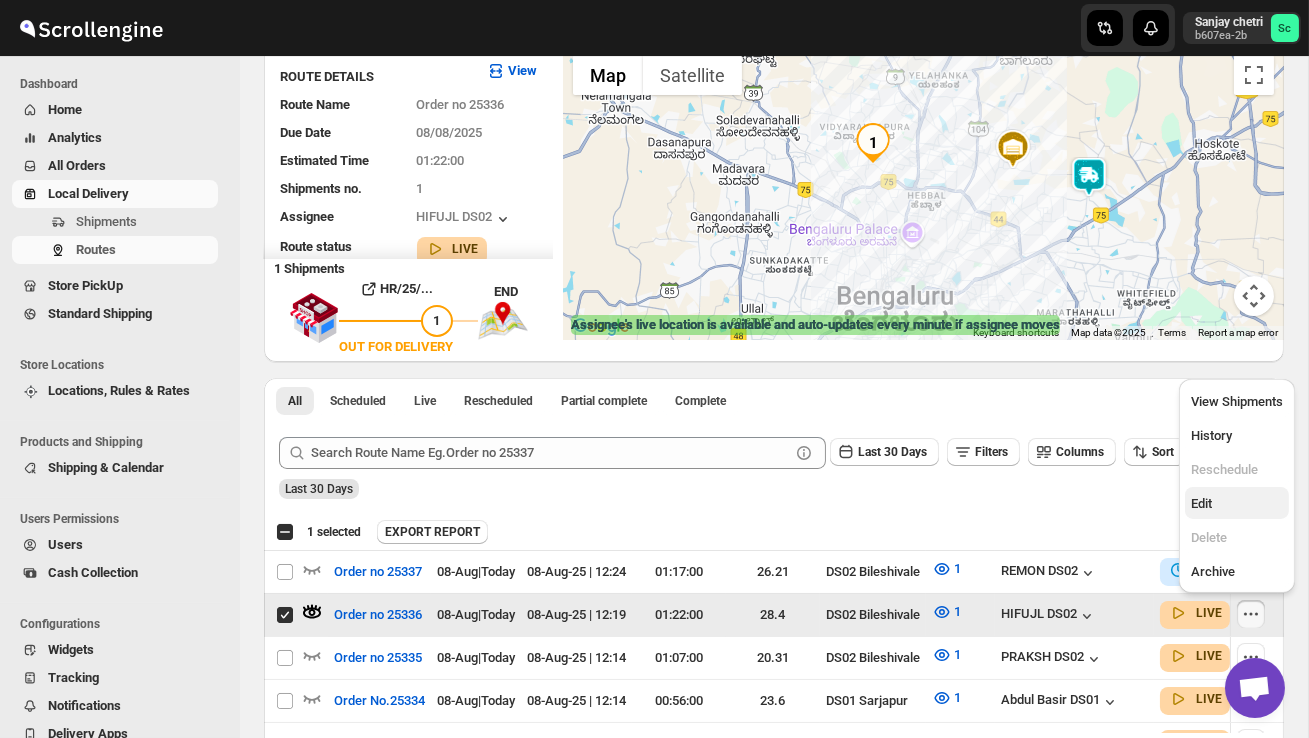 click on "Edit" at bounding box center (1237, 503) 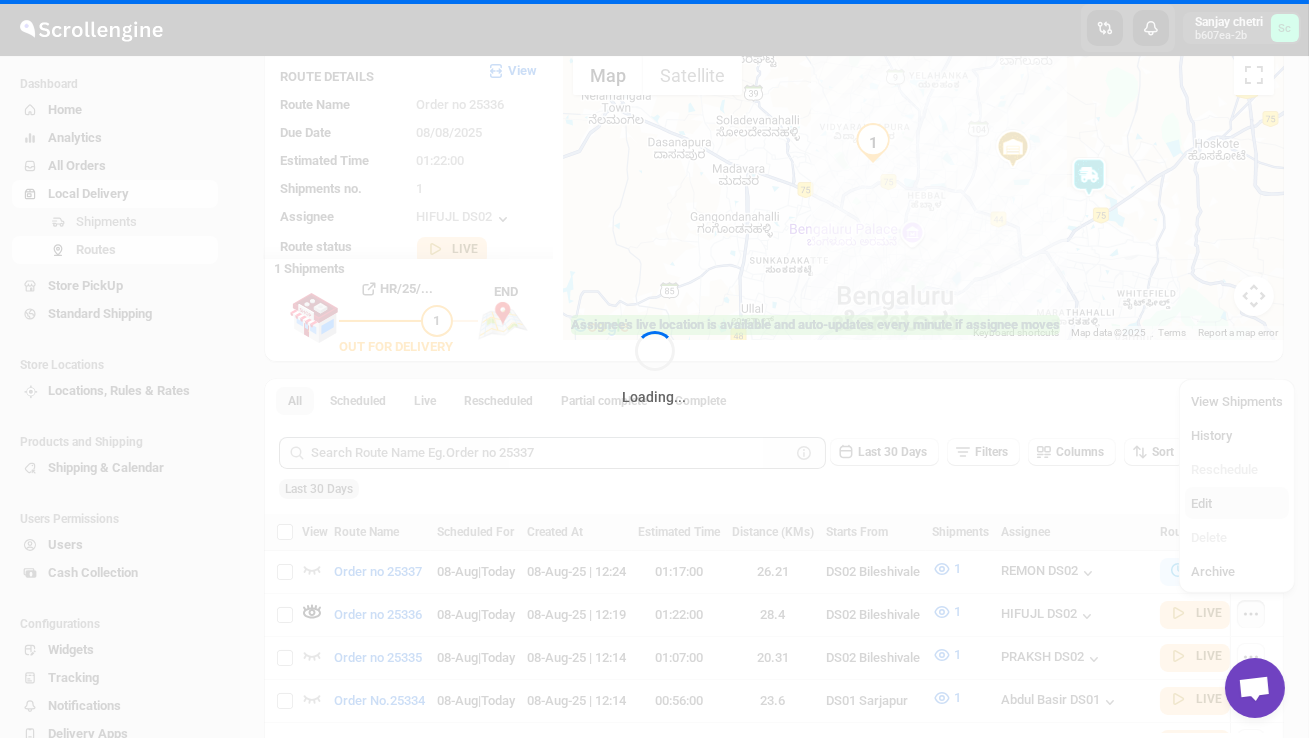 scroll, scrollTop: 0, scrollLeft: 0, axis: both 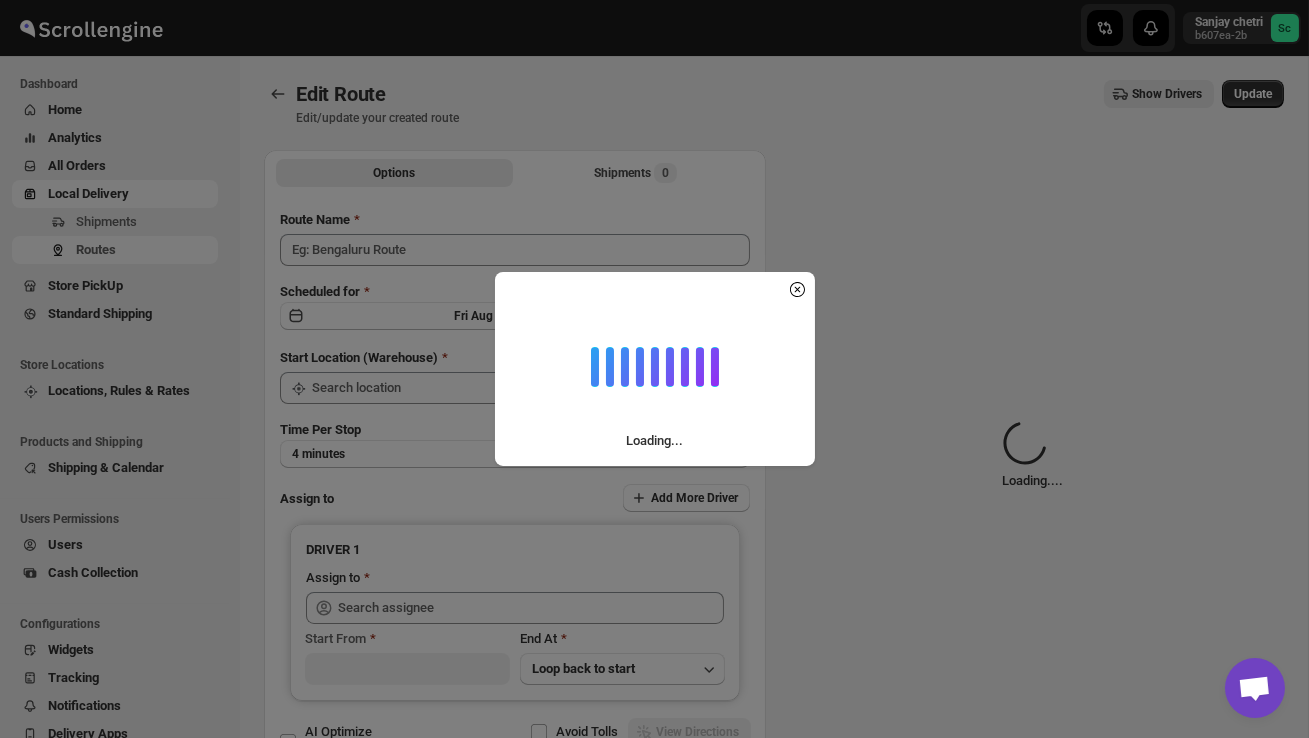 type on "Order no 25336" 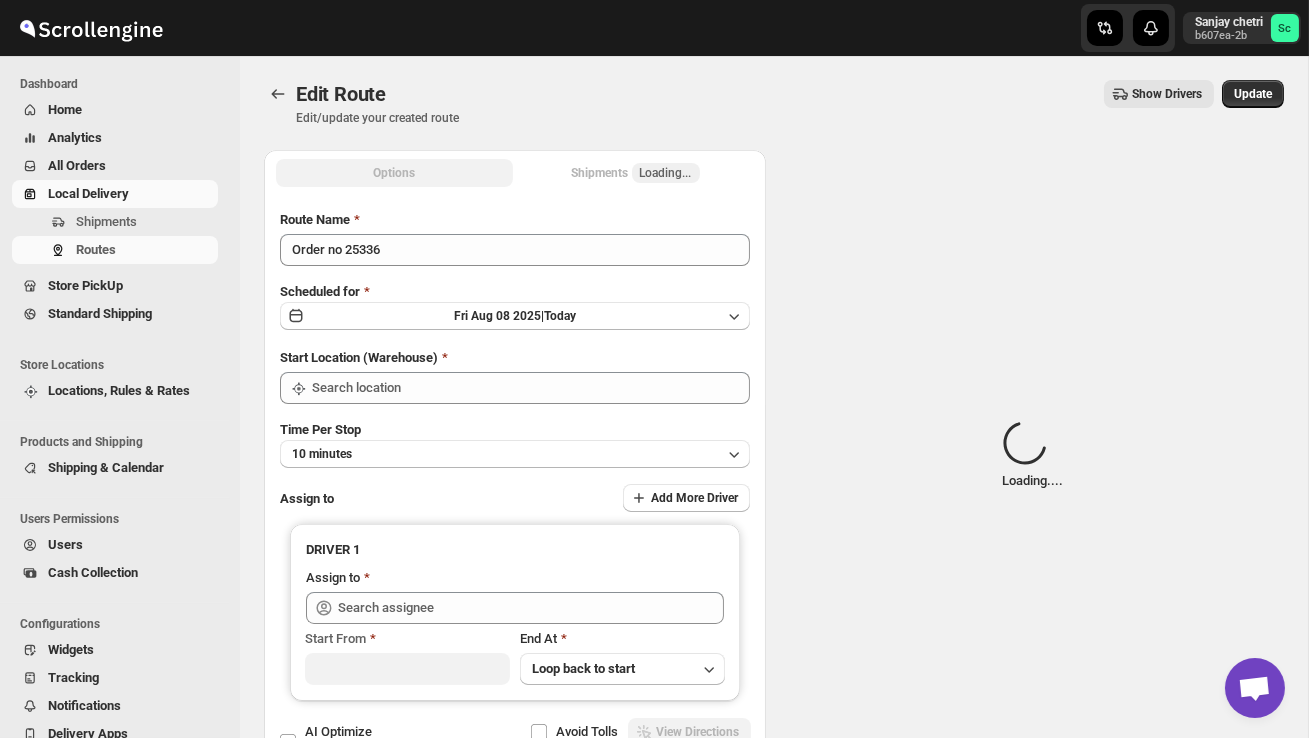 type on "DS02 Bileshivale" 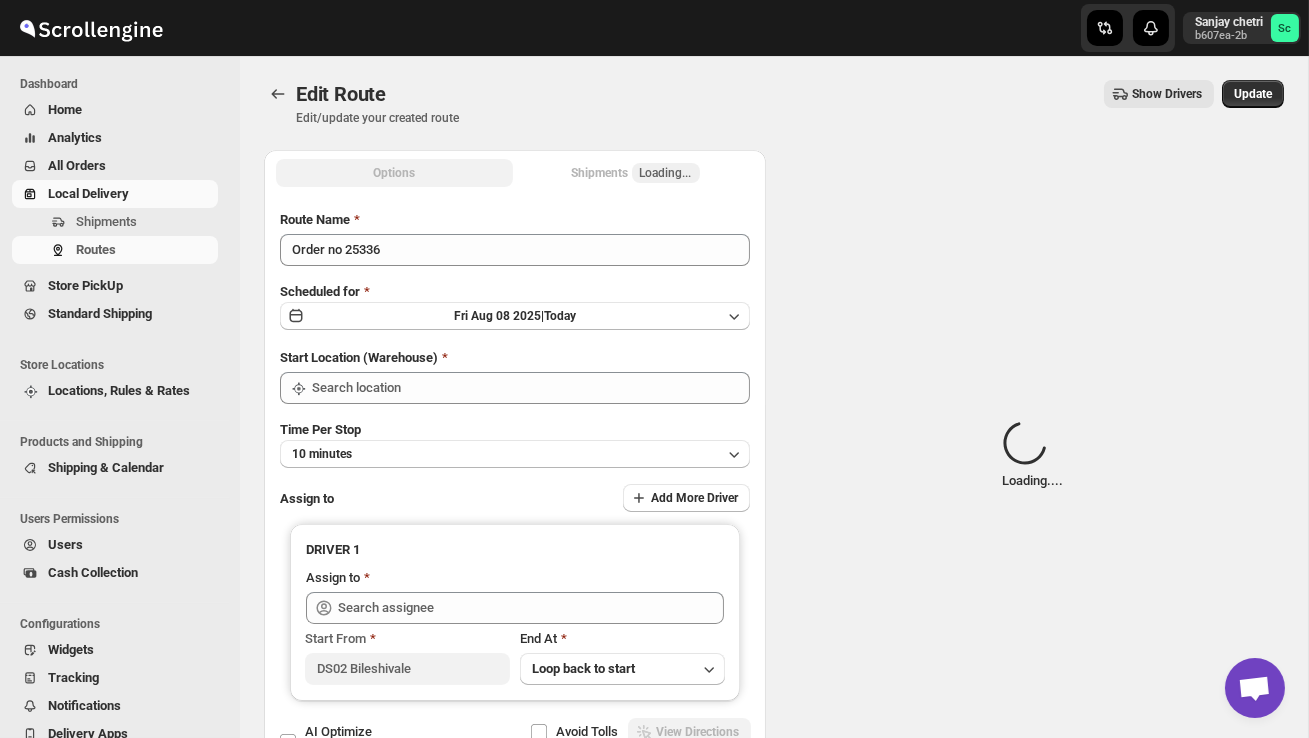 type on "DS02 Bileshivale" 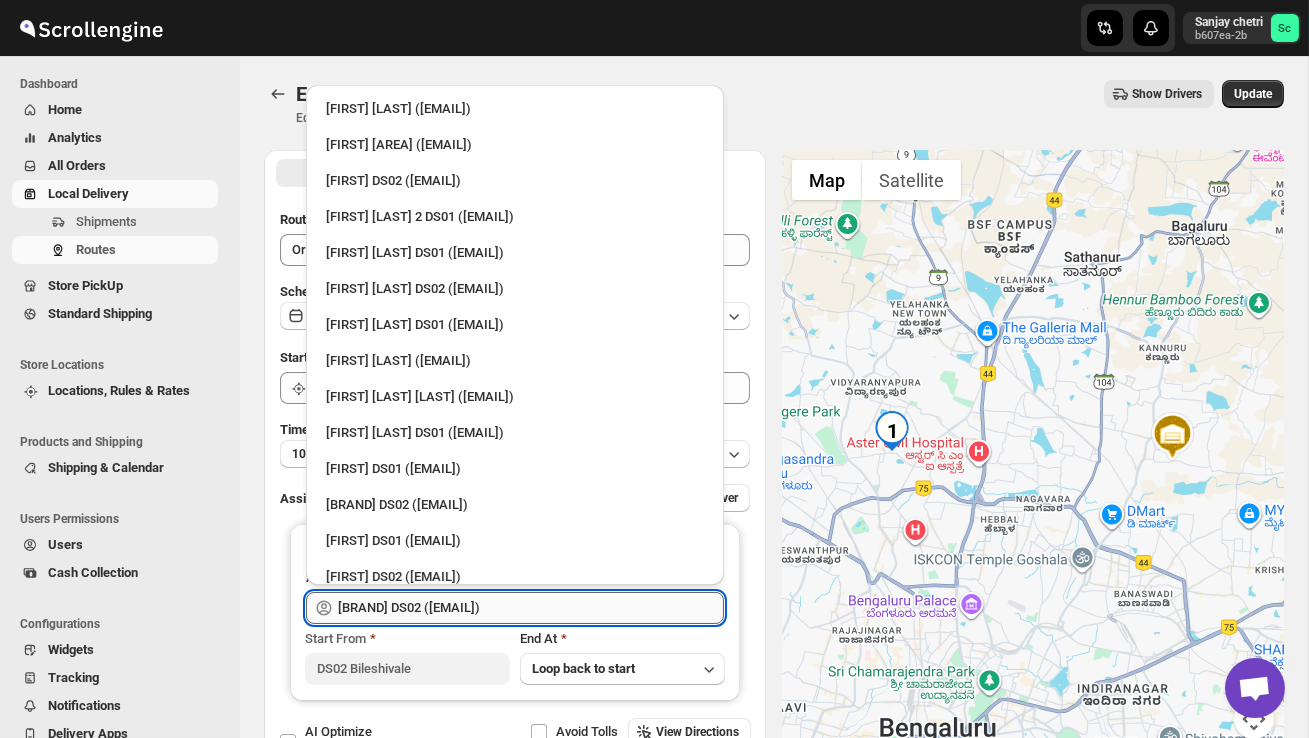 click on "[FIRST] DS02 ([EMAIL])" at bounding box center [531, 608] 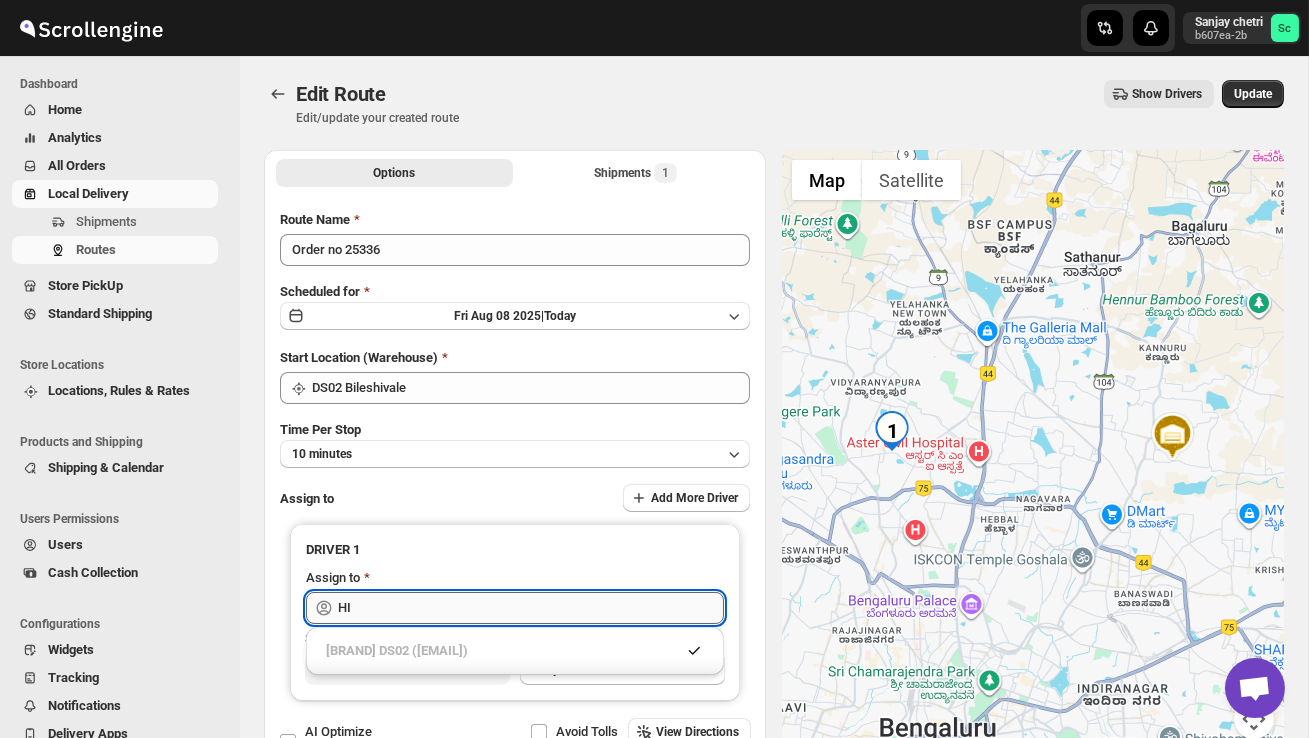 type on "H" 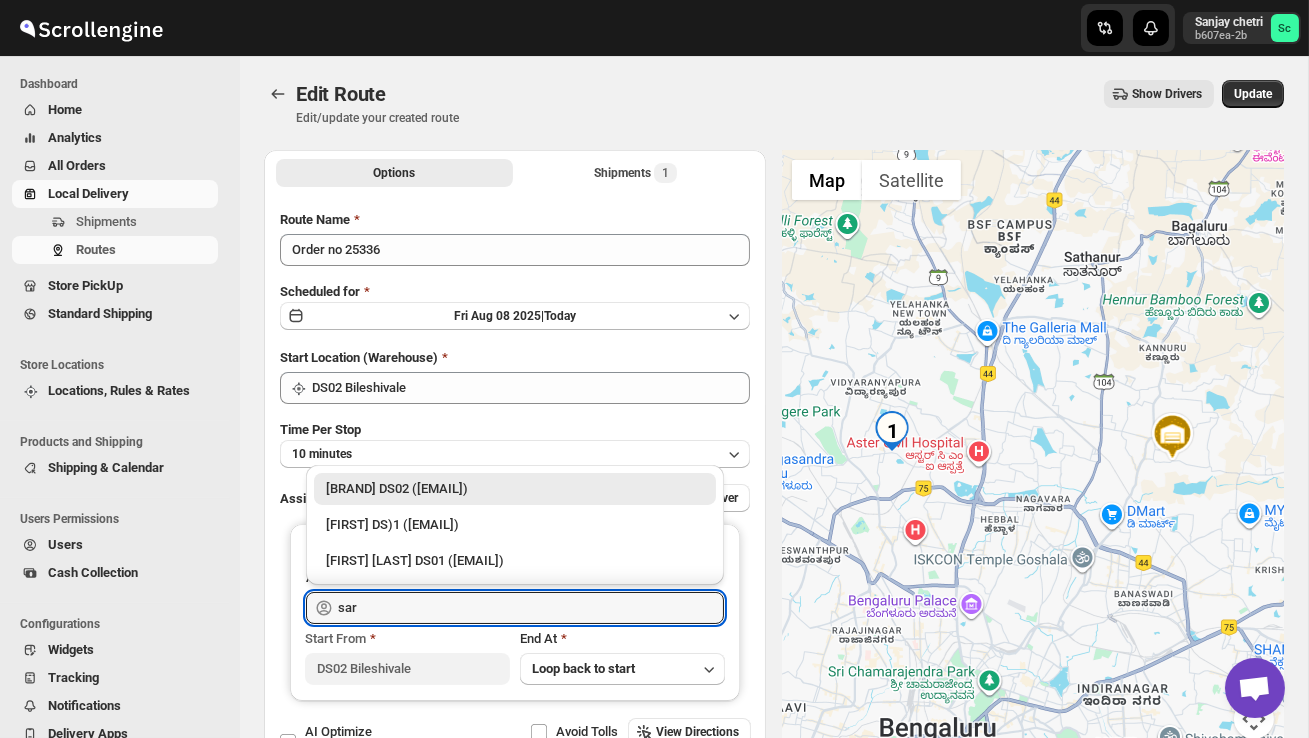 click on "[FIRST] DS02 ([EMAIL])" at bounding box center [515, 489] 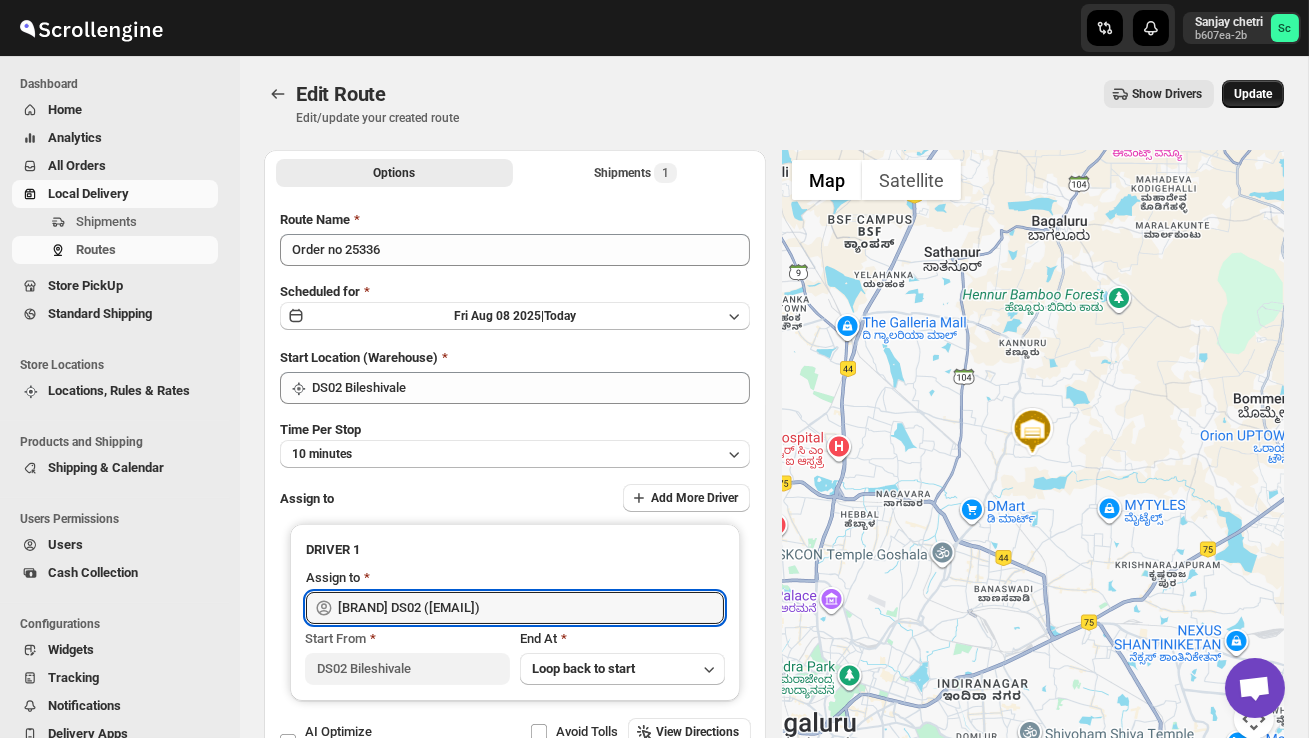 type on "[FIRST] DS02 ([EMAIL])" 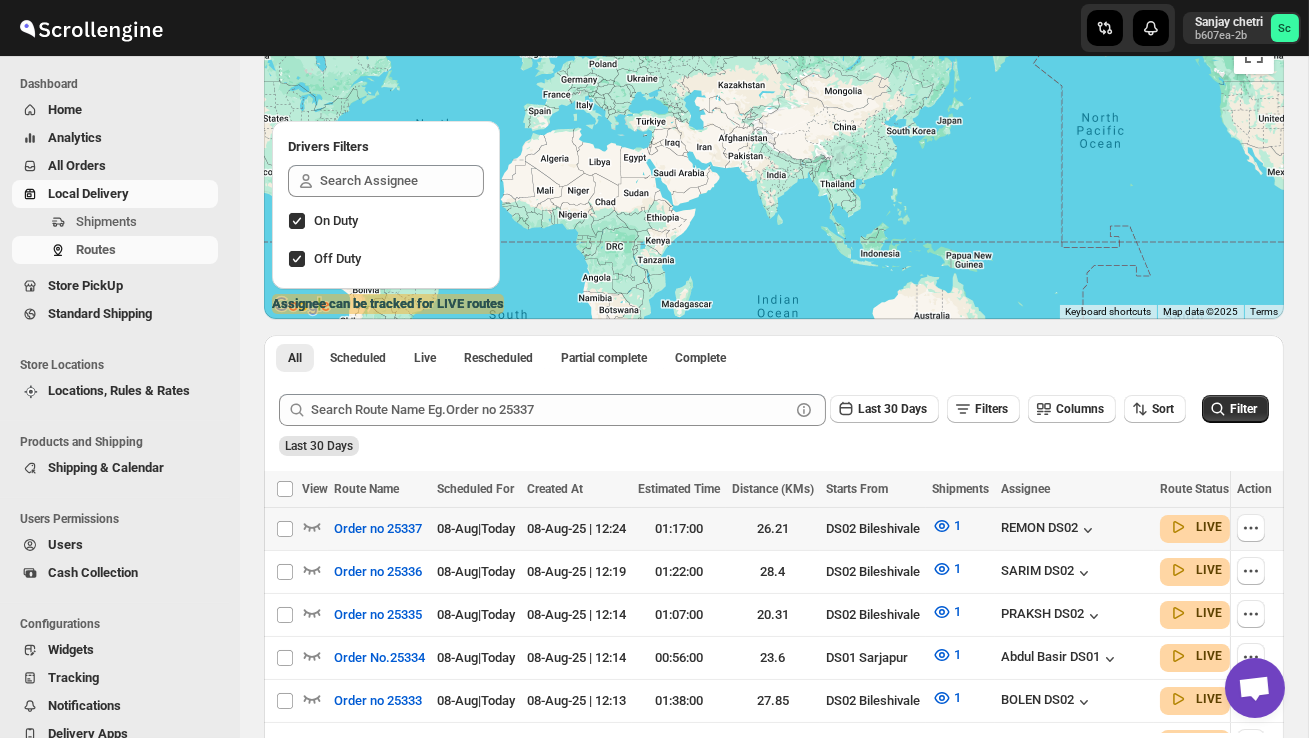 scroll, scrollTop: 210, scrollLeft: 0, axis: vertical 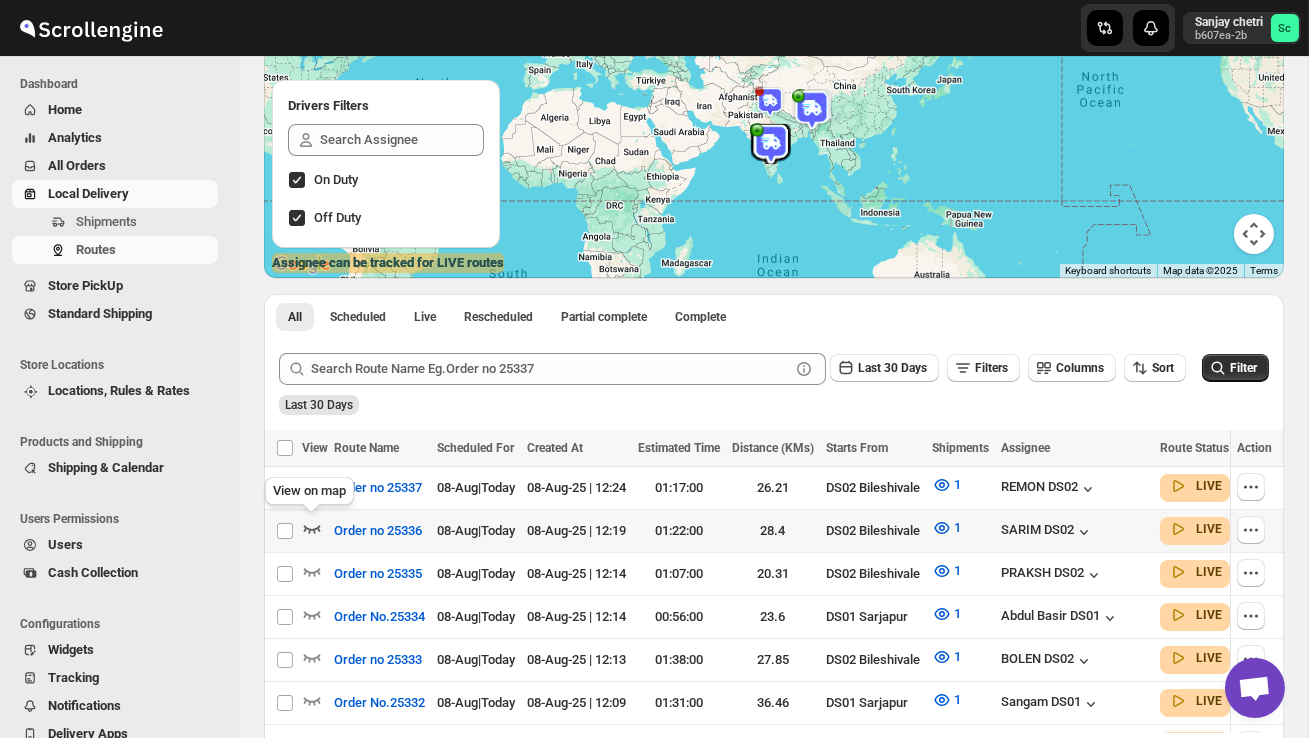 click 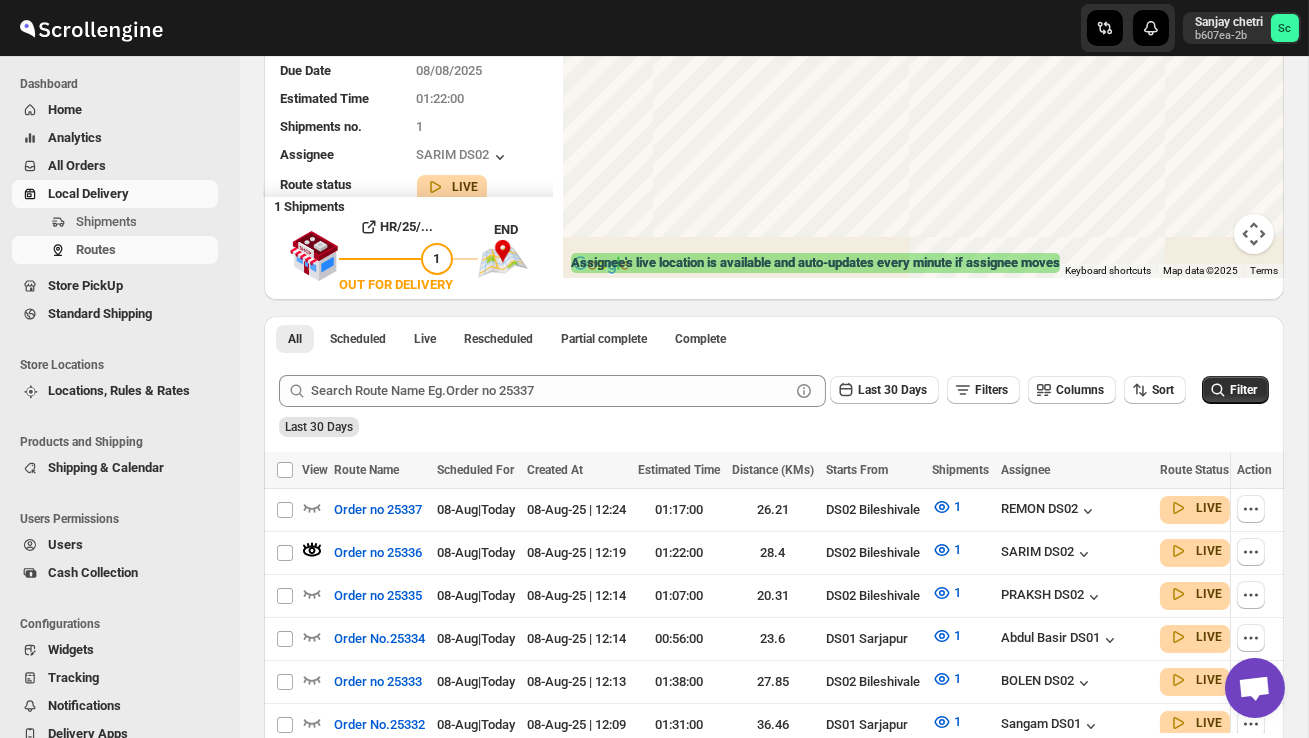 scroll, scrollTop: 0, scrollLeft: 0, axis: both 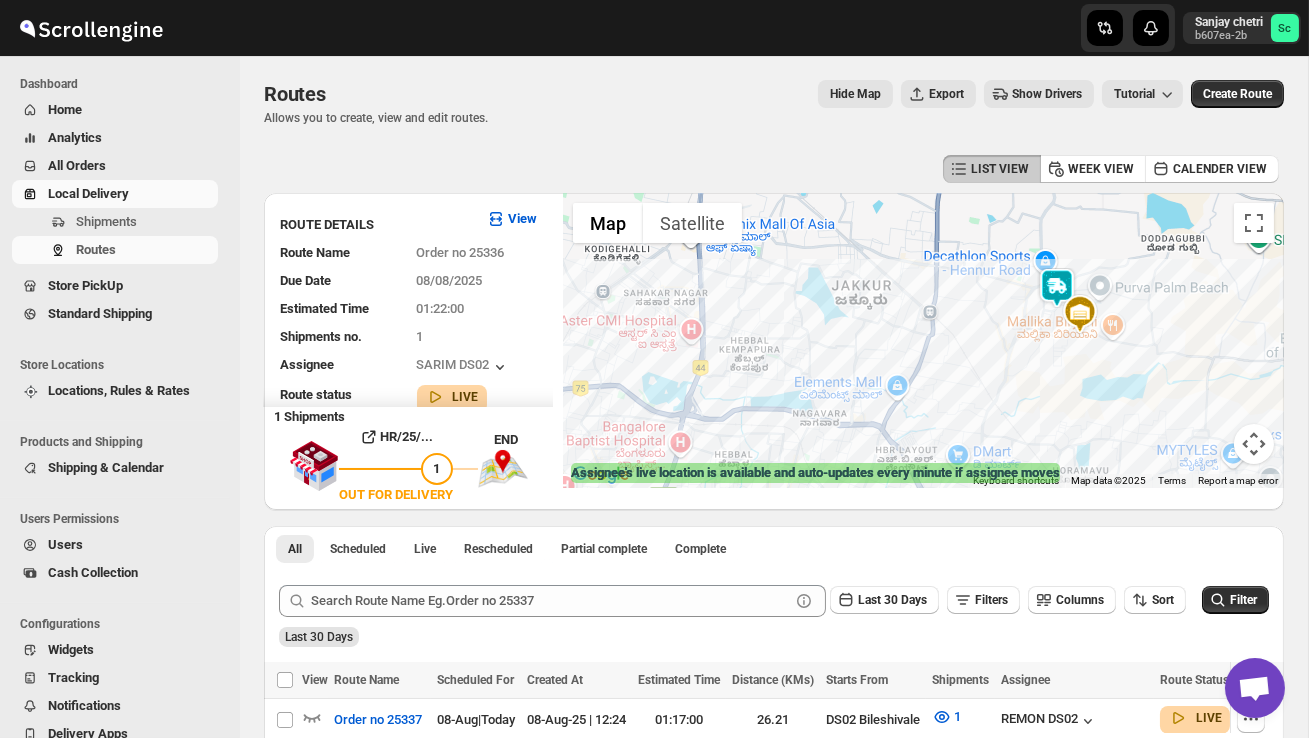 drag, startPoint x: 1040, startPoint y: 331, endPoint x: 879, endPoint y: 411, distance: 179.78043 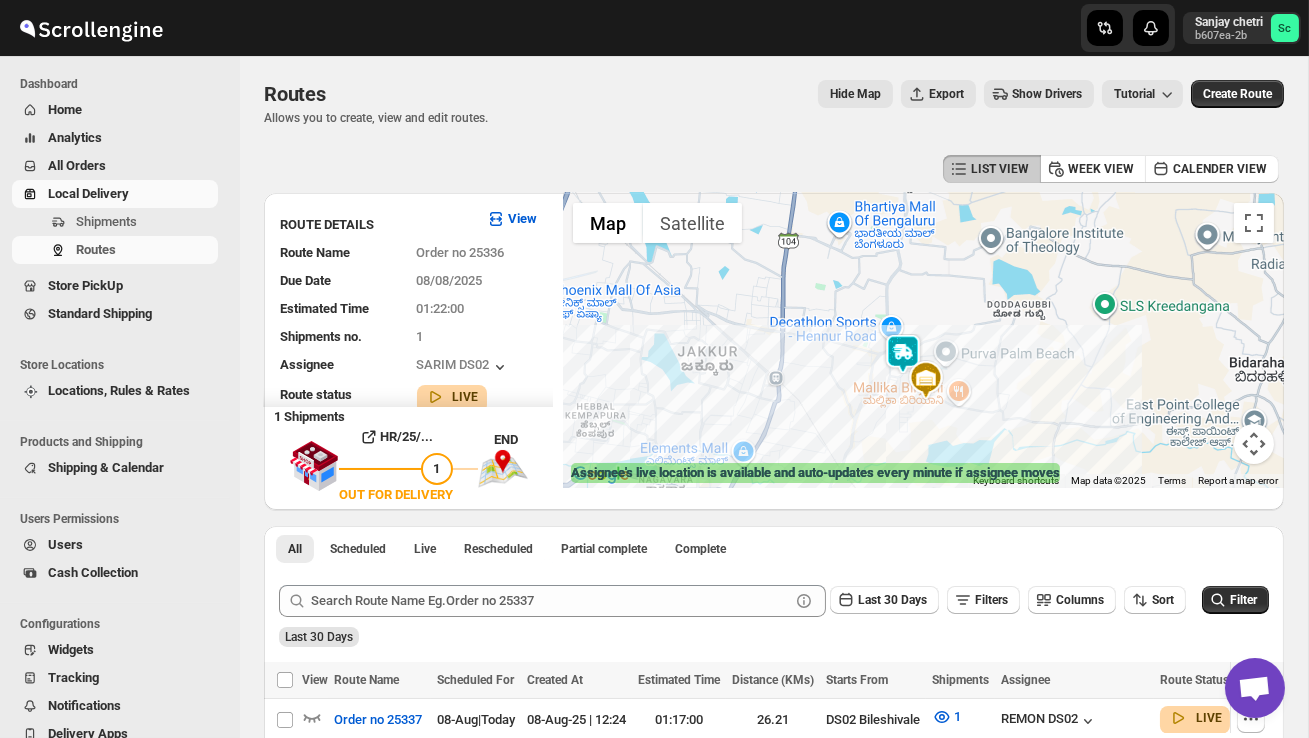 click at bounding box center [923, 340] 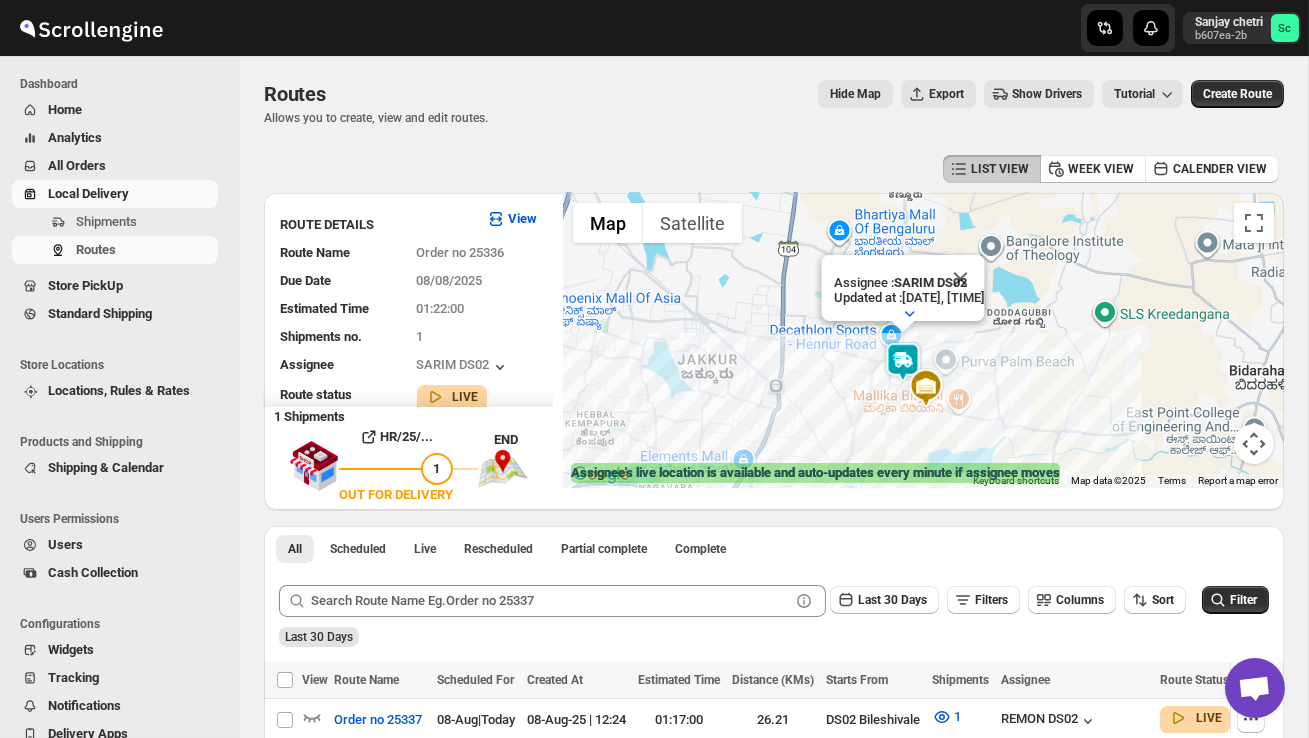 click on "Assignee :  SARIM DS02 Updated at :  08/08/2025, 12:27:30 Duty mode  Enabled Battery percentage    76% Battery optimization    Disabled Device type    android OS version    15 Device model    RMX3940 App version    16.5" at bounding box center [923, 340] 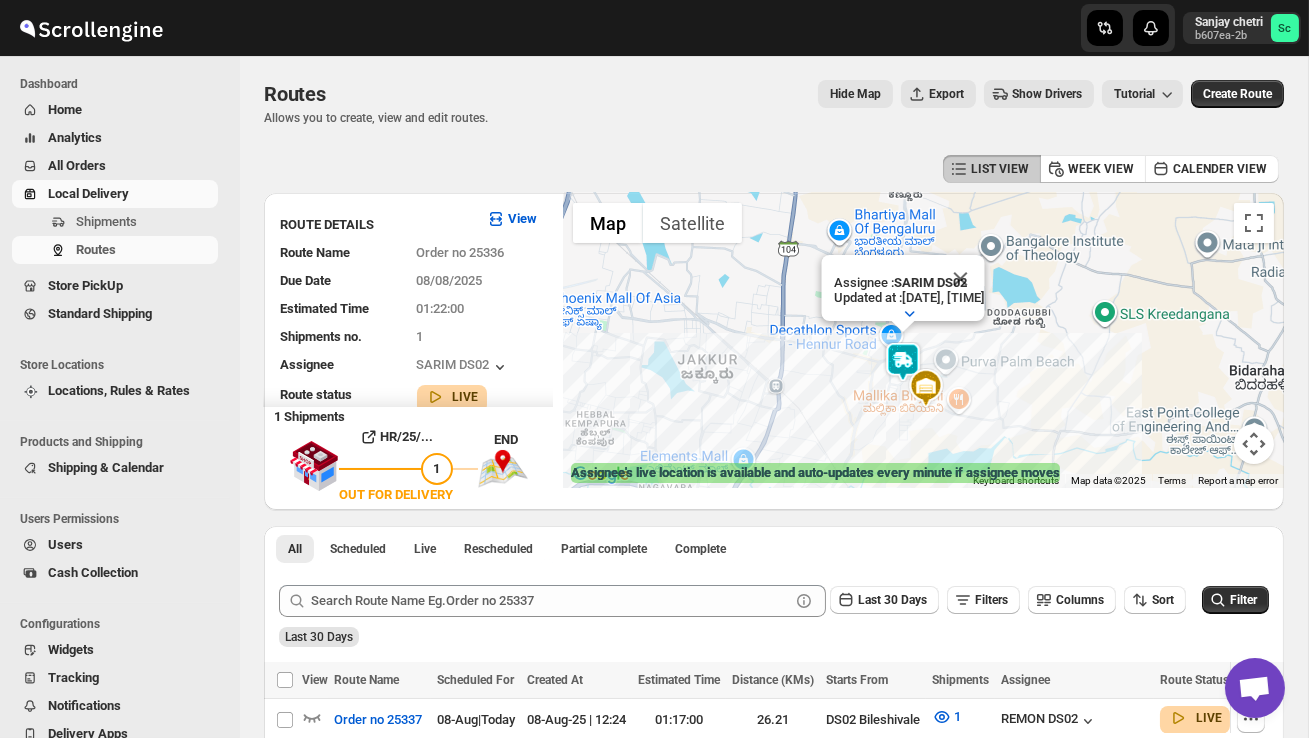 click on "Assignee :  SARIM DS02 Updated at :  08/08/2025, 12:27:30 Duty mode  Enabled Battery percentage    76% Battery optimization    Disabled Device type    android OS version    15 Device model    RMX3940 App version    16.5" at bounding box center (923, 340) 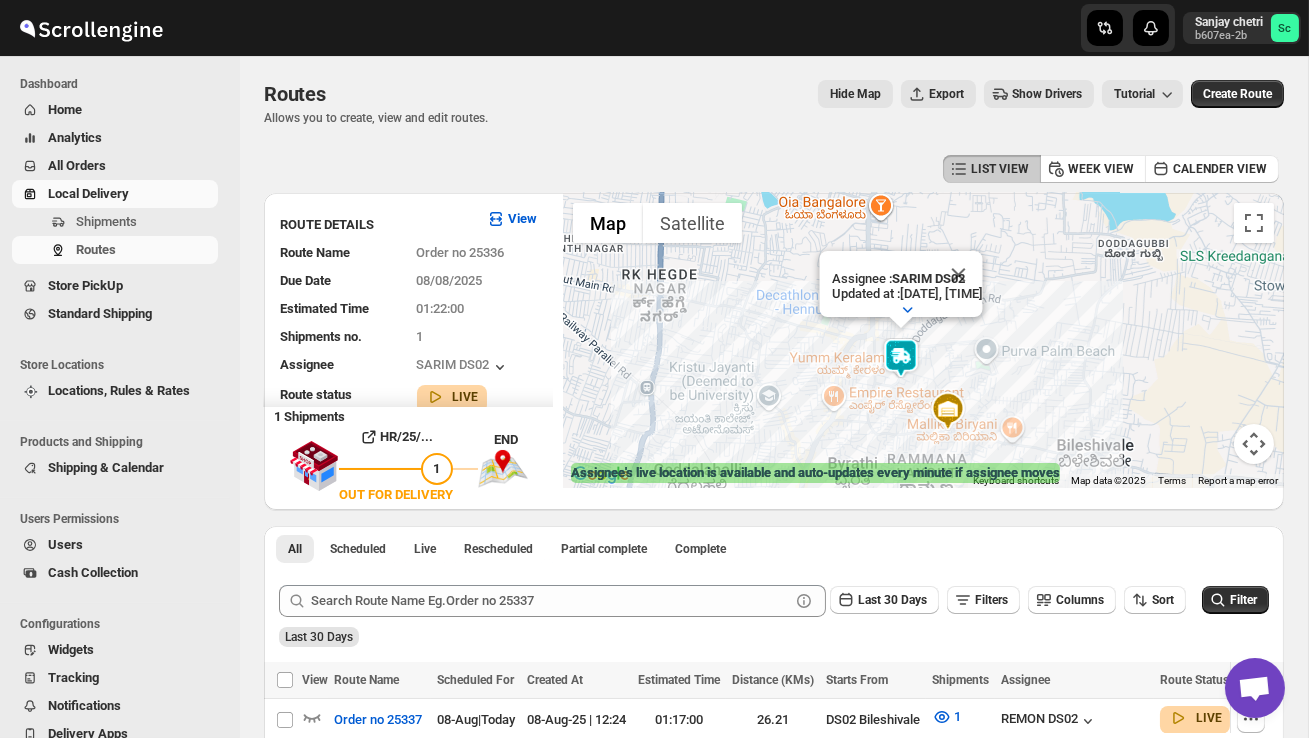drag, startPoint x: 935, startPoint y: 376, endPoint x: 839, endPoint y: 375, distance: 96.00521 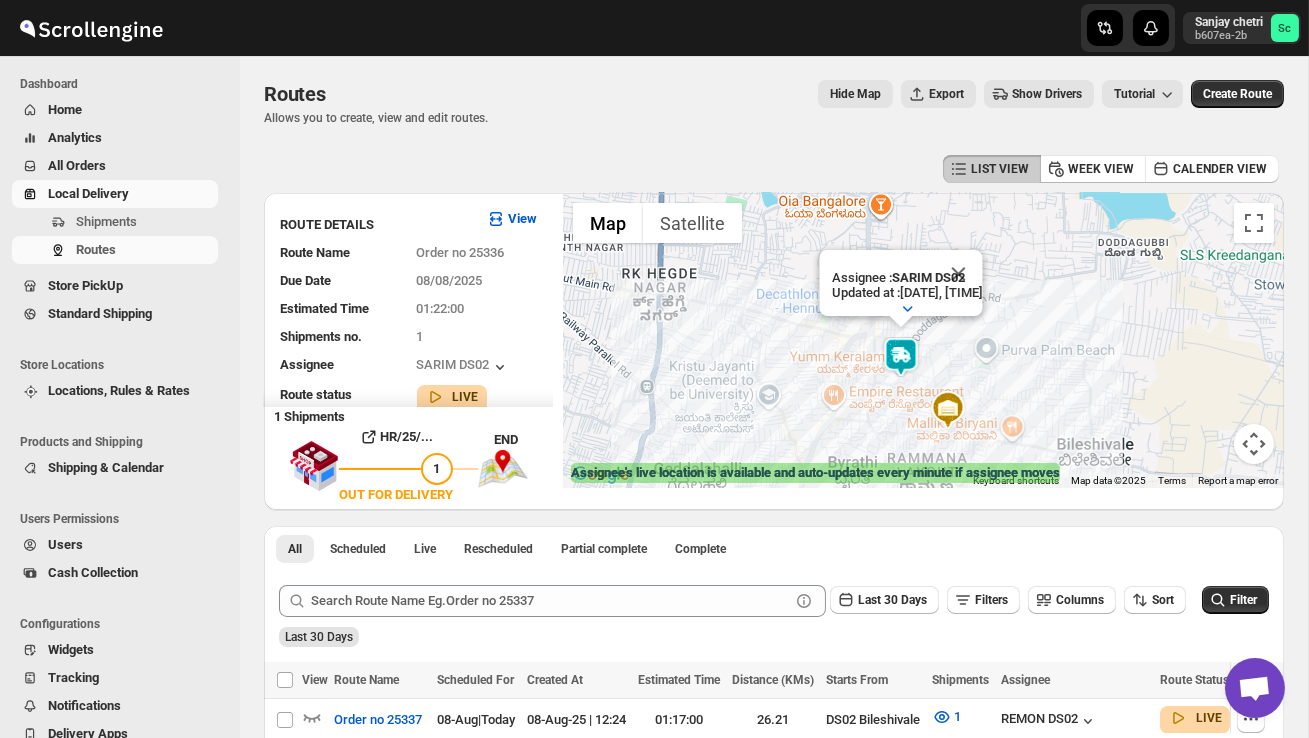 click on "Assignee :  SARIM DS02 Updated at :  08/08/2025, 12:27:30 Duty mode  Enabled Battery percentage    76% Battery optimization    Disabled Device type    android OS version    15 Device model    RMX3940 App version    16.5" at bounding box center (923, 340) 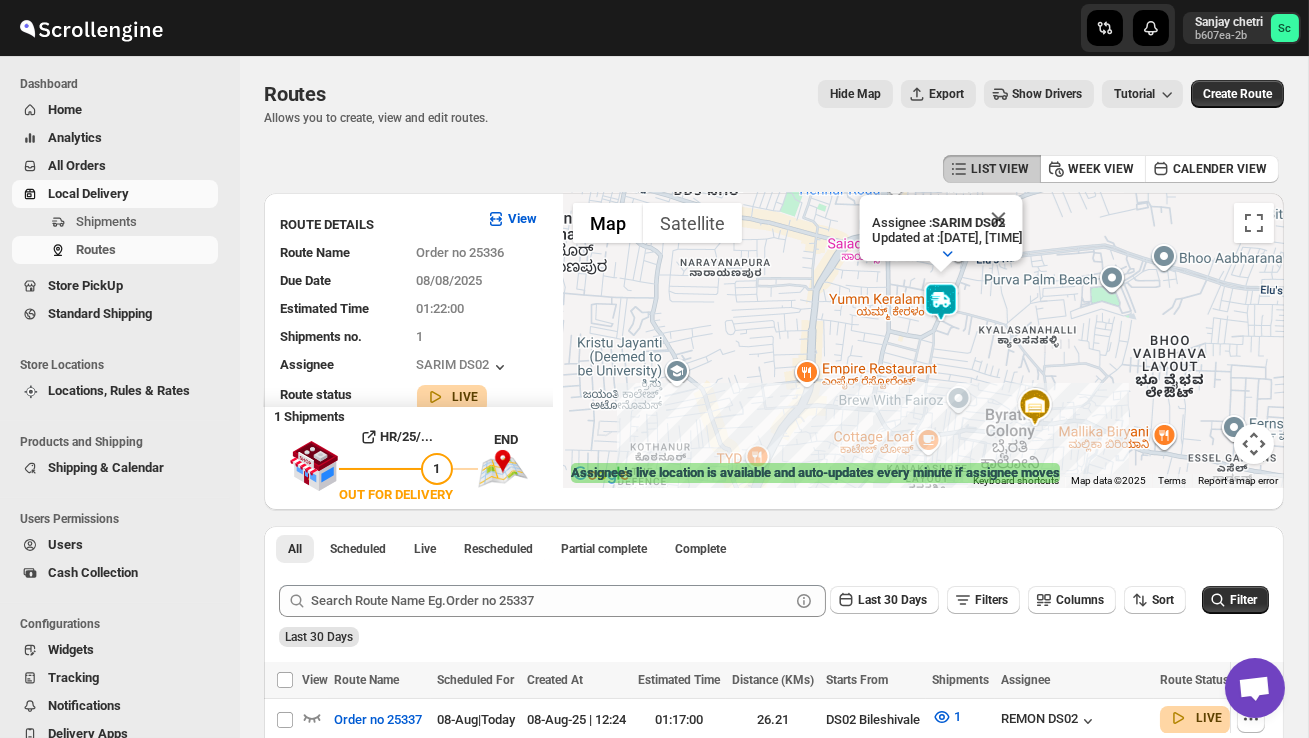 drag, startPoint x: 890, startPoint y: 380, endPoint x: 858, endPoint y: 318, distance: 69.77106 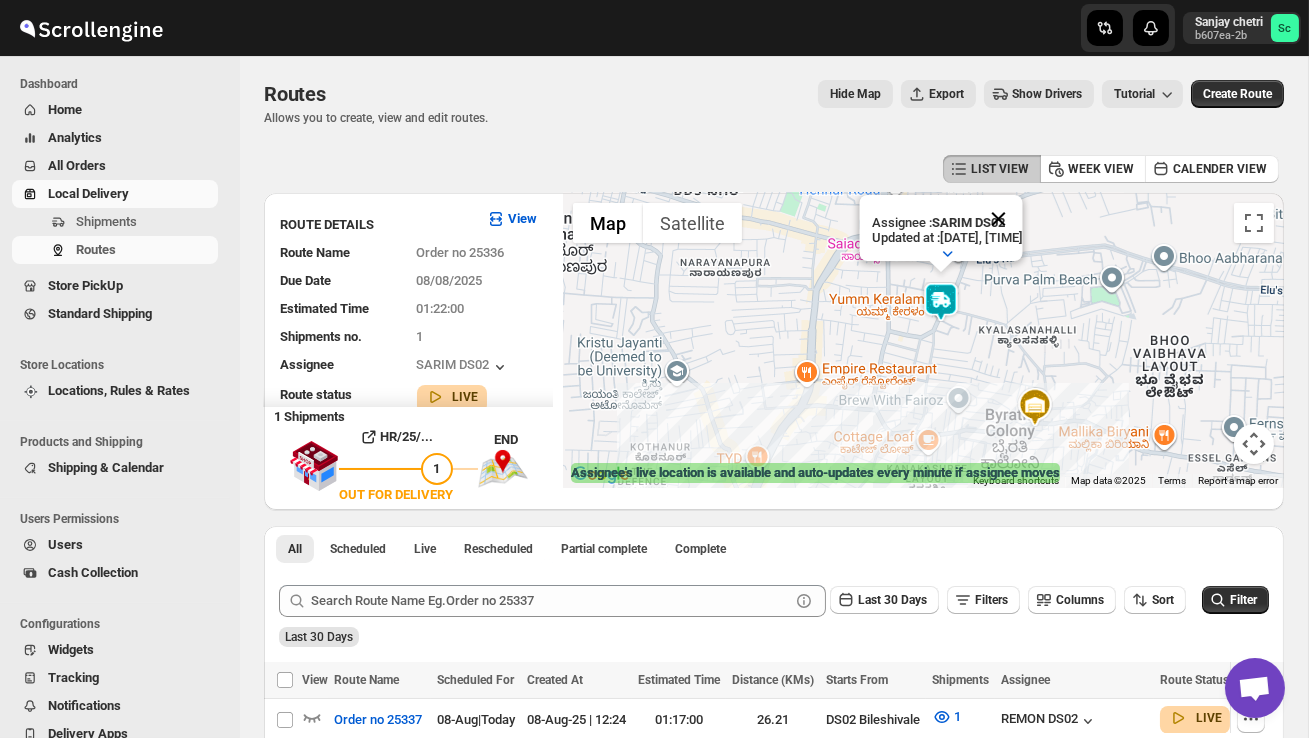 click at bounding box center [998, 219] 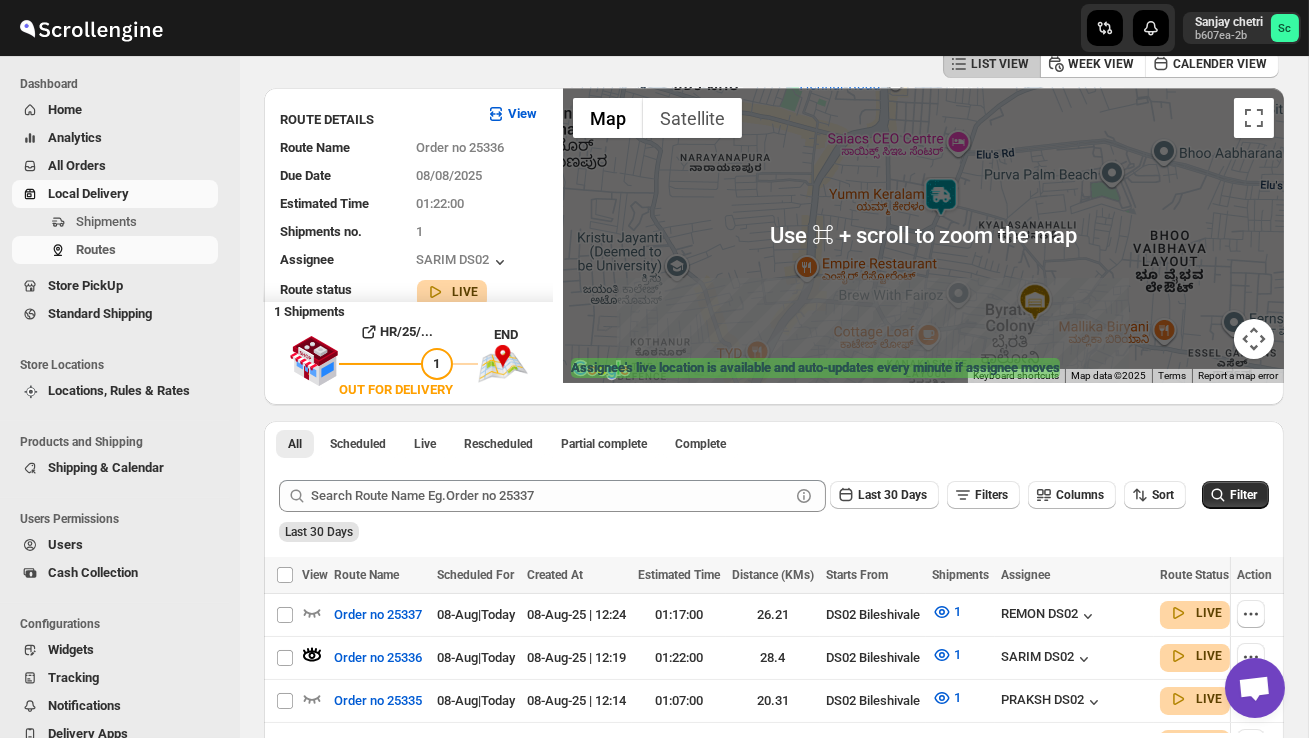 scroll, scrollTop: 140, scrollLeft: 0, axis: vertical 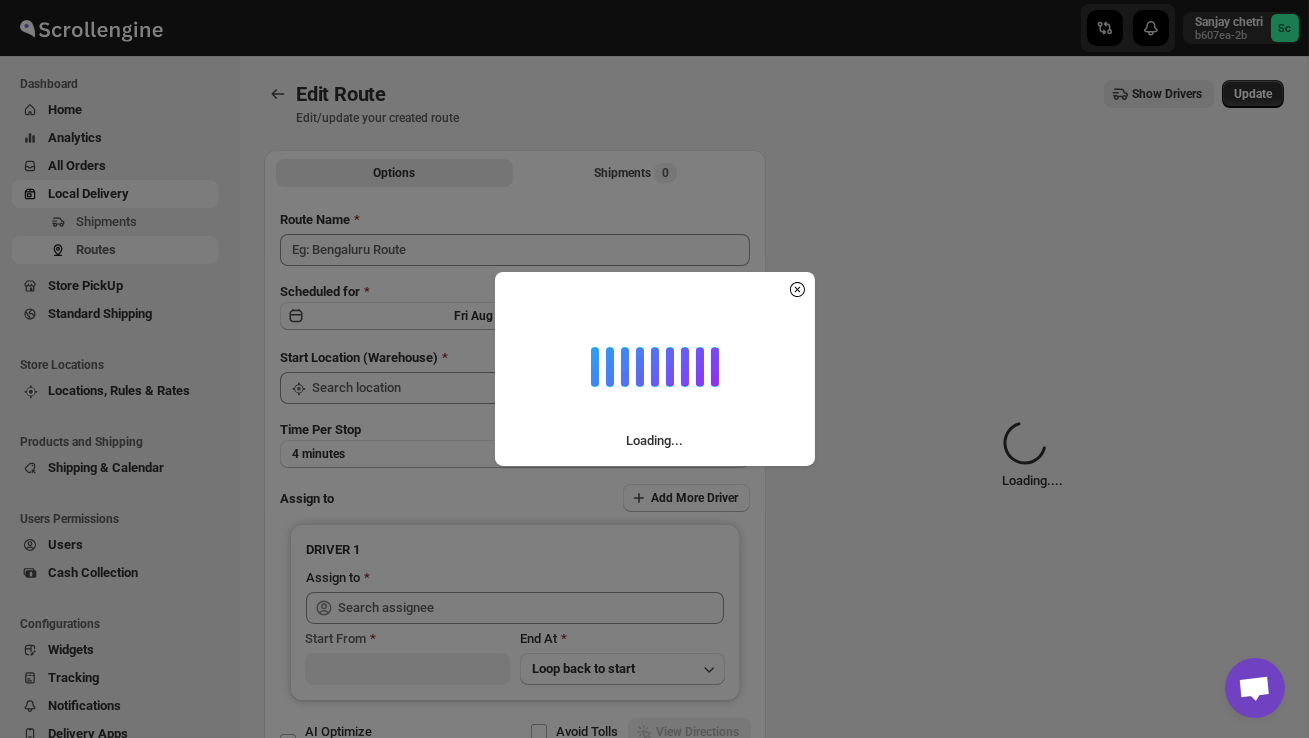 type on "Order no 25336" 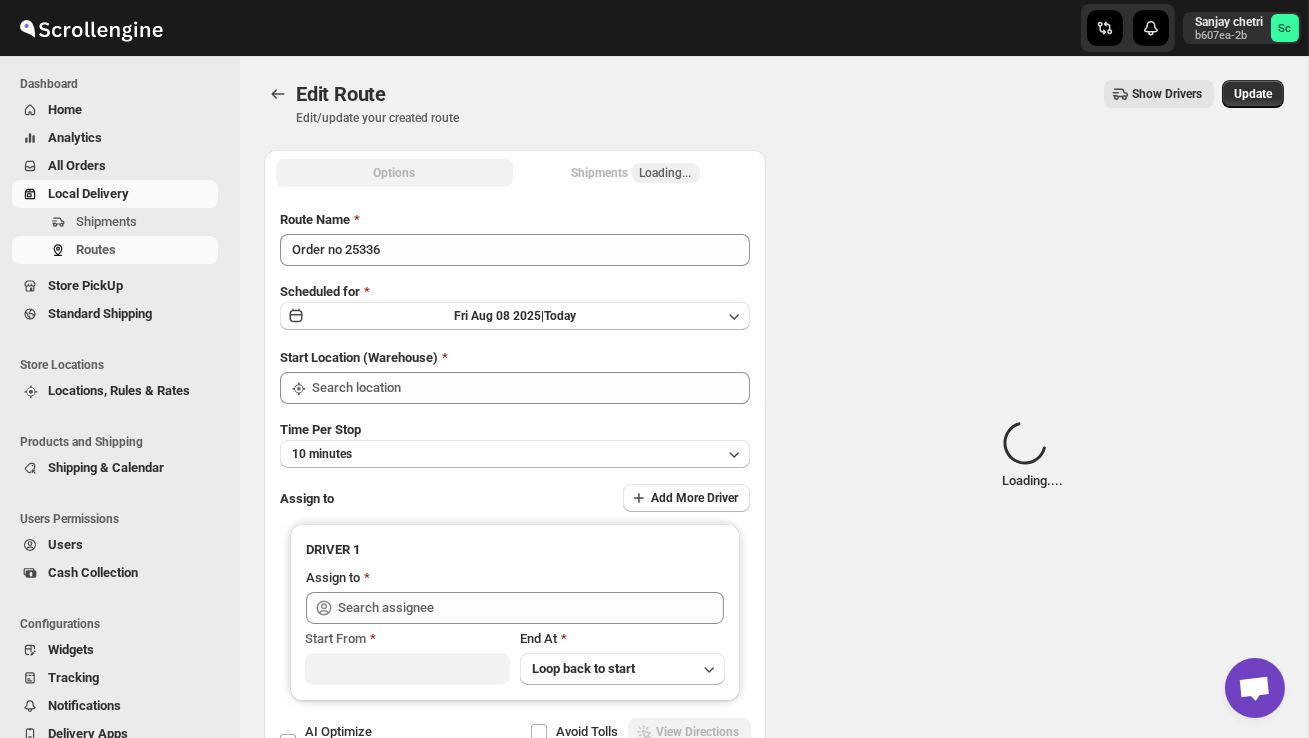 type on "DS02 Bileshivale" 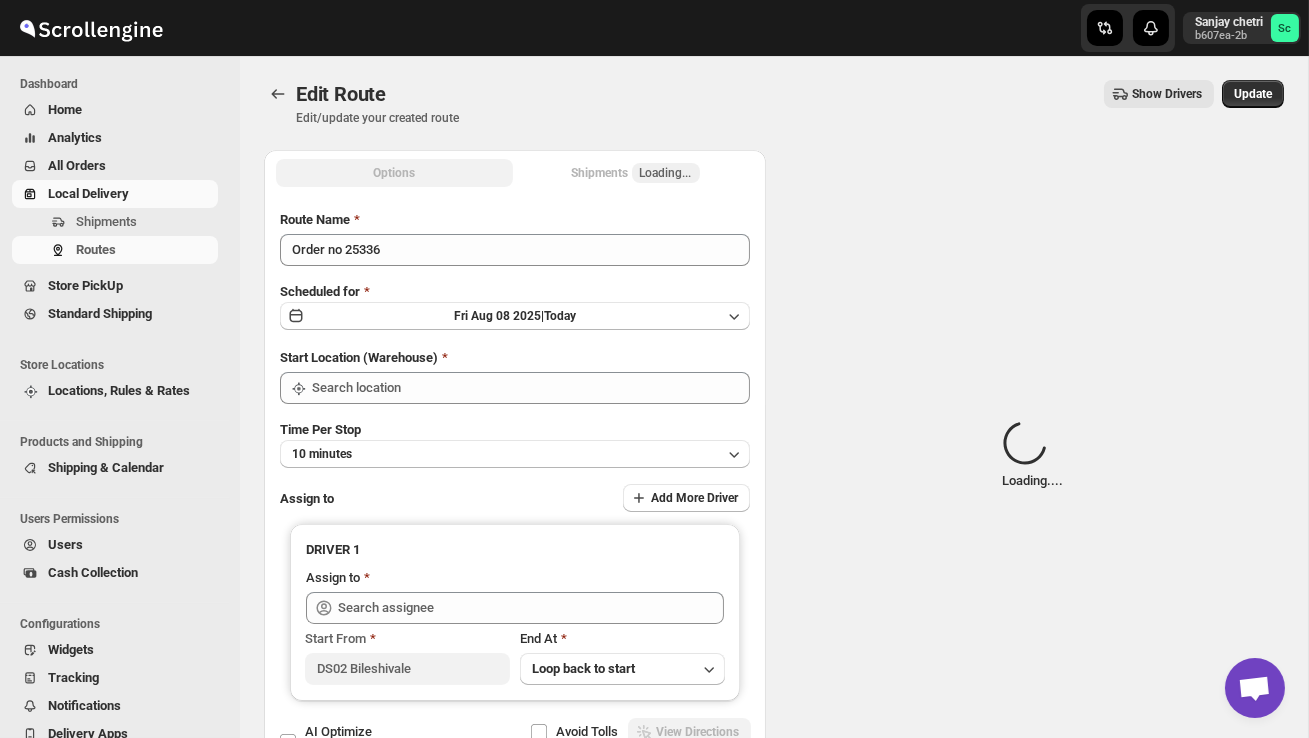 type on "DS02 Bileshivale" 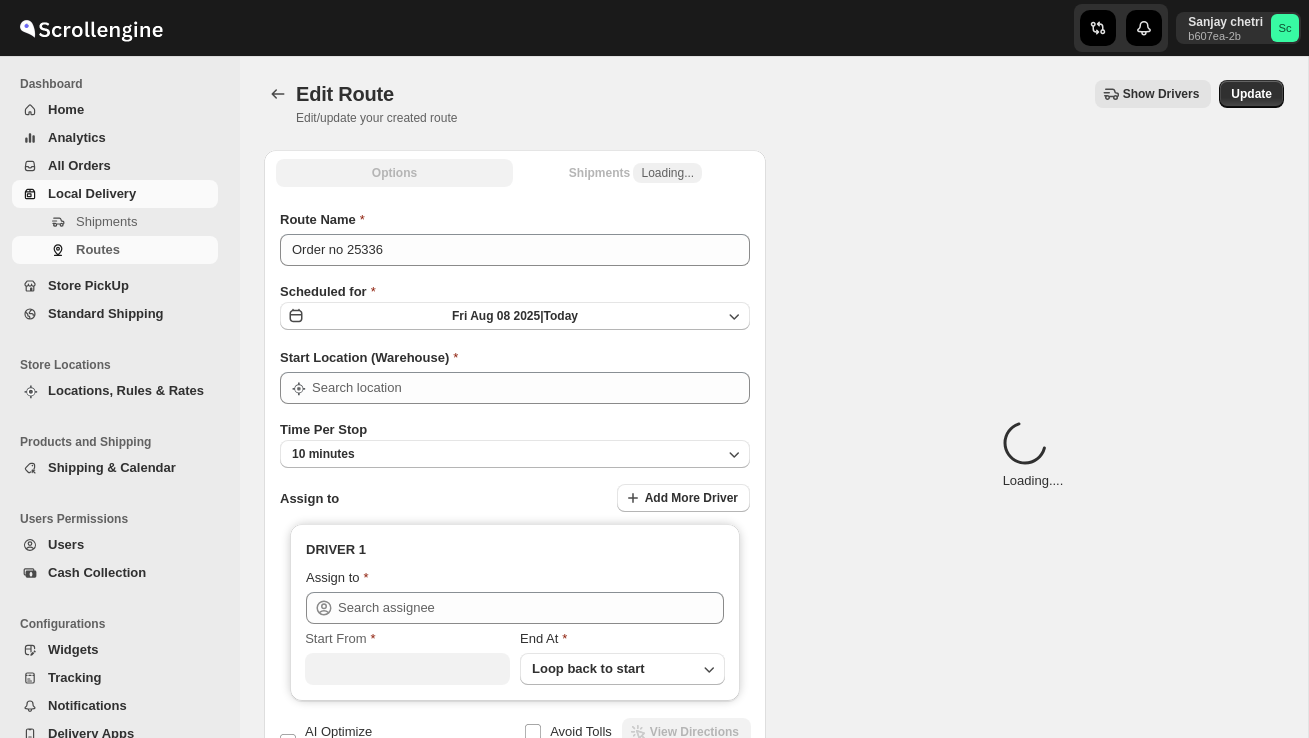 scroll, scrollTop: 0, scrollLeft: 0, axis: both 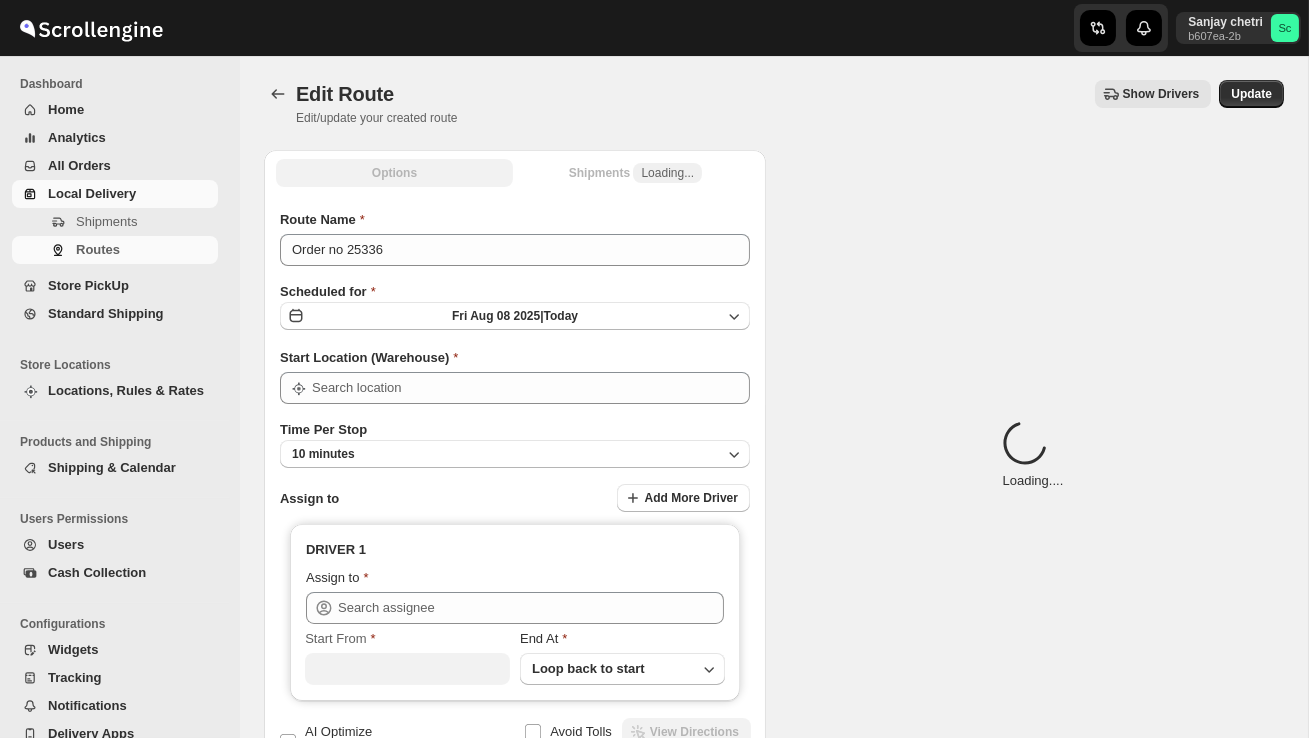 type on "DS02 Bileshivale" 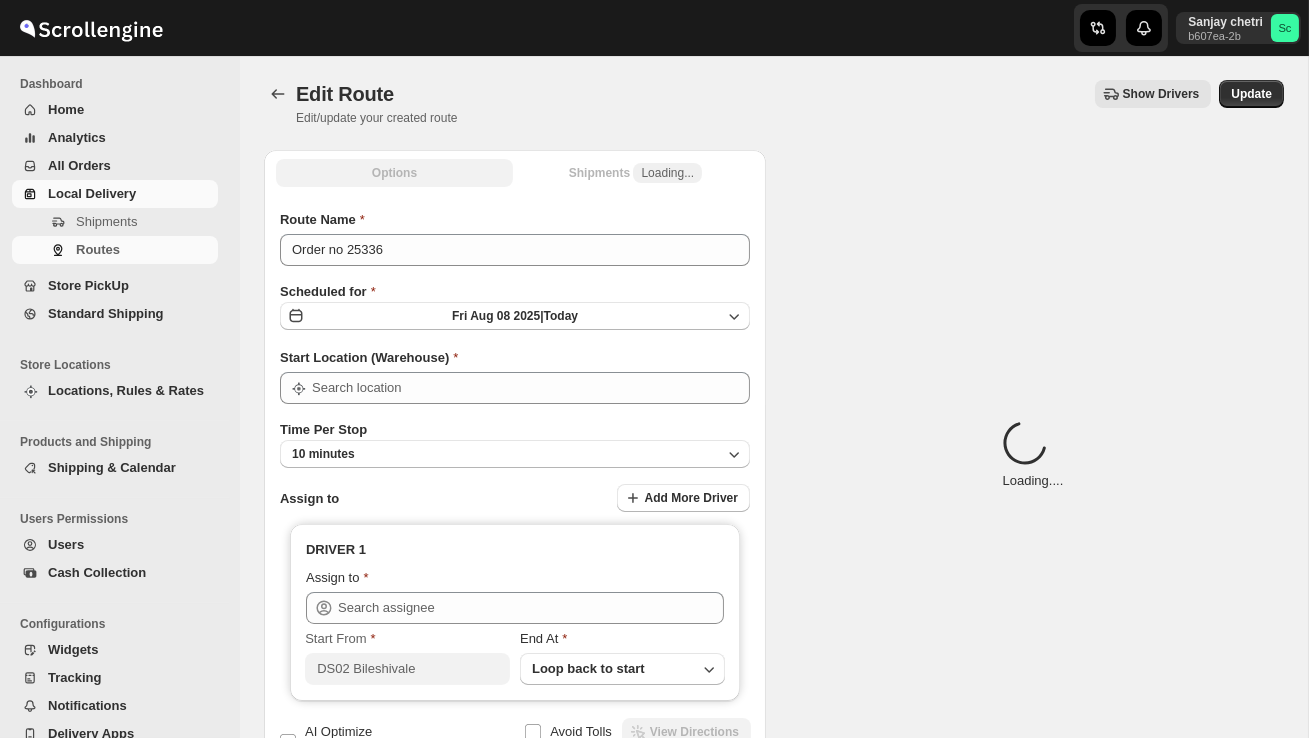 type on "DS02 Bileshivale" 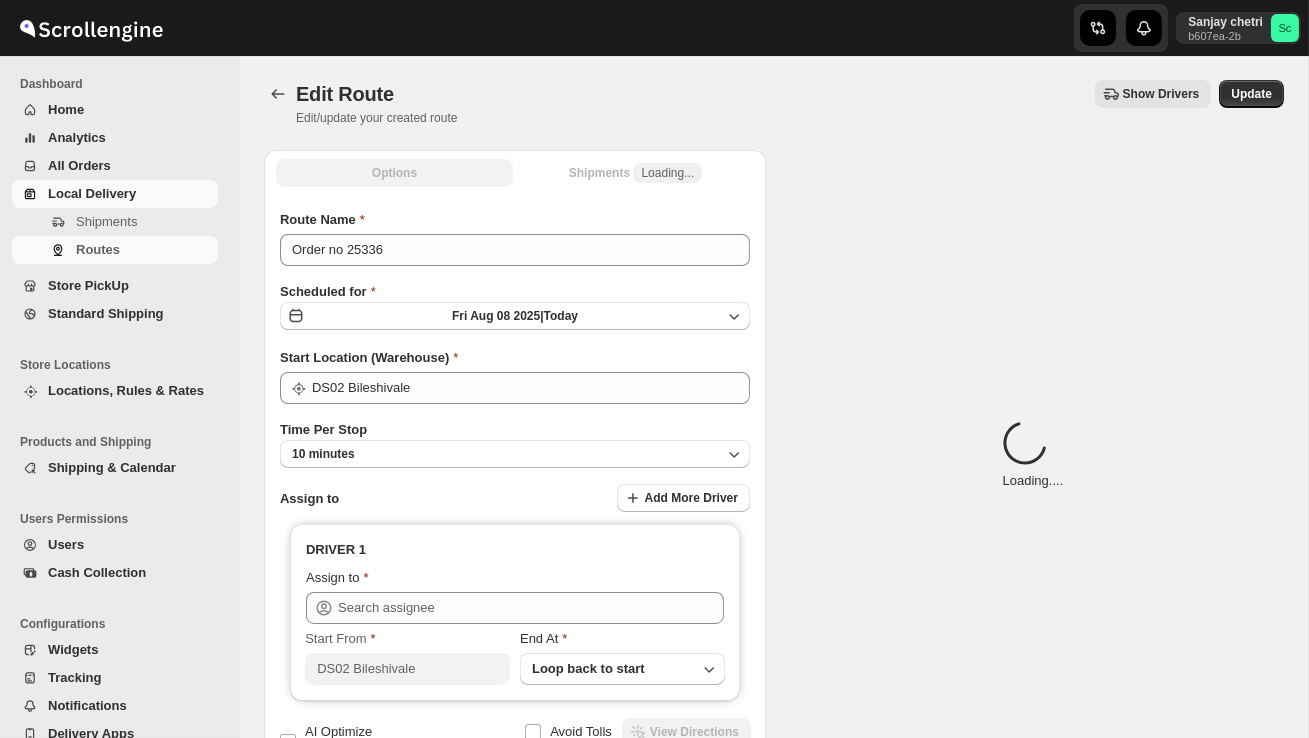 type on "[FIRST] DS02 ([EMAIL])" 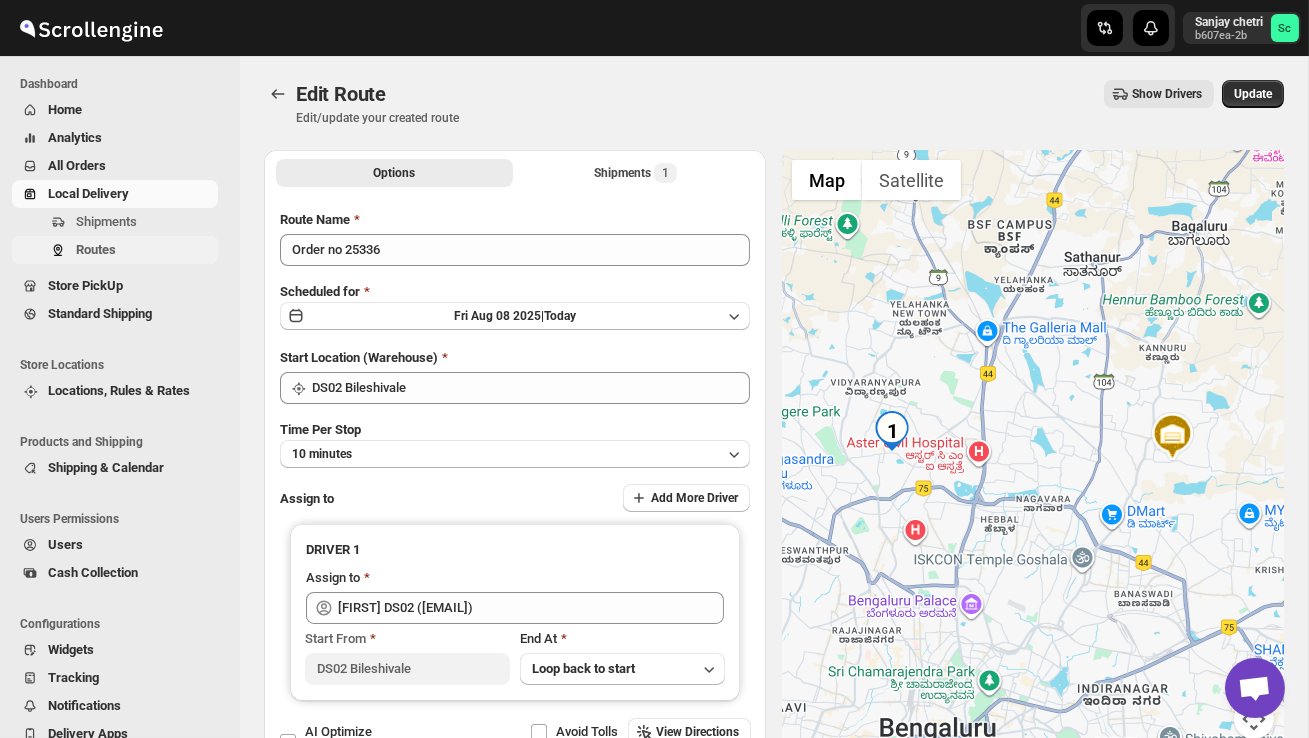 click on "Routes" at bounding box center [96, 249] 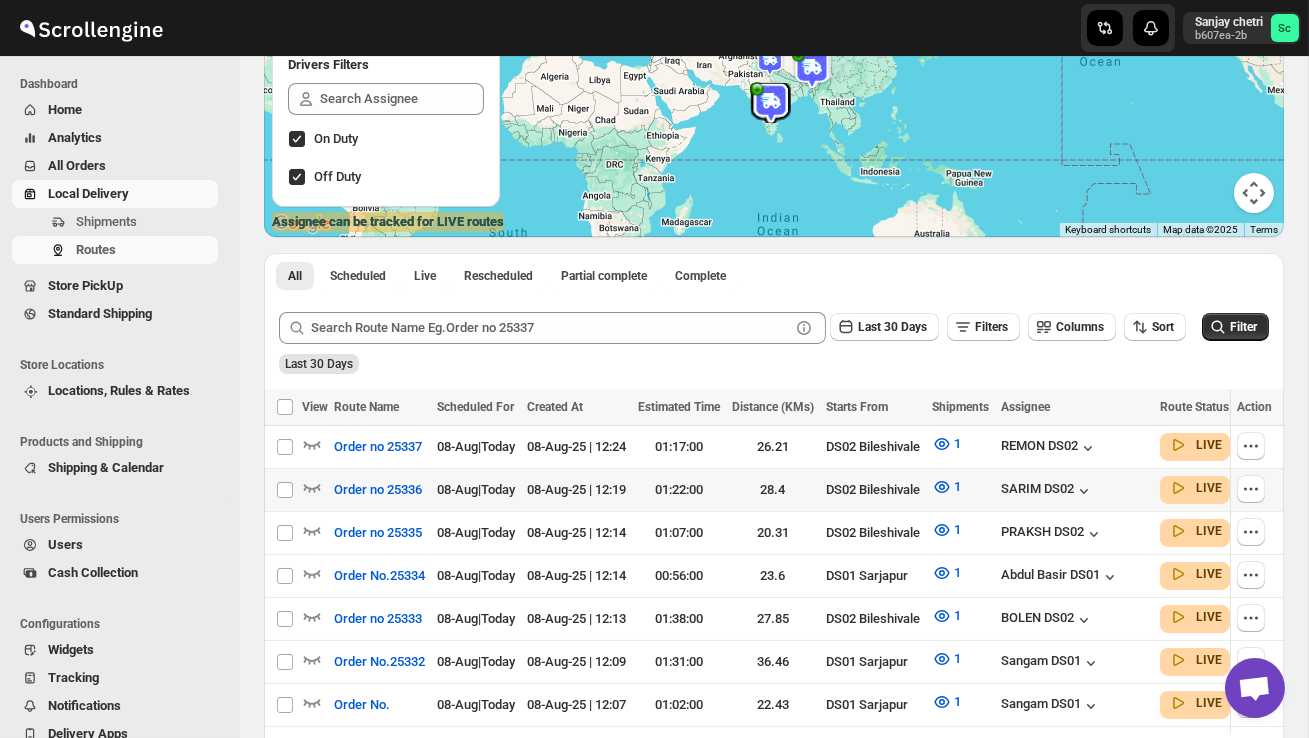 scroll, scrollTop: 273, scrollLeft: 0, axis: vertical 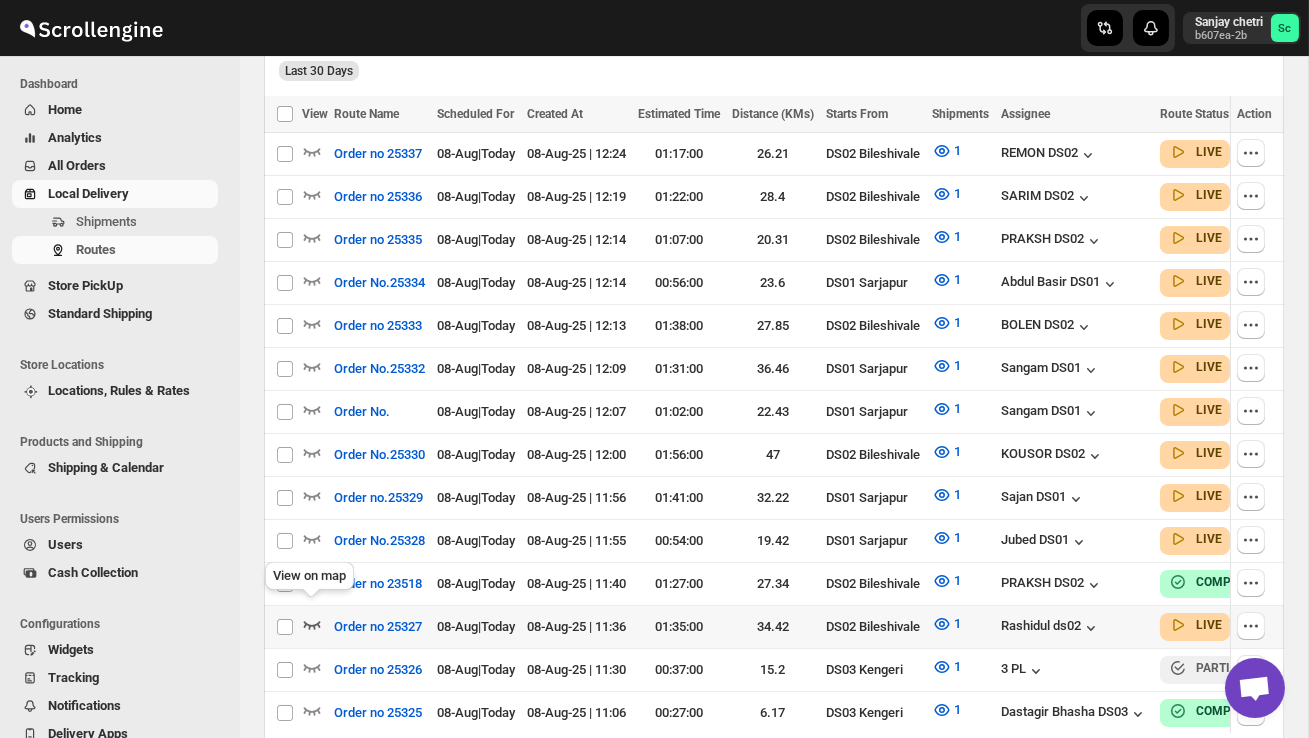 click 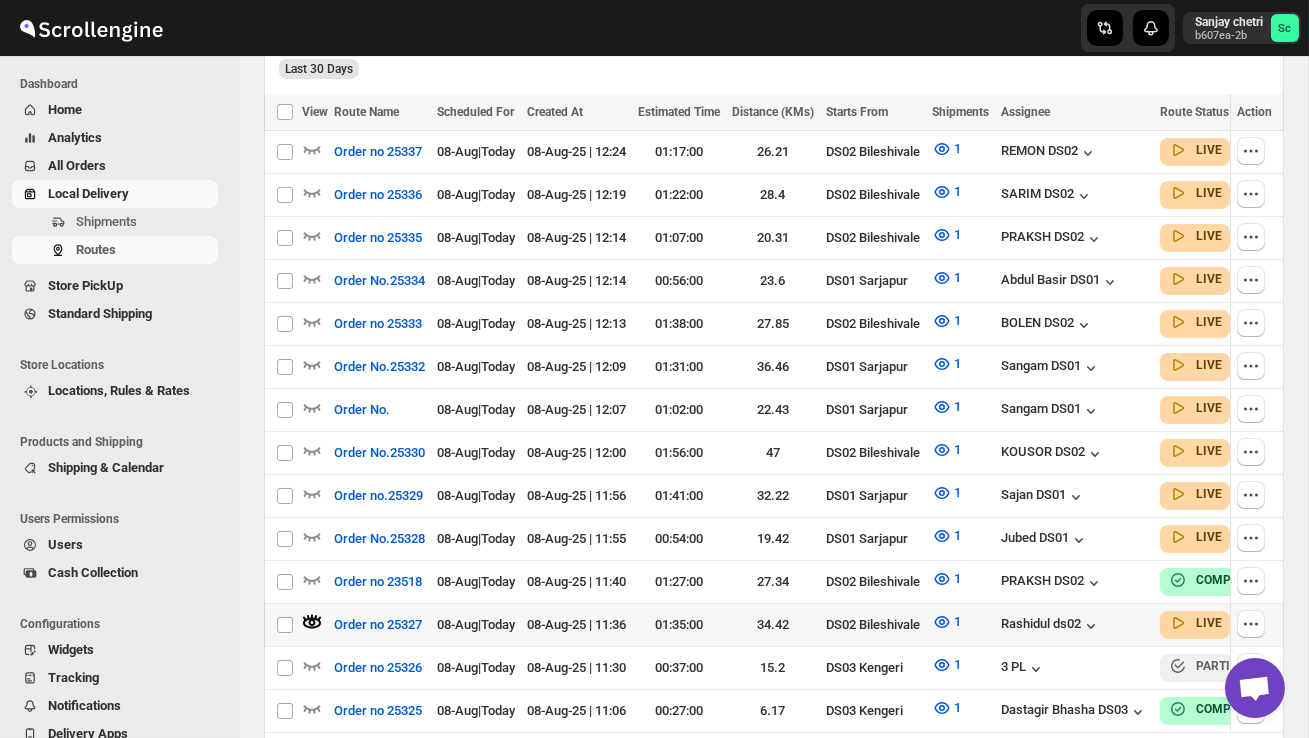 scroll, scrollTop: 570, scrollLeft: 0, axis: vertical 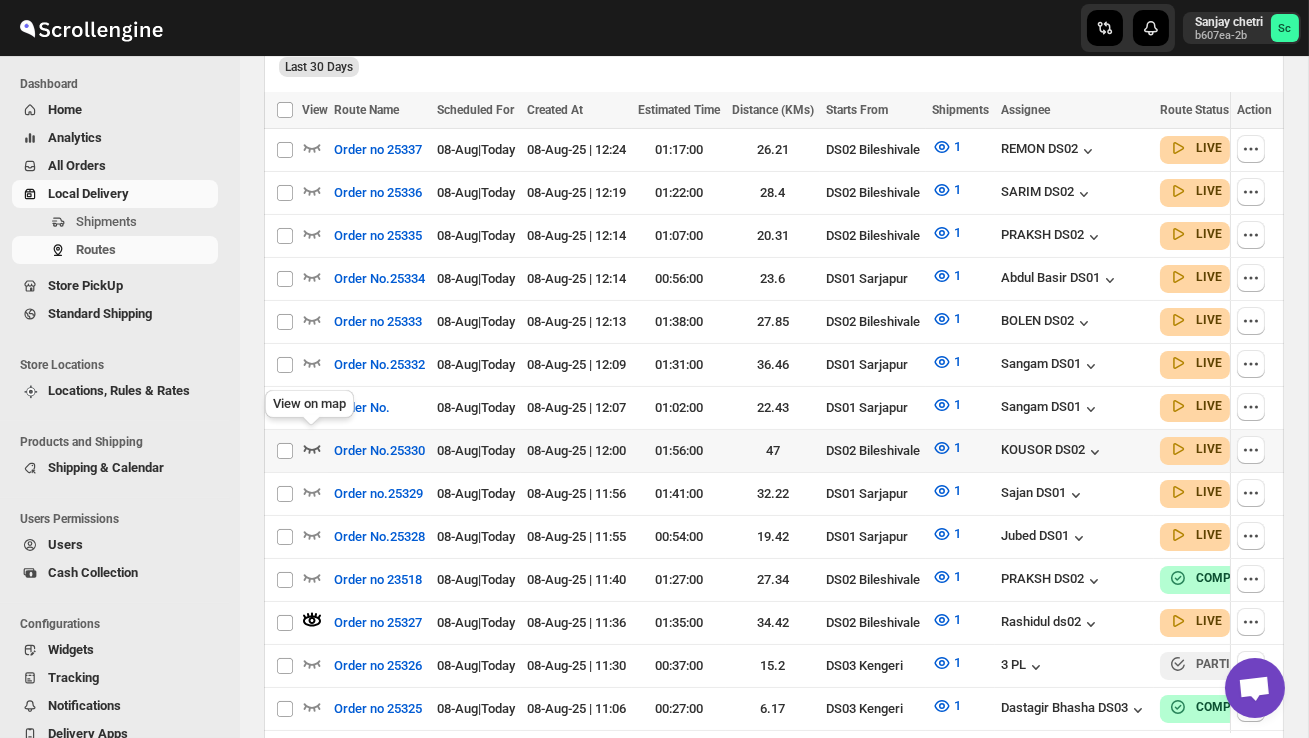 click 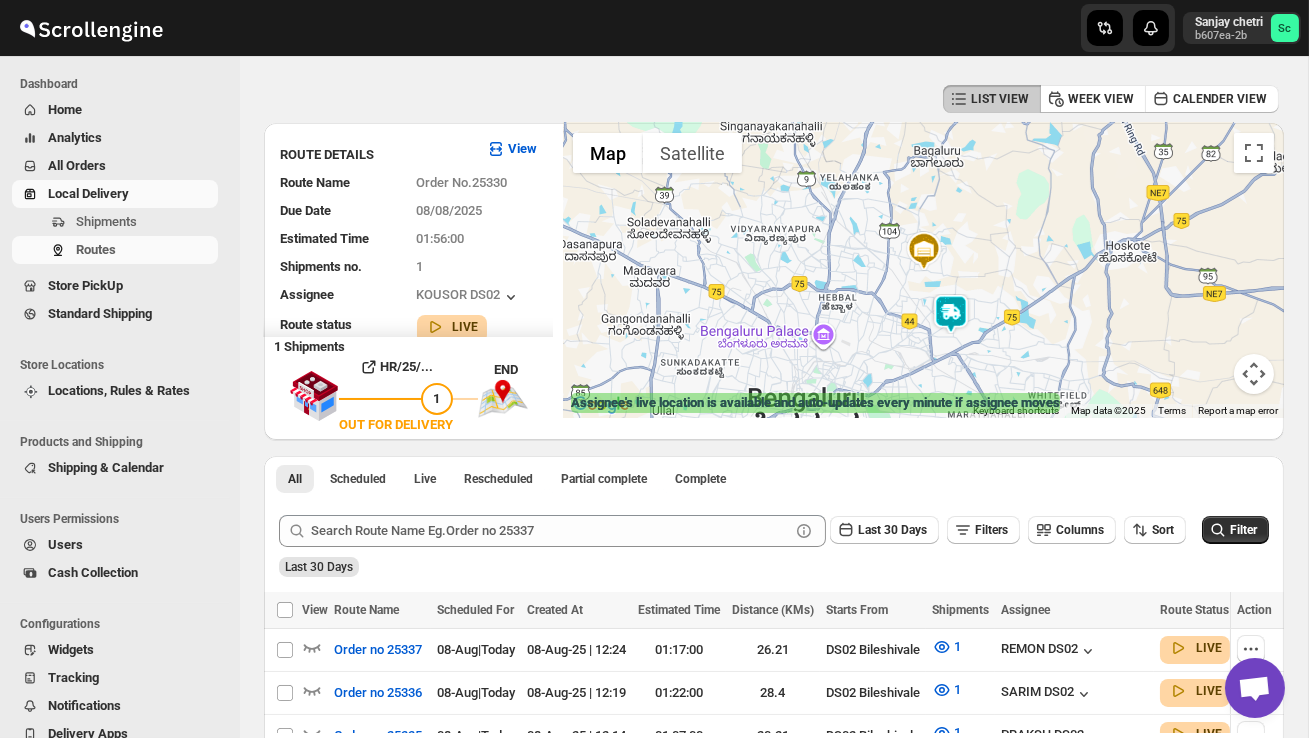 scroll, scrollTop: 0, scrollLeft: 0, axis: both 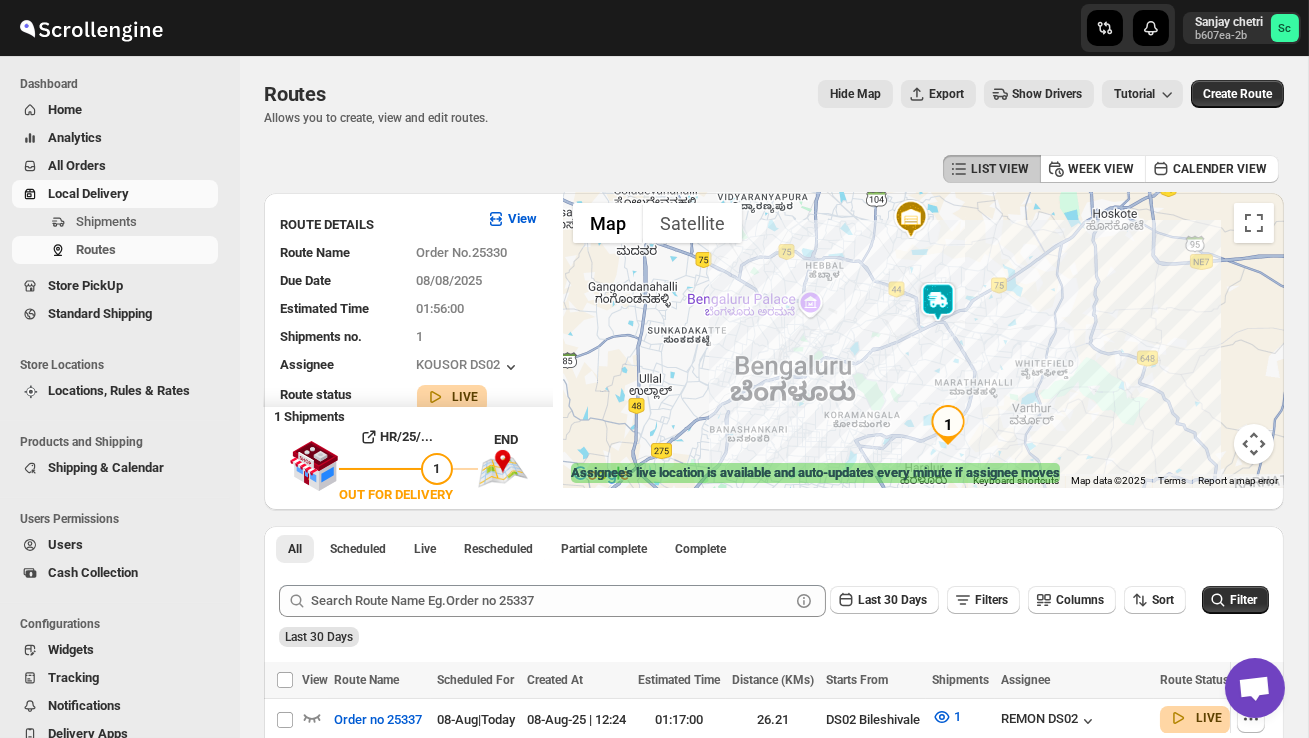 click at bounding box center [938, 302] 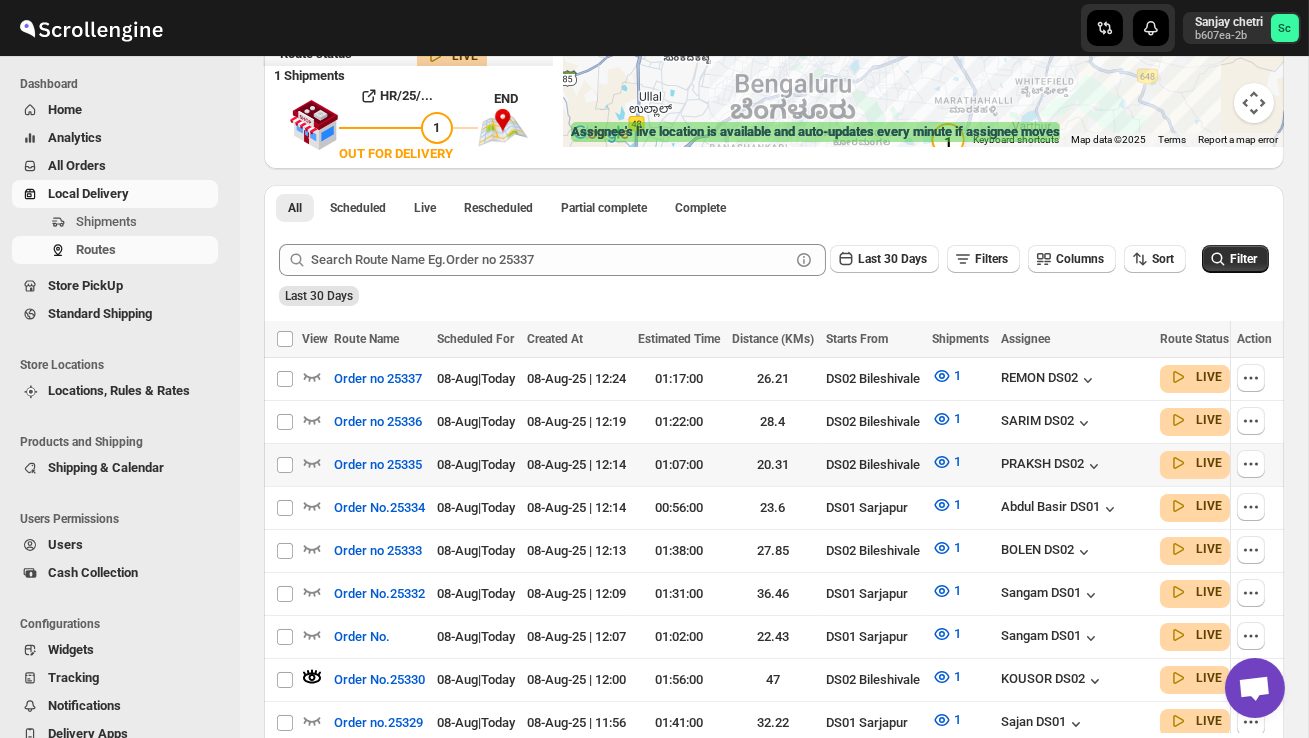 scroll, scrollTop: 343, scrollLeft: 0, axis: vertical 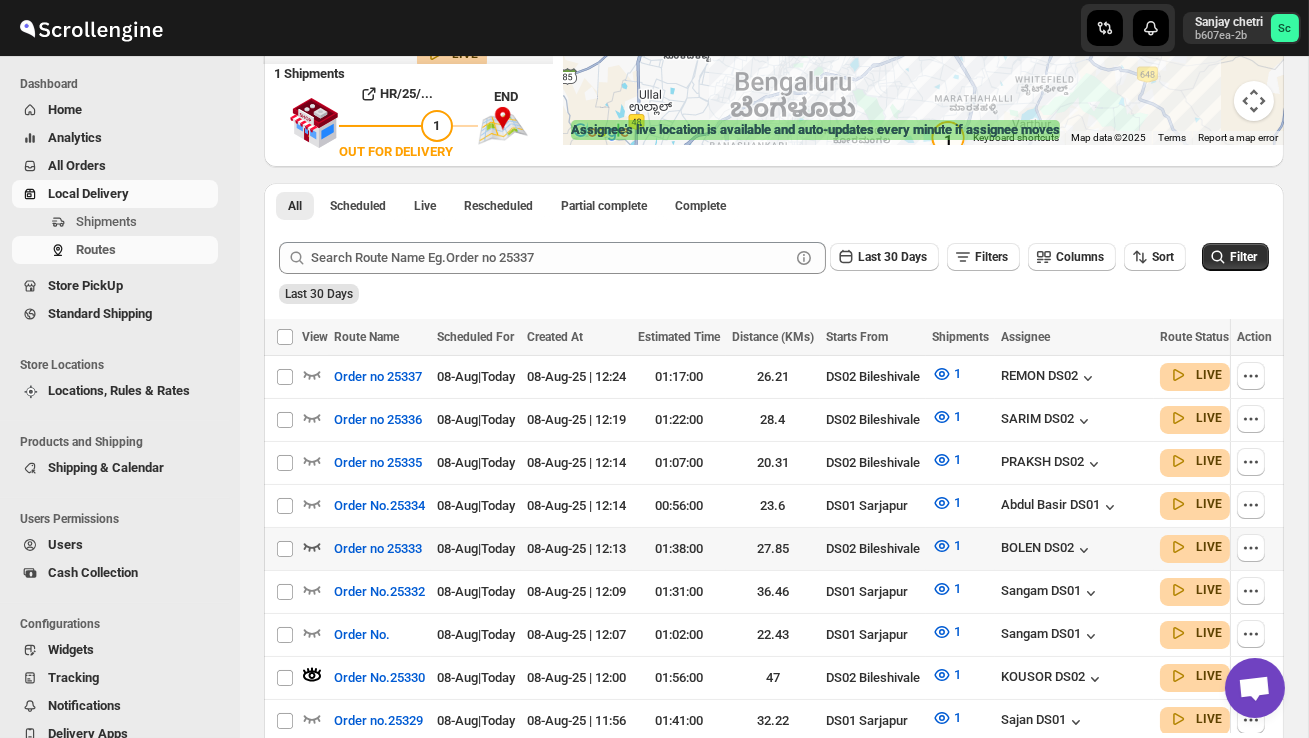 click 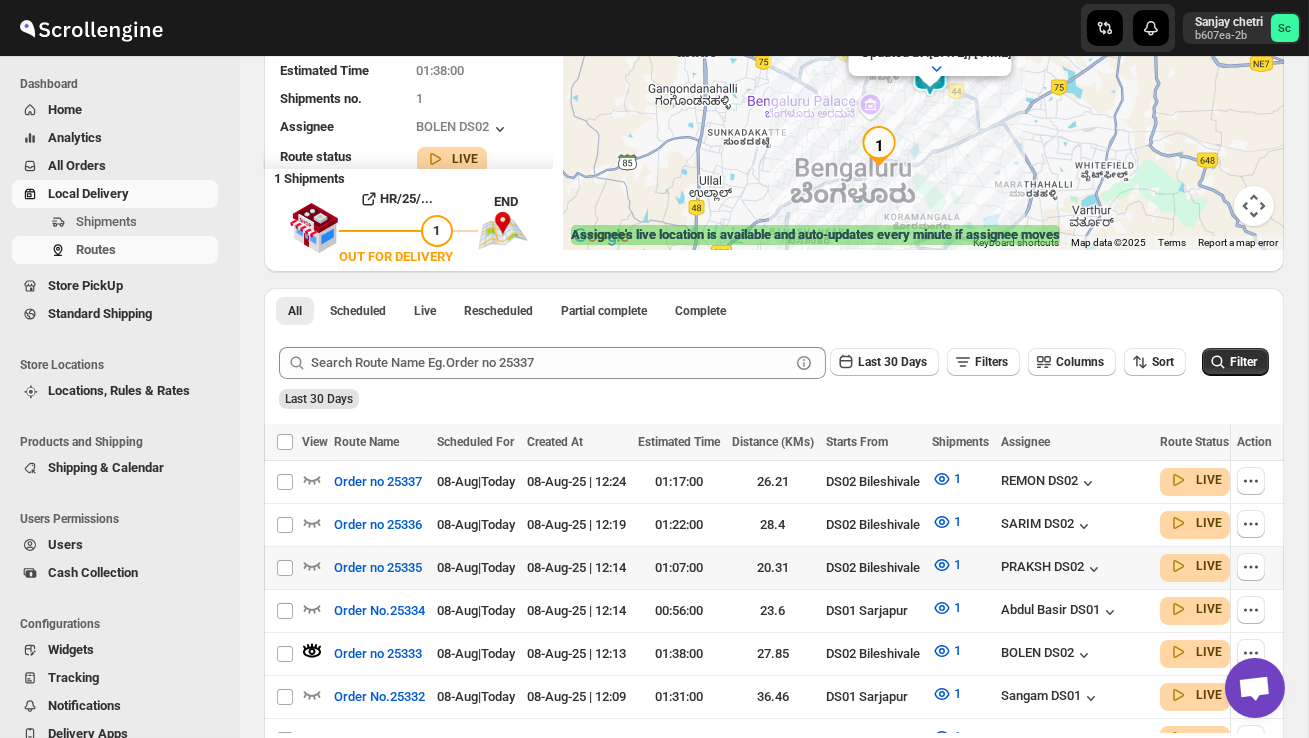 scroll, scrollTop: 240, scrollLeft: 0, axis: vertical 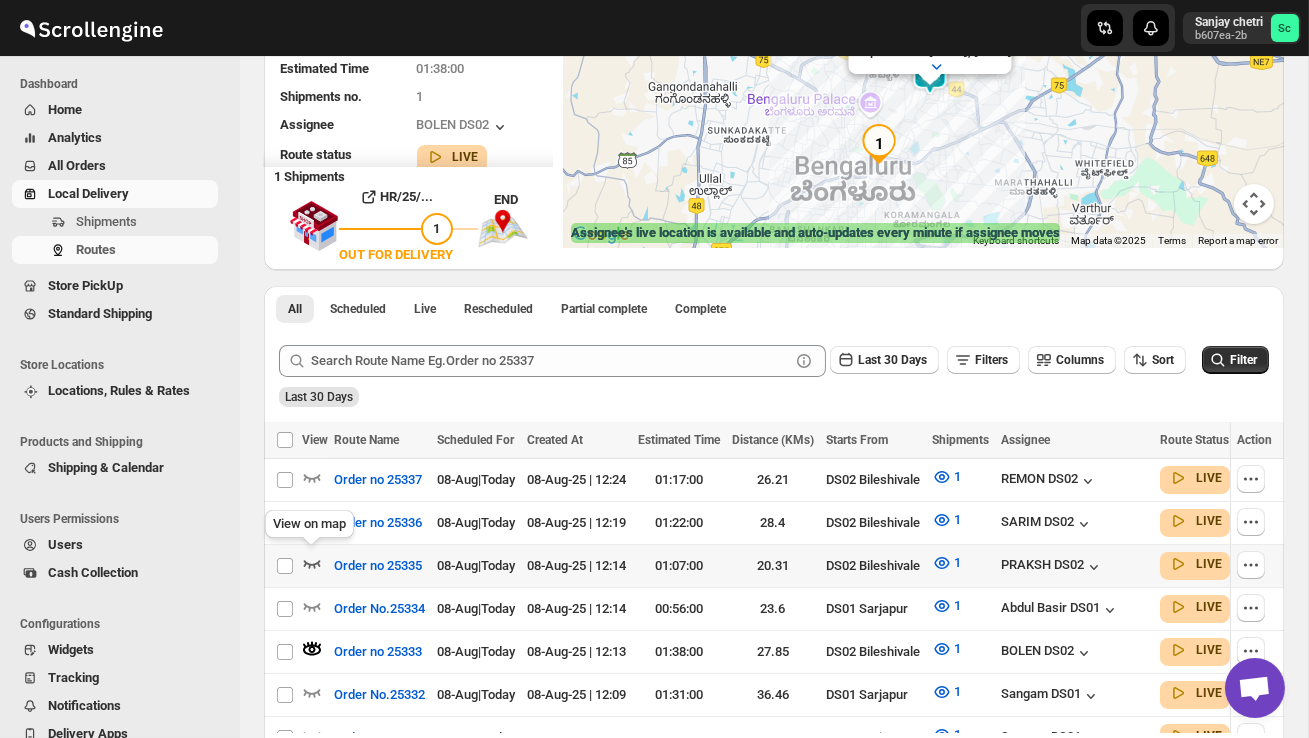 click 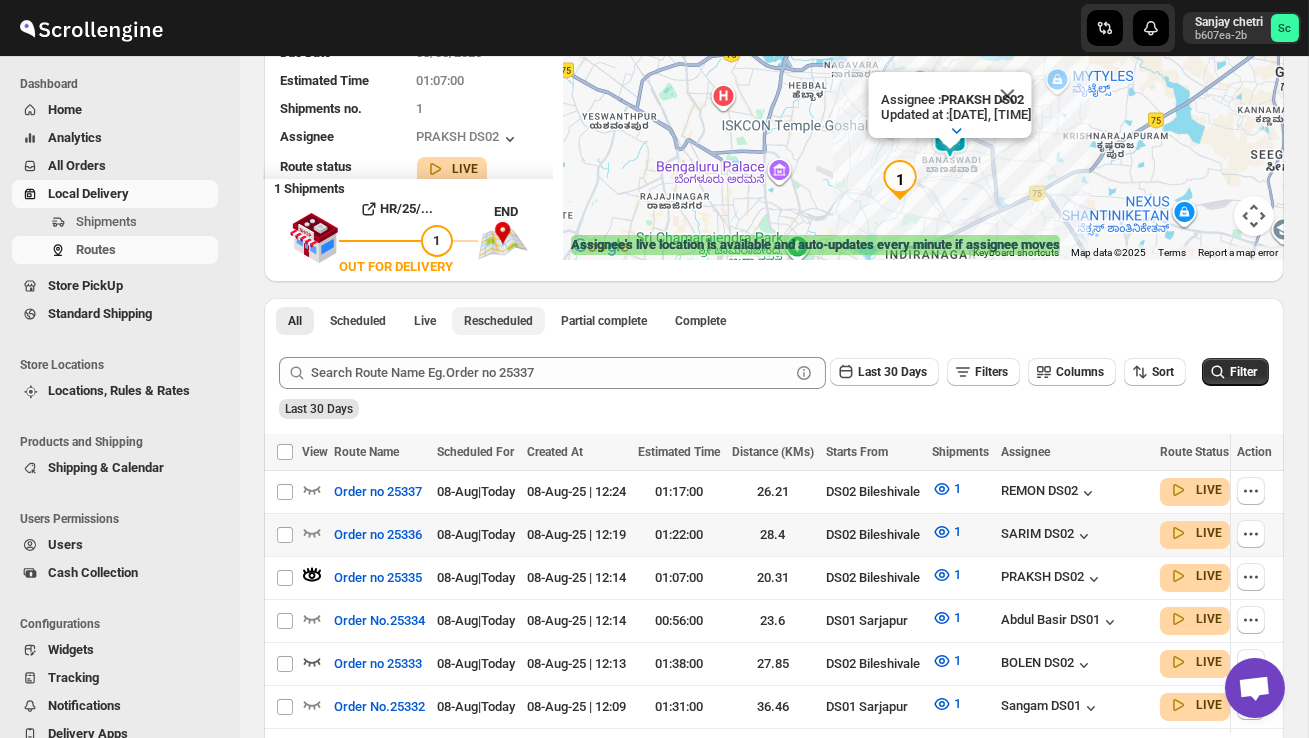 scroll, scrollTop: 230, scrollLeft: 0, axis: vertical 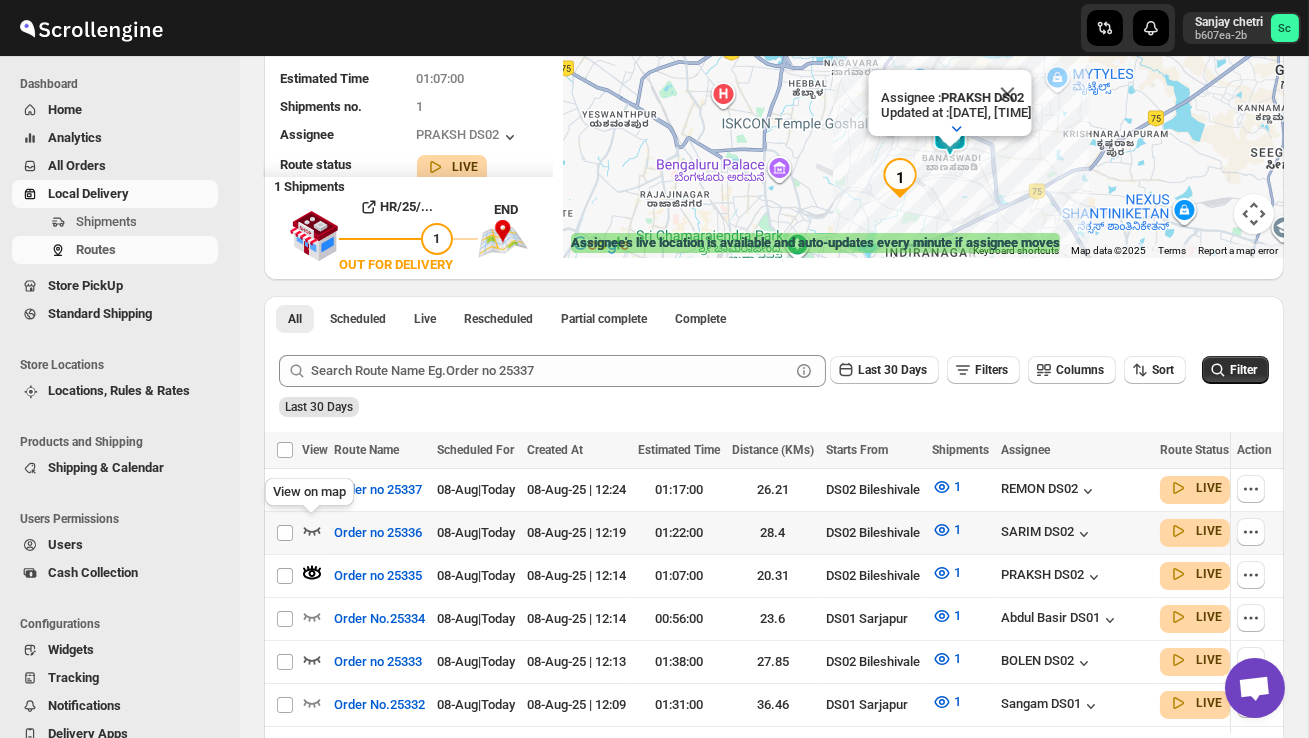 click 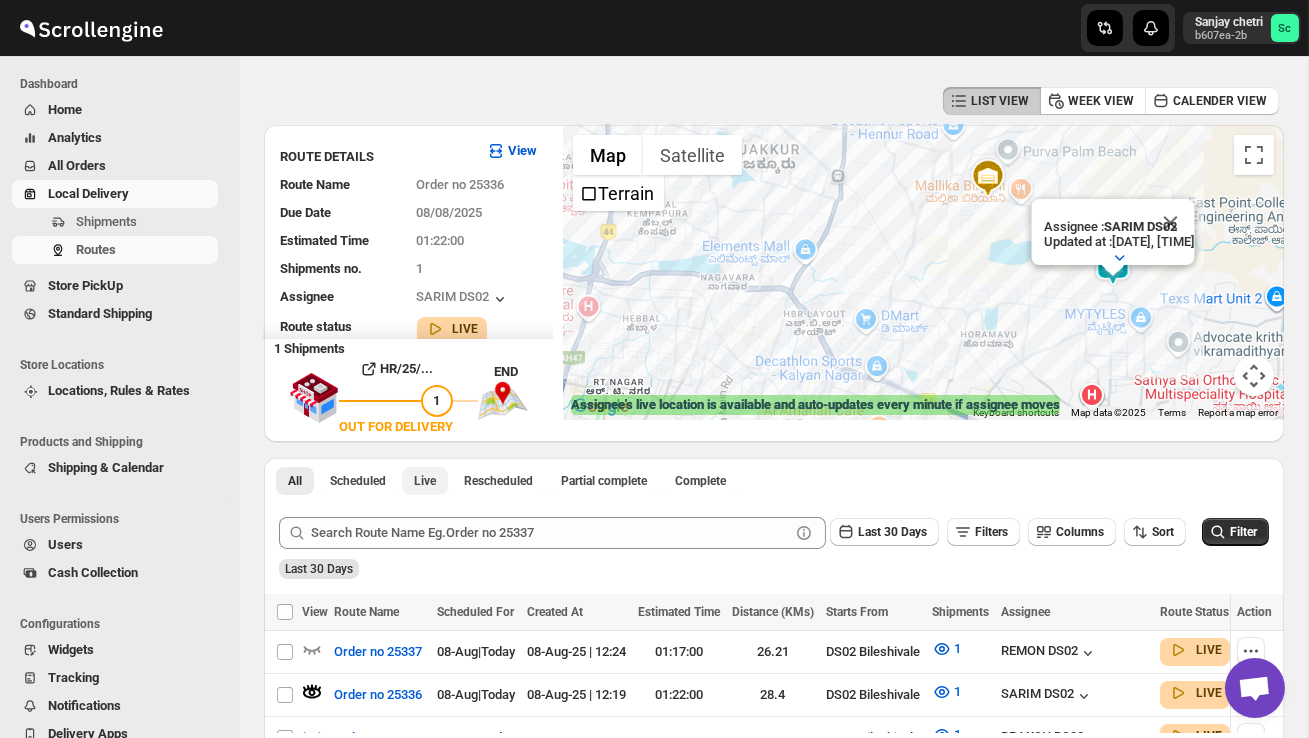 scroll, scrollTop: 110, scrollLeft: 0, axis: vertical 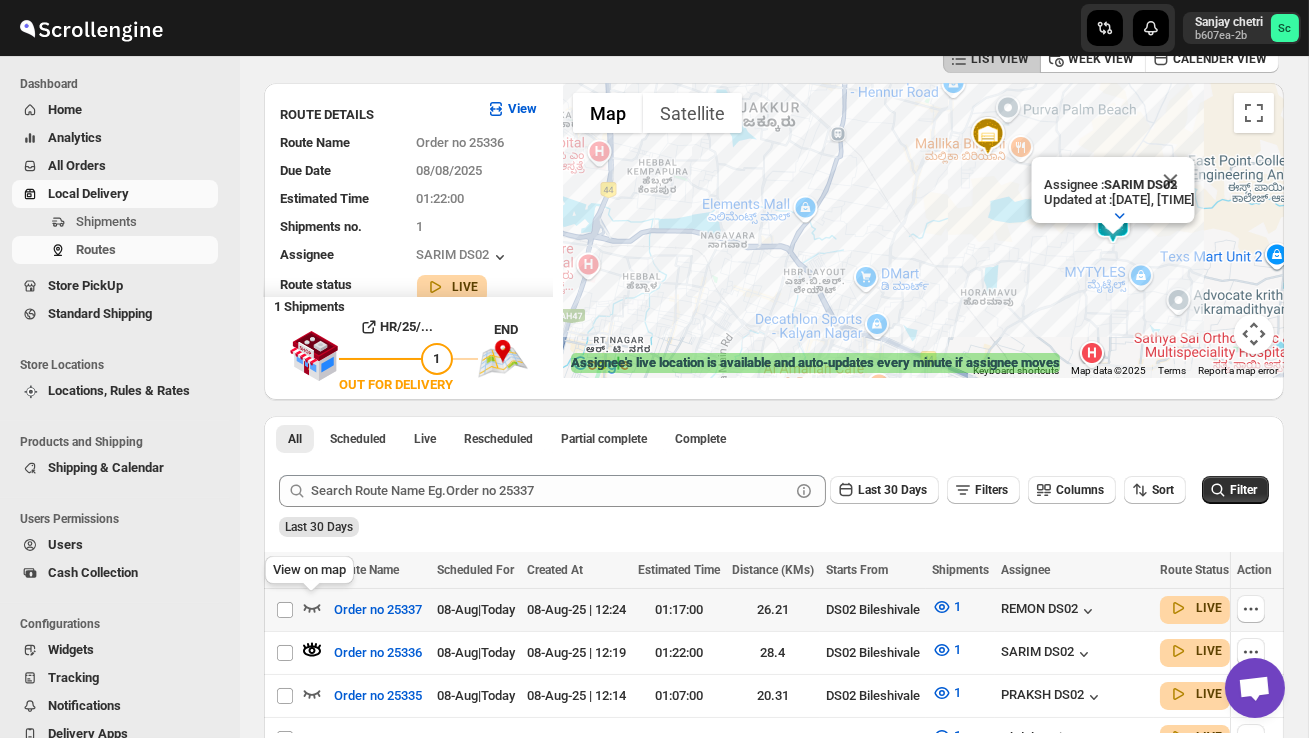 click 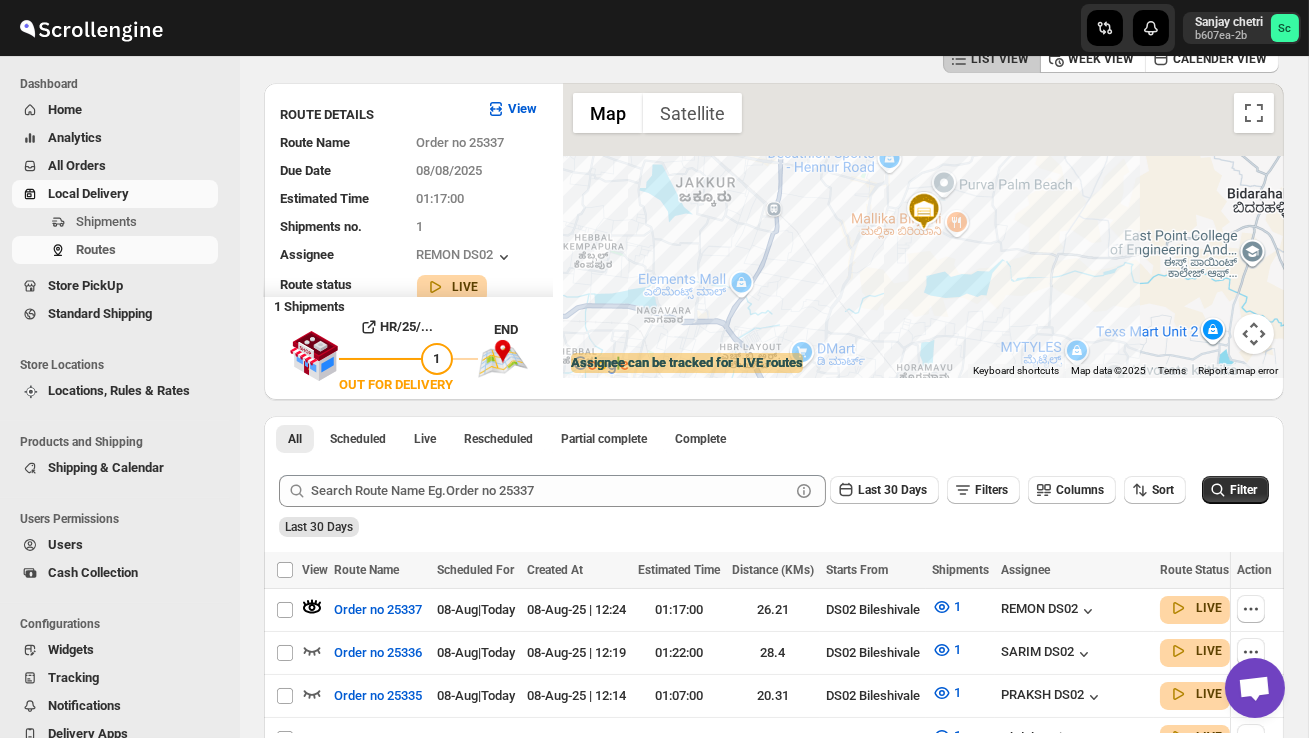 scroll, scrollTop: 0, scrollLeft: 0, axis: both 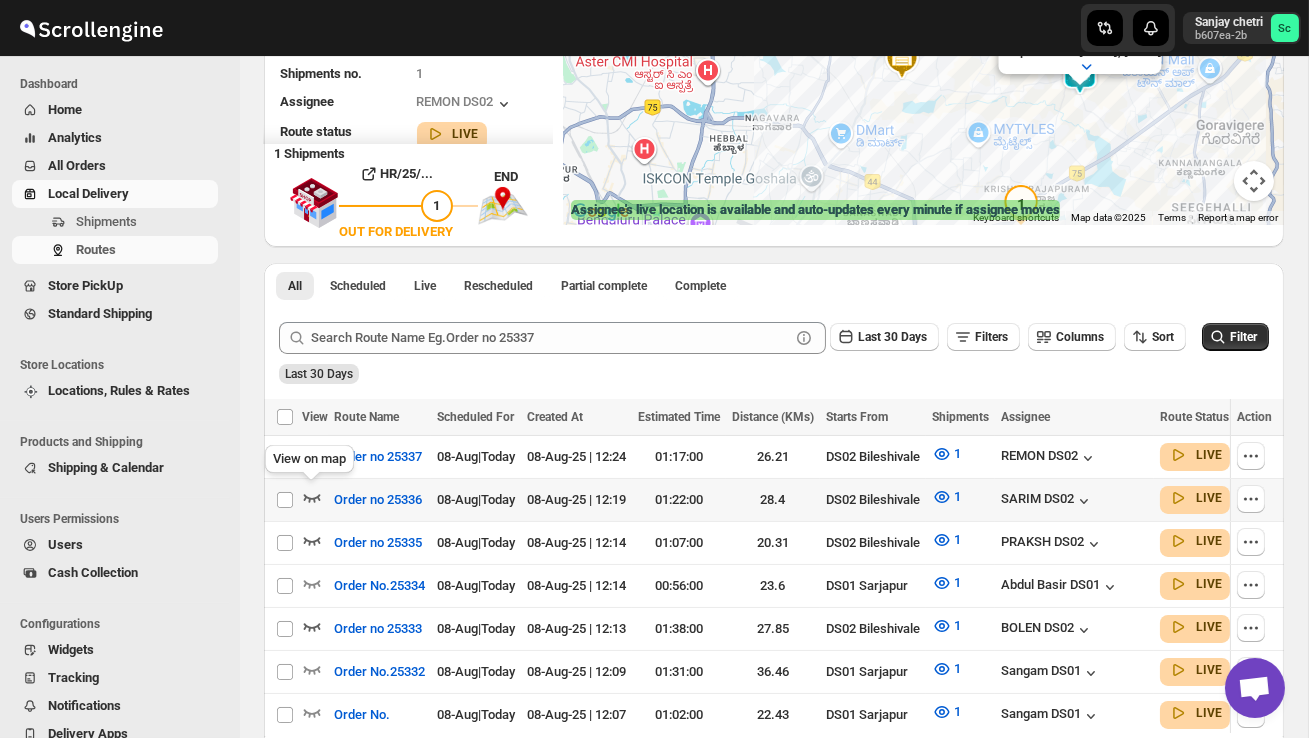 click 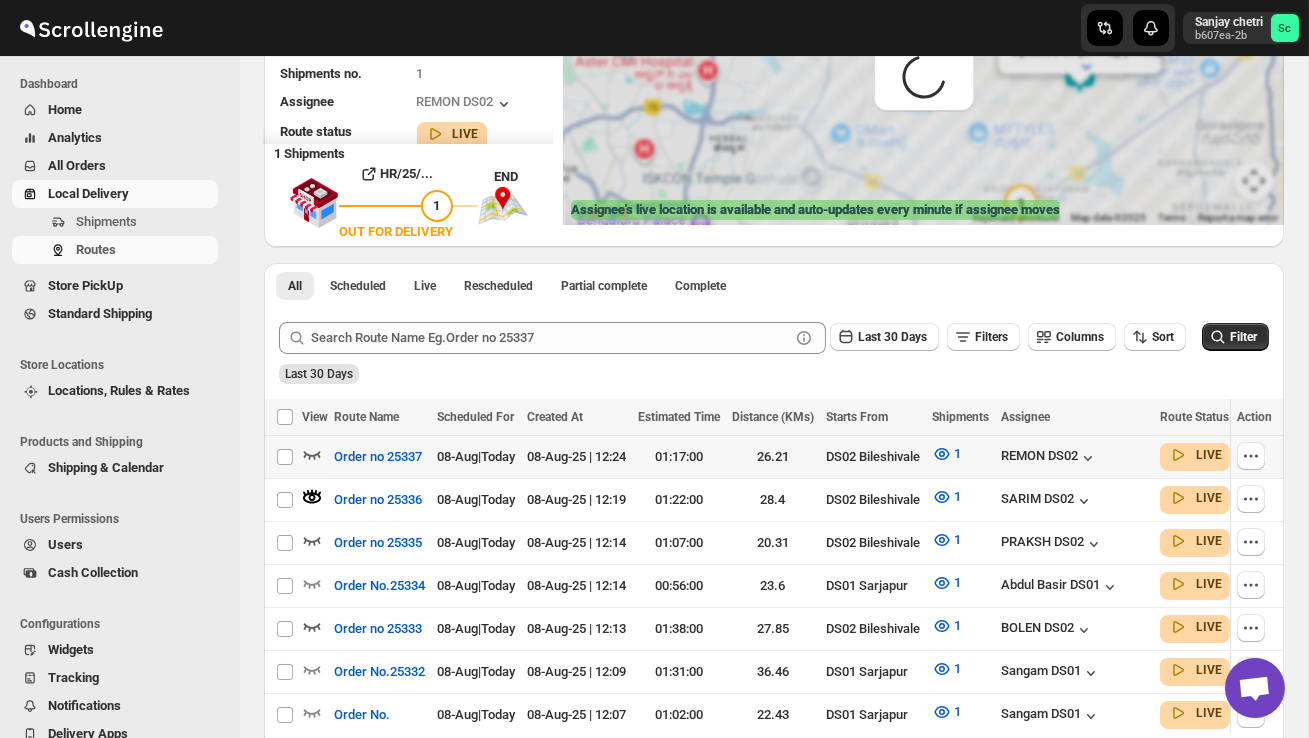 scroll, scrollTop: 0, scrollLeft: 0, axis: both 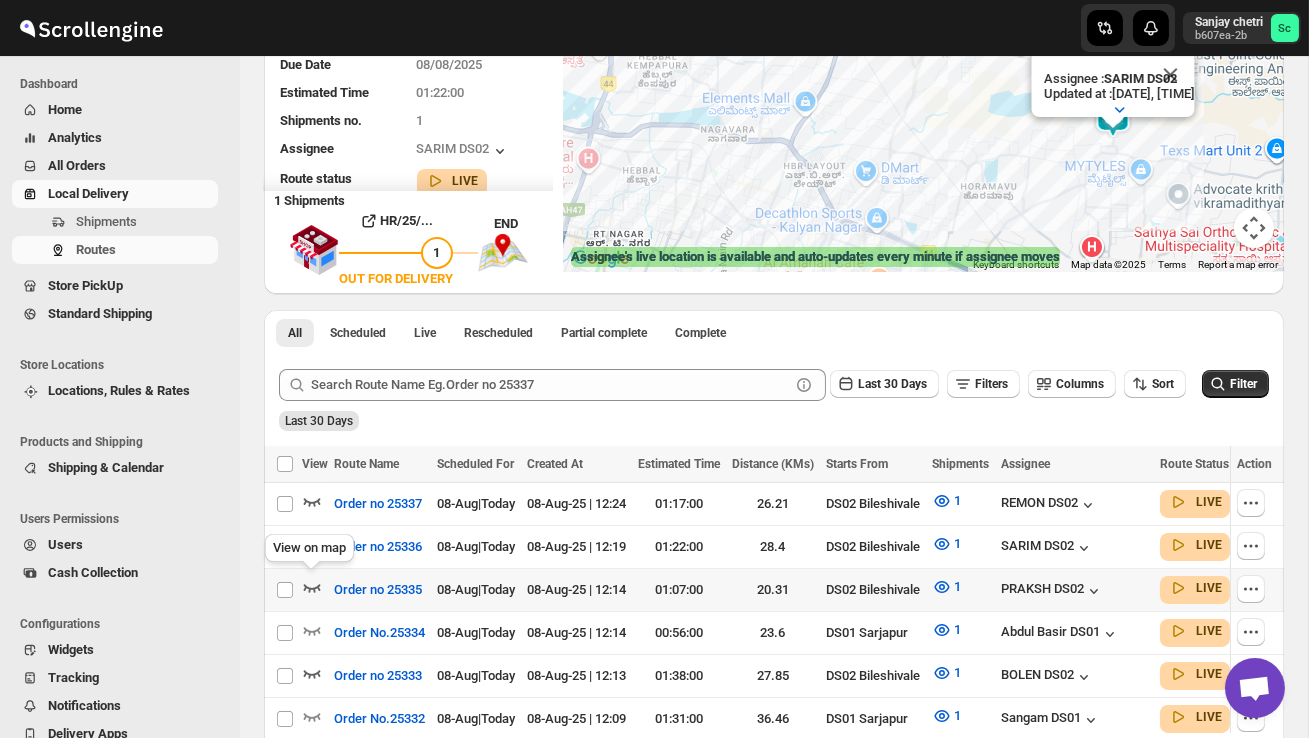 click 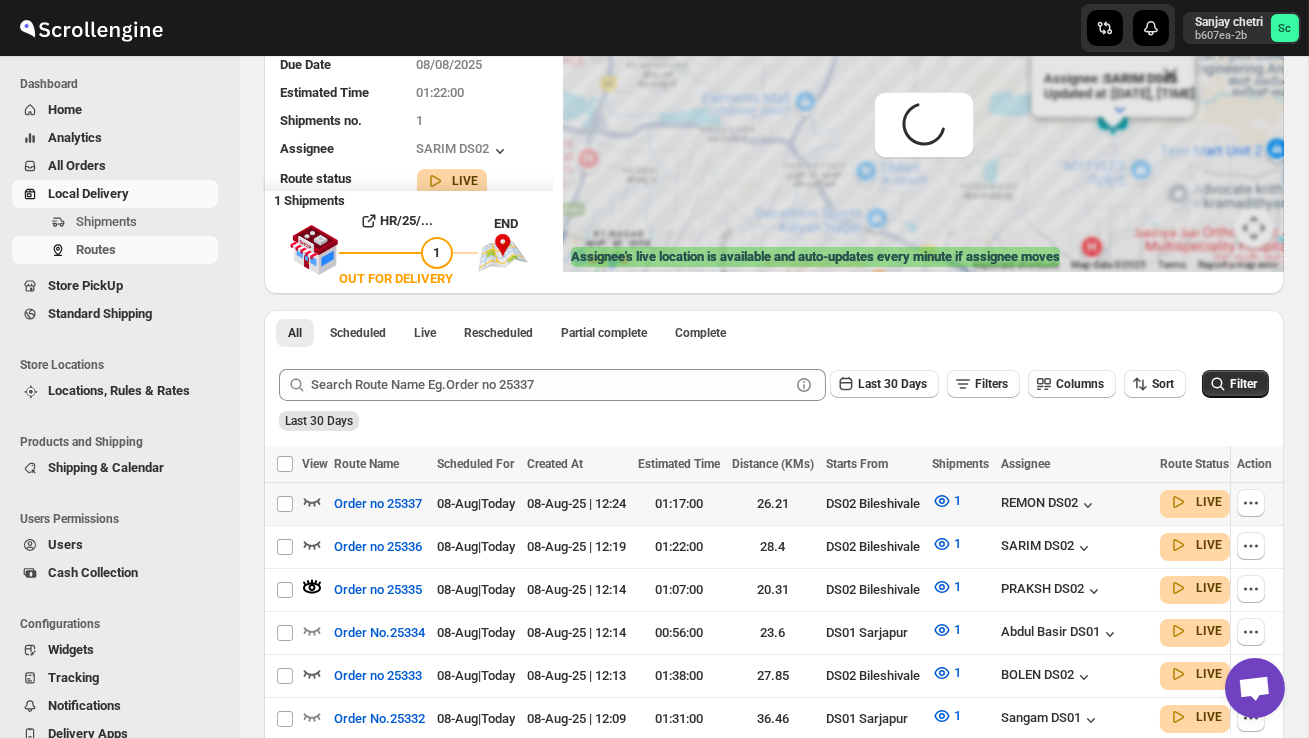 scroll, scrollTop: 0, scrollLeft: 82, axis: horizontal 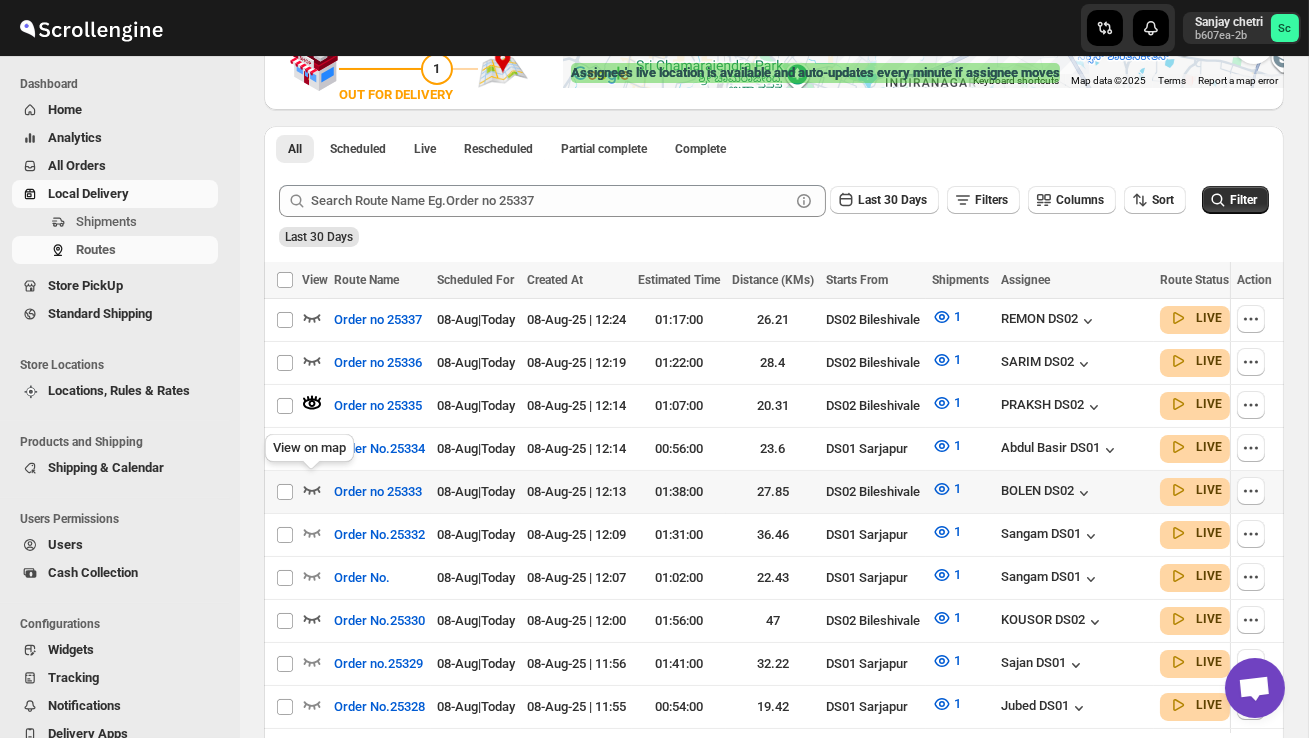 click 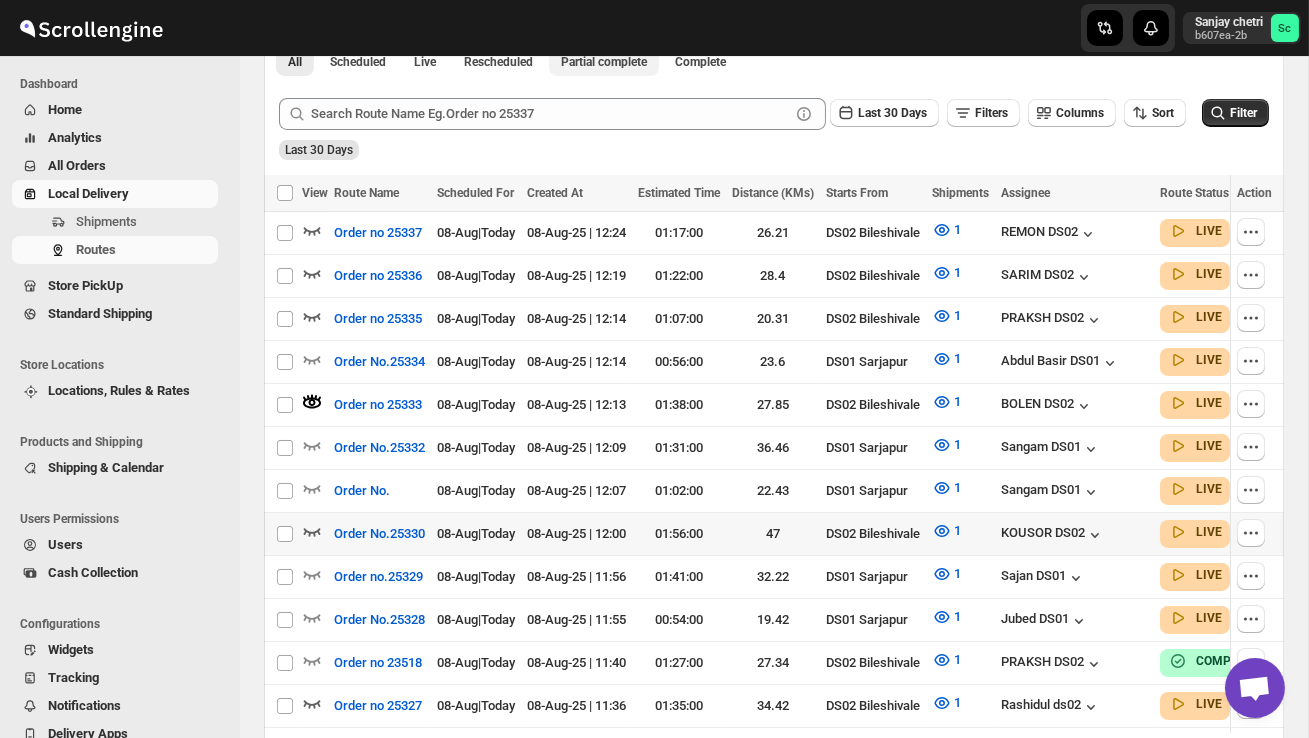 scroll, scrollTop: 508, scrollLeft: 0, axis: vertical 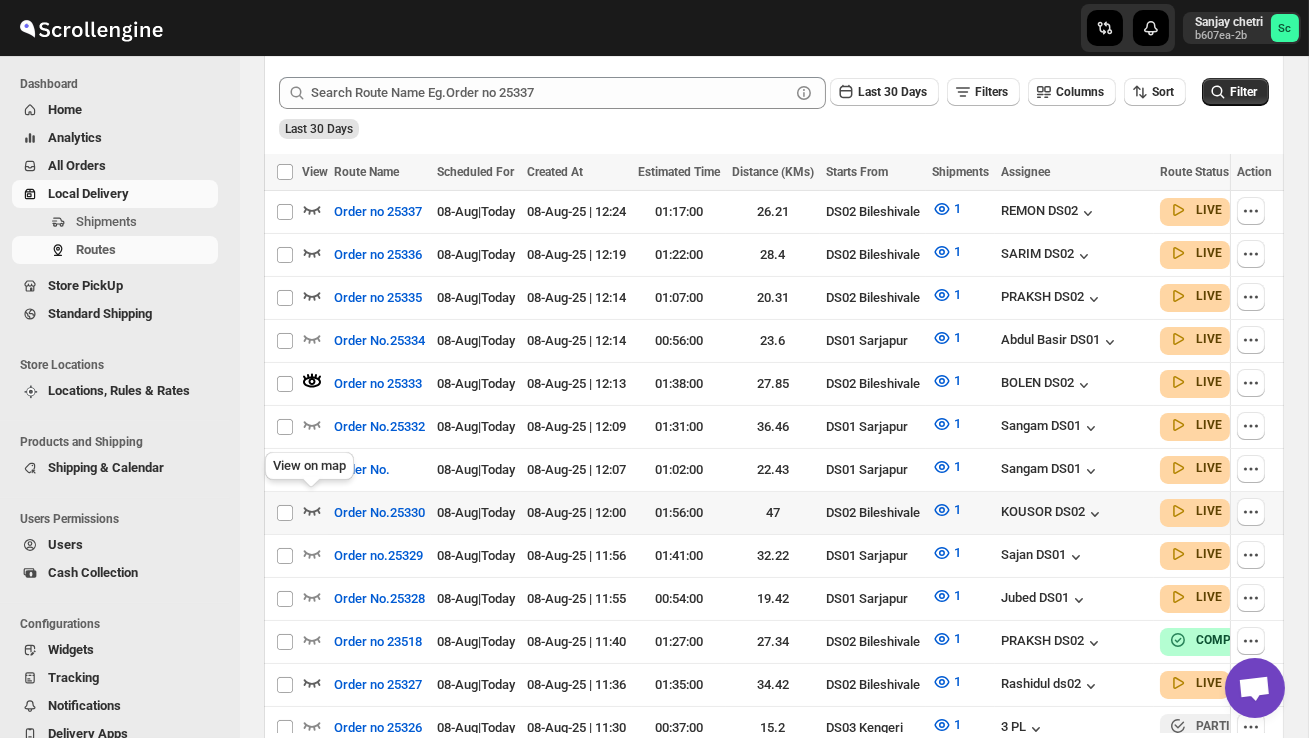 click 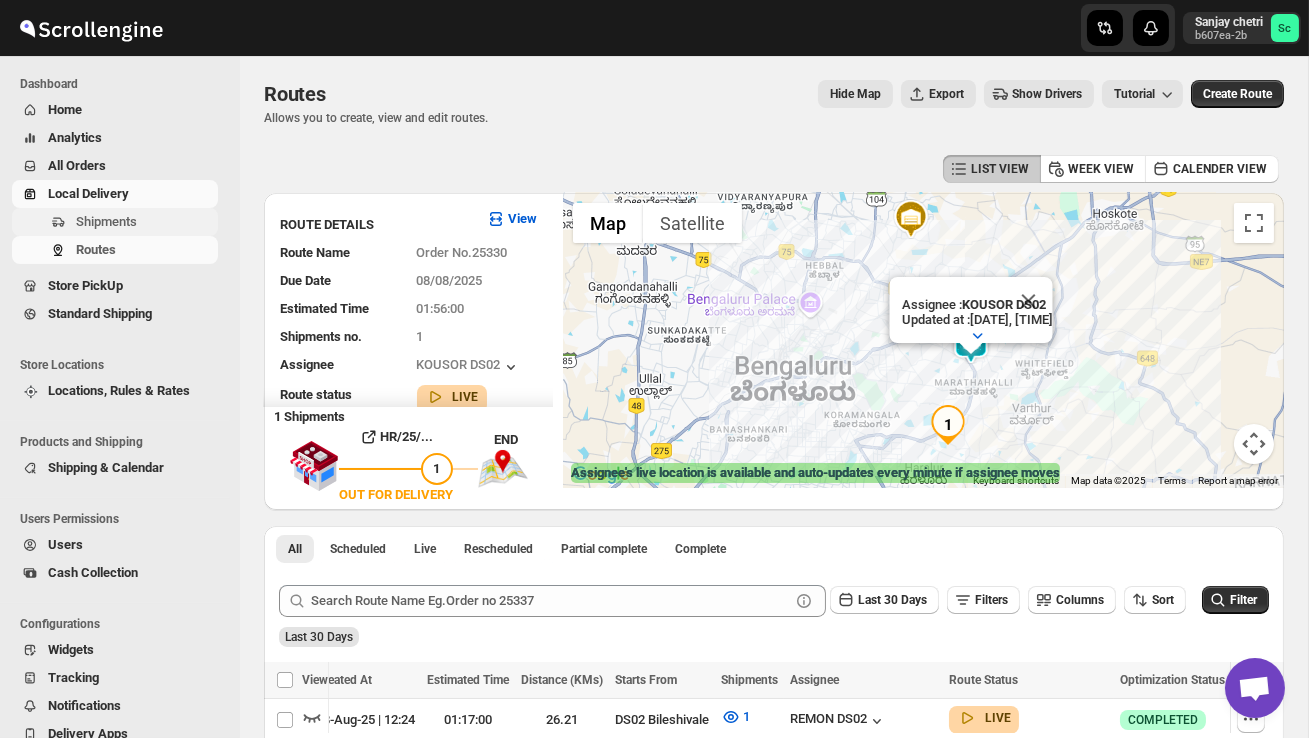 click on "Shipments" at bounding box center [115, 222] 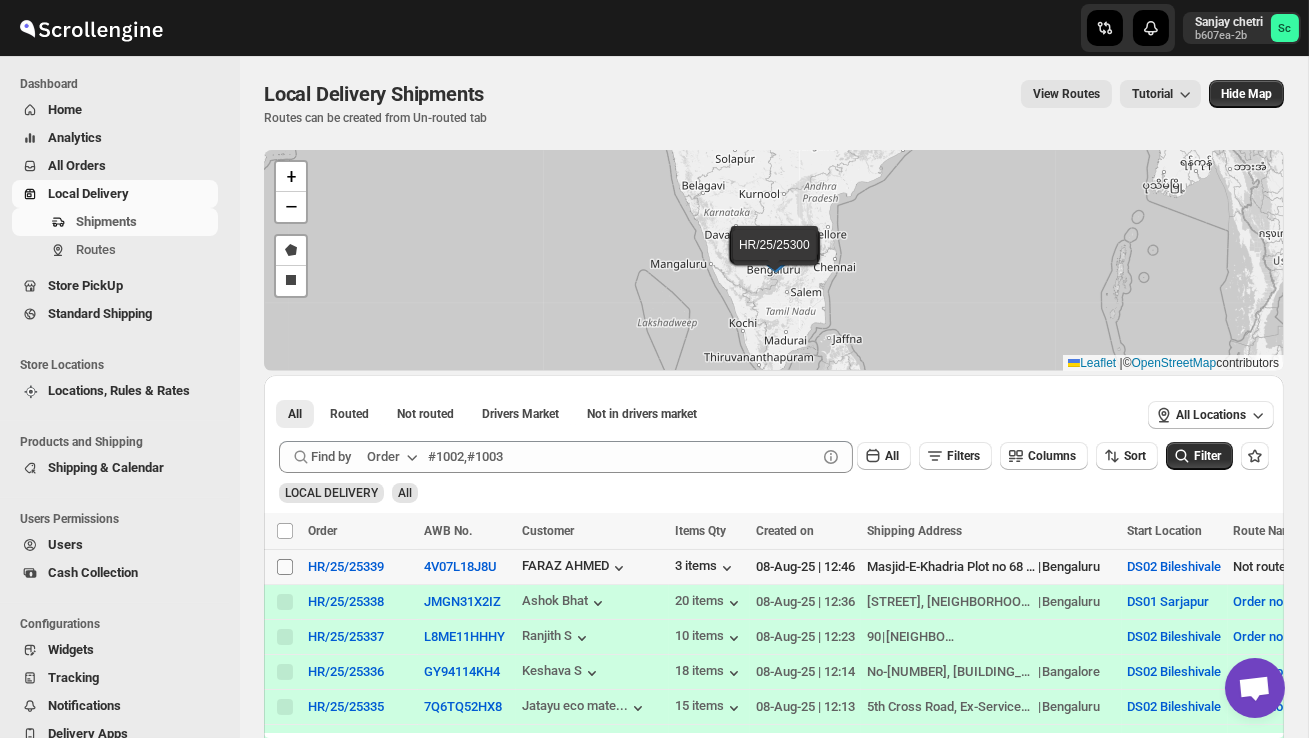 click on "Select shipment" at bounding box center (285, 567) 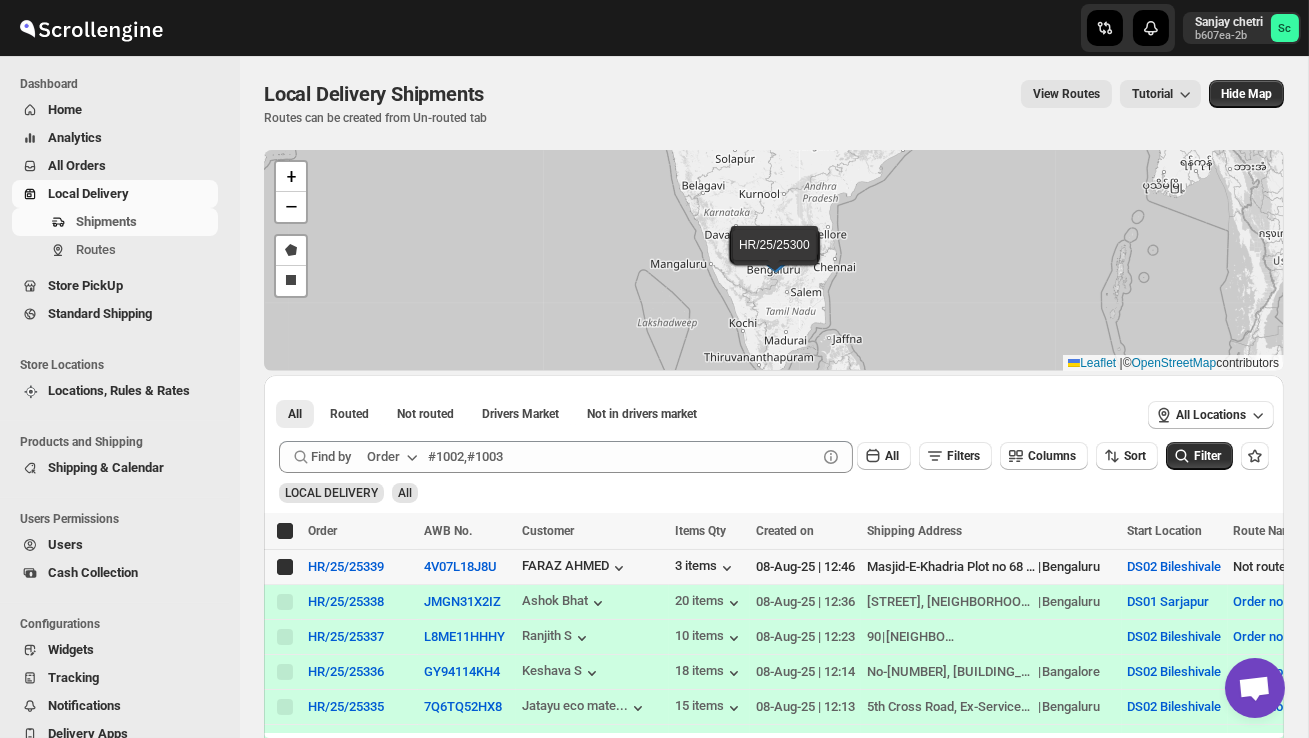 checkbox on "true" 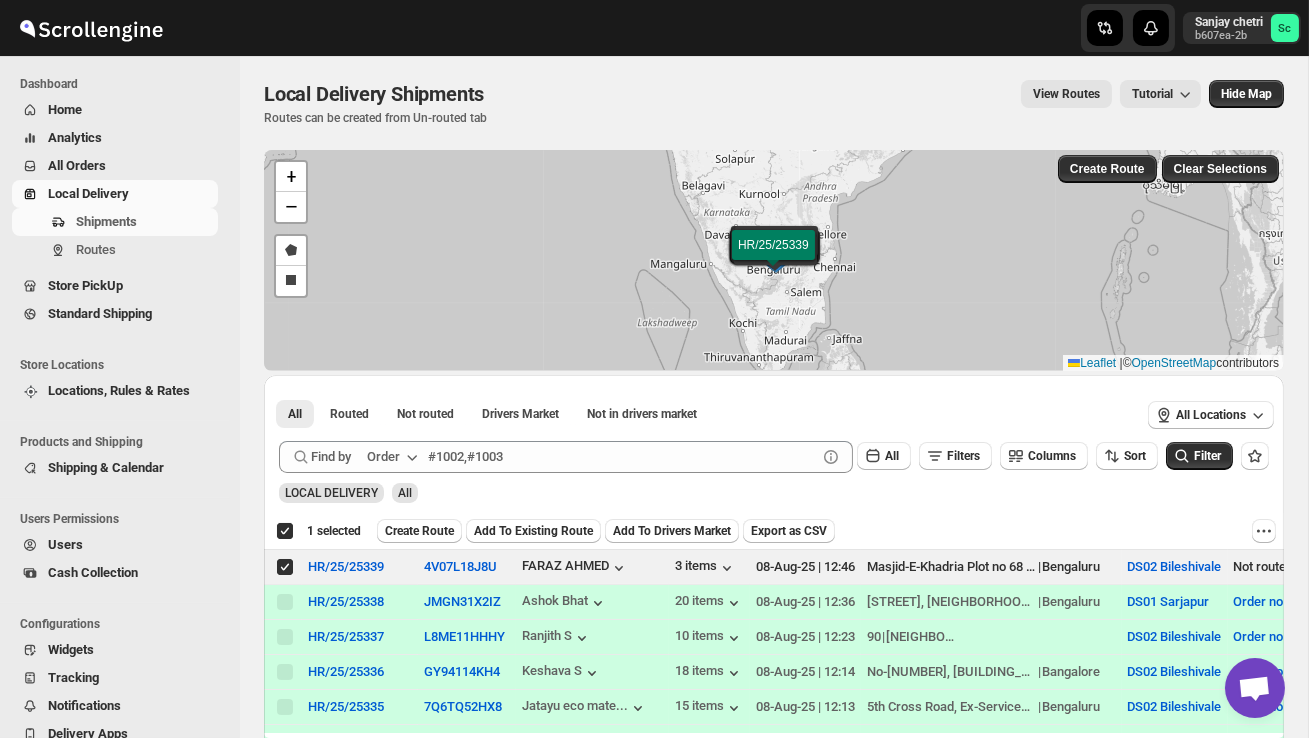 click on "Create Route" at bounding box center [419, 531] 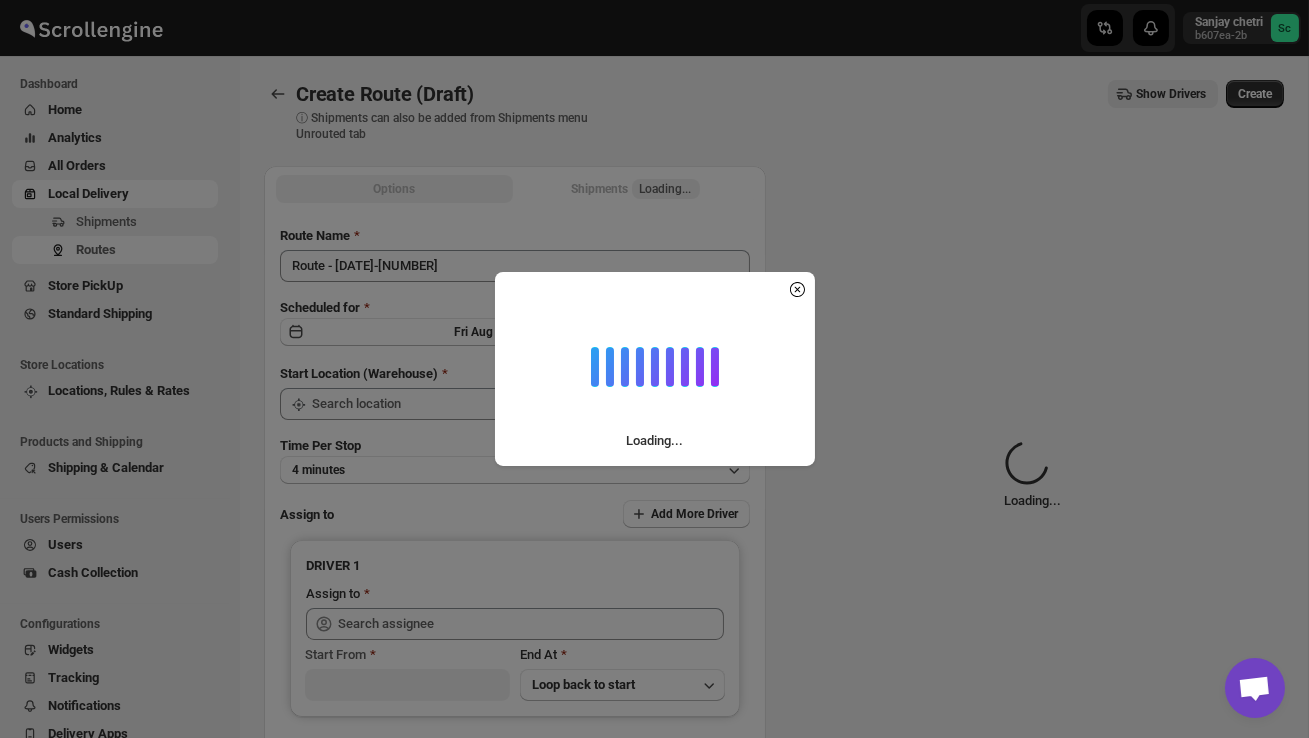 type on "DS02 Bileshivale" 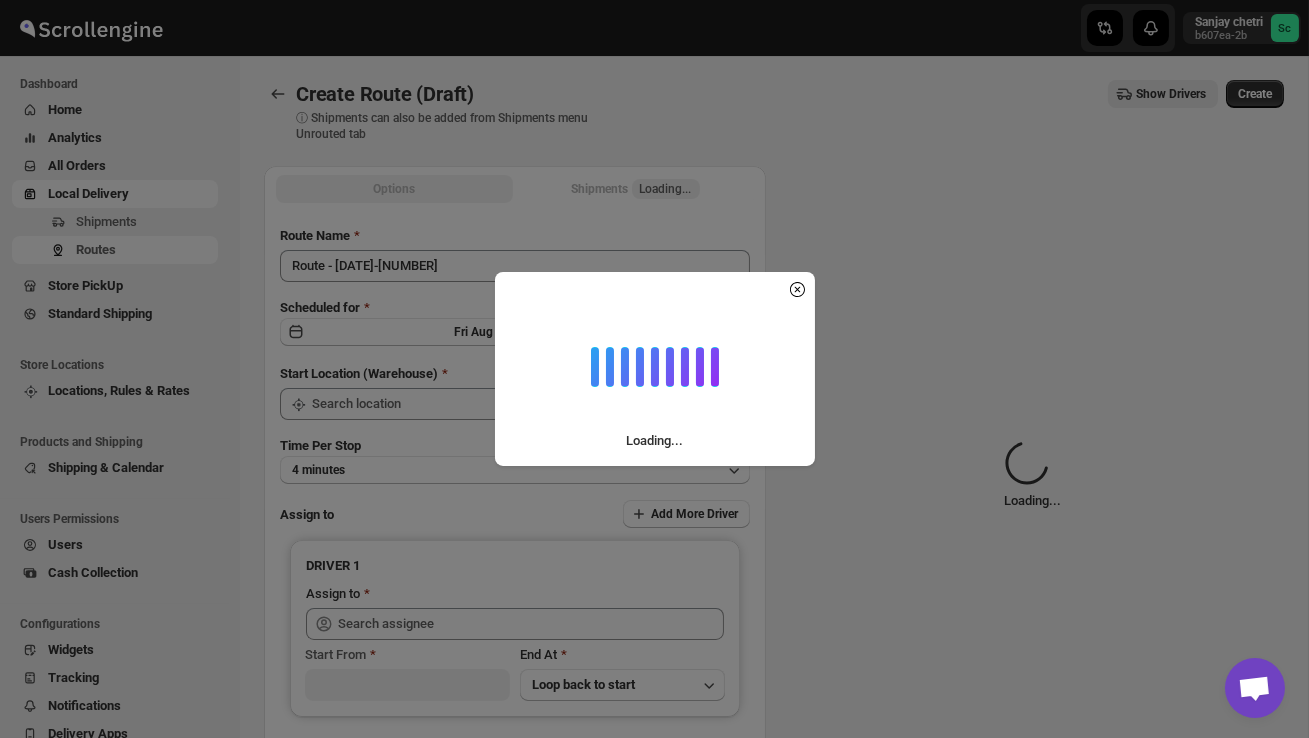 type on "DS02 Bileshivale" 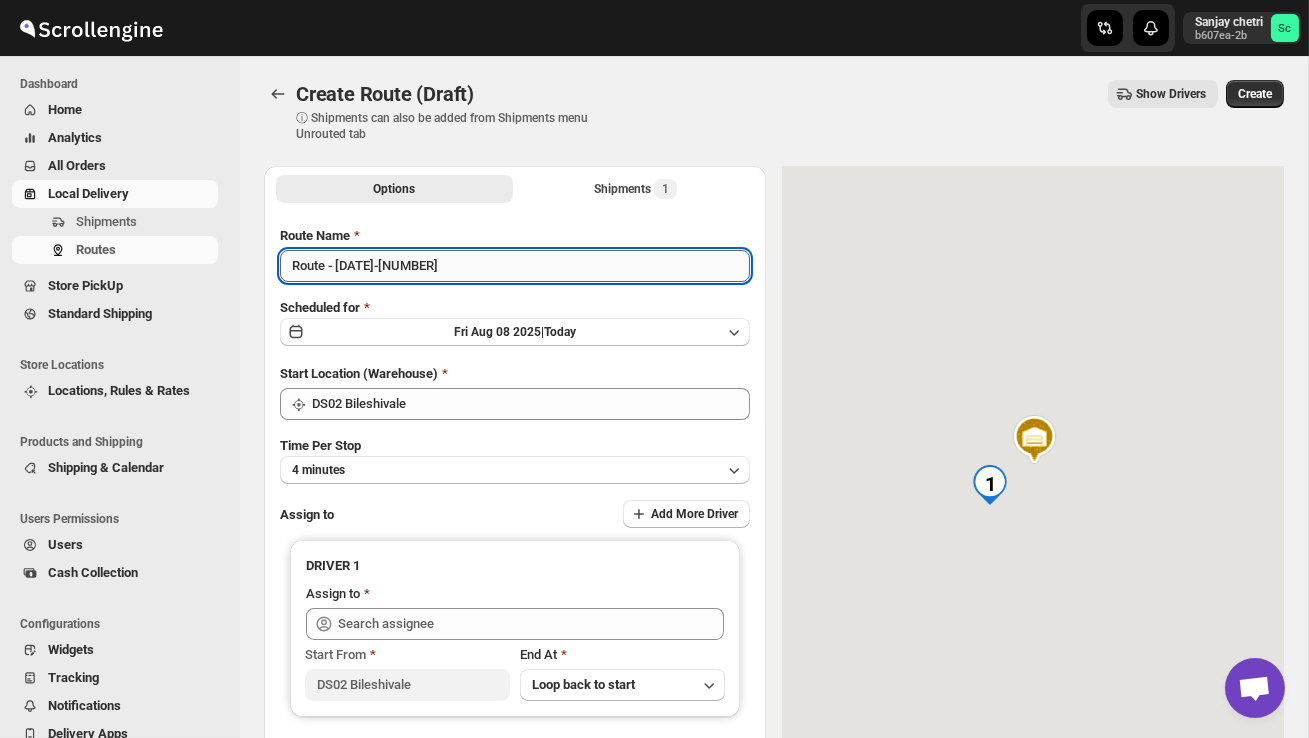 click on "Route - [DATE]-[NUMBER]" at bounding box center [515, 266] 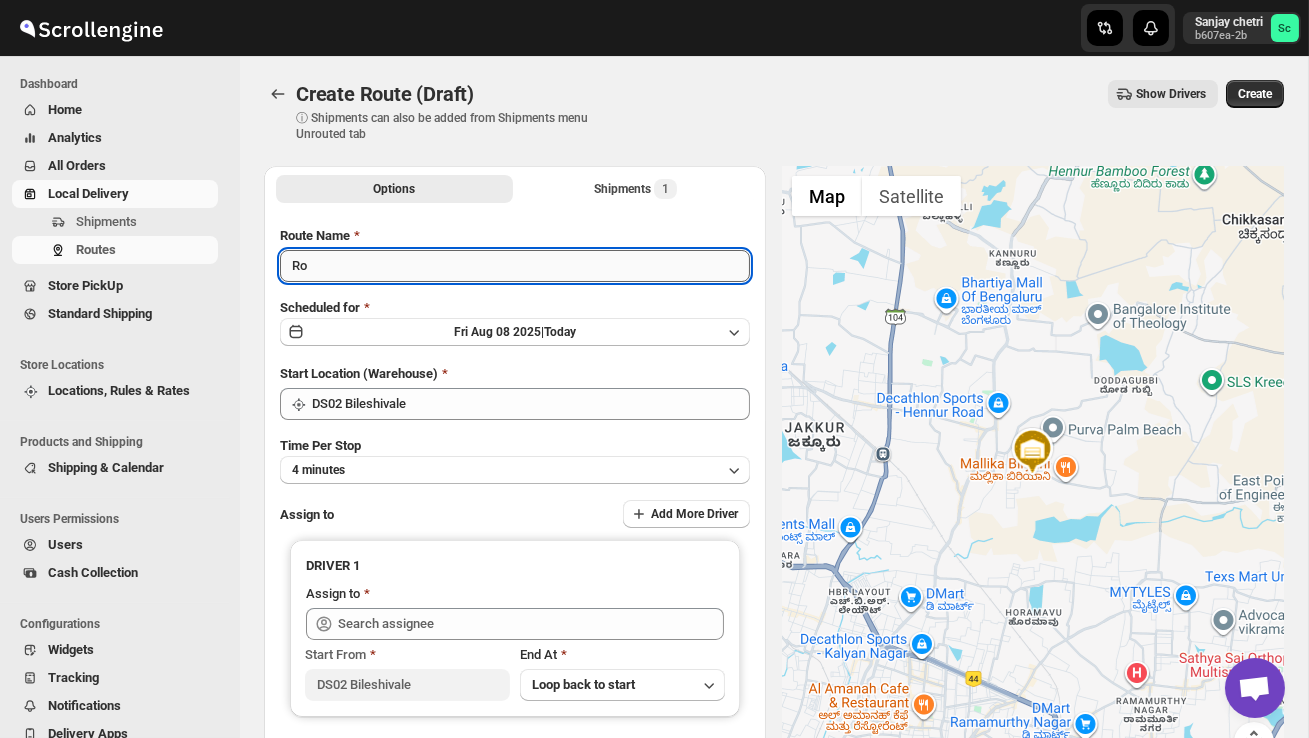 type on "R" 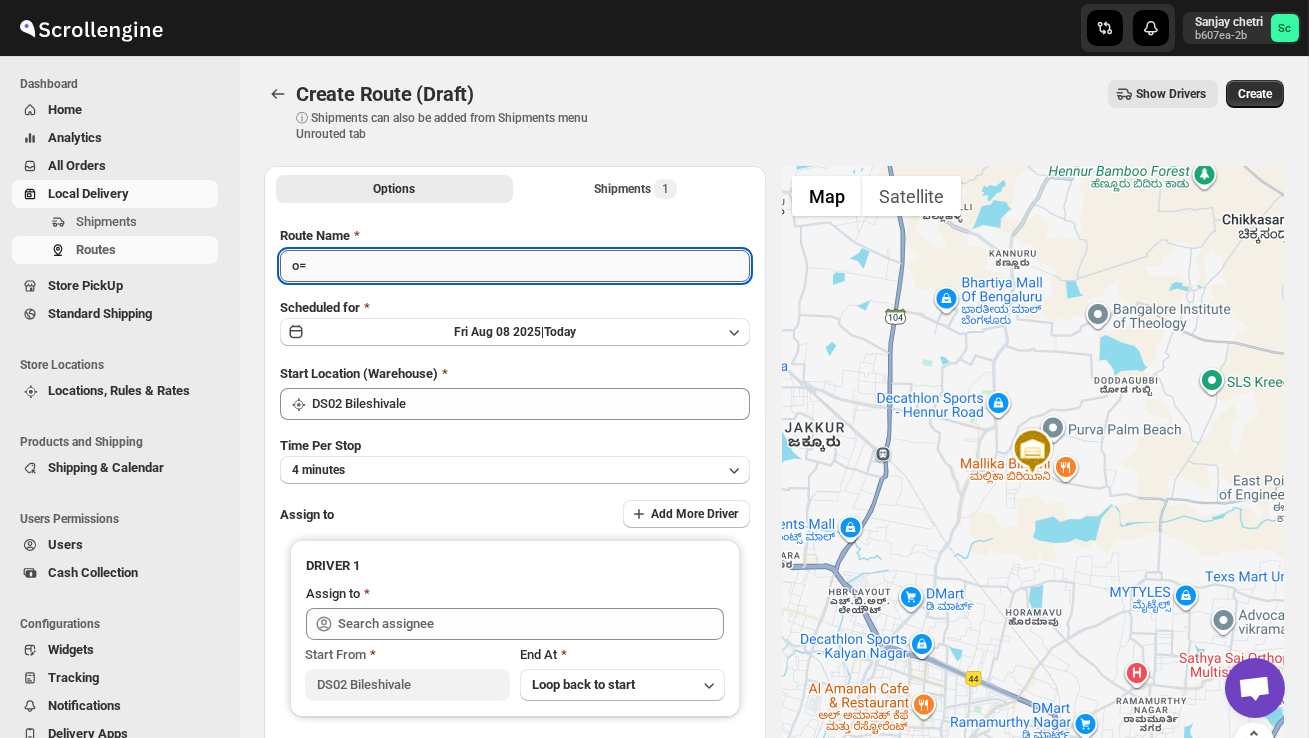 type on "o" 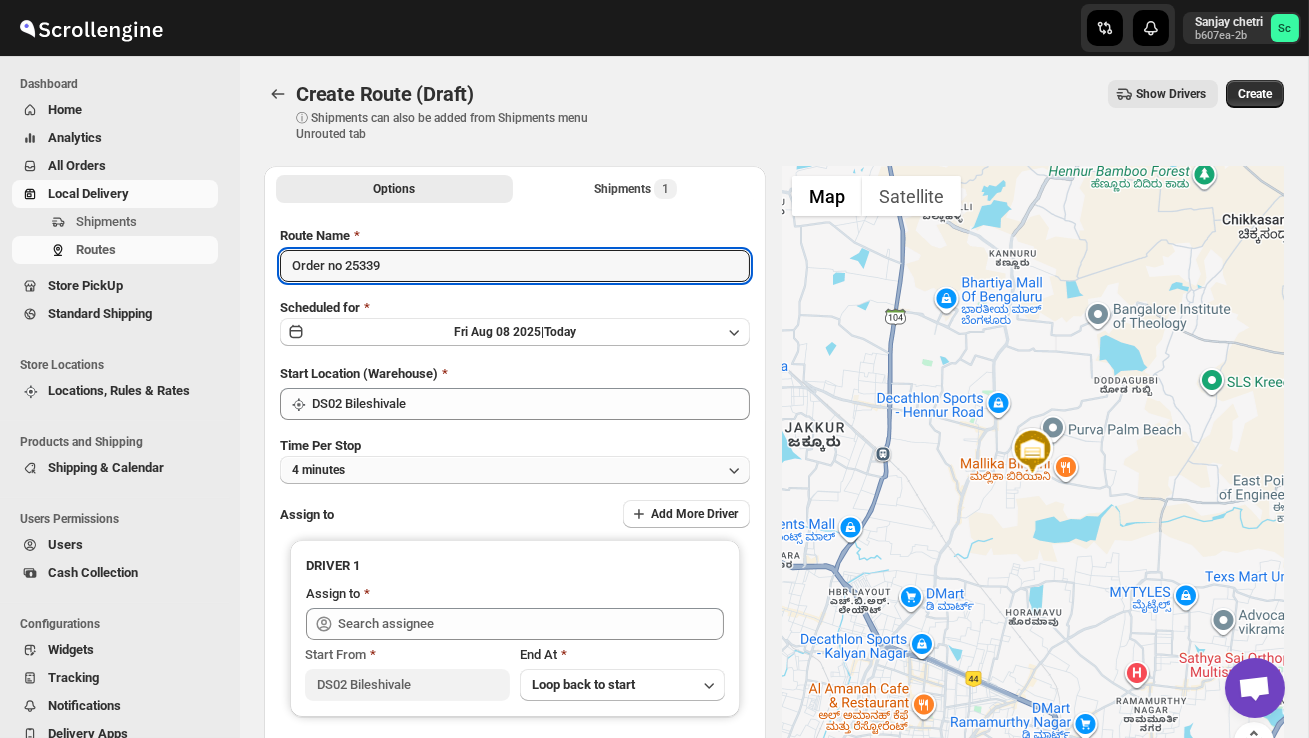 type on "Order no 25339" 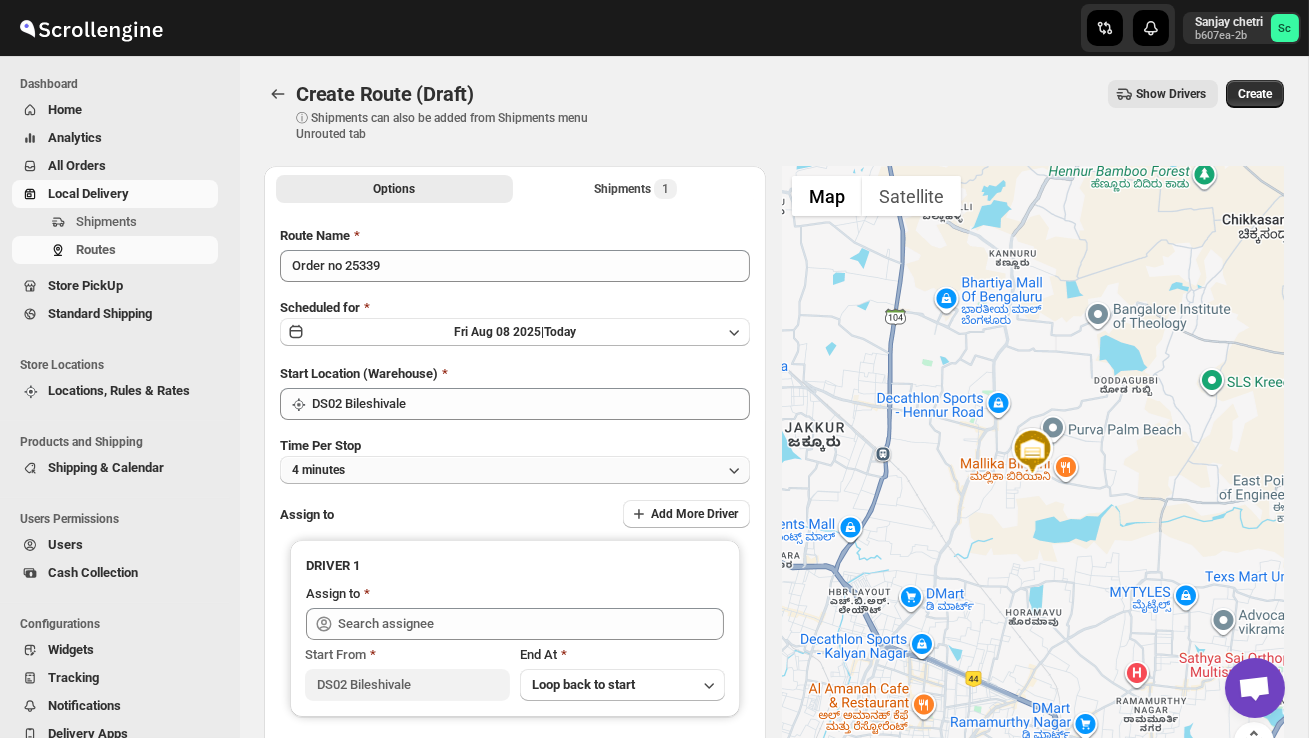 click on "4 minutes" at bounding box center (515, 470) 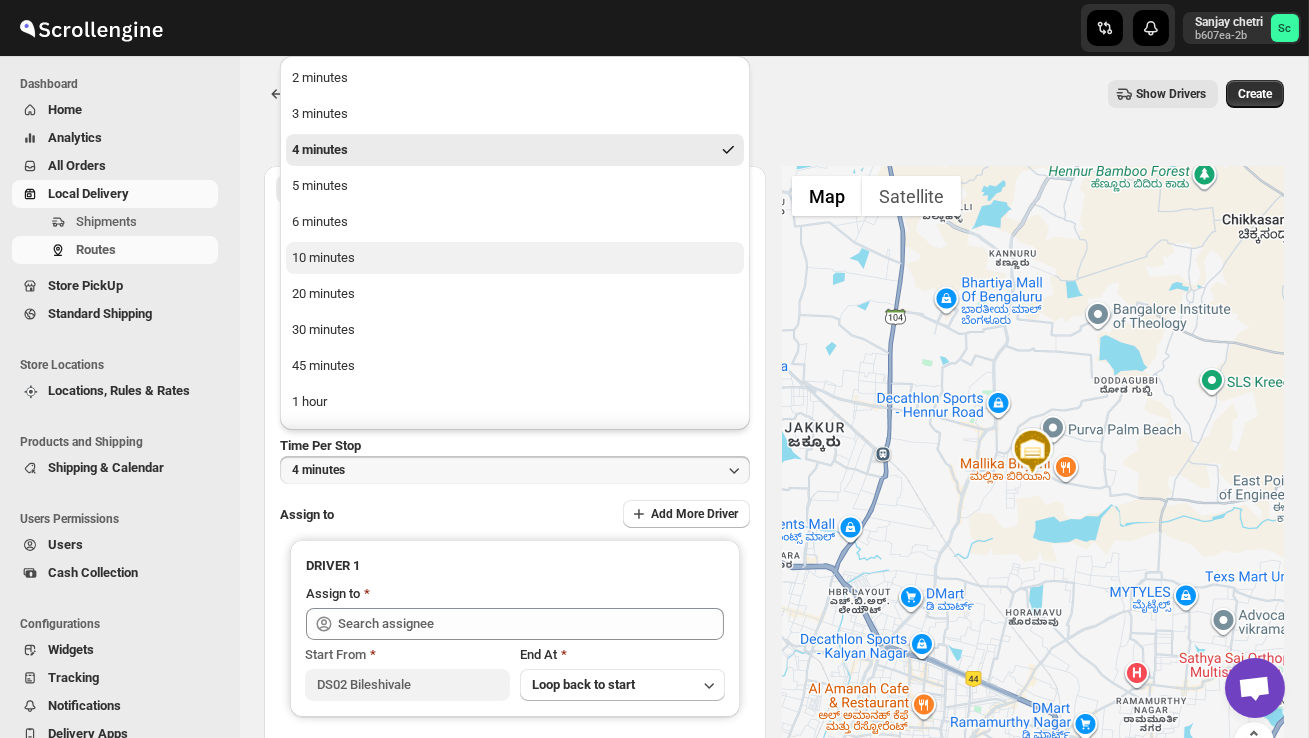 click on "10 minutes" at bounding box center (323, 258) 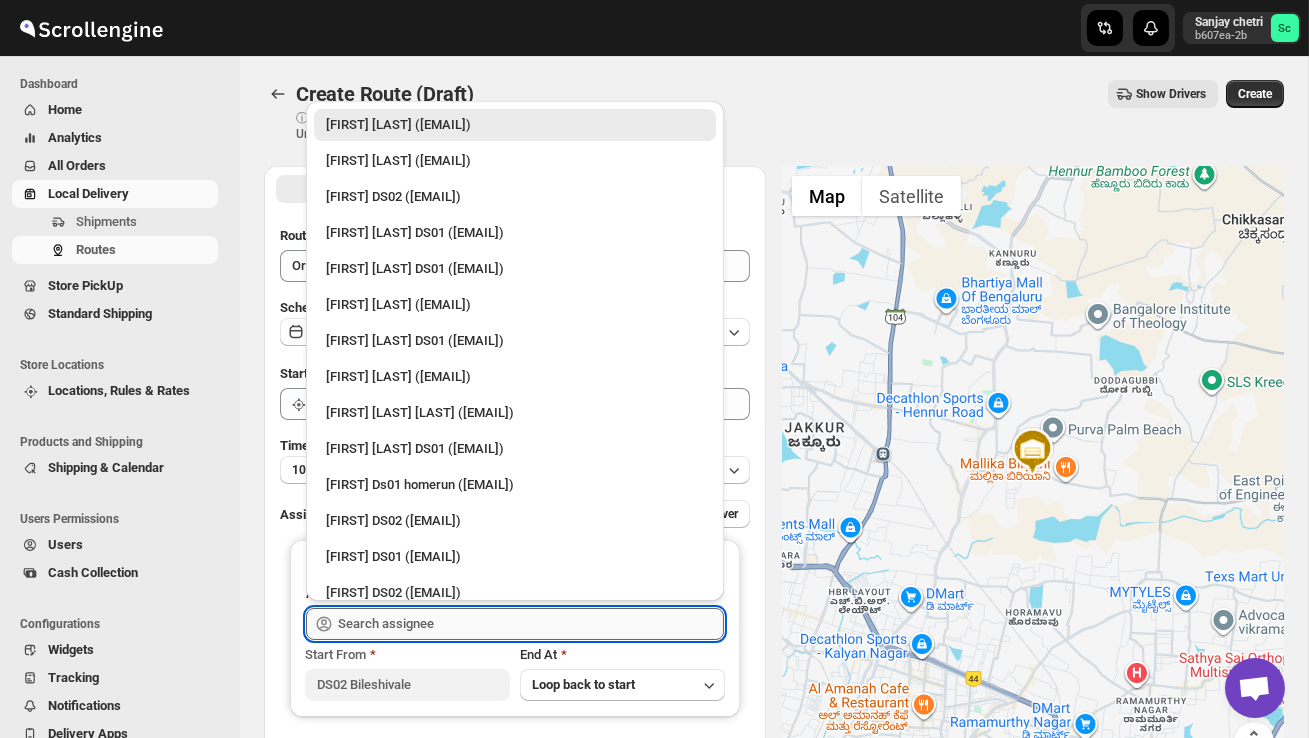 click at bounding box center [531, 624] 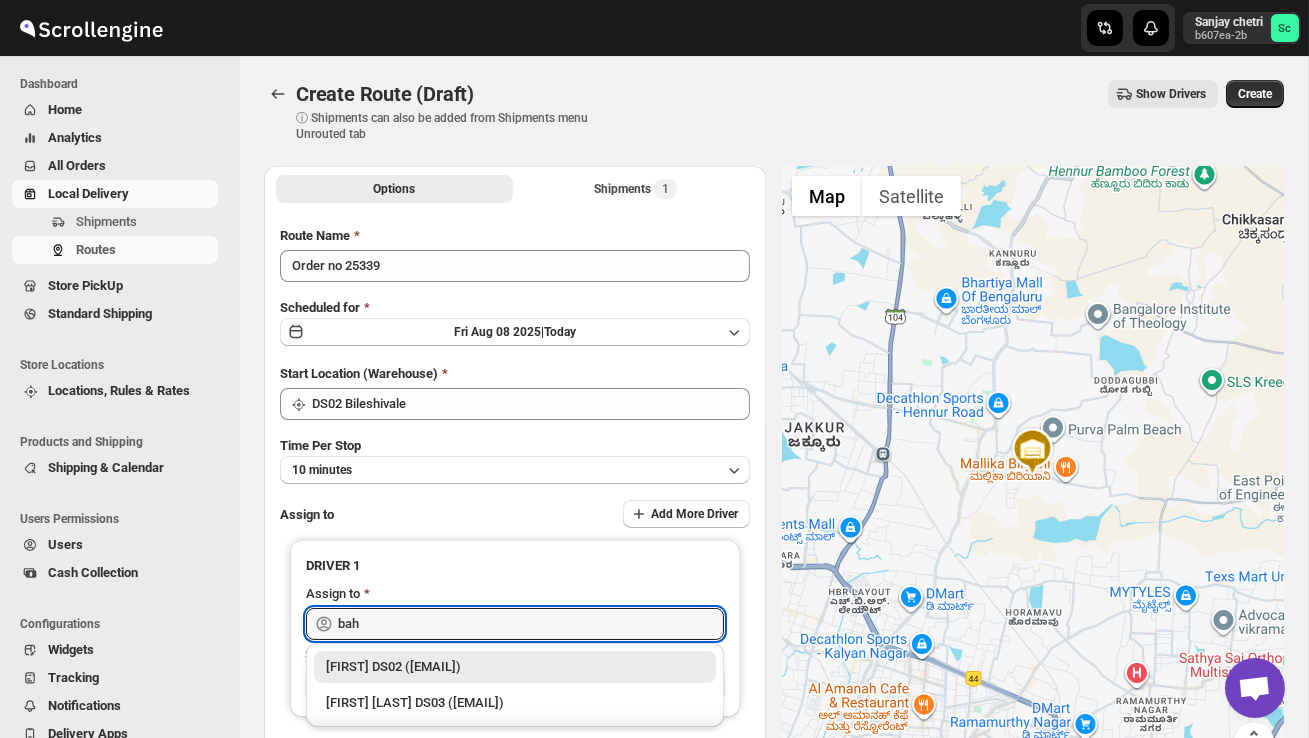 click on "BAHARUL DS02 (woyaf10309@lewou.com)" at bounding box center (515, 667) 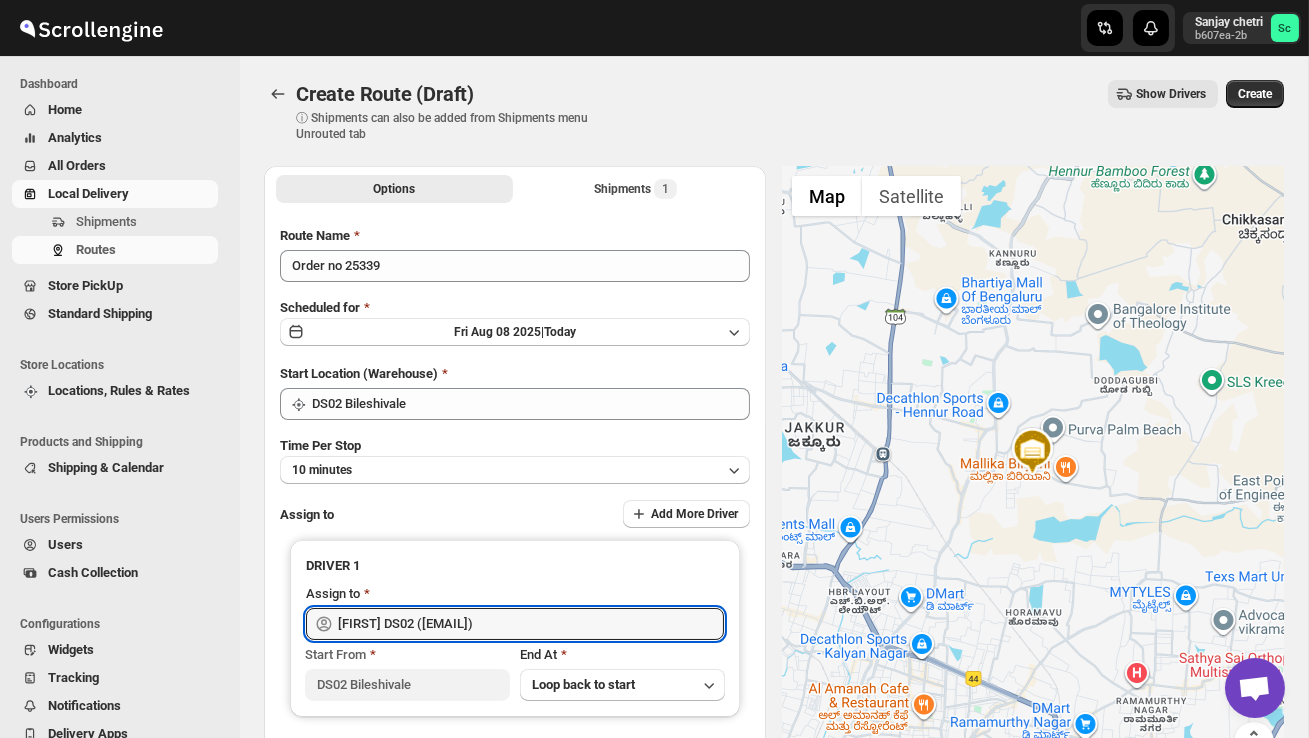 type on "BAHARUL DS02 (woyaf10309@lewou.com)" 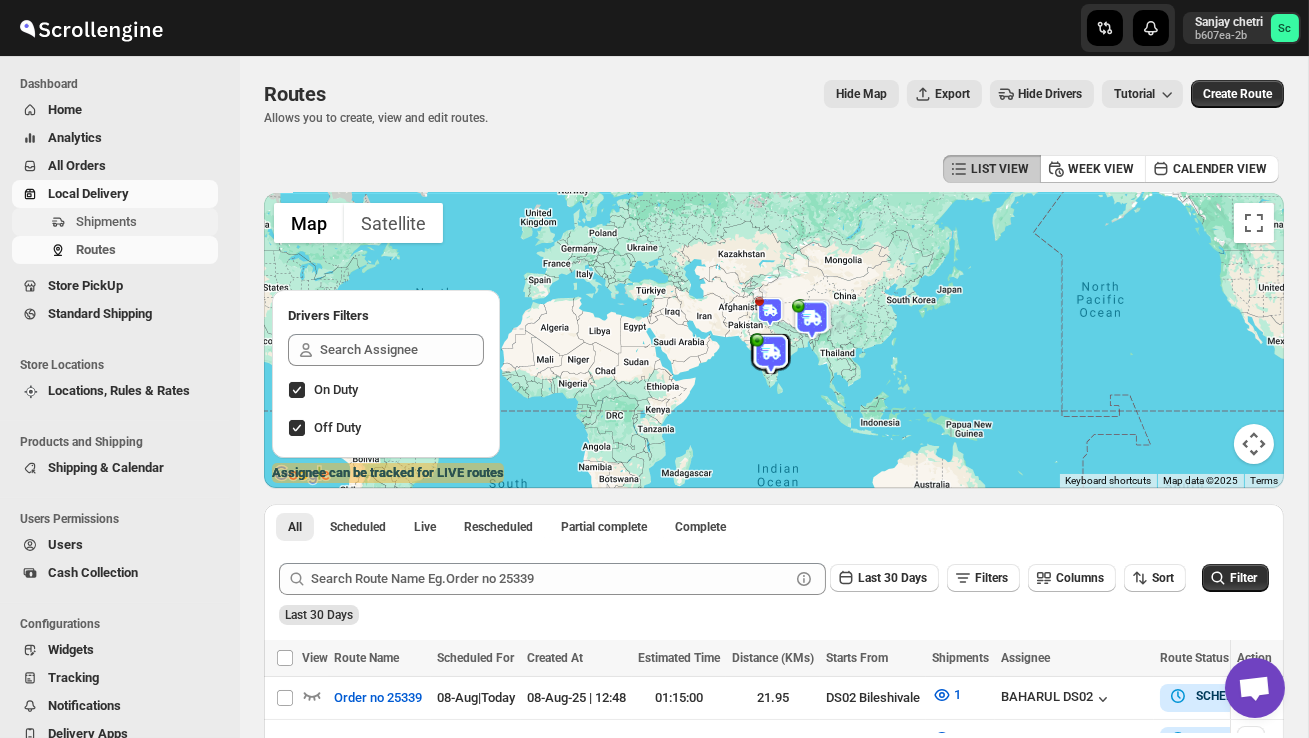 click on "Shipments" at bounding box center [106, 221] 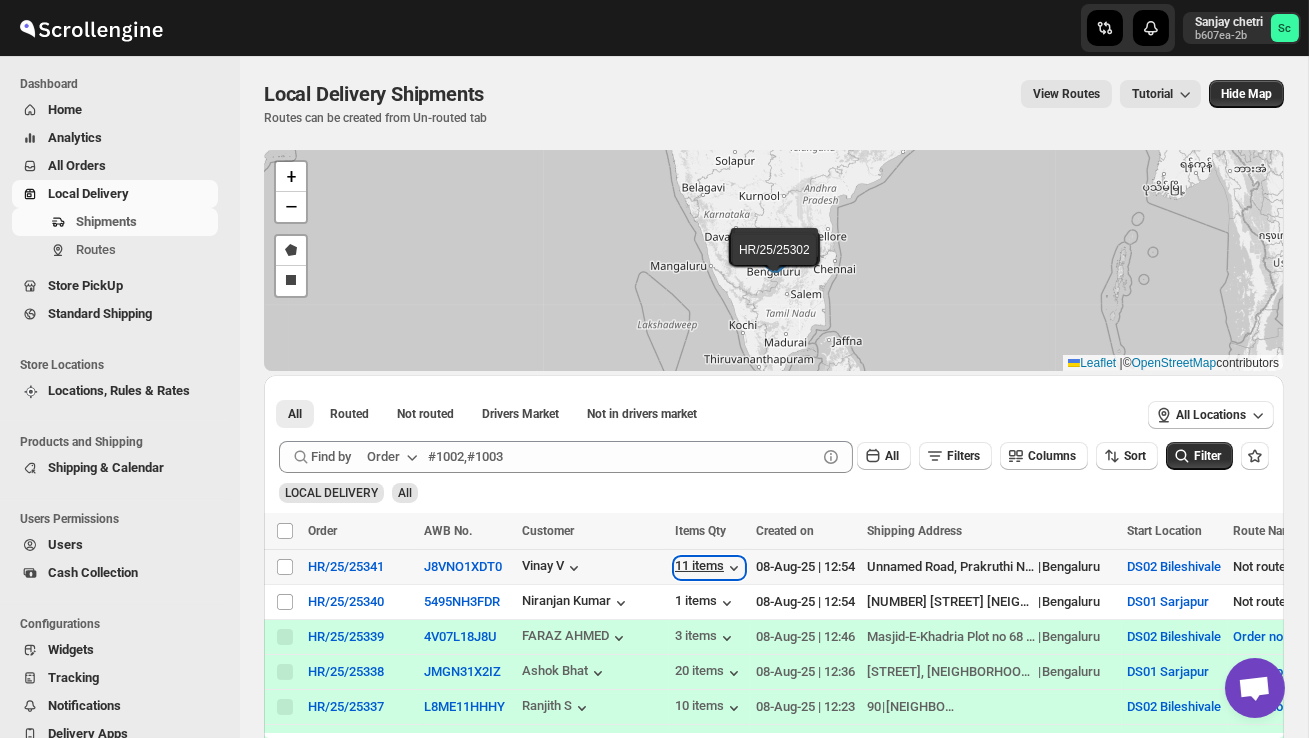 click on "11    items" at bounding box center (709, 568) 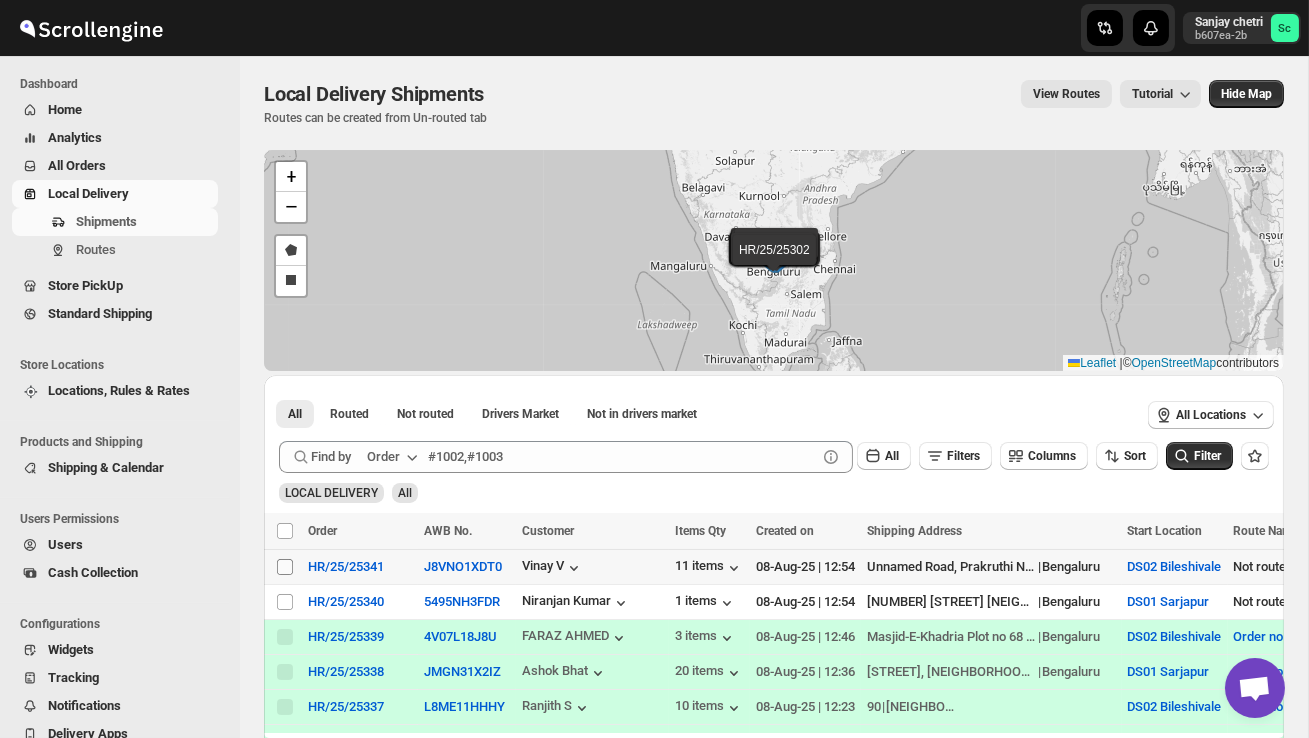 click on "Select shipment" at bounding box center (285, 567) 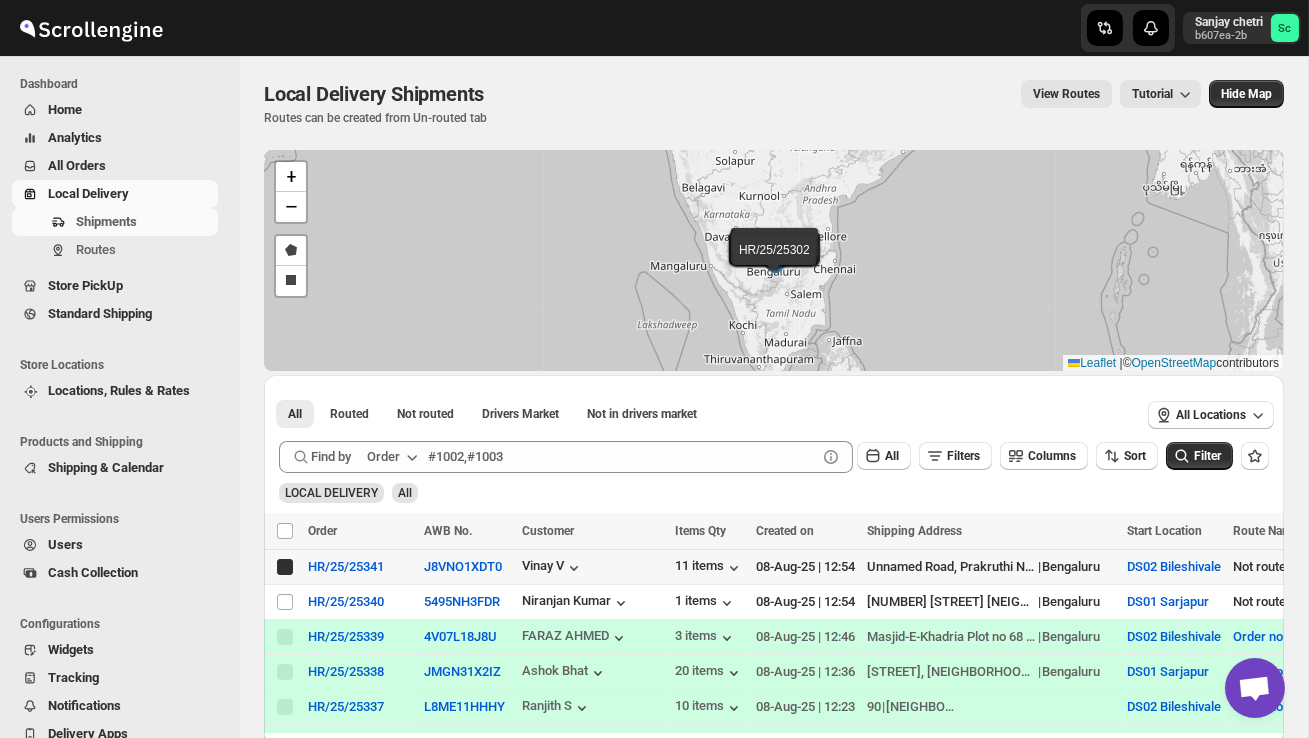 checkbox on "true" 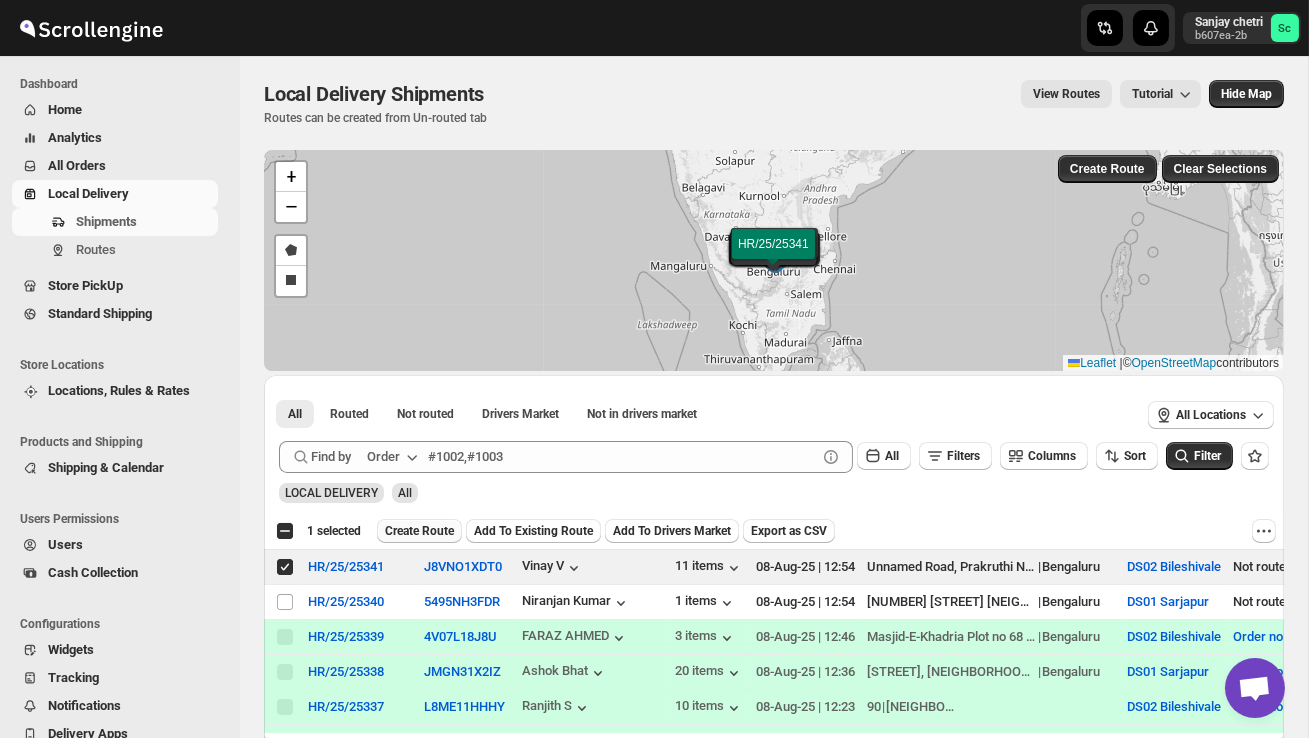 click on "Create Route" at bounding box center [419, 531] 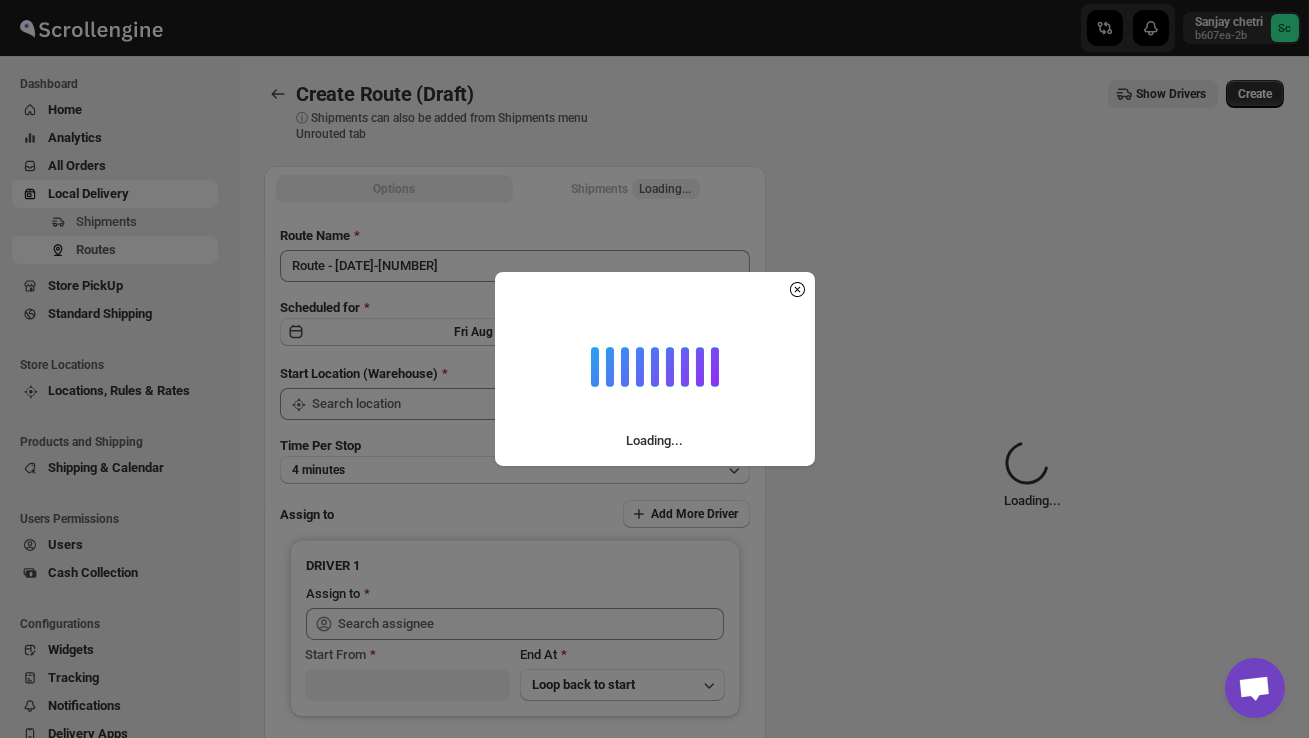 type on "DS02 Bileshivale" 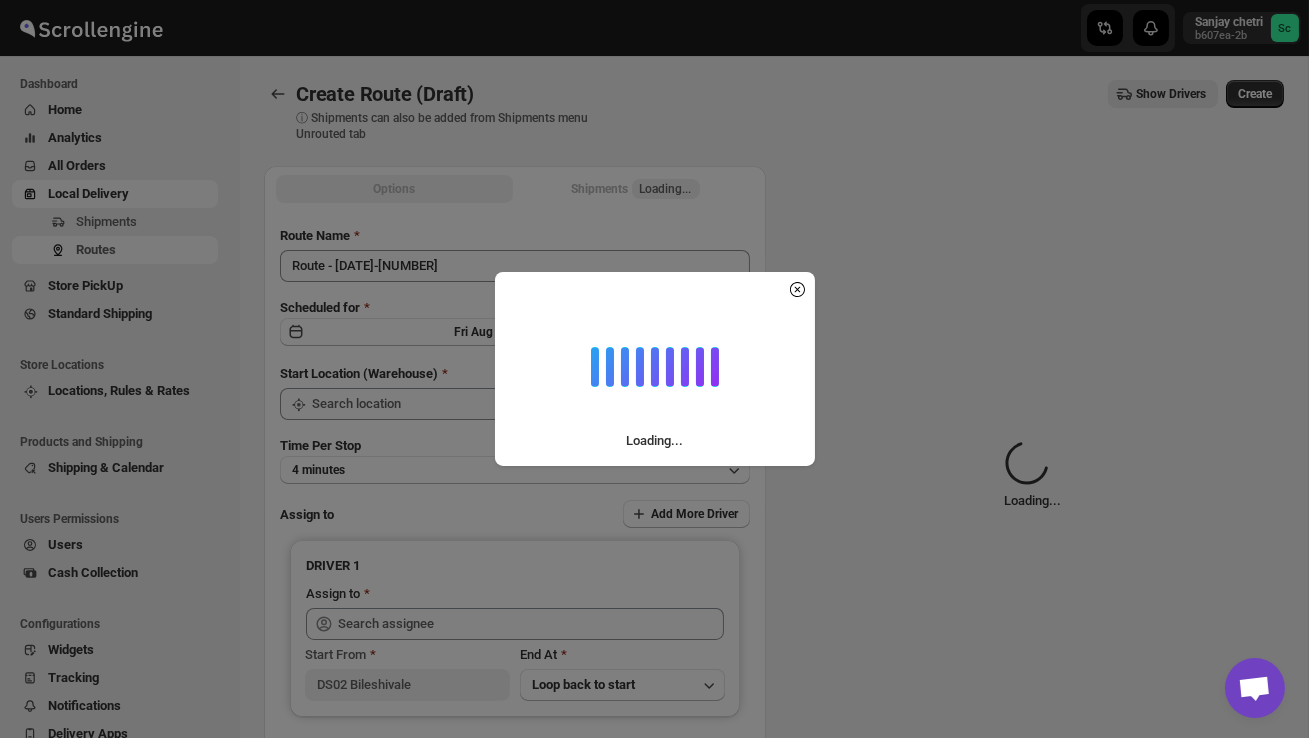type on "DS02 Bileshivale" 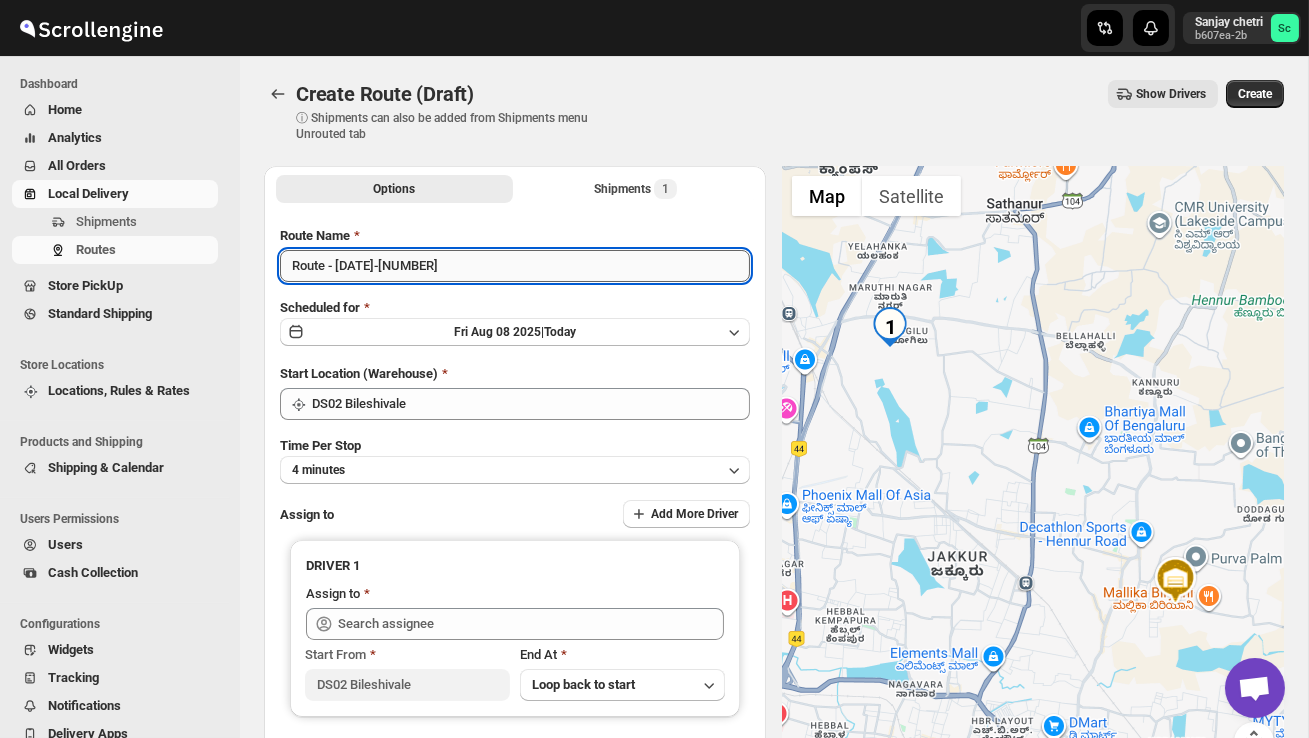 click on "Route - 08/08-1255" at bounding box center [515, 266] 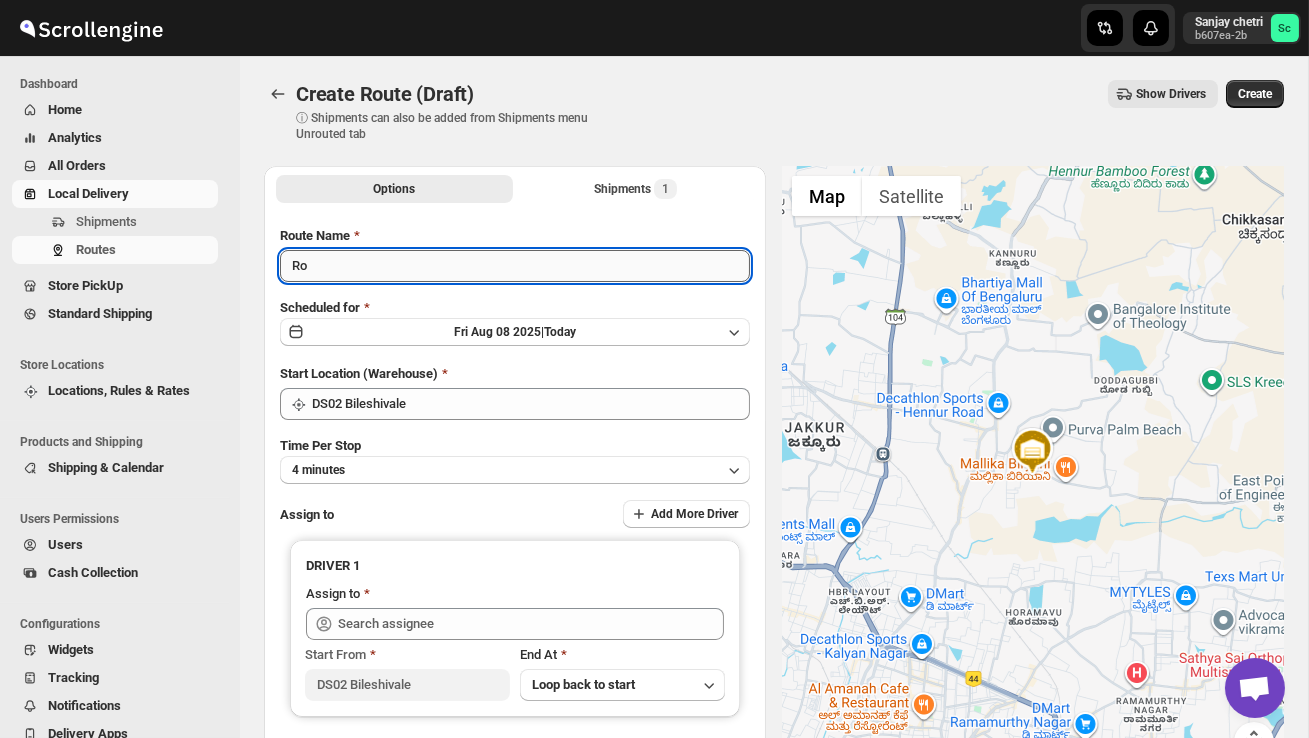type on "R" 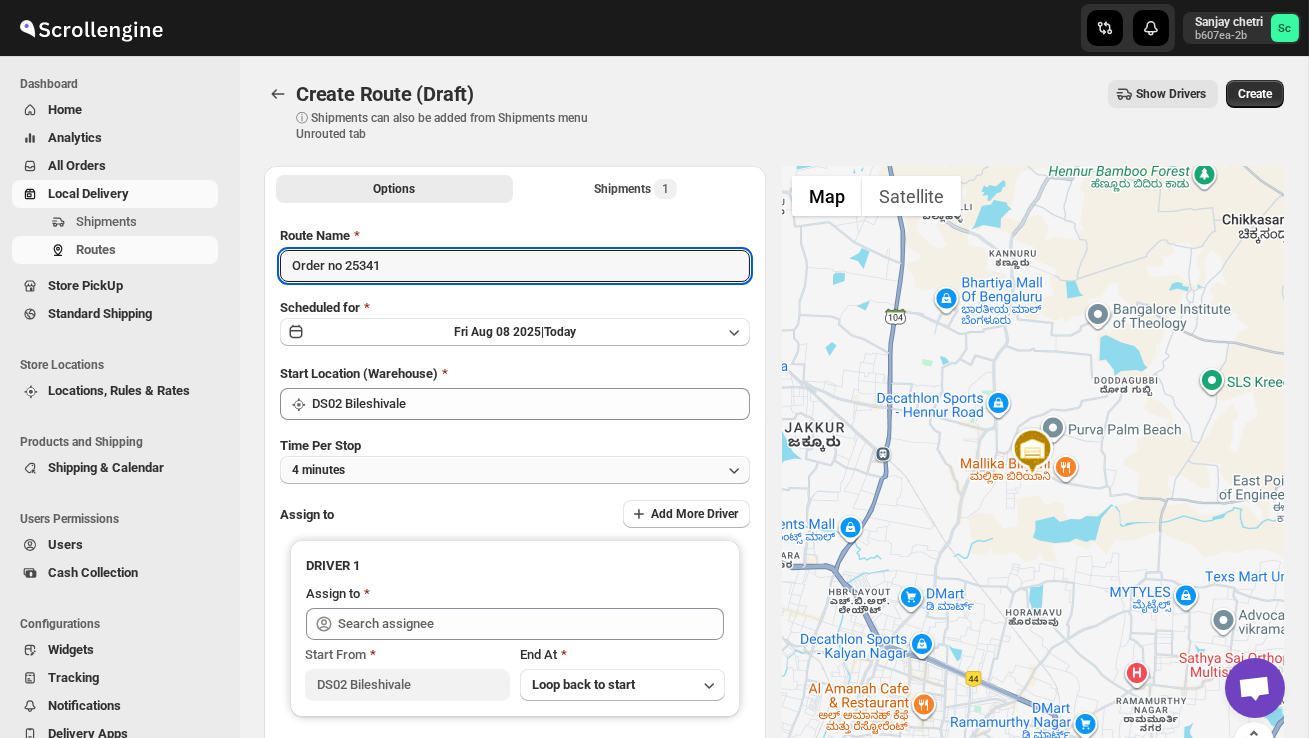 type on "Order no 25341" 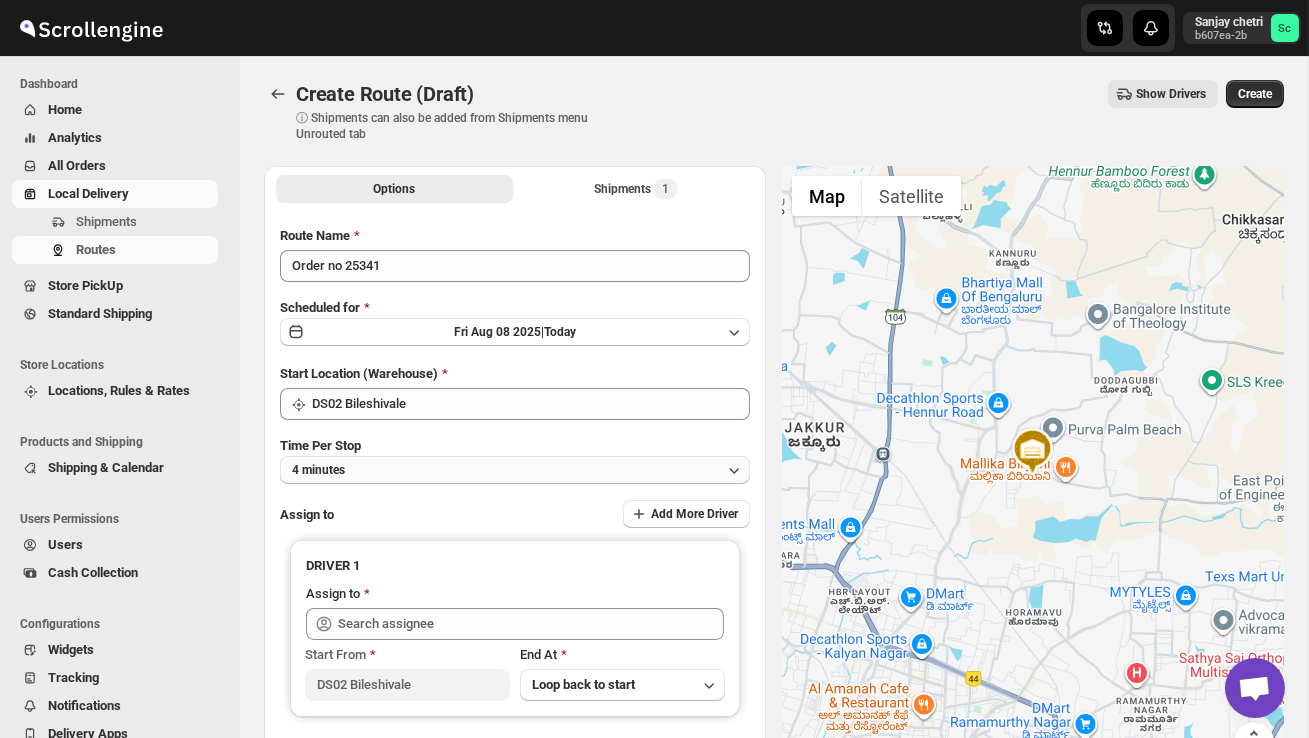 click on "4 minutes" at bounding box center [515, 470] 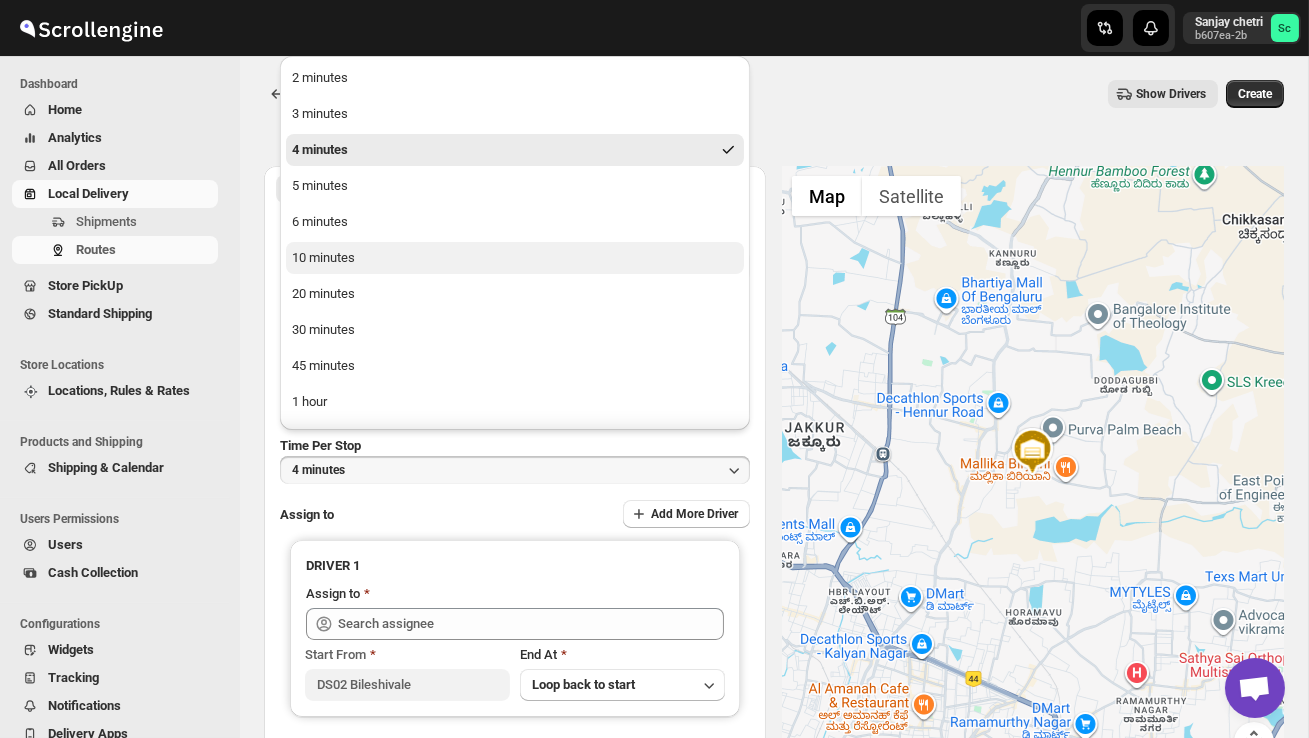 click on "10 minutes" at bounding box center [515, 258] 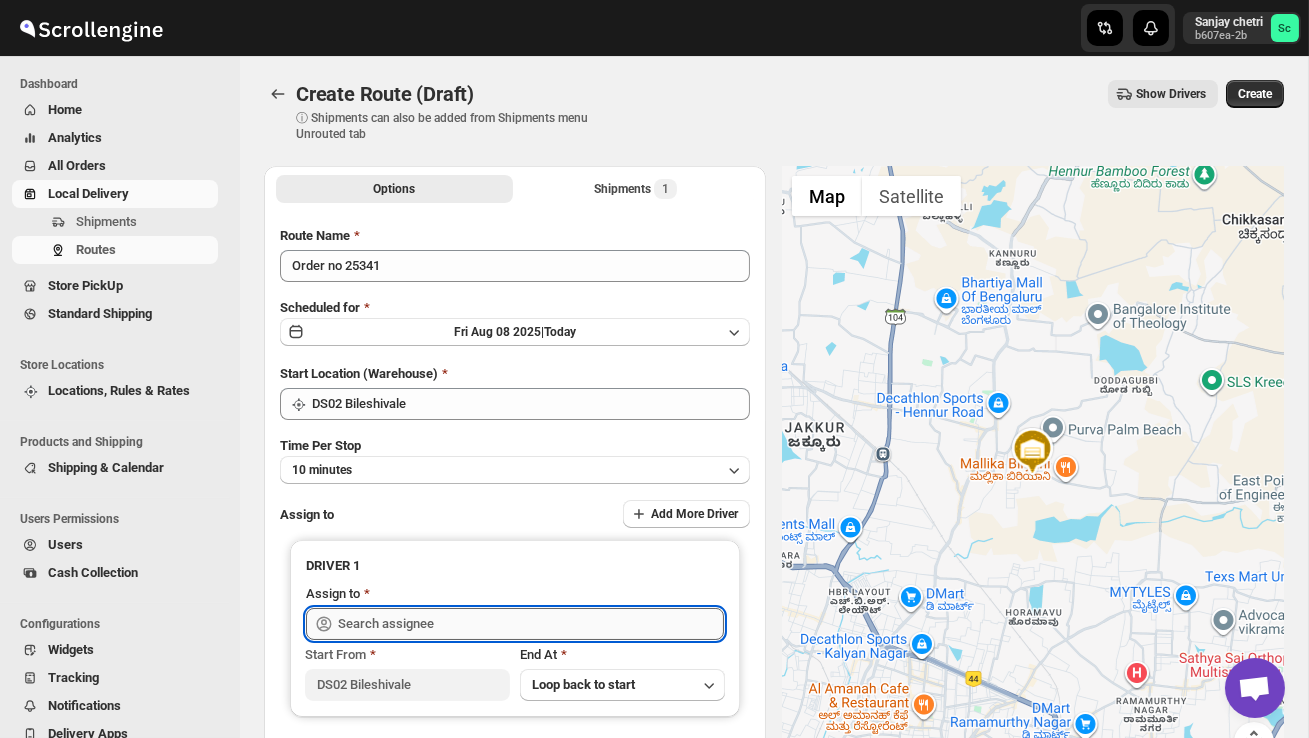 click at bounding box center (531, 624) 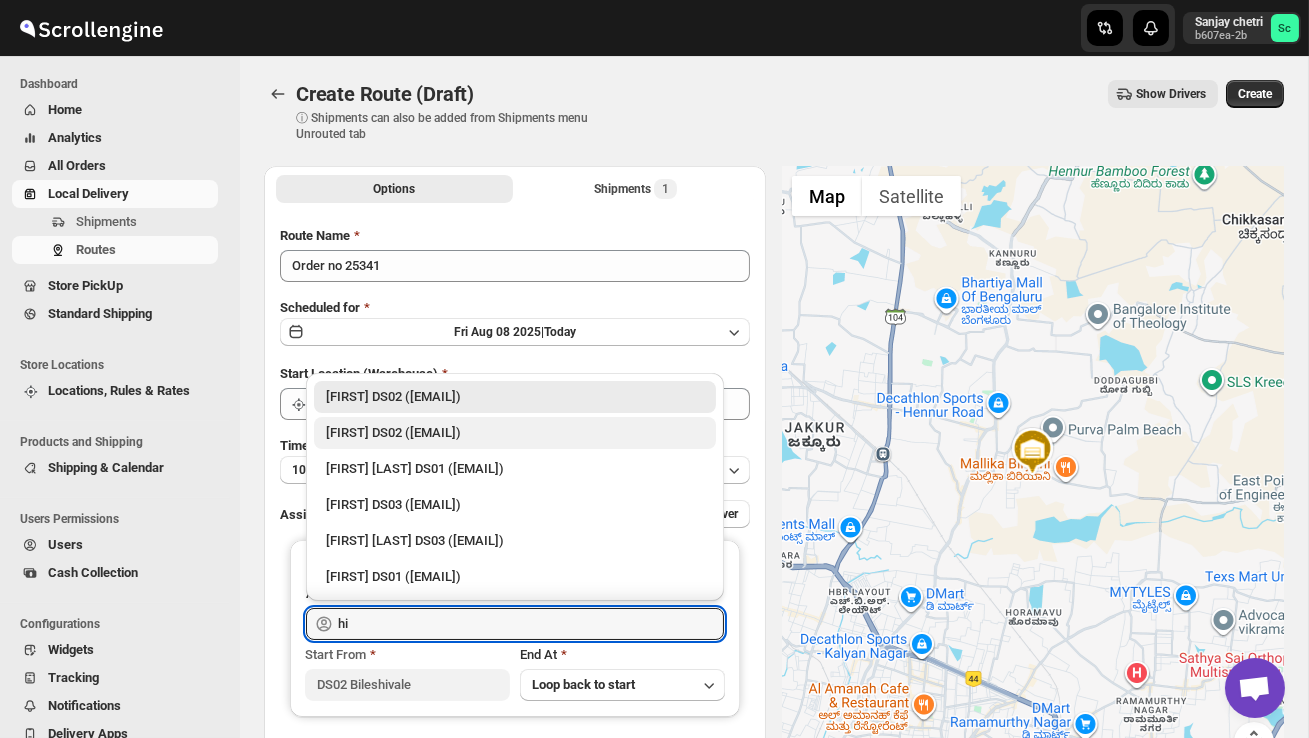 click on "HIFUJL DS02 (cepali9173@intady.com)" at bounding box center (515, 433) 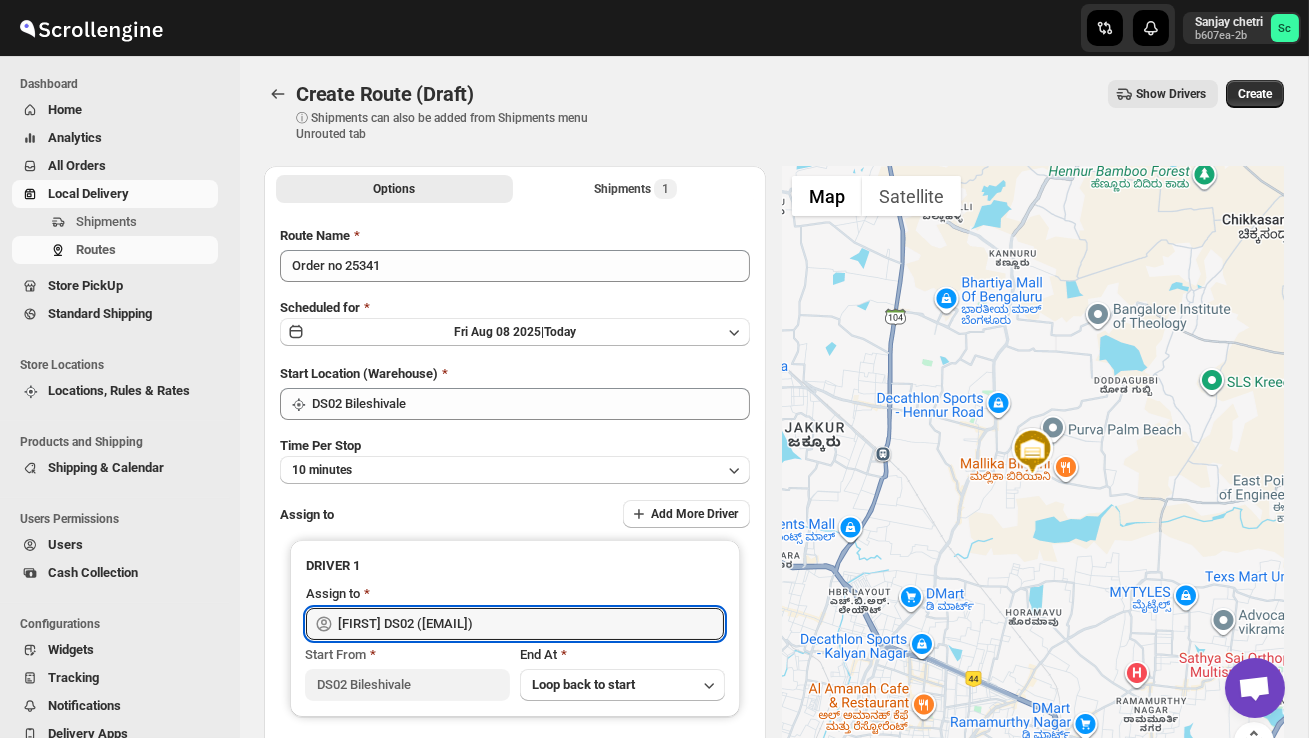 type on "HIFUJL DS02 (cepali9173@intady.com)" 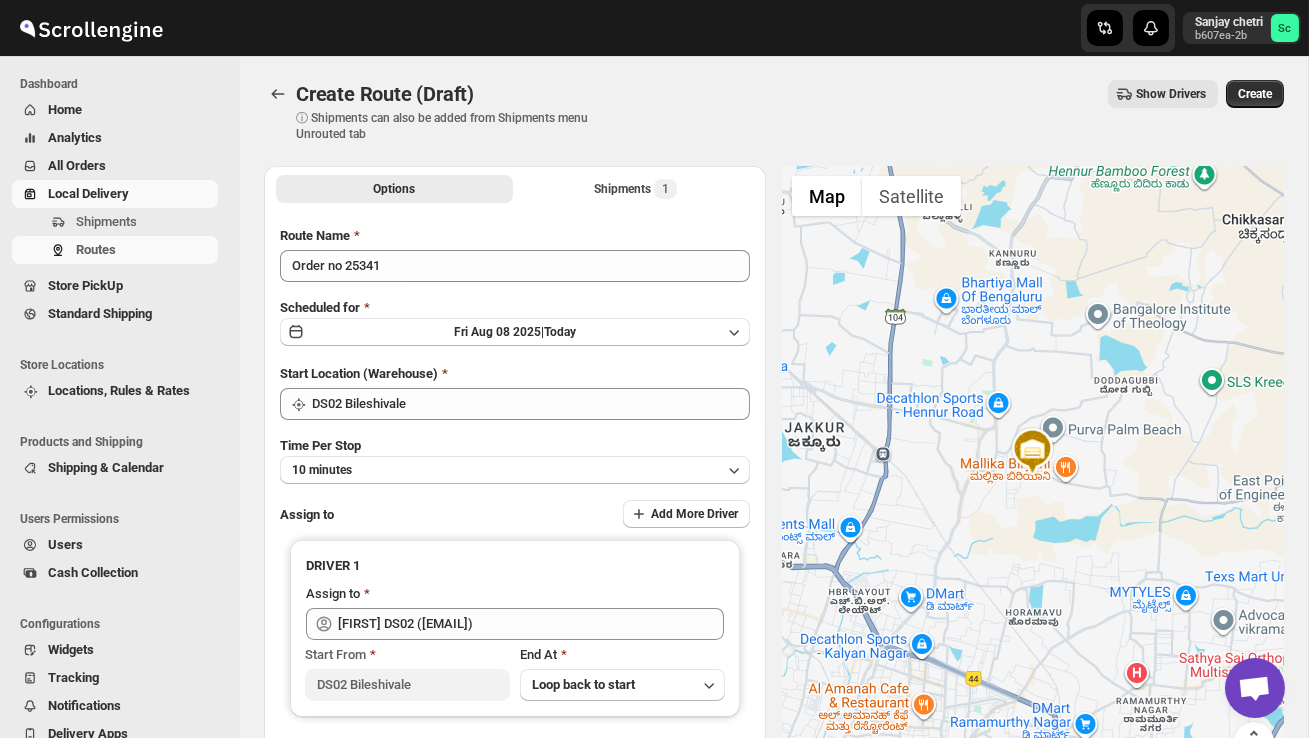 click on "Create Route (Draft) ⓘ Shipments can also be added from Shipments menu Unrouted tab Show Drivers More actions Show Drivers Create" at bounding box center (774, 111) 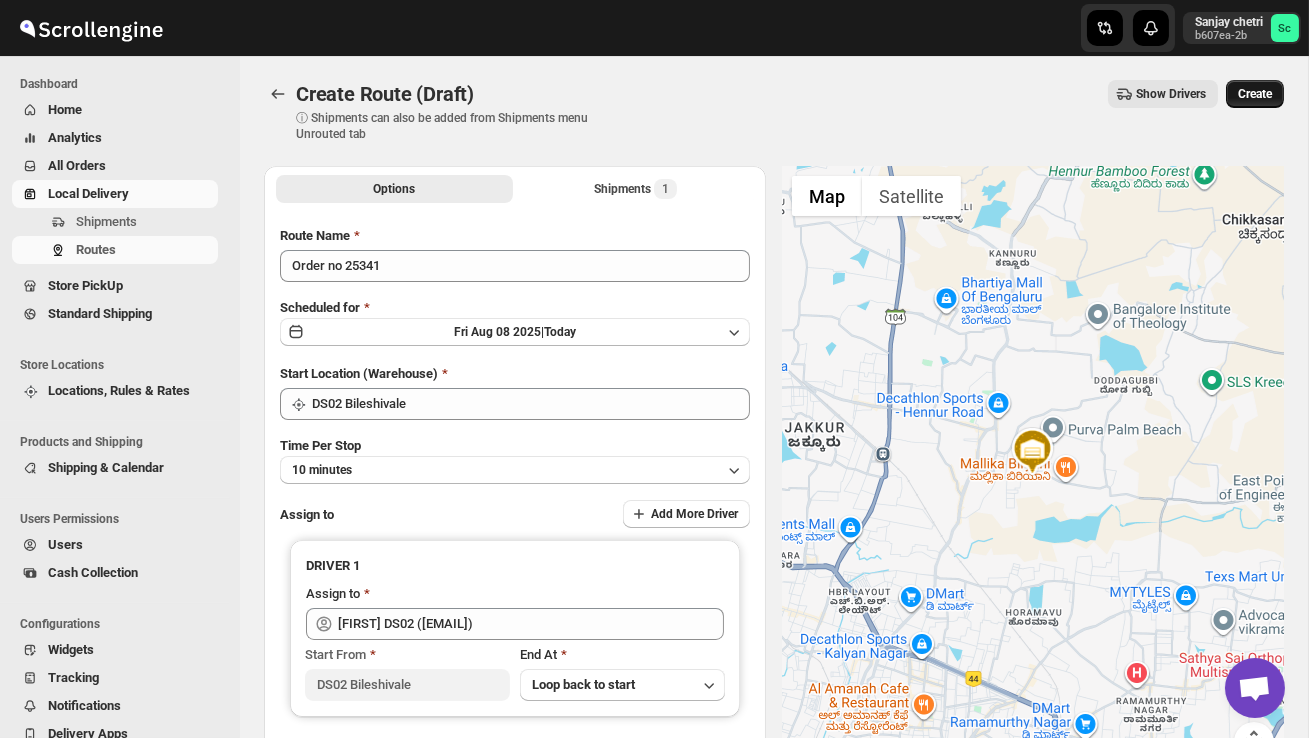 click on "Create" at bounding box center [1255, 94] 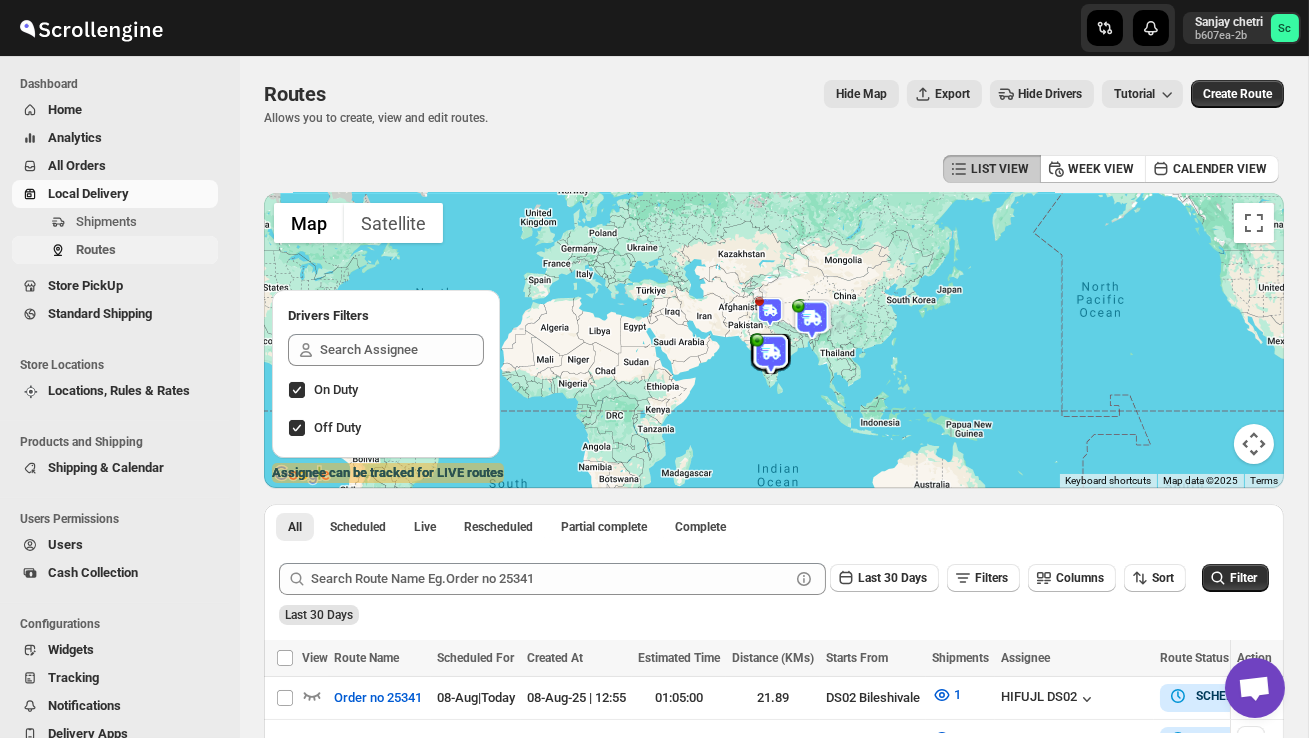 click on "Routes" at bounding box center (145, 250) 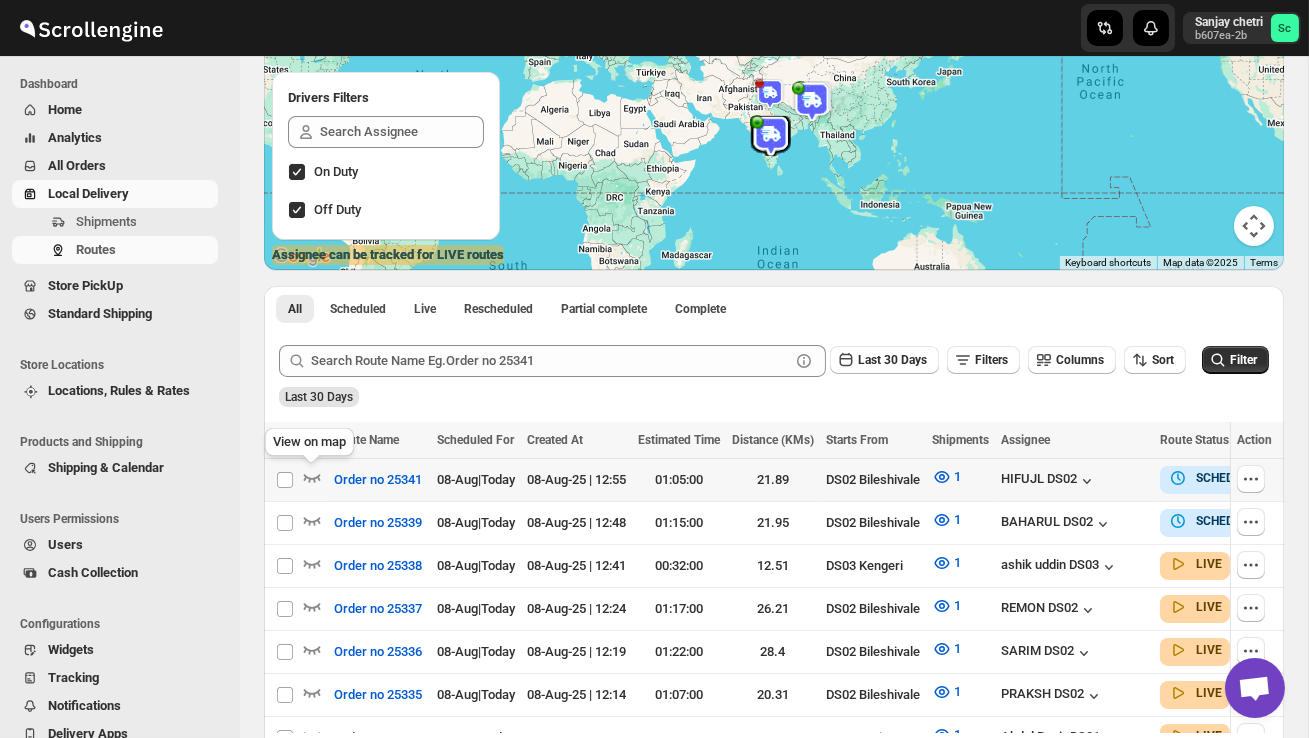 scroll, scrollTop: 240, scrollLeft: 0, axis: vertical 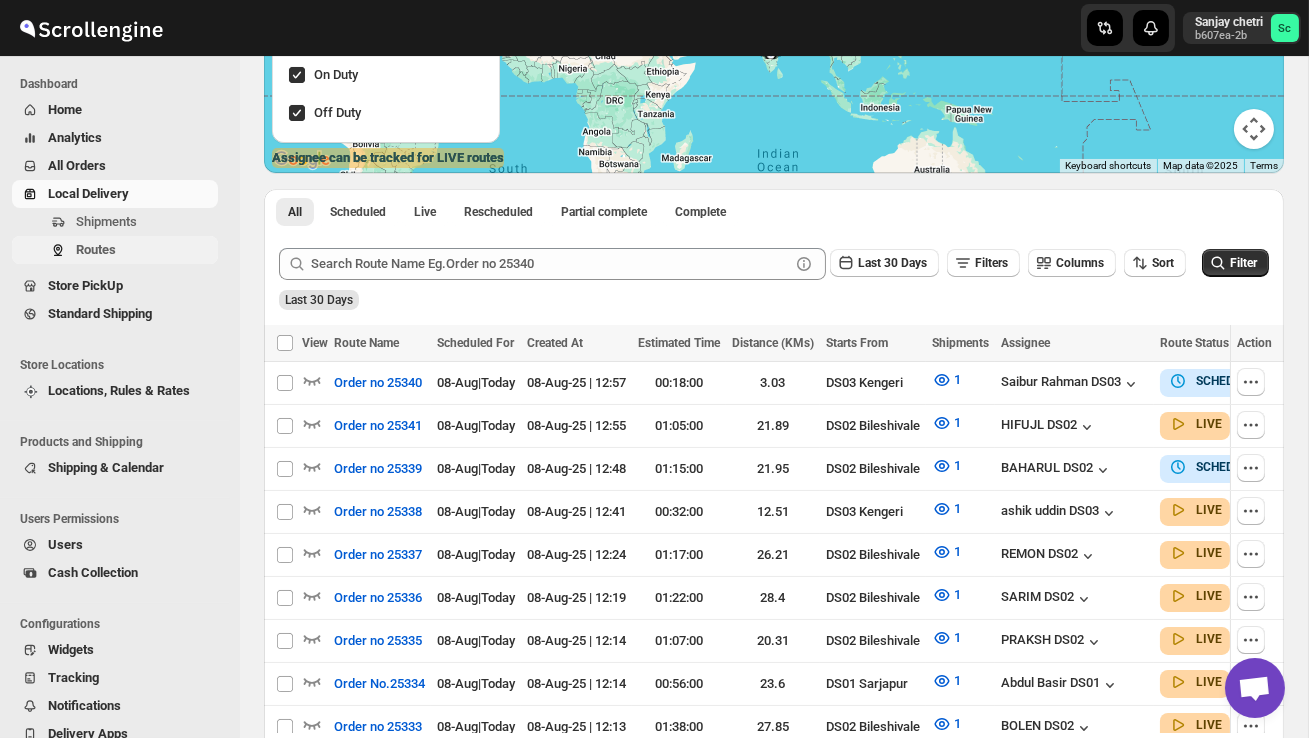 click on "Routes" at bounding box center [145, 250] 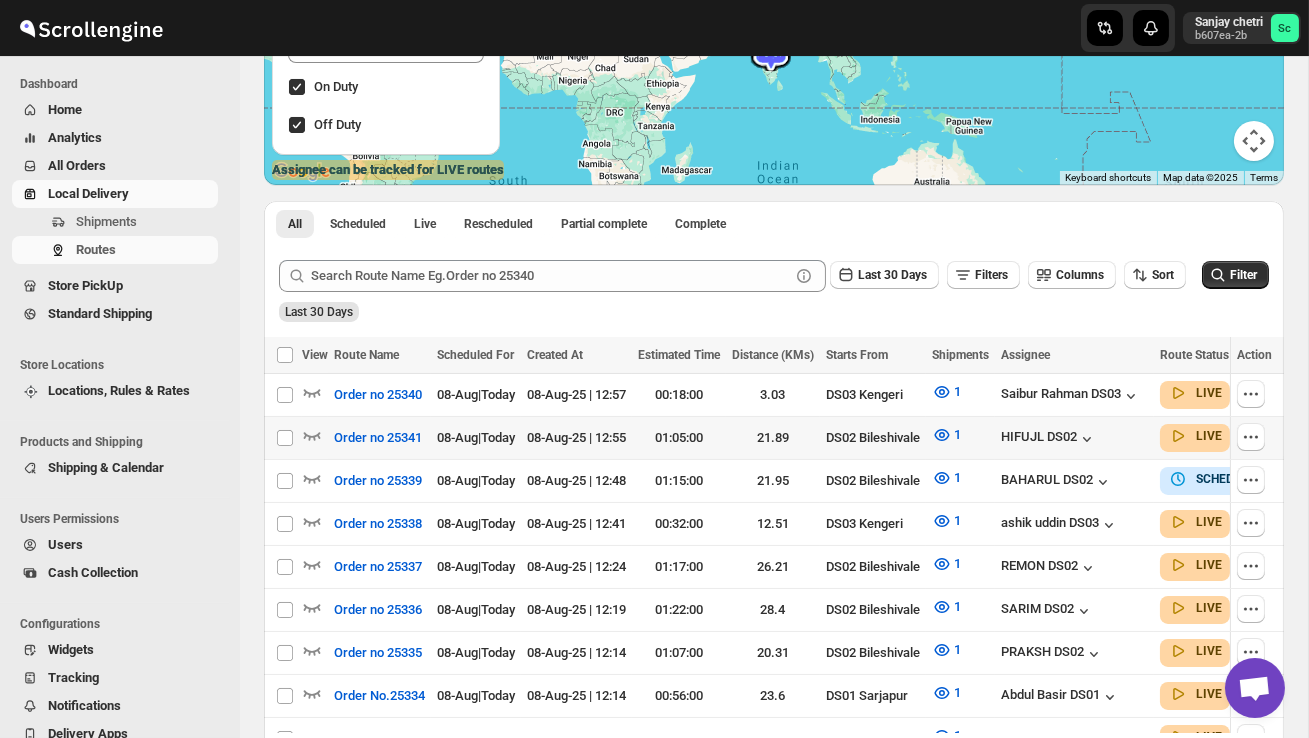 scroll, scrollTop: 333, scrollLeft: 0, axis: vertical 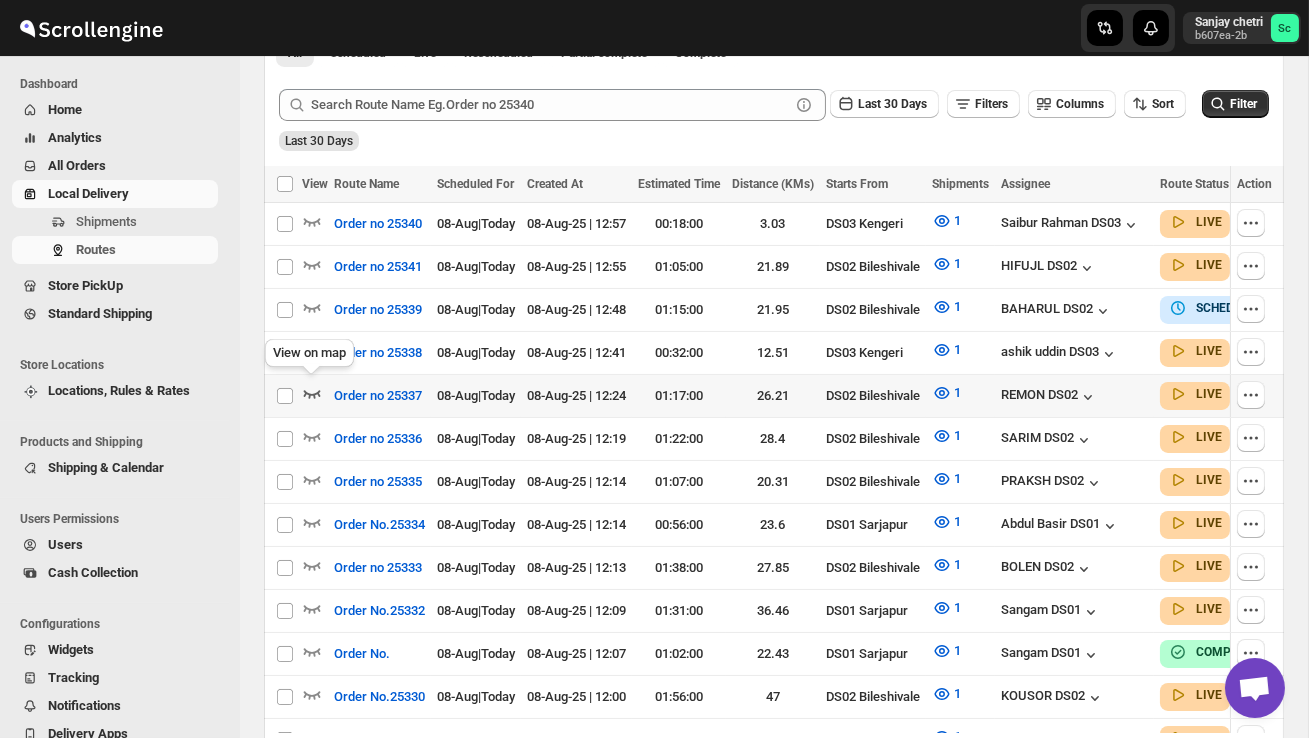 click 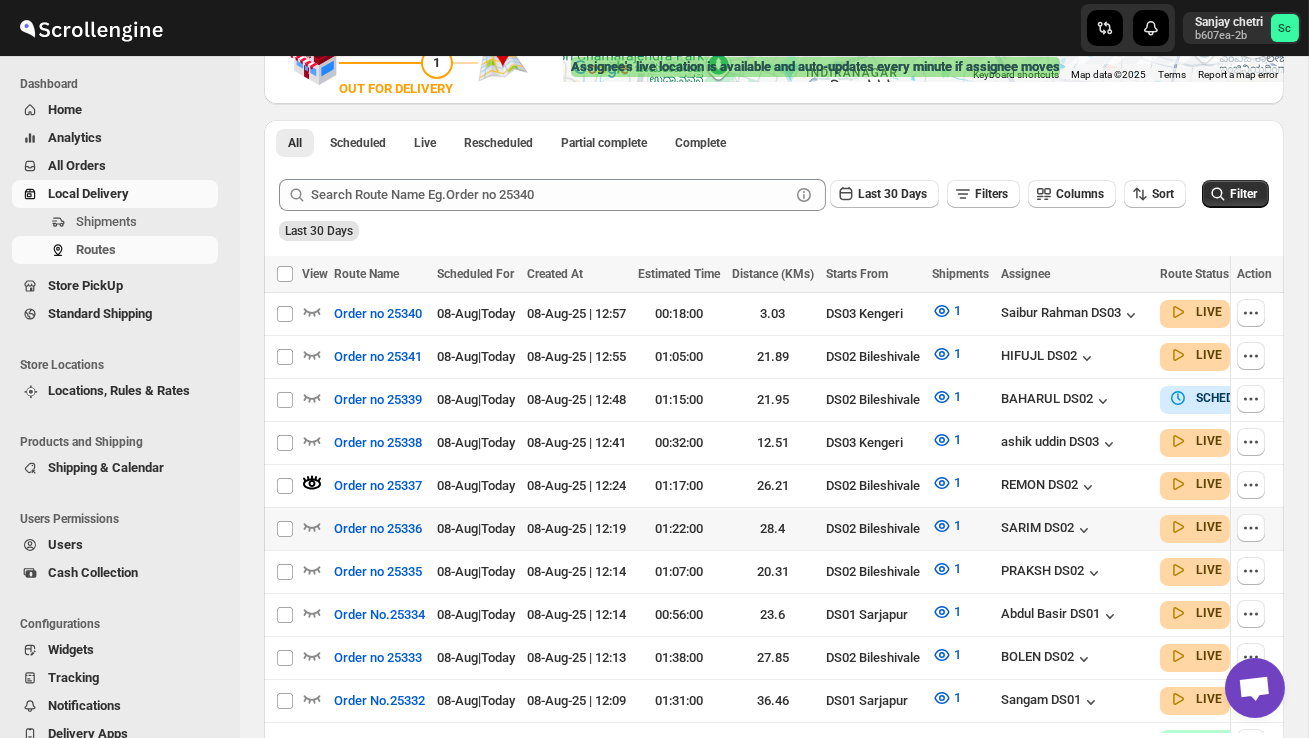 scroll, scrollTop: 411, scrollLeft: 0, axis: vertical 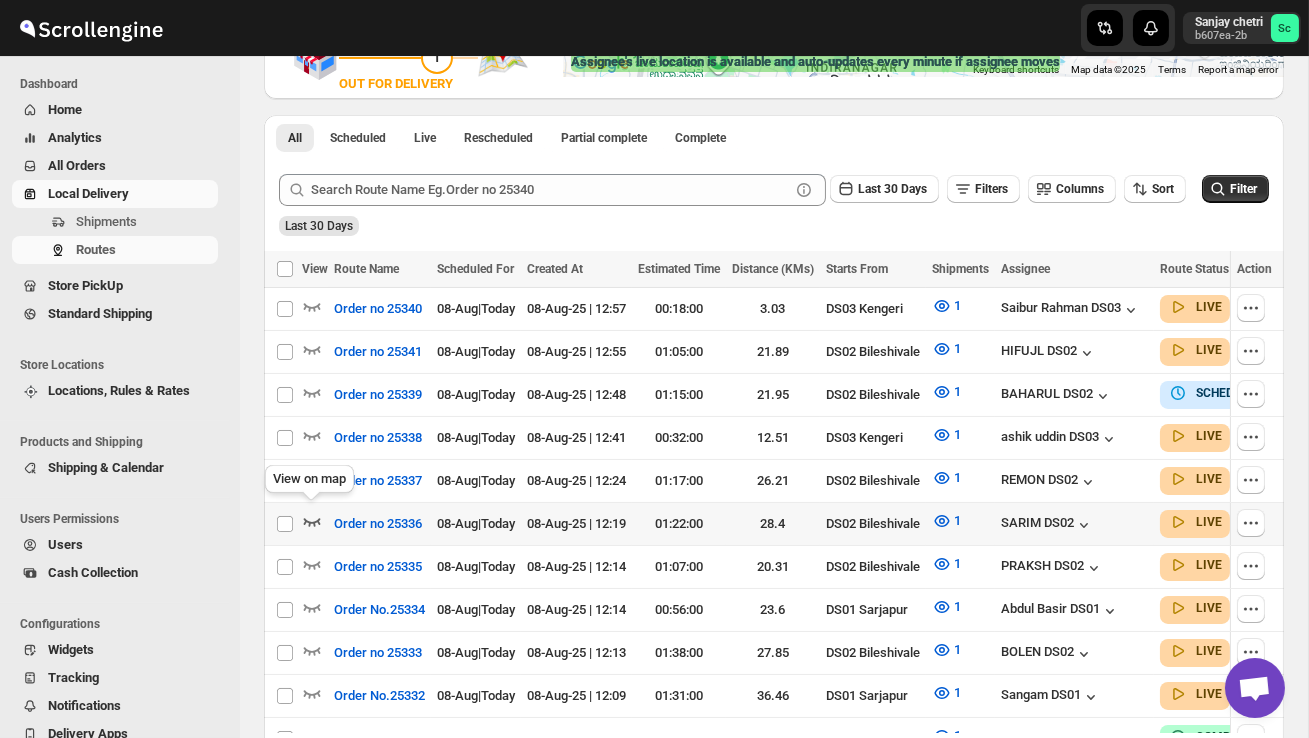 click 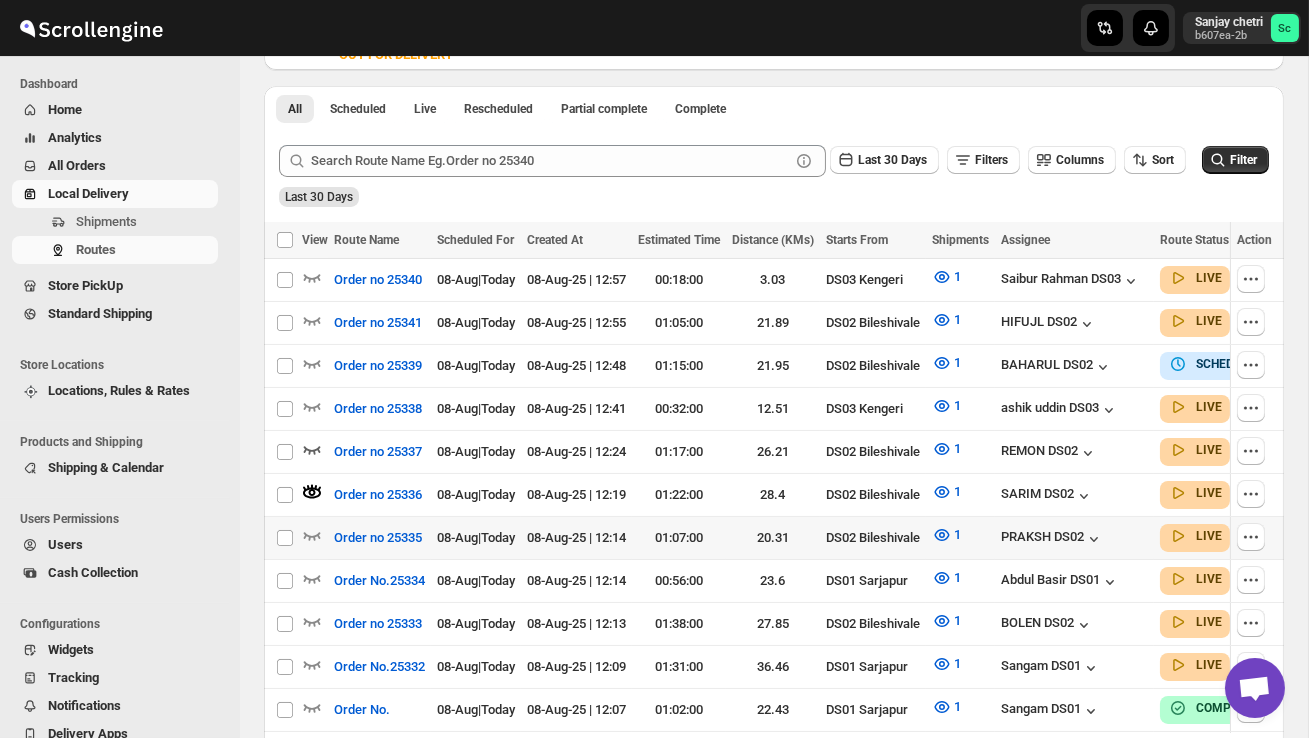 scroll, scrollTop: 441, scrollLeft: 0, axis: vertical 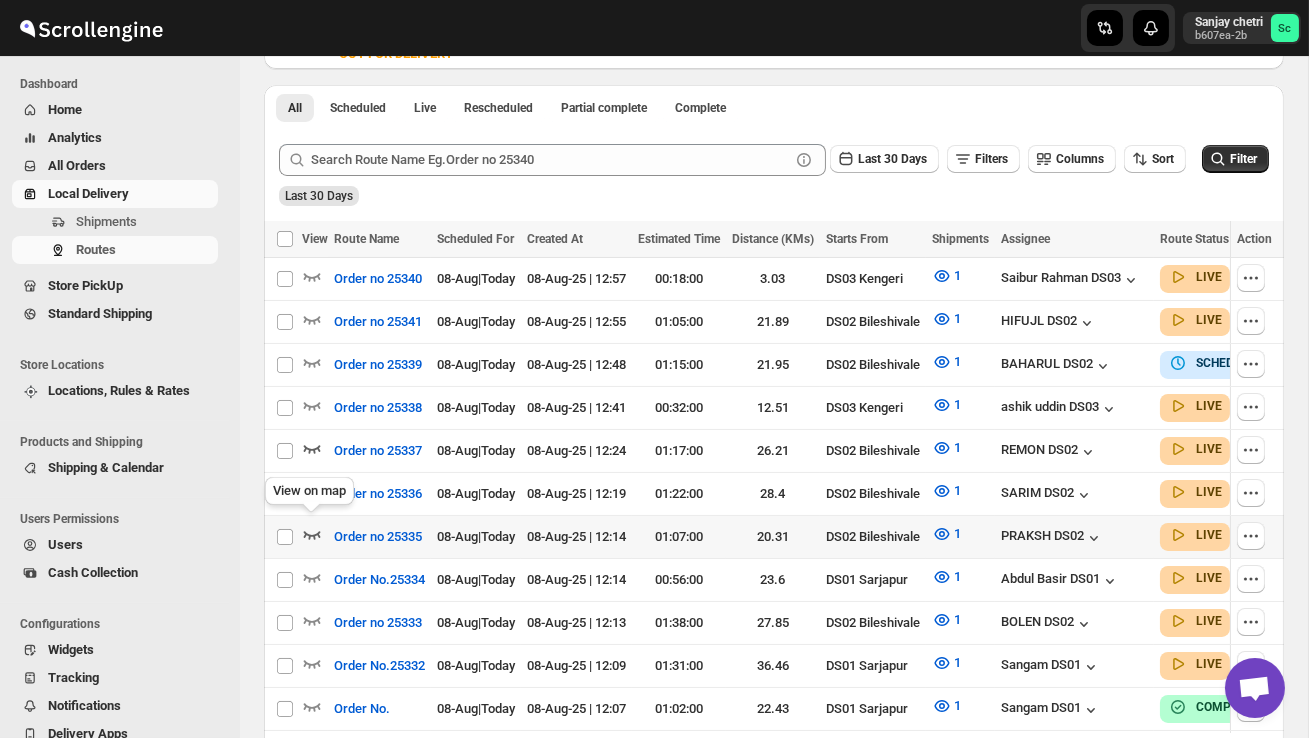 click 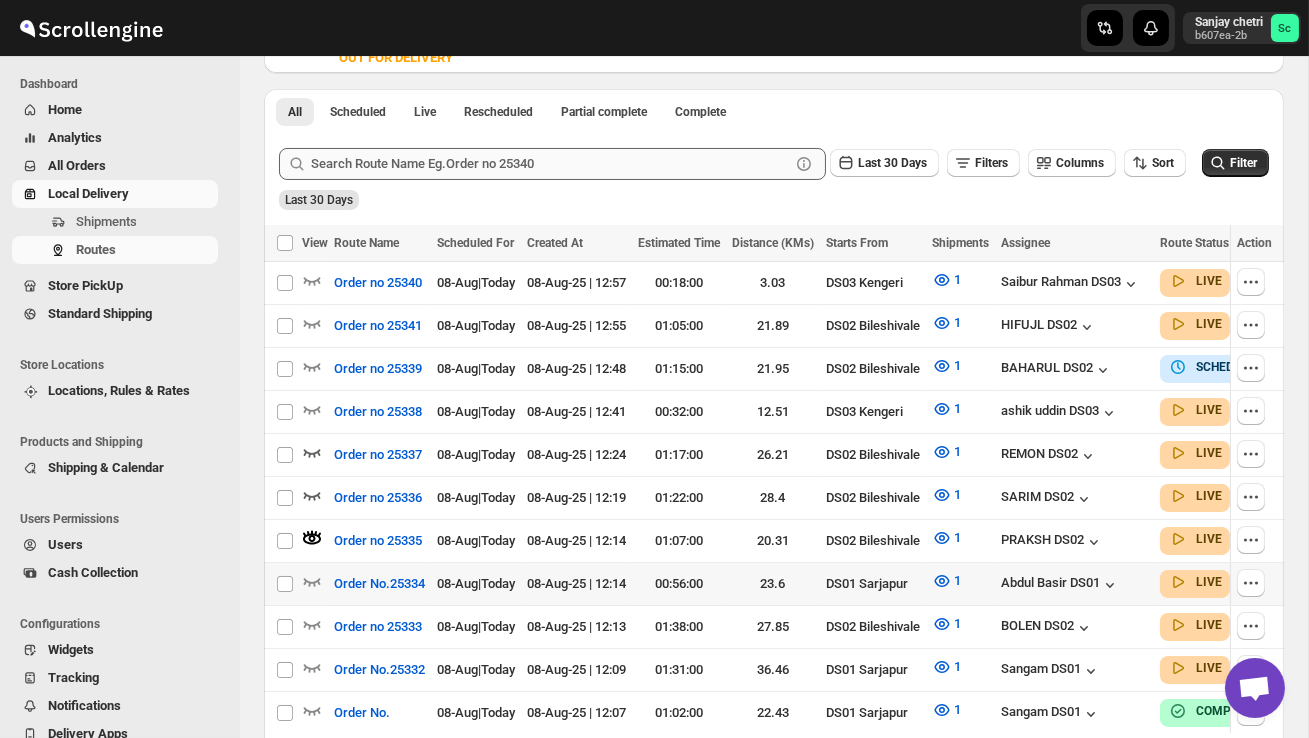 scroll, scrollTop: 443, scrollLeft: 0, axis: vertical 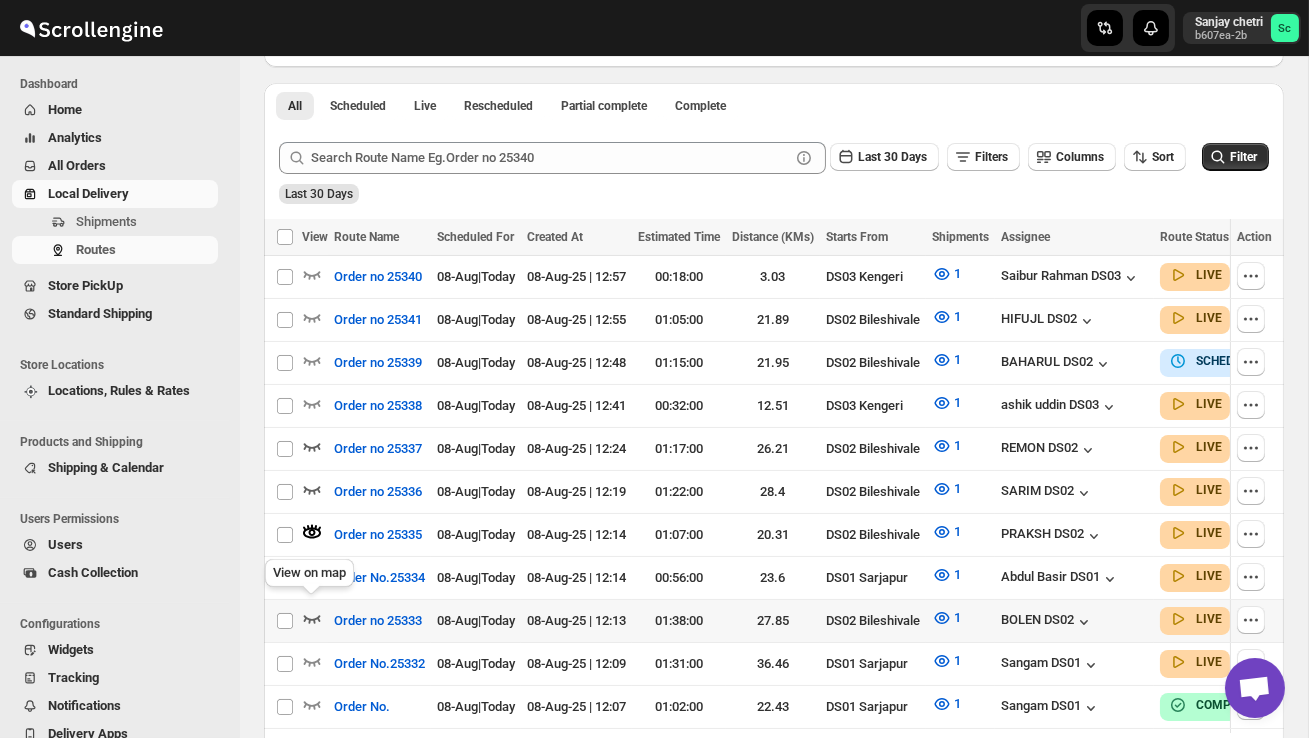 click 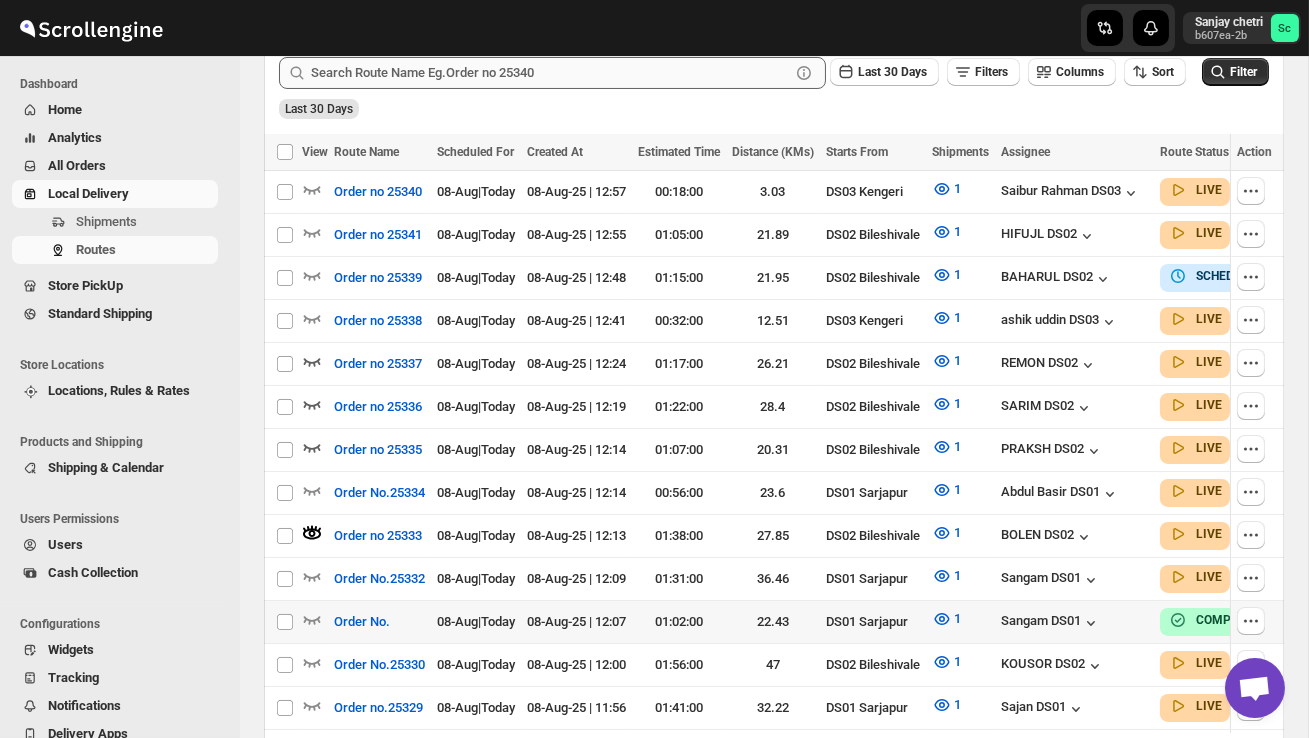 scroll, scrollTop: 546, scrollLeft: 0, axis: vertical 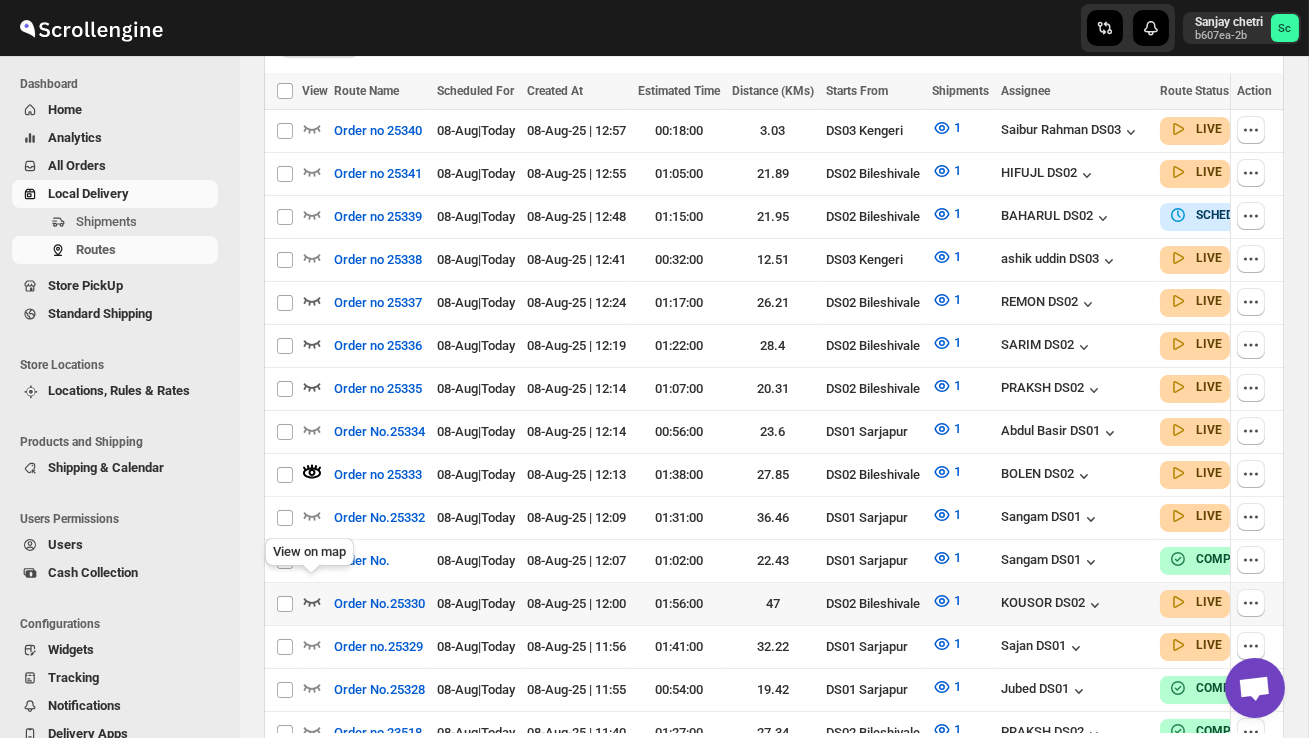 click 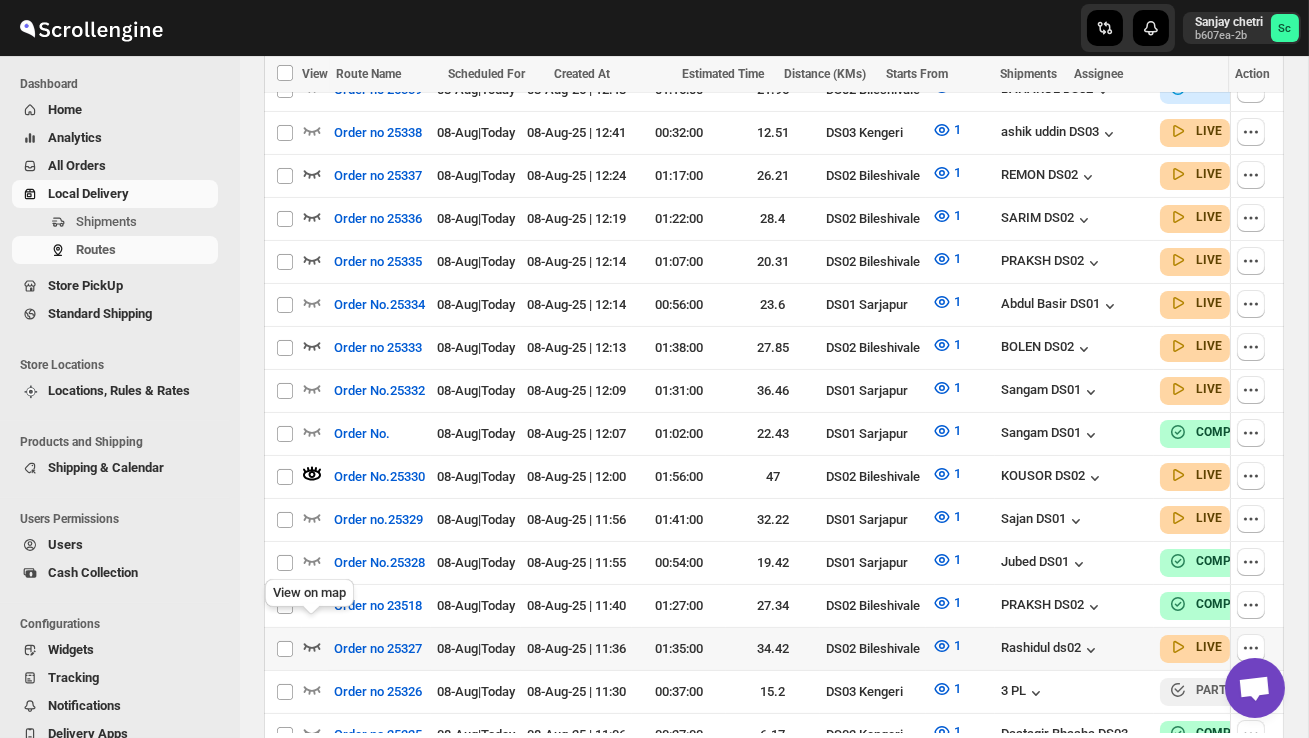 click 